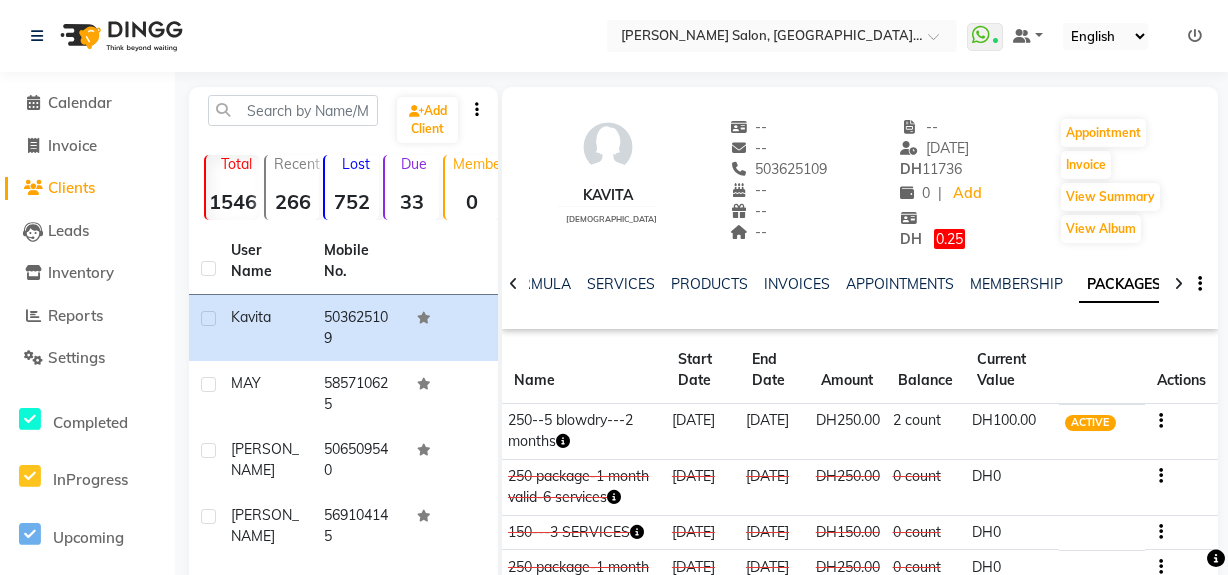 scroll, scrollTop: 0, scrollLeft: 0, axis: both 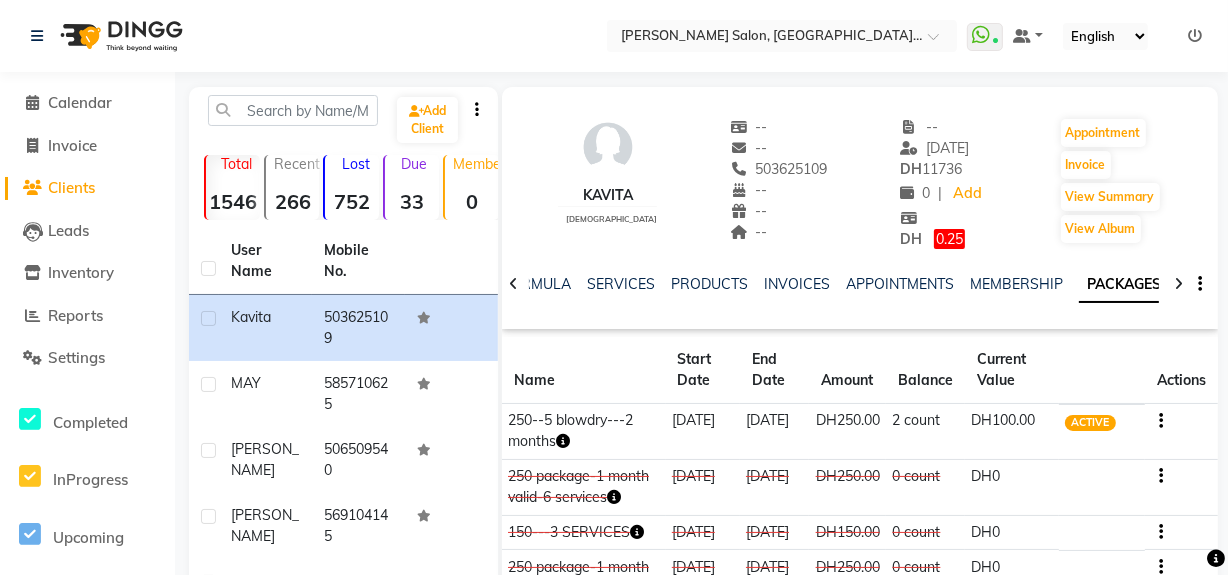click on "Clients" 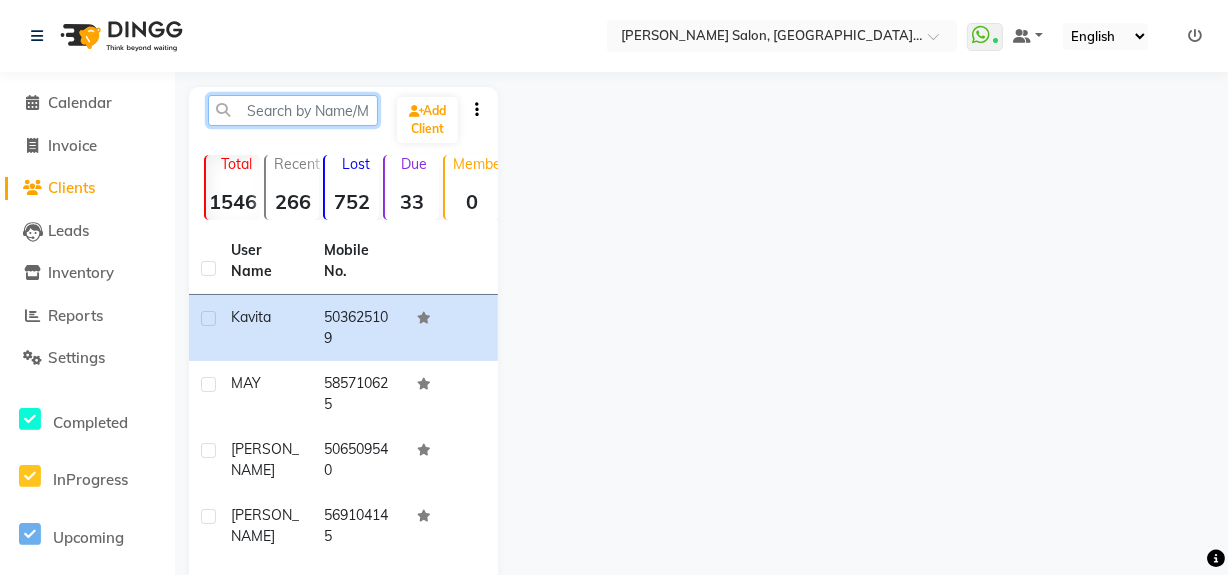 click 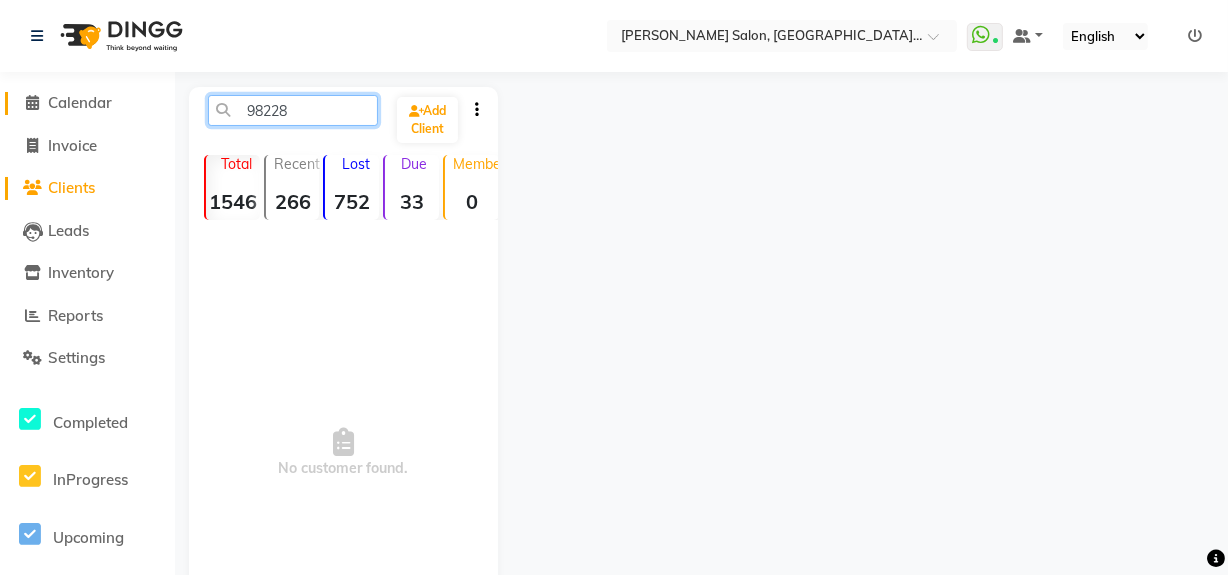 type on "98228" 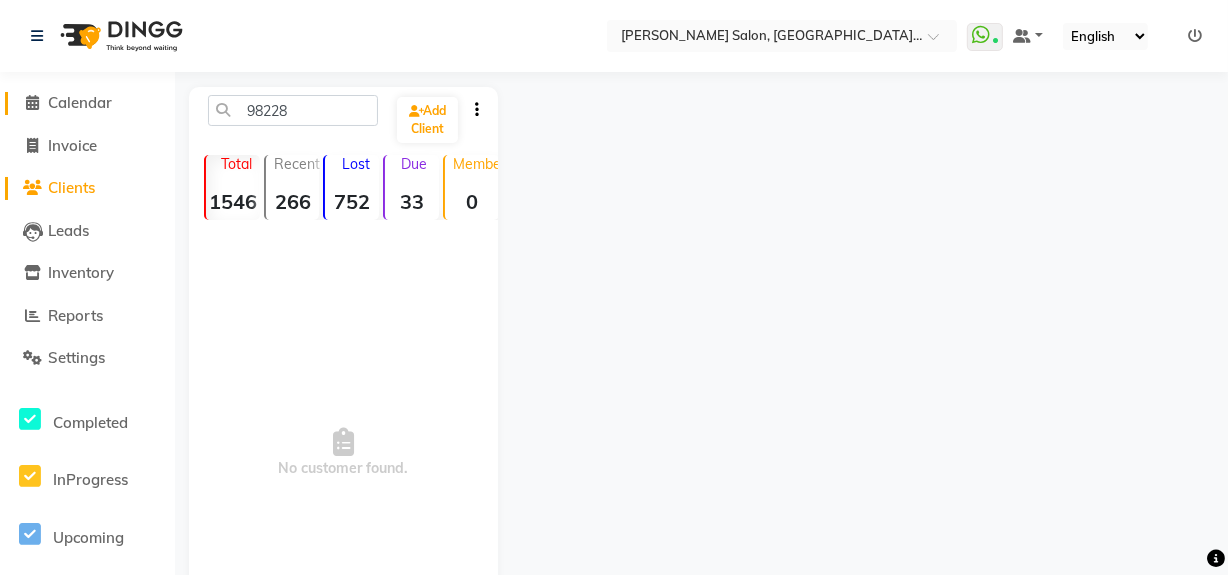 click on "Calendar" 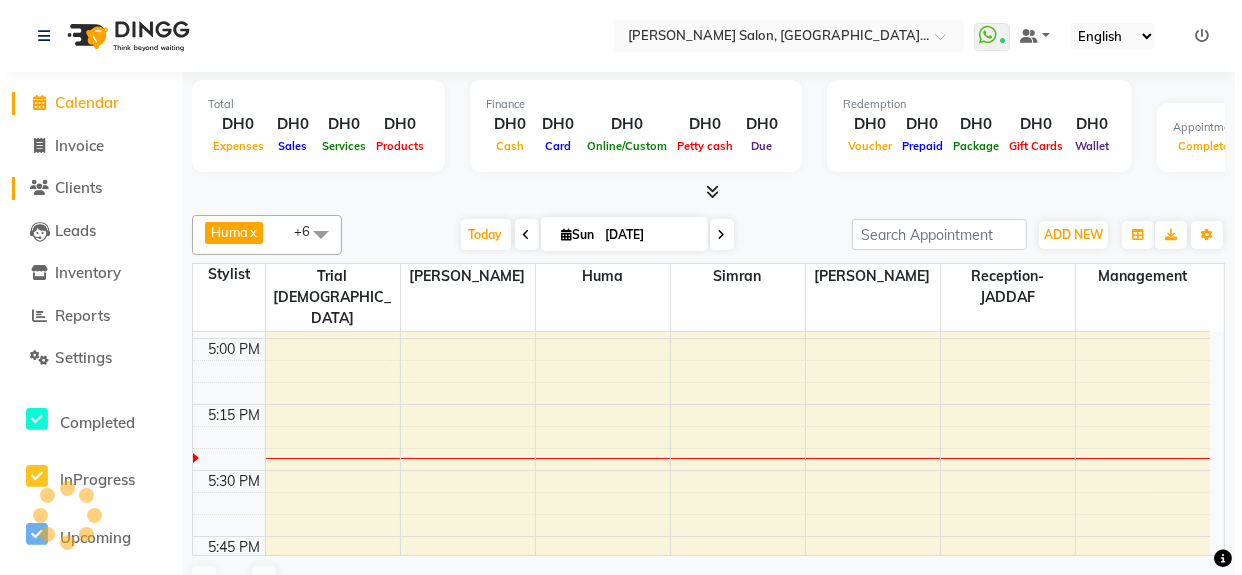 scroll, scrollTop: 0, scrollLeft: 0, axis: both 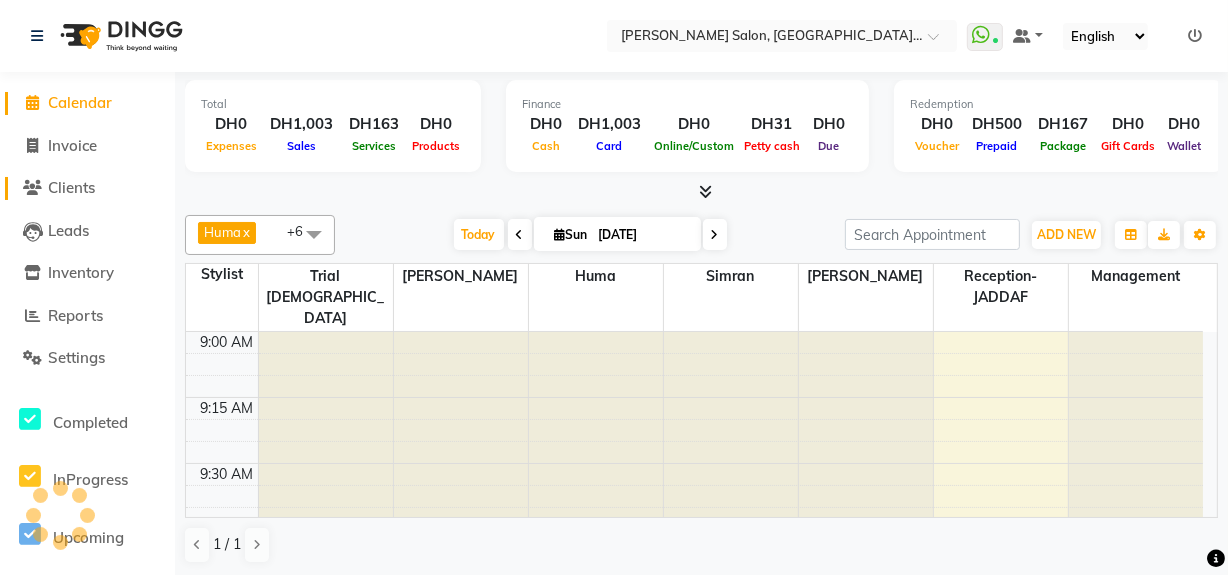 drag, startPoint x: 86, startPoint y: 190, endPoint x: 76, endPoint y: 184, distance: 11.661903 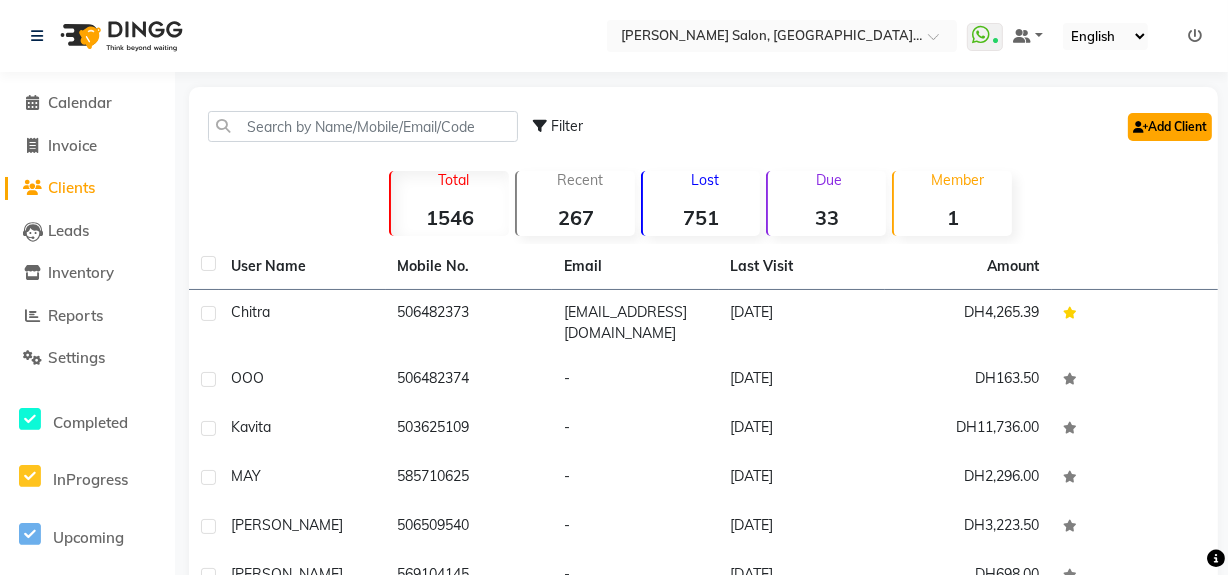 click on "Add Client" 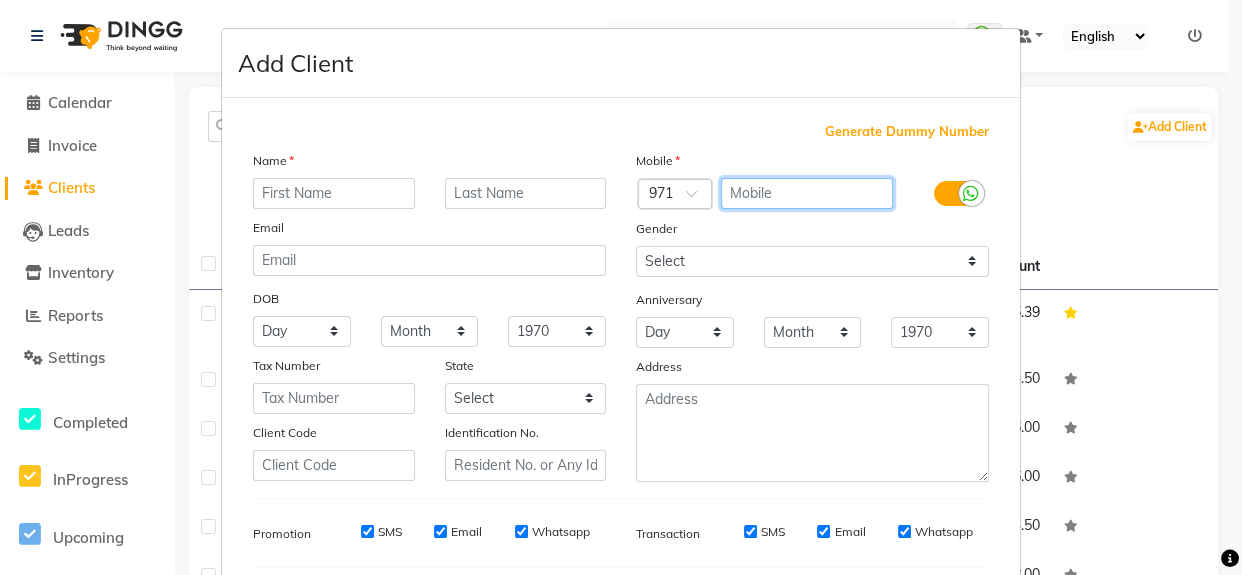 click at bounding box center [807, 193] 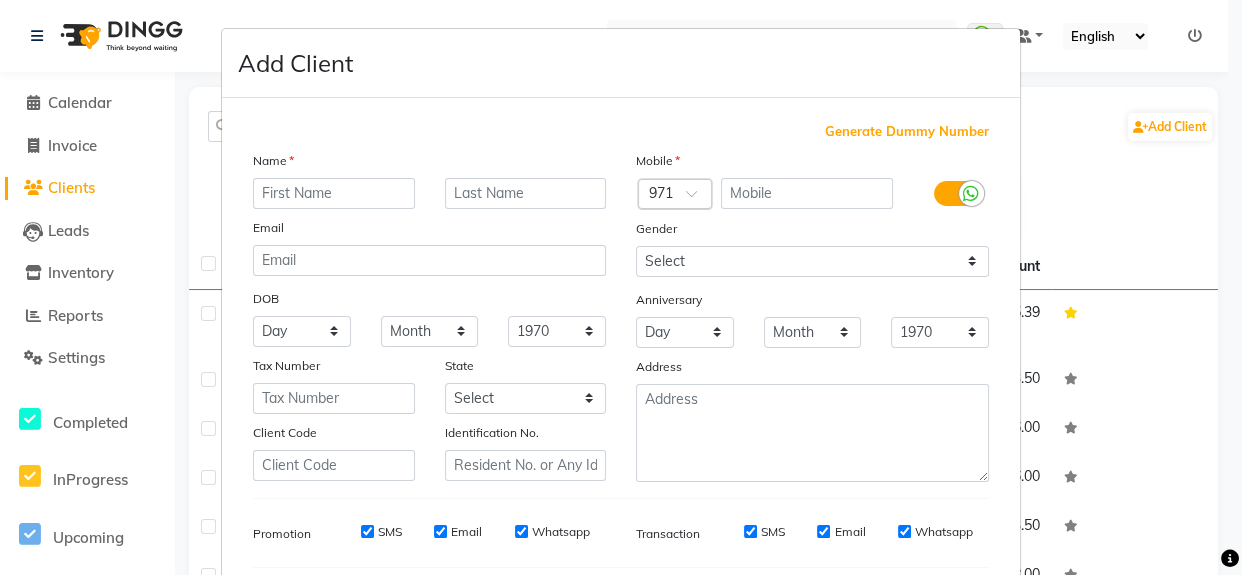 click at bounding box center (698, 199) 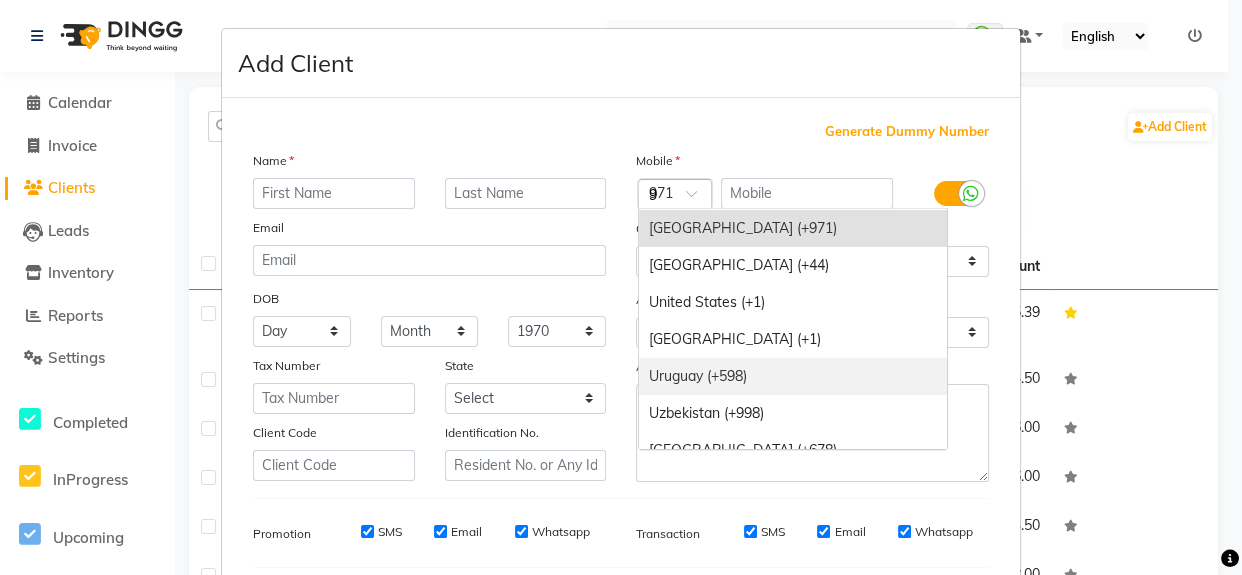scroll, scrollTop: 2090, scrollLeft: 0, axis: vertical 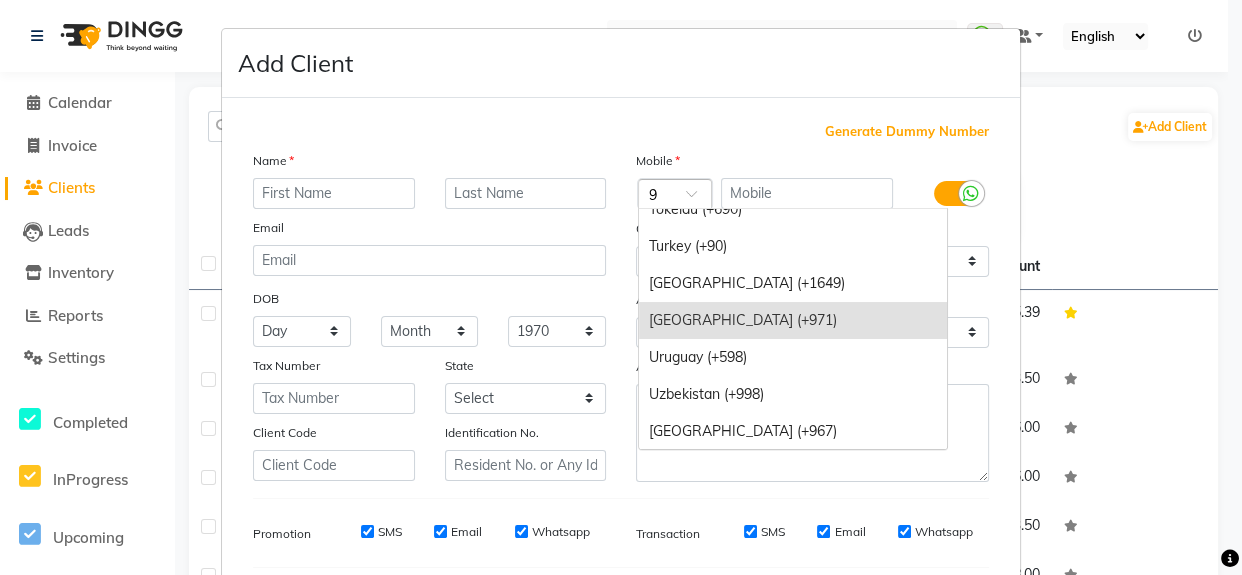 type on "91" 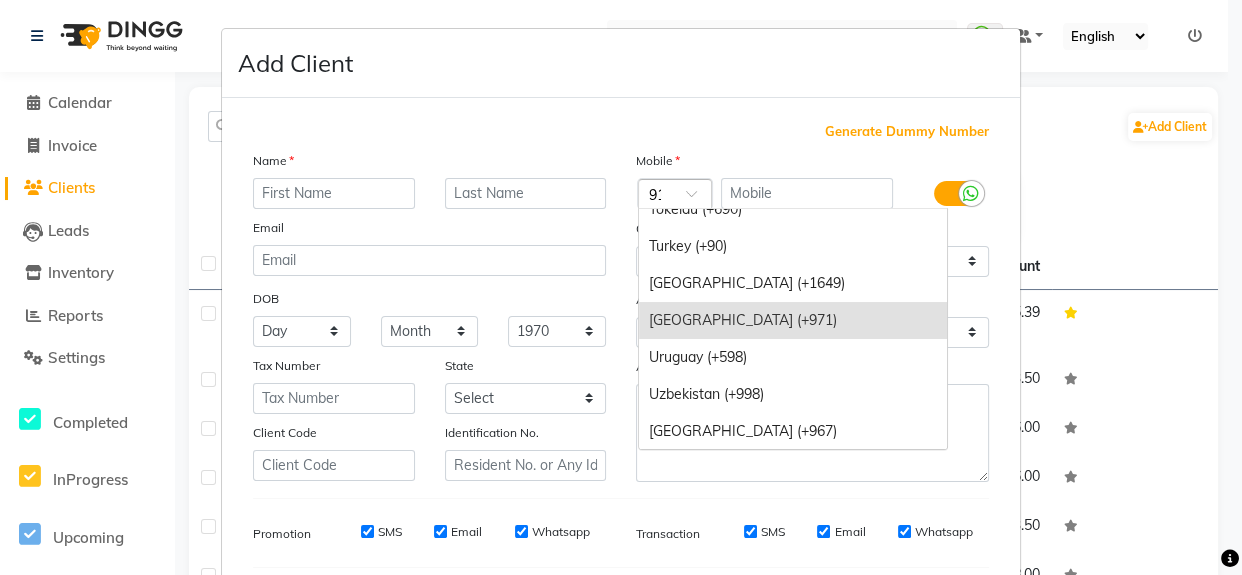 scroll, scrollTop: 0, scrollLeft: 4, axis: horizontal 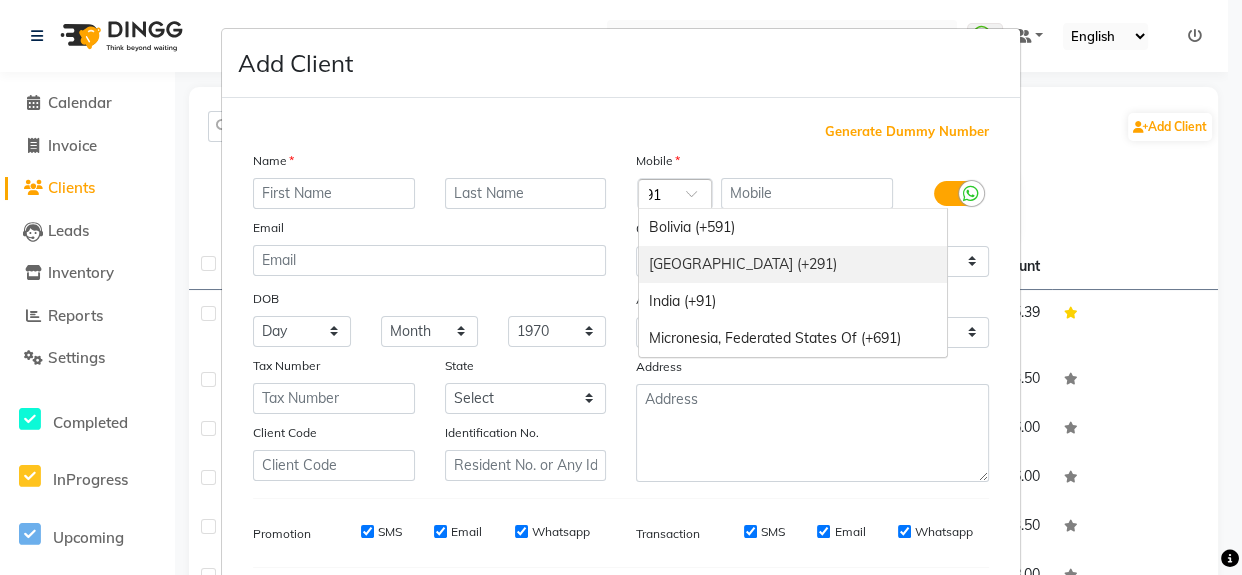 drag, startPoint x: 759, startPoint y: 263, endPoint x: 741, endPoint y: 318, distance: 57.870544 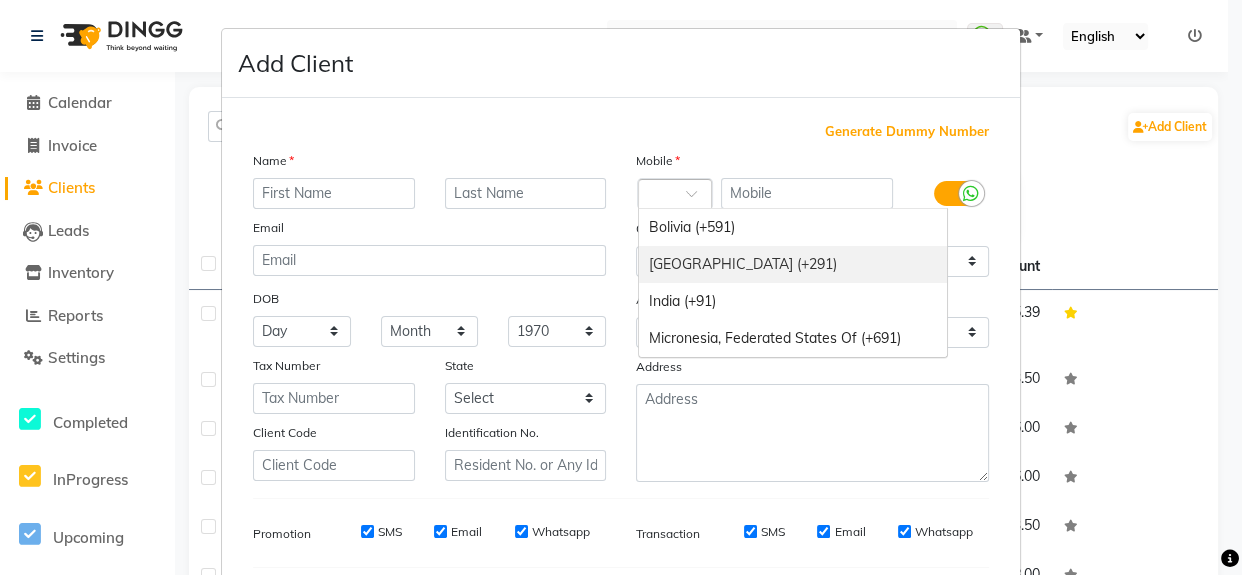 scroll, scrollTop: 0, scrollLeft: 0, axis: both 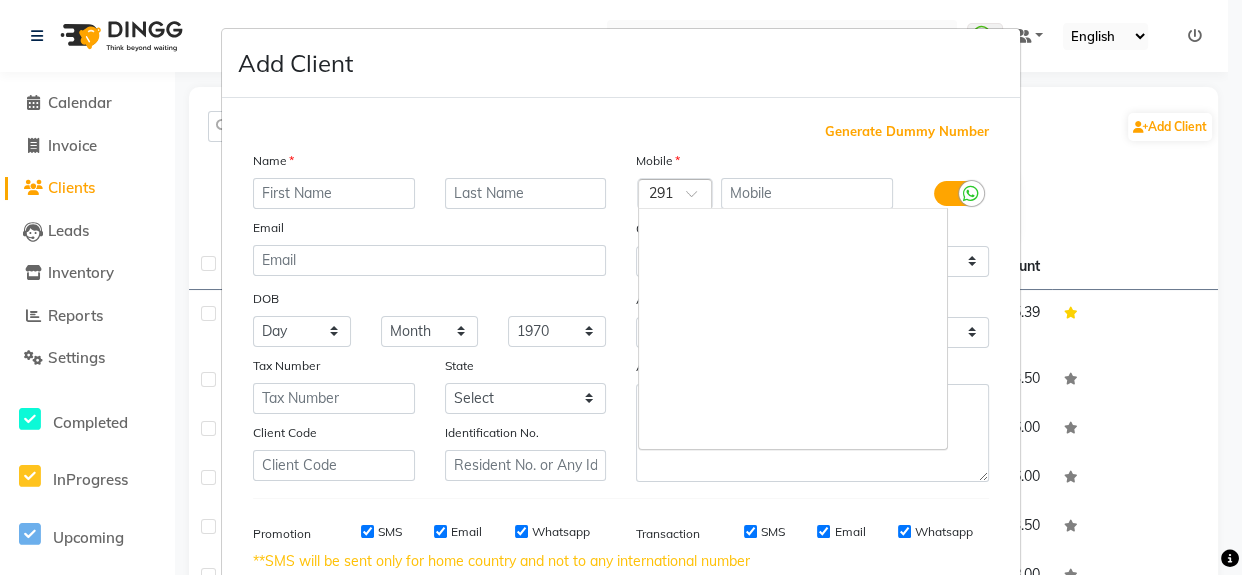 click at bounding box center [675, 195] 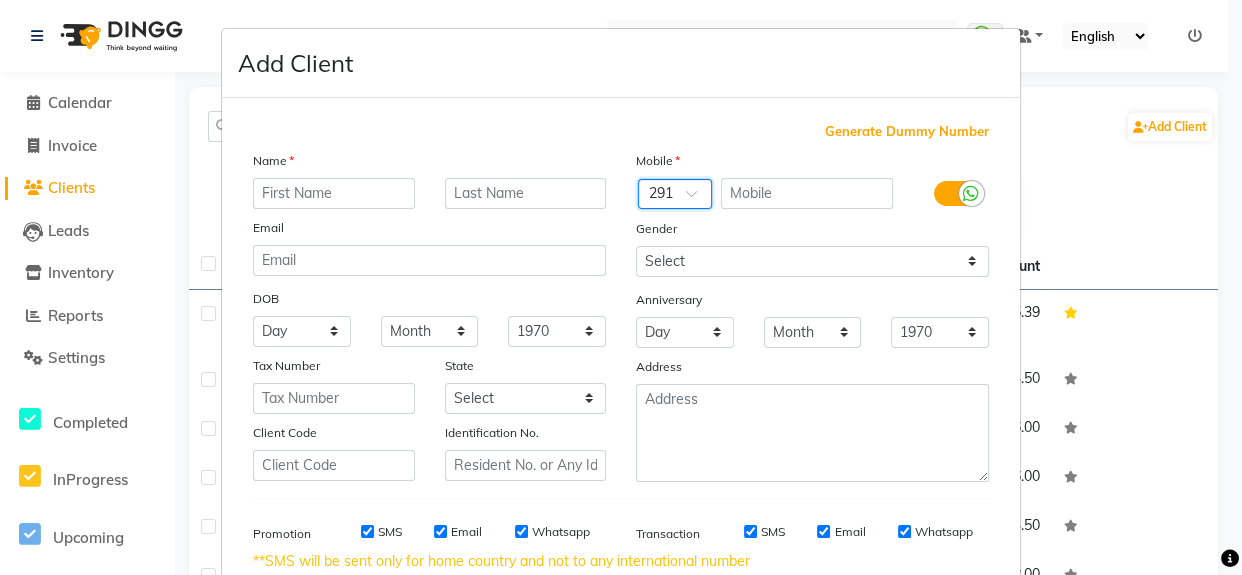 drag, startPoint x: 681, startPoint y: 192, endPoint x: 526, endPoint y: 219, distance: 157.33405 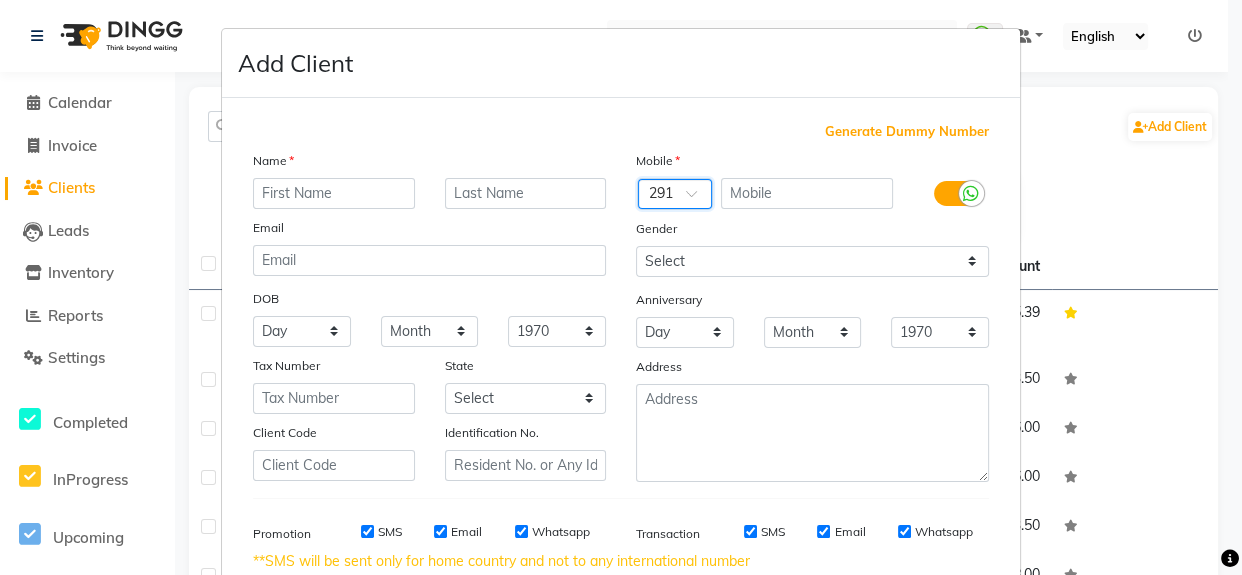 click on "Name Email DOB Day 01 02 03 04 05 06 07 08 09 10 11 12 13 14 15 16 17 18 19 20 21 22 23 24 25 26 27 28 29 30 31 Month January February March April May June July August September October November December 1940 1941 1942 1943 1944 1945 1946 1947 1948 1949 1950 1951 1952 1953 1954 1955 1956 1957 1958 1959 1960 1961 1962 1963 1964 1965 1966 1967 1968 1969 1970 1971 1972 1973 1974 1975 1976 1977 1978 1979 1980 1981 1982 1983 1984 1985 1986 1987 1988 1989 1990 1991 1992 1993 1994 1995 1996 1997 1998 1999 2000 2001 2002 2003 2004 2005 2006 2007 2008 2009 2010 2011 2012 2013 2014 2015 2016 2017 2018 2019 2020 2021 2022 2023 2024 Tax Number State Select Abu Zabi Ajman Dubai Ras al-Khaymah Sharjah Sharjha Umm al Qaywayn al-Fujayrah ash-Shariqah Client Code Identification No. Mobile Country Code × 291 Gender Select Male Female Other Prefer Not To Say Anniversary Day 01 02 03 04 05 06 07 08 09 10 11 12 13 14 15 16 17 18 19 20 21 22 23 24 25 26 27 28 29 30 31 Month January February March April May June July August 1970" at bounding box center [621, 316] 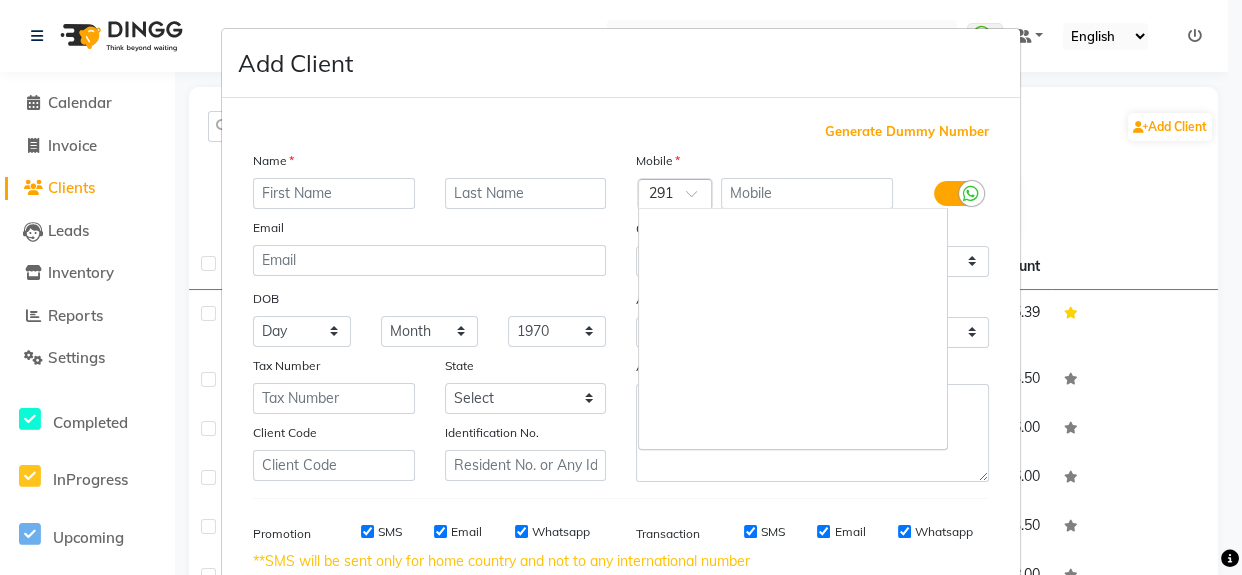 click at bounding box center [675, 195] 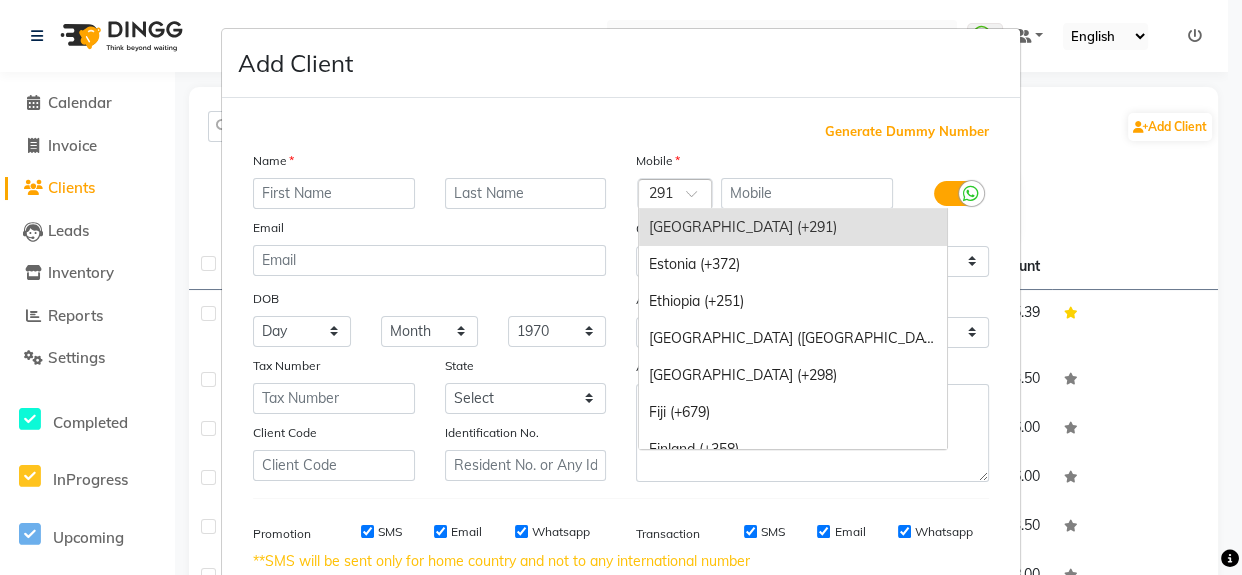 click at bounding box center [698, 199] 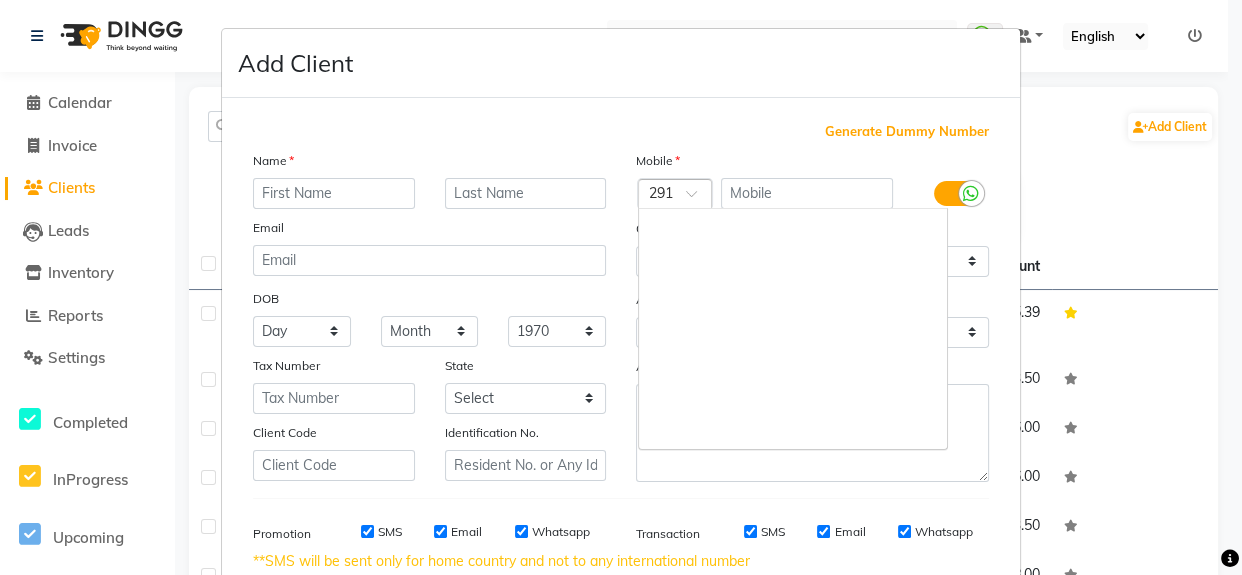 scroll, scrollTop: 2405, scrollLeft: 0, axis: vertical 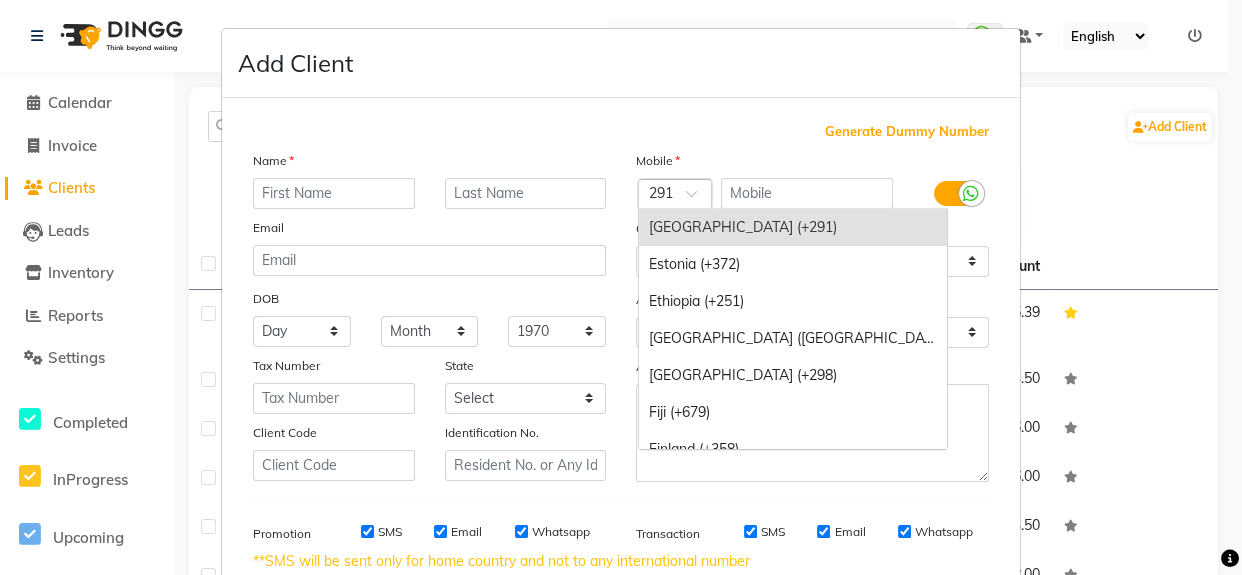 drag, startPoint x: 671, startPoint y: 188, endPoint x: 636, endPoint y: 182, distance: 35.510563 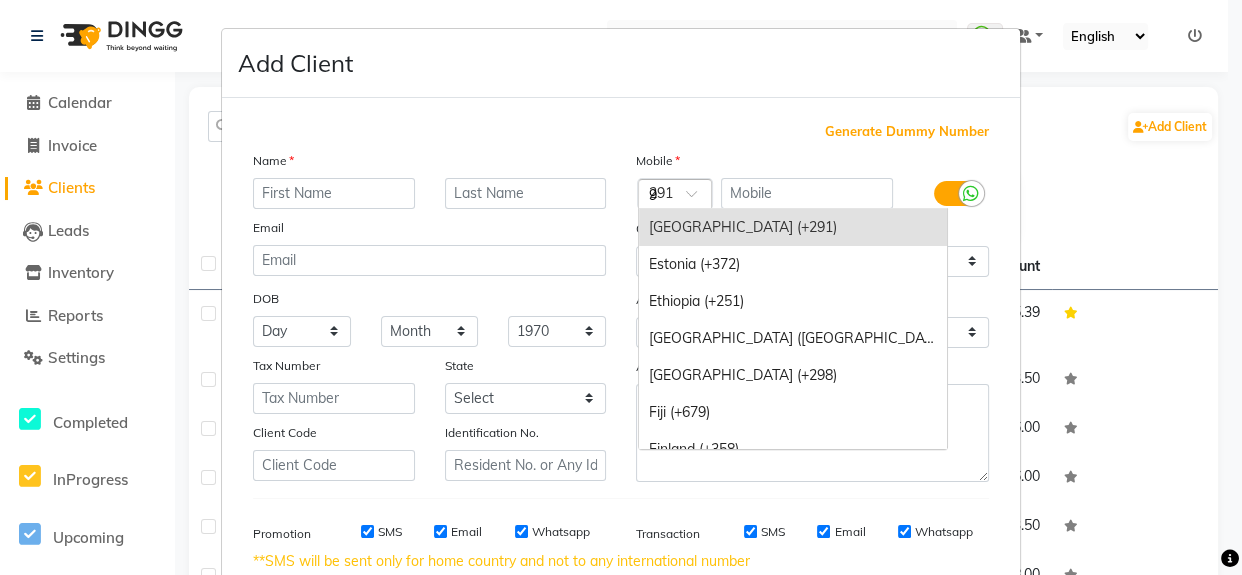 scroll, scrollTop: 2090, scrollLeft: 0, axis: vertical 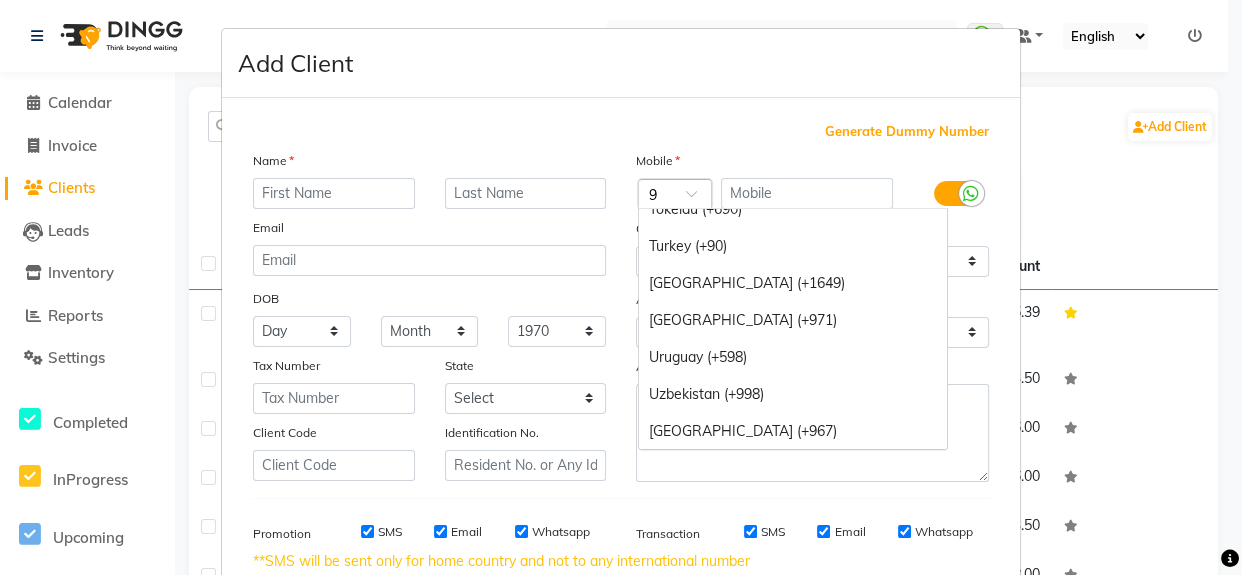 type on "91" 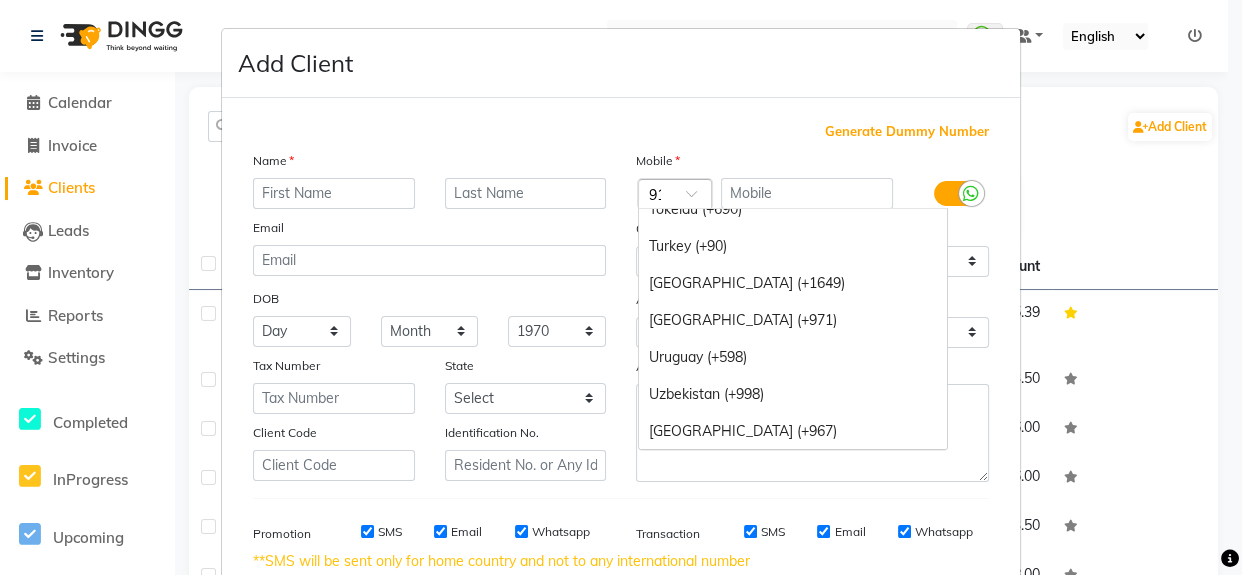 scroll, scrollTop: 0, scrollLeft: 4, axis: horizontal 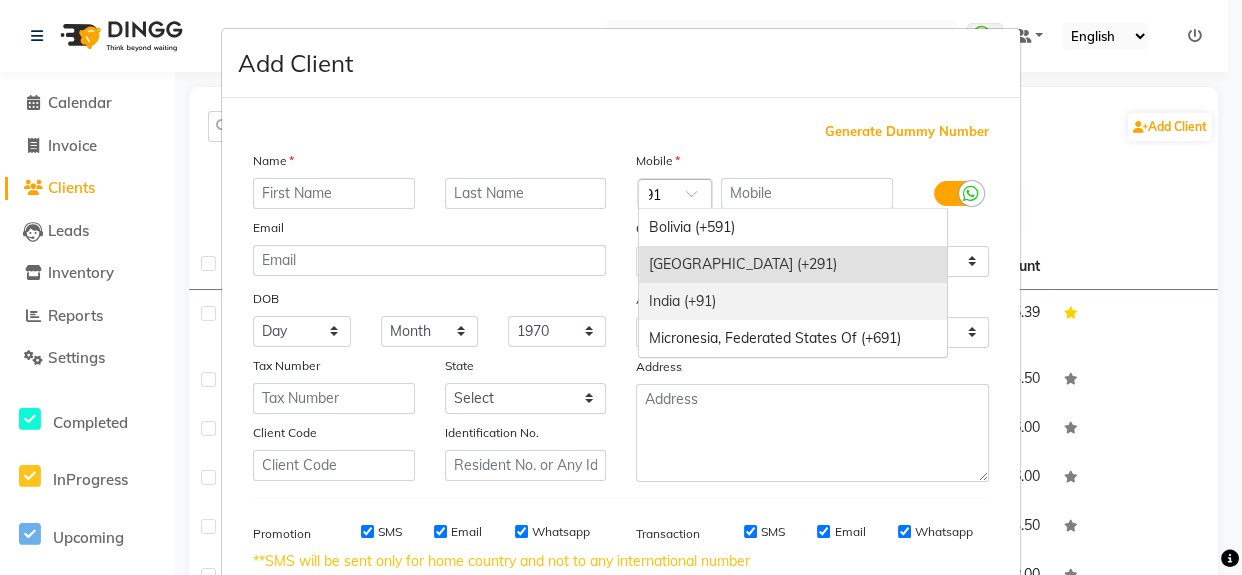 click on "India (+91)" at bounding box center [793, 301] 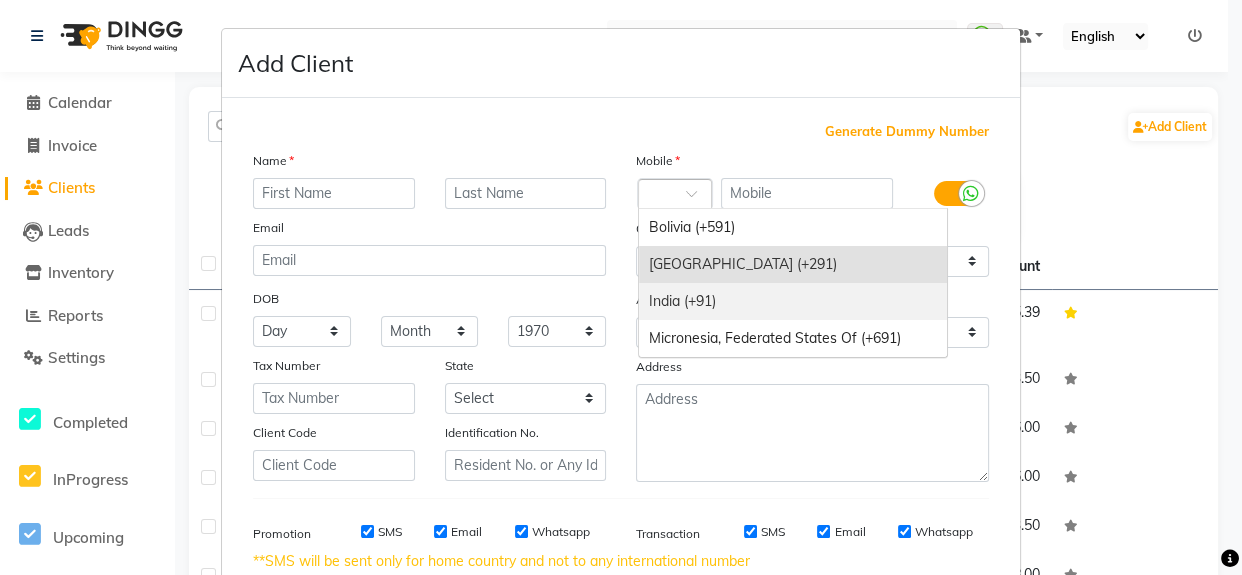 scroll, scrollTop: 0, scrollLeft: 0, axis: both 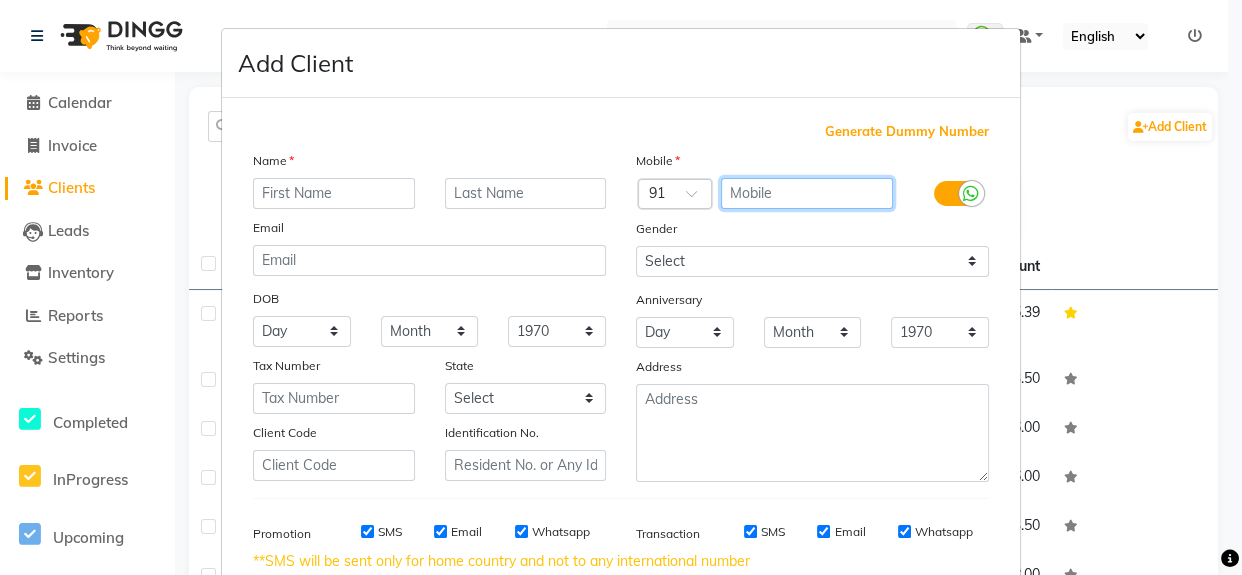 click at bounding box center (807, 193) 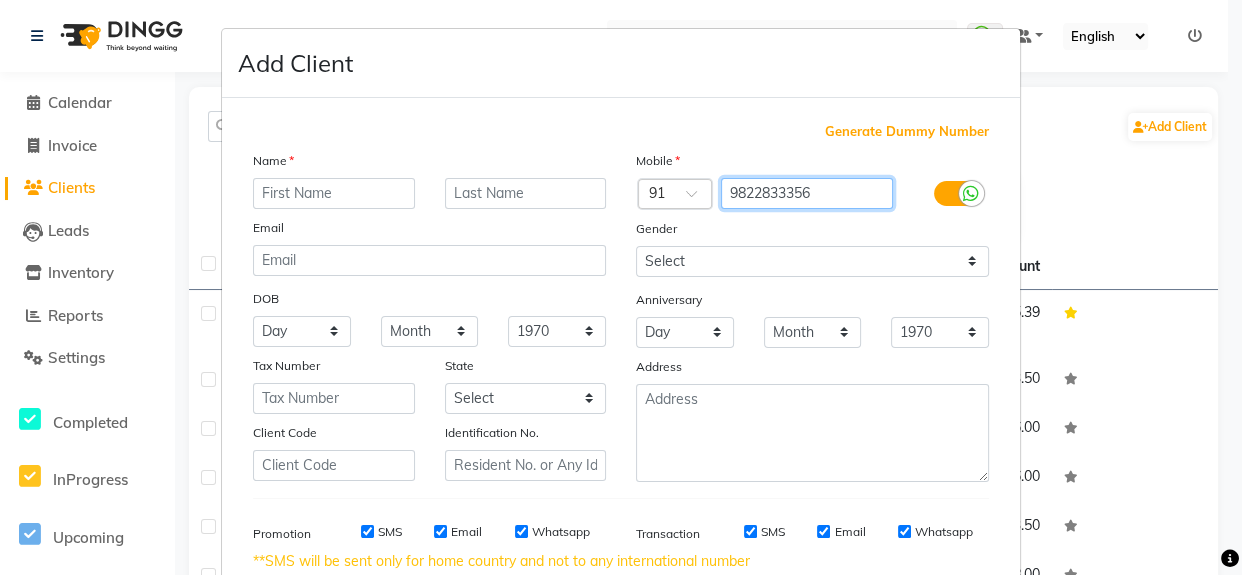 type on "9822833356" 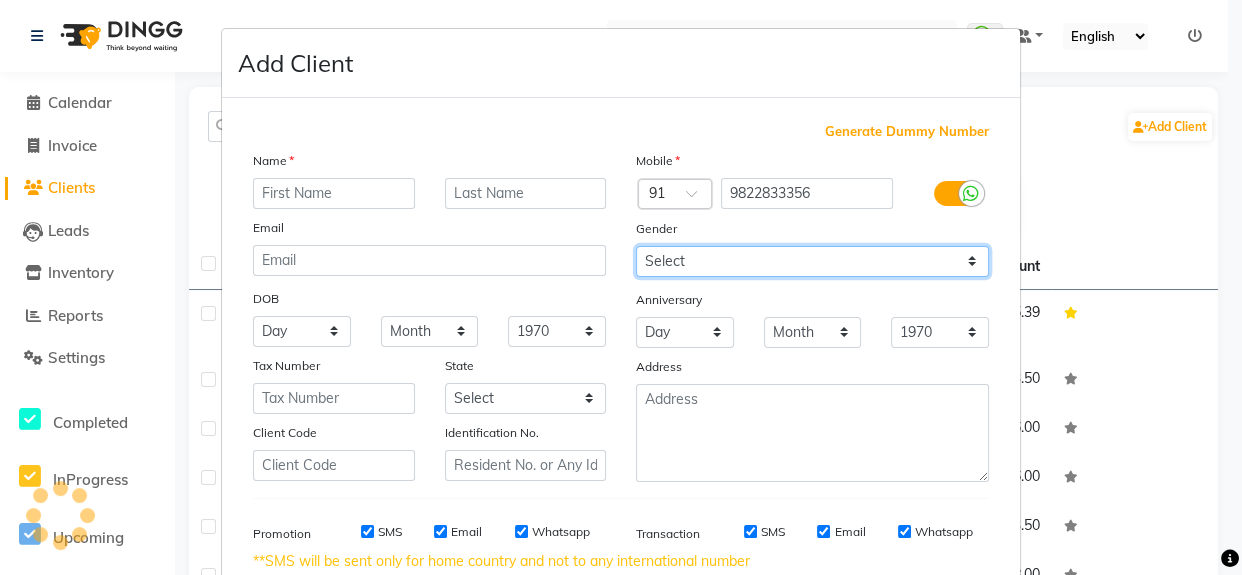 click on "Select Male Female Other Prefer Not To Say" at bounding box center (812, 261) 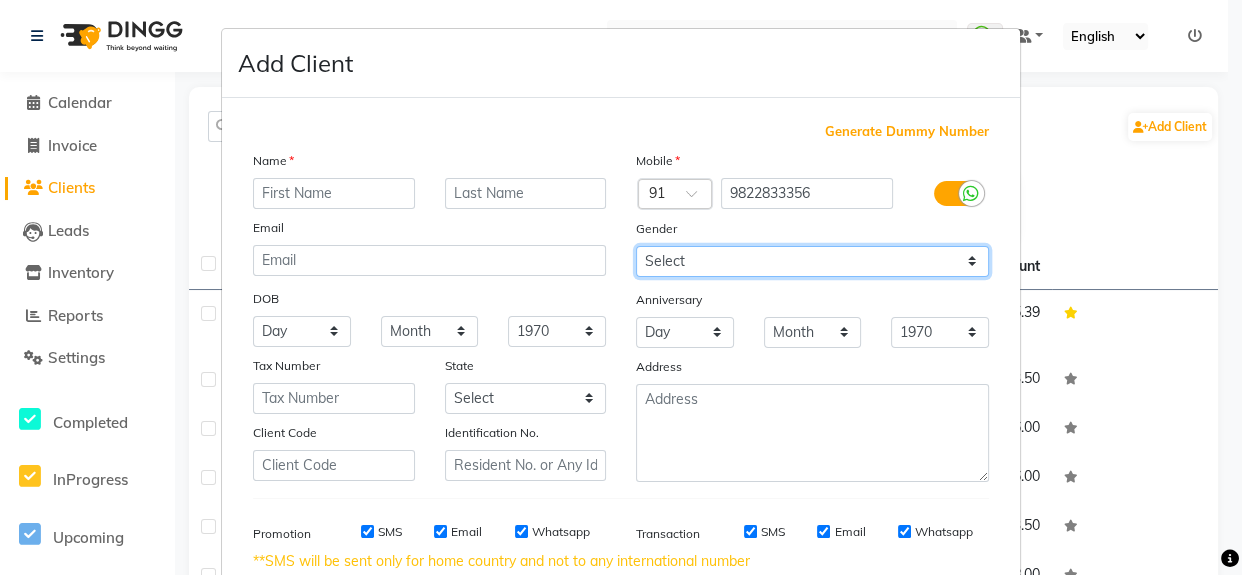 select on "[DEMOGRAPHIC_DATA]" 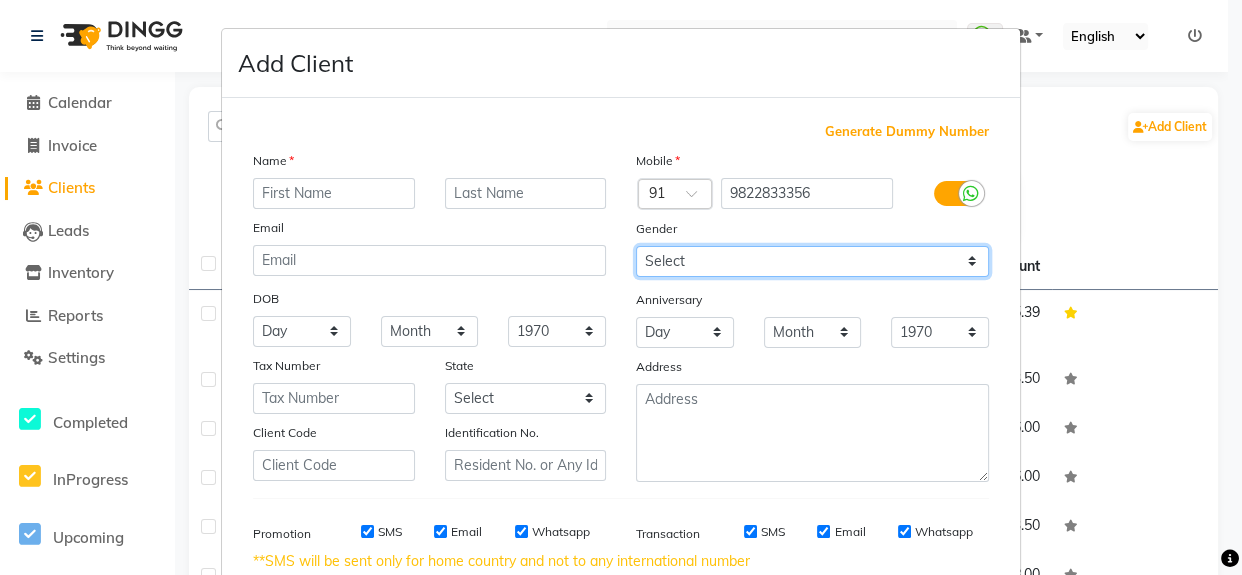 click on "Select Male Female Other Prefer Not To Say" at bounding box center [812, 261] 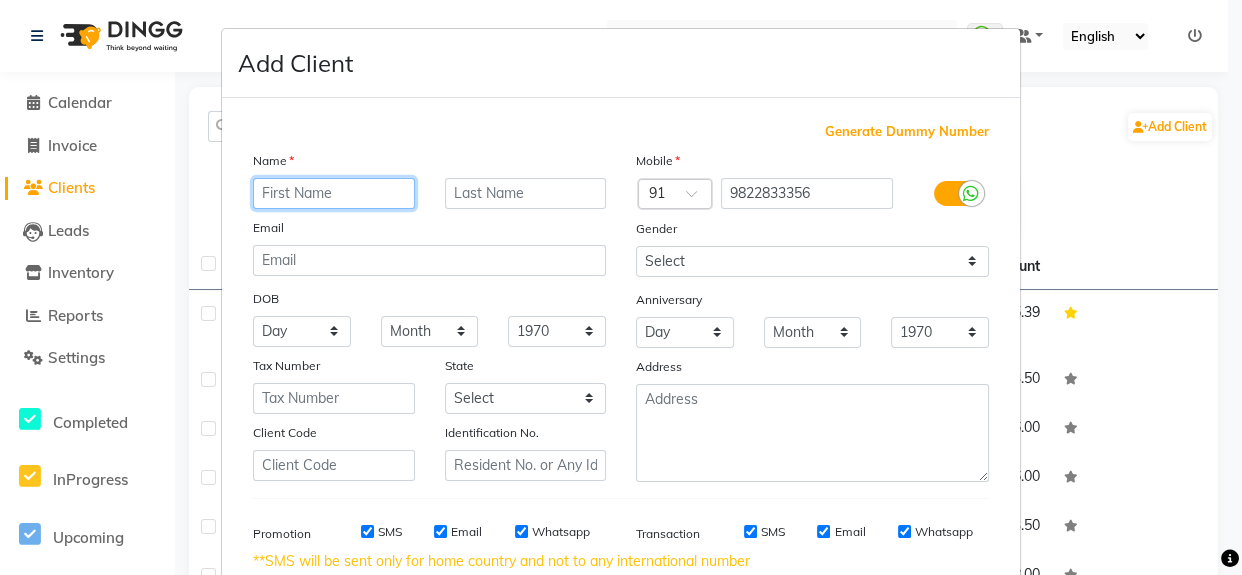 click at bounding box center [334, 193] 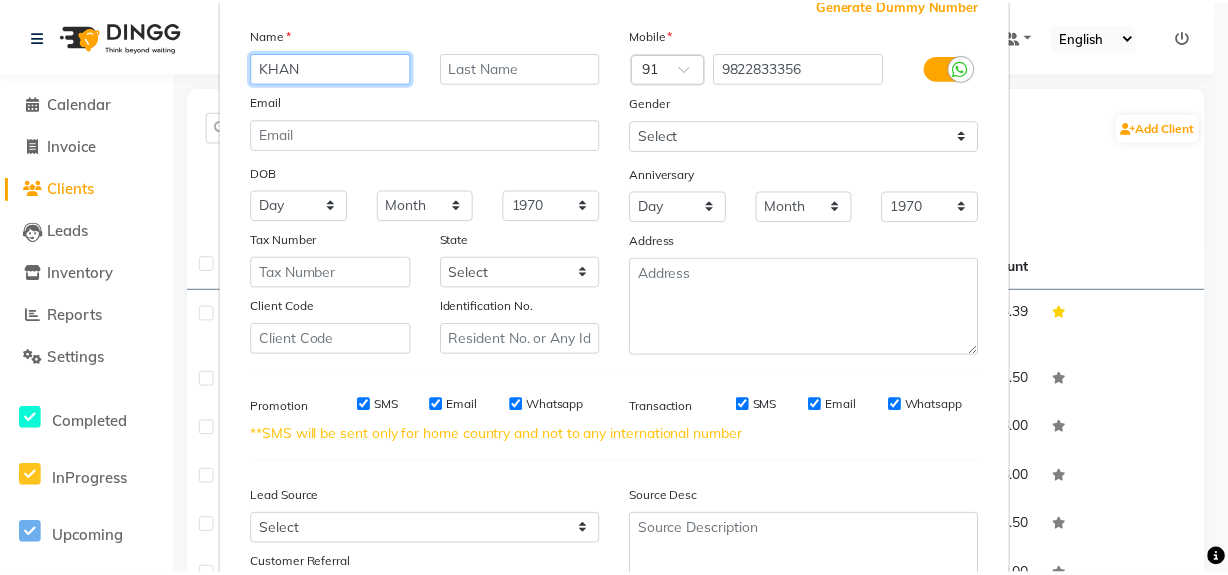 scroll, scrollTop: 272, scrollLeft: 0, axis: vertical 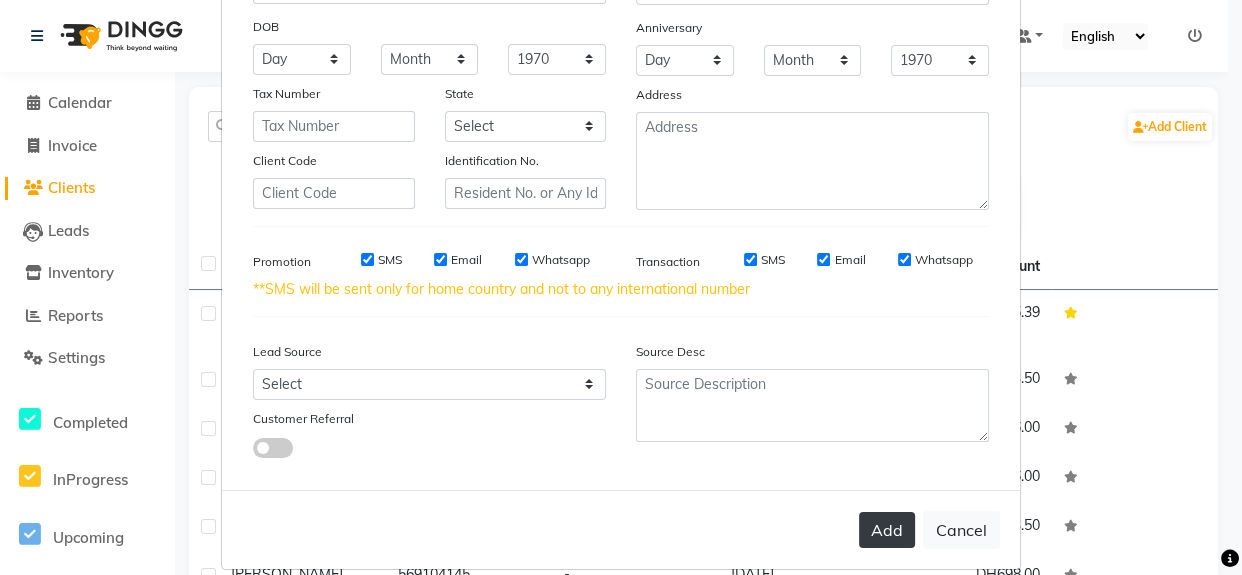 type on "KHAN" 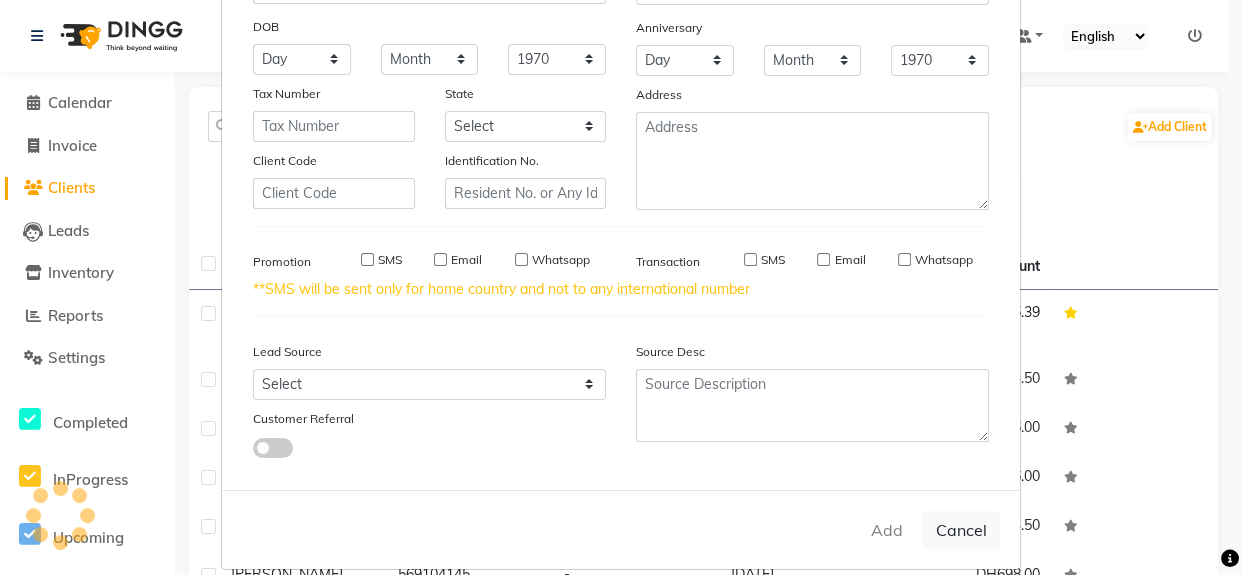 type 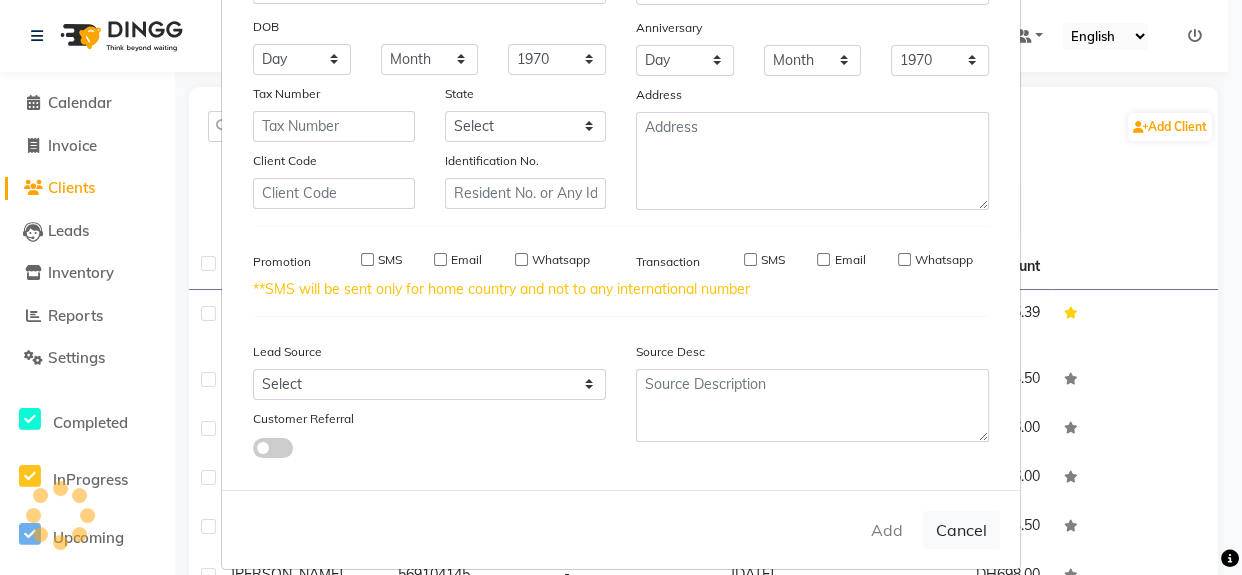 select 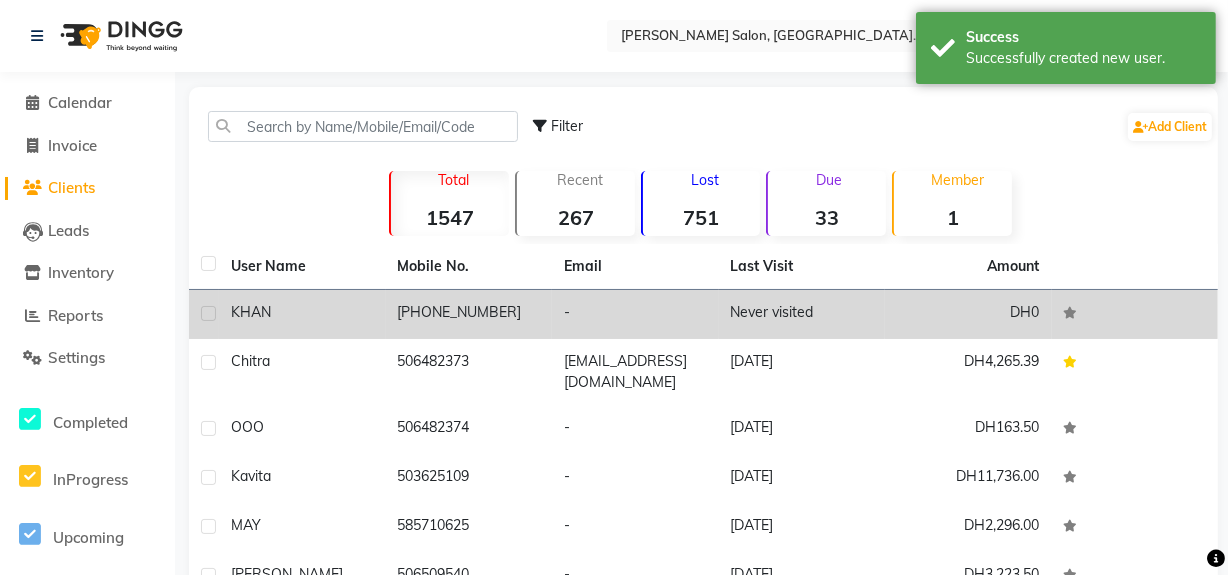 click on "[PHONE_NUMBER]" 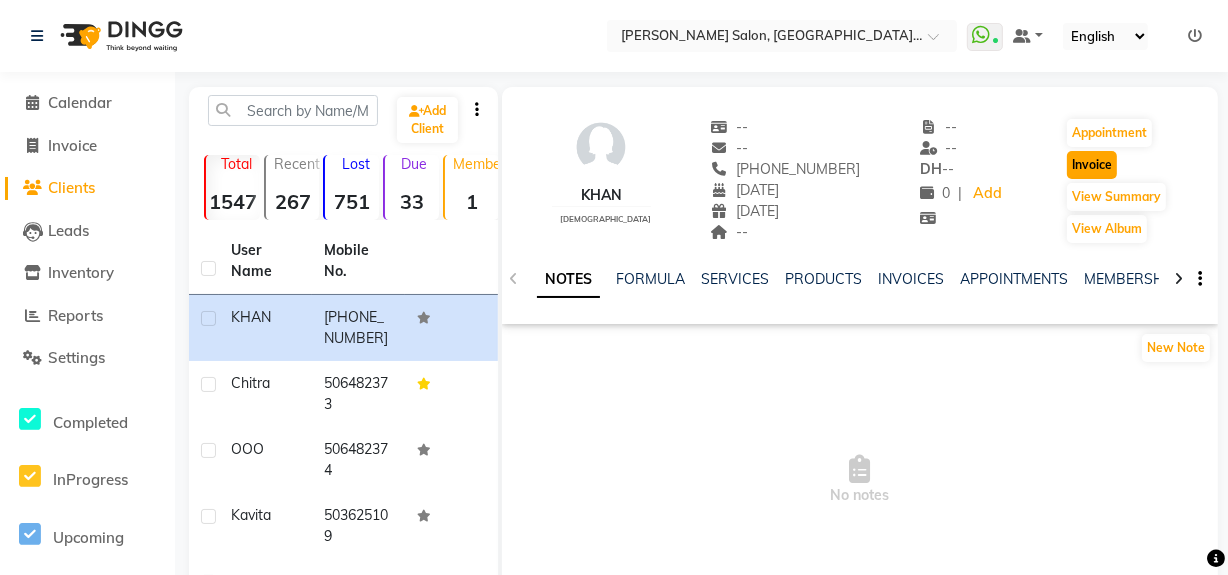 click on "Invoice" 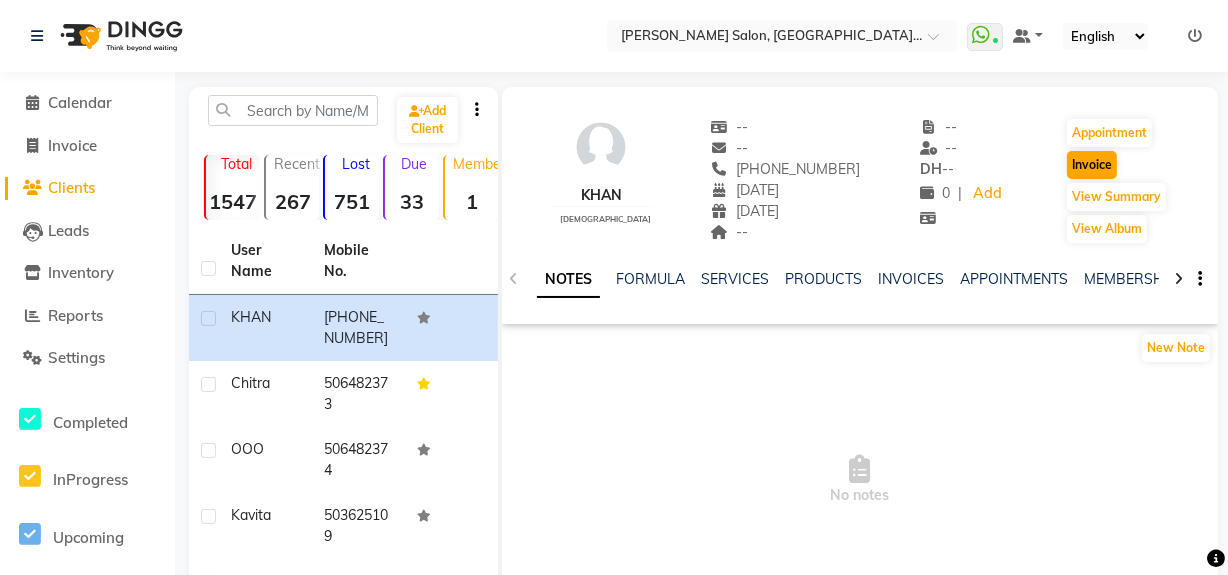 select on "service" 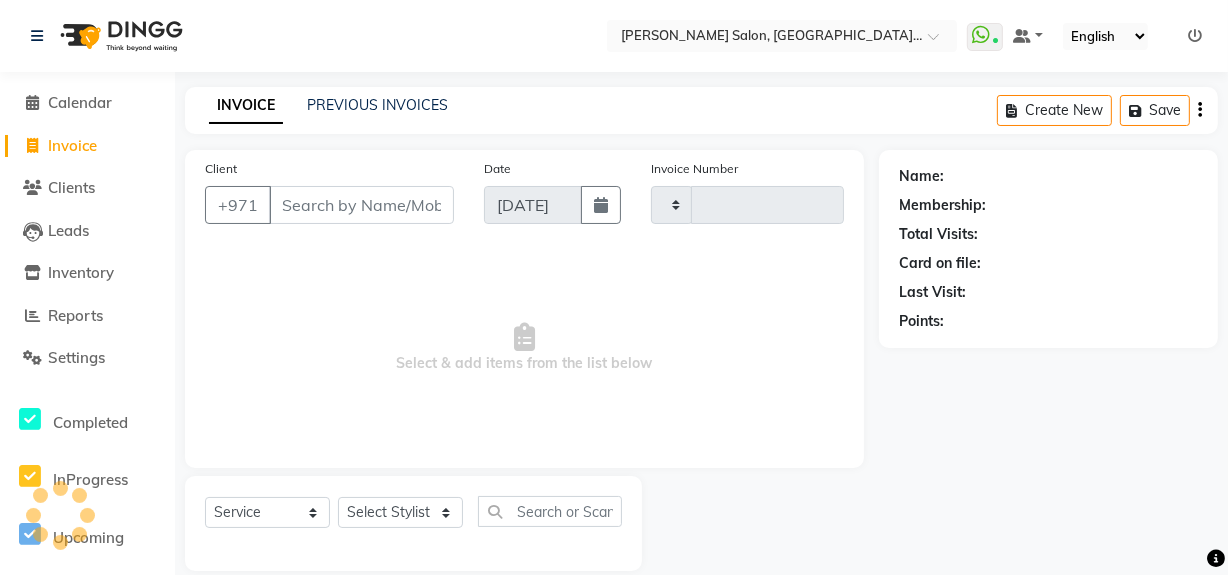 scroll, scrollTop: 26, scrollLeft: 0, axis: vertical 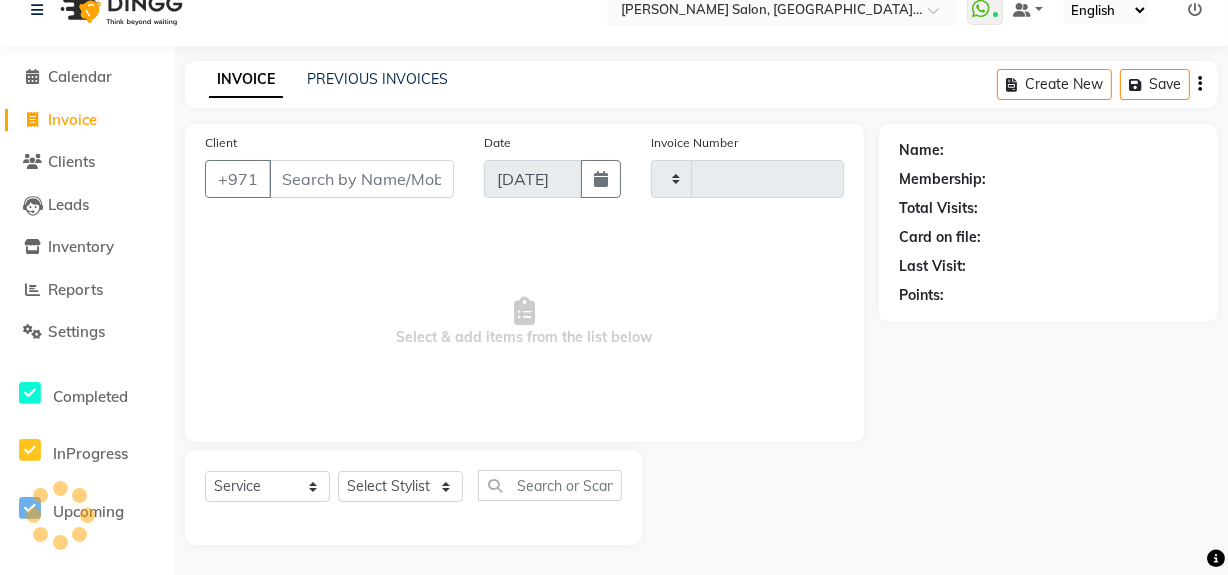 type on "0901" 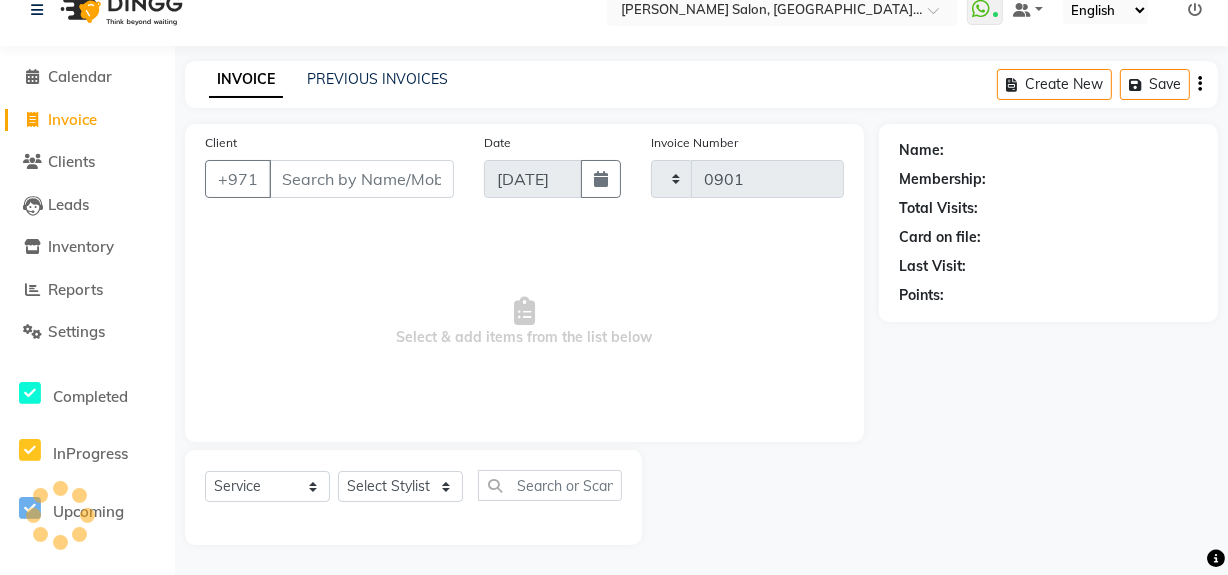select on "4069" 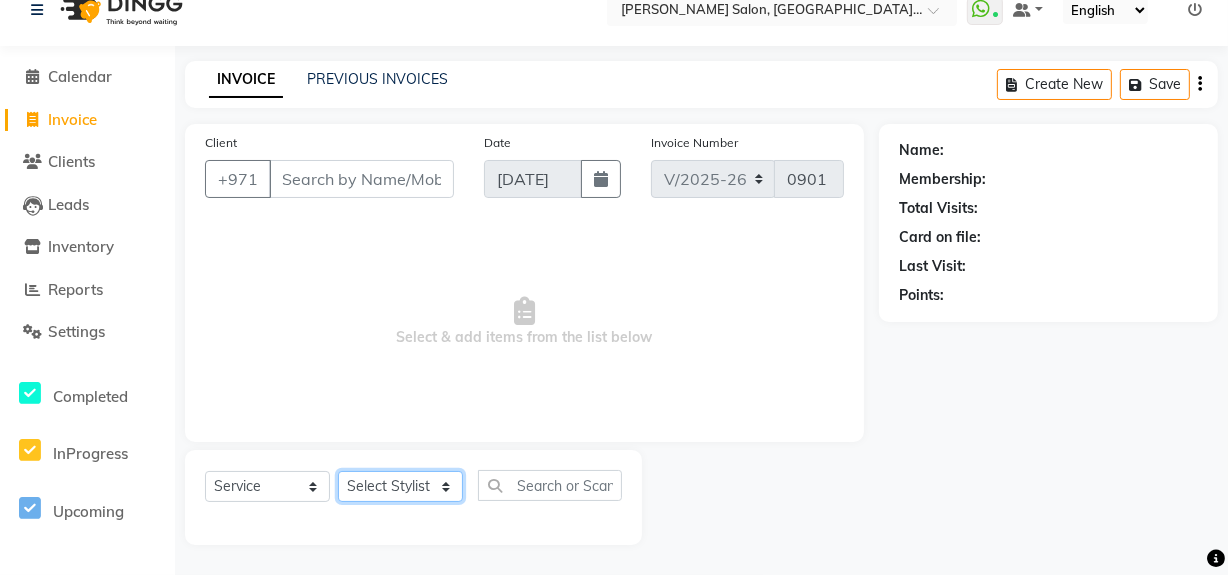 type on "9822833356" 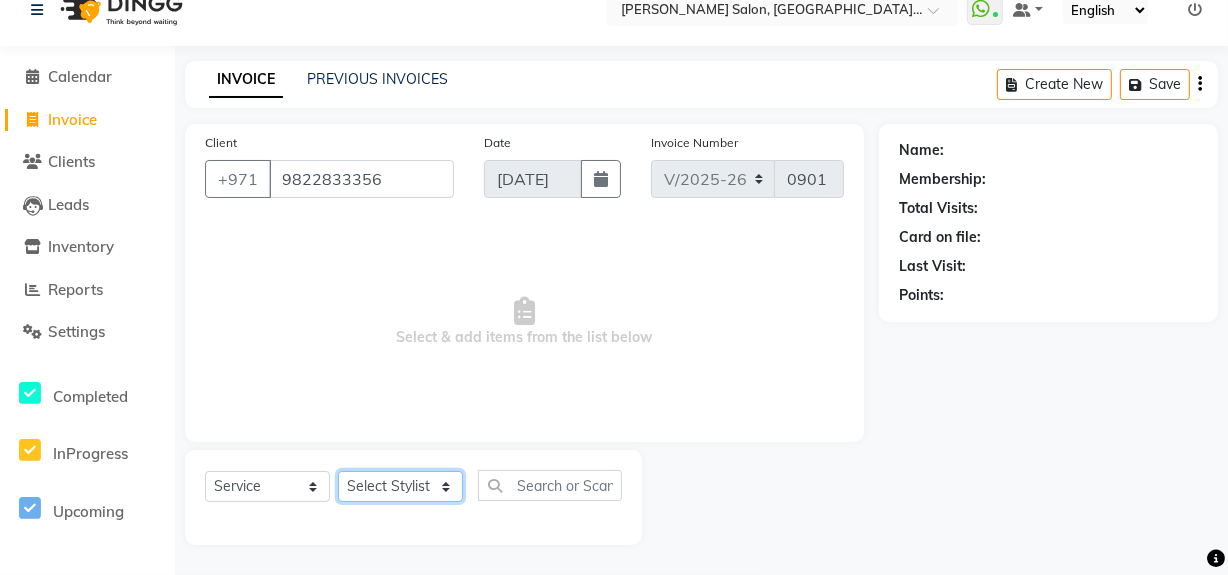 click on "Select Stylist" 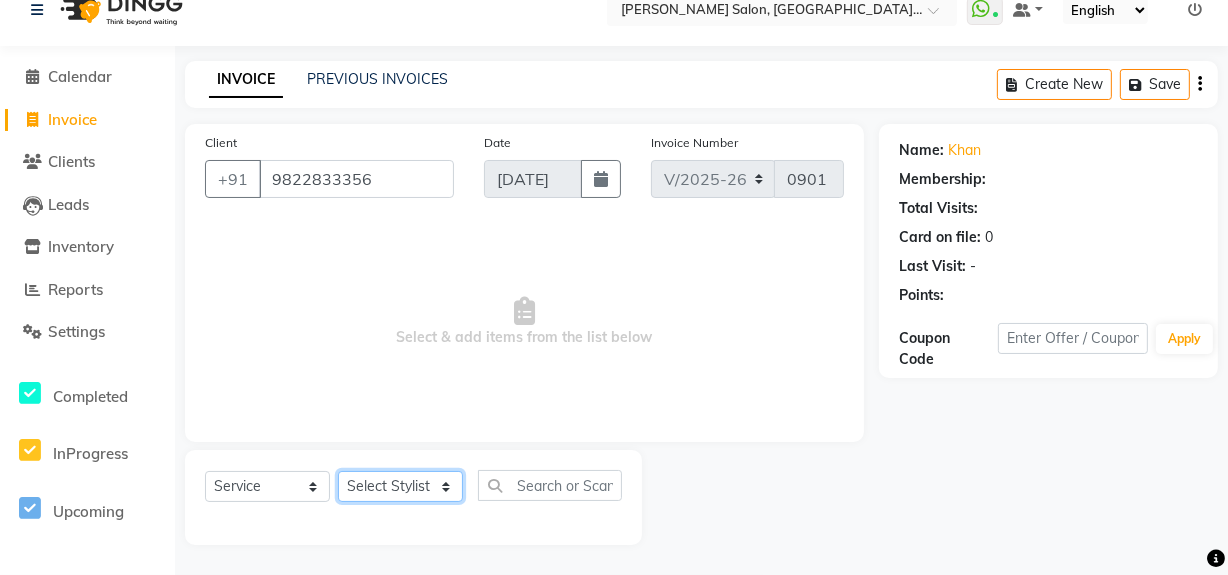 select on "1: Object" 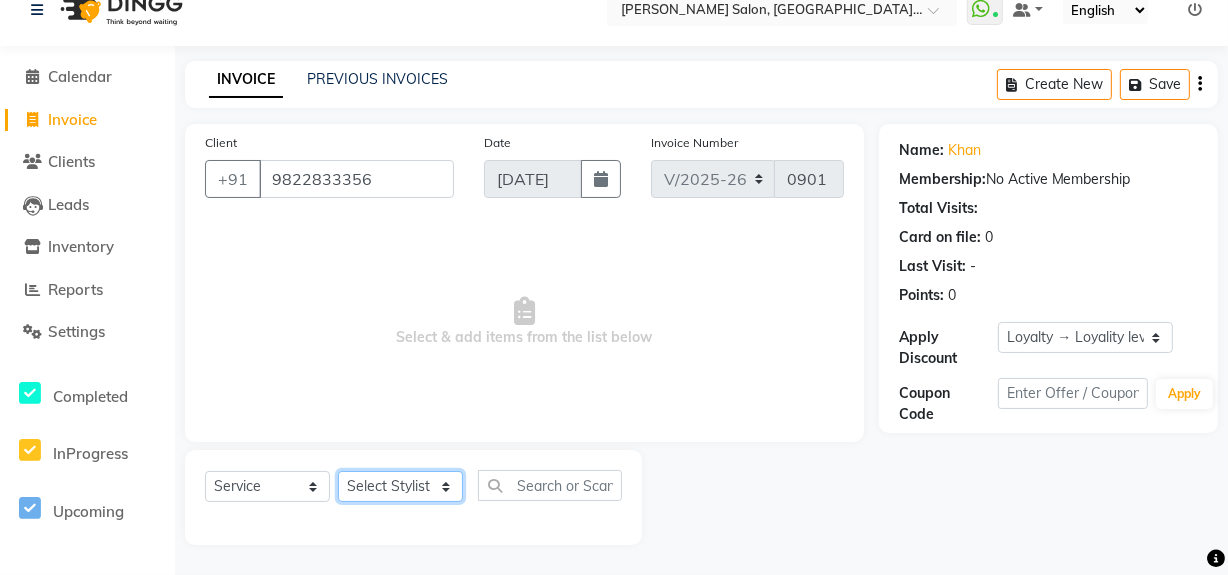 select on "62704" 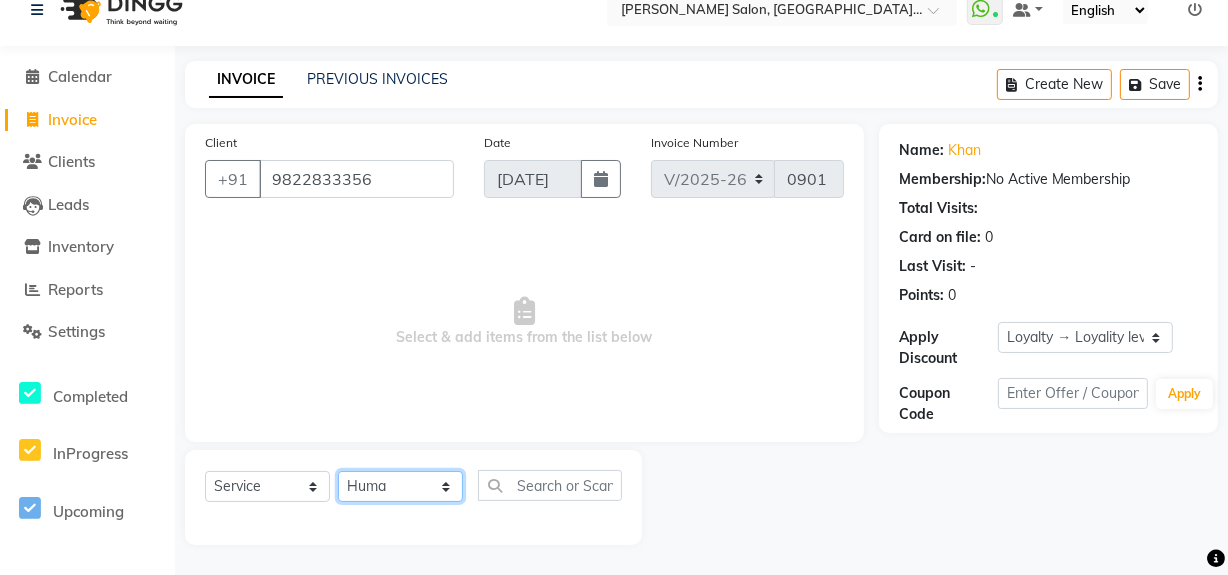 click on "Select Stylist Huma Leonita Management Reception-JADDAF [PERSON_NAME] [PERSON_NAME] trial [DEMOGRAPHIC_DATA]" 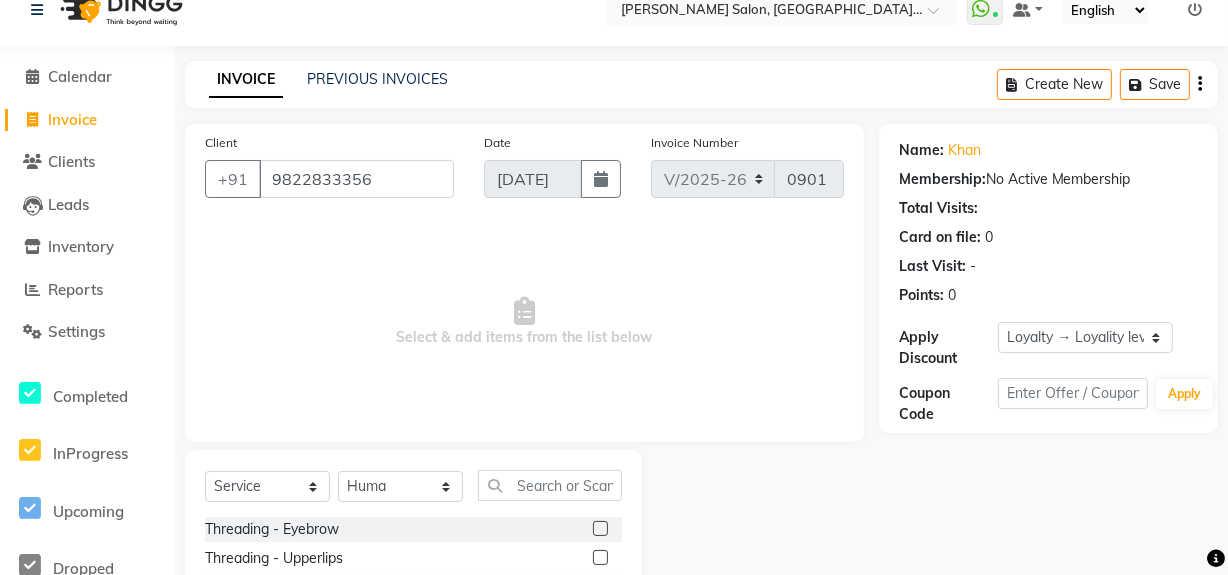 click 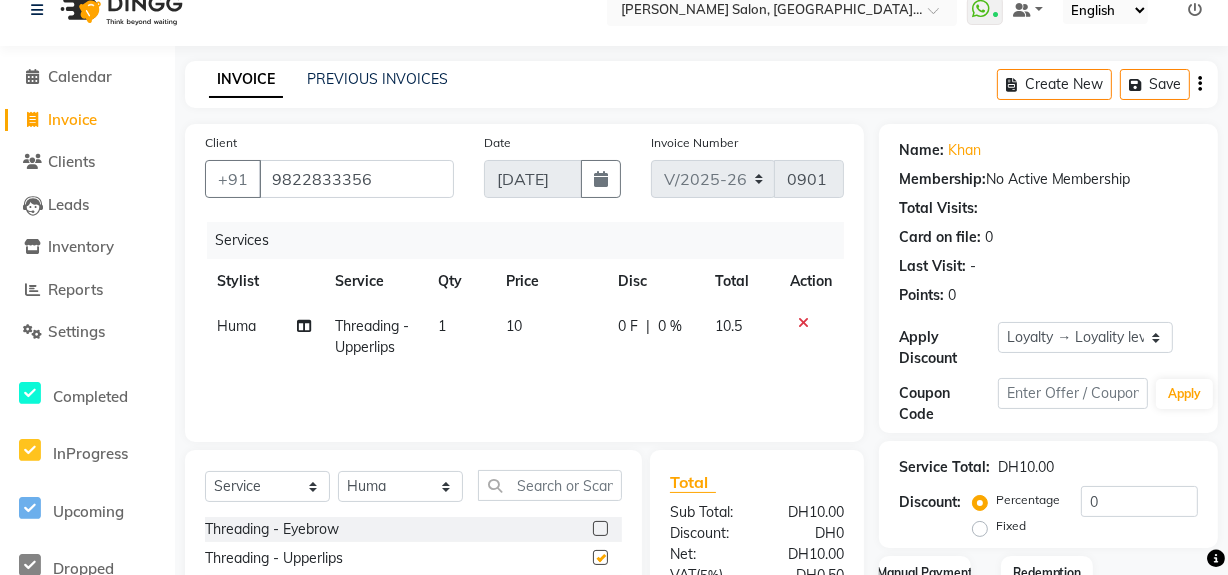 checkbox on "false" 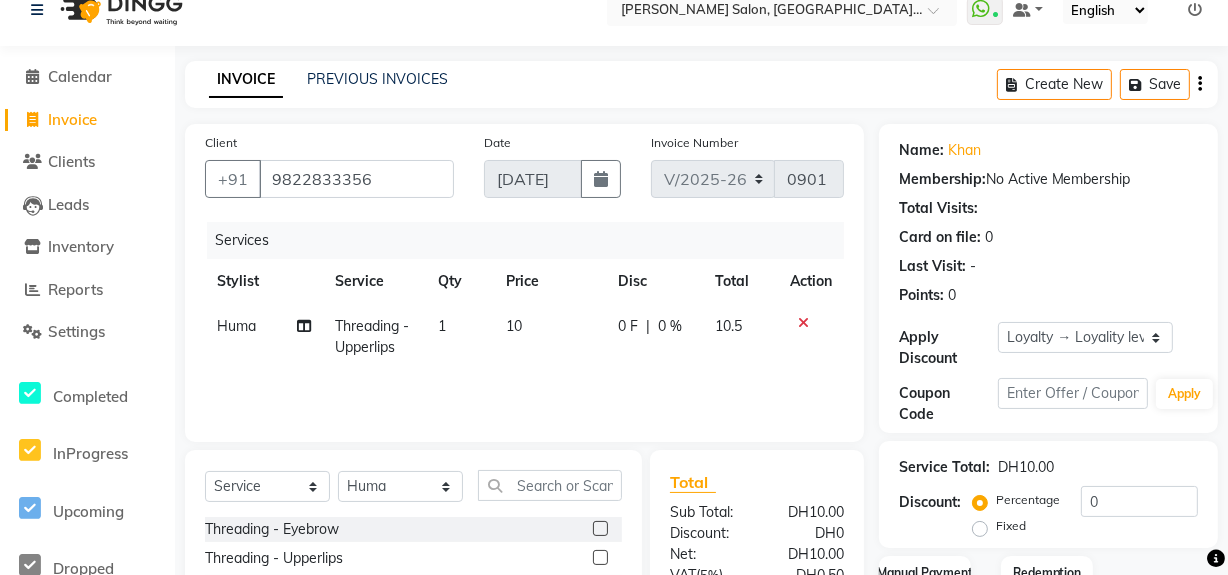 click on "1" 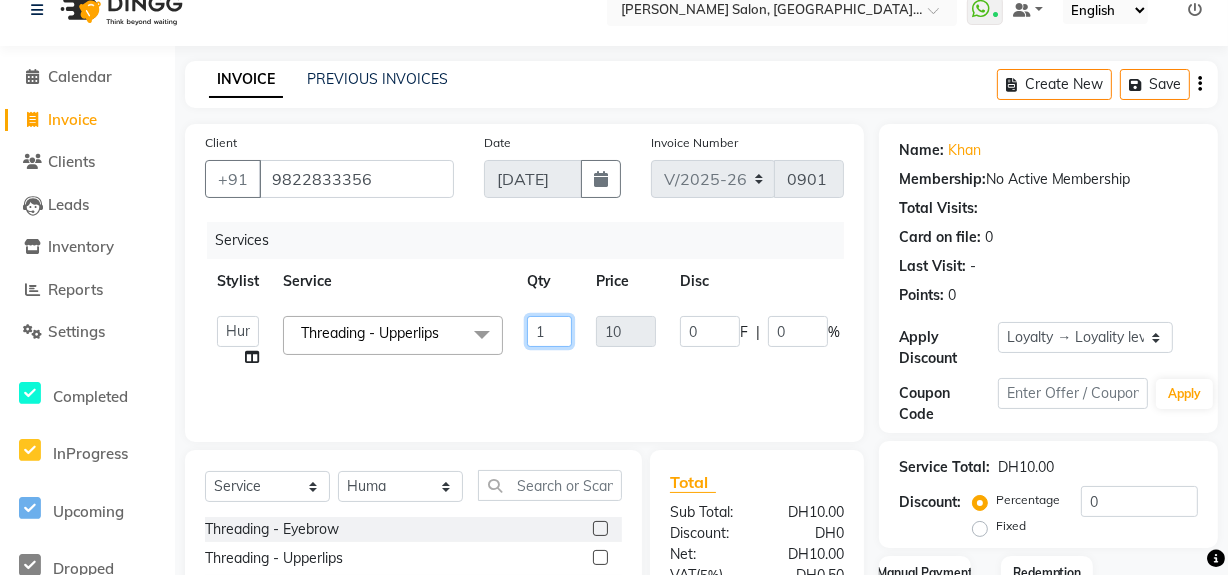 drag, startPoint x: 560, startPoint y: 322, endPoint x: 498, endPoint y: 343, distance: 65.459915 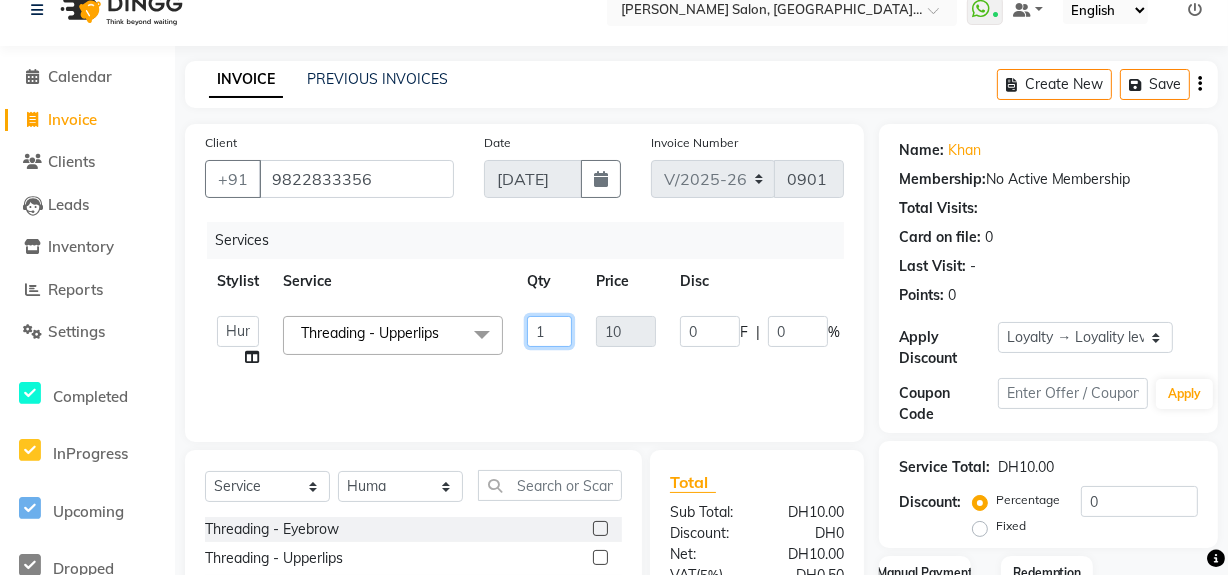 click on "Huma   Leonita   Management   Reception-JADDAF   Simran   Srijana   trial lady  Threading - Upperlips  x Threading - Eyebrow Threading - Upperlips Threading - Chin Threading - Forehead Threading - Nose Threading Threading - Neck Threading Threading - Face Threading Without Eyebrows Threading - Face Threading With Eyebrows Threading - Eyebrow Bleach Threading - Eyebrow Color 100 DEAL COMBO OFFER-FULL HAND WAX,UNDERARMS+HALF LEG WAX 100 DEAL-BODY MASSAGE fruit shampoo with full dry 100 DEAL-COMBO OFFER-HAIRCUT +BLOWDRY EYELASH EXTENSION VOLUME HARD GEL WITH GEL POLISH BOTOX/KERATIN/PROTEIN one stip hair extension fix Shine bath-SHORT HAIR TILL EAR SHINE BATH-MEDIUM TILL SHOULDER THREADING-COMPLIMENTARY HAIR BRAIDS REMOVAL HYDRA FACIAL HYDRA FACIAL-SIGNATURE BODY POLISHING KYRO THERAPY-SMALL  AND MEDIUM HAIR STEAM ONLY SHINE BATH-LONG HAIR TILL BRA LINE SHINE BATH-EXTRA LONG HAIR TREATMENT WASH  HEAD MASSAGE OR BACK MASSAGE-20 MINS NAIL FILING-CUTTING AND FILING ONLY EYELINER ONLY Blue shampoo  NAIL DESIGN 1 0" 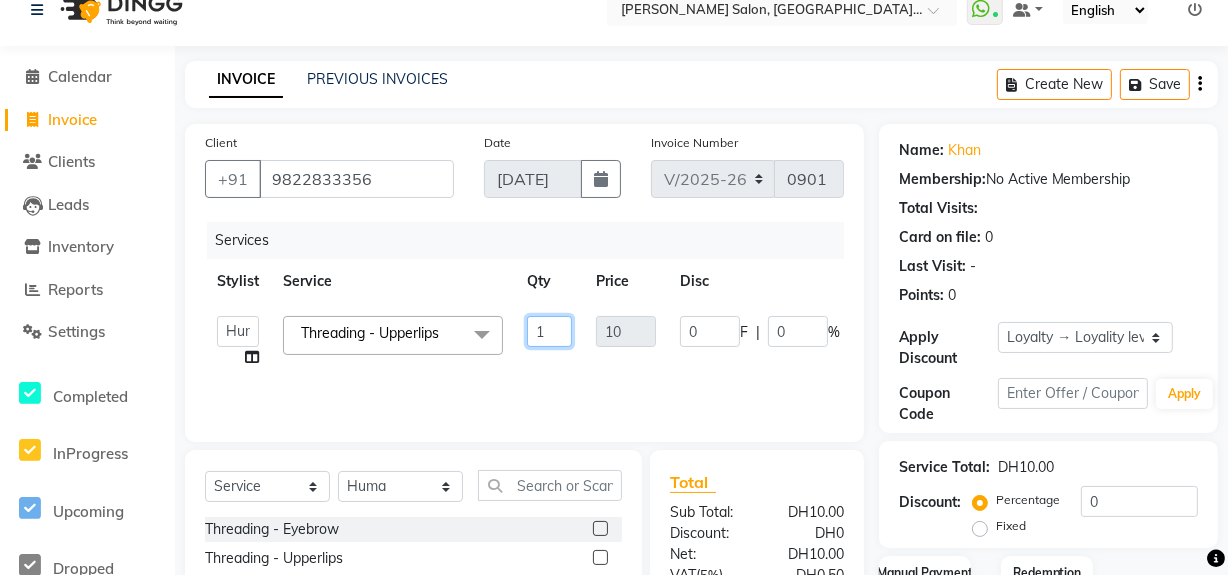 type on "2" 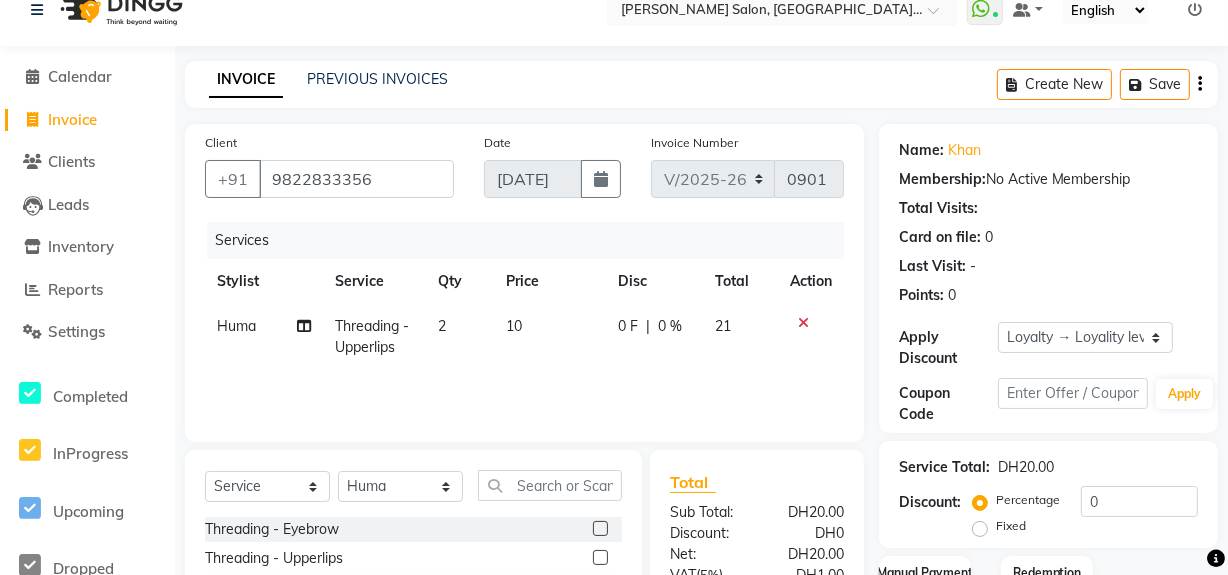 click on "Services Stylist Service Qty Price Disc Total Action Huma Threading - Upperlips 2 10 0 F | 0 % 21" 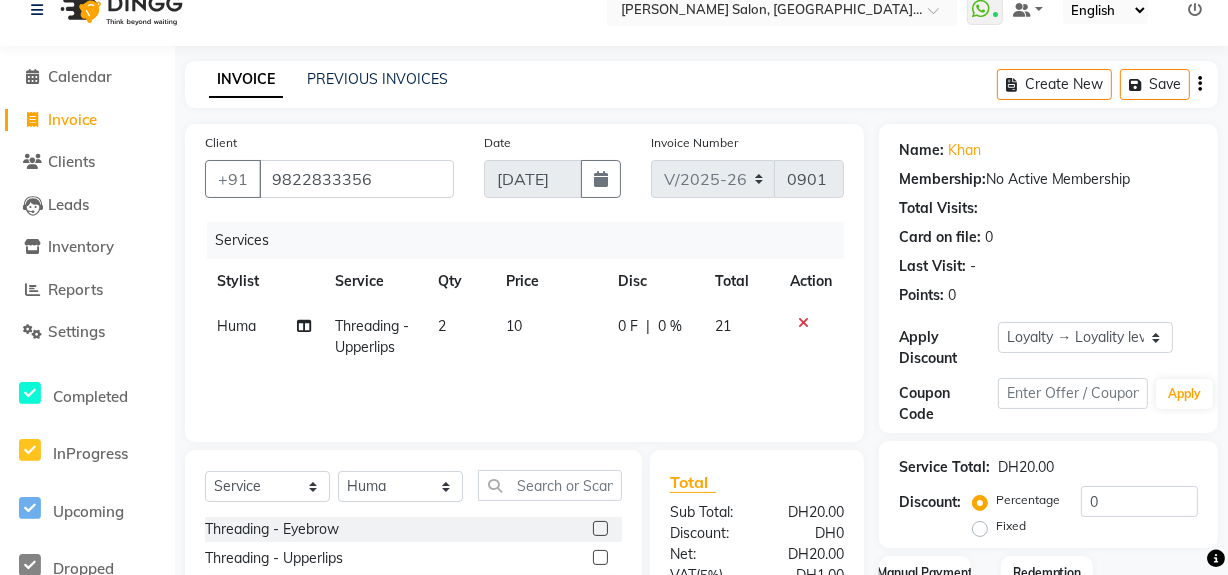 scroll, scrollTop: 226, scrollLeft: 0, axis: vertical 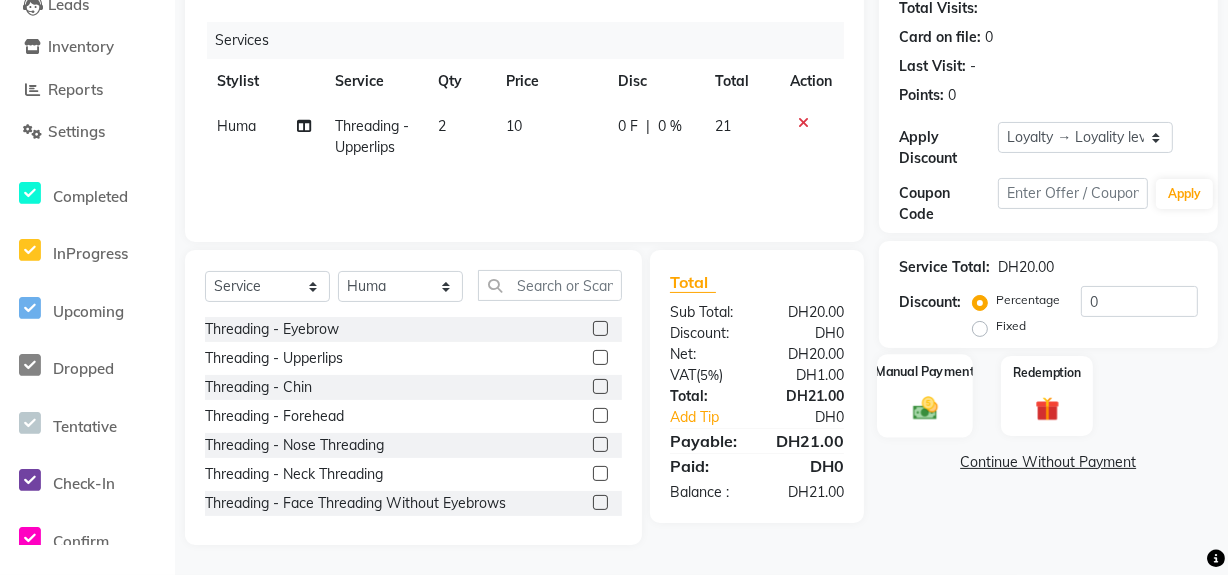click 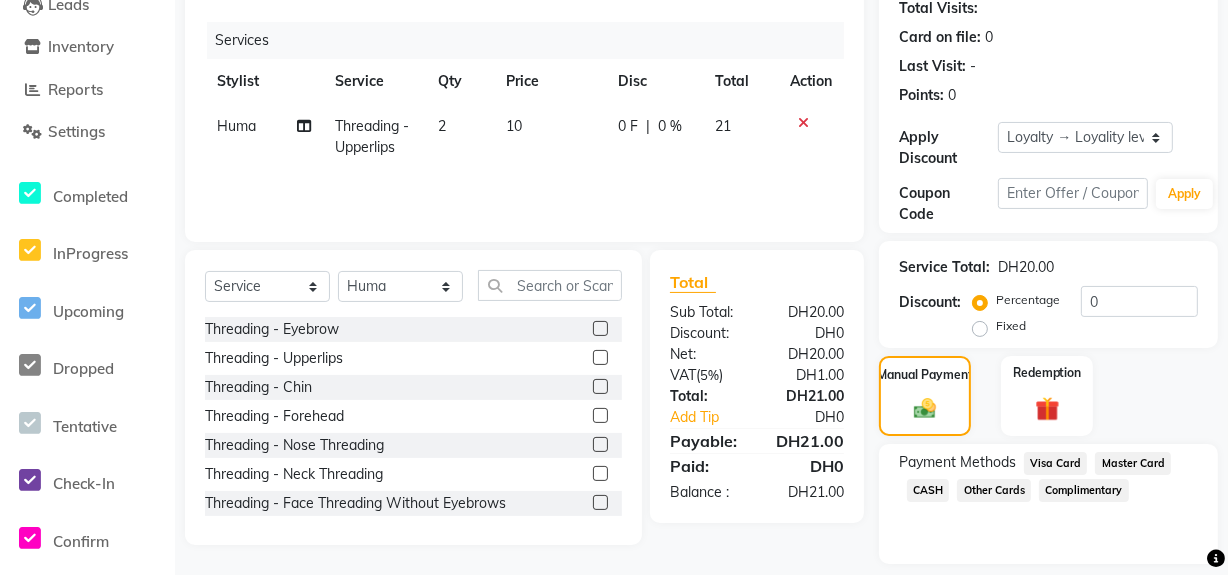 click on "CASH" 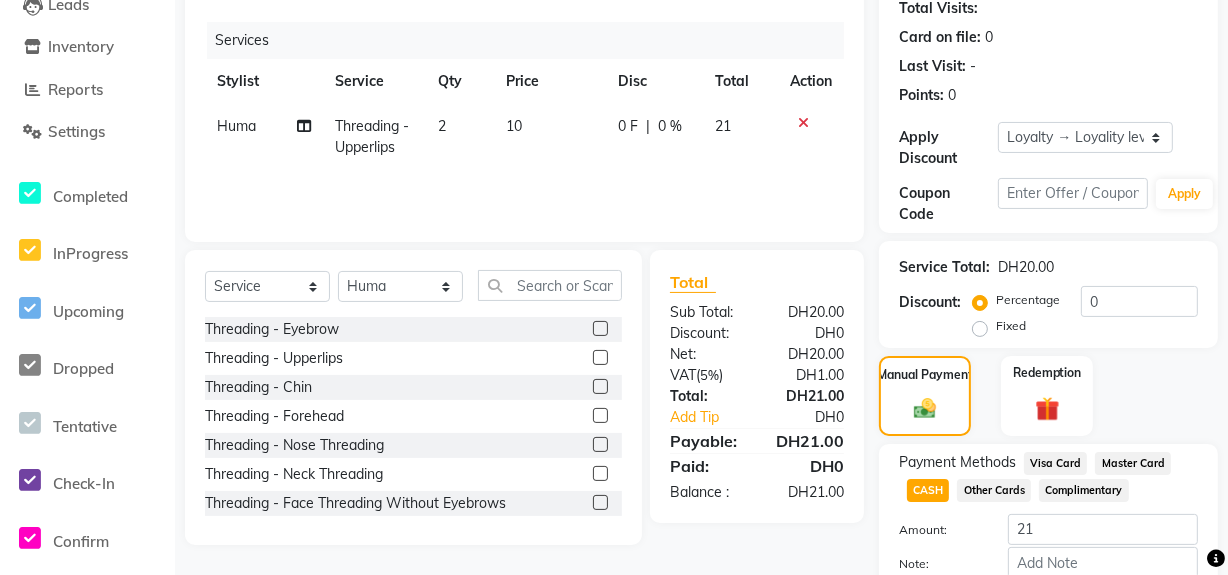 scroll, scrollTop: 340, scrollLeft: 0, axis: vertical 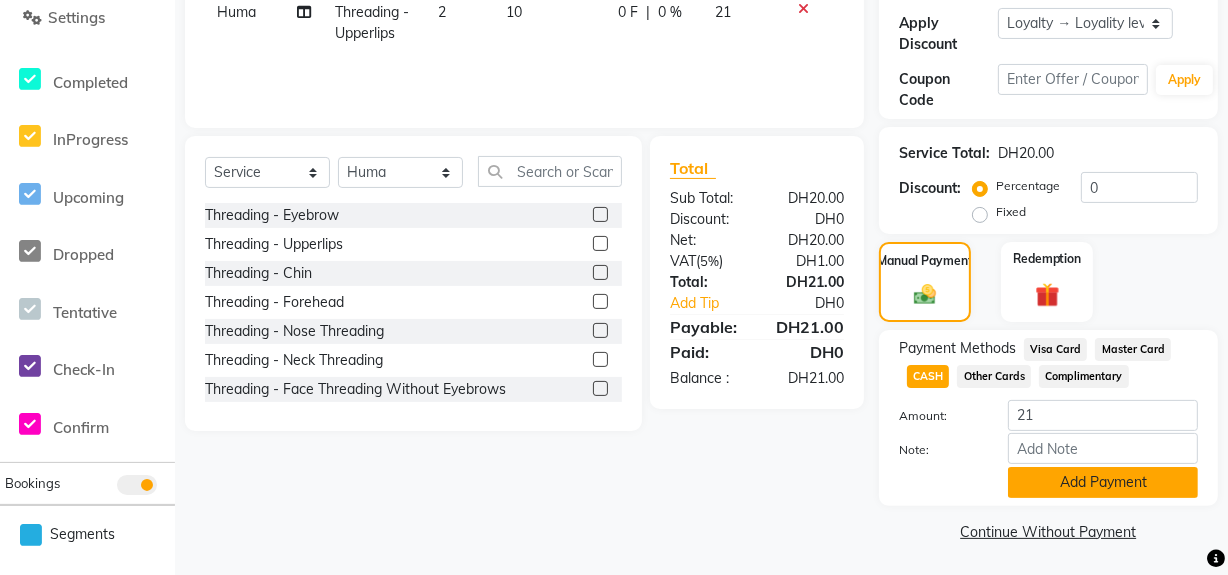 click on "Add Payment" 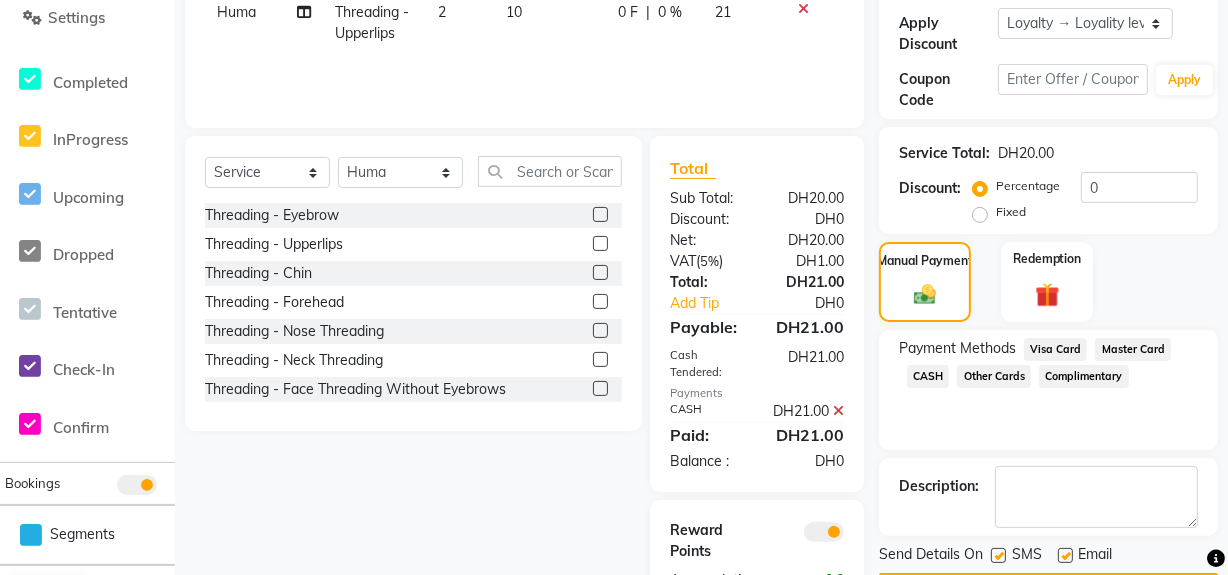 scroll, scrollTop: 448, scrollLeft: 0, axis: vertical 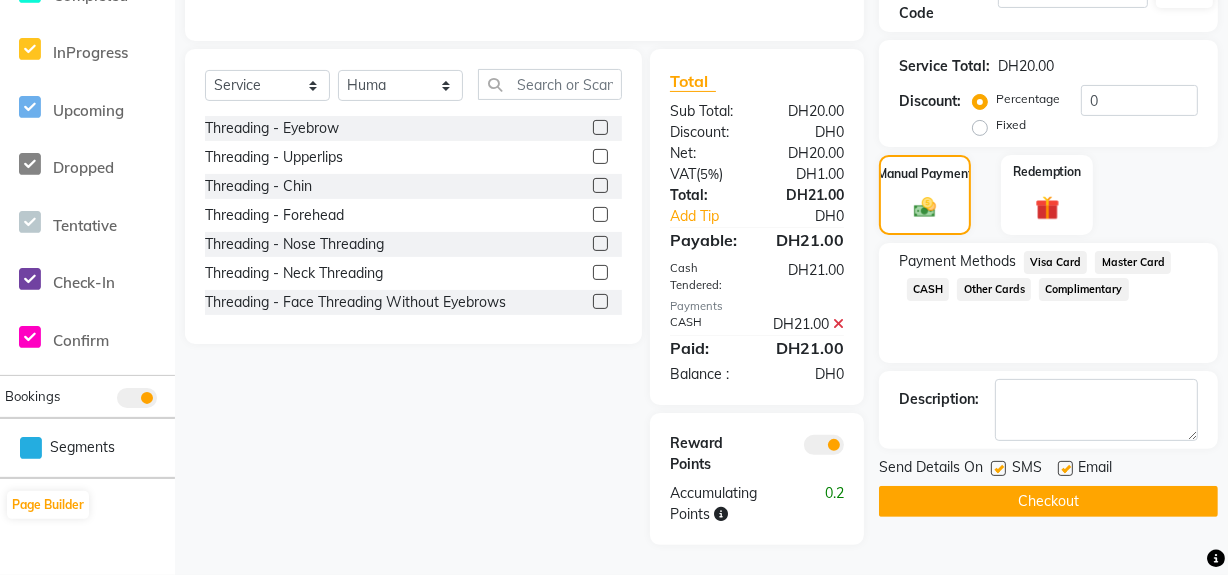 click on "Checkout" 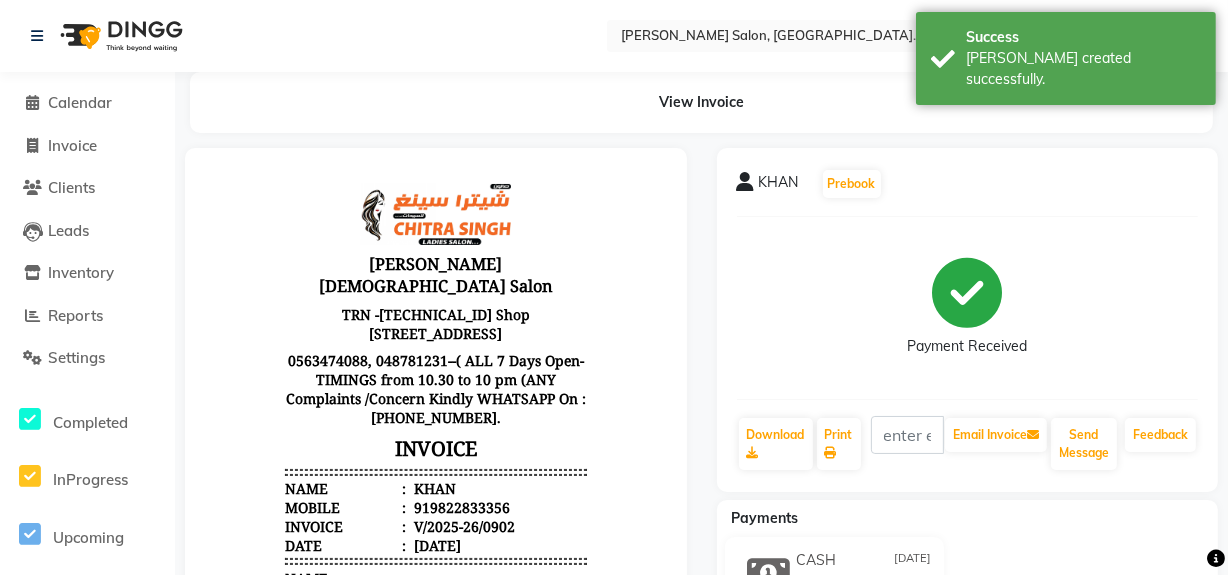 scroll, scrollTop: 0, scrollLeft: 0, axis: both 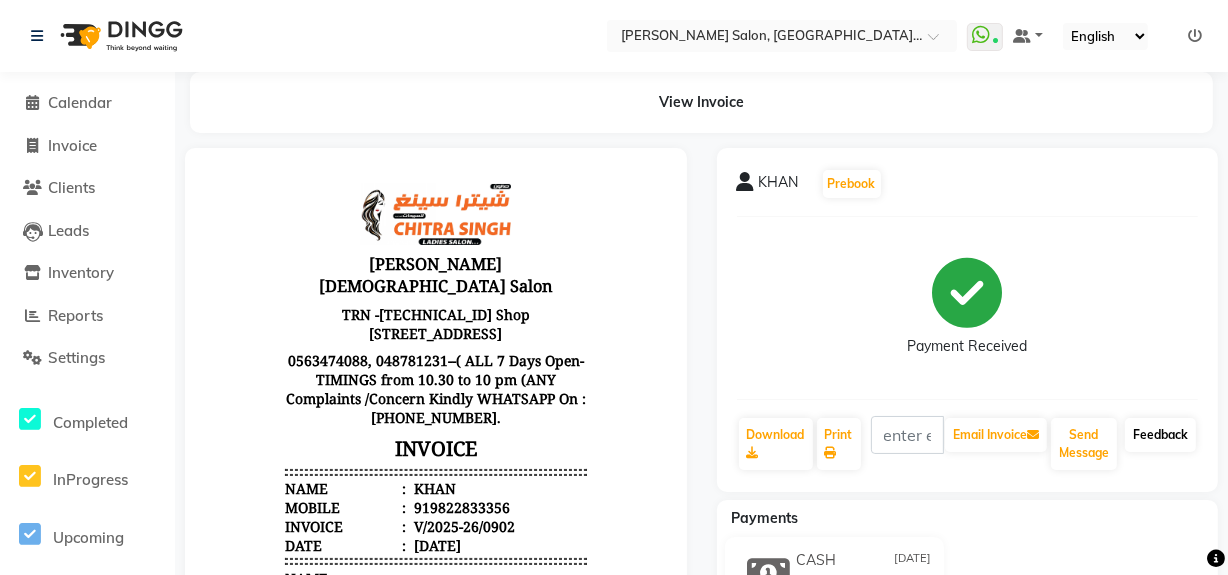 click on "Feedback" 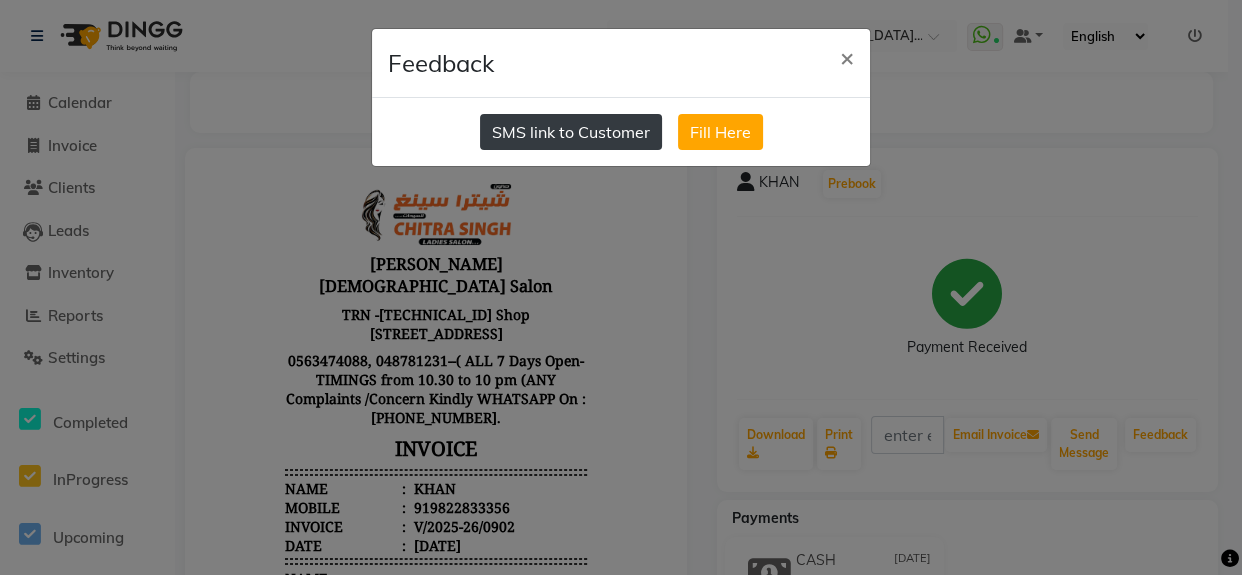 click on "SMS link to Customer" 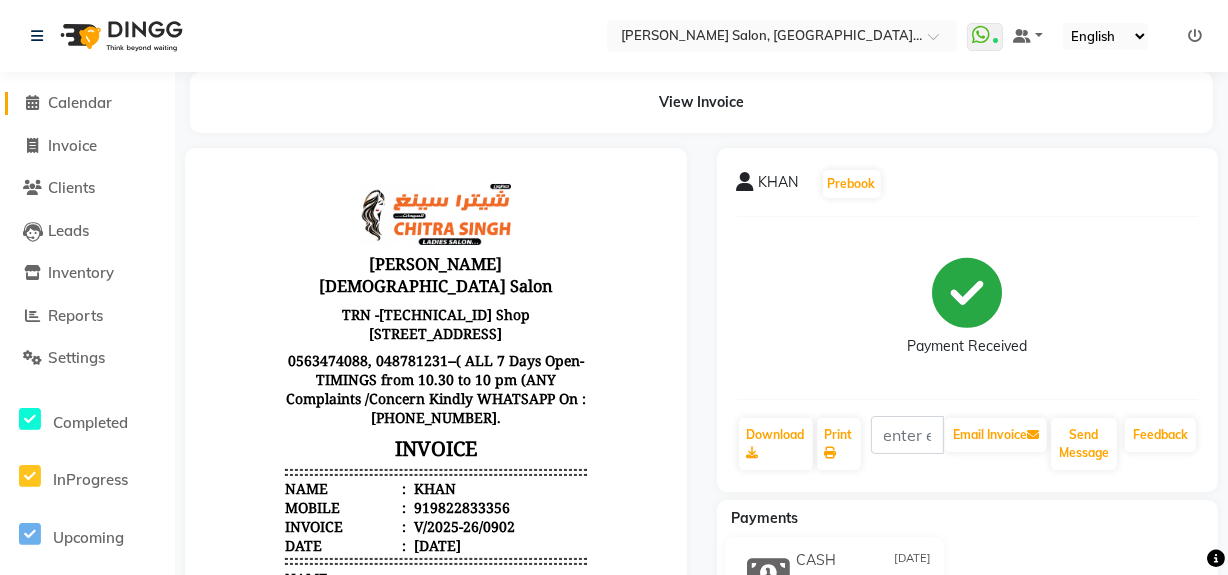drag, startPoint x: 360, startPoint y: 159, endPoint x: 95, endPoint y: 120, distance: 267.85443 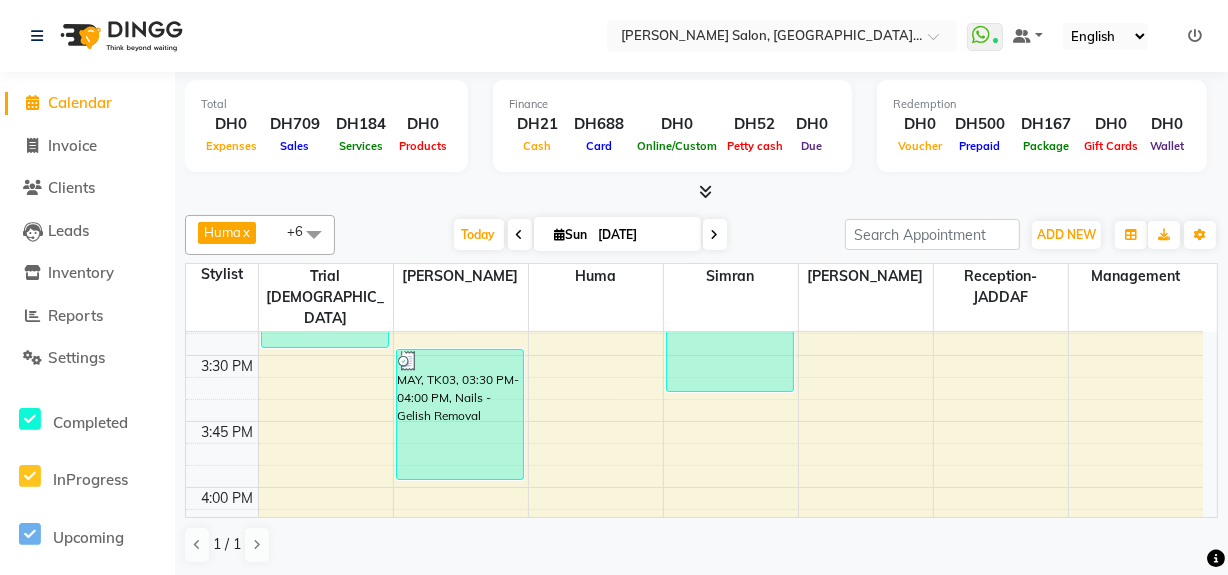 scroll, scrollTop: 1818, scrollLeft: 0, axis: vertical 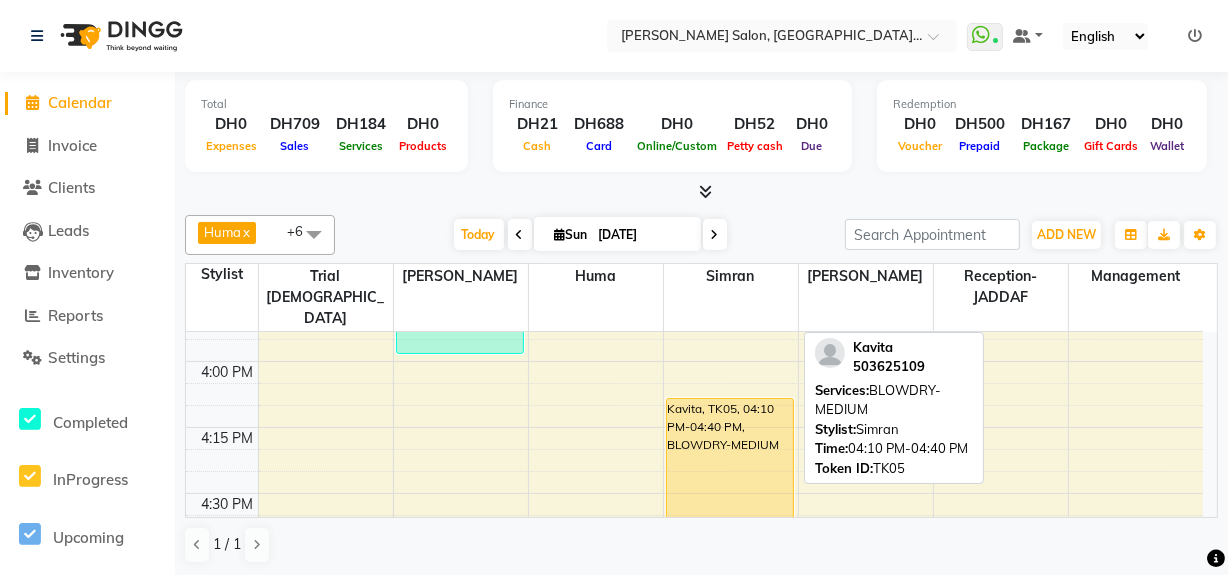 click on "Kavita, TK05, 04:10 PM-04:40 PM, BLOWDRY-MEDIUM" at bounding box center (730, 463) 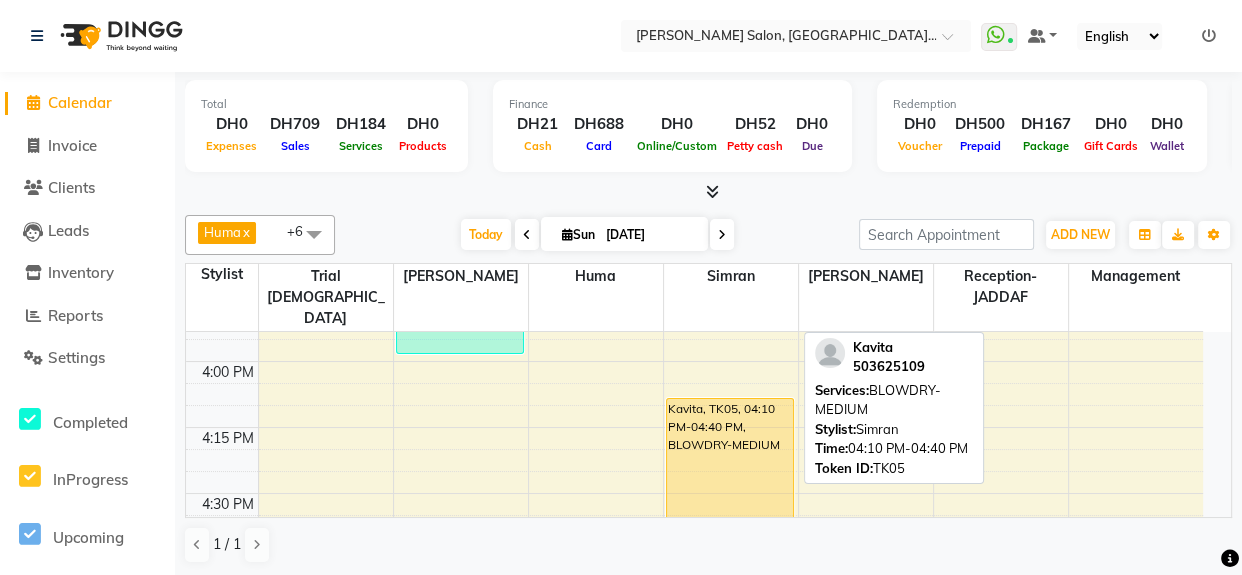 select on "1" 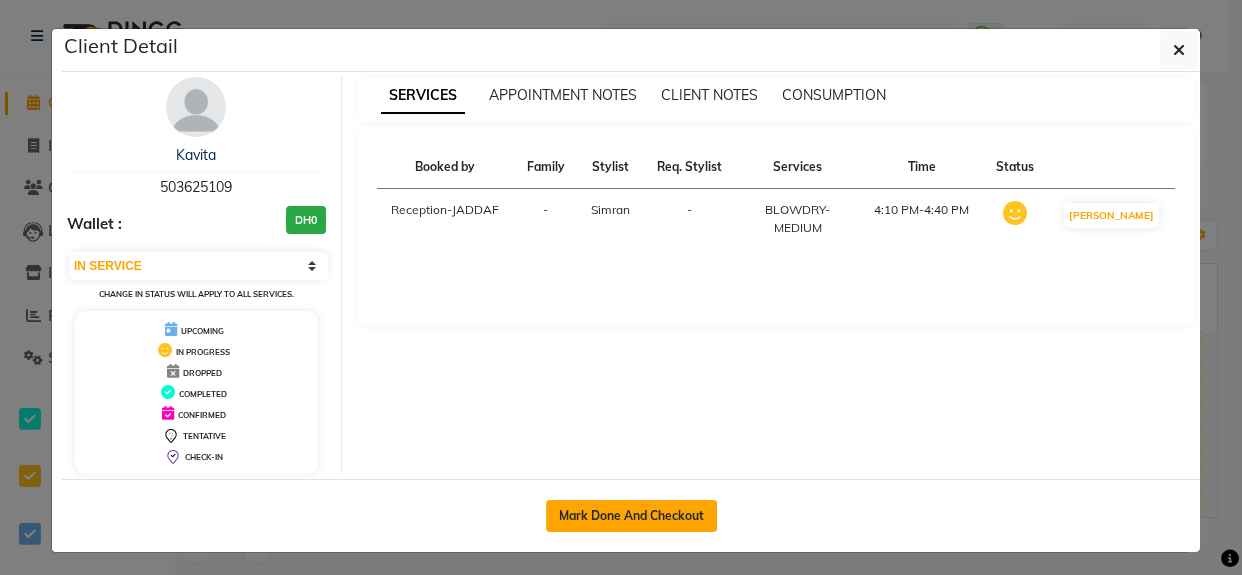 click on "Mark Done And Checkout" 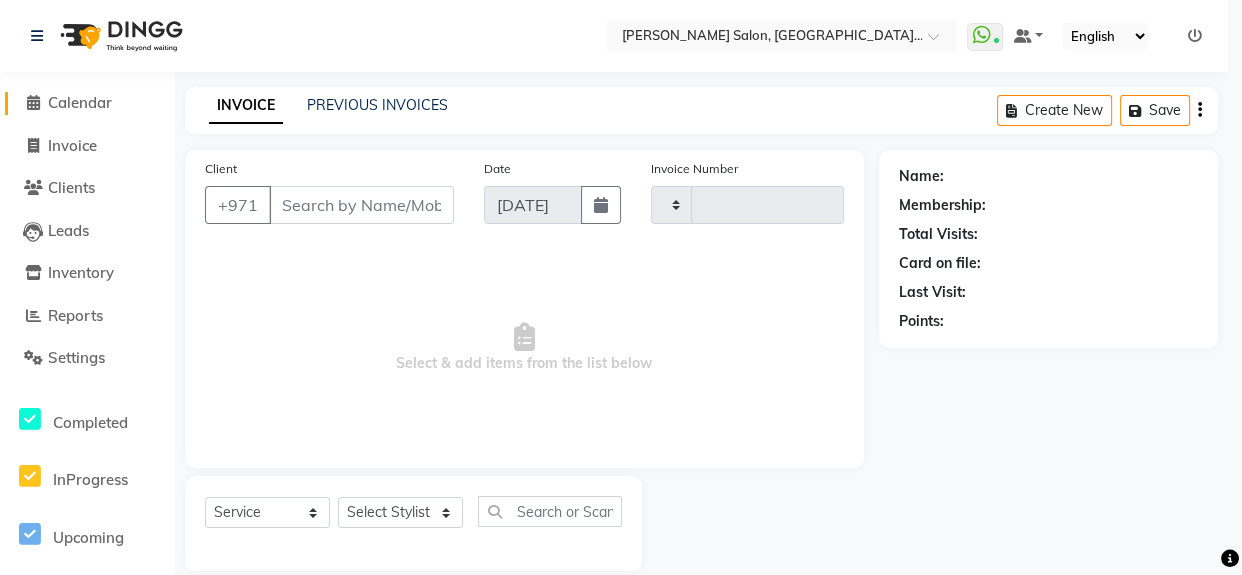type on "0904" 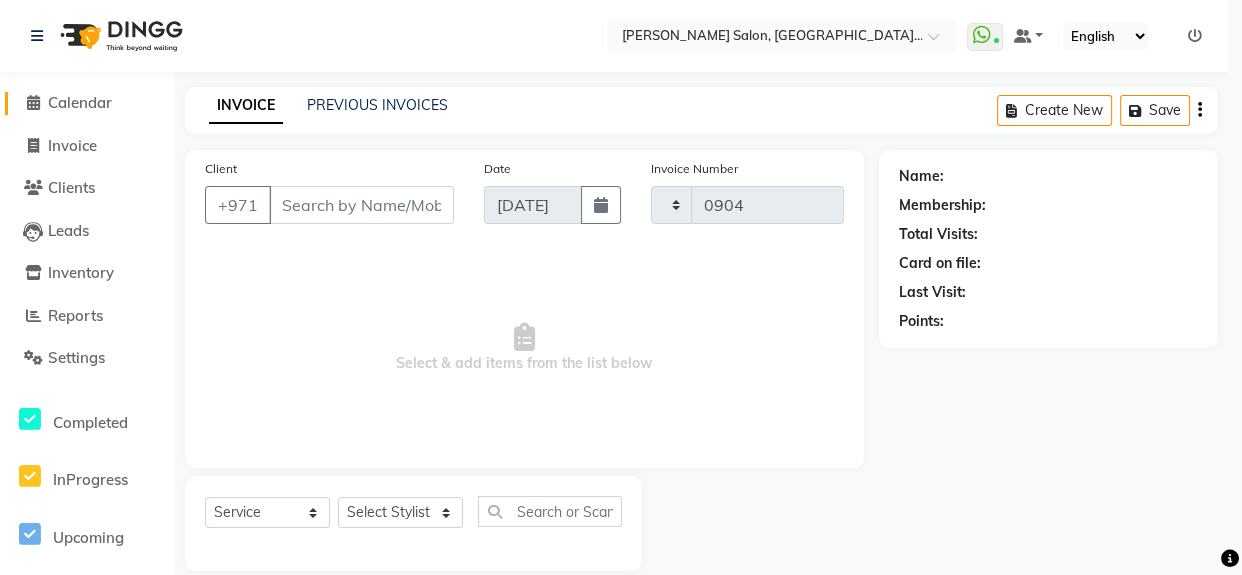 select on "4069" 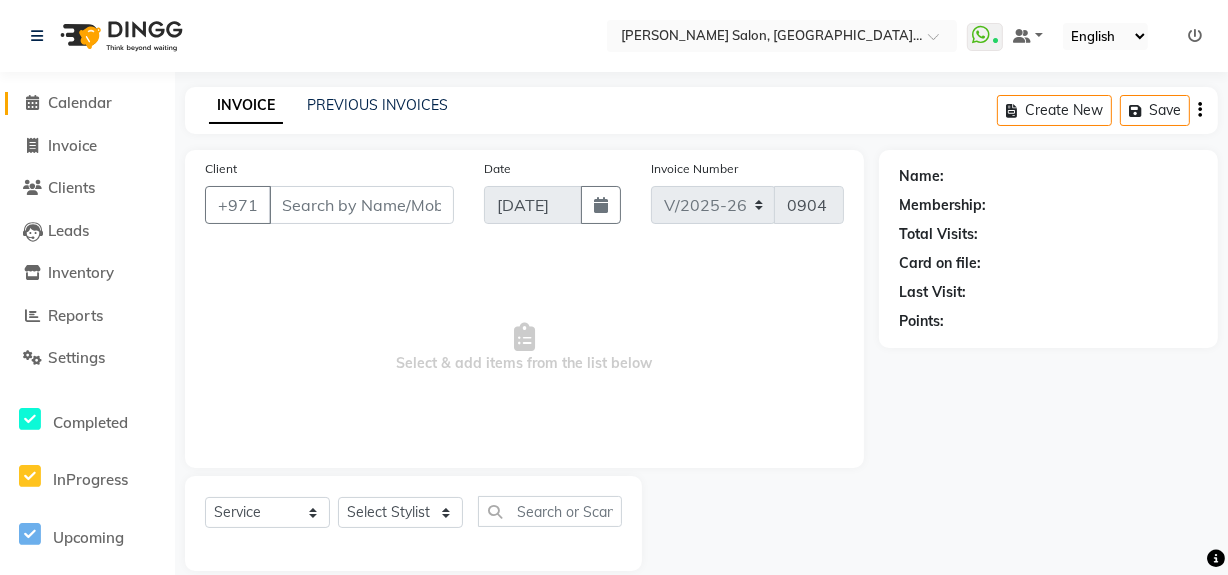 type on "503625109" 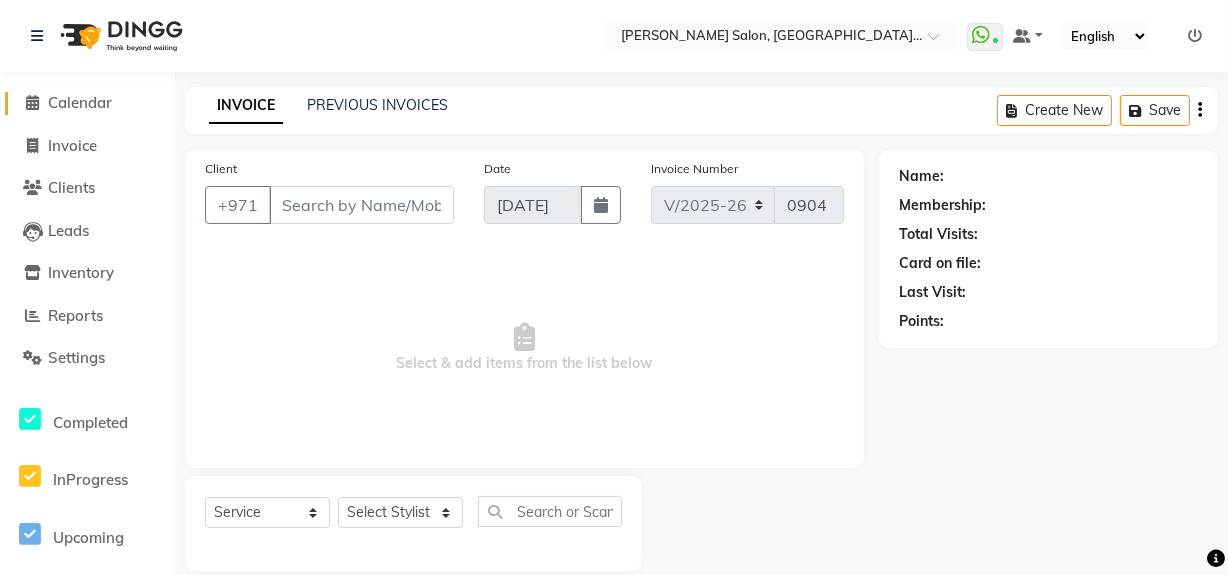 select on "68950" 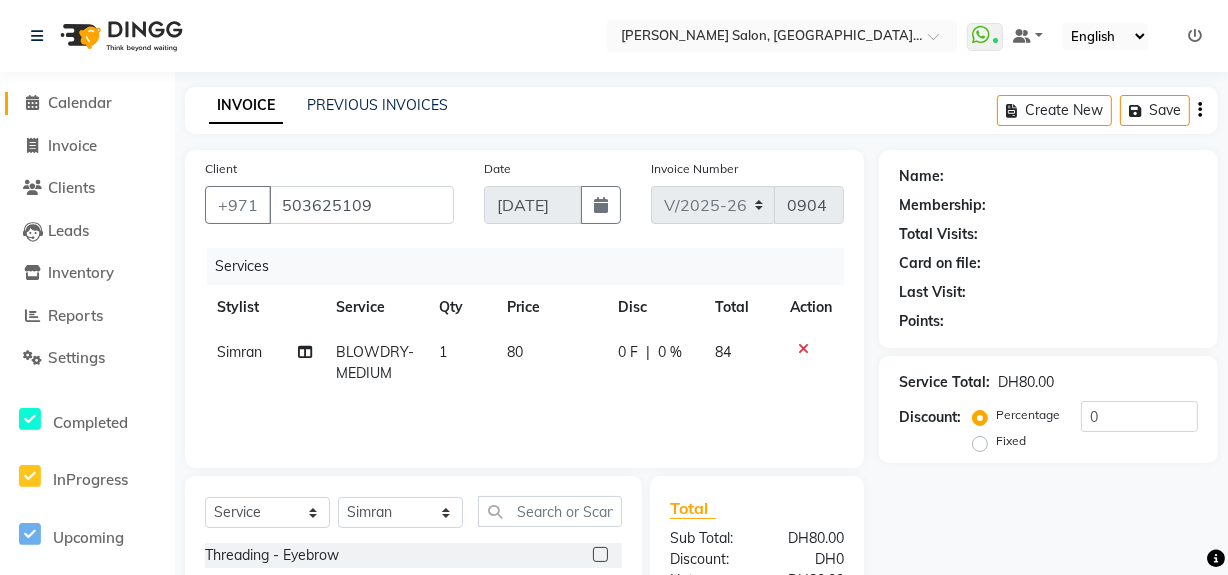 select on "1: Object" 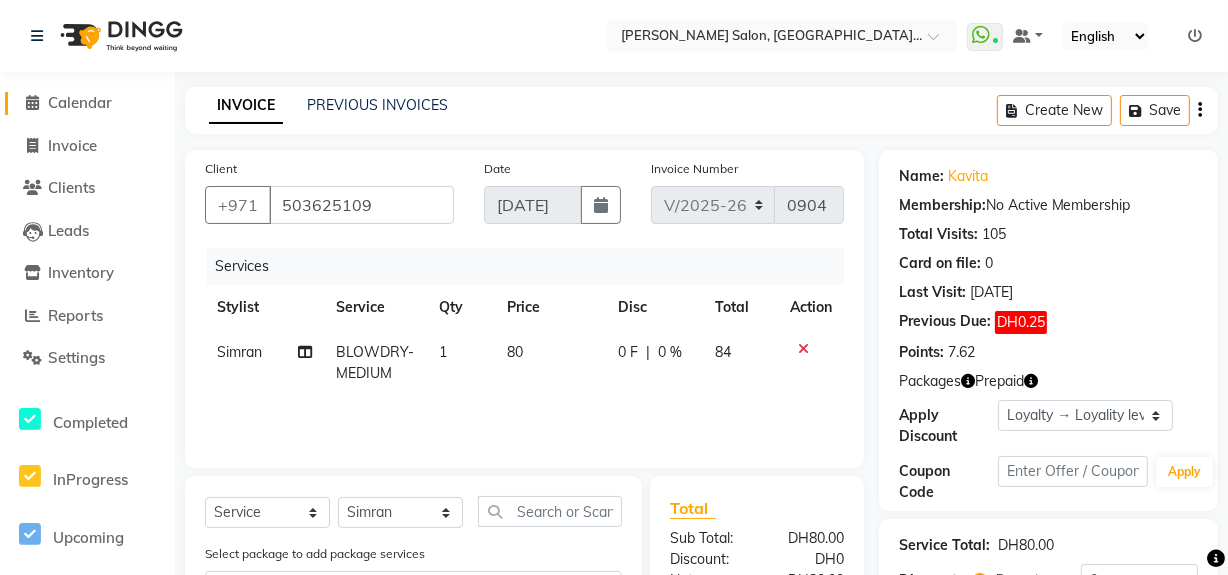 scroll, scrollTop: 293, scrollLeft: 0, axis: vertical 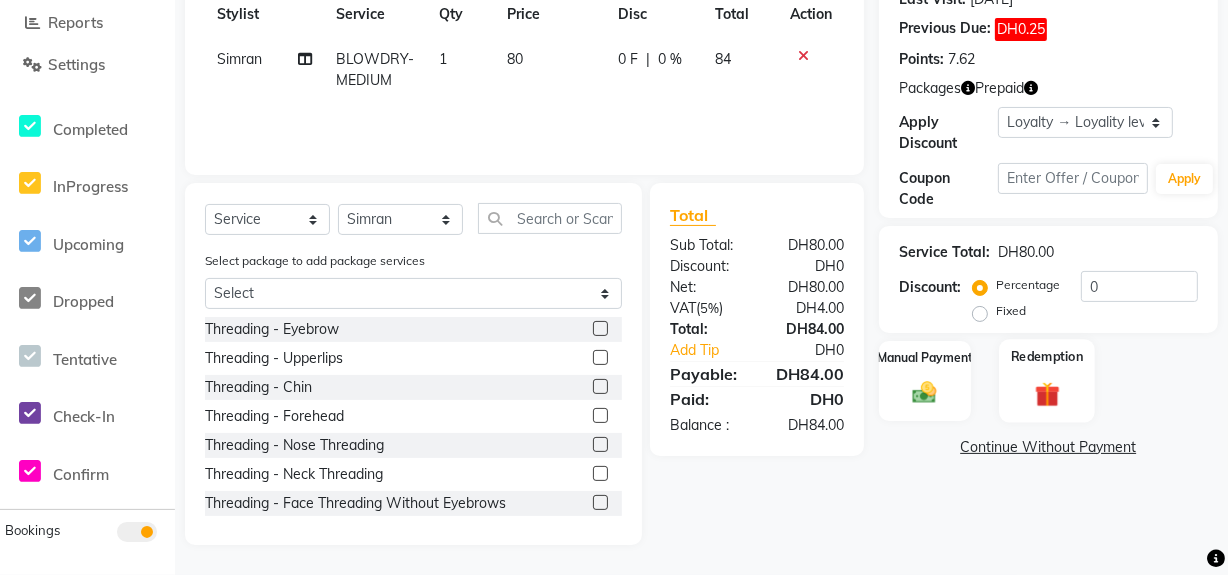 click 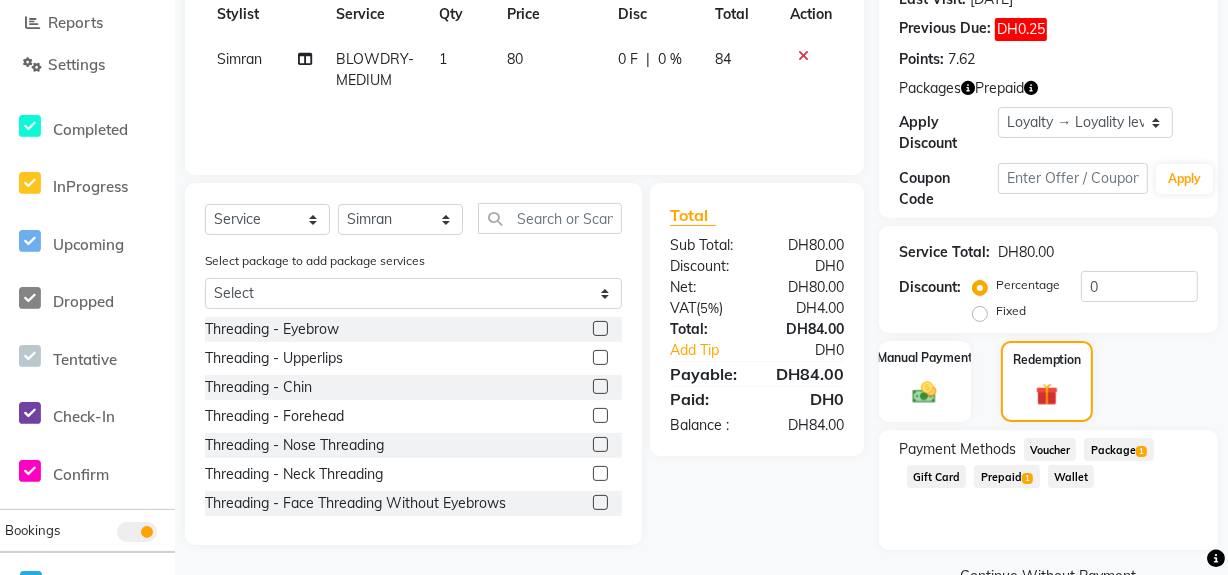 click on "Package  1" 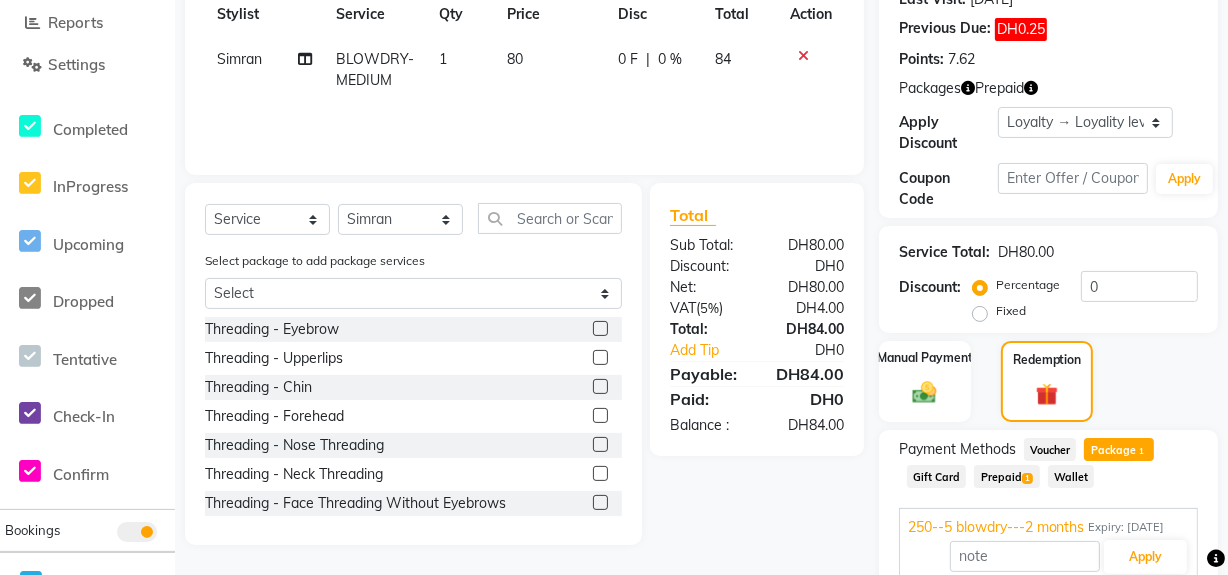 scroll, scrollTop: 485, scrollLeft: 0, axis: vertical 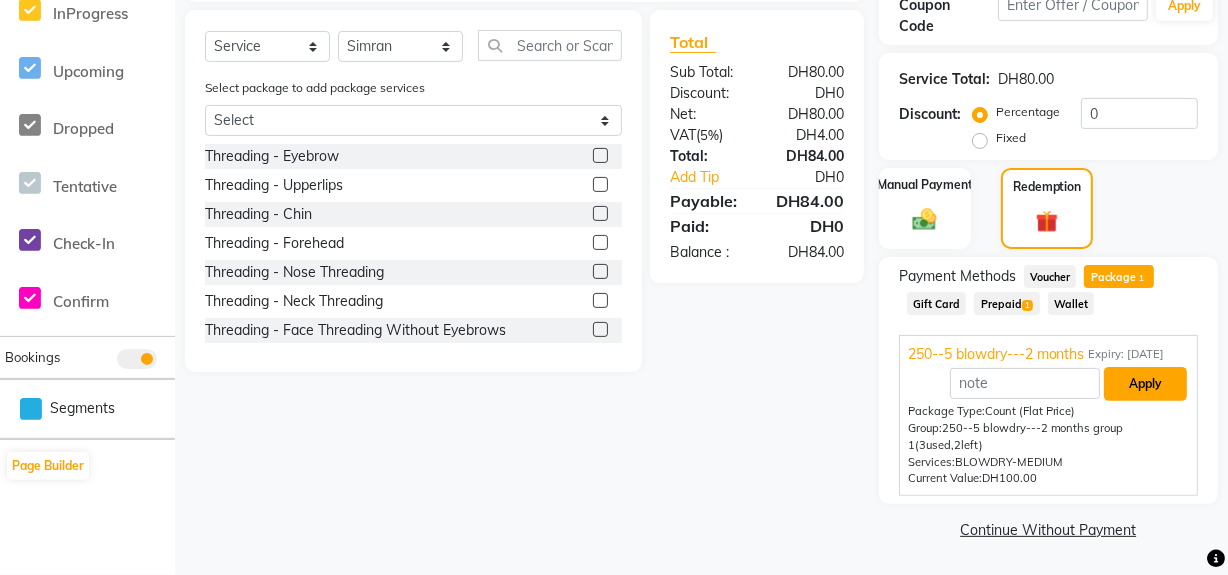 click on "Apply" at bounding box center (1145, 384) 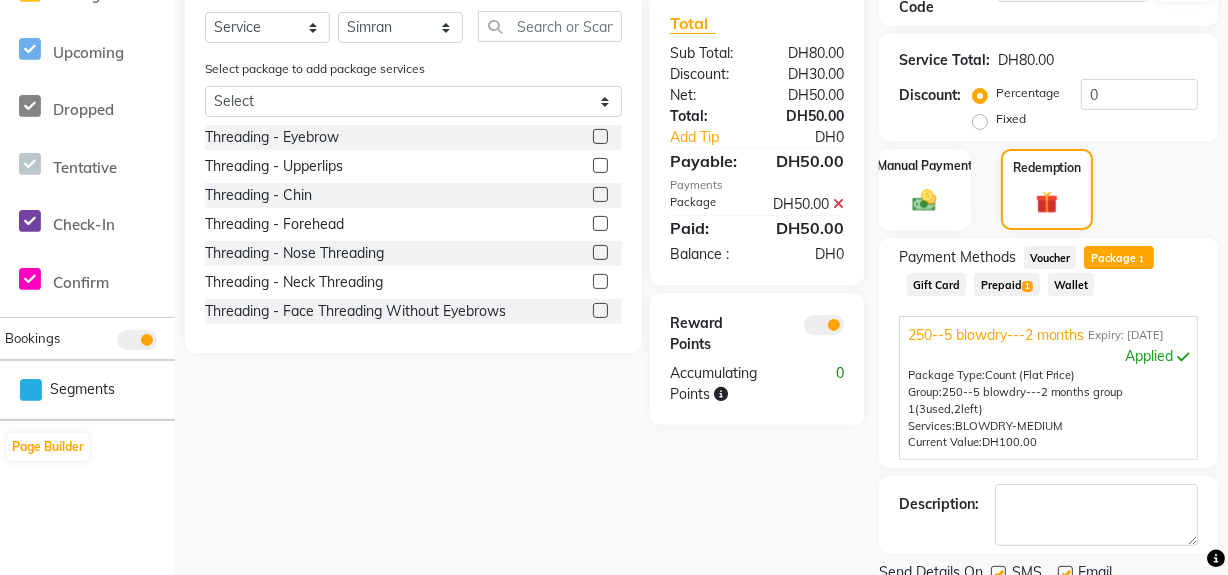 scroll, scrollTop: 580, scrollLeft: 0, axis: vertical 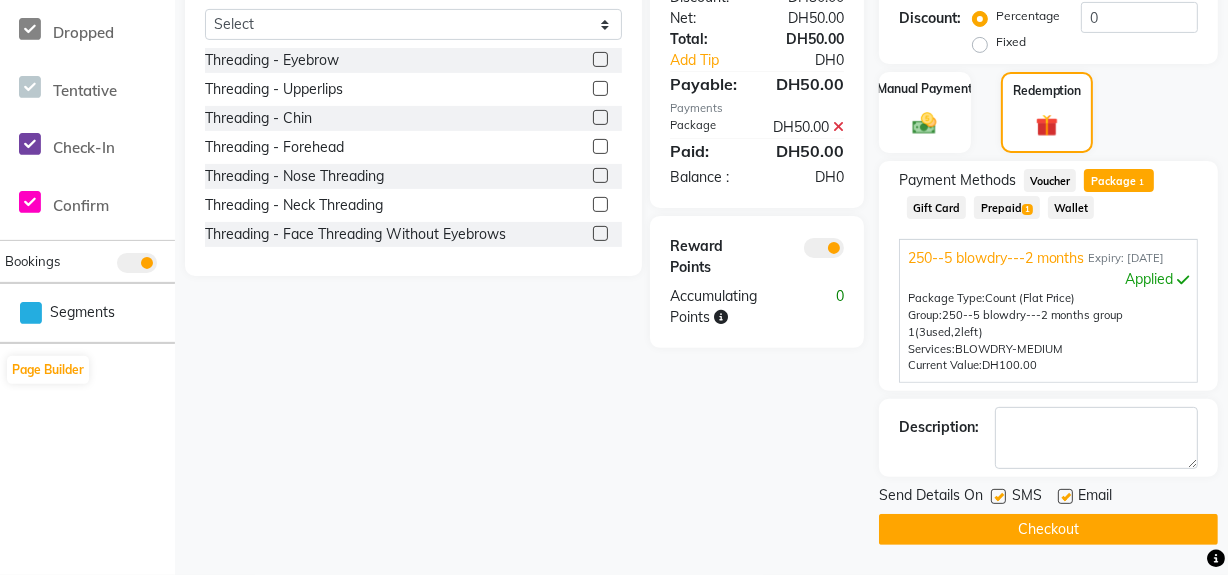 click on "Checkout" 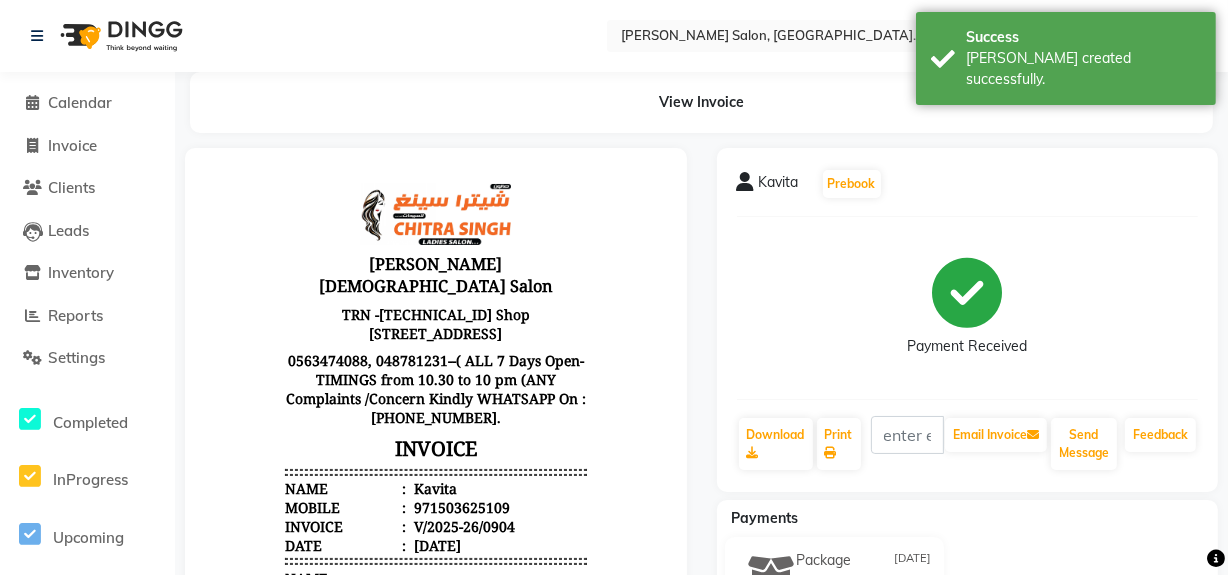 scroll, scrollTop: 0, scrollLeft: 0, axis: both 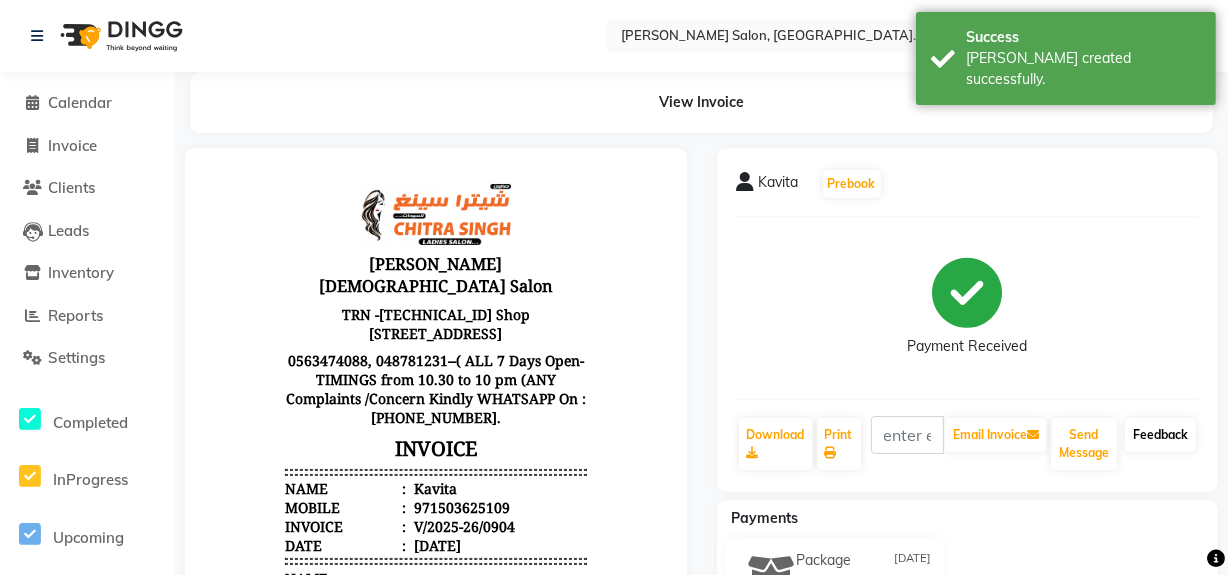 click on "Feedback" 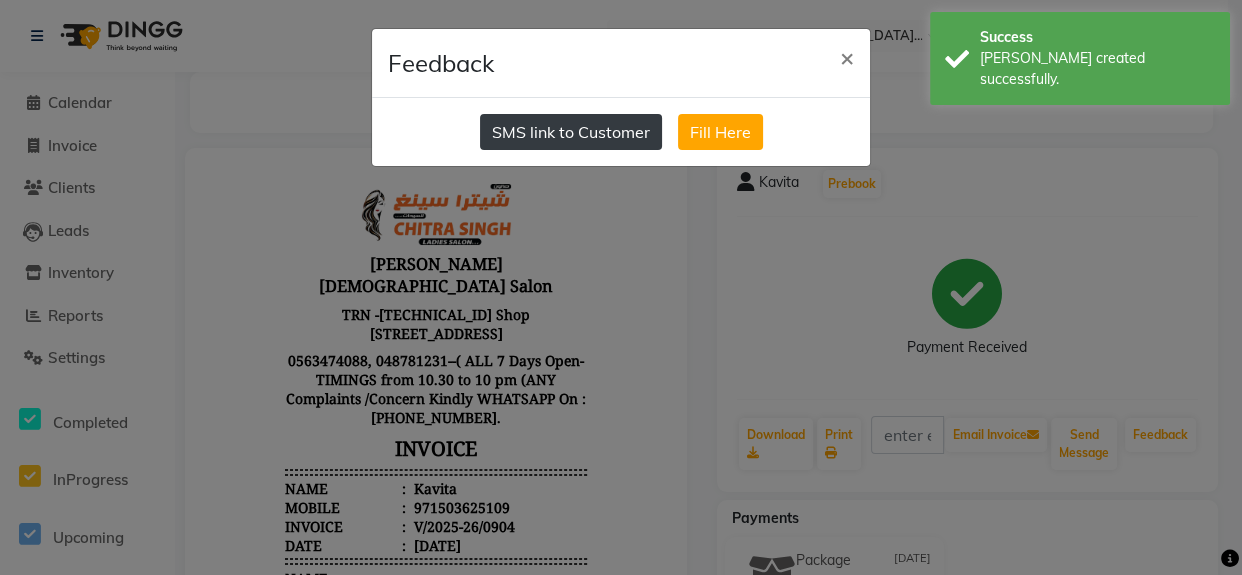 click on "SMS link to Customer" 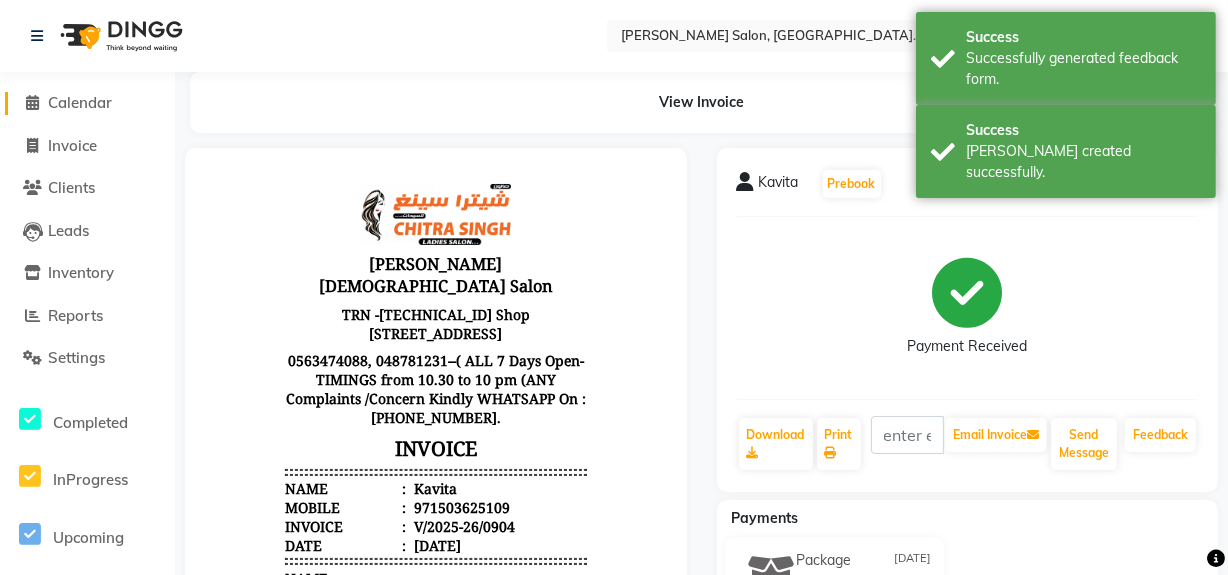 click on "Calendar" 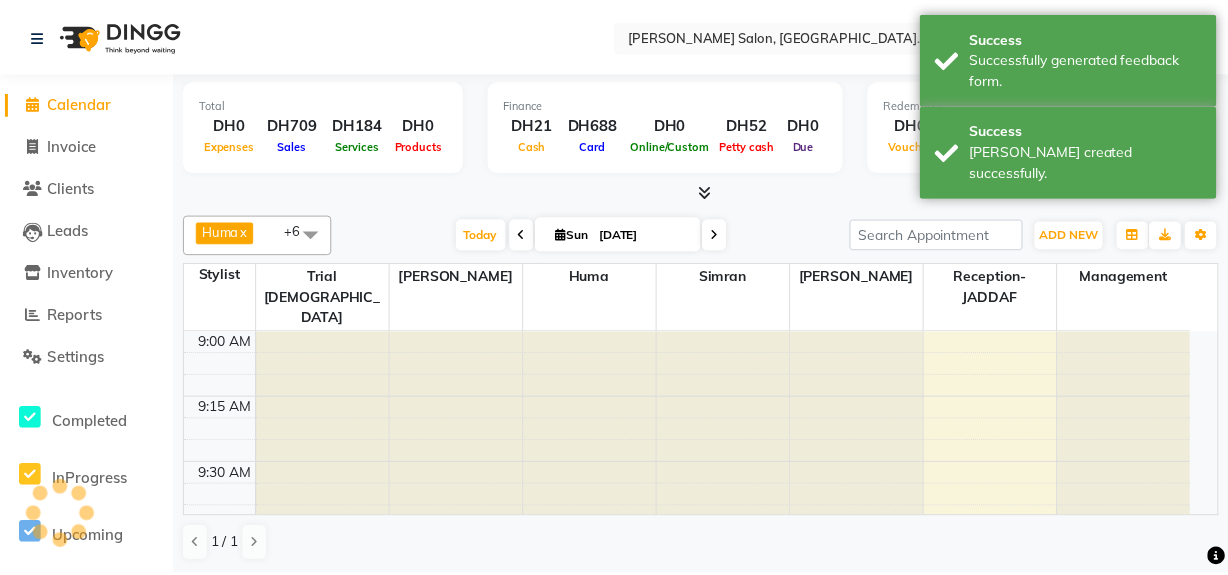 scroll, scrollTop: 0, scrollLeft: 0, axis: both 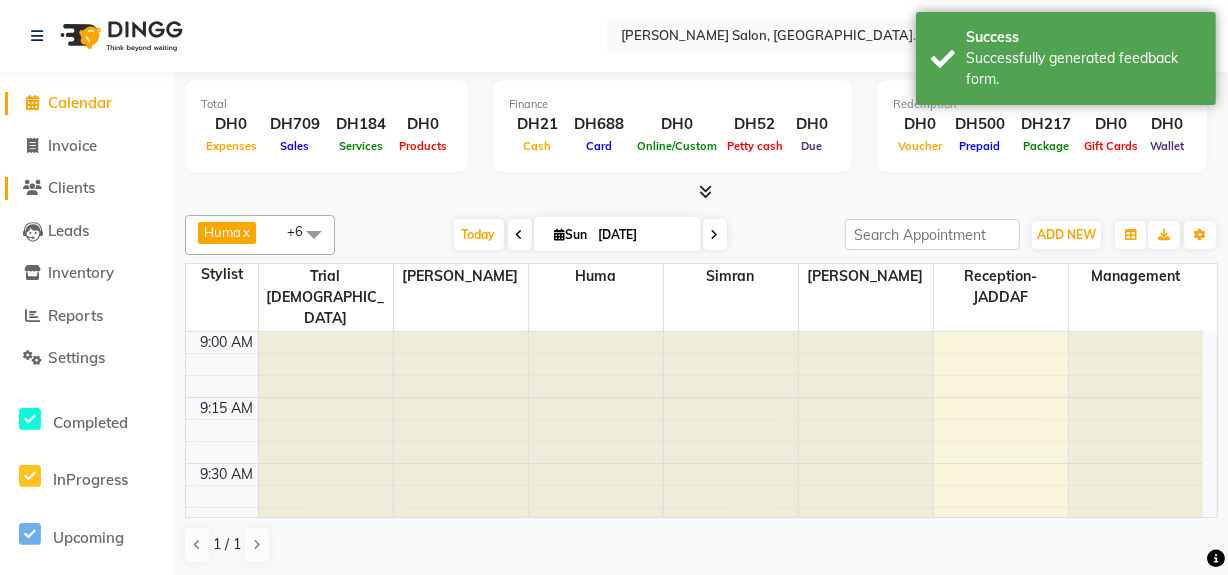 click on "Clients" 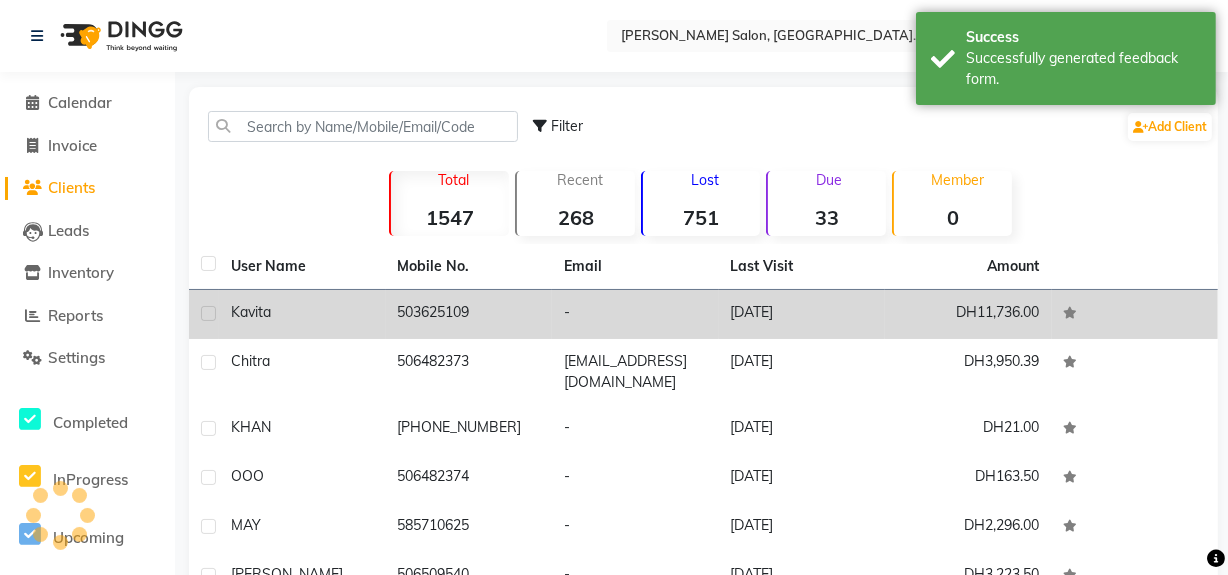 click on "503625109" 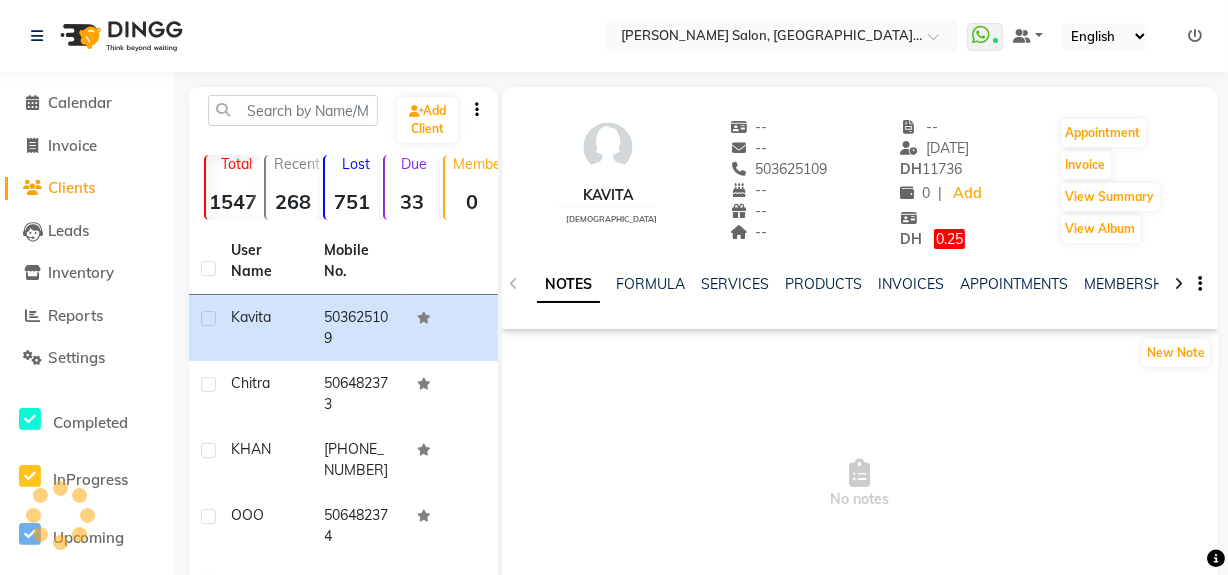 click 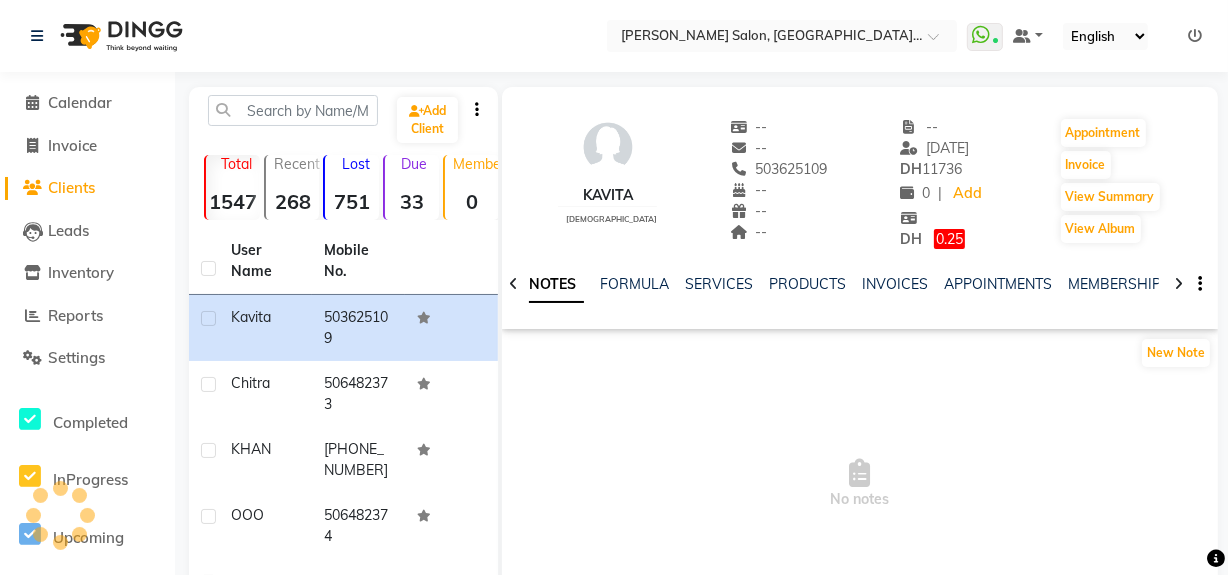 click 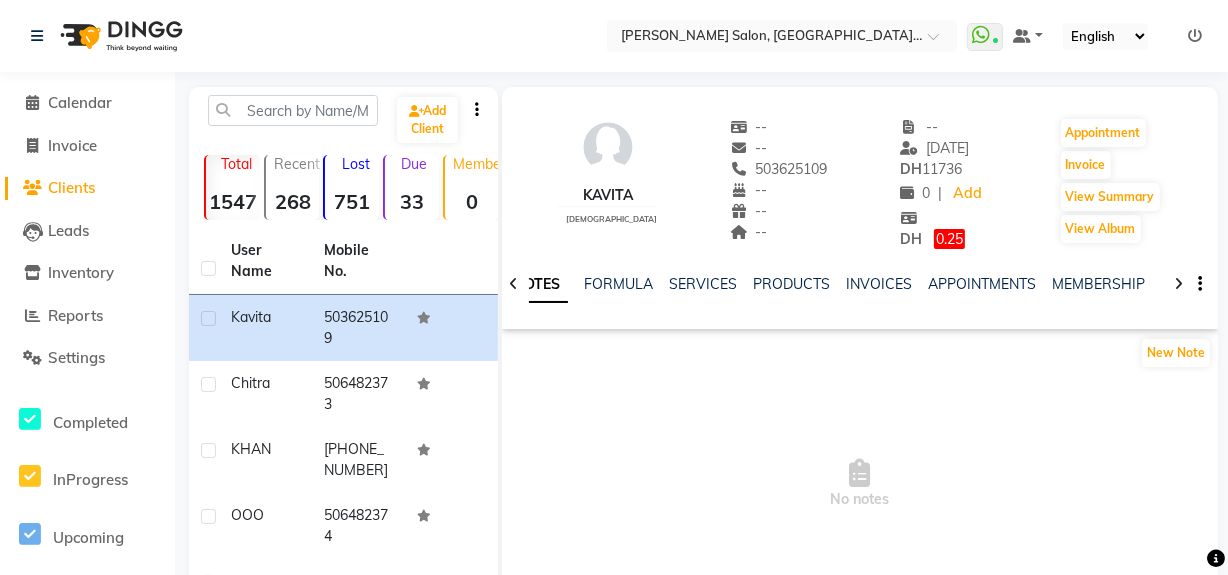 click 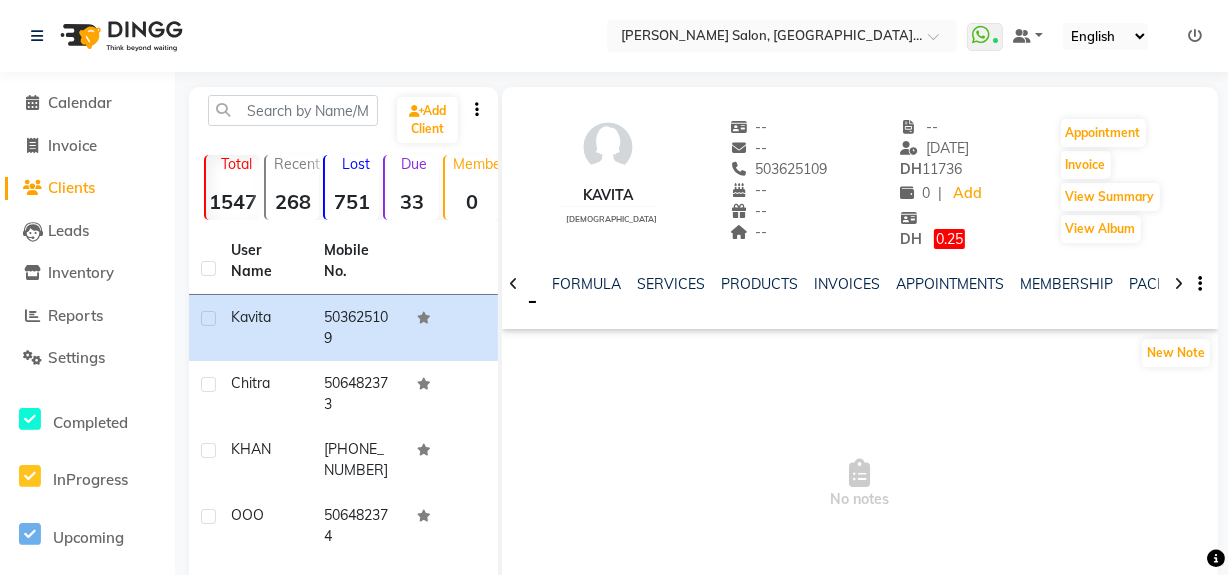 click 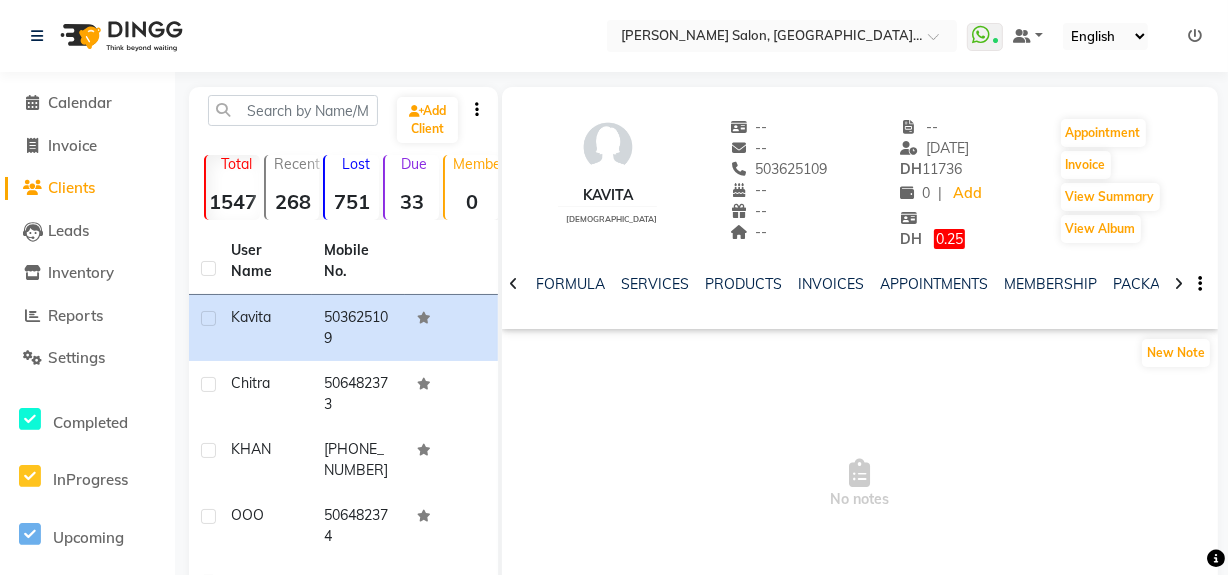 click 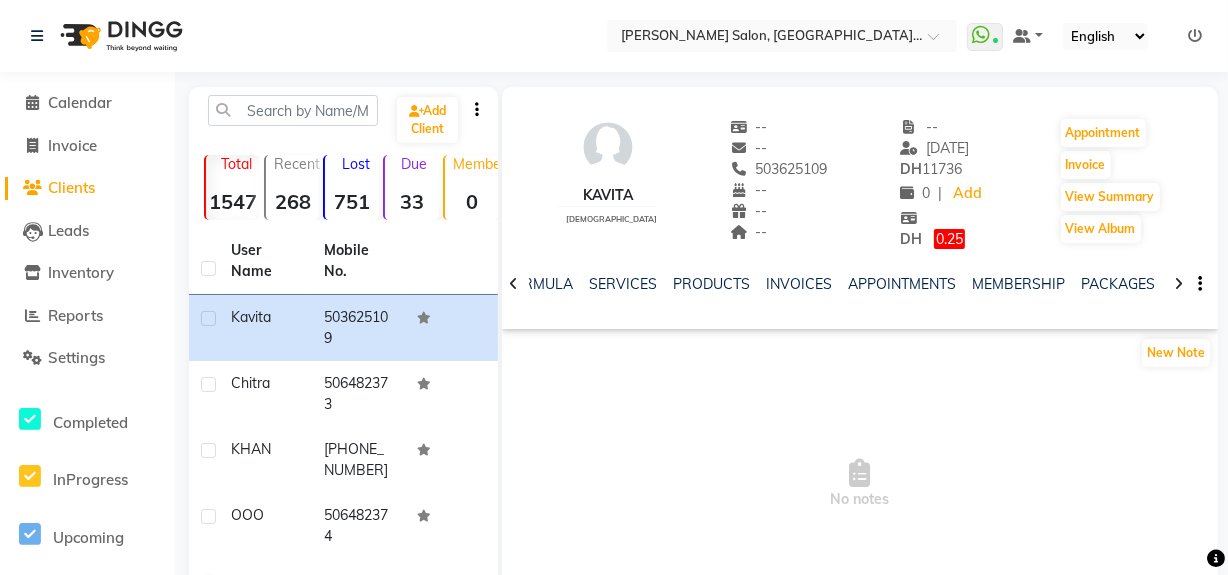 click 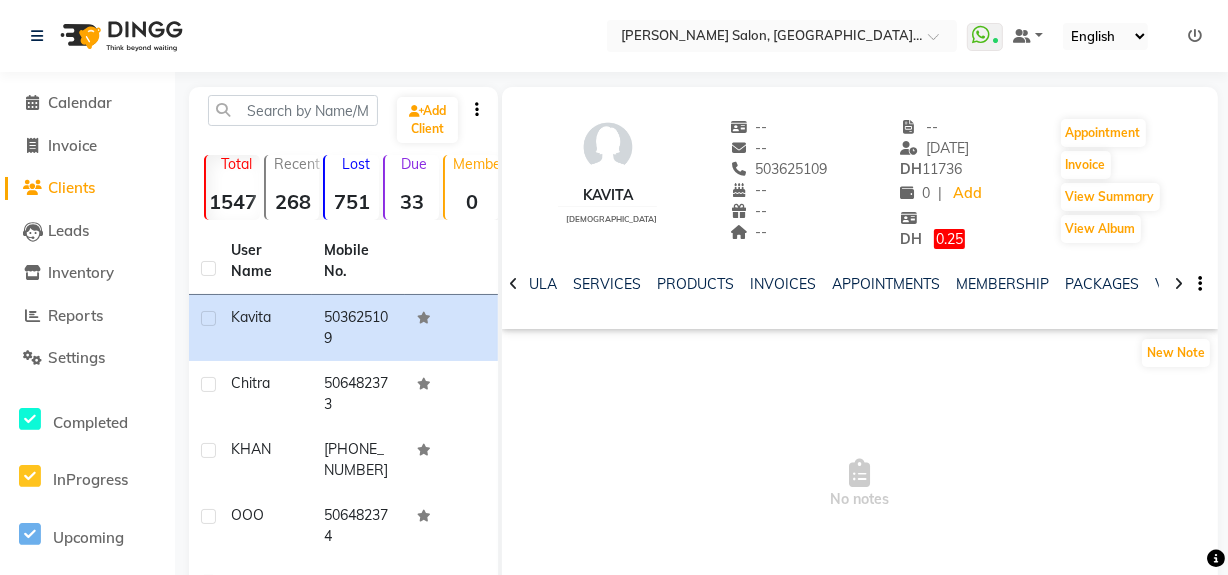 click 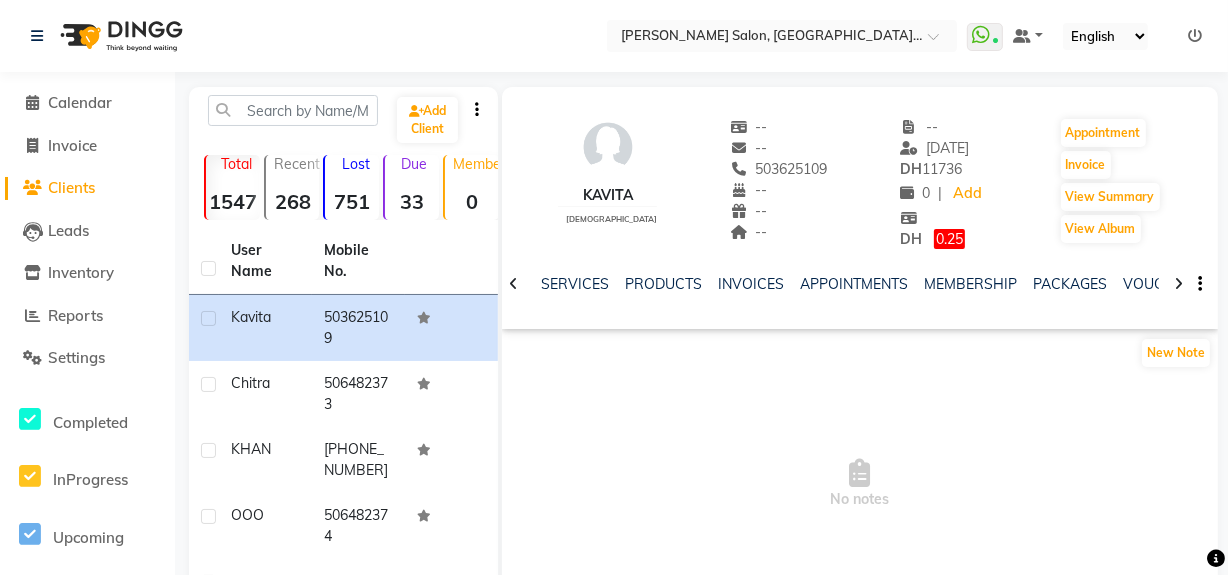 click 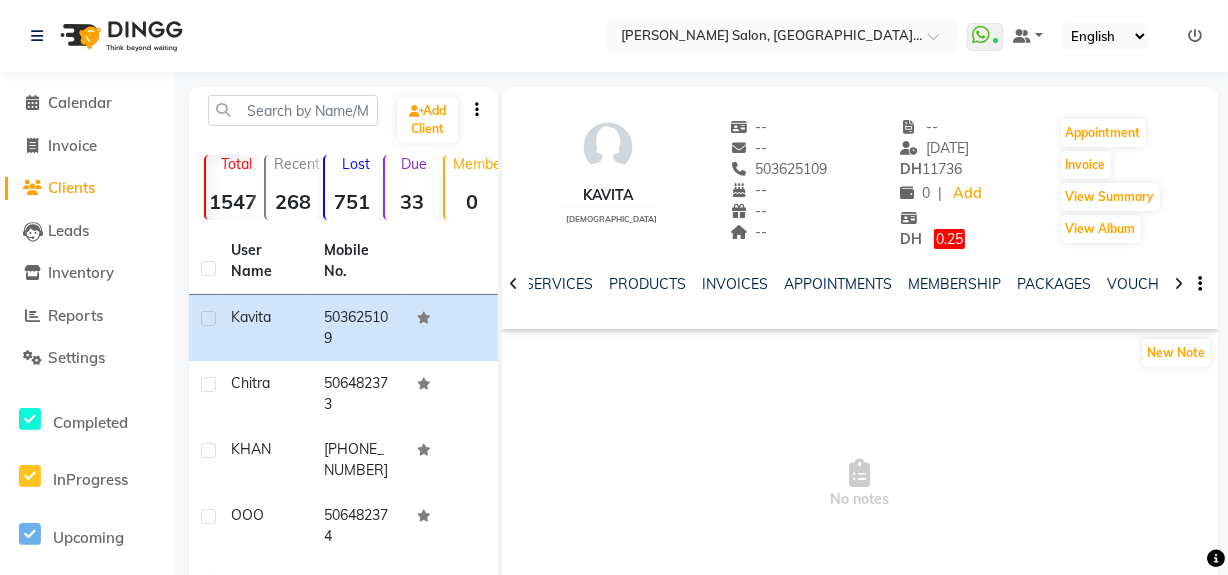 click 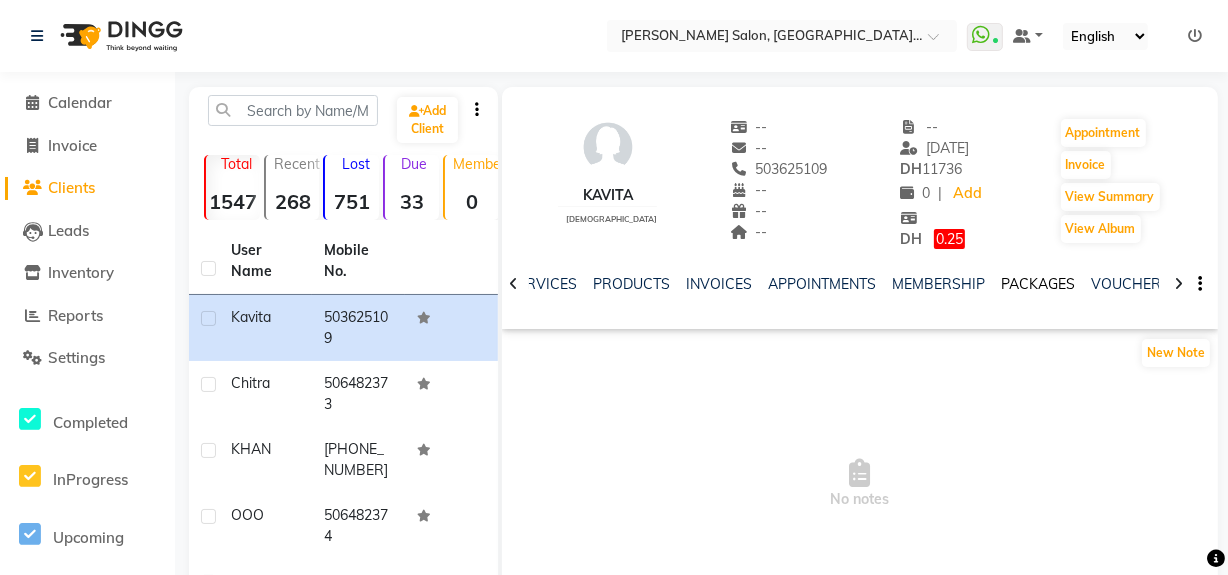 click on "PACKAGES" 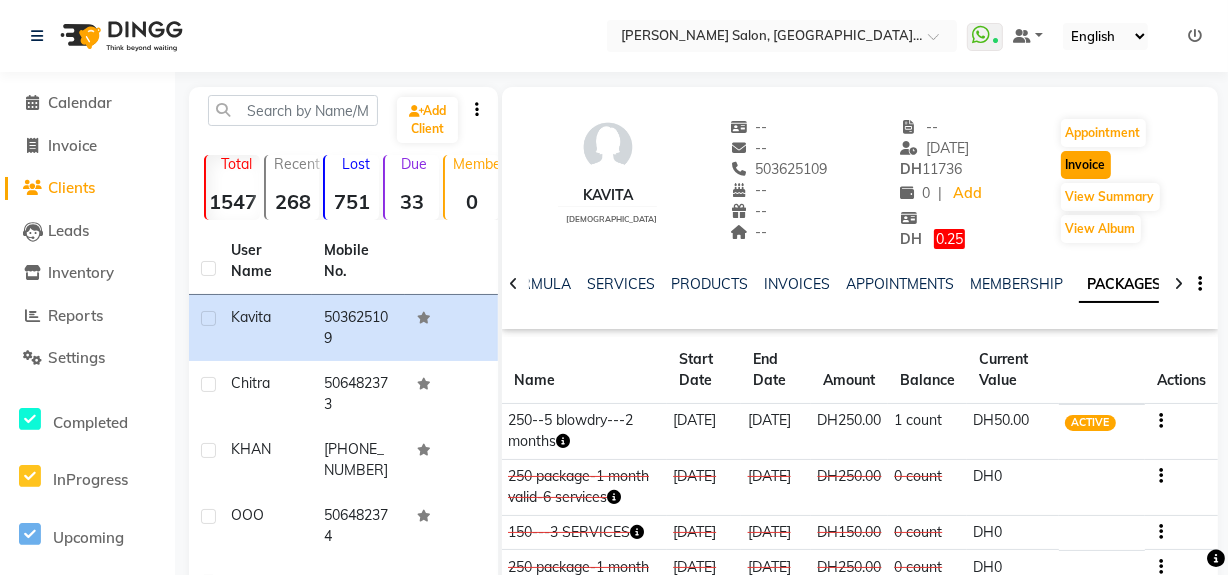 click on "Invoice" 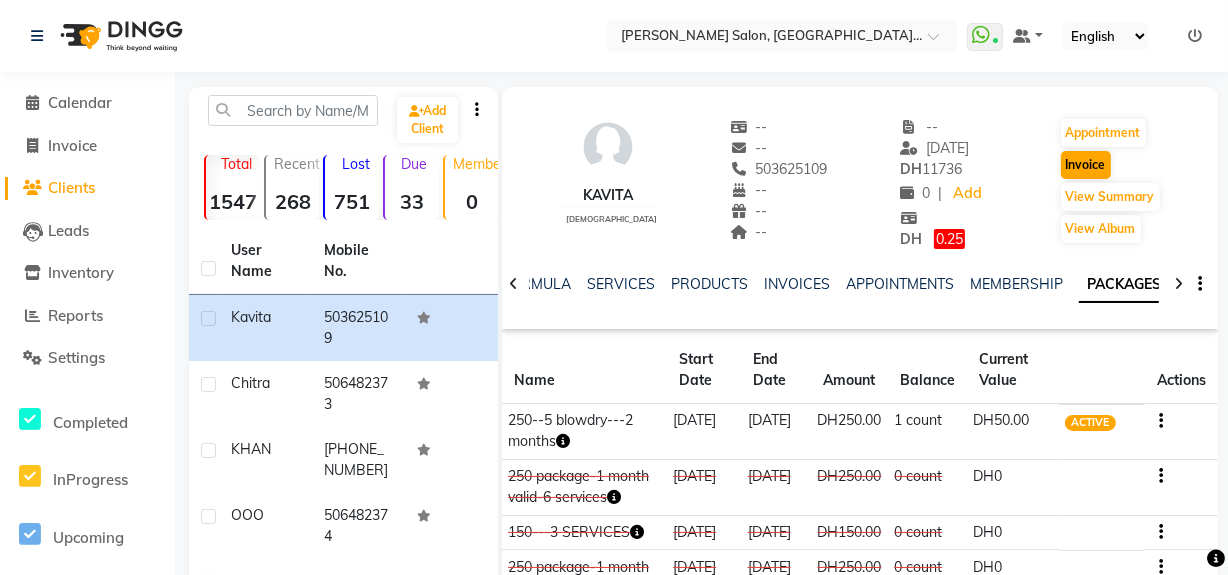 select on "service" 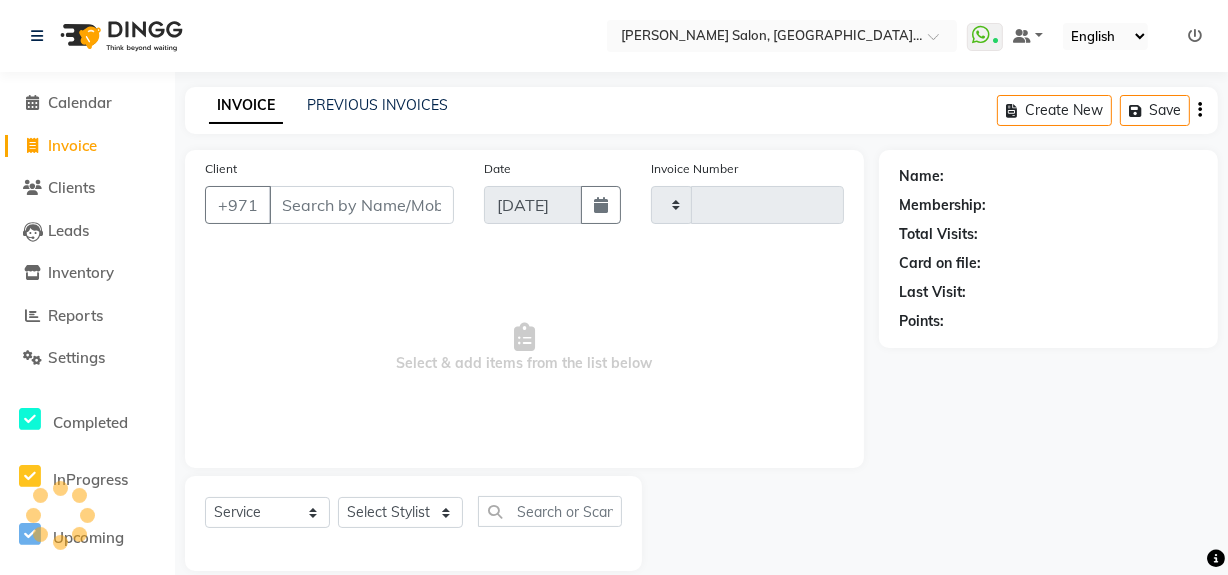scroll, scrollTop: 26, scrollLeft: 0, axis: vertical 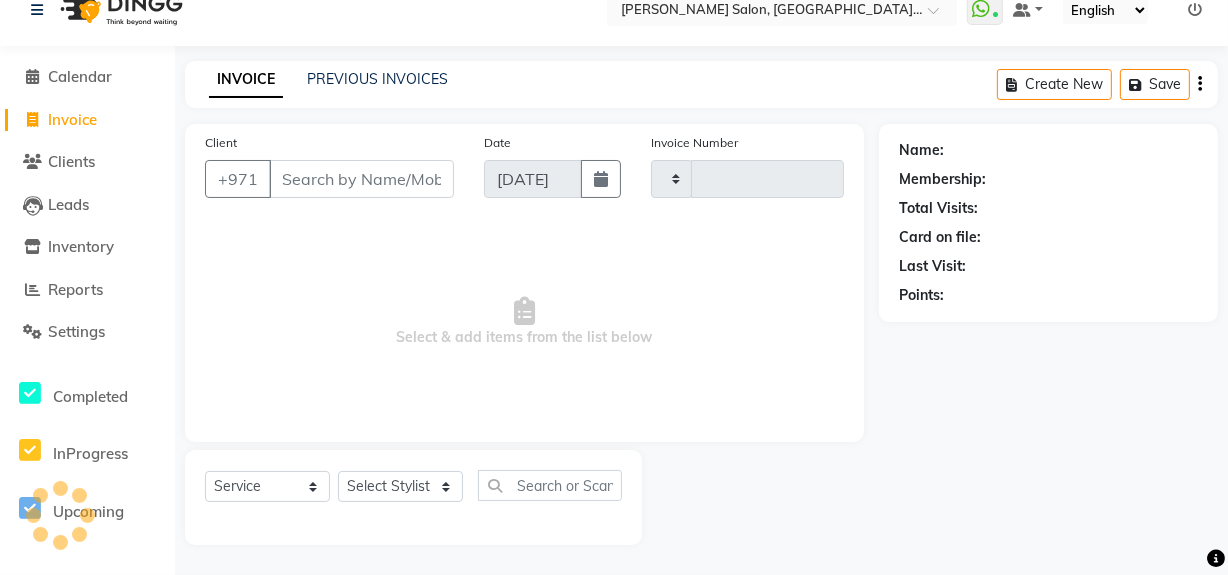 type on "0905" 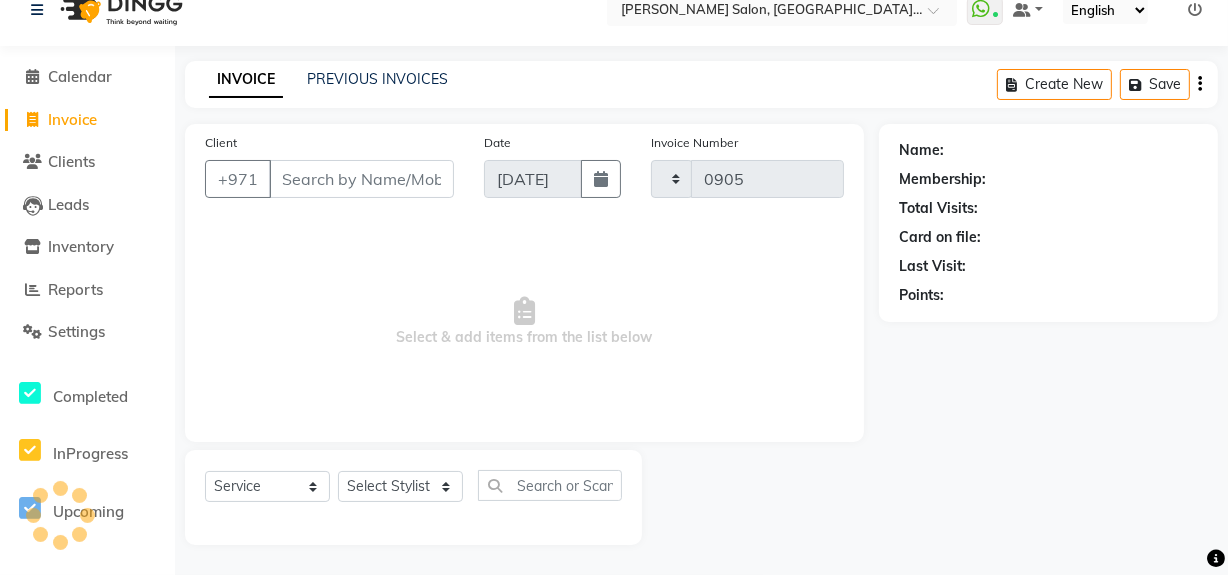 select on "4069" 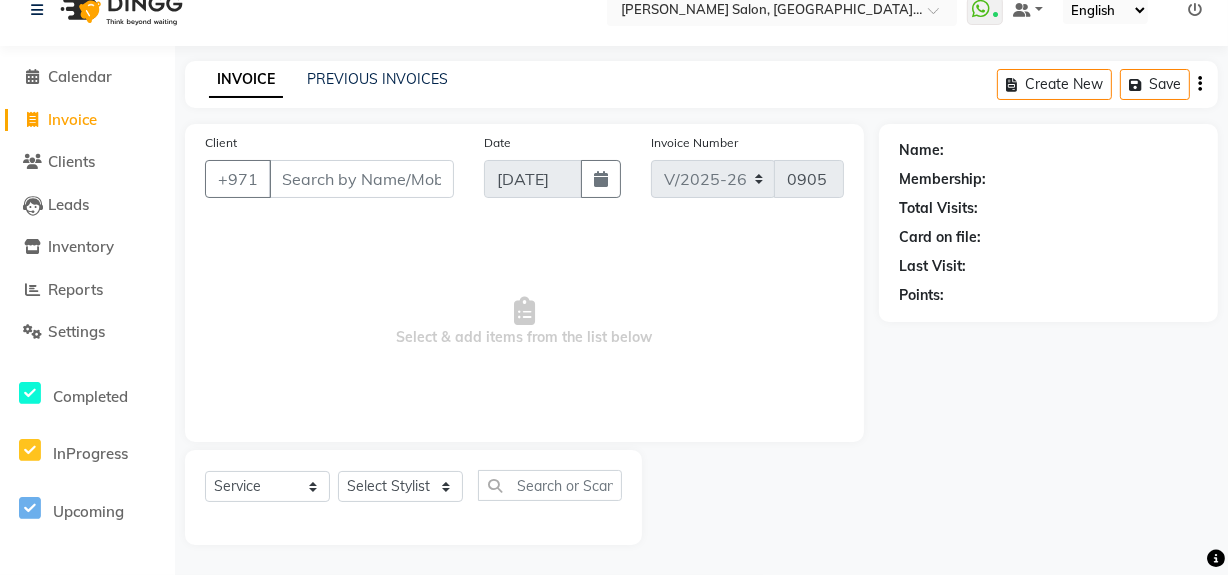 type on "503625109" 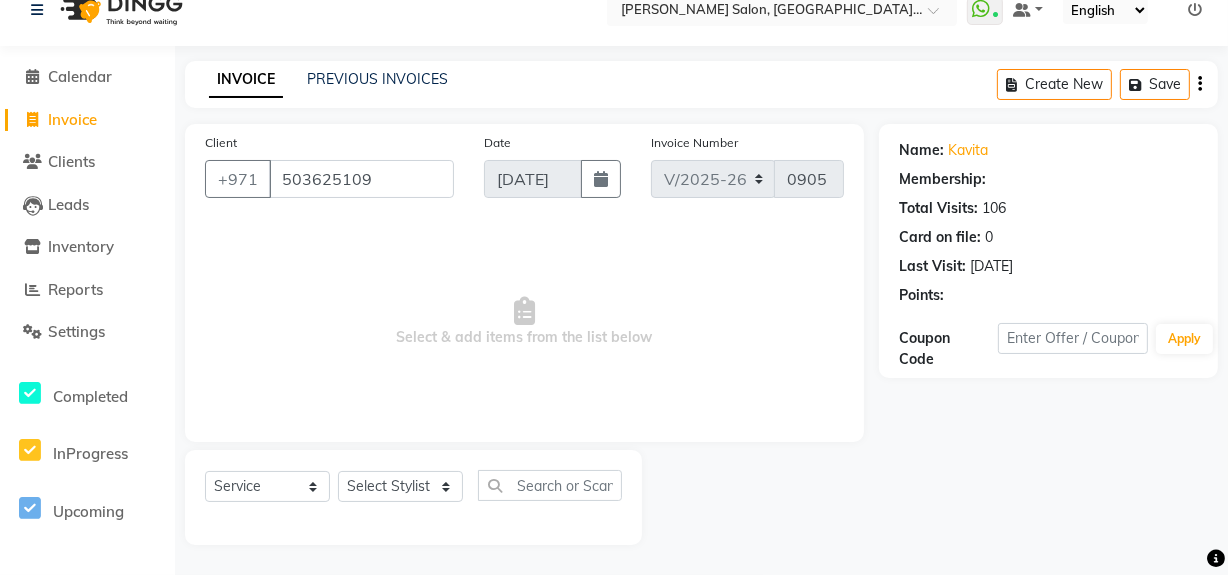 select on "1: Object" 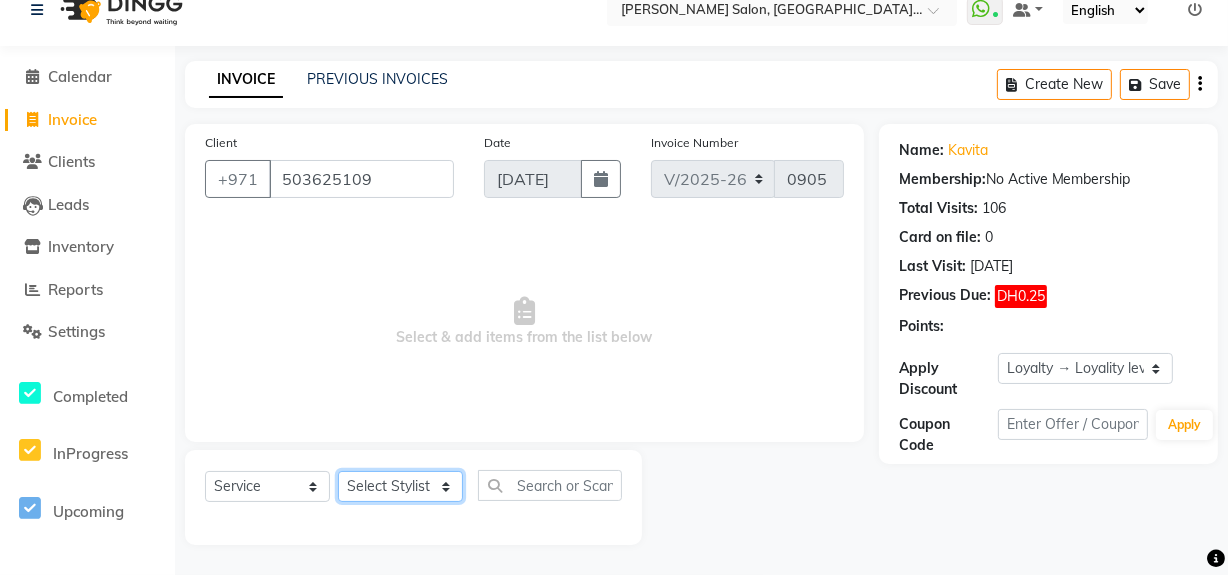 click on "Select Stylist Huma Leonita Management Reception-JADDAF [PERSON_NAME] [PERSON_NAME] trial [DEMOGRAPHIC_DATA]" 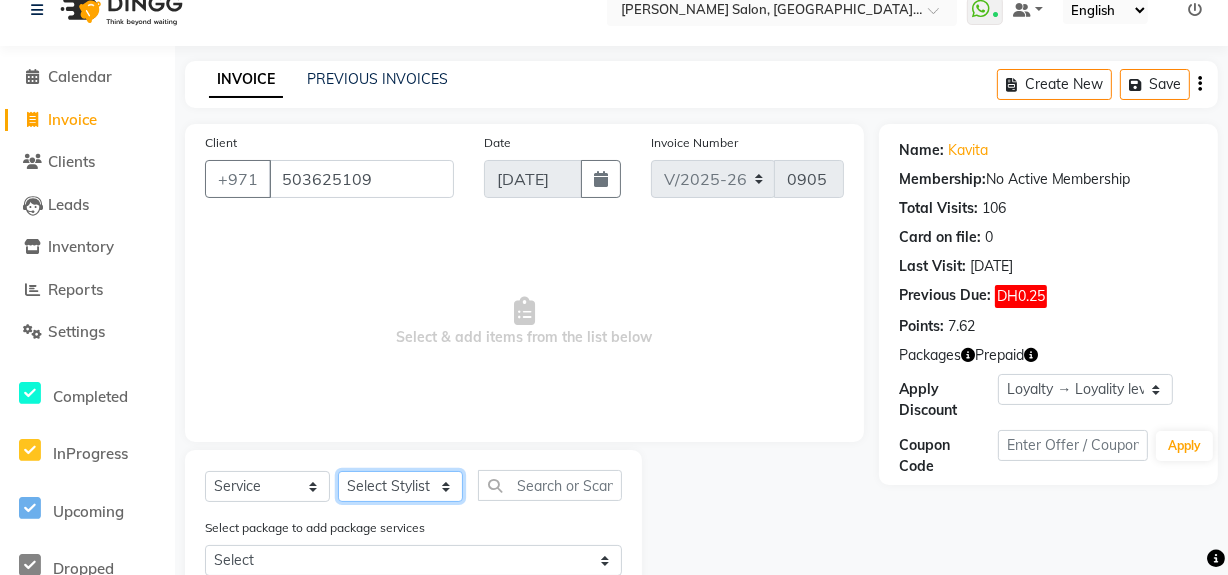 select on "85780" 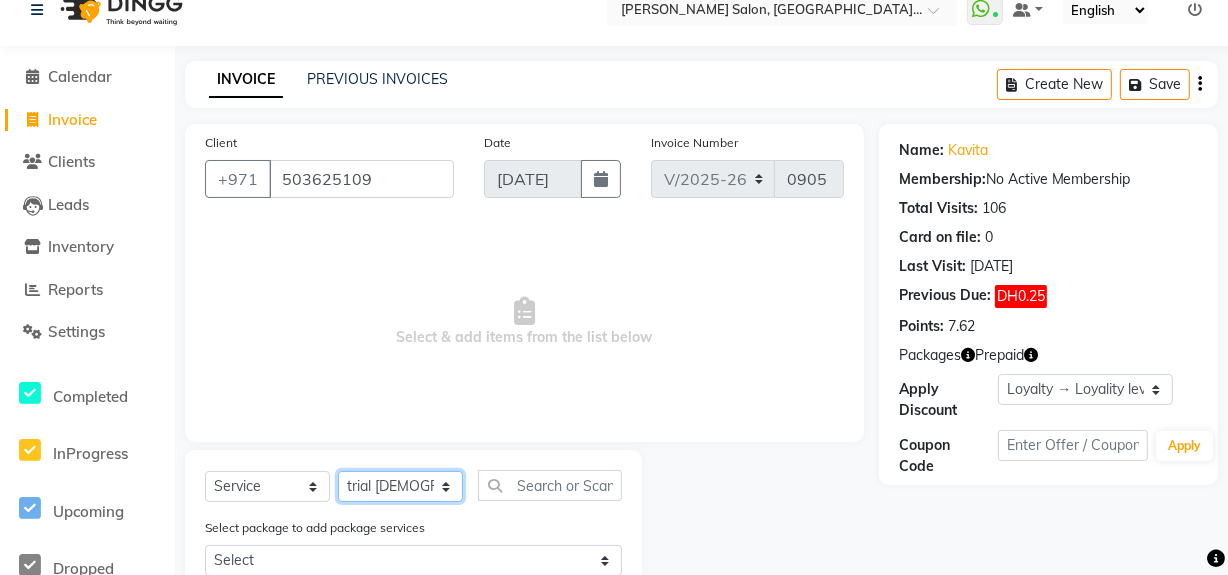 click on "Select Stylist Huma Leonita Management Reception-JADDAF [PERSON_NAME] [PERSON_NAME] trial [DEMOGRAPHIC_DATA]" 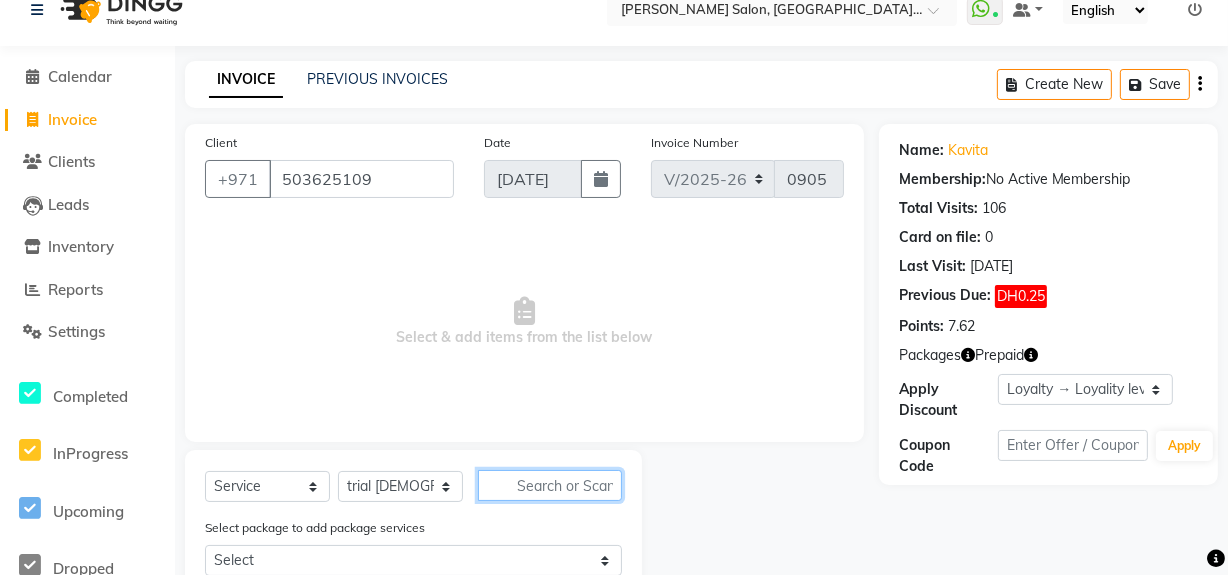 click 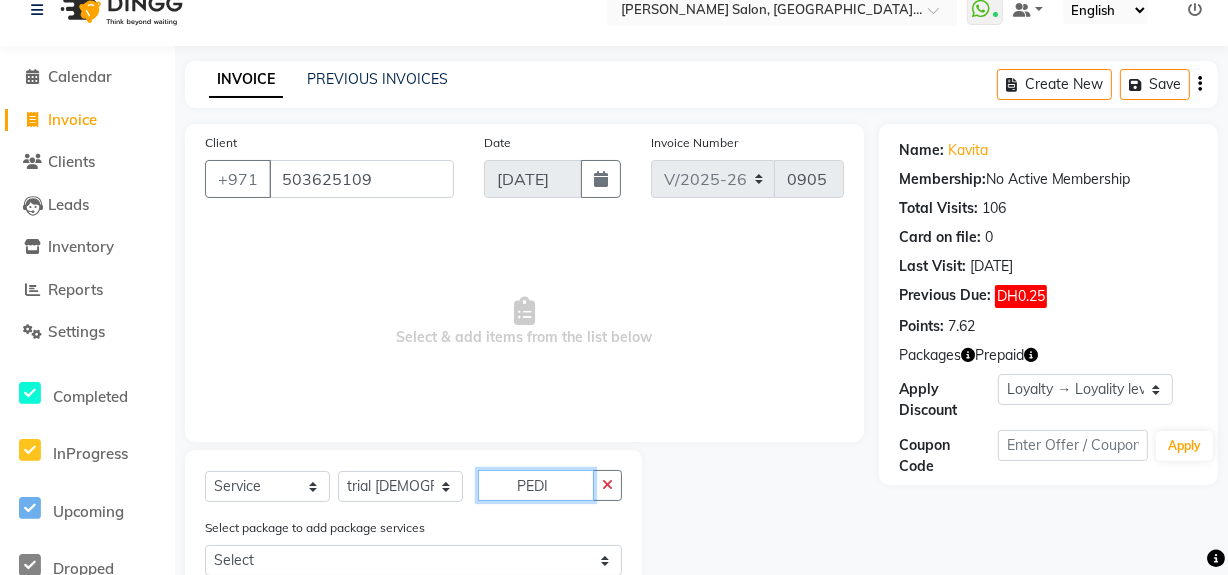 scroll, scrollTop: 293, scrollLeft: 0, axis: vertical 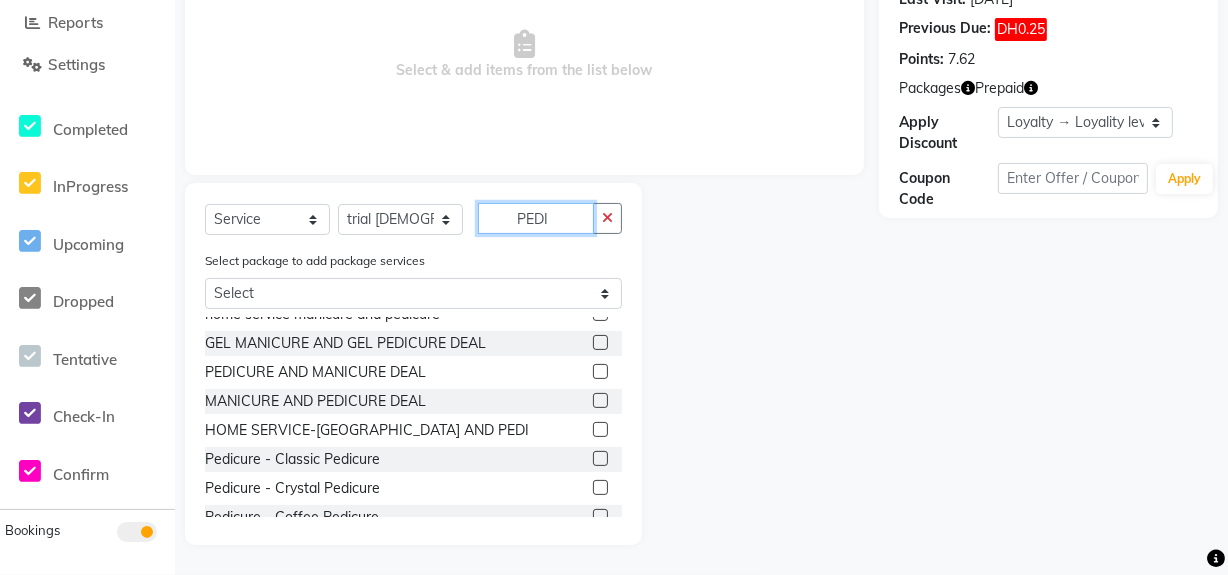 type on "PEDI" 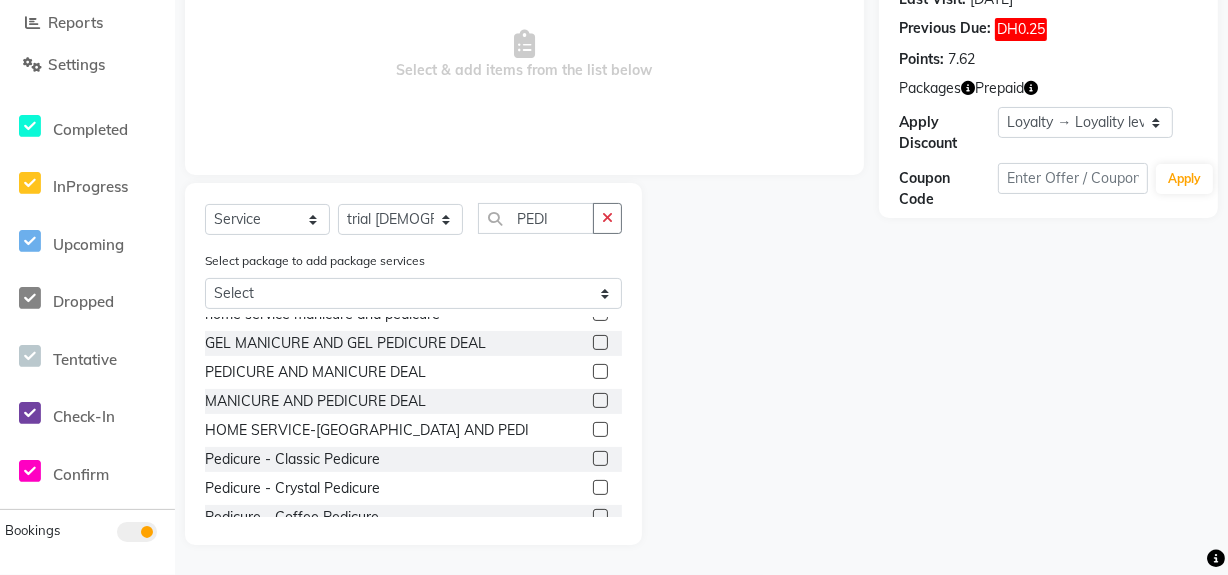 click 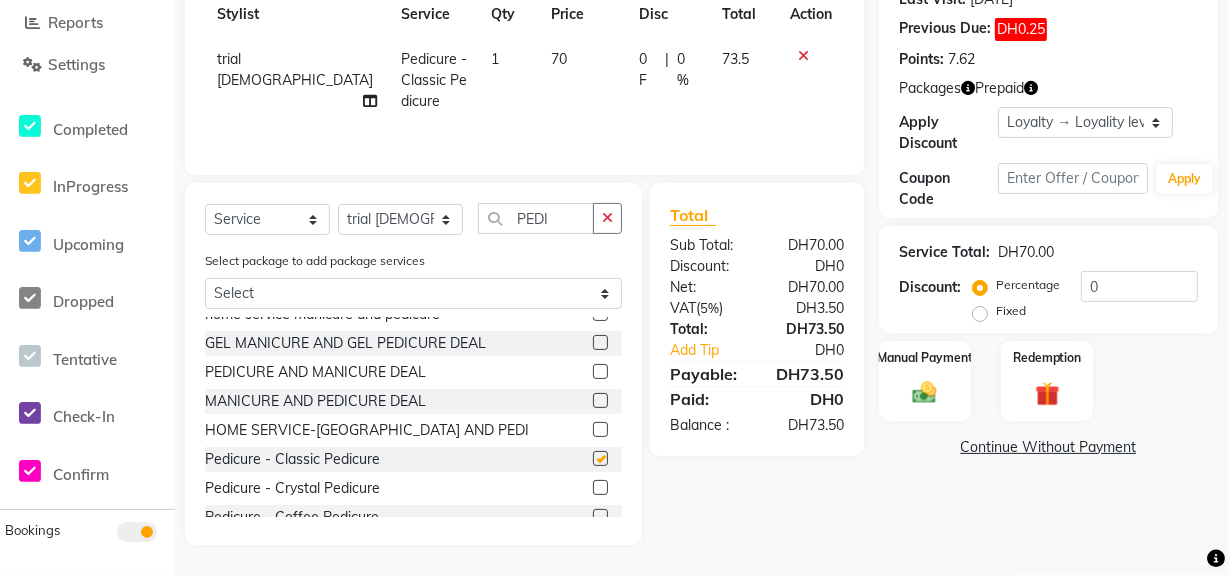 checkbox on "false" 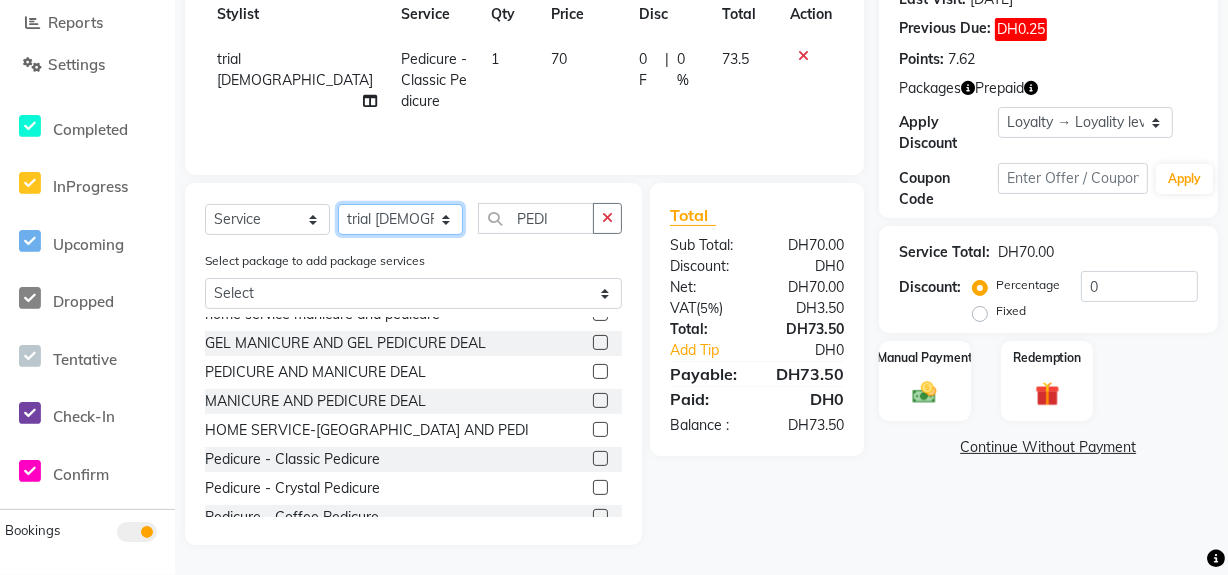 drag, startPoint x: 445, startPoint y: 213, endPoint x: 454, endPoint y: 219, distance: 10.816654 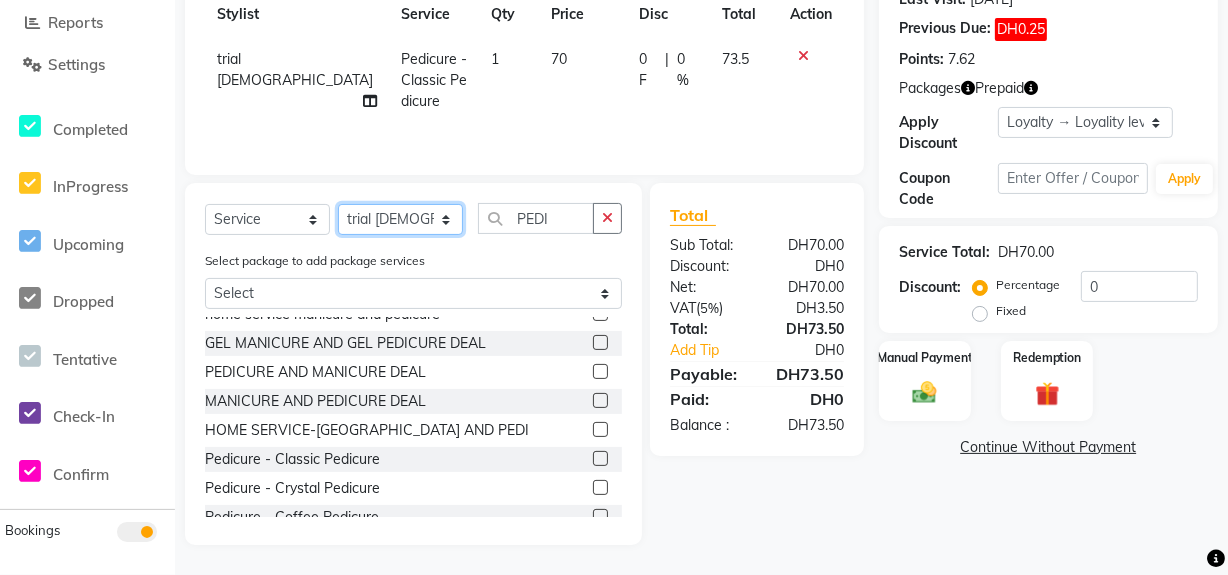 select on "45056" 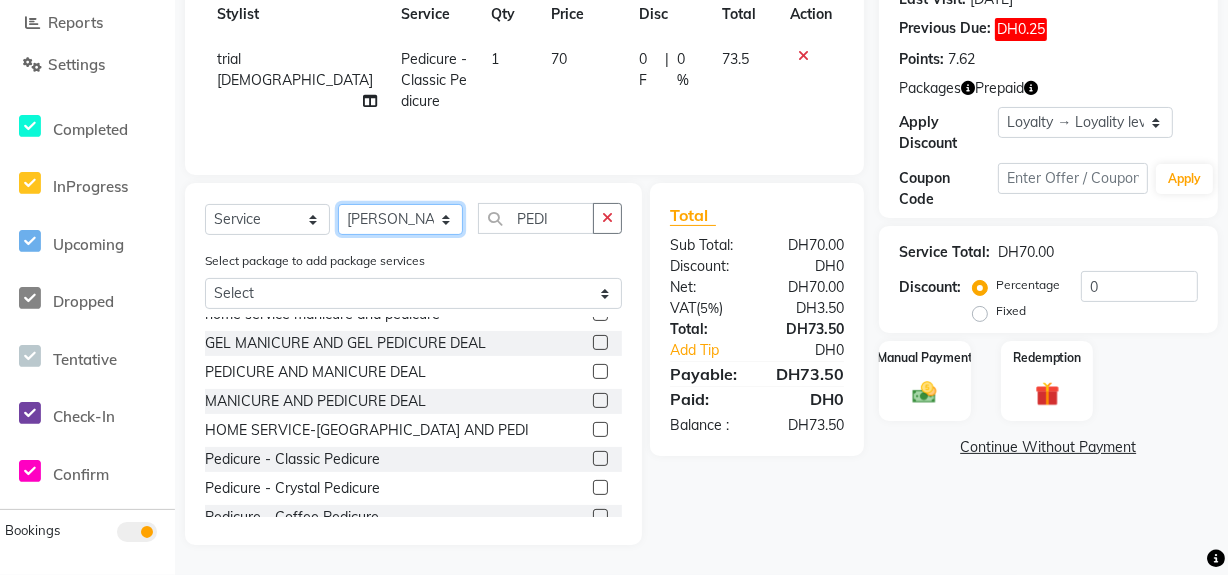 click on "Select Stylist Huma Leonita Management Reception-JADDAF [PERSON_NAME] [PERSON_NAME] trial [DEMOGRAPHIC_DATA]" 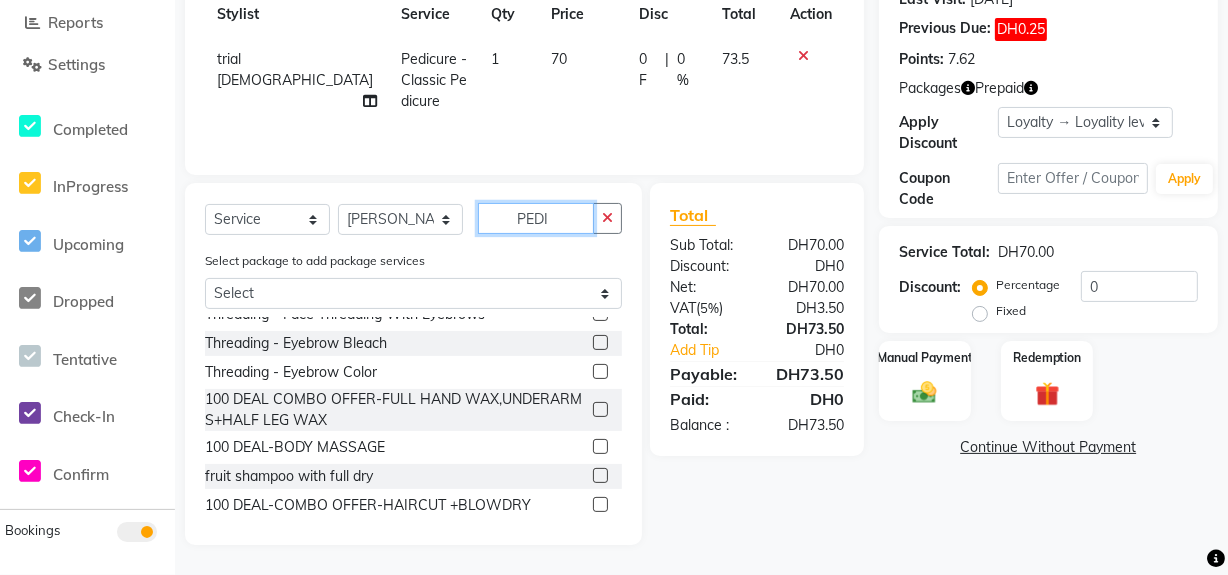 drag, startPoint x: 560, startPoint y: 222, endPoint x: 429, endPoint y: 265, distance: 137.87675 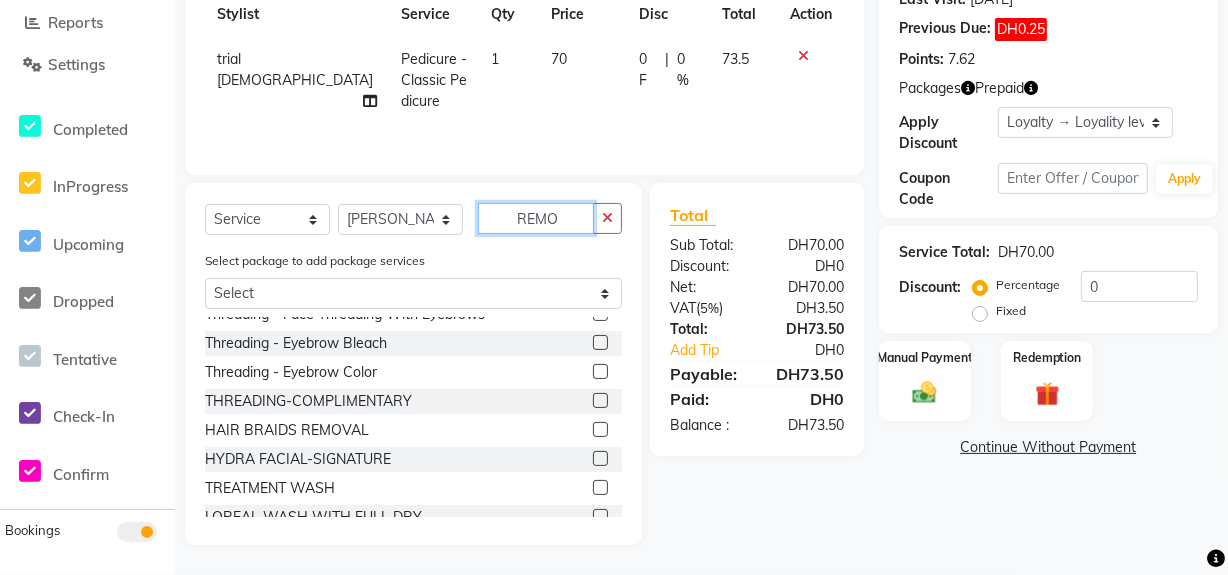 scroll, scrollTop: 0, scrollLeft: 0, axis: both 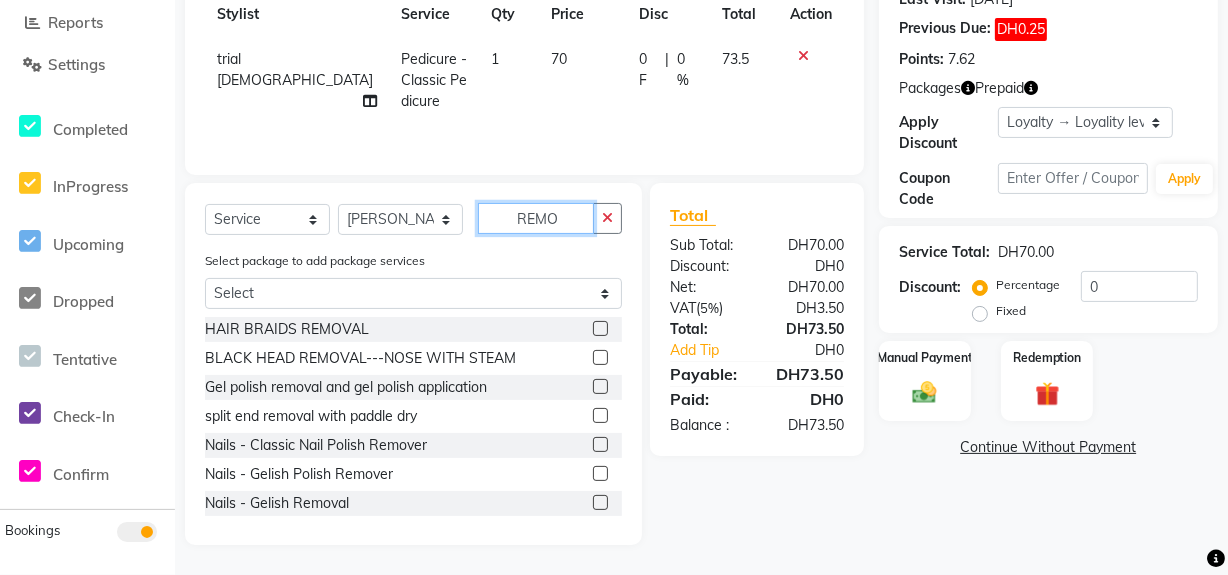 type on "REMO" 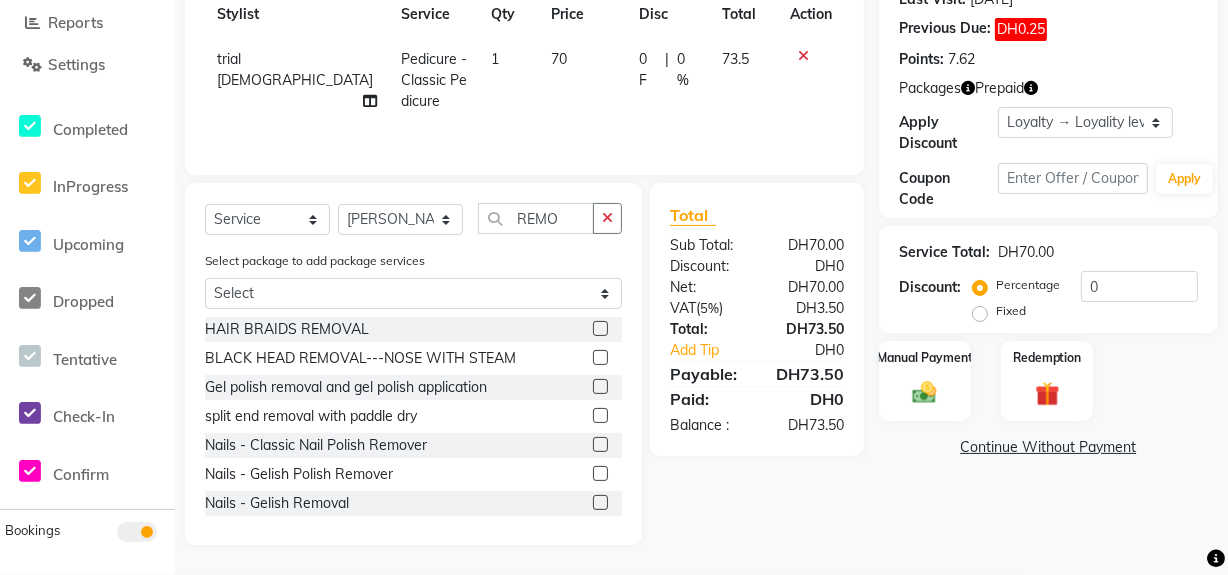 click 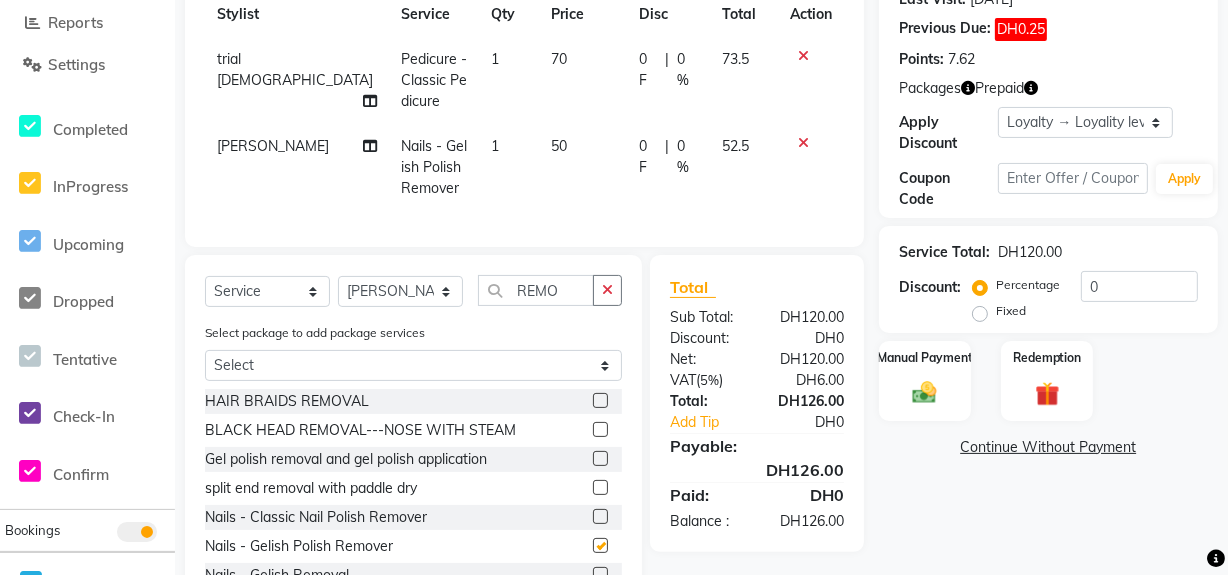 checkbox on "false" 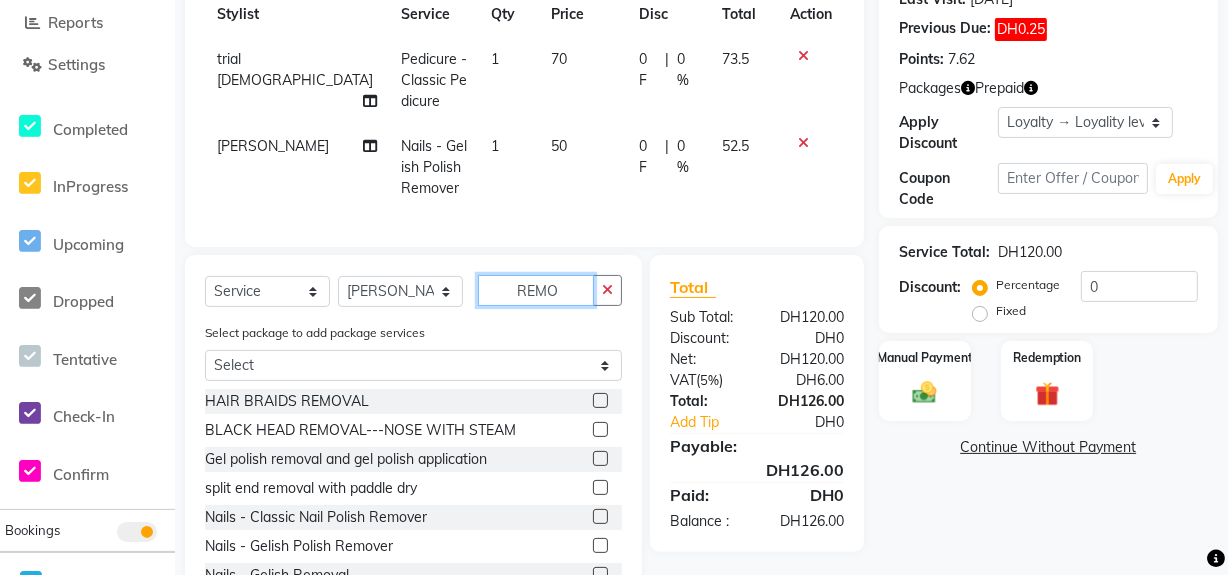 drag, startPoint x: 566, startPoint y: 300, endPoint x: 473, endPoint y: 324, distance: 96.04687 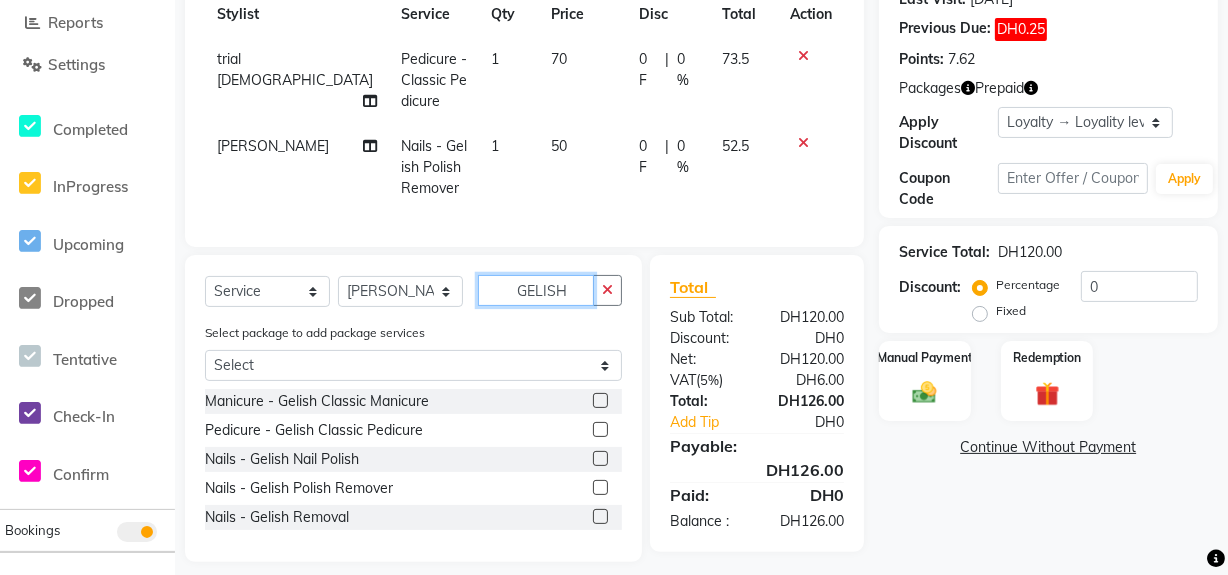 type on "GELISH" 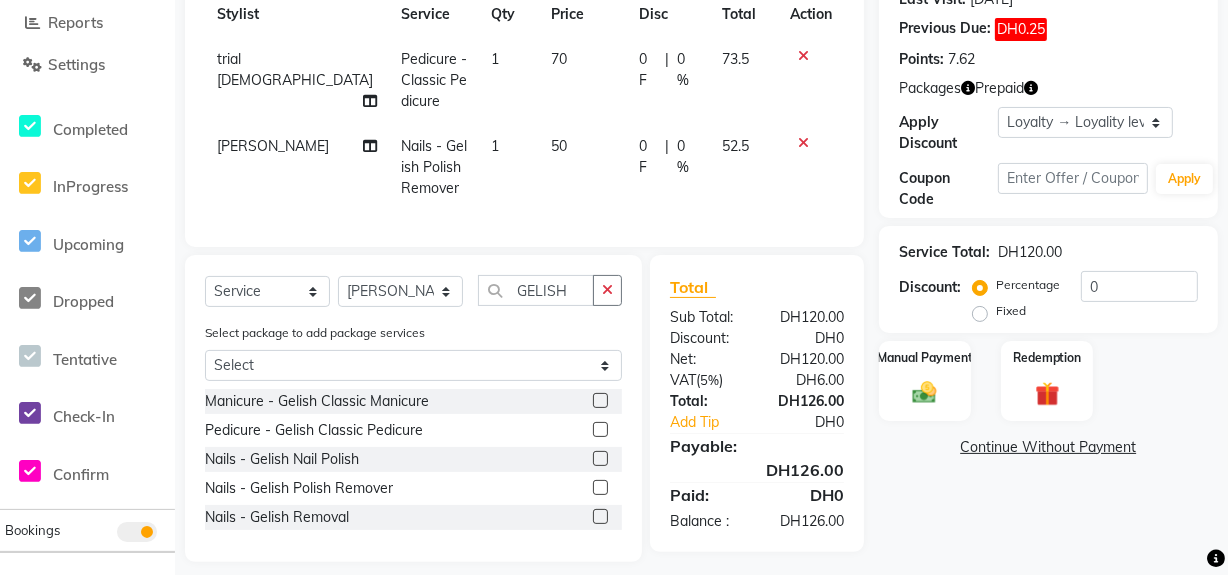 click 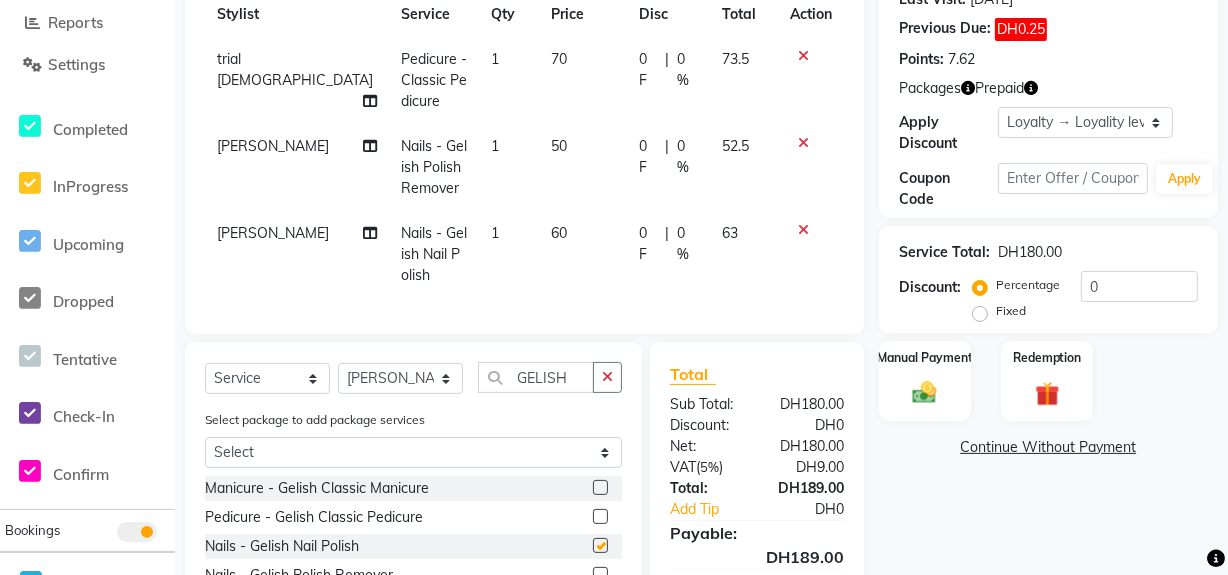 checkbox on "false" 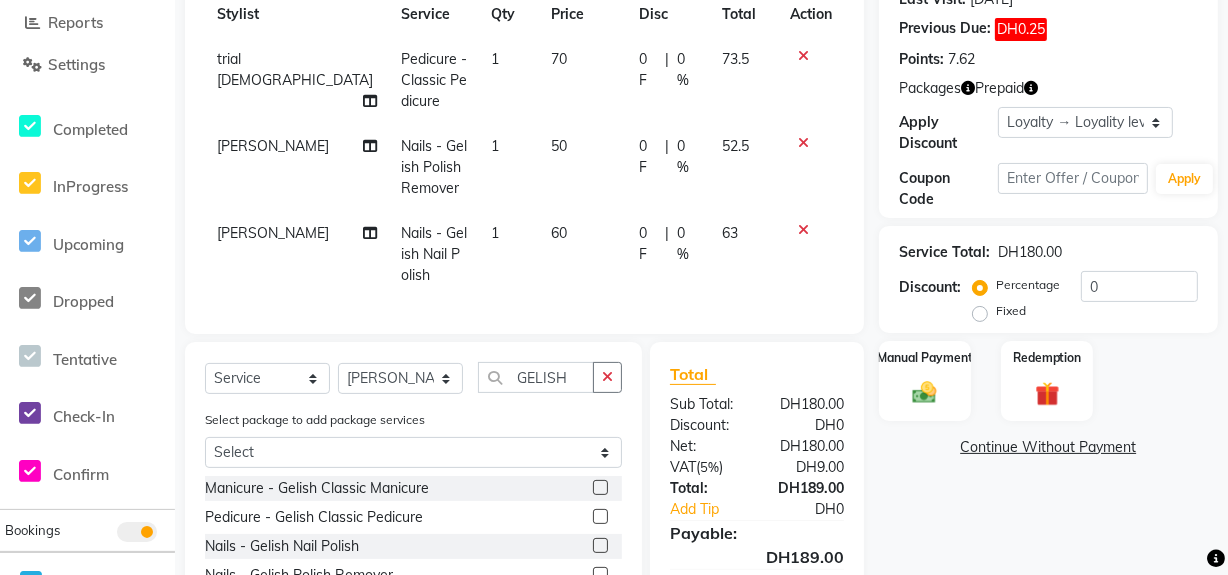 click on "0 F" 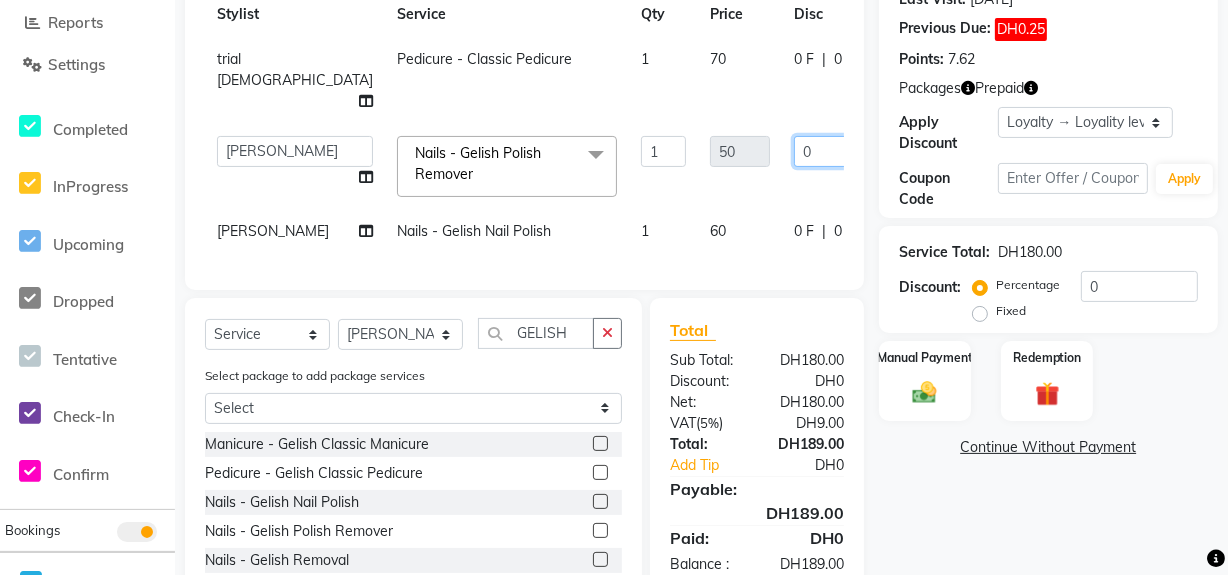 drag, startPoint x: 709, startPoint y: 125, endPoint x: 630, endPoint y: 157, distance: 85.23497 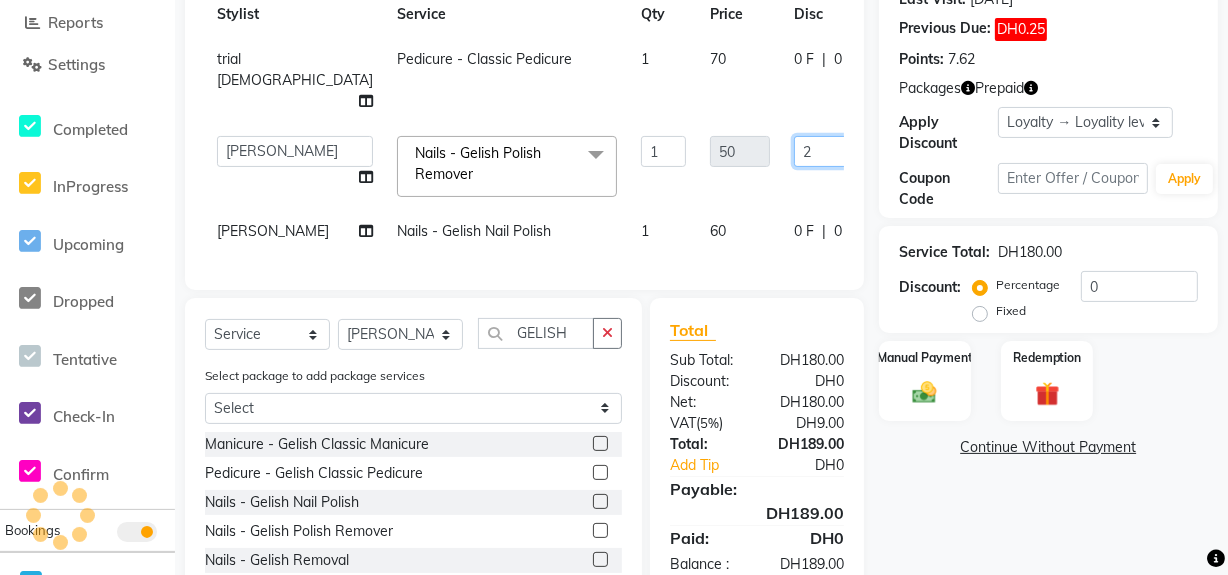type on "20" 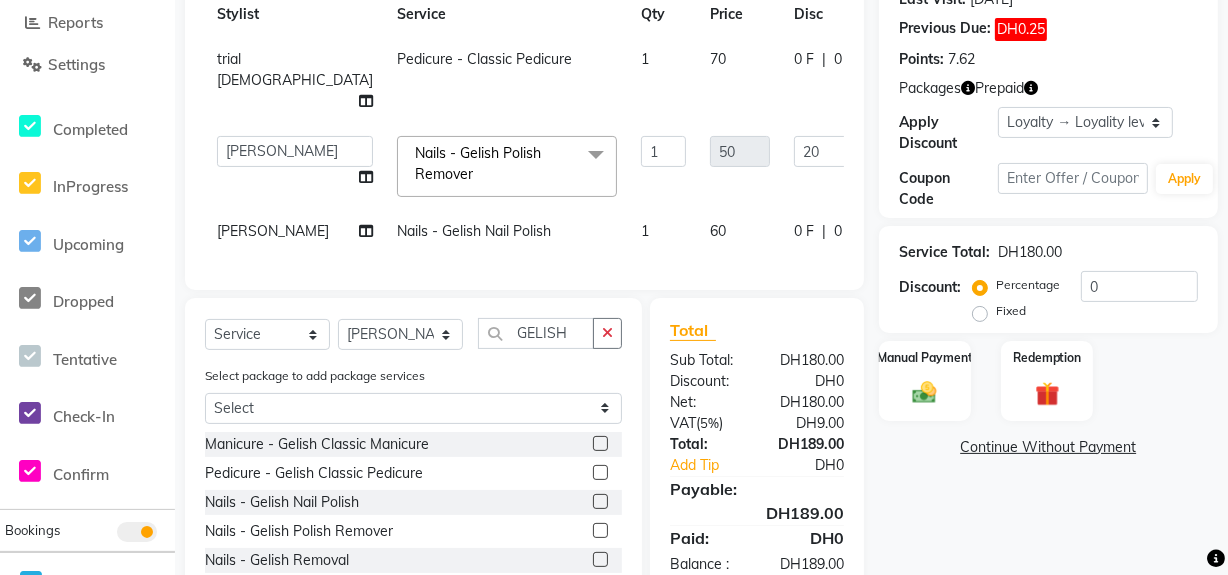 click on "Srijana Nails - Gelish Nail Polish 1 60 0 F | 0 % 63" 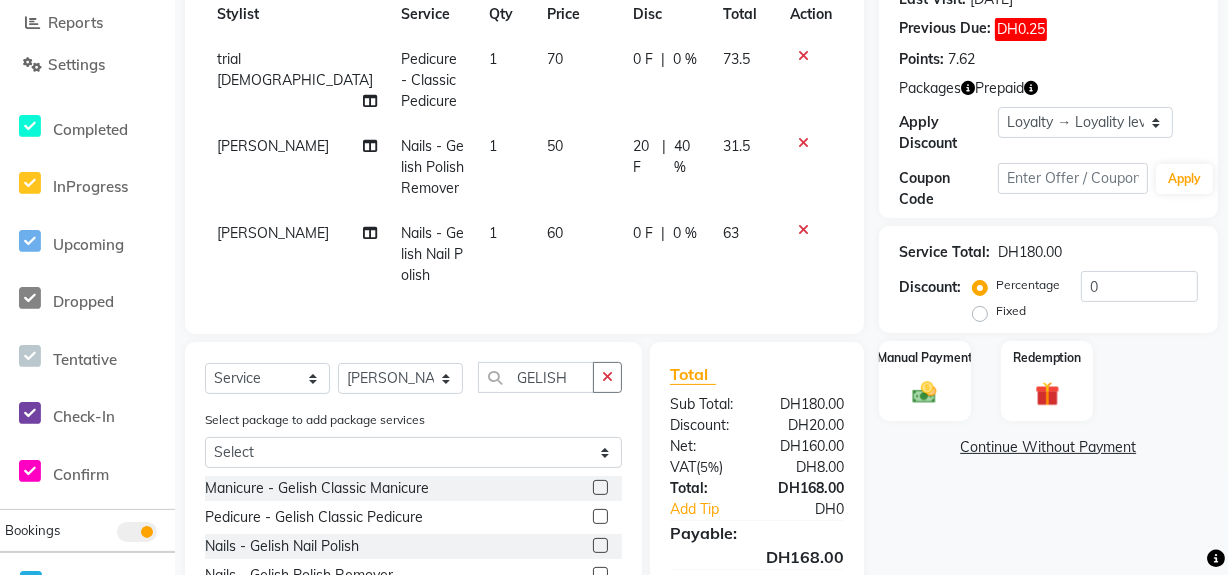 click on "0 F" 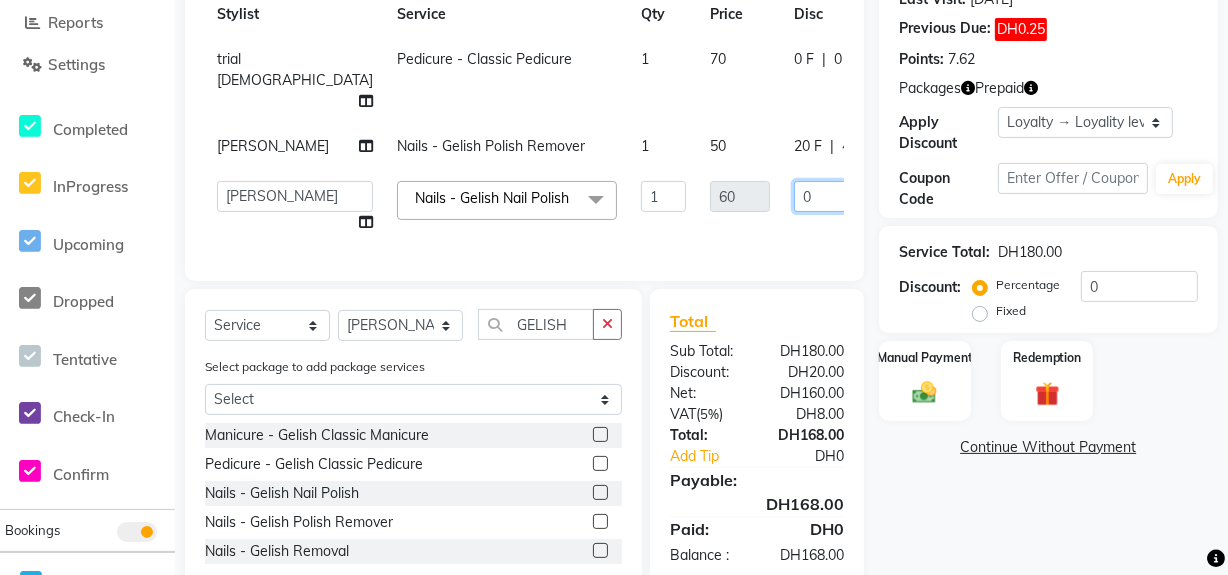 drag, startPoint x: 641, startPoint y: 217, endPoint x: 607, endPoint y: 229, distance: 36.05551 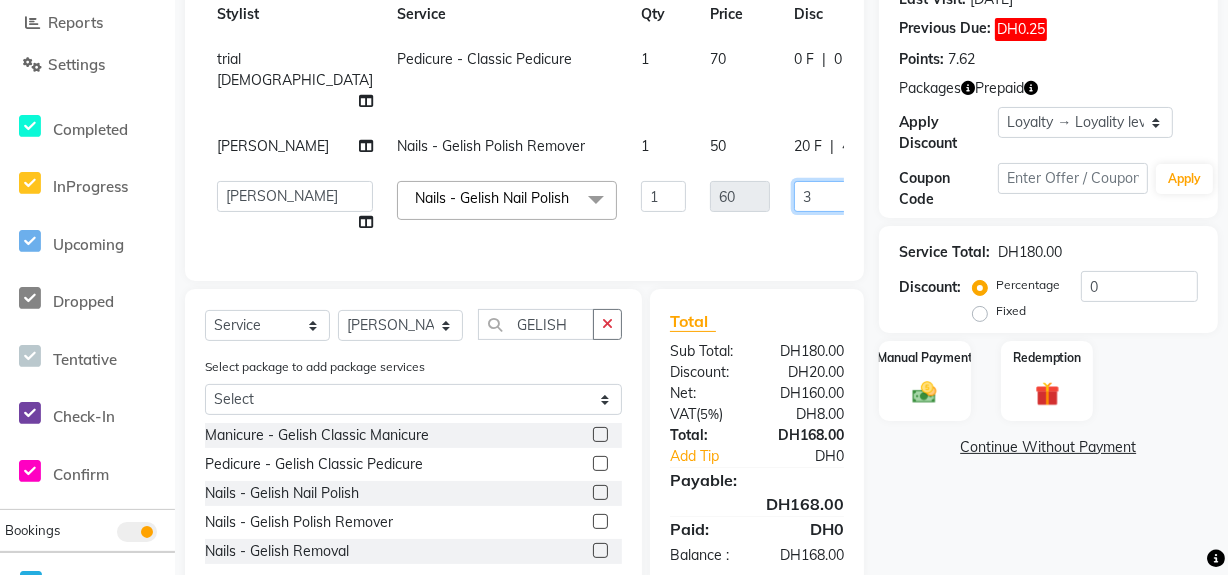 type on "30" 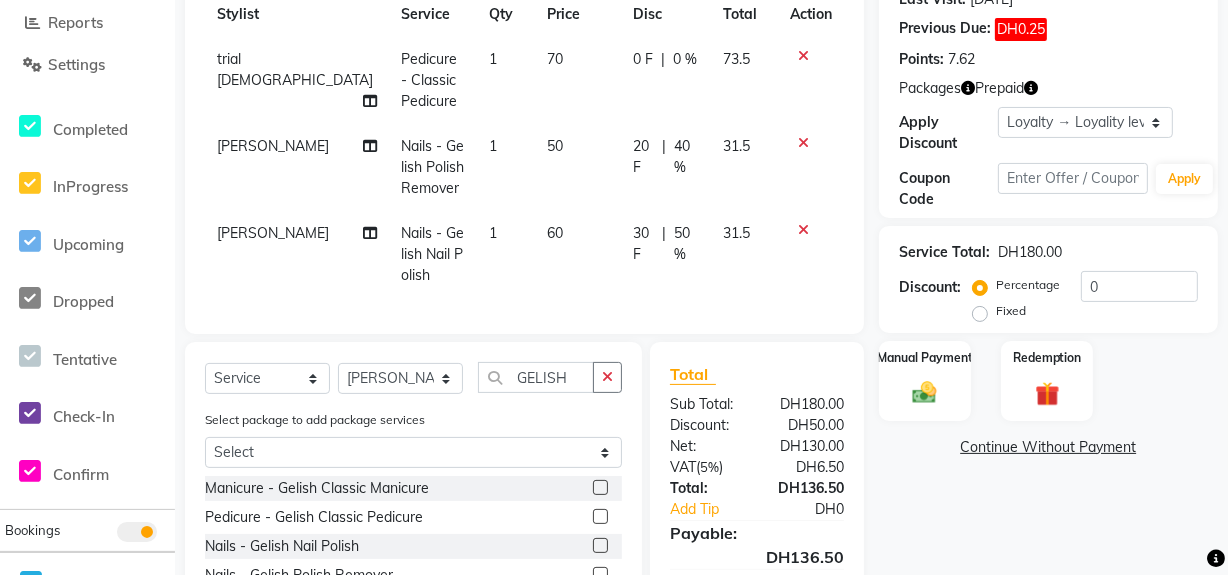 click on "Srijana Nails - Gelish Nail Polish 1 60 30 F | 50 % 31.5" 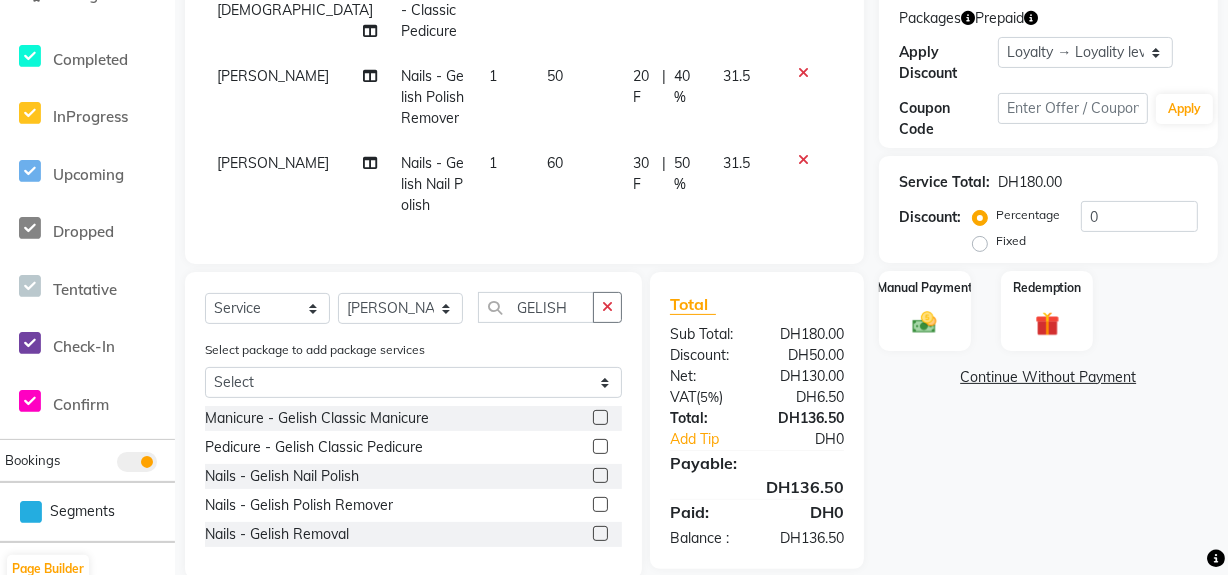 scroll, scrollTop: 410, scrollLeft: 0, axis: vertical 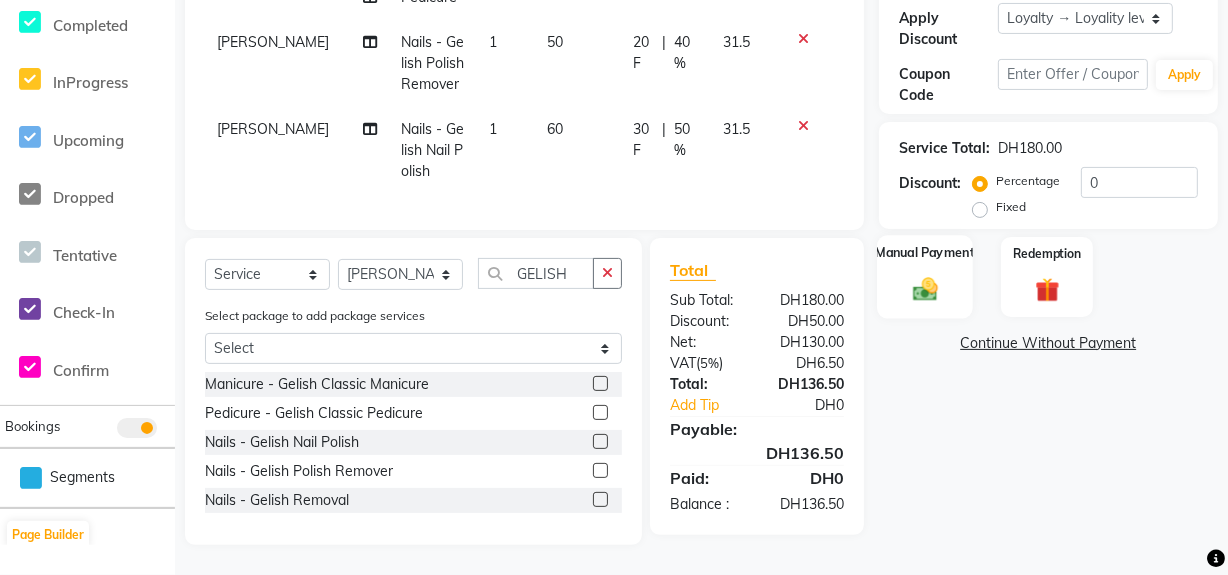 click 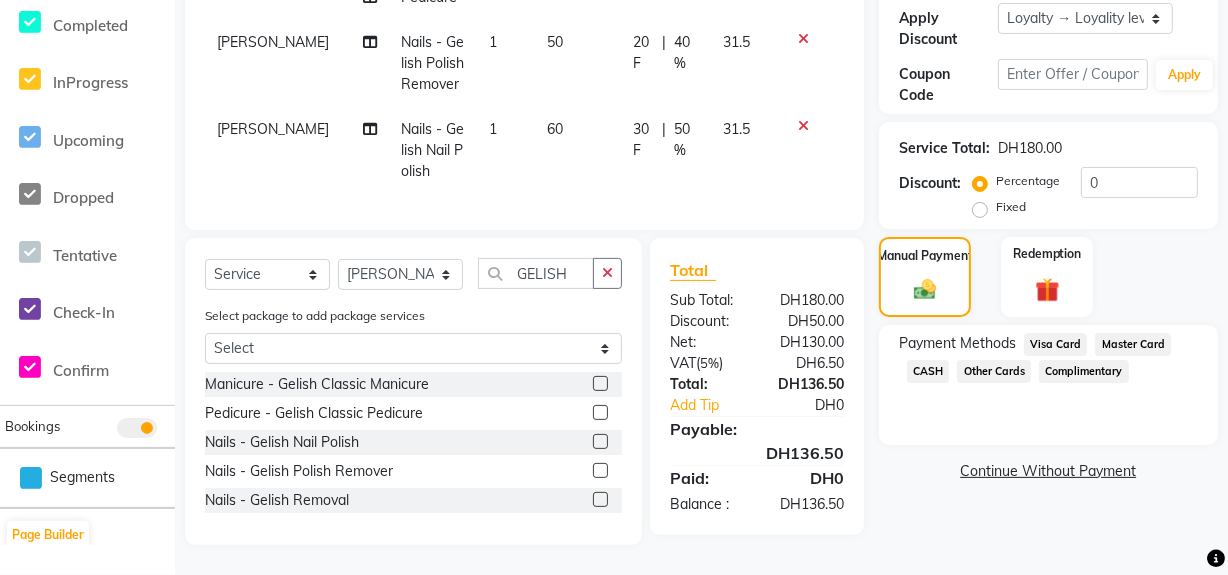 click on "Visa Card" 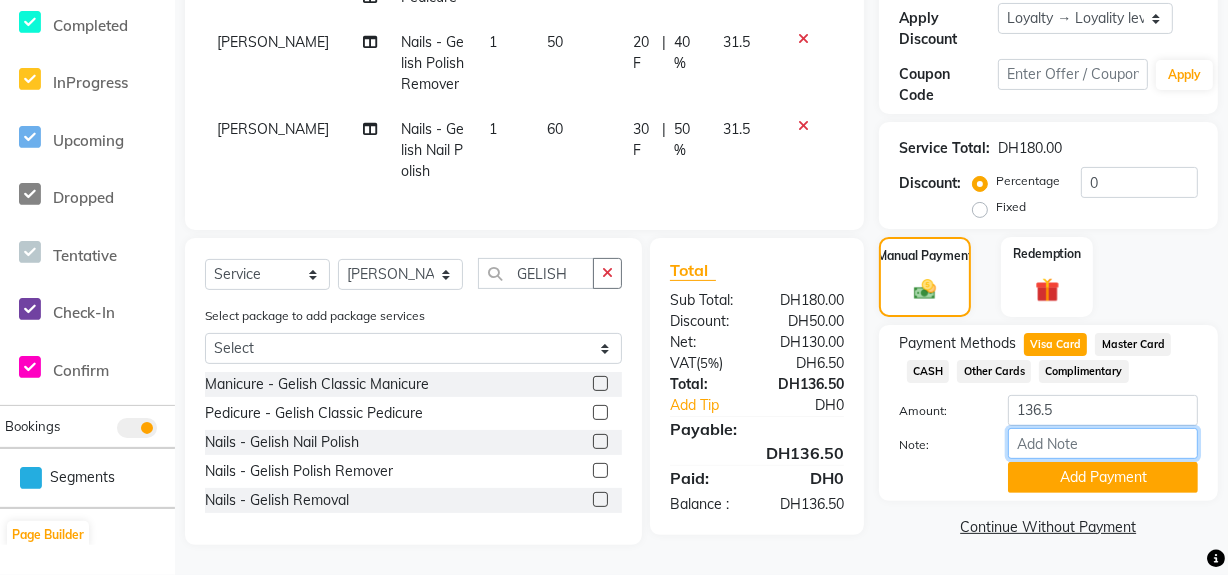 click on "Note:" at bounding box center [1103, 443] 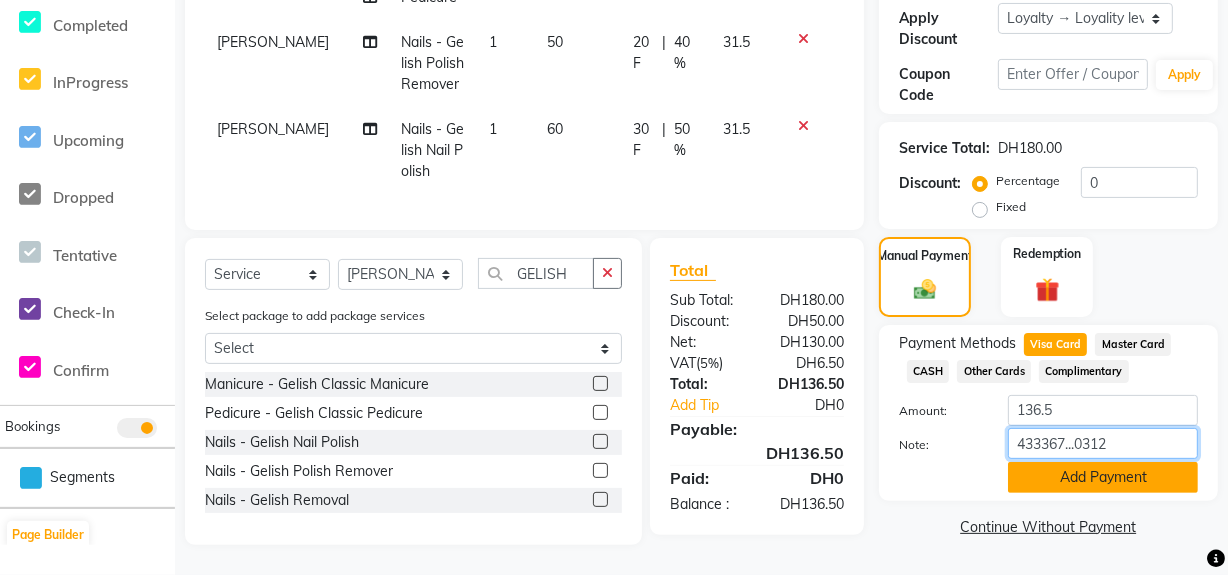 type on "433367...0312" 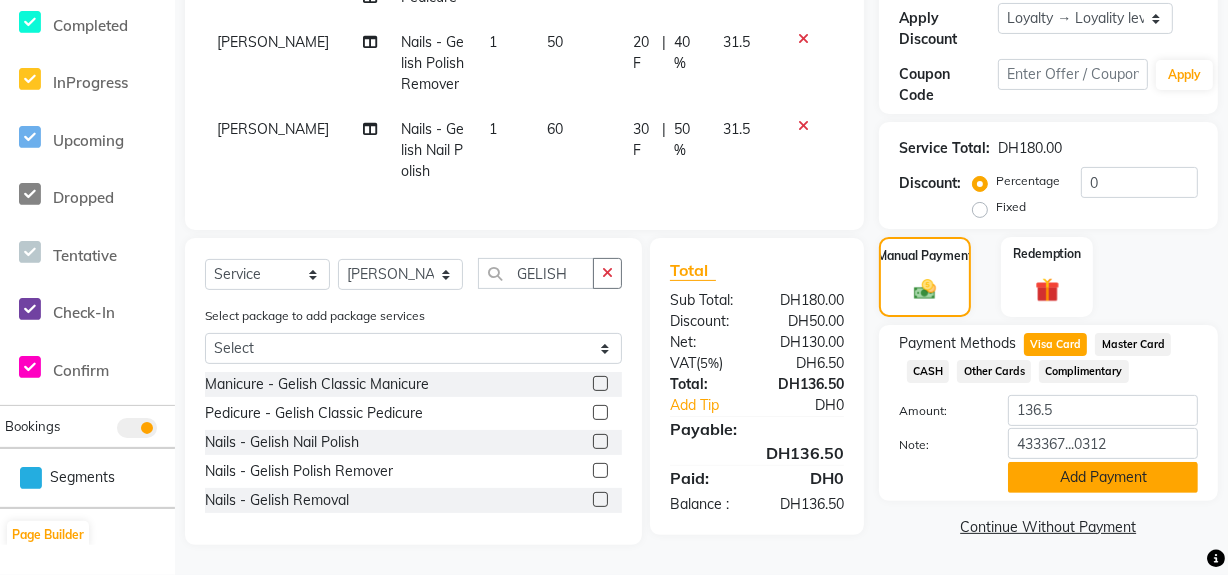 click on "Add Payment" 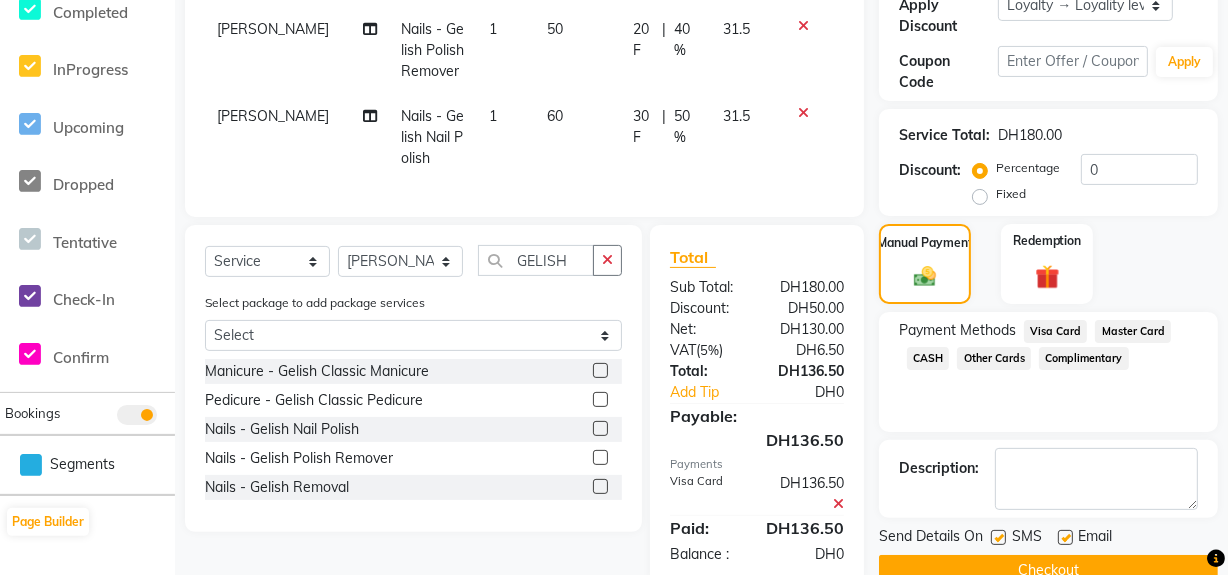 scroll, scrollTop: 580, scrollLeft: 0, axis: vertical 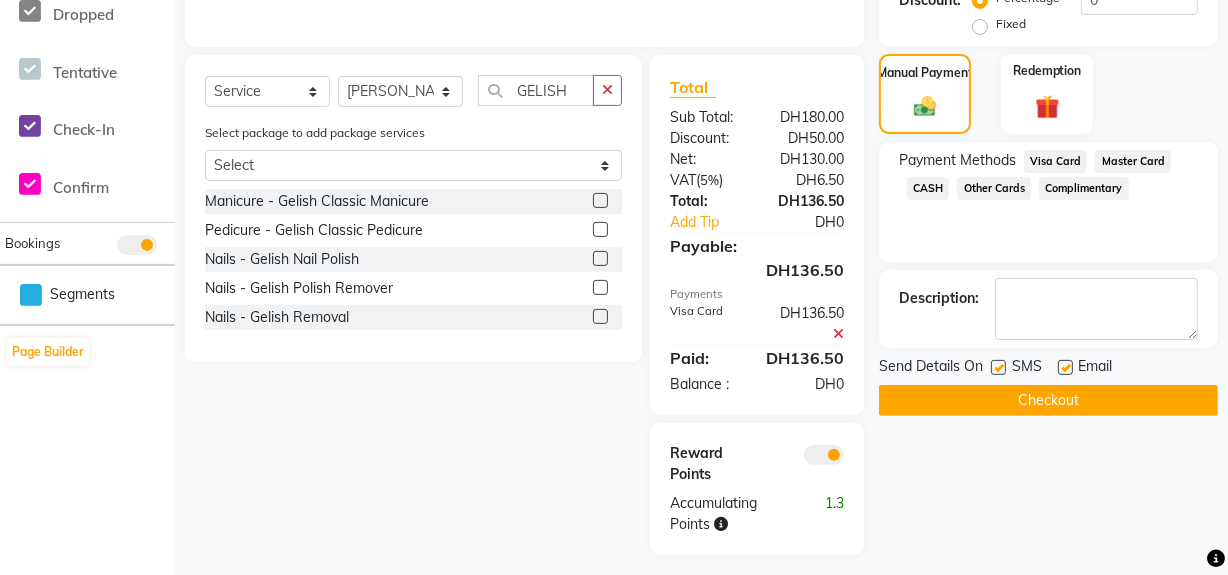 click on "Checkout" 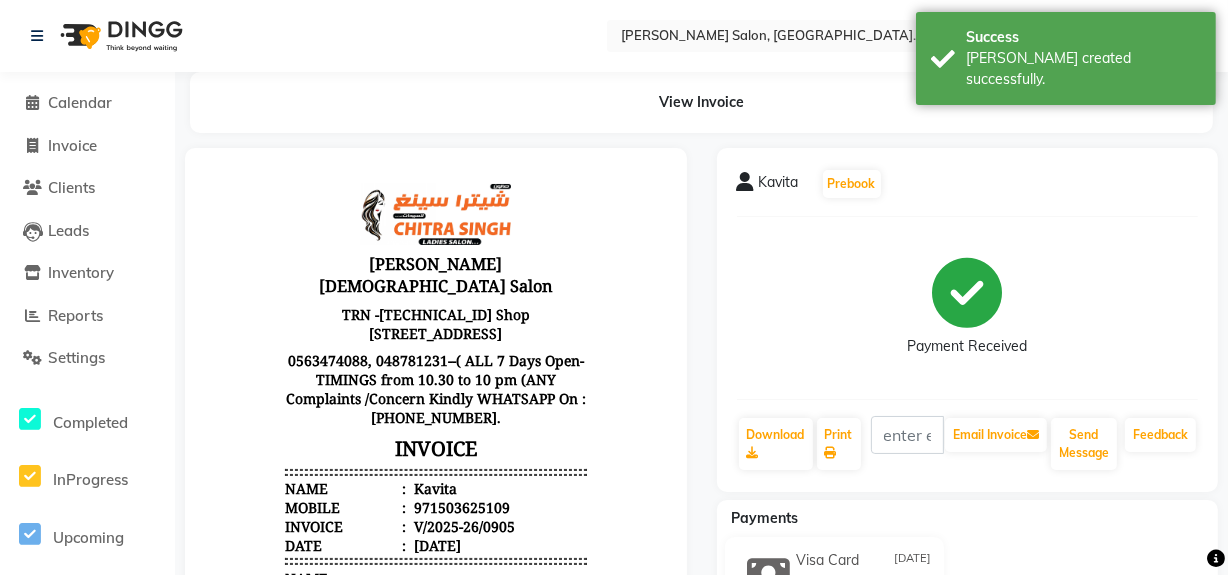 scroll, scrollTop: 0, scrollLeft: 0, axis: both 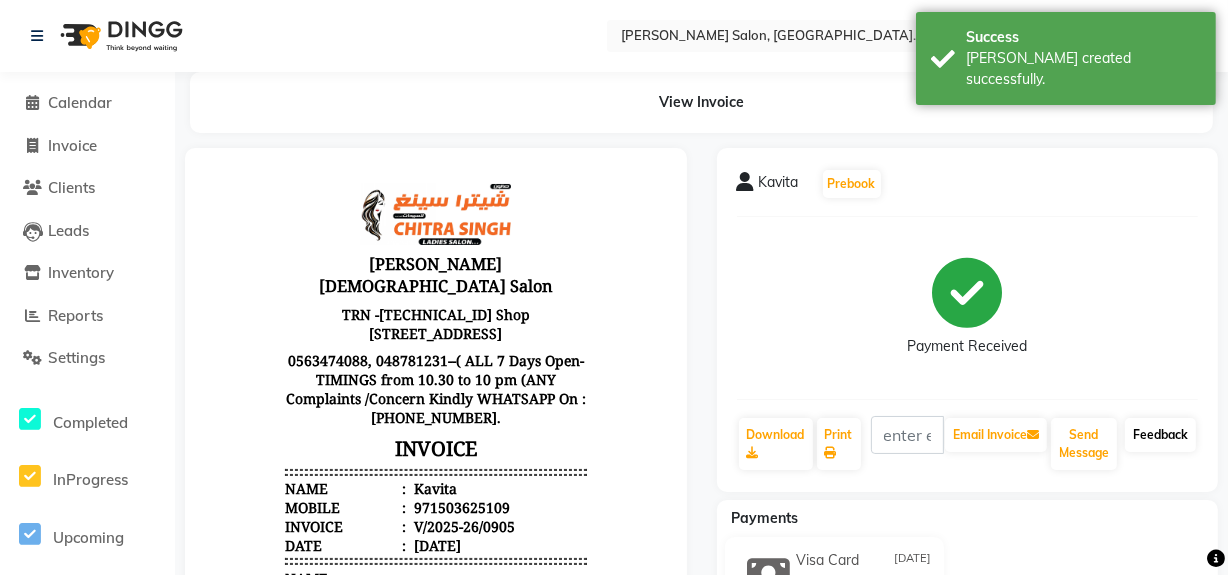click on "Feedback" 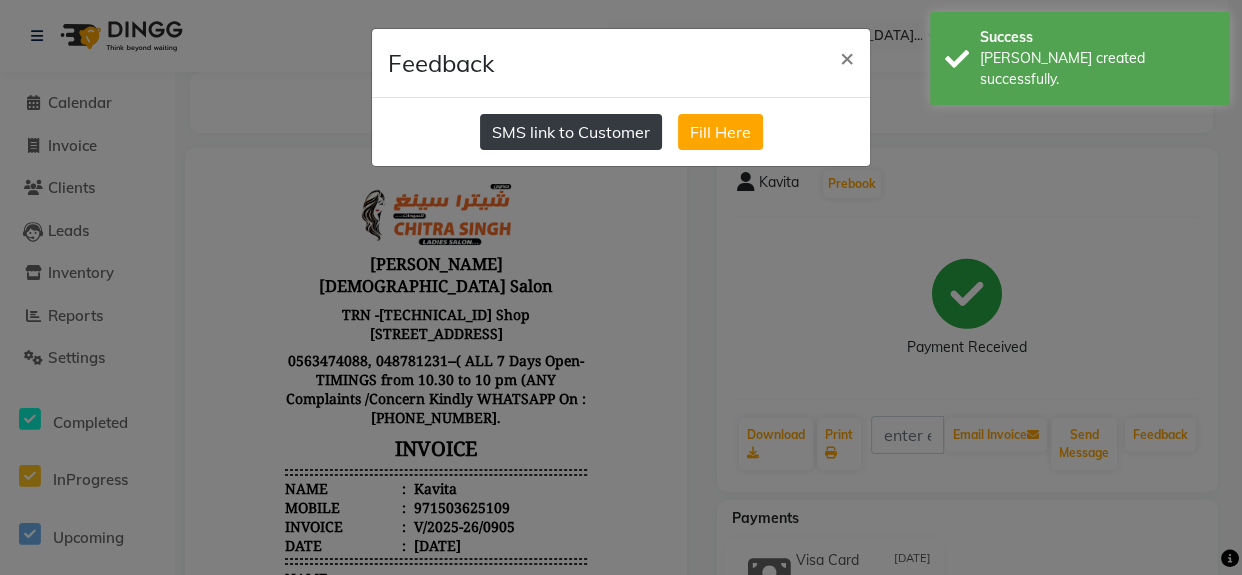click on "SMS link to Customer" 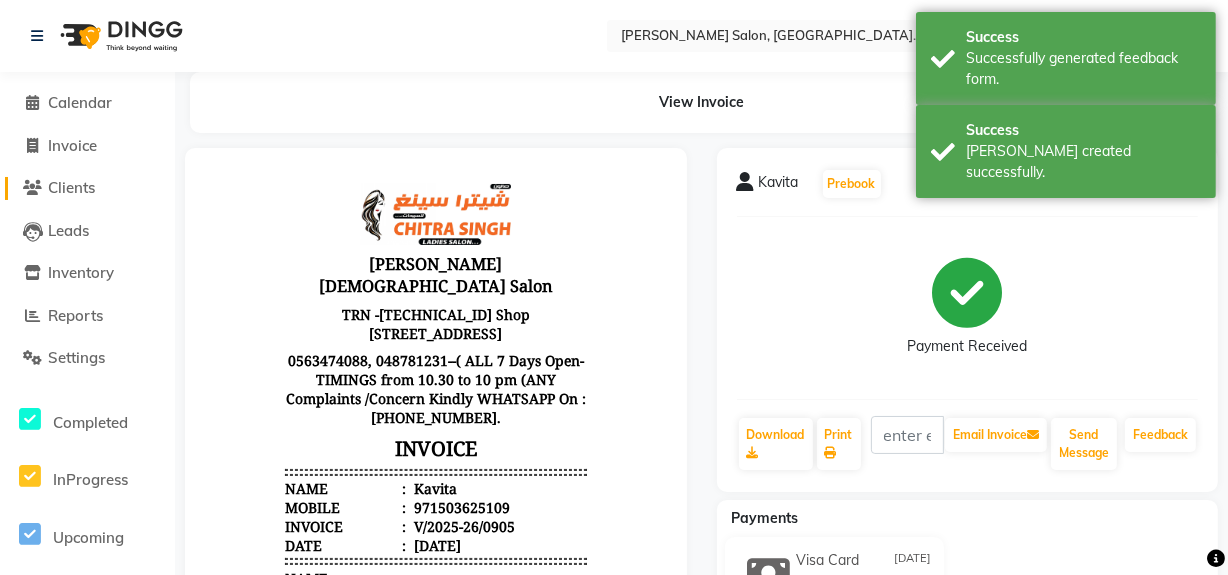click on "Clients" 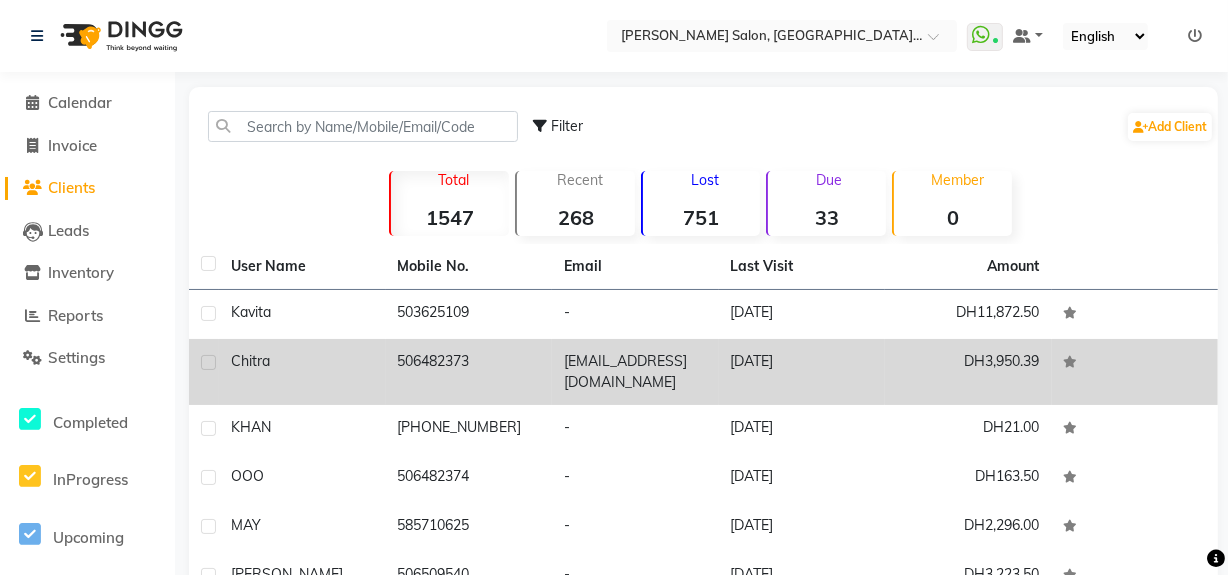 click on "506482373" 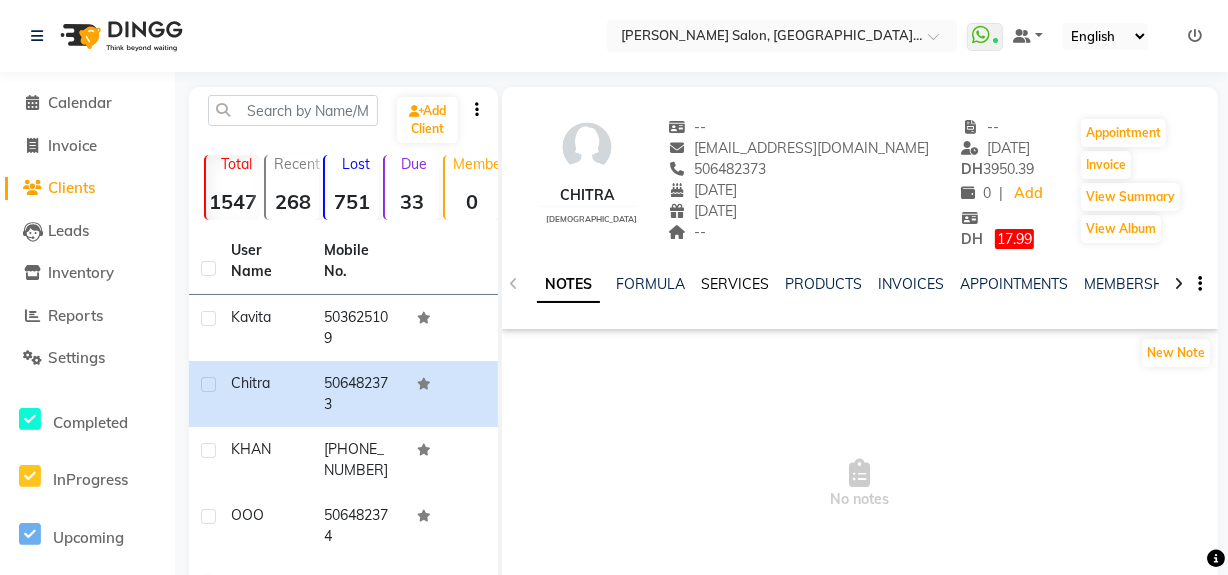 click on "SERVICES" 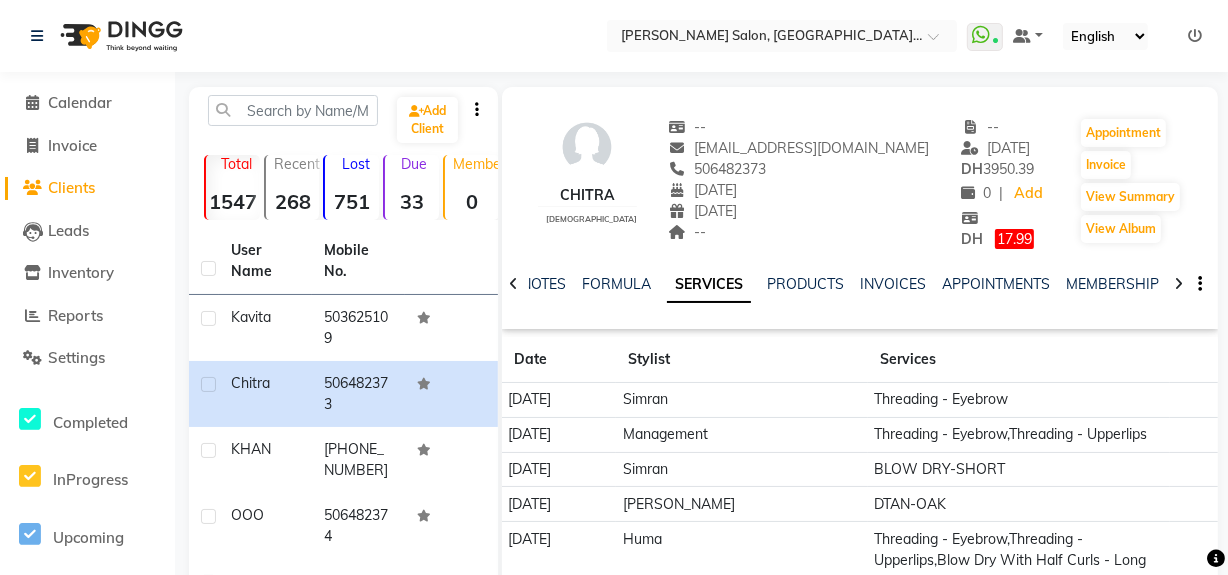 click on "Simran" 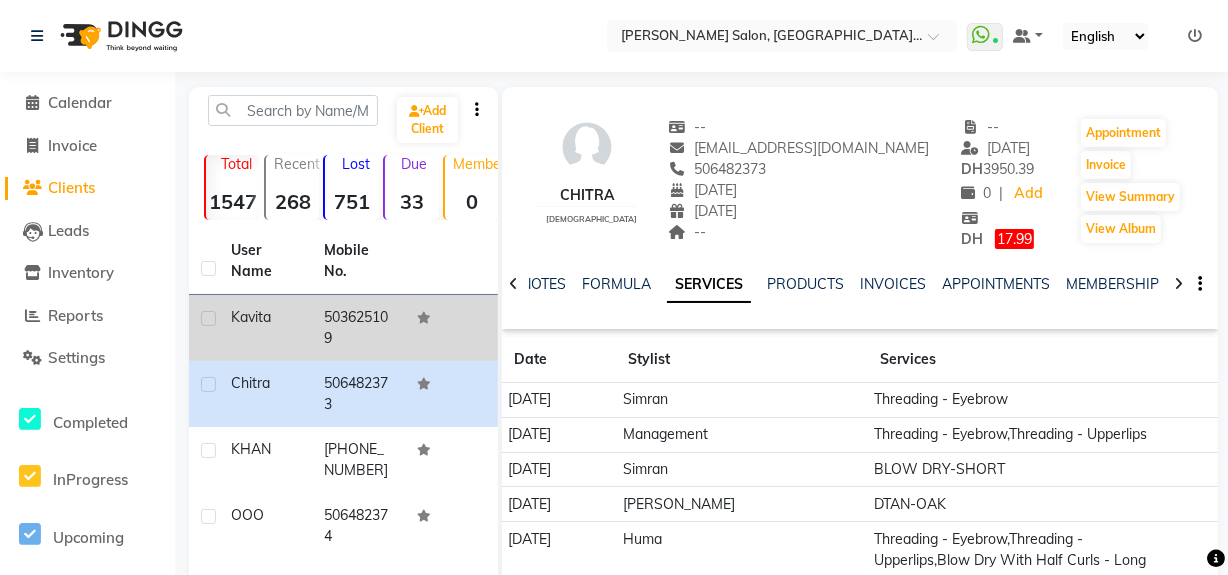 click on "503625109" 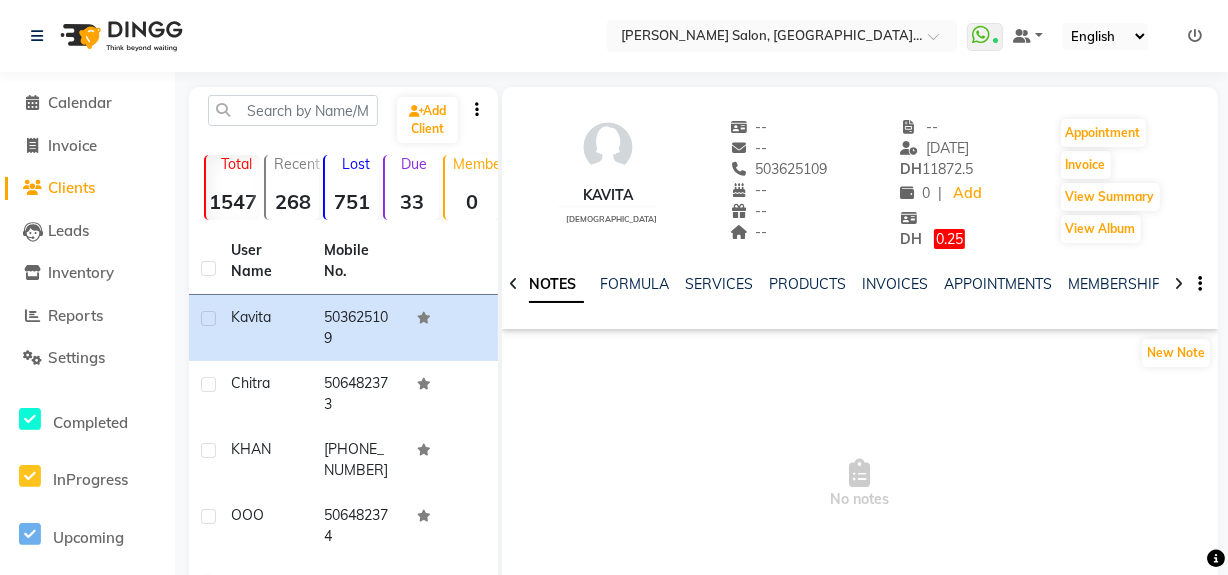 click 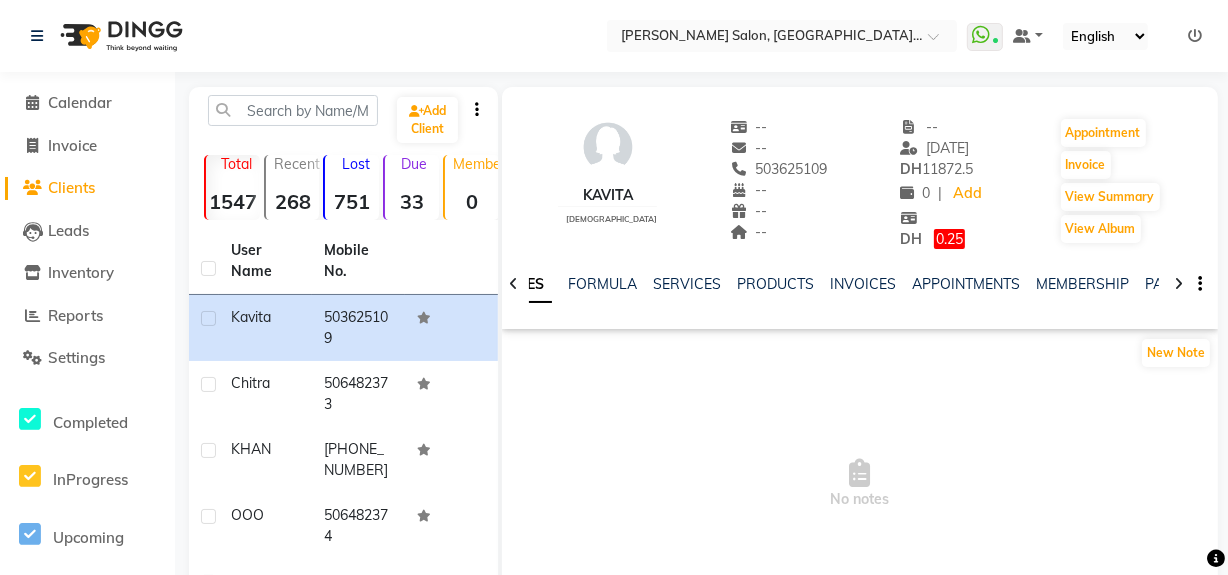 click 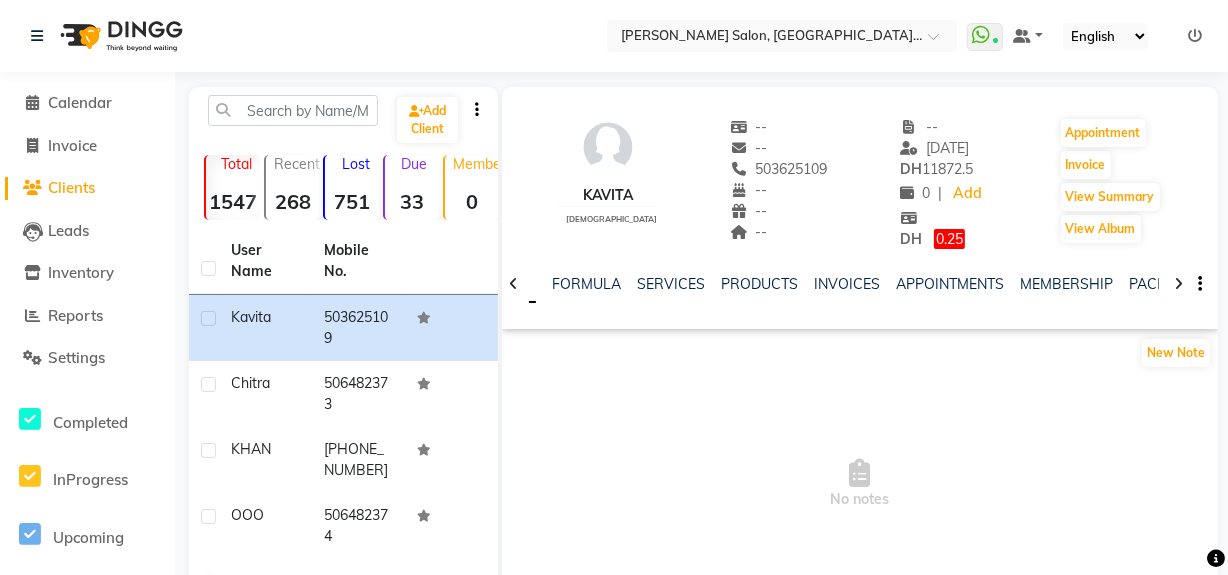 click 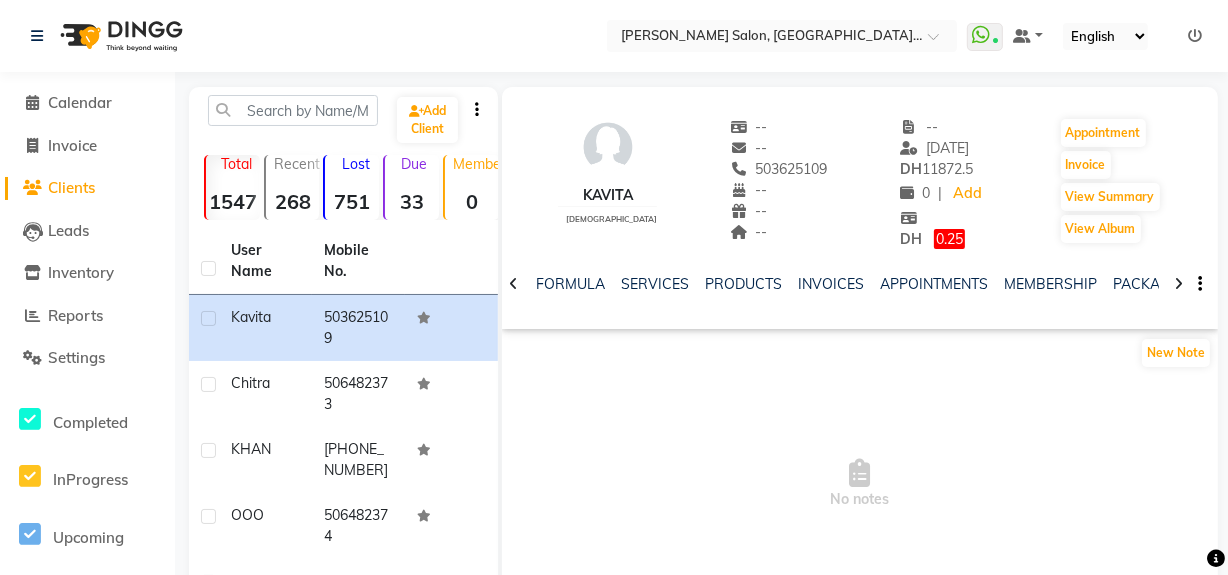 click 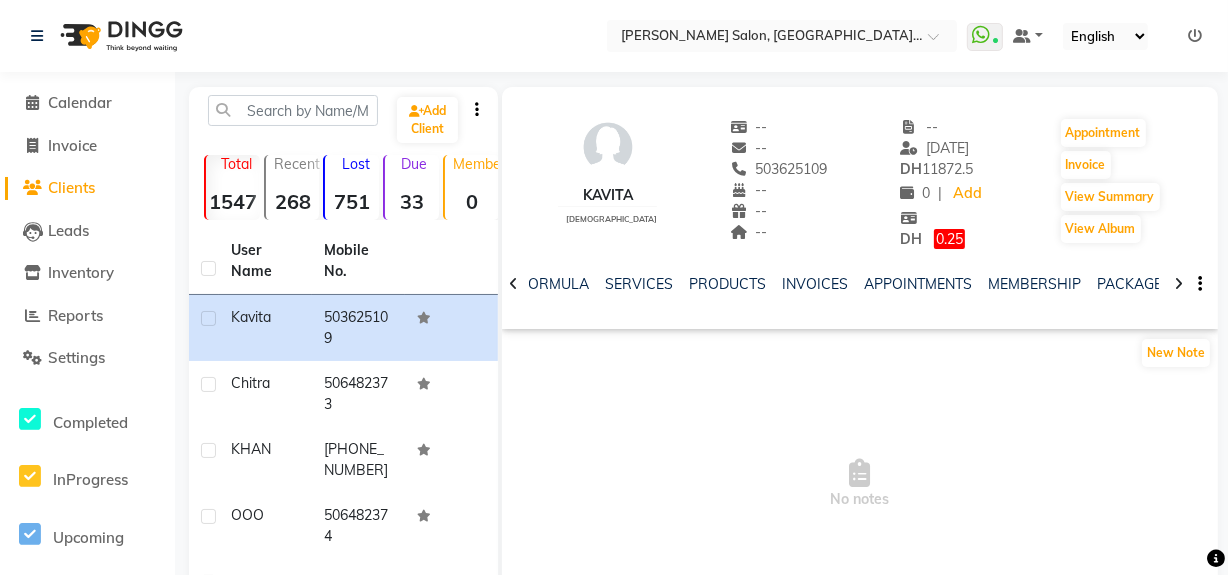 click 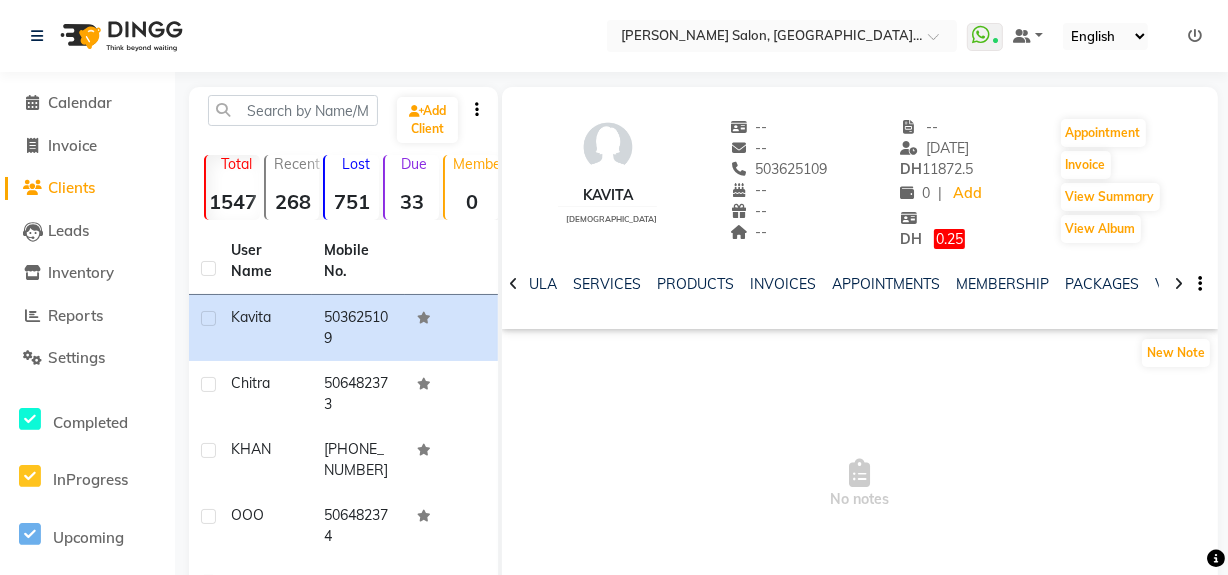 click 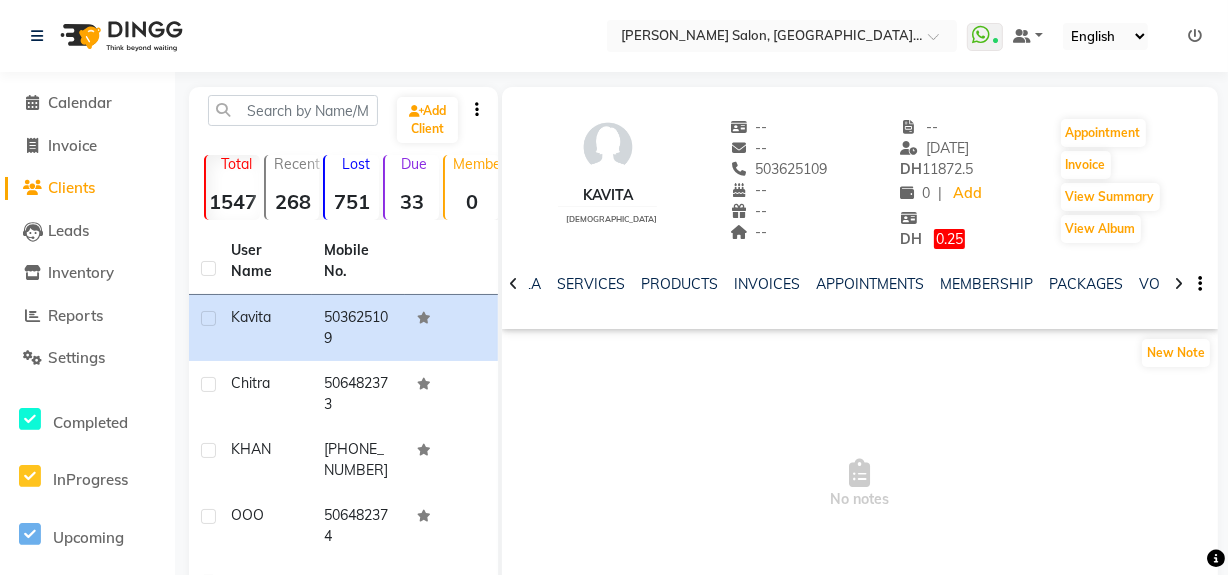 click 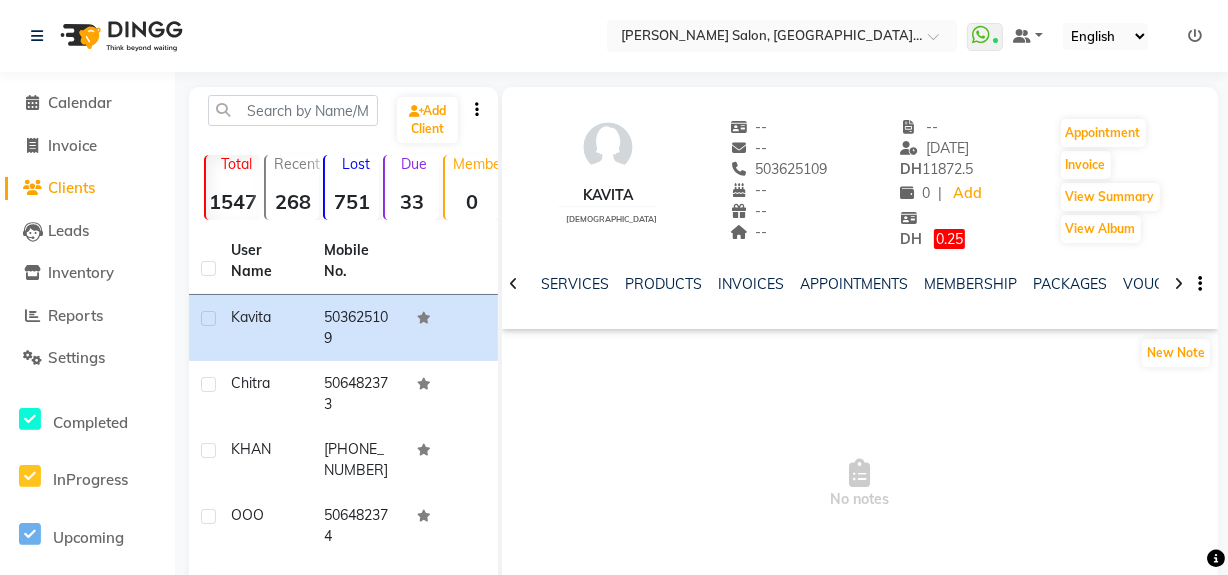 click 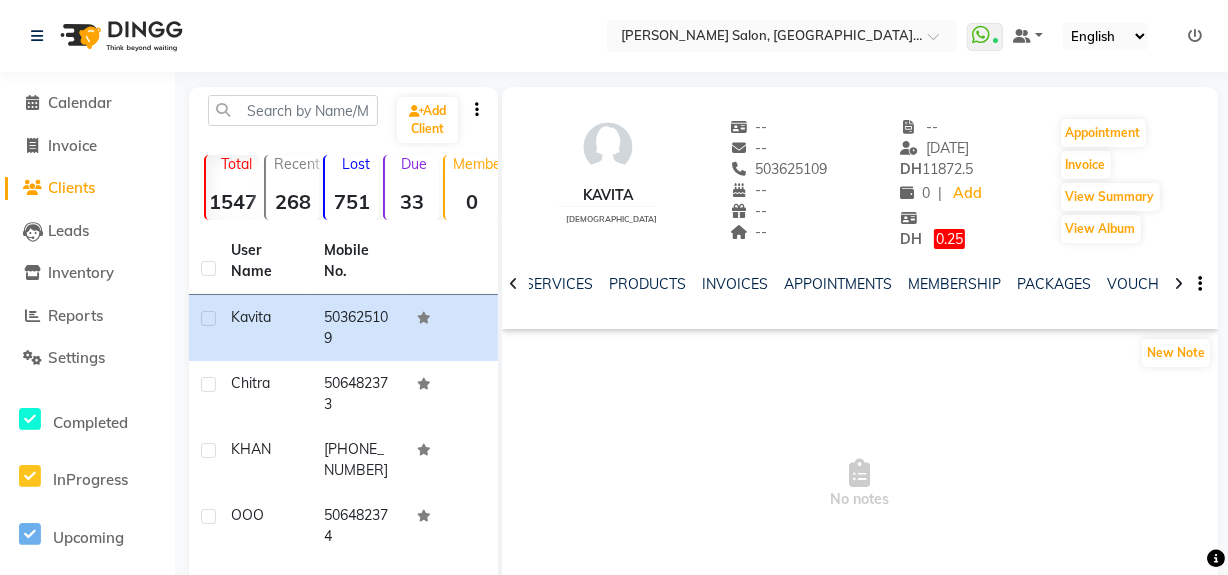 click 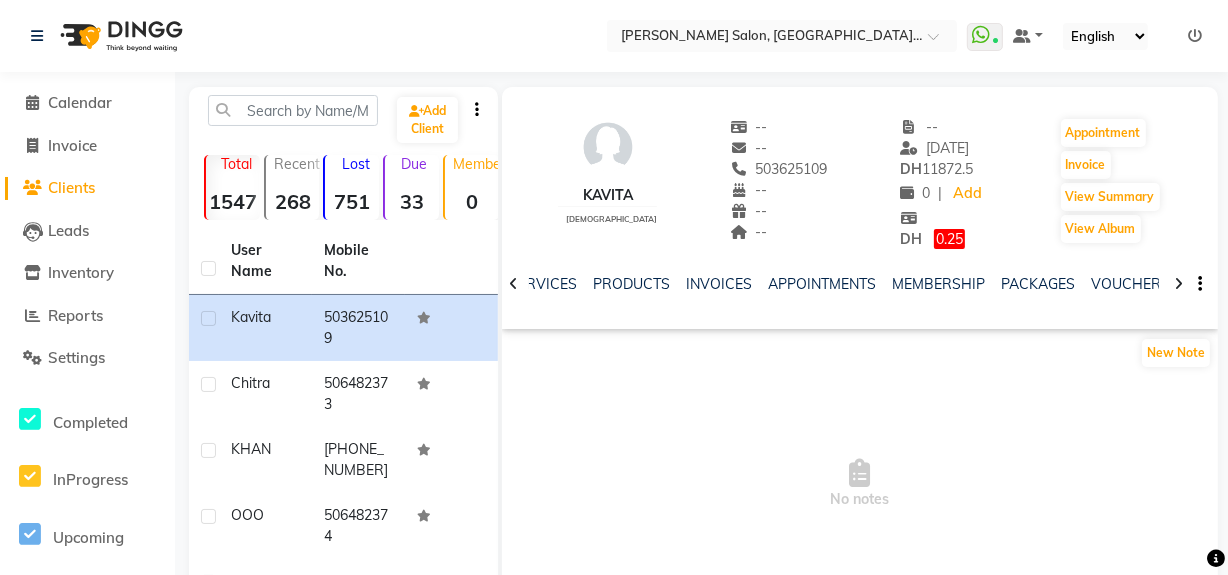 click 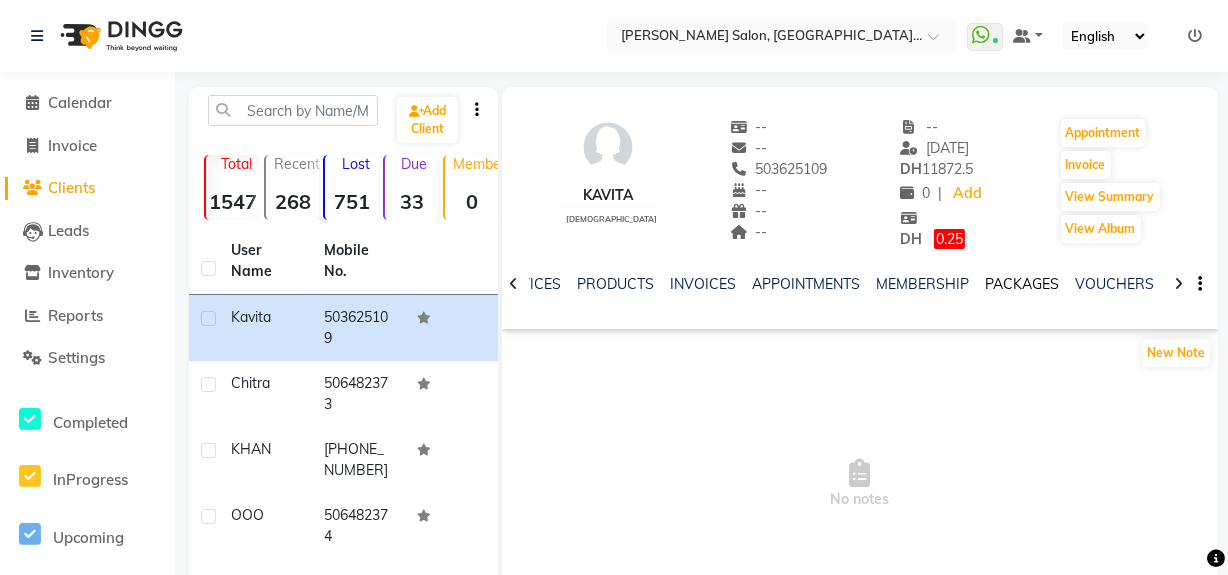 click on "PACKAGES" 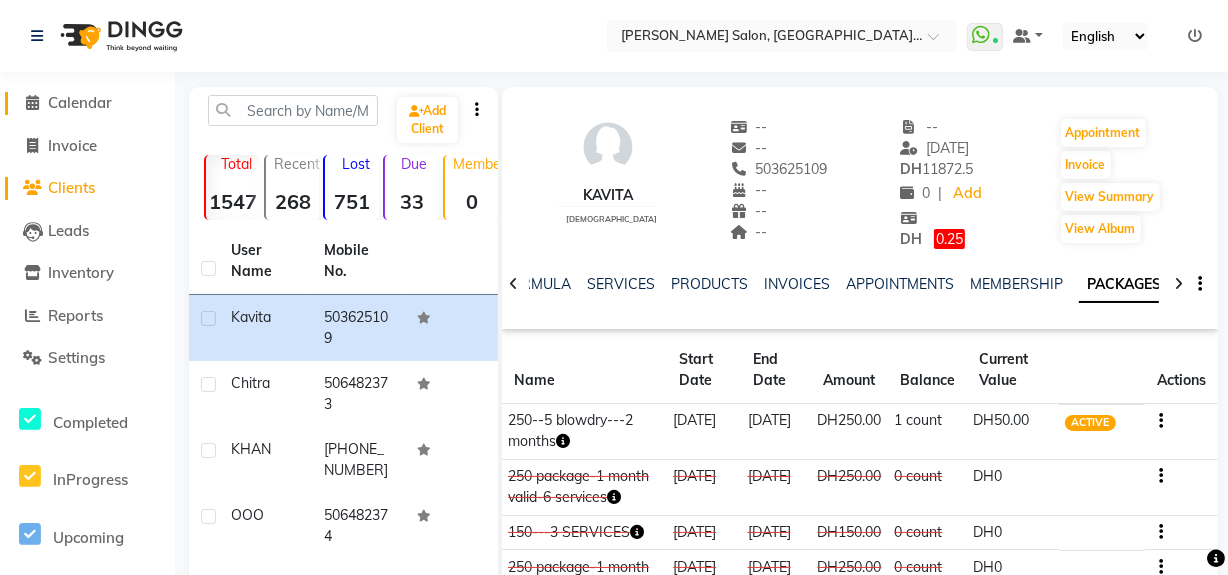 click on "Calendar" 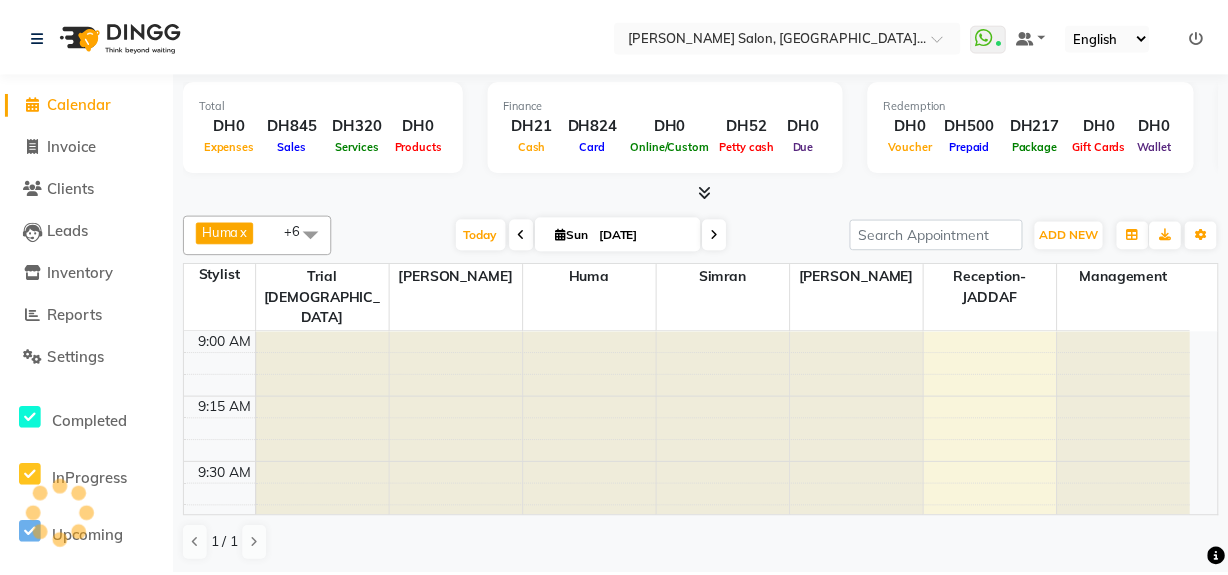 scroll, scrollTop: 0, scrollLeft: 0, axis: both 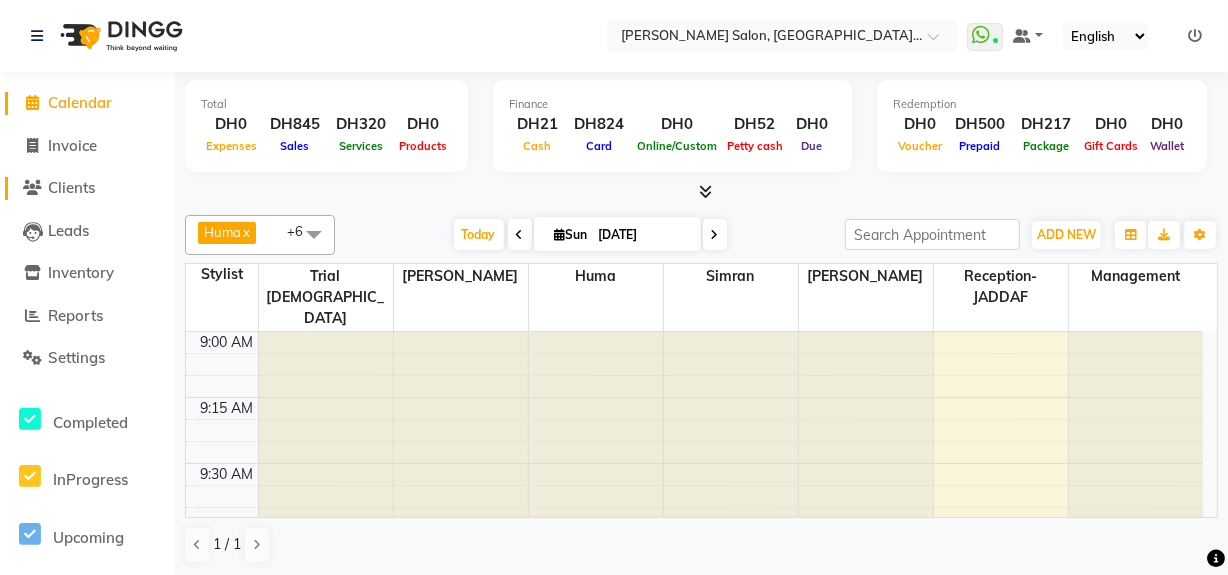 click on "Clients" 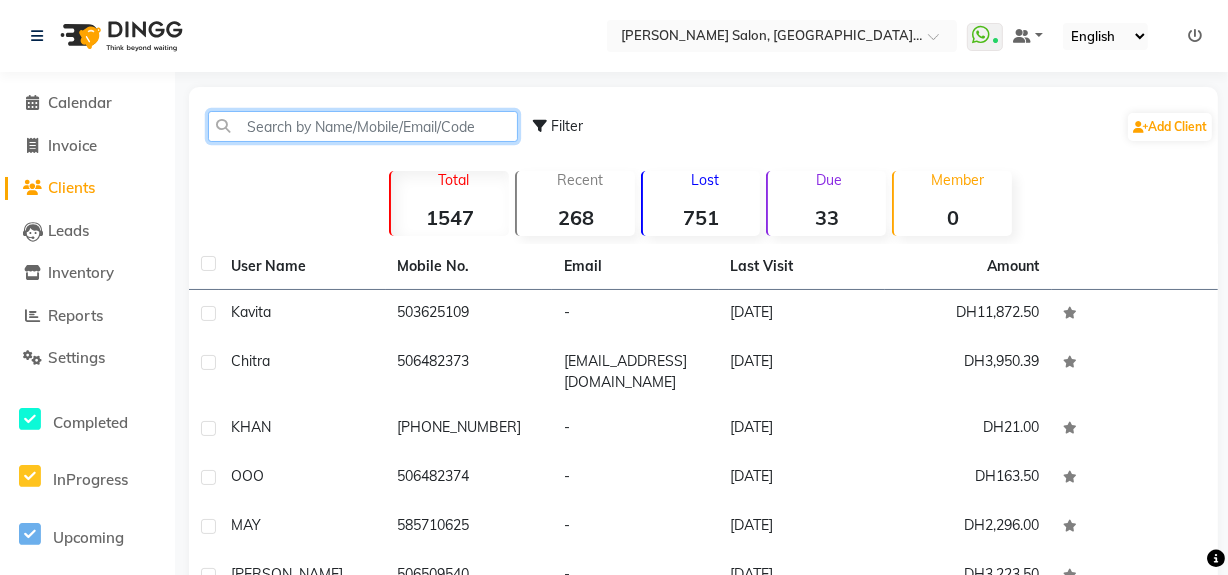 click 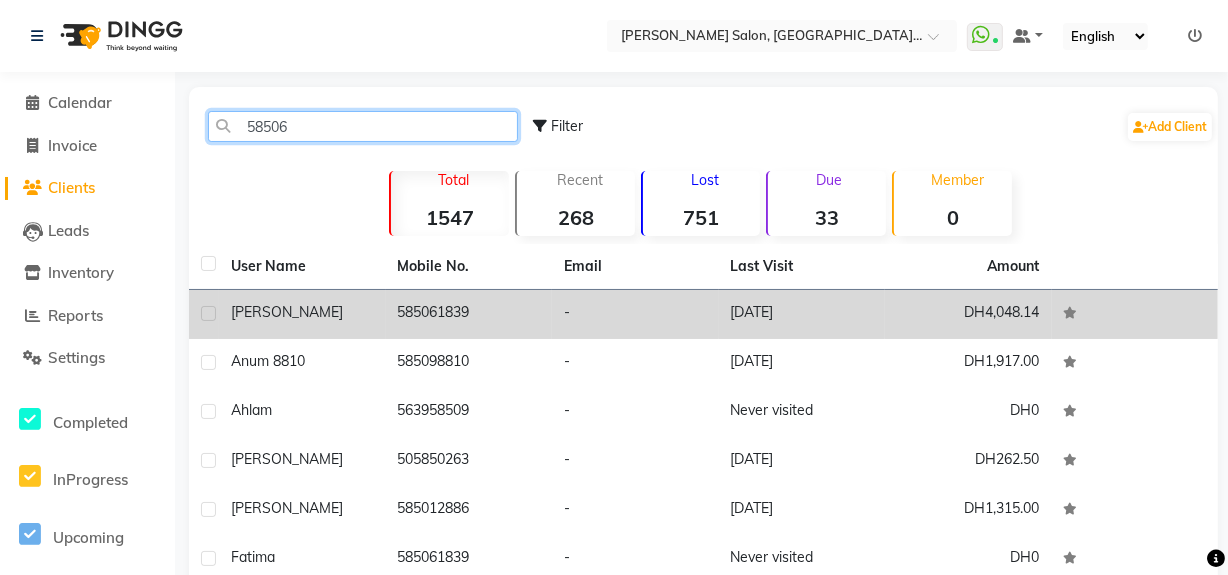 type on "58506" 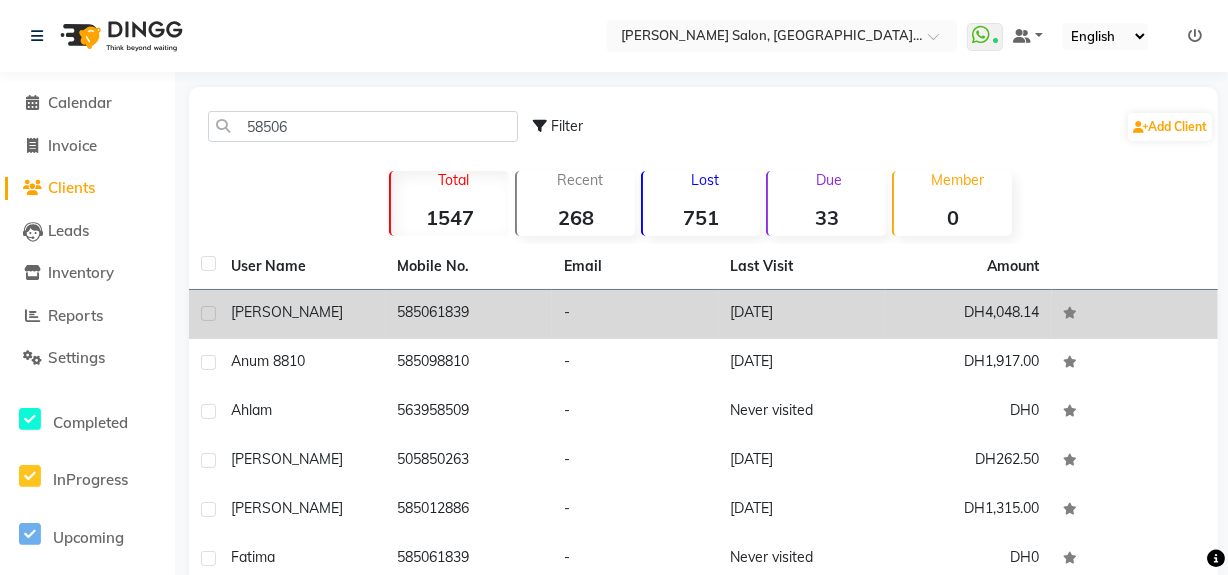 click on "585061839" 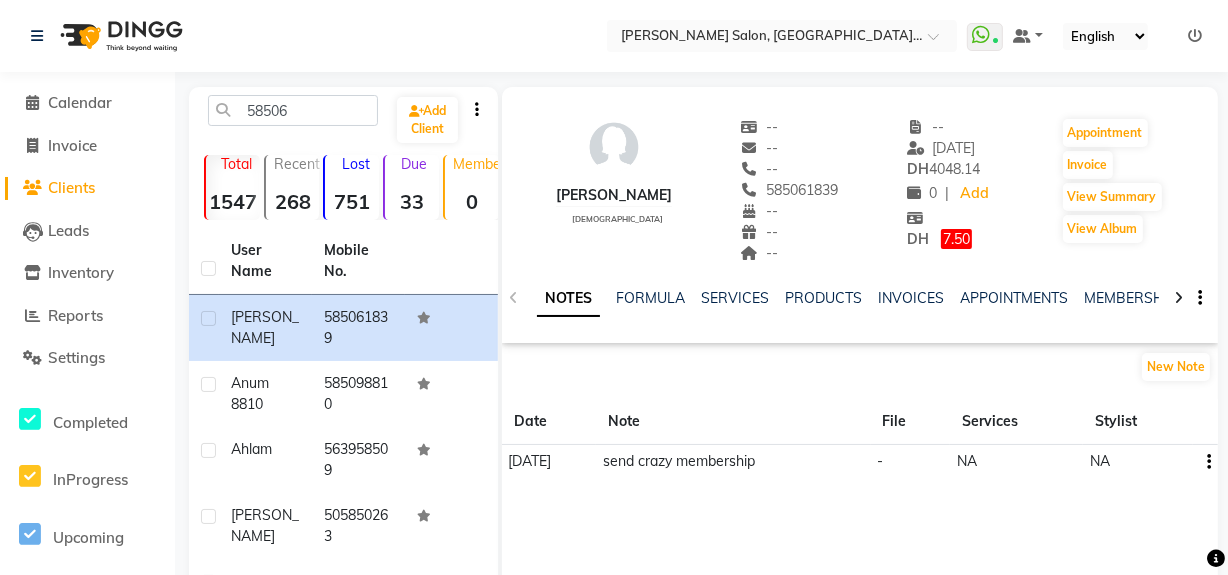 click 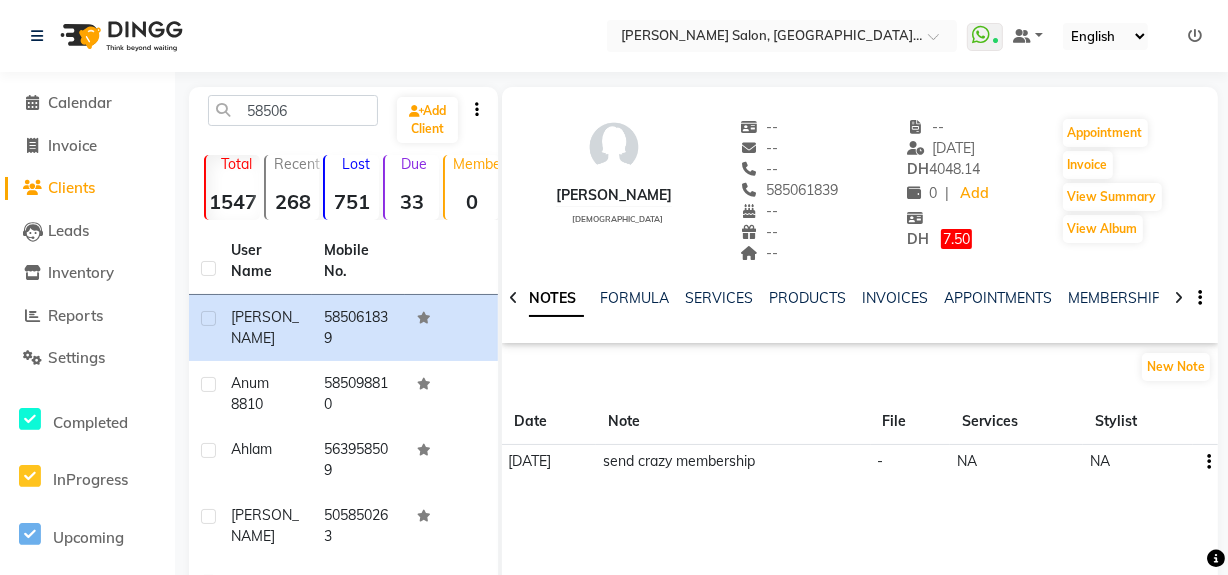 click 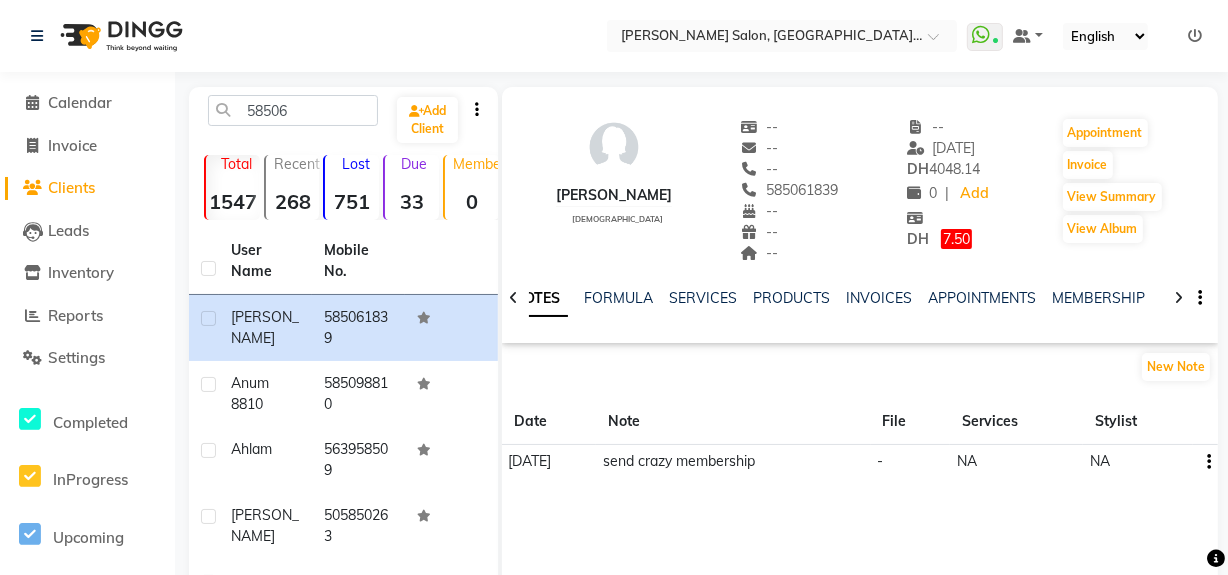 click 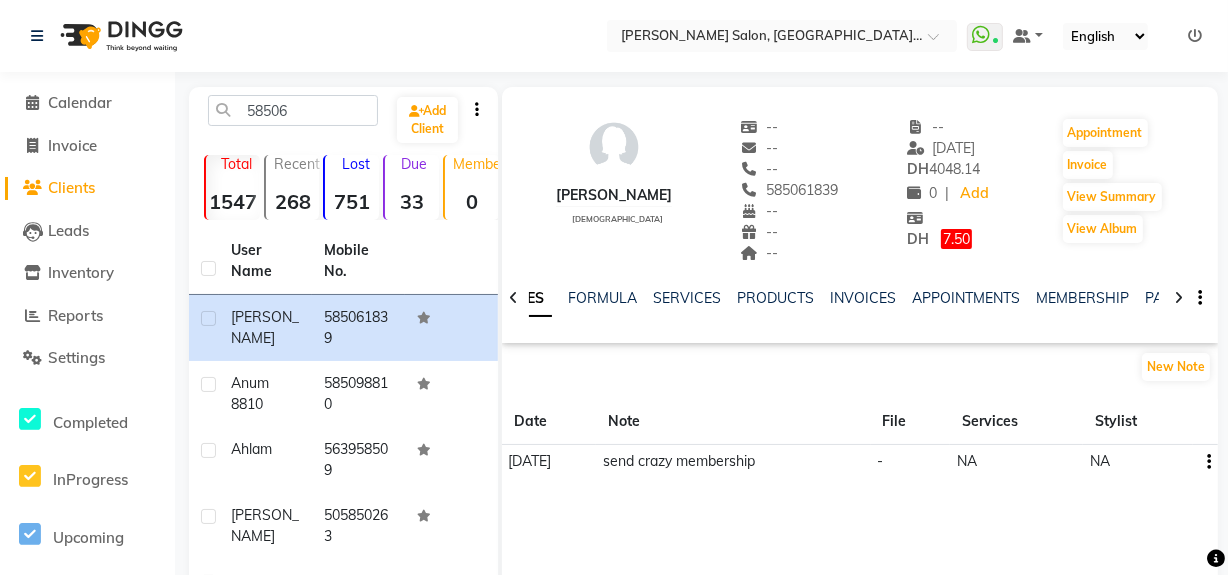 click 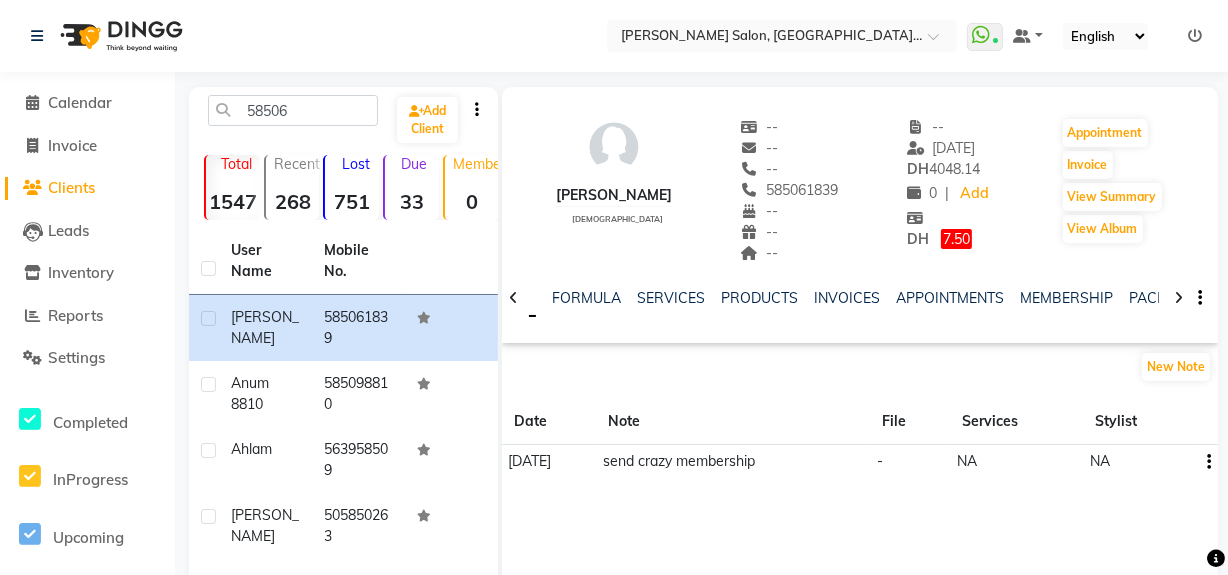 click 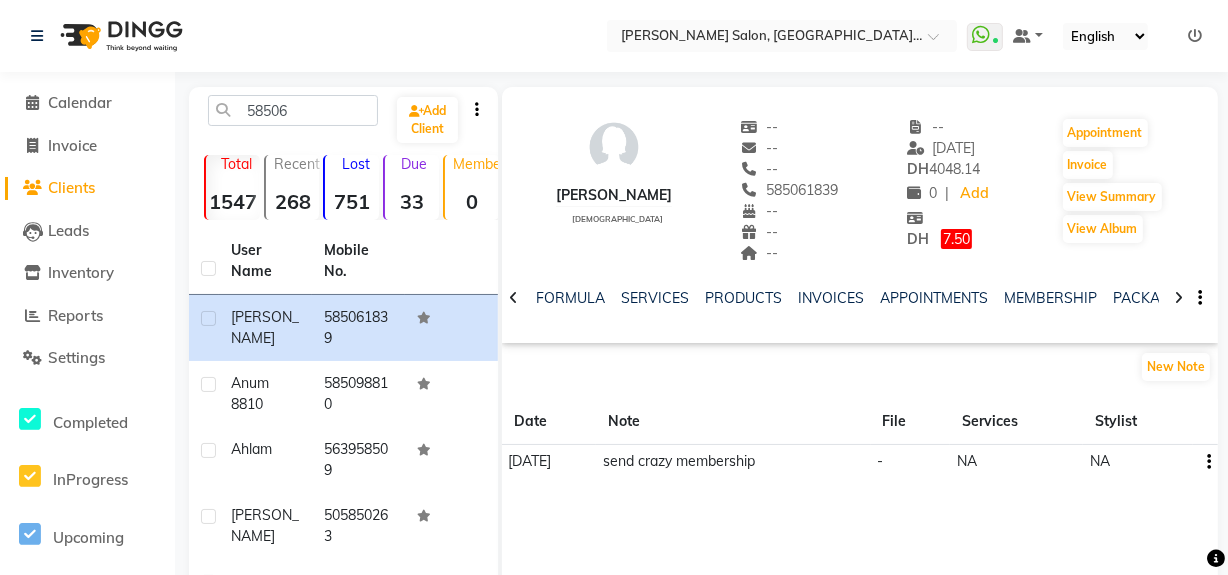 click 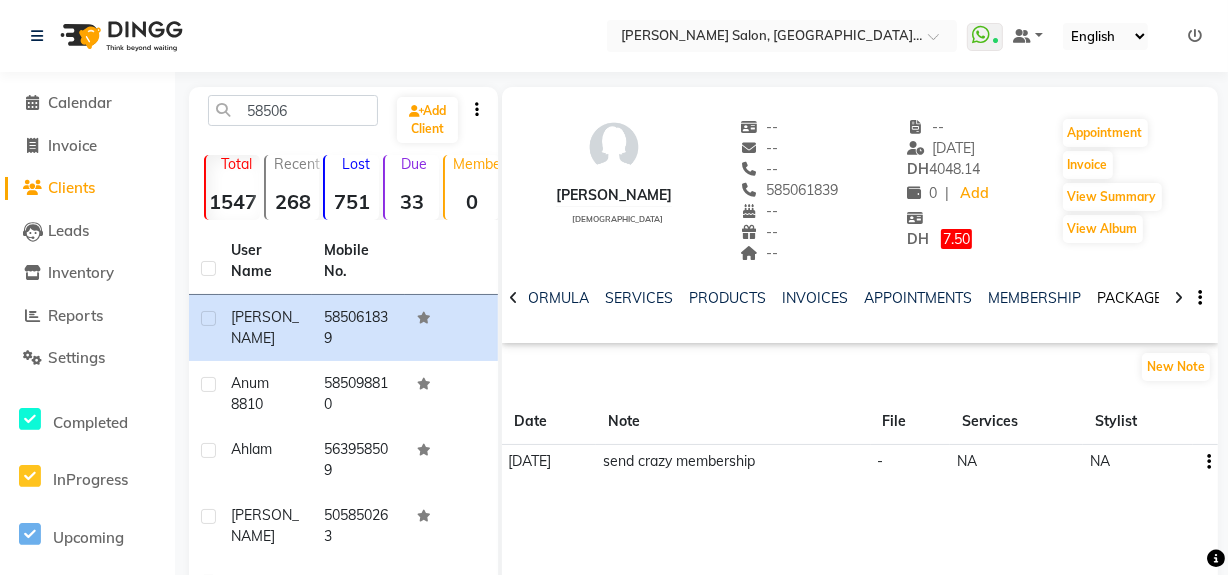 click on "PACKAGES" 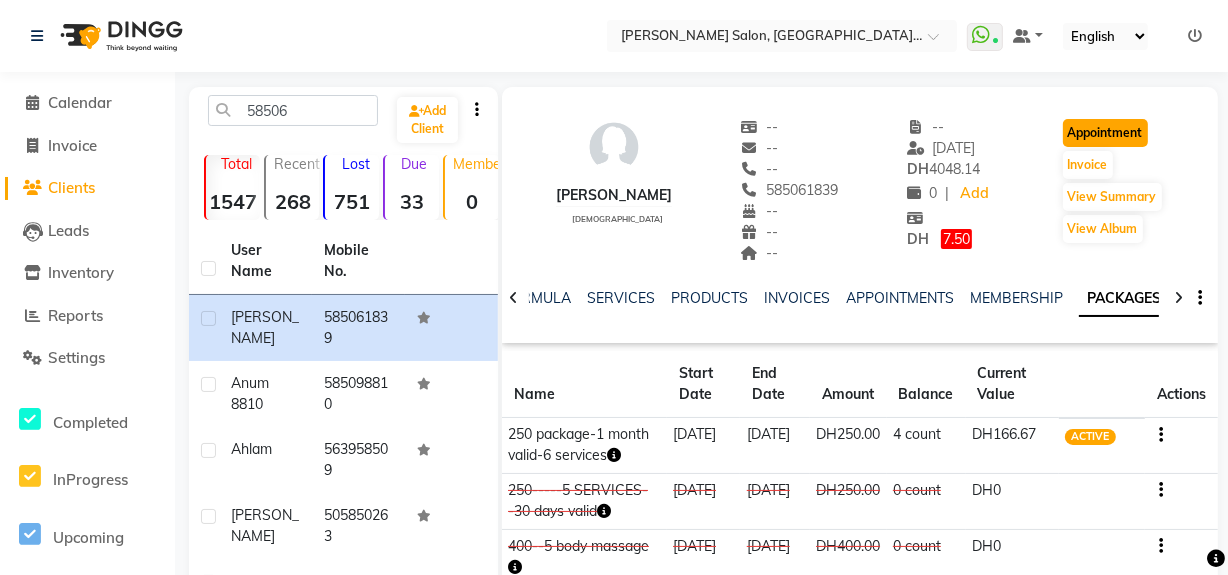 click on "Appointment" 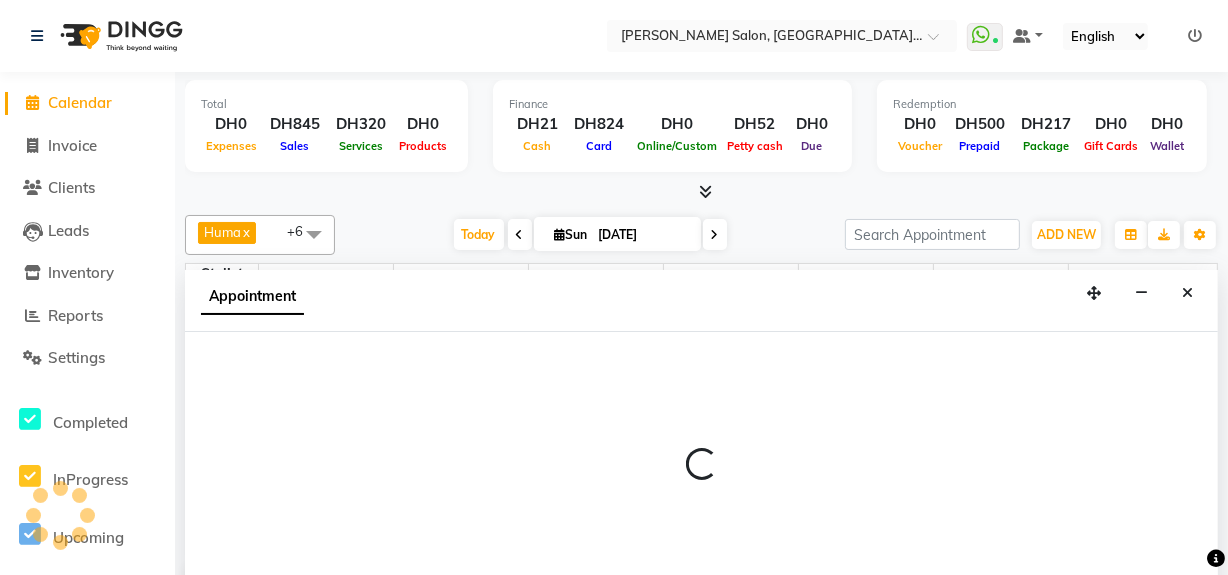 scroll, scrollTop: 2368, scrollLeft: 0, axis: vertical 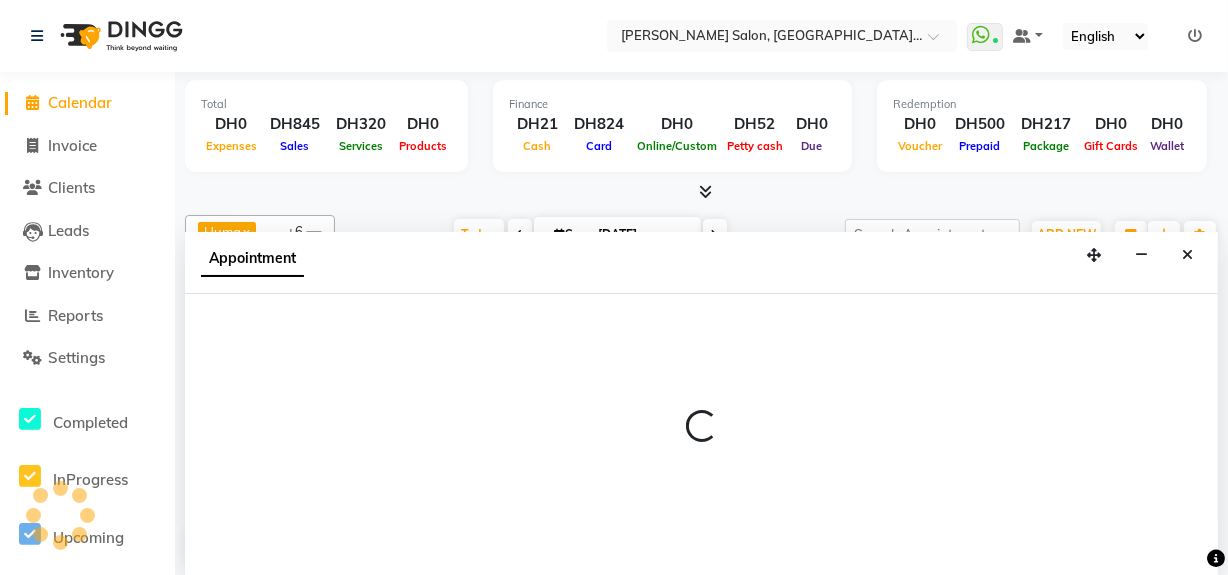 select on "600" 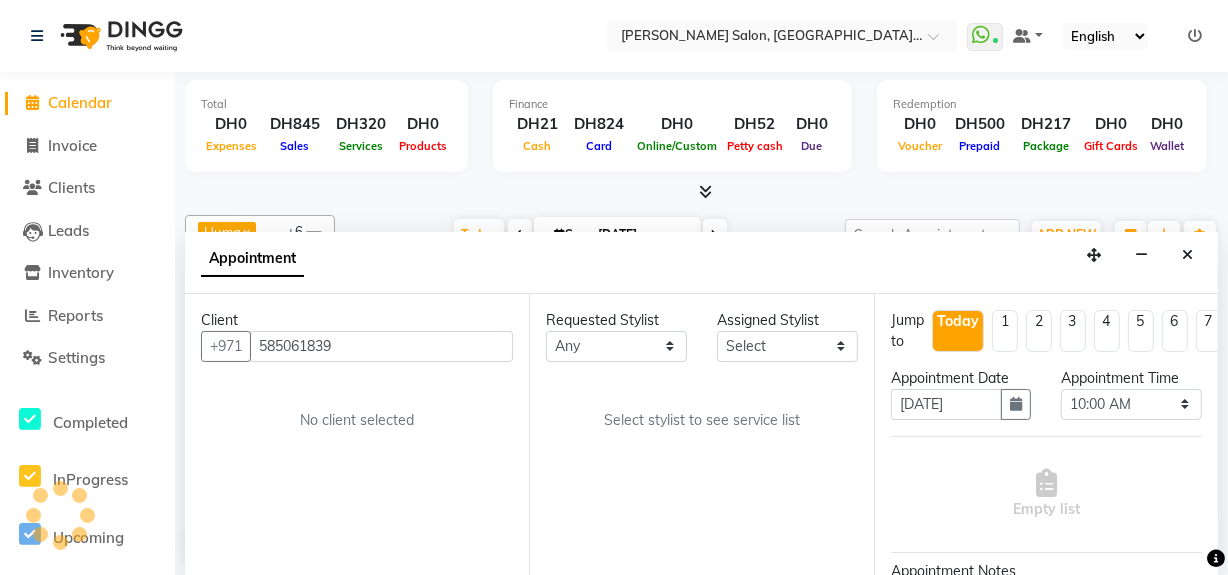 scroll, scrollTop: 2368, scrollLeft: 0, axis: vertical 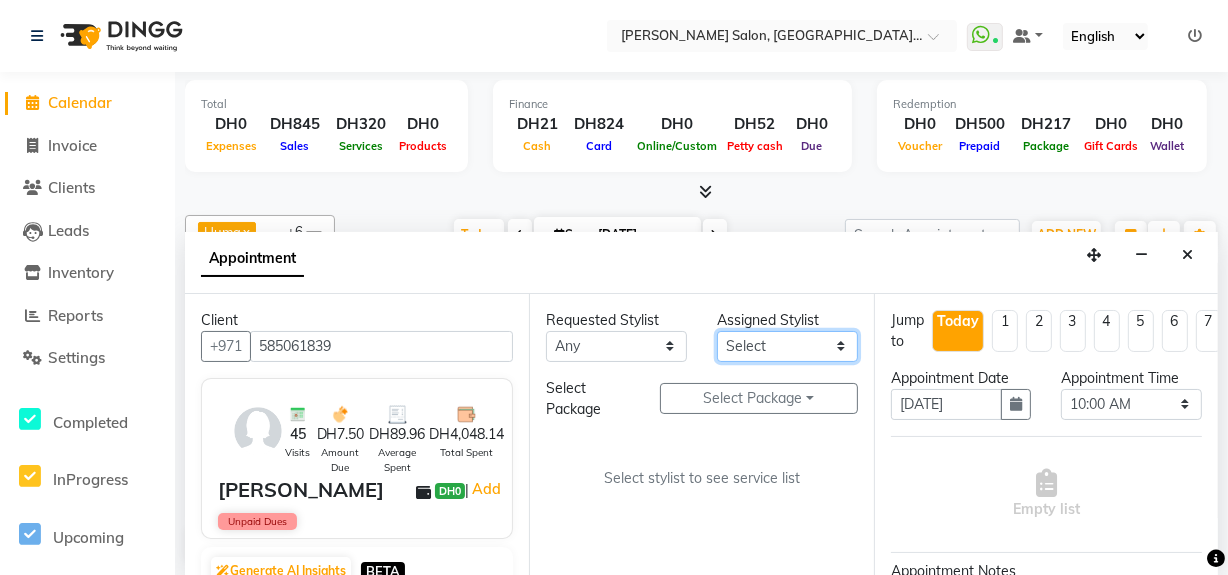 click on "Select Huma Leonita Management Reception-JADDAF [PERSON_NAME] [PERSON_NAME] trial [DEMOGRAPHIC_DATA]" at bounding box center [787, 346] 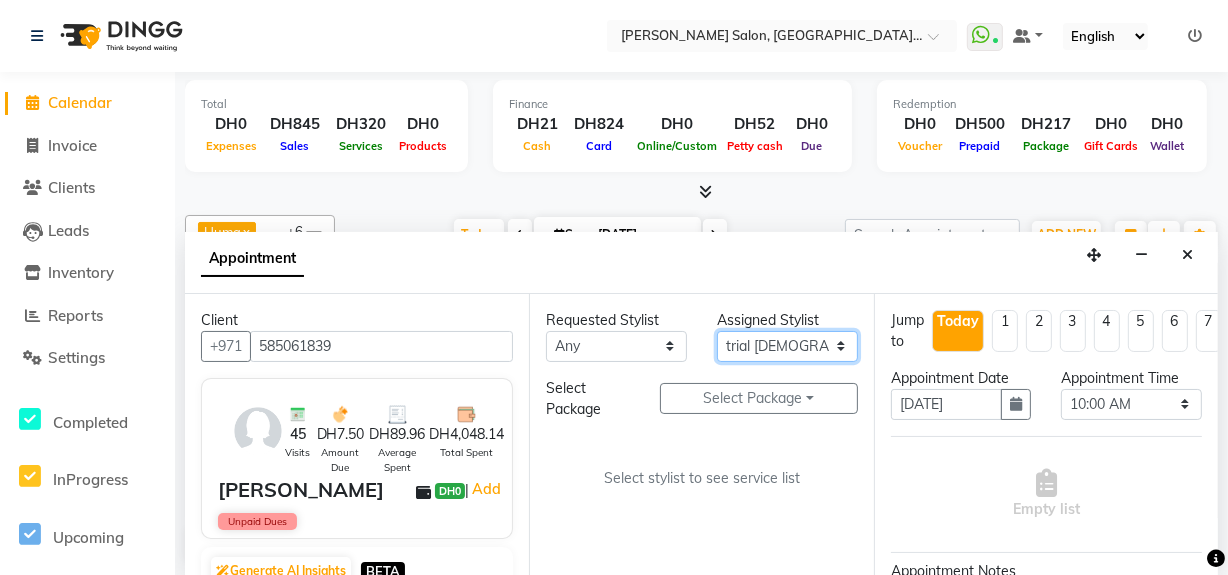 click on "Select Huma Leonita Management Reception-JADDAF [PERSON_NAME] [PERSON_NAME] trial [DEMOGRAPHIC_DATA]" at bounding box center (787, 346) 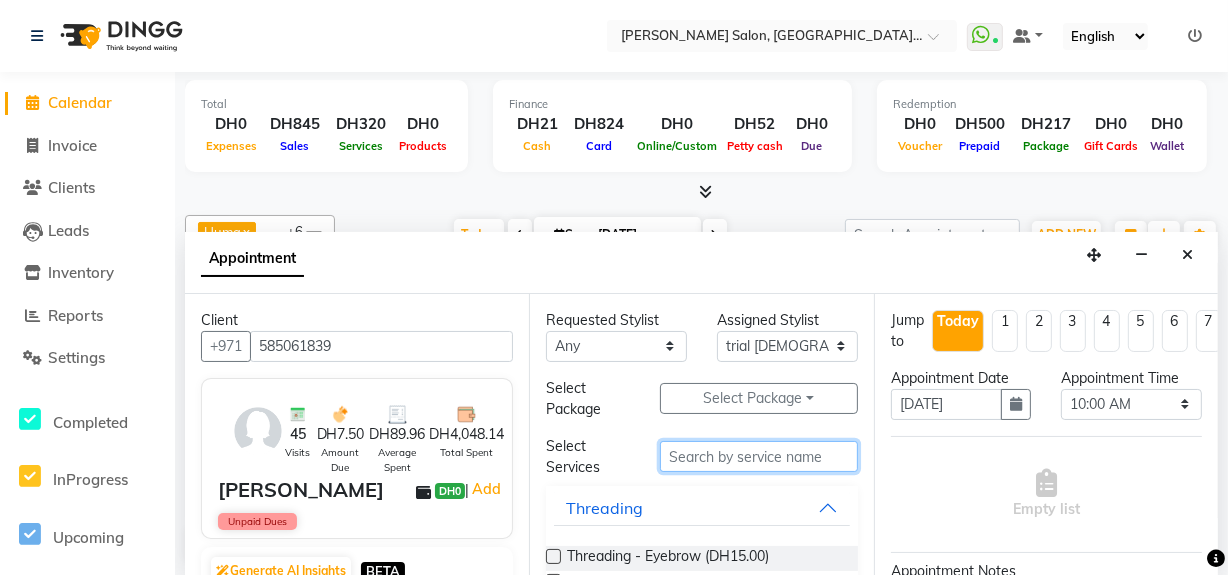 click at bounding box center (759, 456) 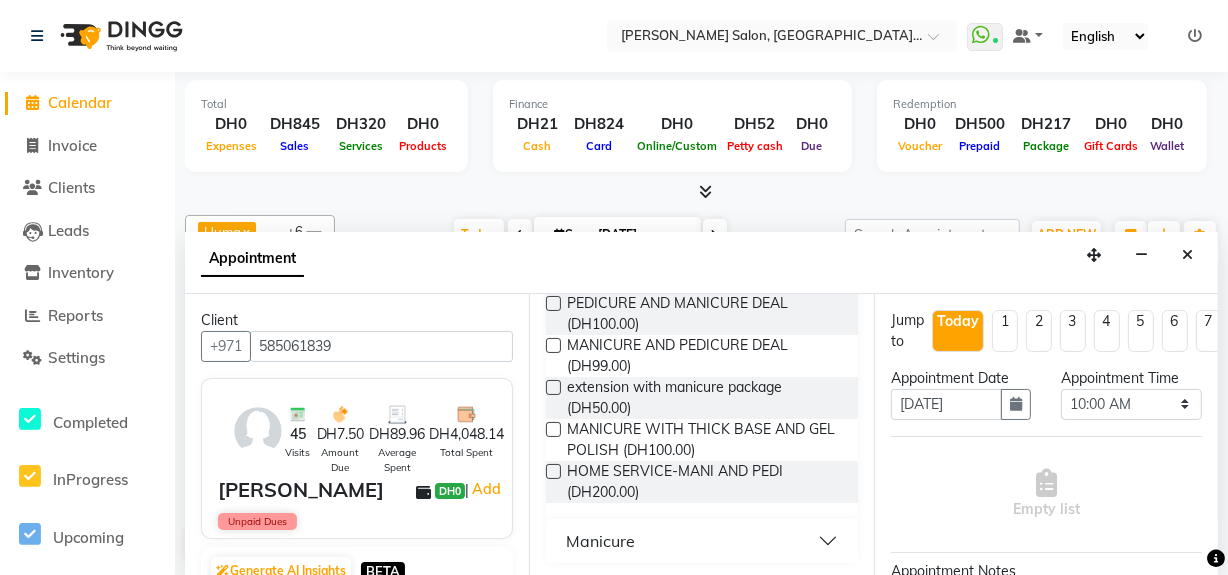 scroll, scrollTop: 506, scrollLeft: 0, axis: vertical 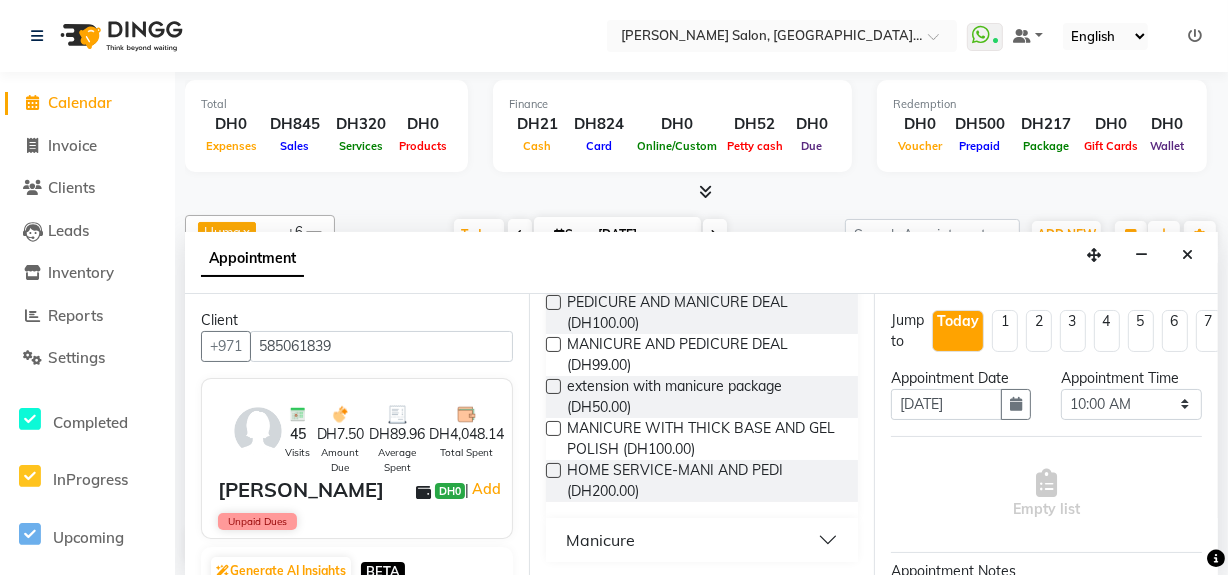 type on "MANI" 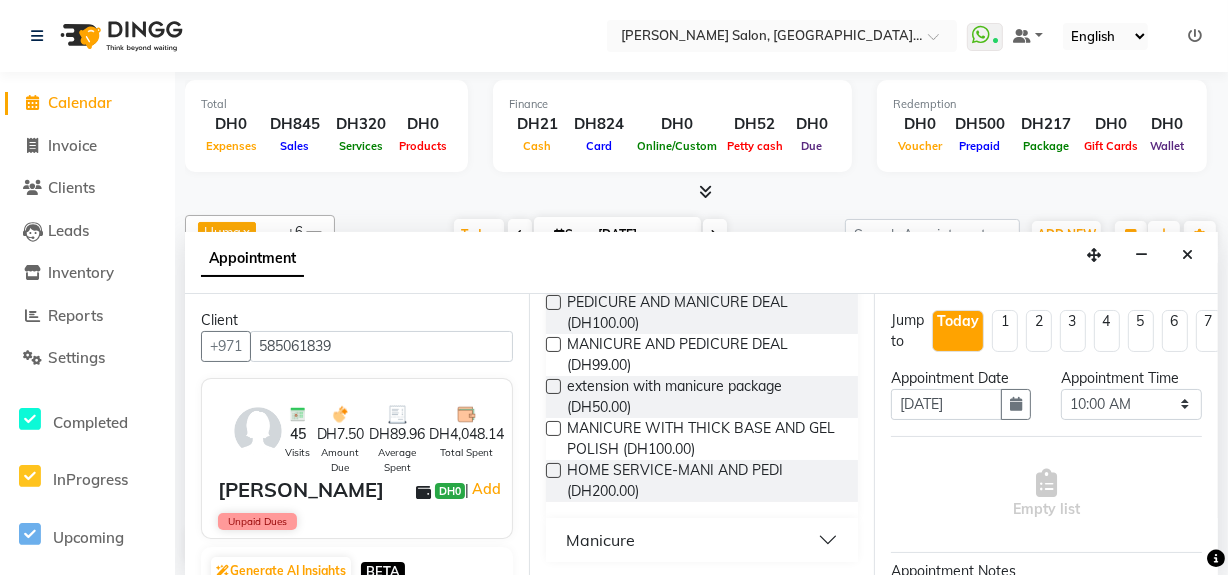 click on "Manicure" at bounding box center [600, 540] 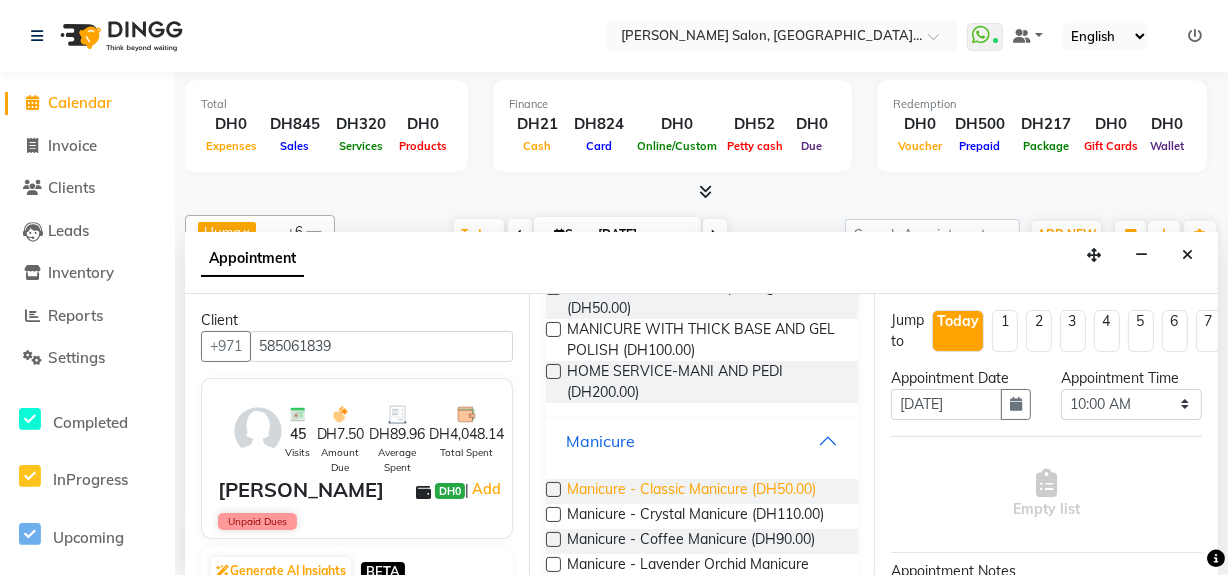 scroll, scrollTop: 688, scrollLeft: 0, axis: vertical 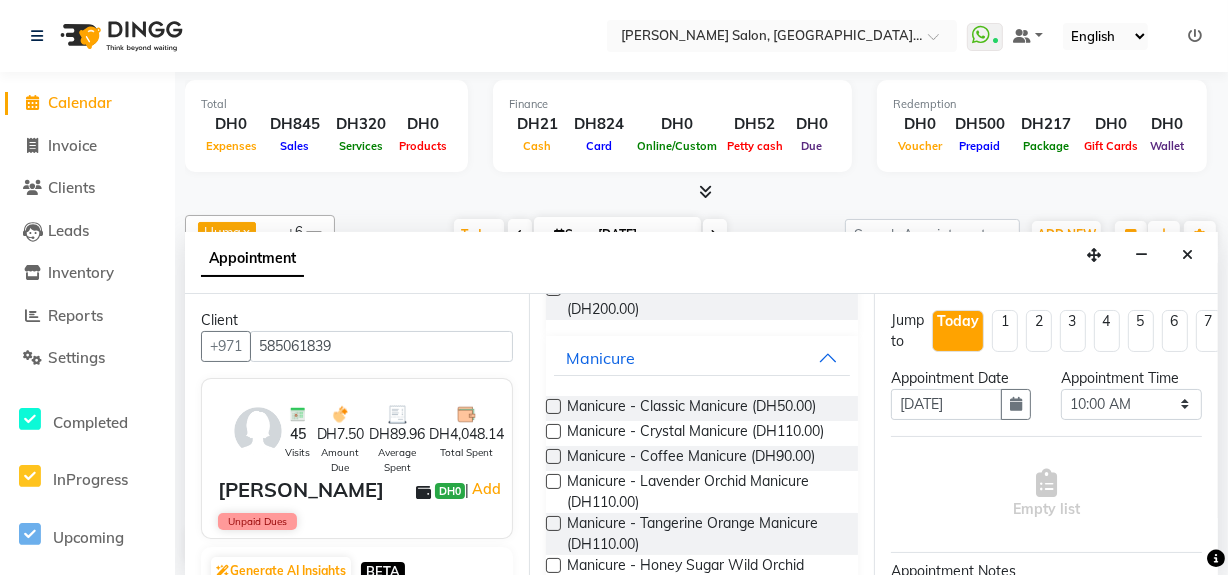 click at bounding box center [553, 406] 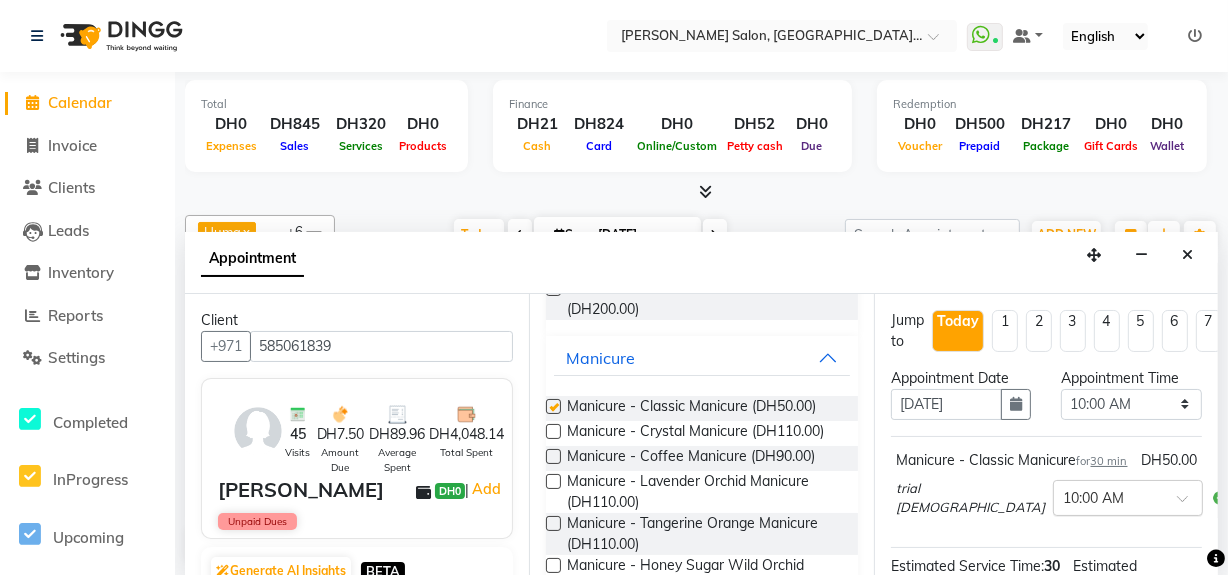 checkbox on "false" 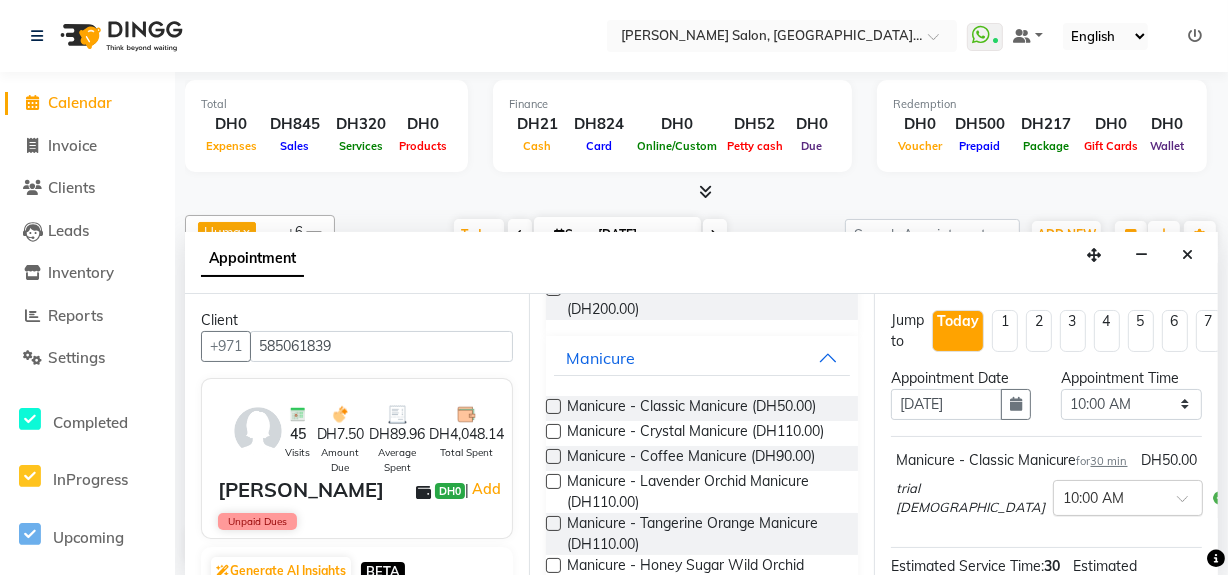 click at bounding box center (1189, 504) 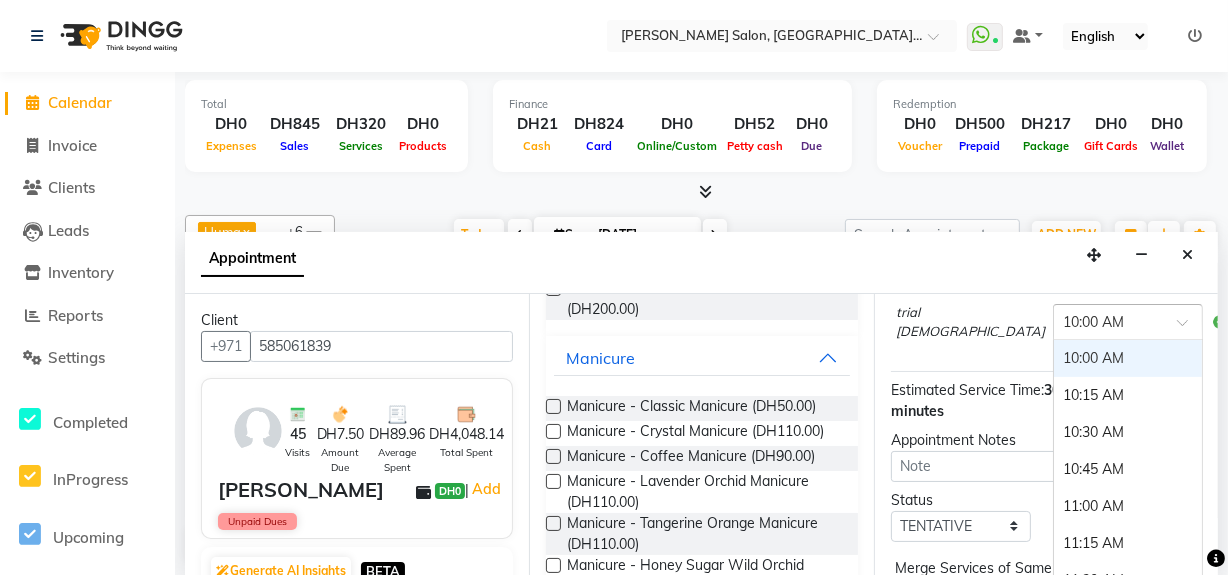 scroll, scrollTop: 181, scrollLeft: 0, axis: vertical 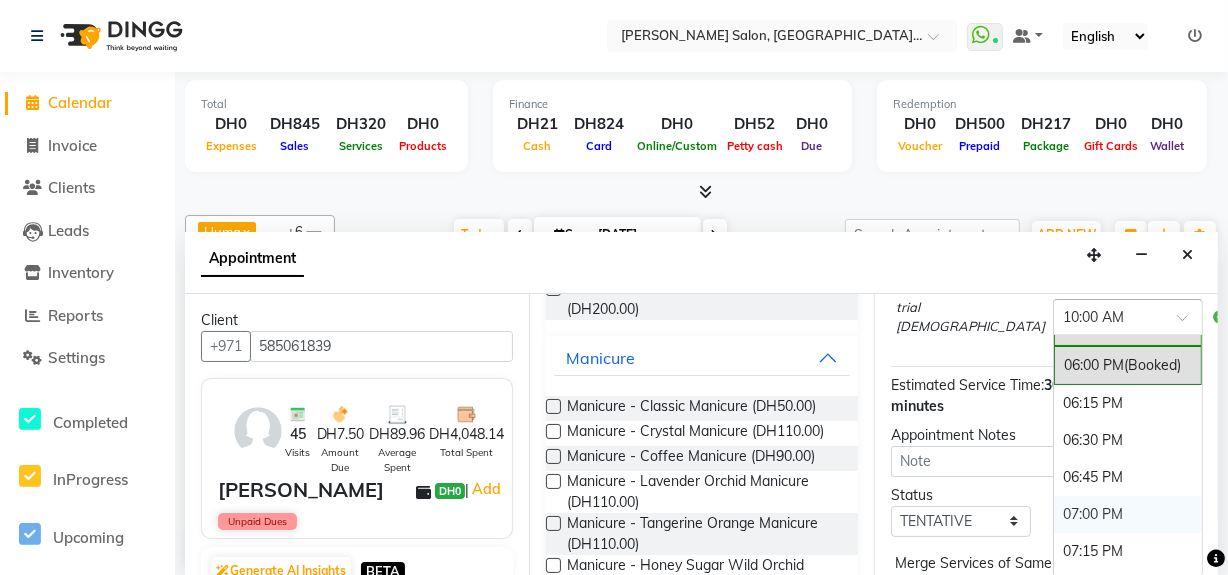 click on "07:00 PM" at bounding box center (1128, 514) 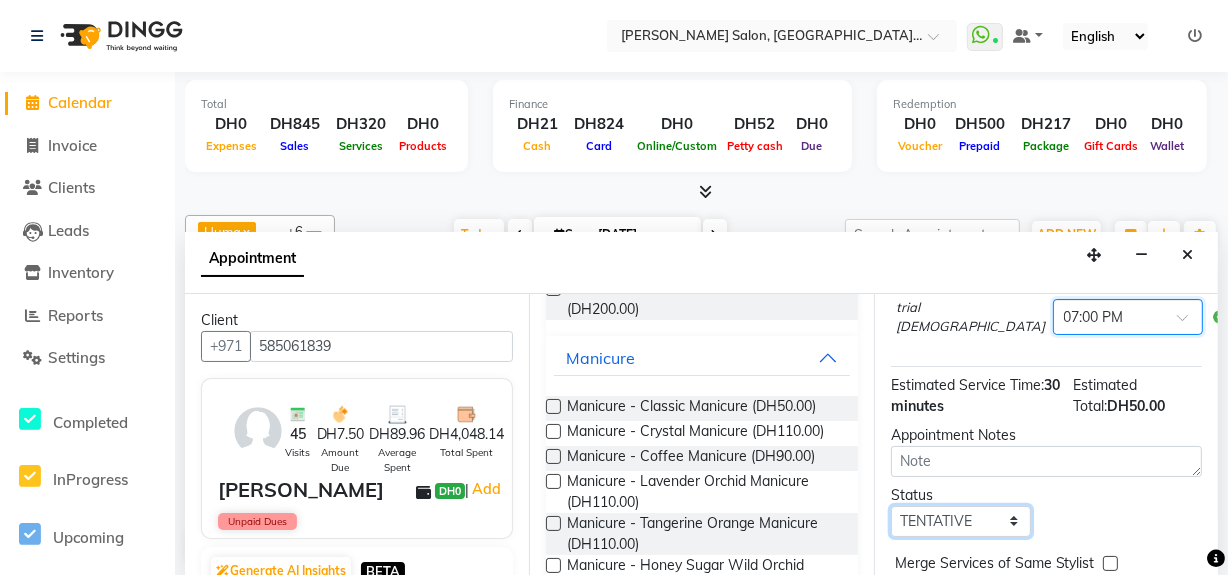 click on "Select TENTATIVE CONFIRM CHECK-IN UPCOMING" at bounding box center (961, 521) 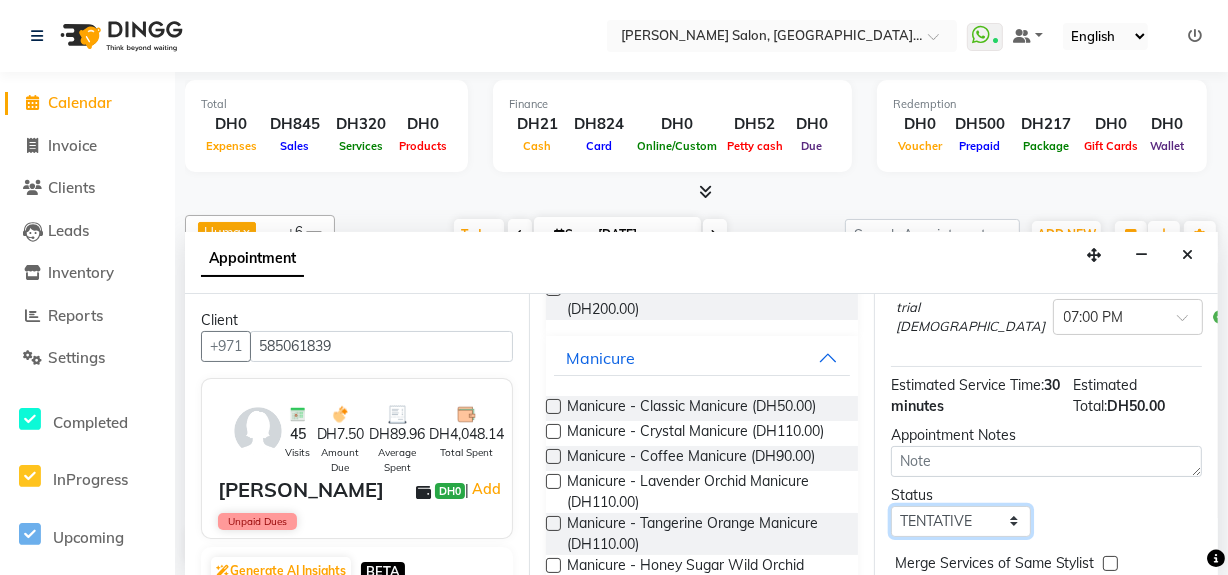 select on "upcoming" 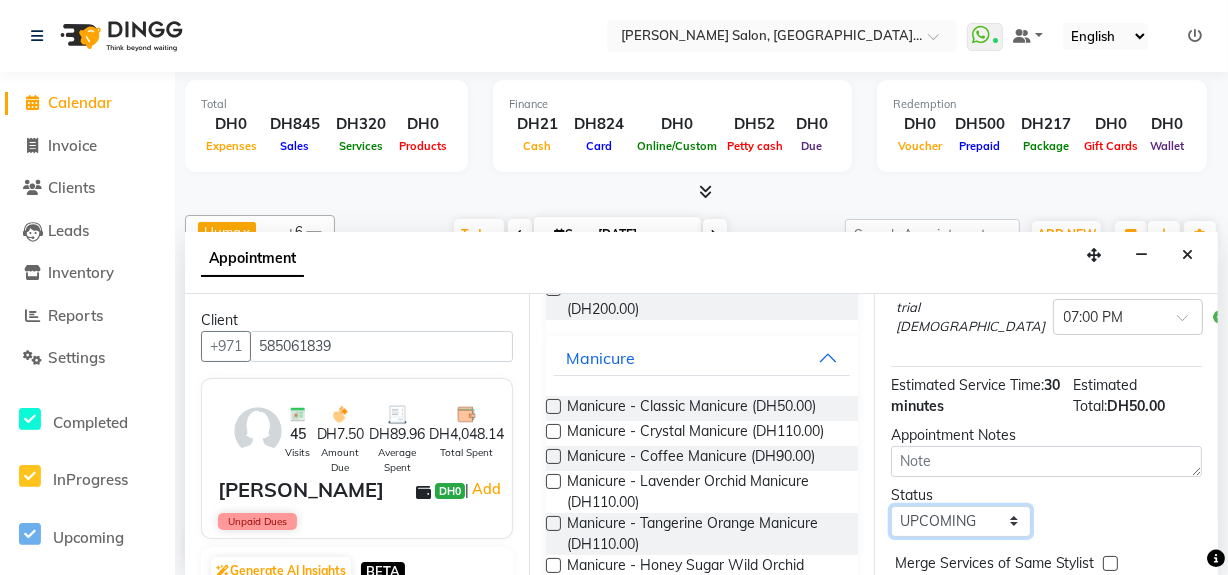 click on "Select TENTATIVE CONFIRM CHECK-IN UPCOMING" at bounding box center [961, 521] 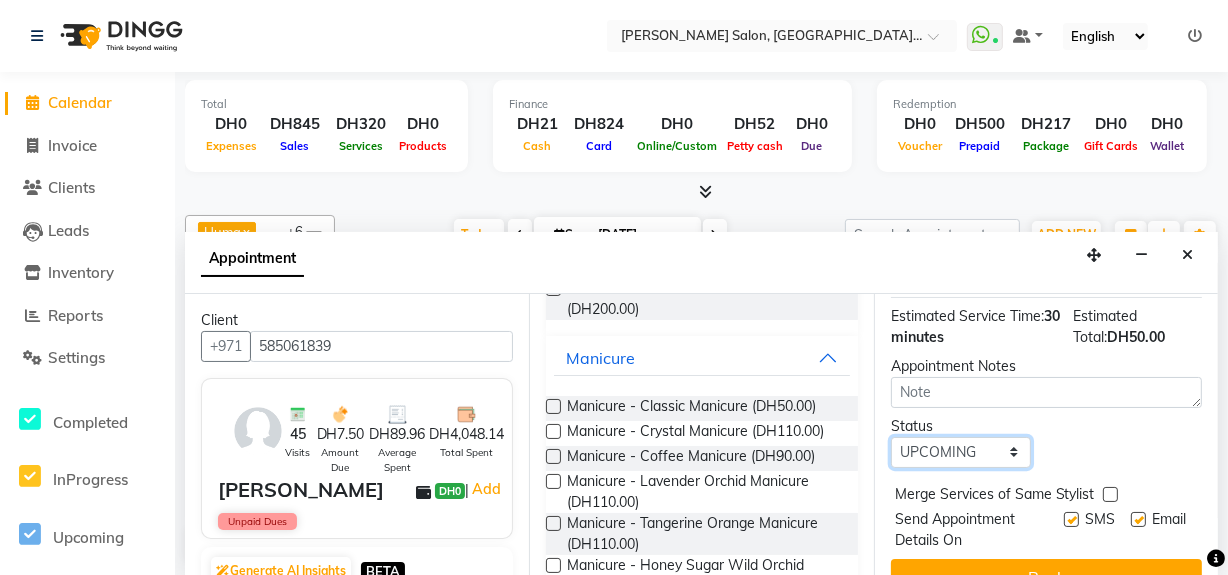 scroll, scrollTop: 317, scrollLeft: 0, axis: vertical 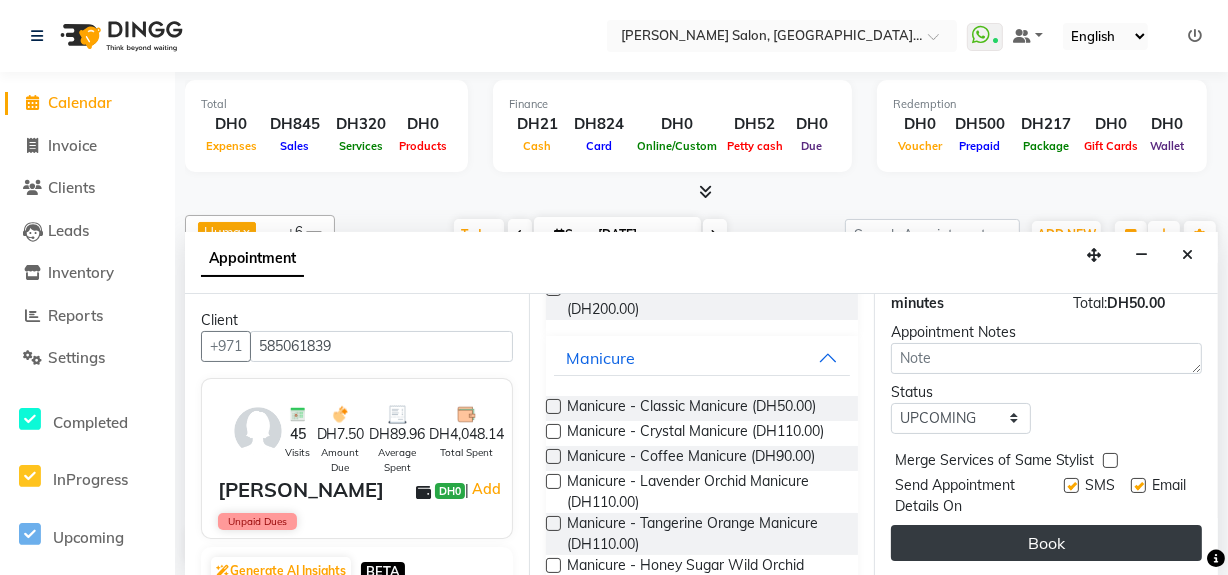 click on "Book" at bounding box center (1046, 543) 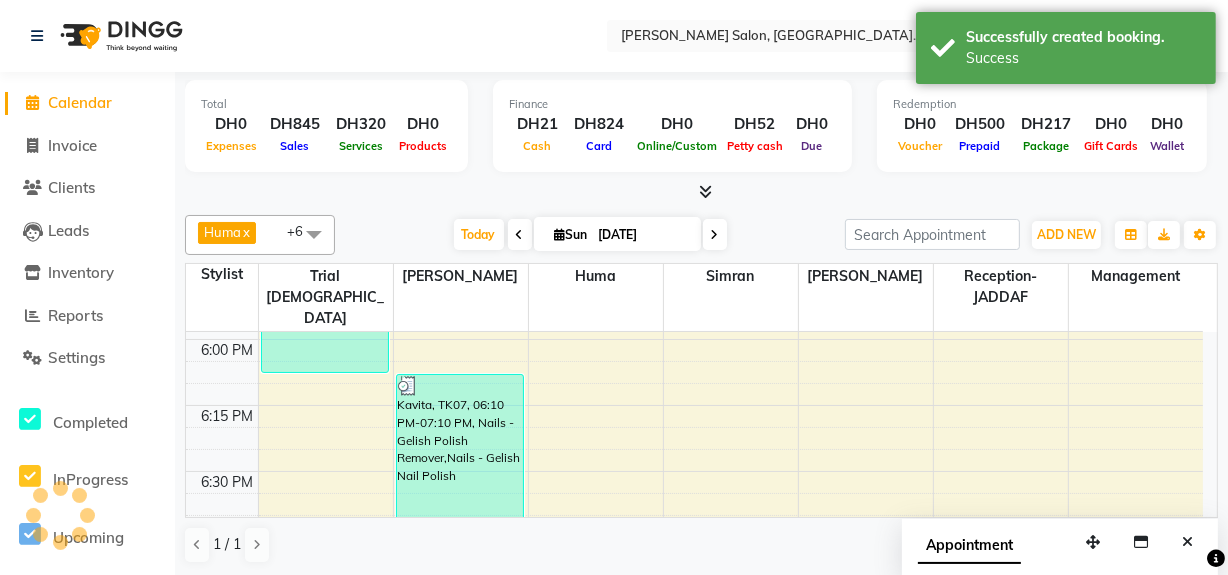 scroll, scrollTop: 0, scrollLeft: 0, axis: both 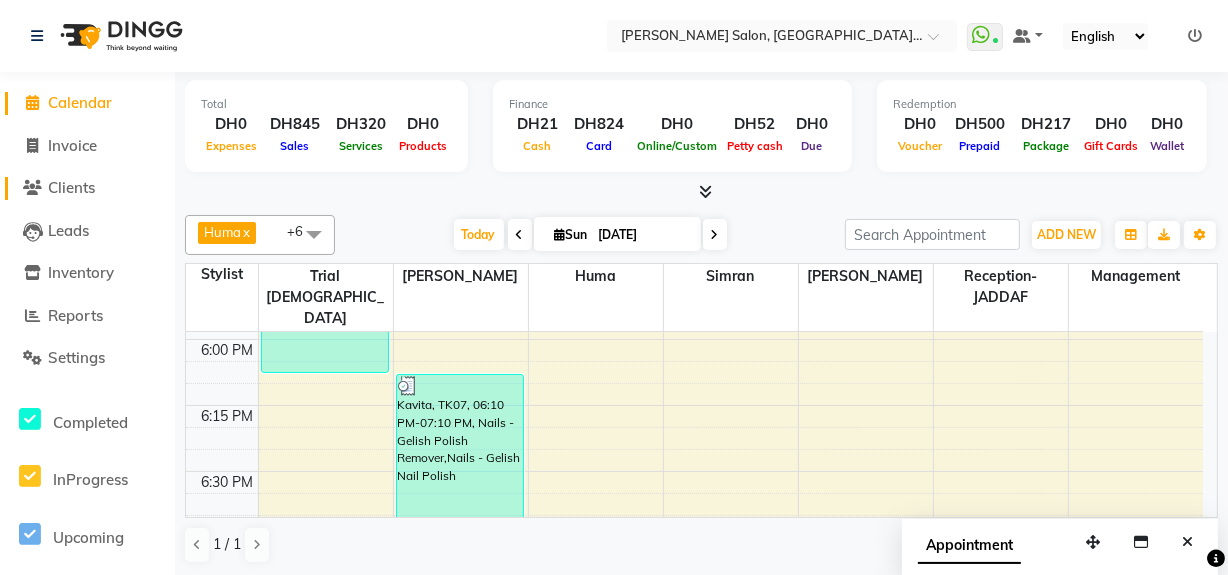 click on "Clients" 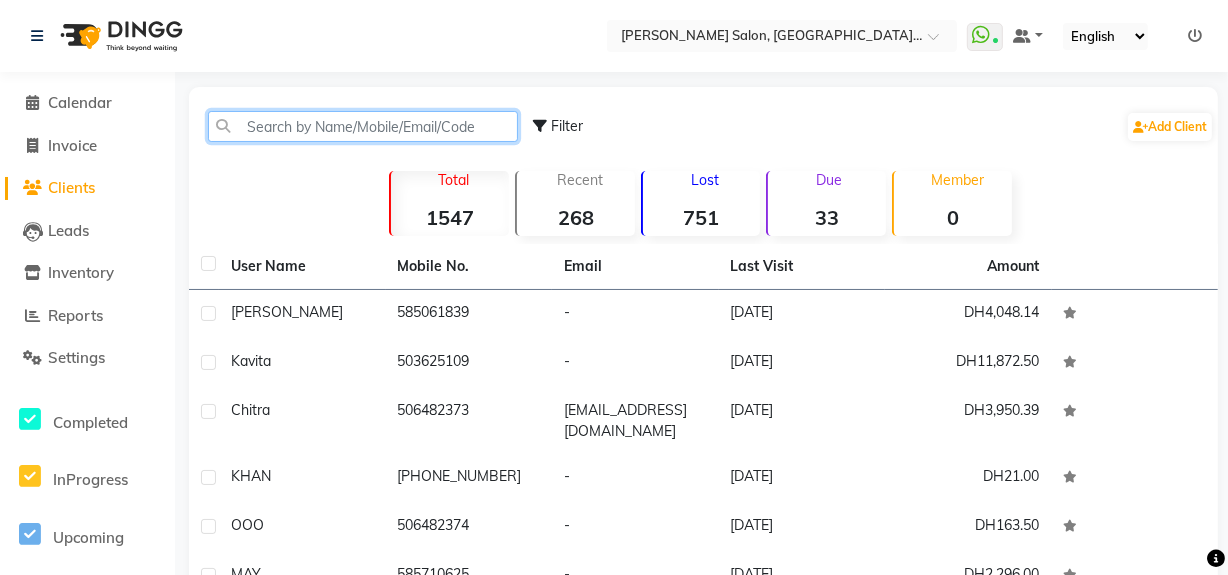 click 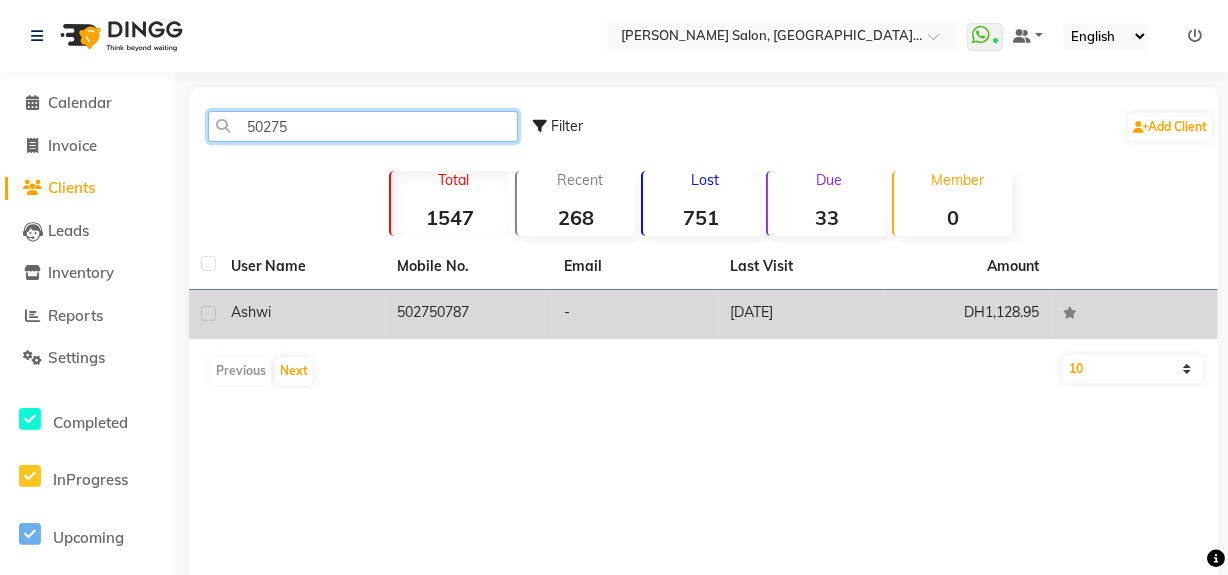 type on "50275" 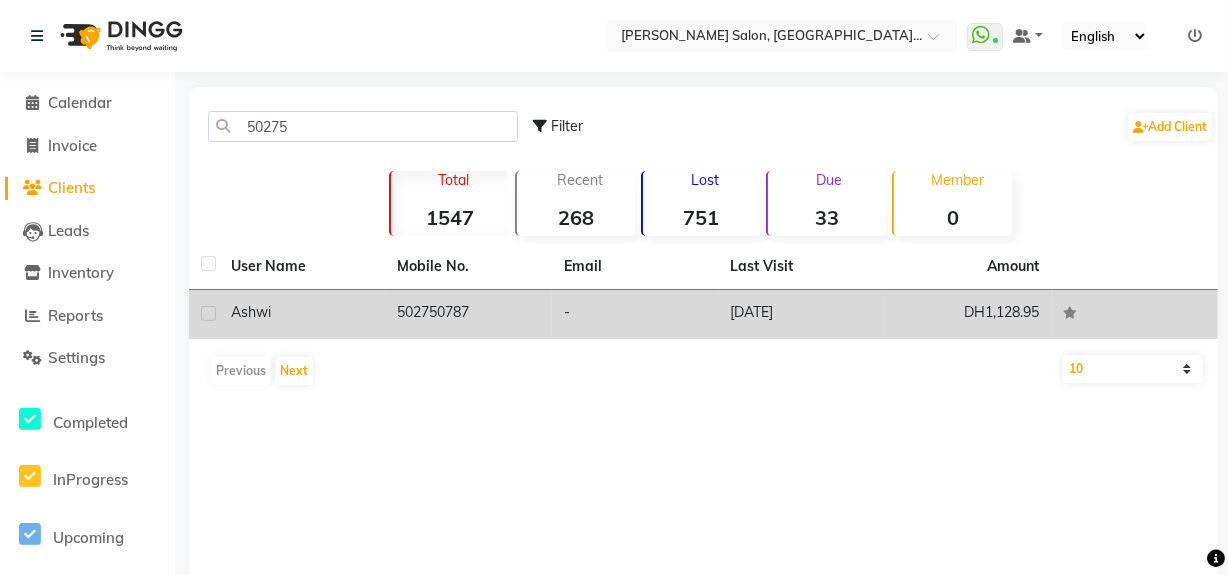 click on "502750787" 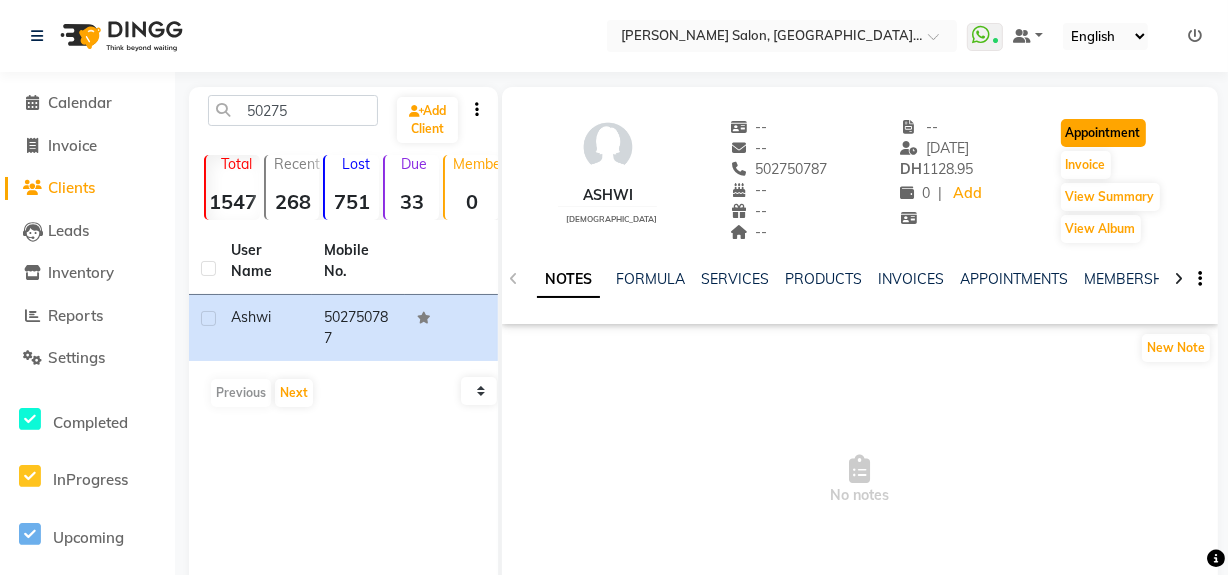 click on "Appointment" 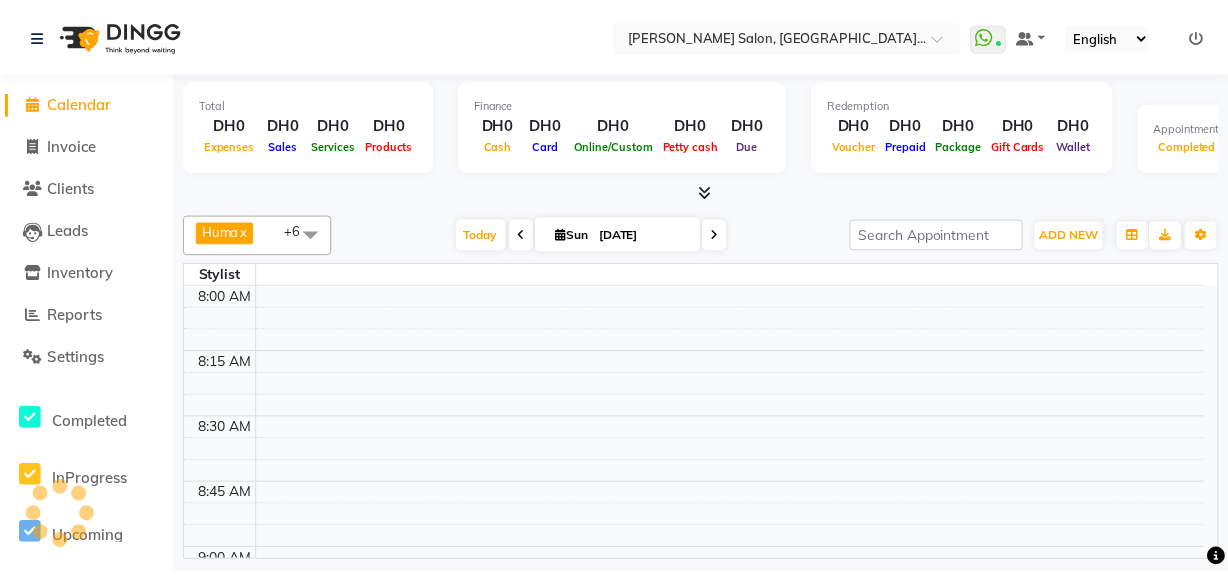 scroll, scrollTop: 0, scrollLeft: 0, axis: both 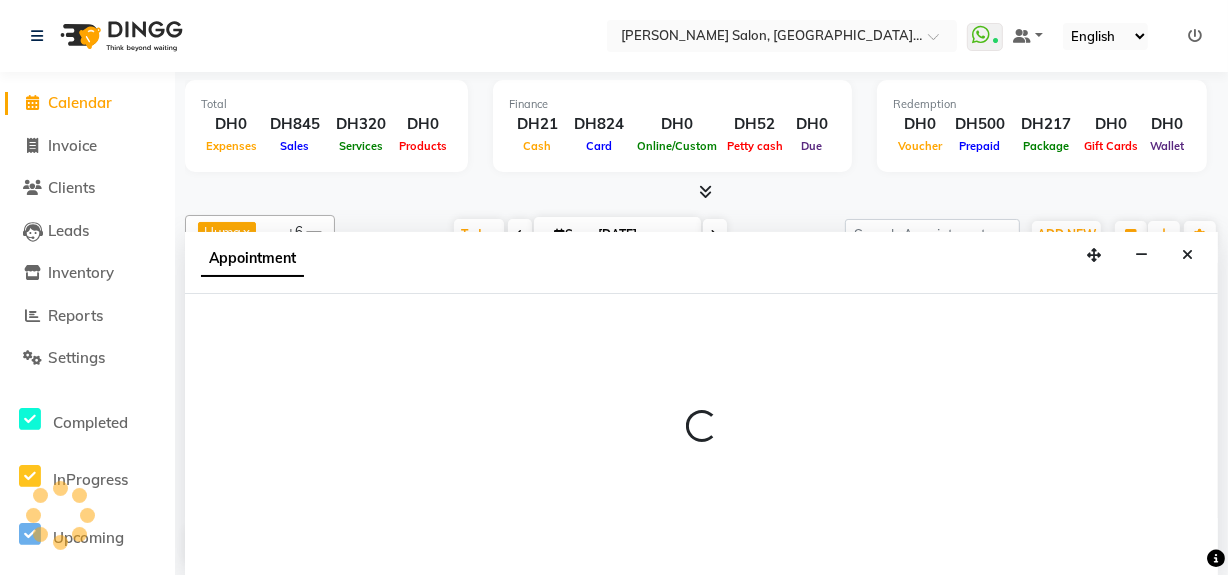 select on "600" 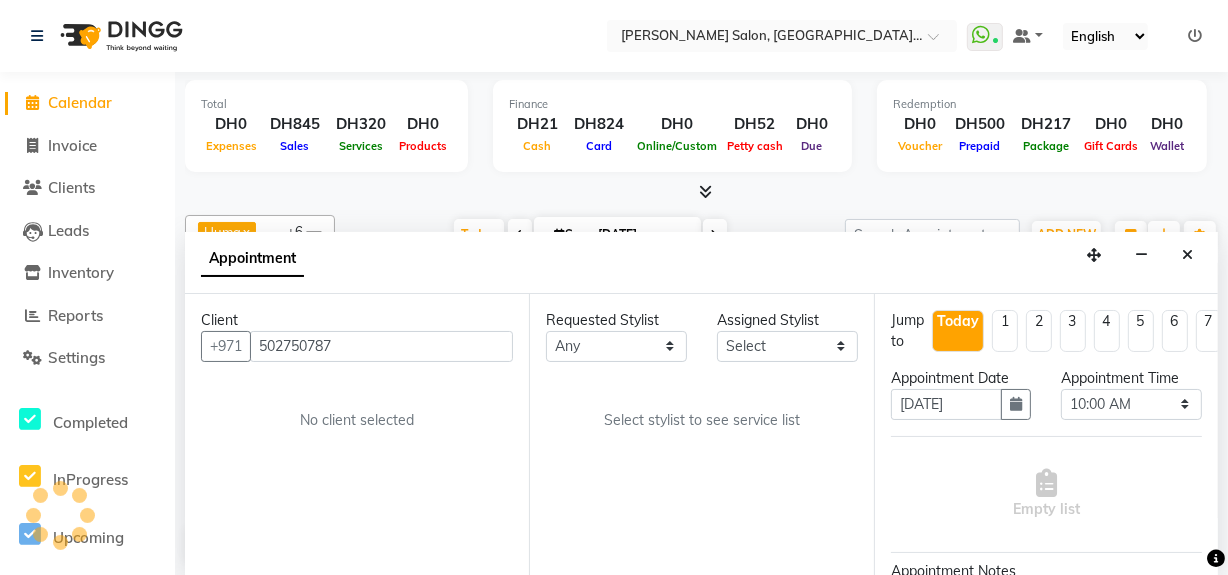 scroll, scrollTop: 2630, scrollLeft: 0, axis: vertical 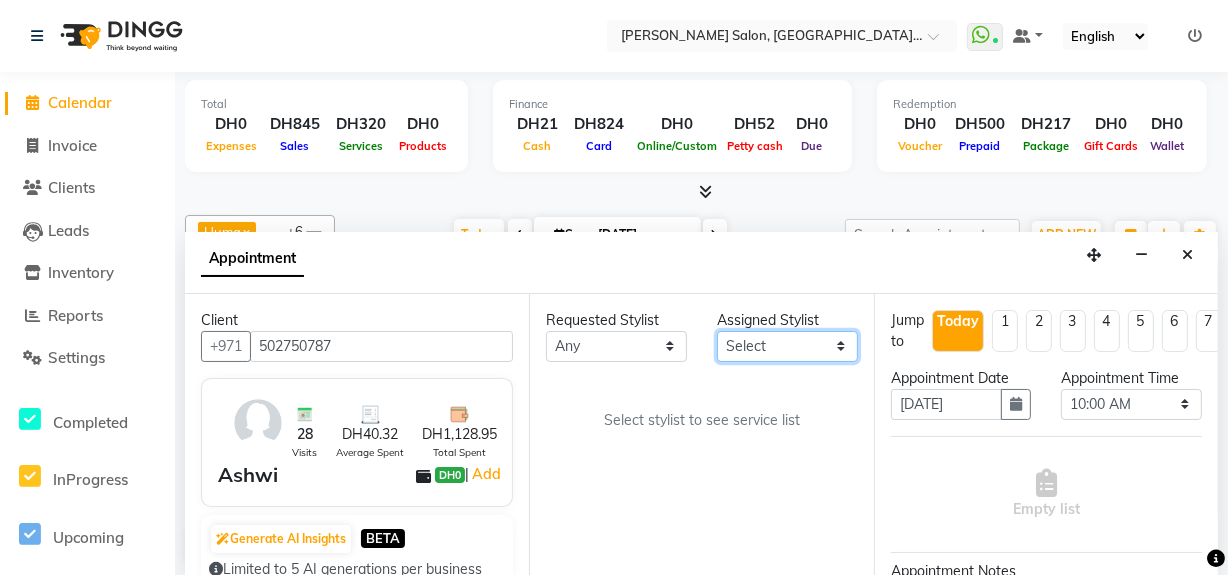 click on "Select Huma Leonita Management Reception-JADDAF [PERSON_NAME] [PERSON_NAME] trial [DEMOGRAPHIC_DATA]" at bounding box center [787, 346] 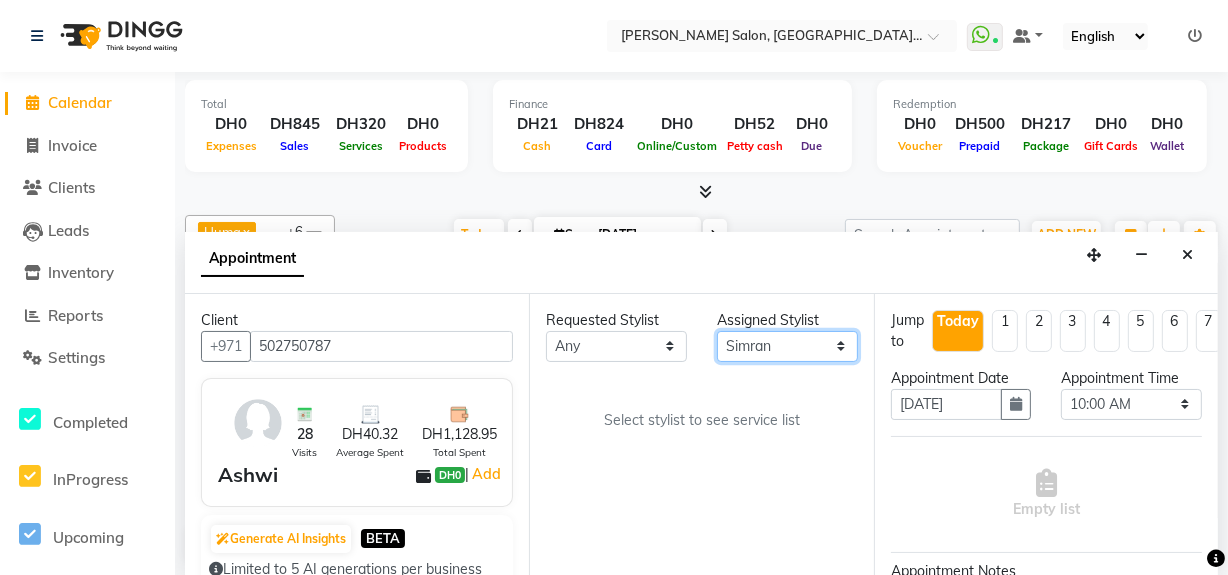 click on "Select Huma Leonita Management Reception-JADDAF [PERSON_NAME] [PERSON_NAME] trial [DEMOGRAPHIC_DATA]" at bounding box center [787, 346] 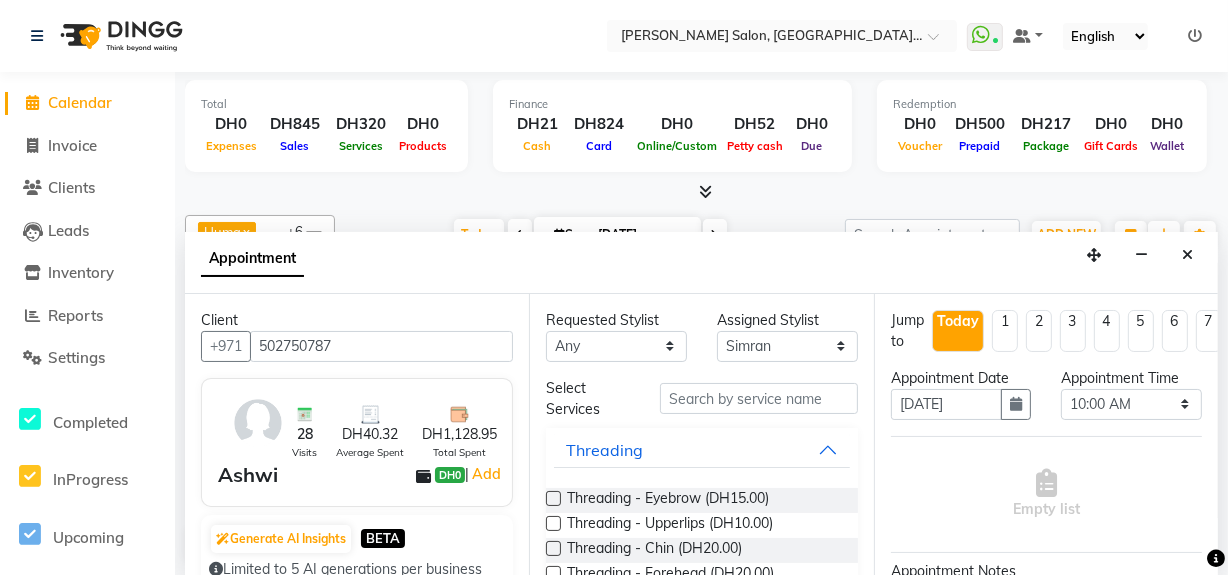 click at bounding box center (553, 498) 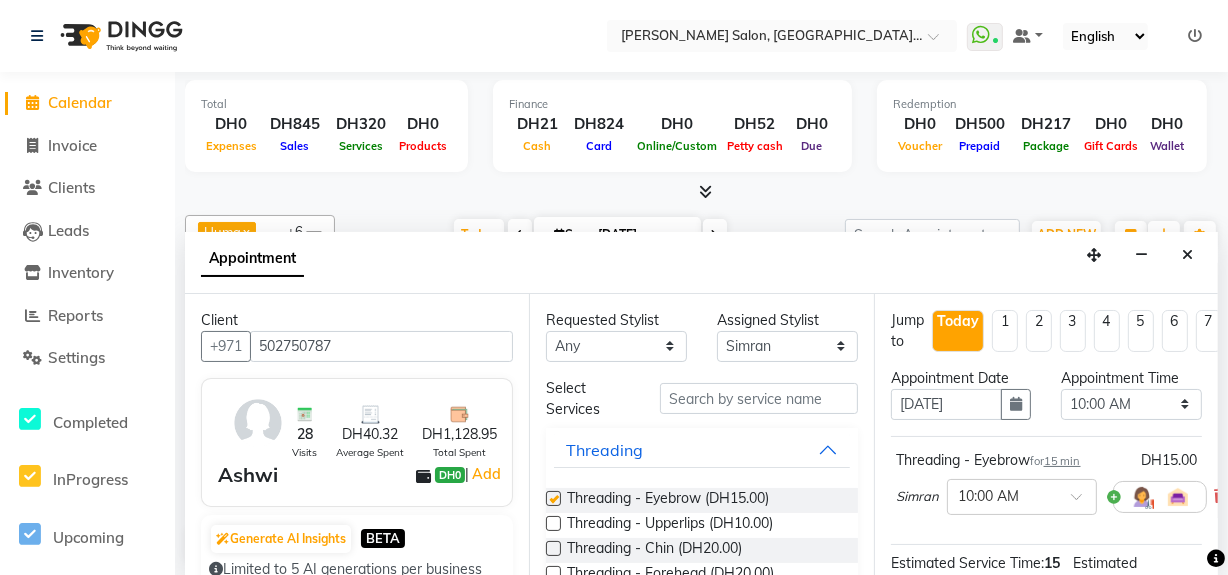 checkbox on "false" 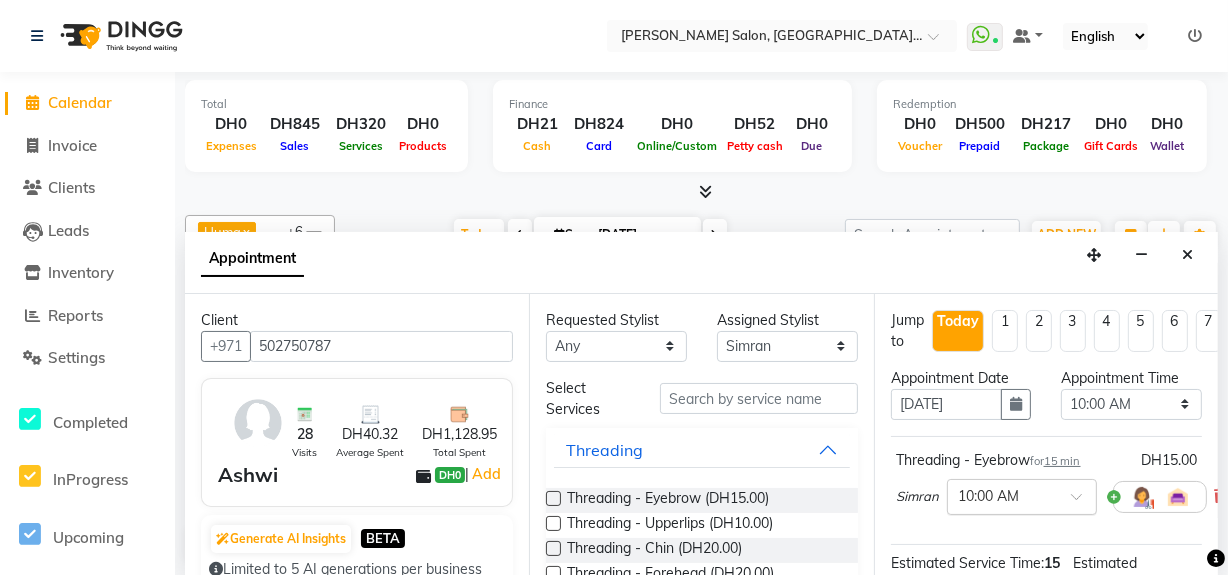 click at bounding box center (1083, 502) 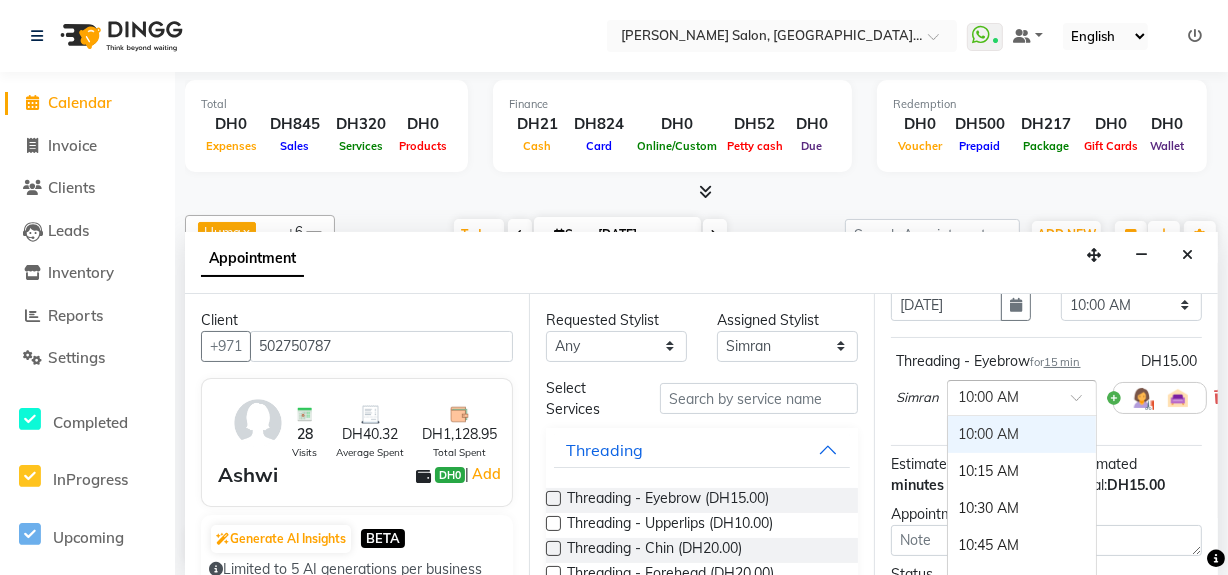 scroll, scrollTop: 293, scrollLeft: 0, axis: vertical 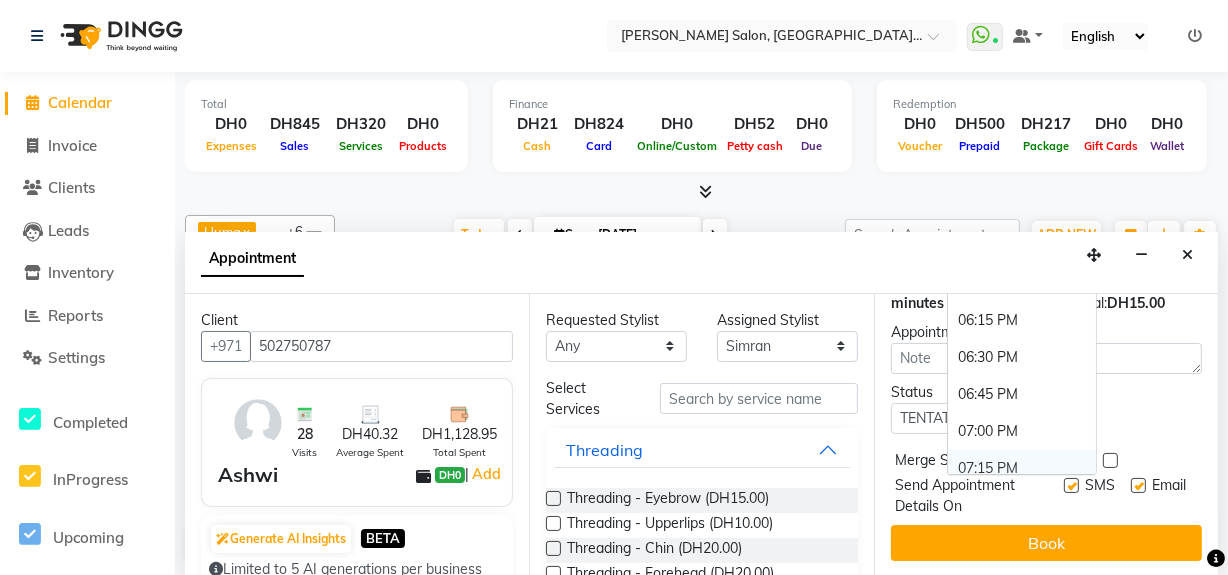 click on "07:15 PM" at bounding box center [1022, 468] 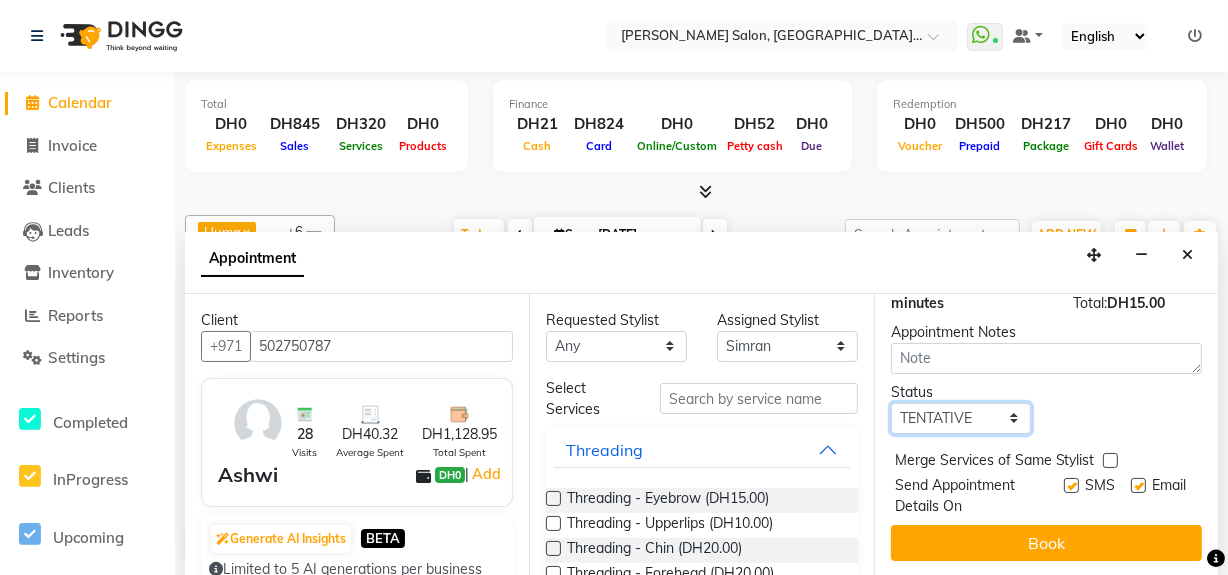 click on "Select TENTATIVE CONFIRM CHECK-IN UPCOMING" at bounding box center (961, 418) 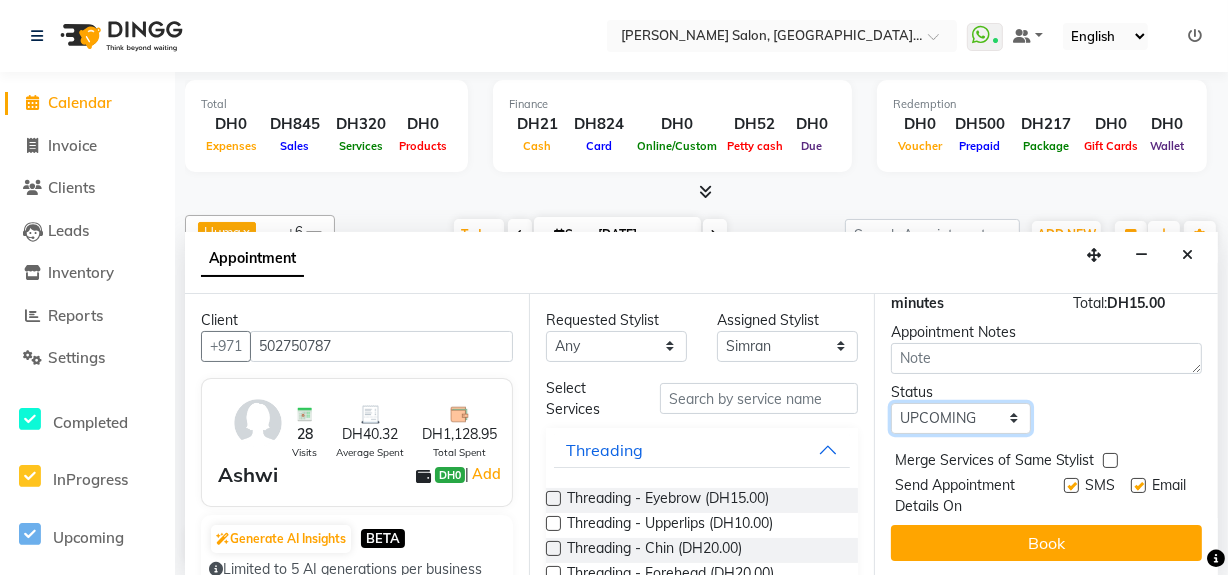 click on "Select TENTATIVE CONFIRM CHECK-IN UPCOMING" at bounding box center [961, 418] 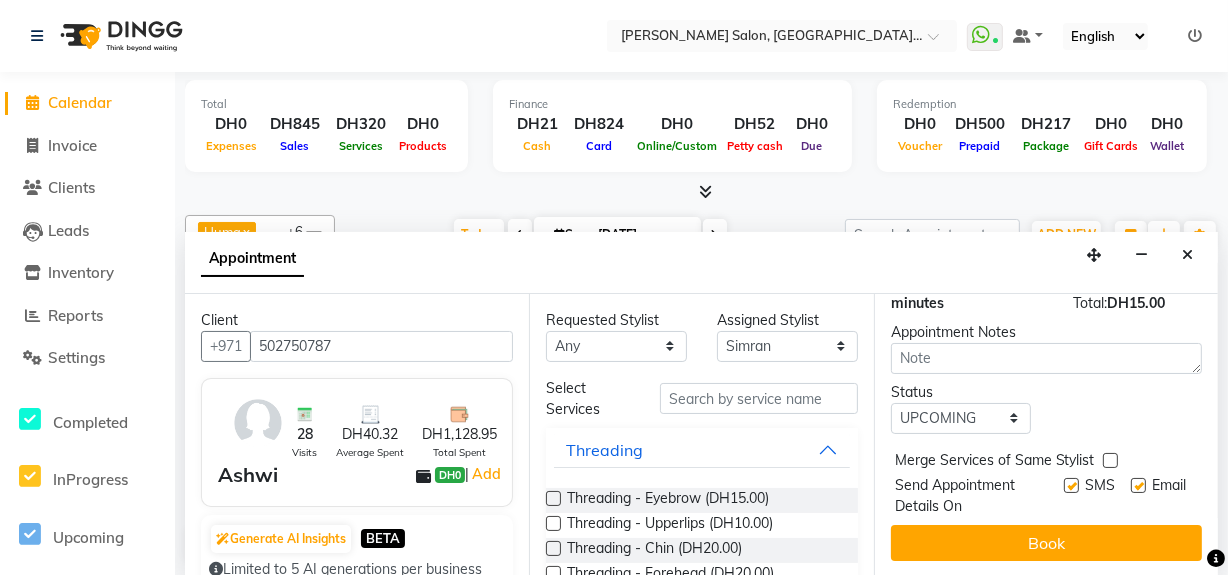 click on "Book" at bounding box center (1046, 543) 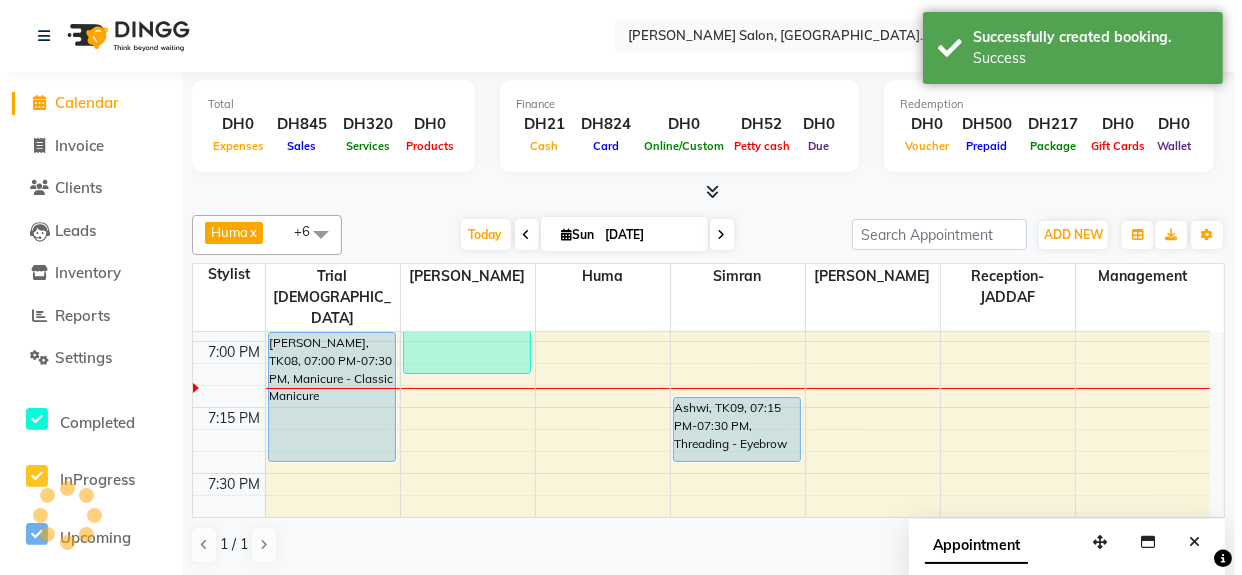 scroll, scrollTop: 0, scrollLeft: 0, axis: both 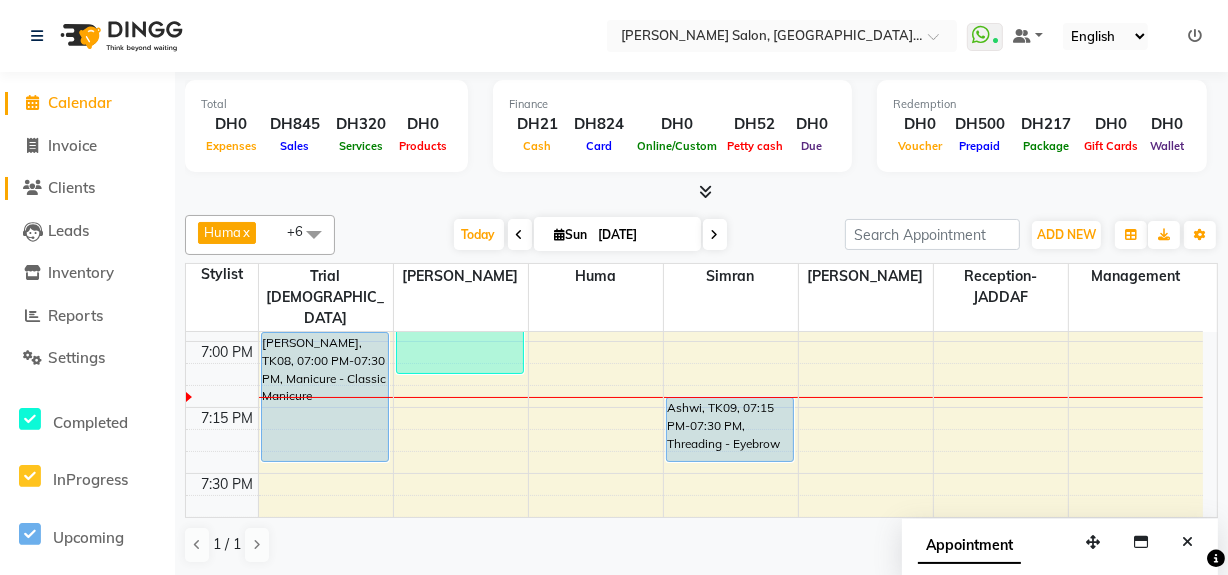 click on "Clients" 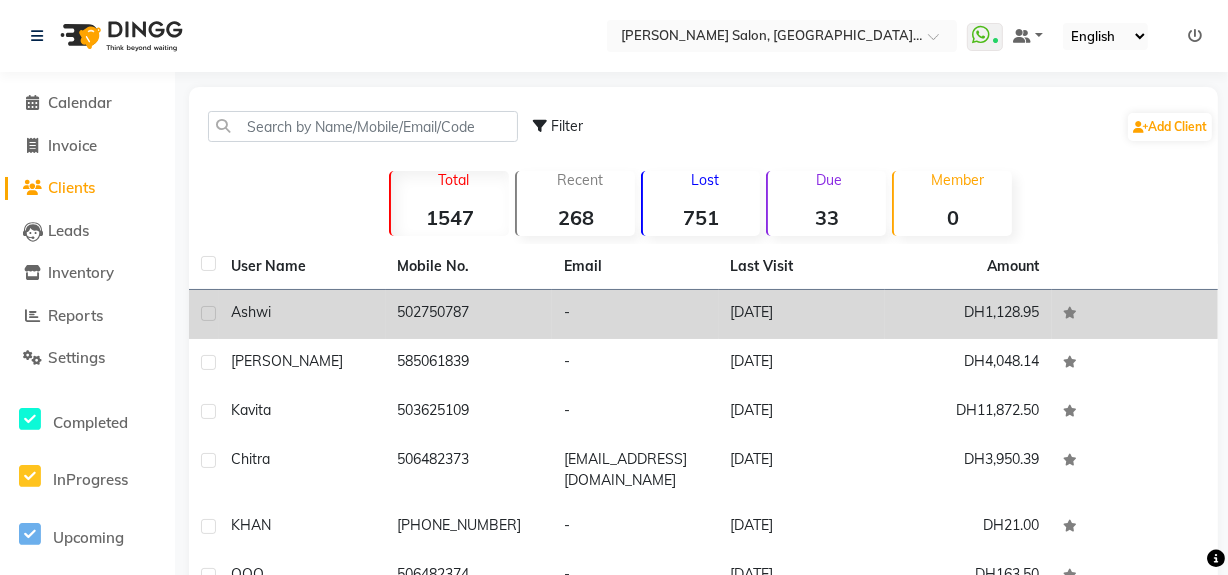 click on "Ashwi" 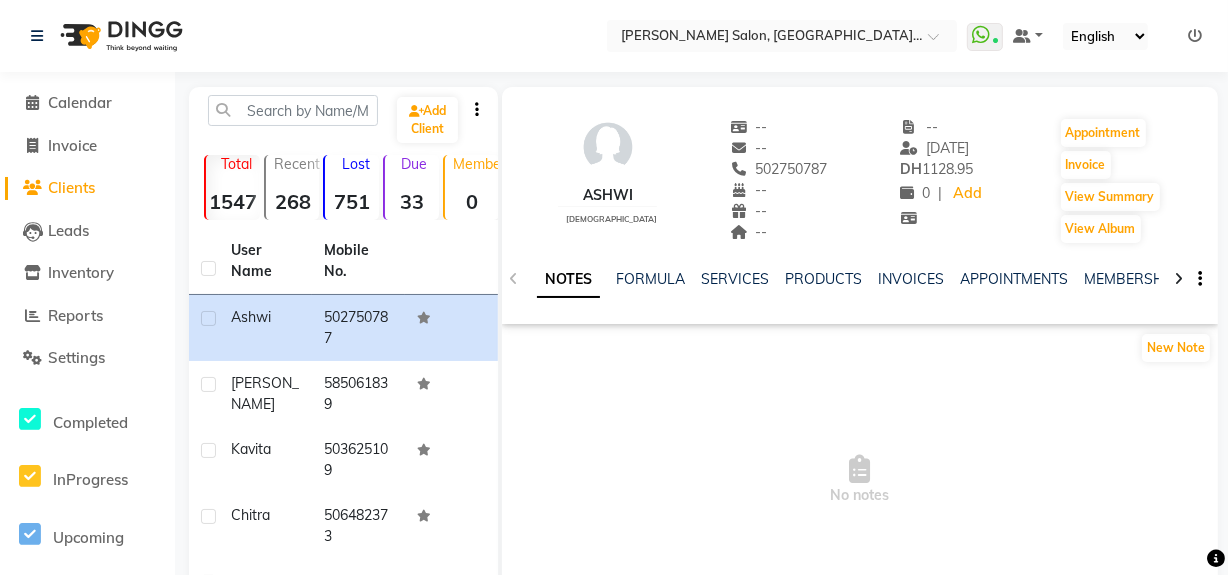 click 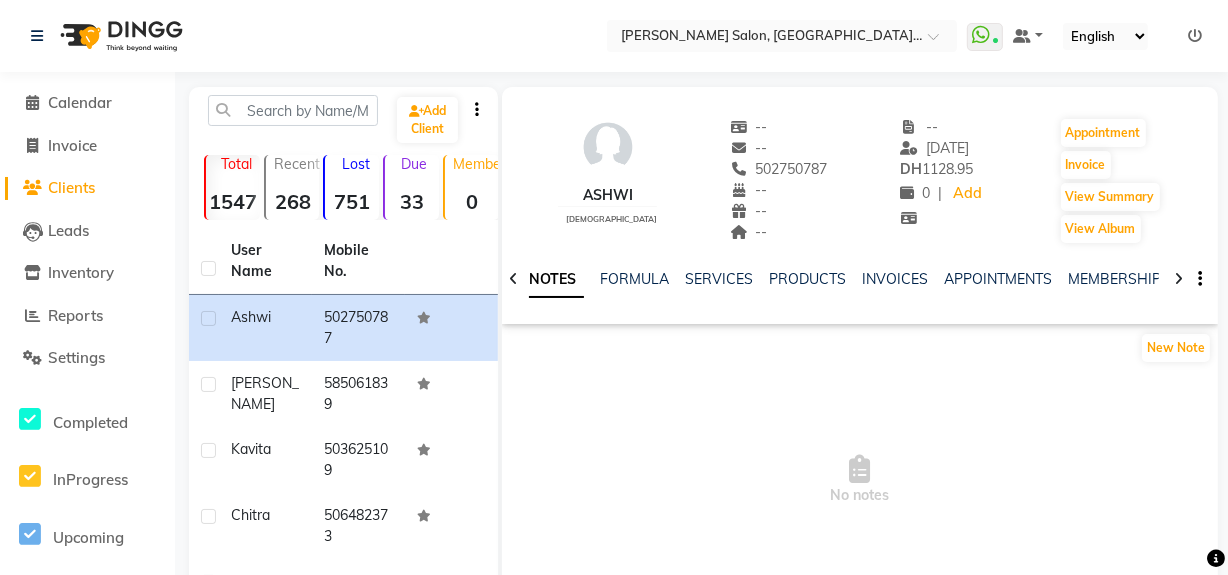 click 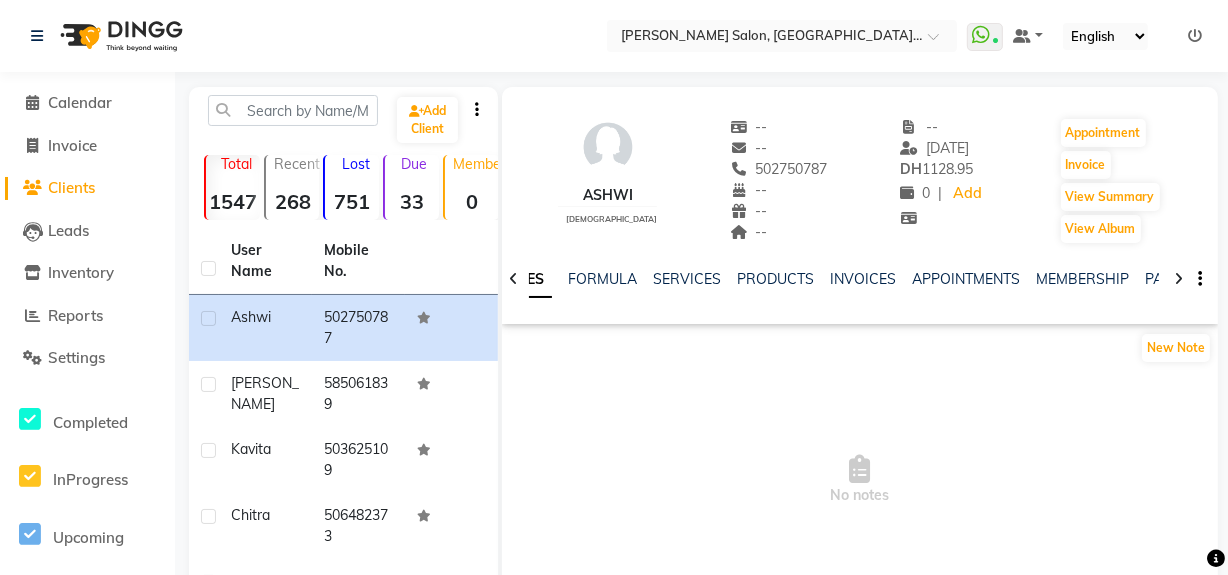 click 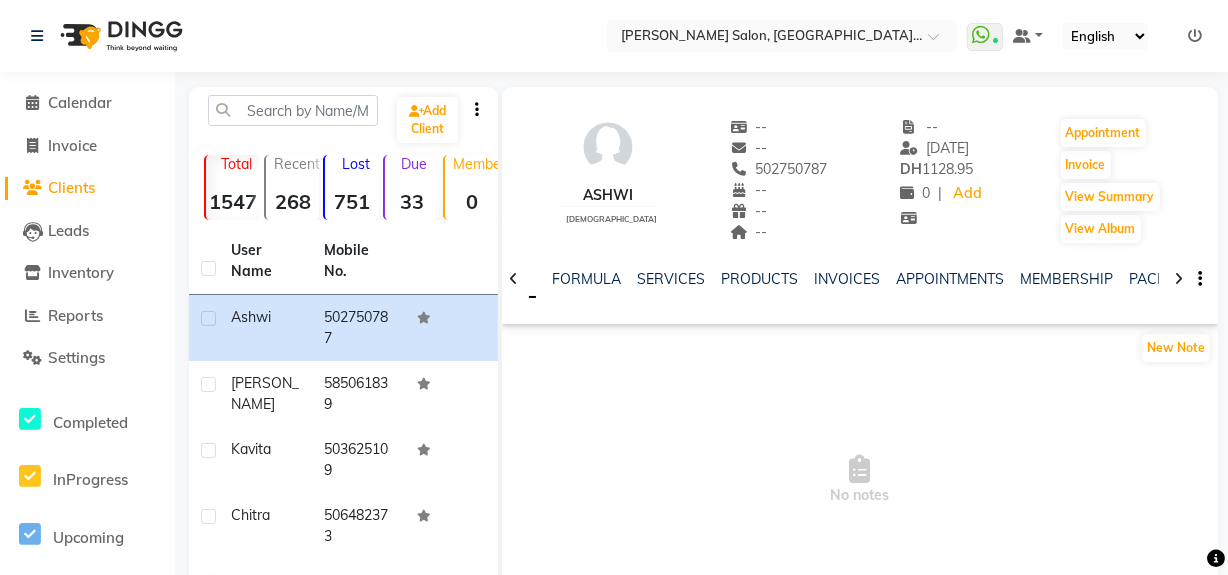 click 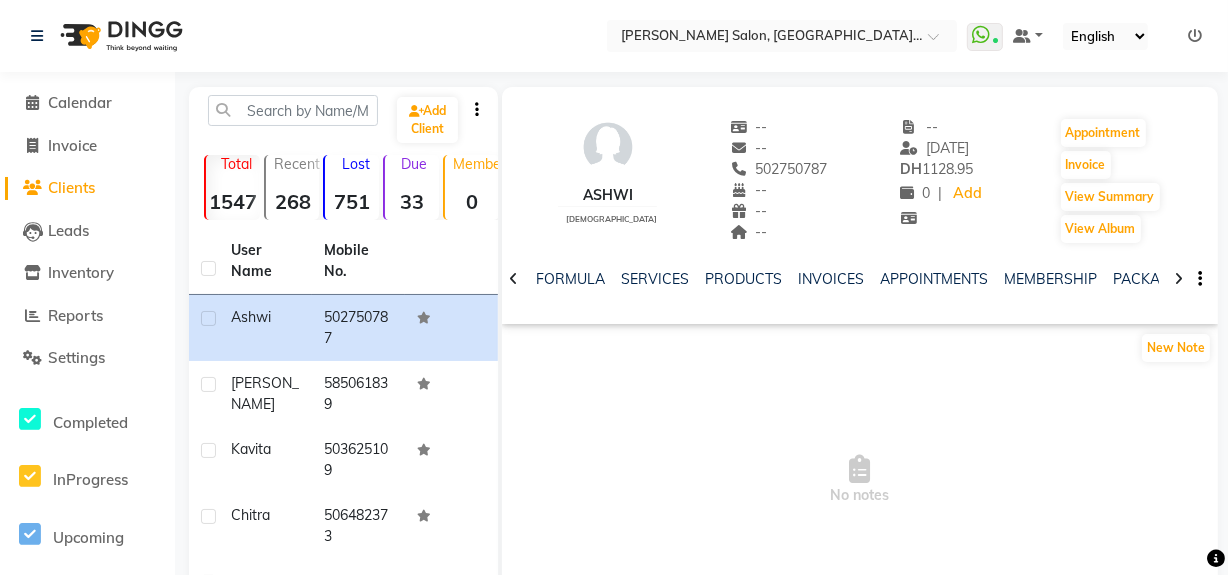 click 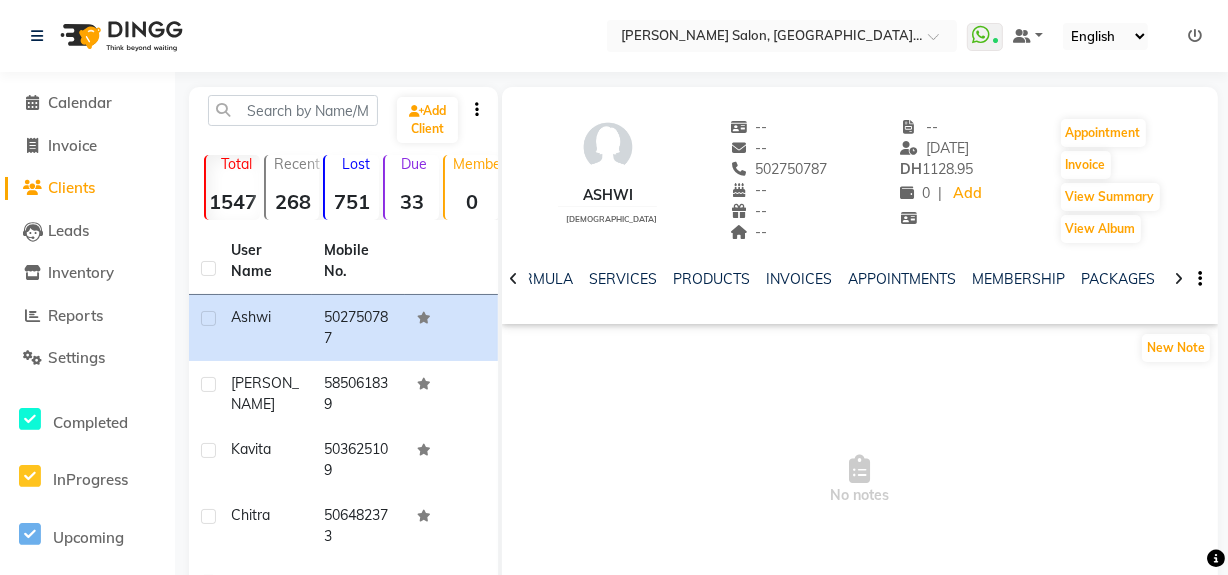 click 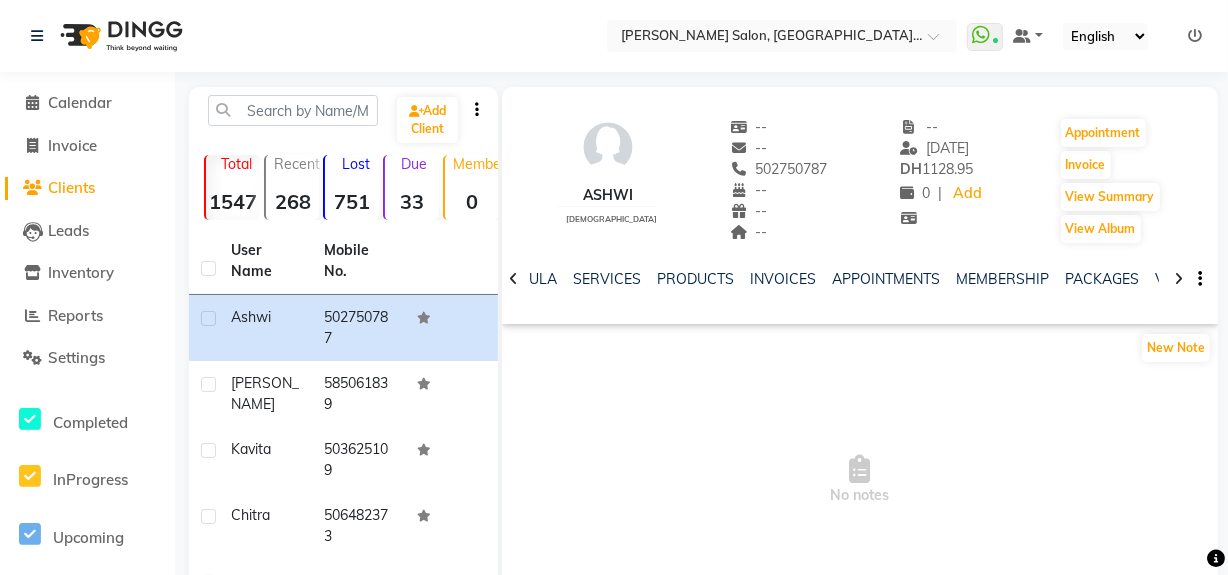click 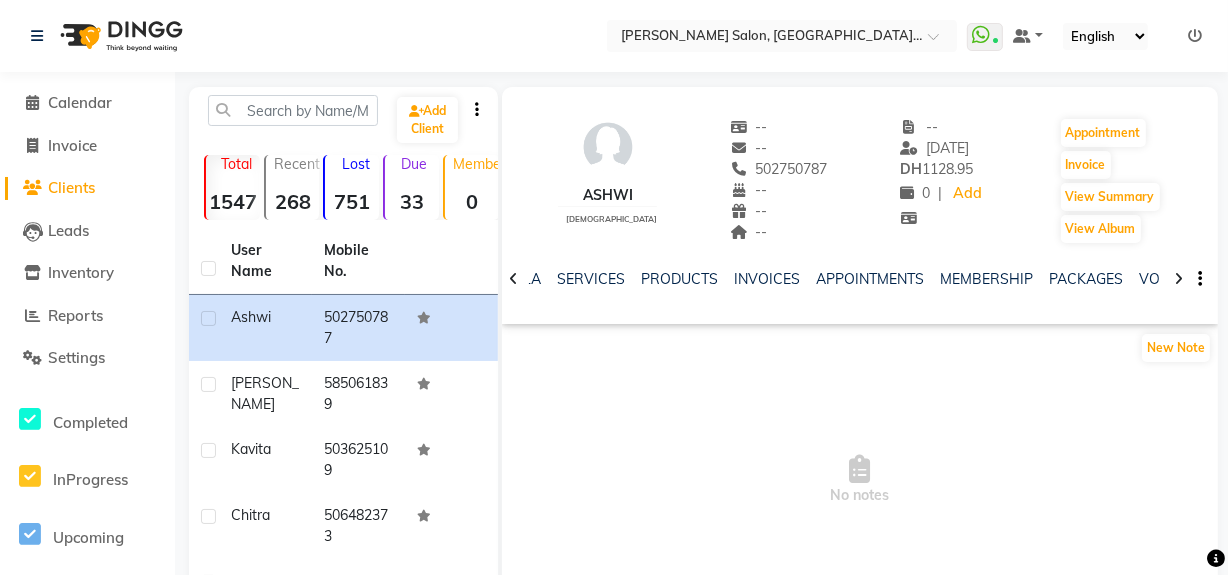 click 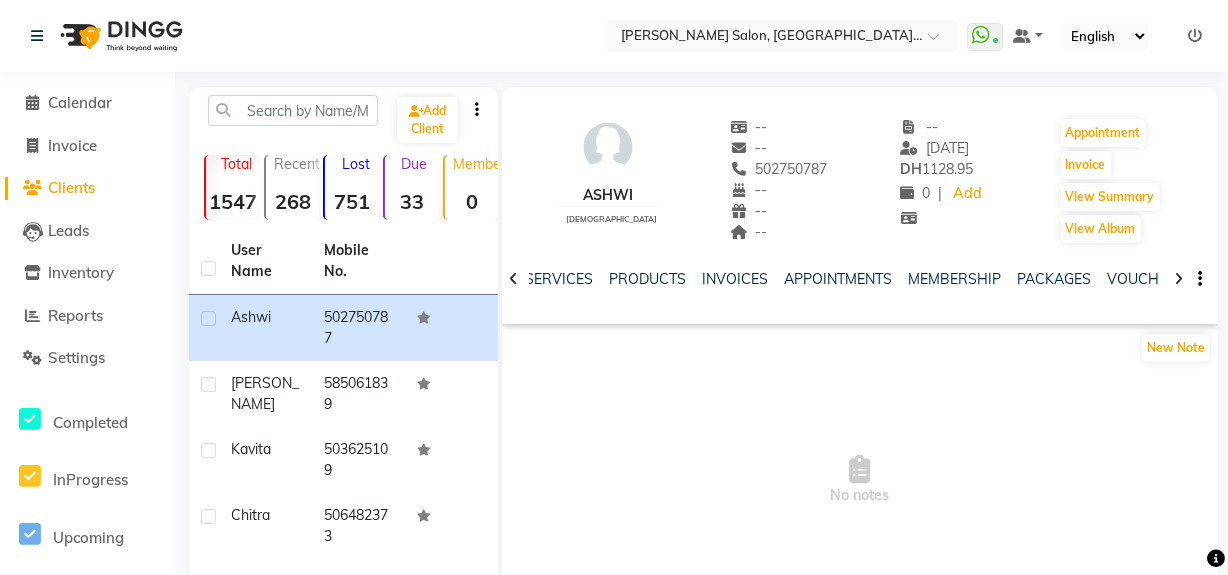 click 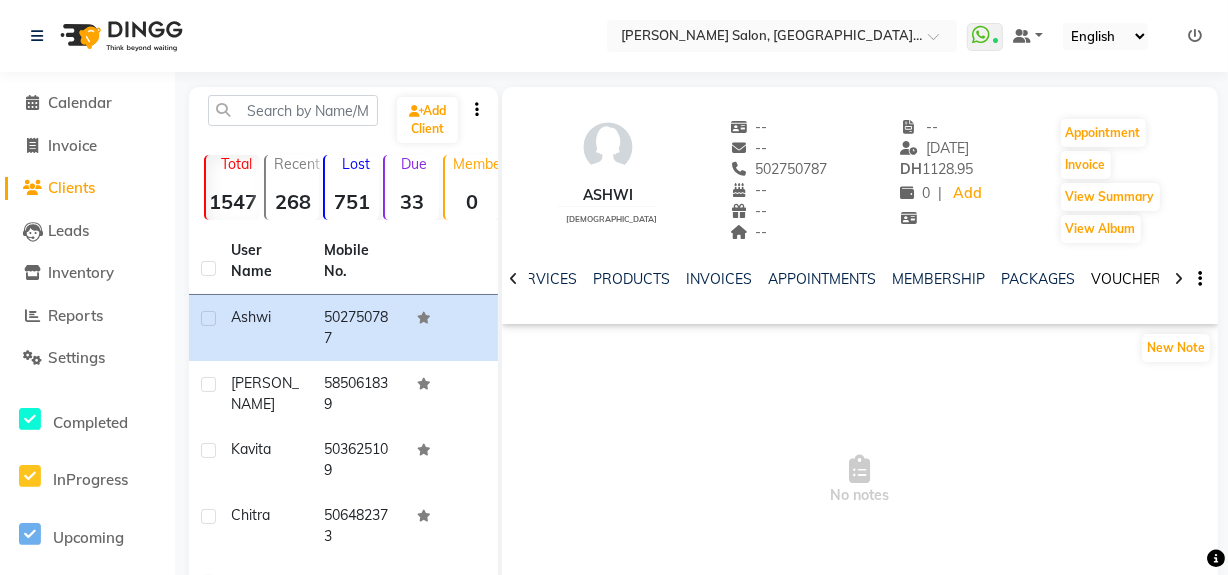 click on "VOUCHERS" 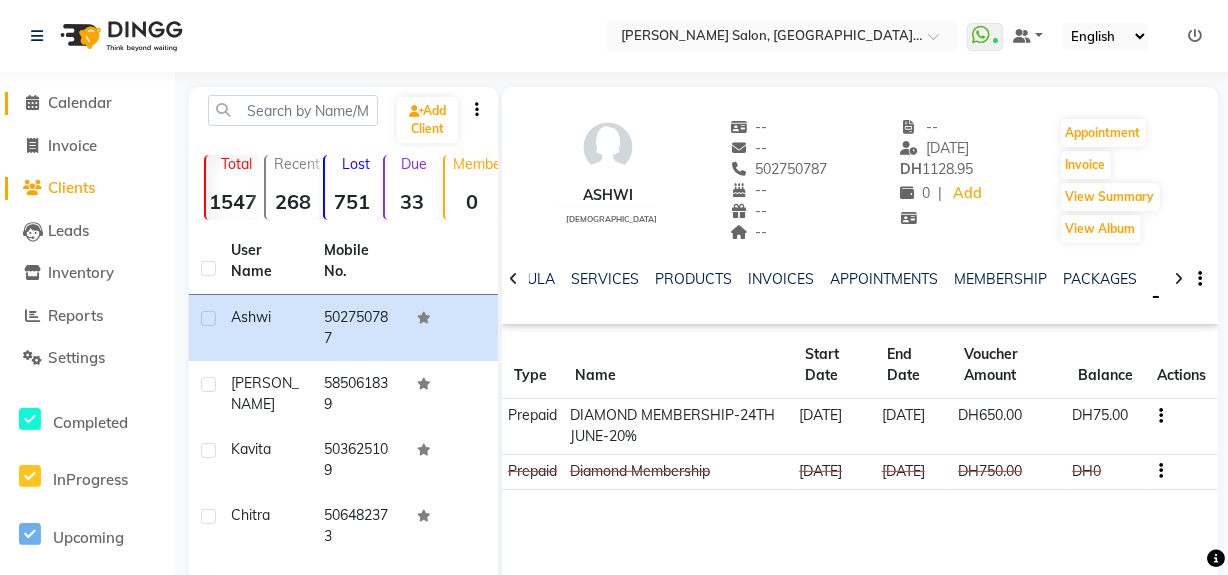 click on "Calendar" 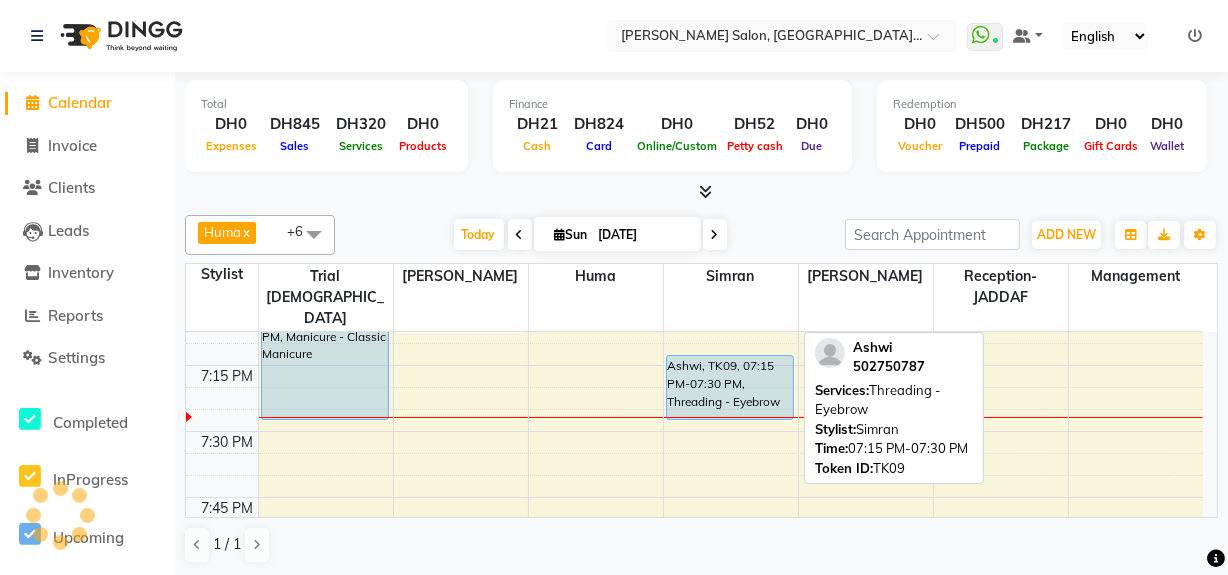 scroll, scrollTop: 2630, scrollLeft: 0, axis: vertical 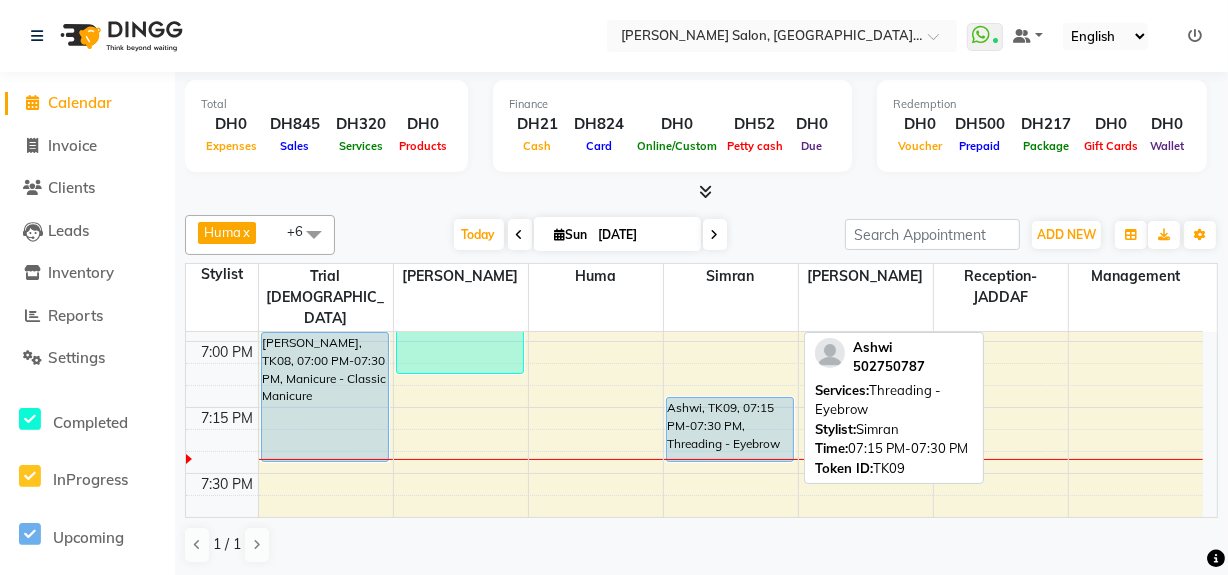 click on "Ashwi, TK09, 07:15 PM-07:30 PM, Threading - Eyebrow" at bounding box center (730, 429) 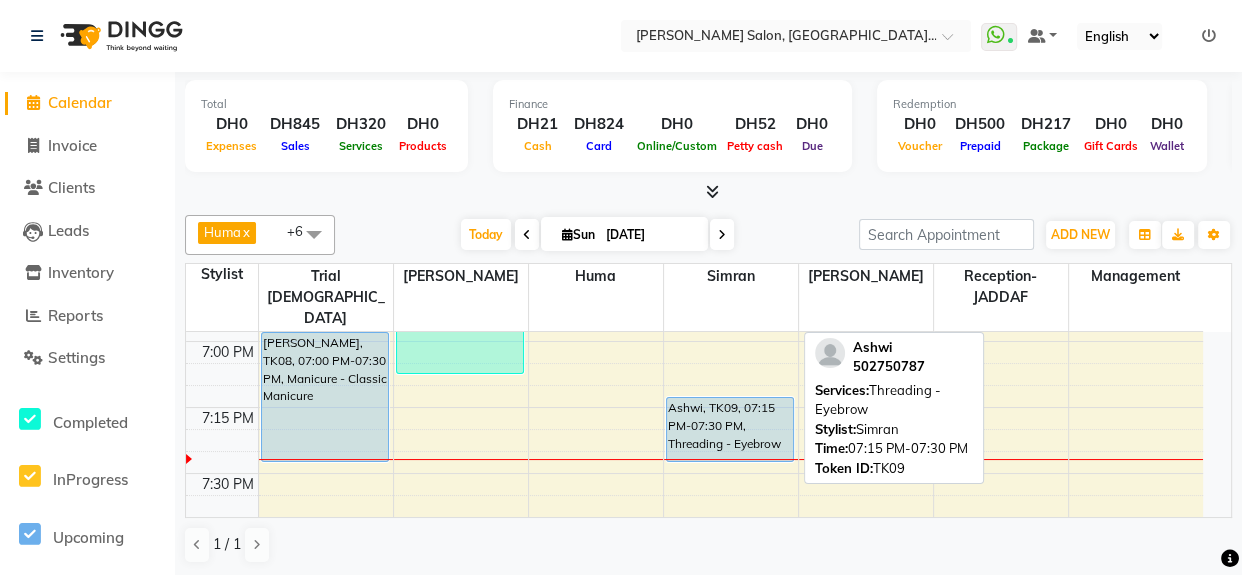 select on "5" 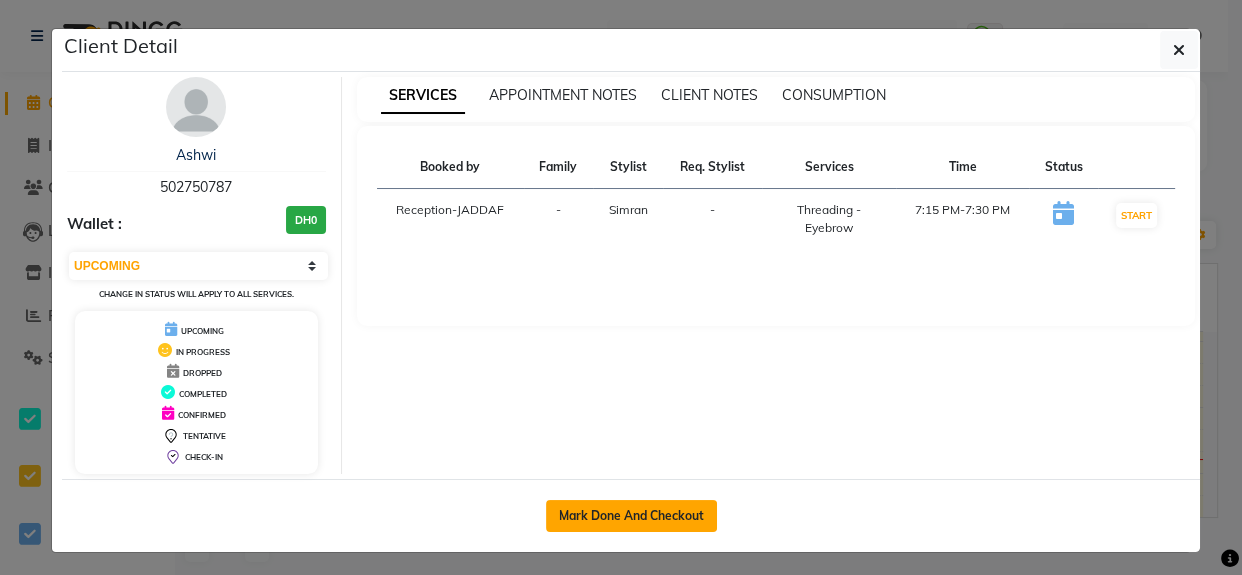 click on "Mark Done And Checkout" 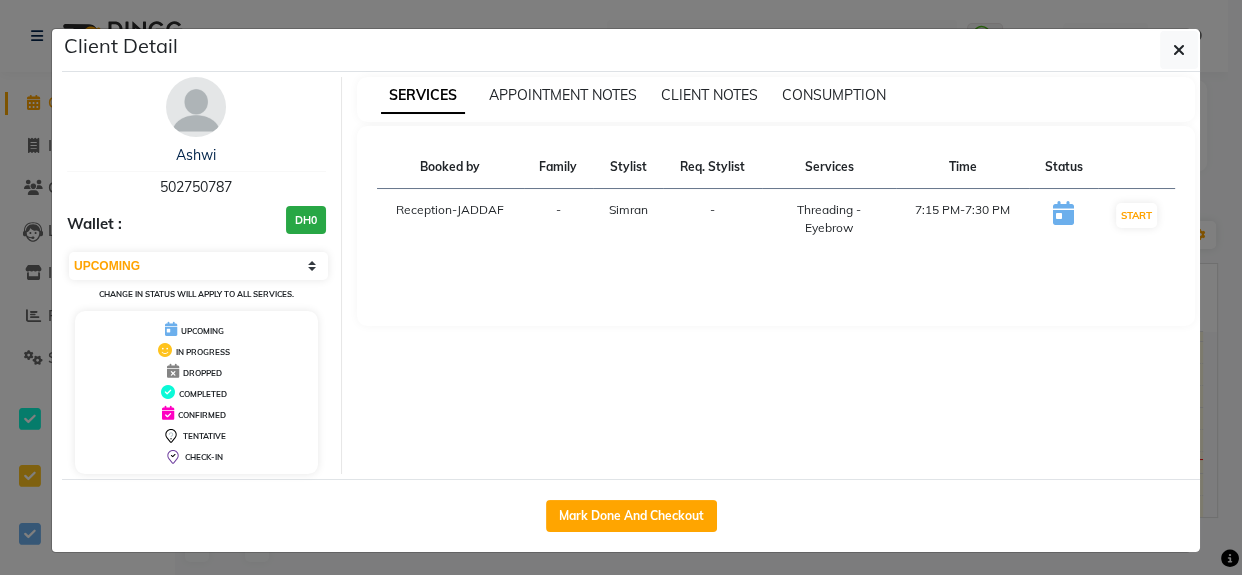select on "service" 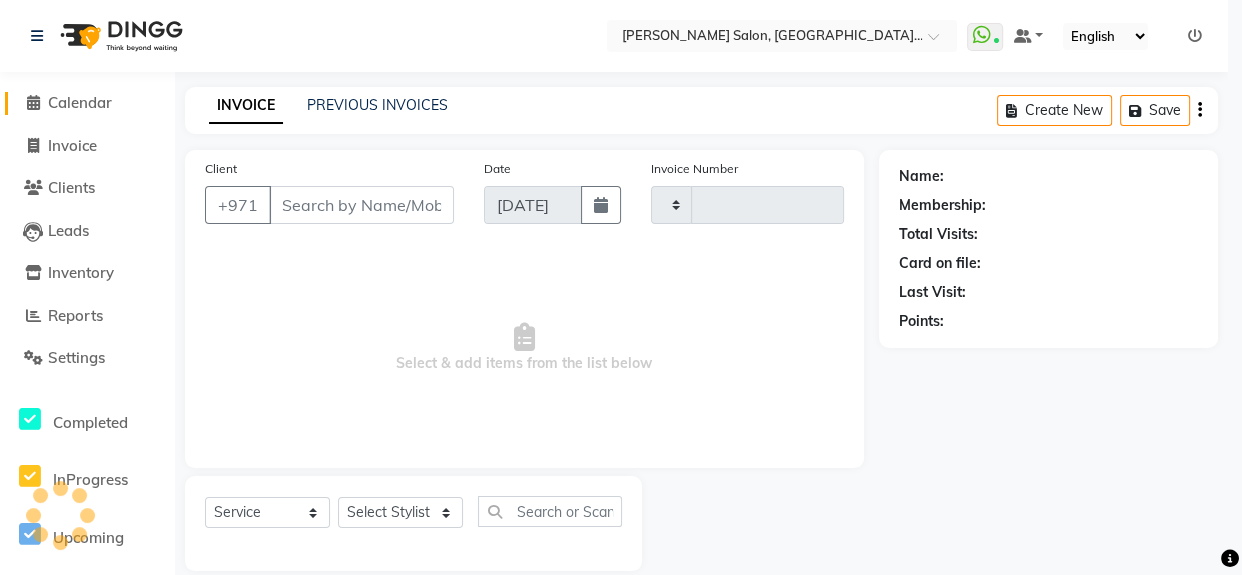 type on "0906" 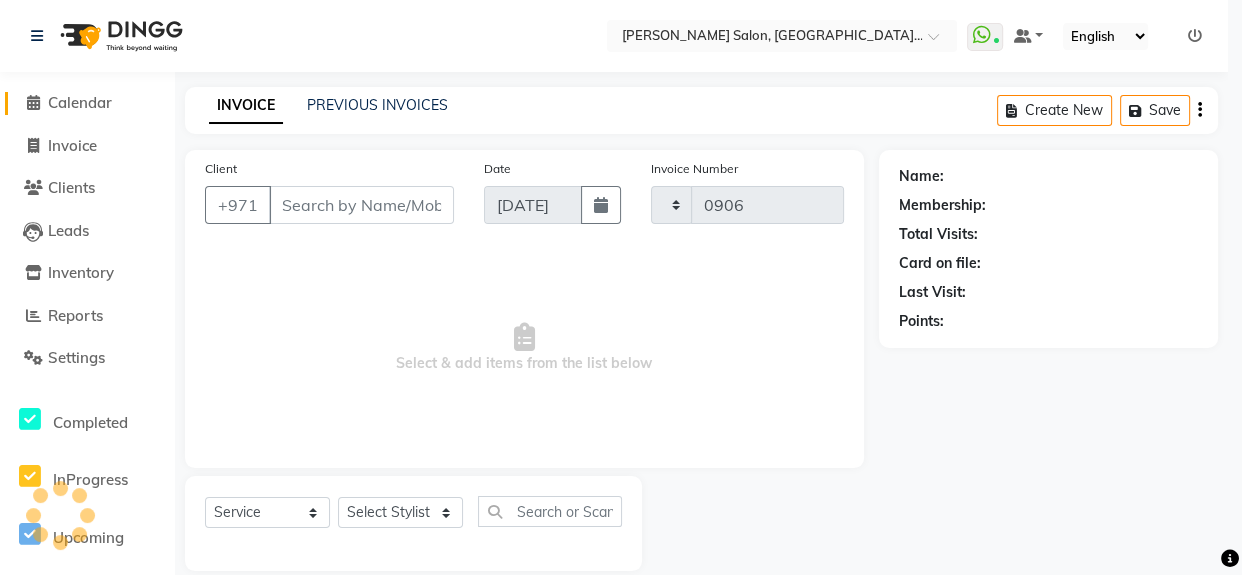select on "4069" 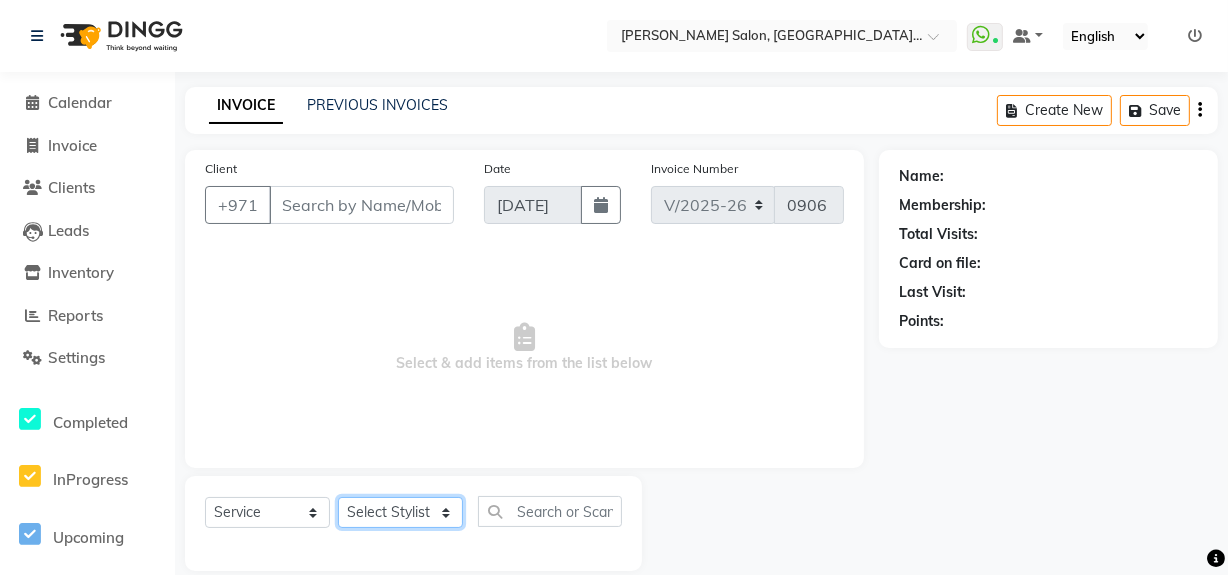 click on "Select Stylist" 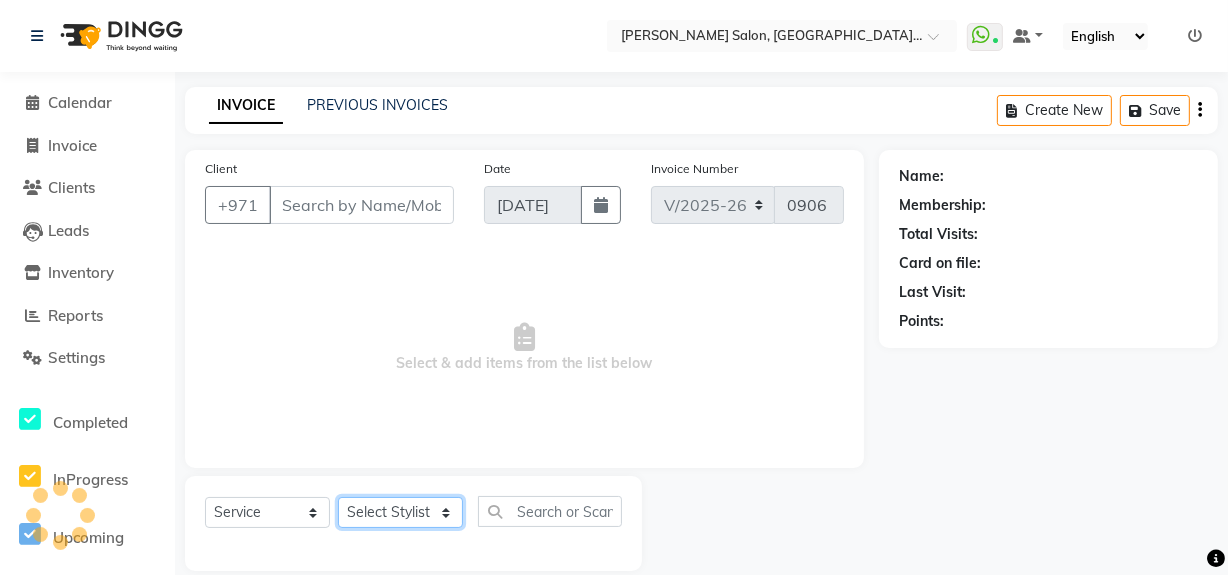 type on "502750787" 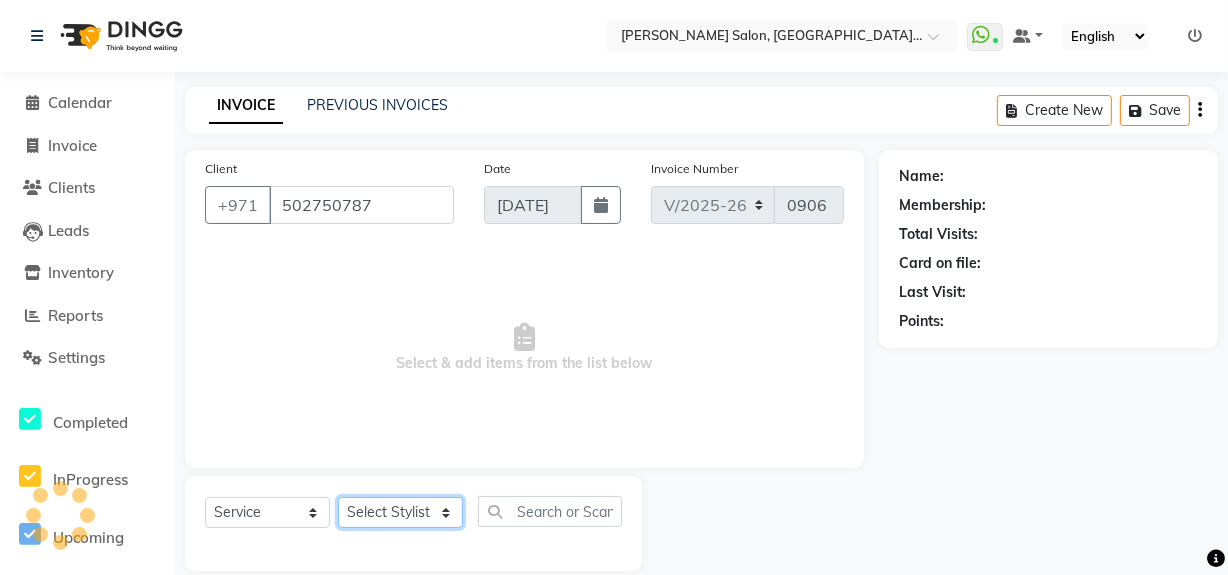select on "68950" 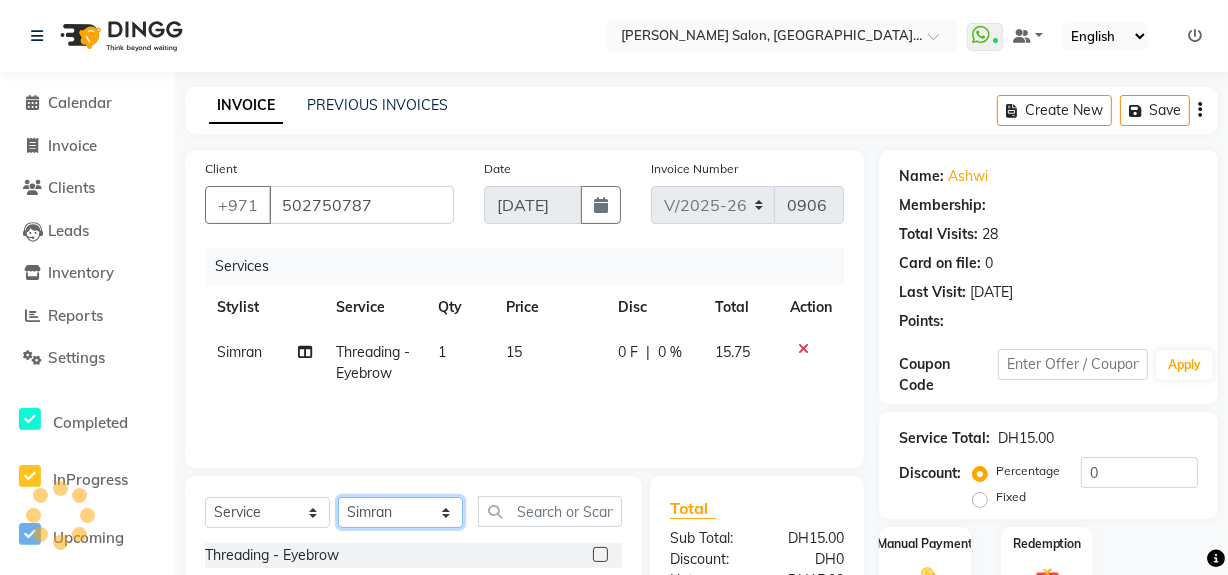 select on "1: Object" 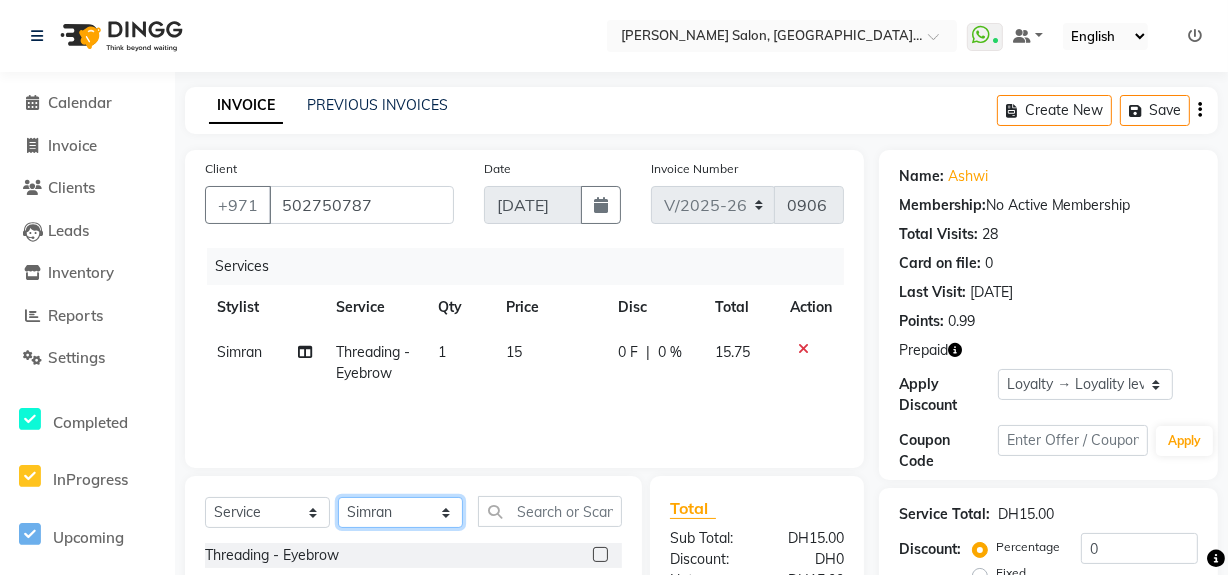 click on "Select Stylist Huma Leonita Management Reception-JADDAF [PERSON_NAME] [PERSON_NAME] trial [DEMOGRAPHIC_DATA]" 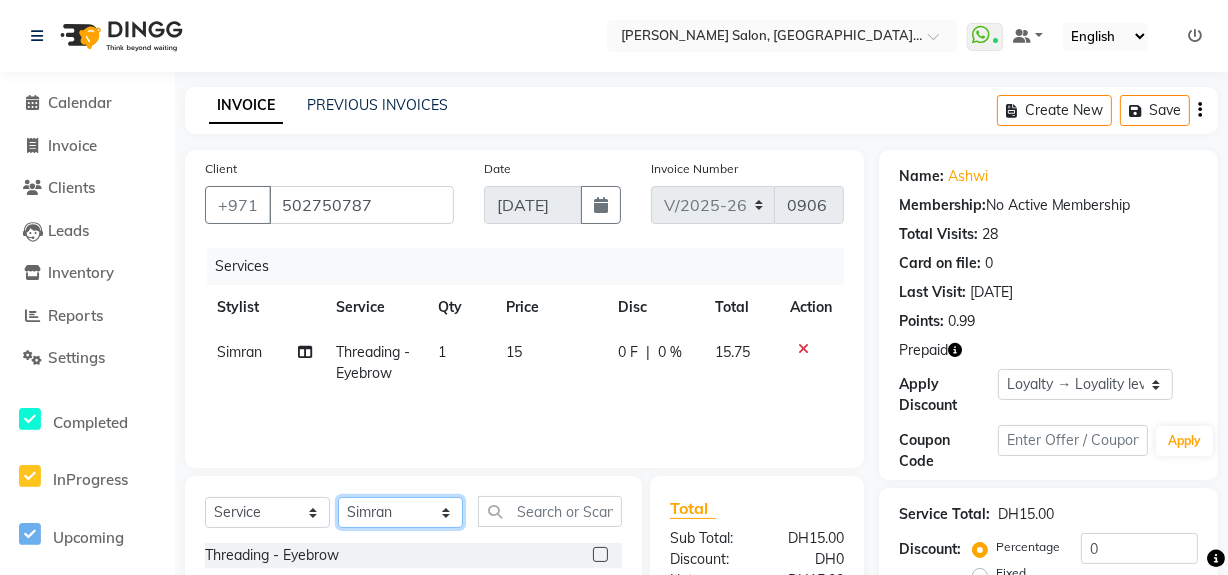 scroll, scrollTop: 226, scrollLeft: 0, axis: vertical 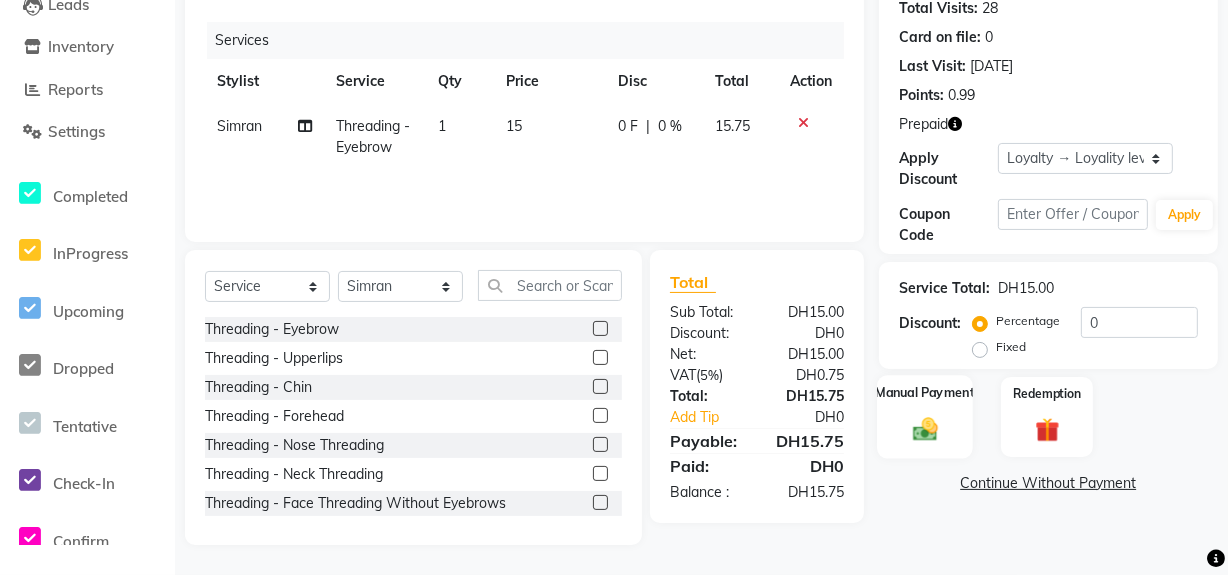 click 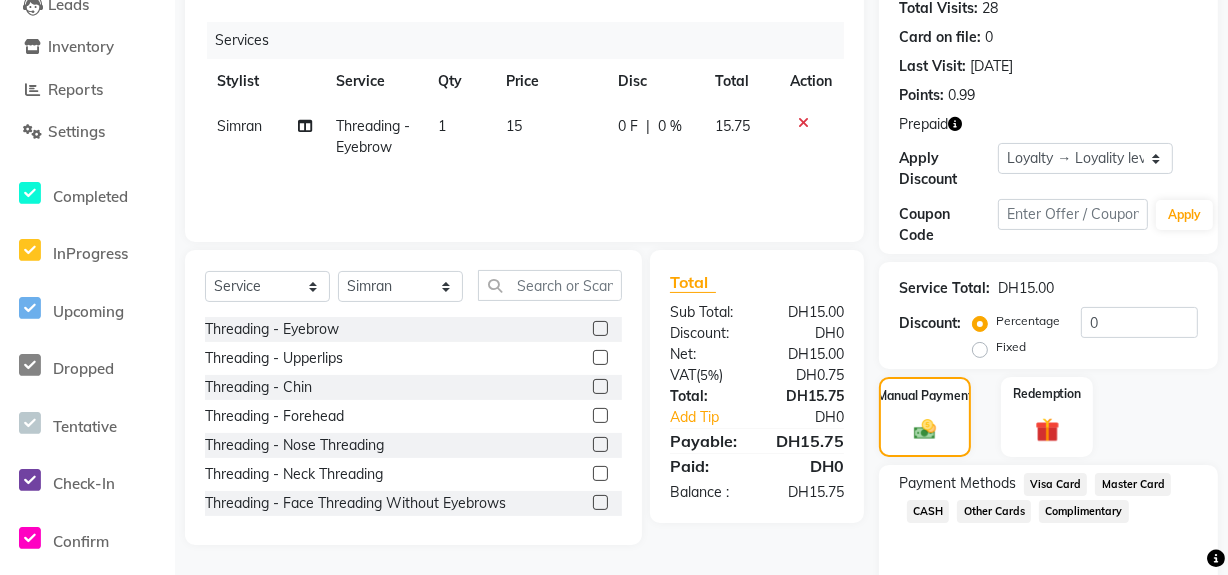 click on "Visa Card" 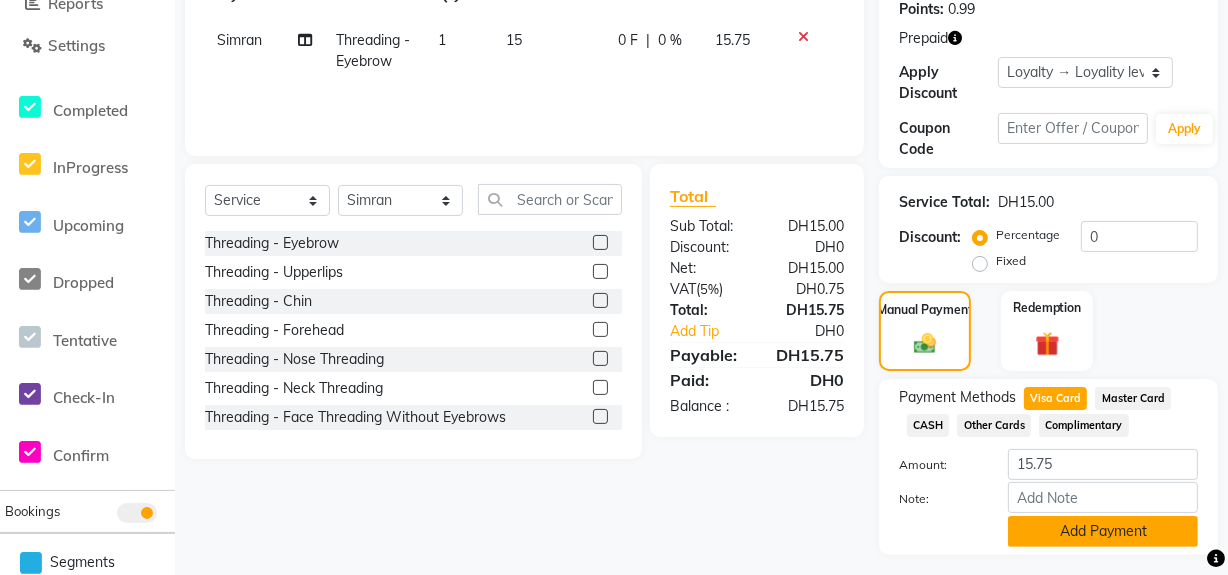 scroll, scrollTop: 361, scrollLeft: 0, axis: vertical 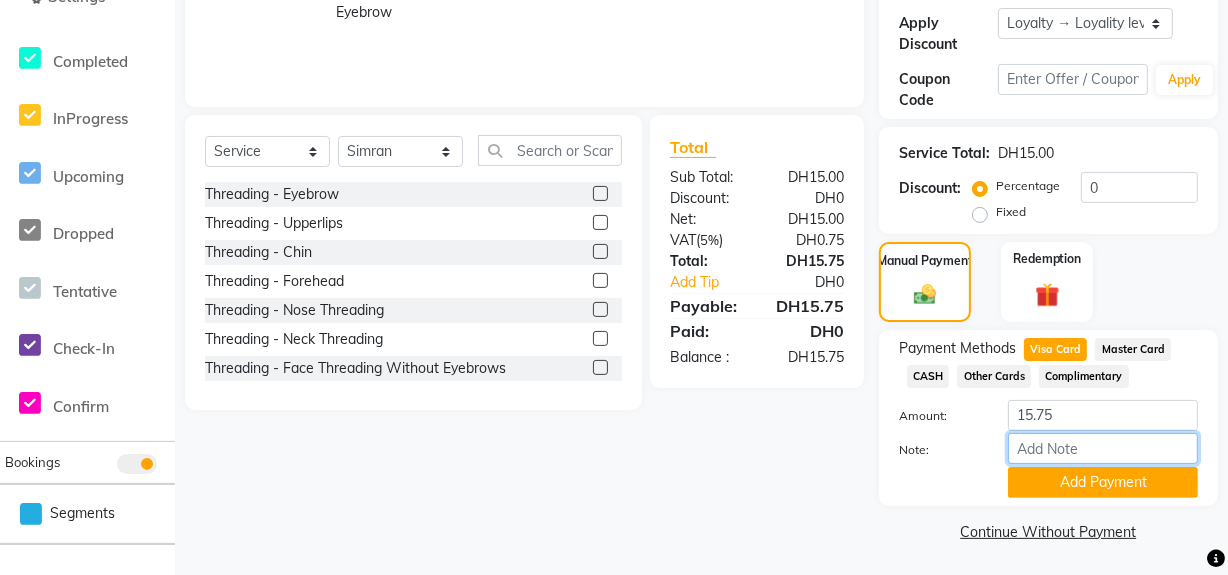 click on "Note:" at bounding box center [1103, 448] 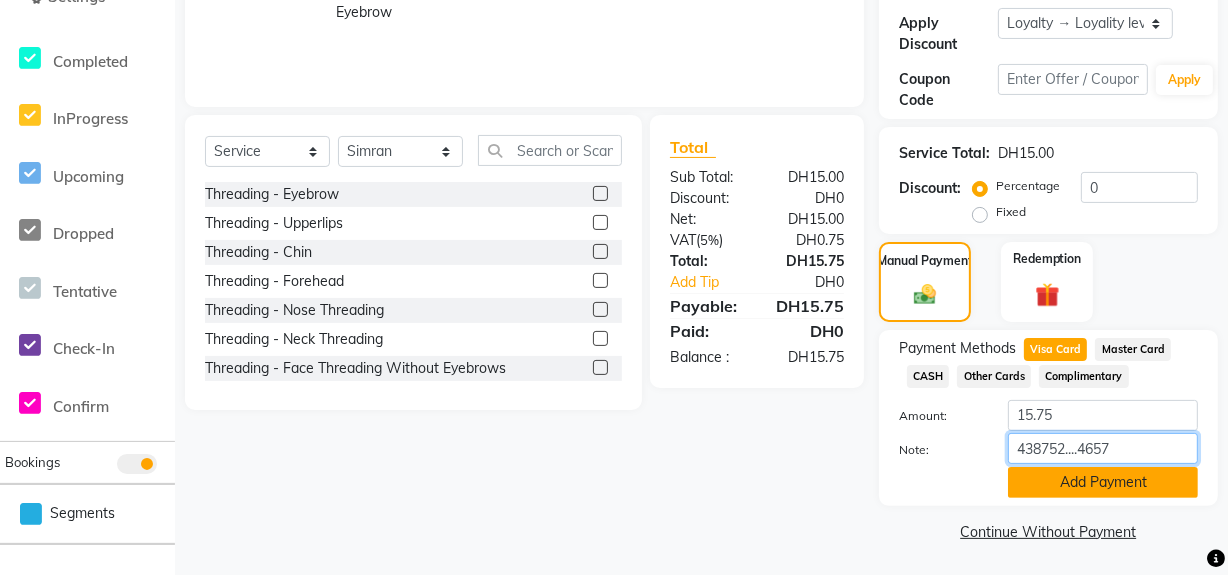 type on "438752....4657" 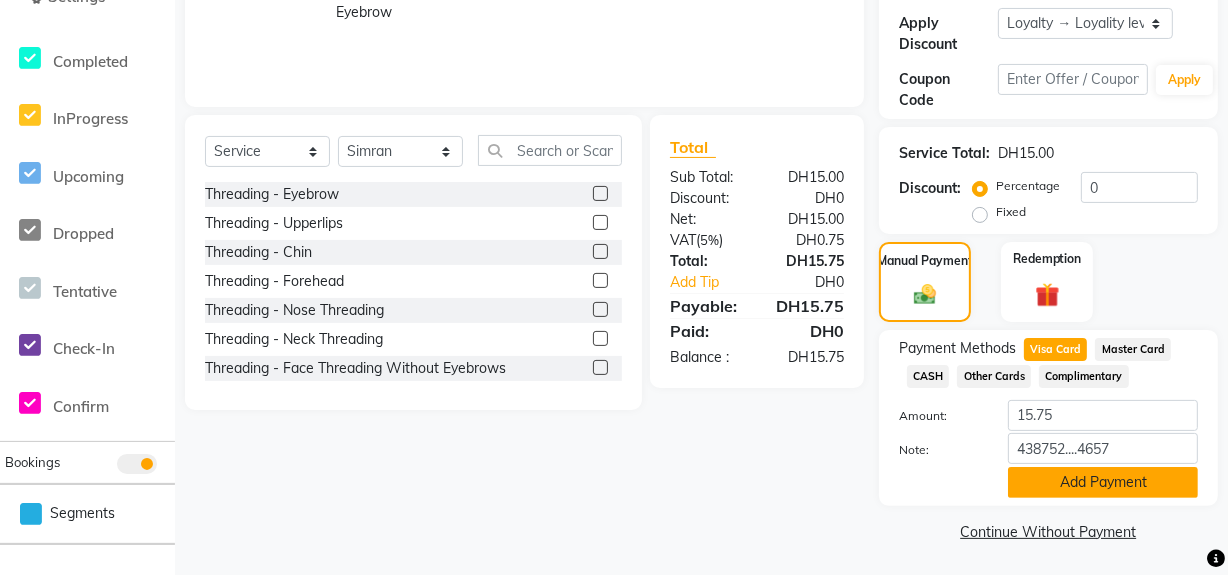 click on "Add Payment" 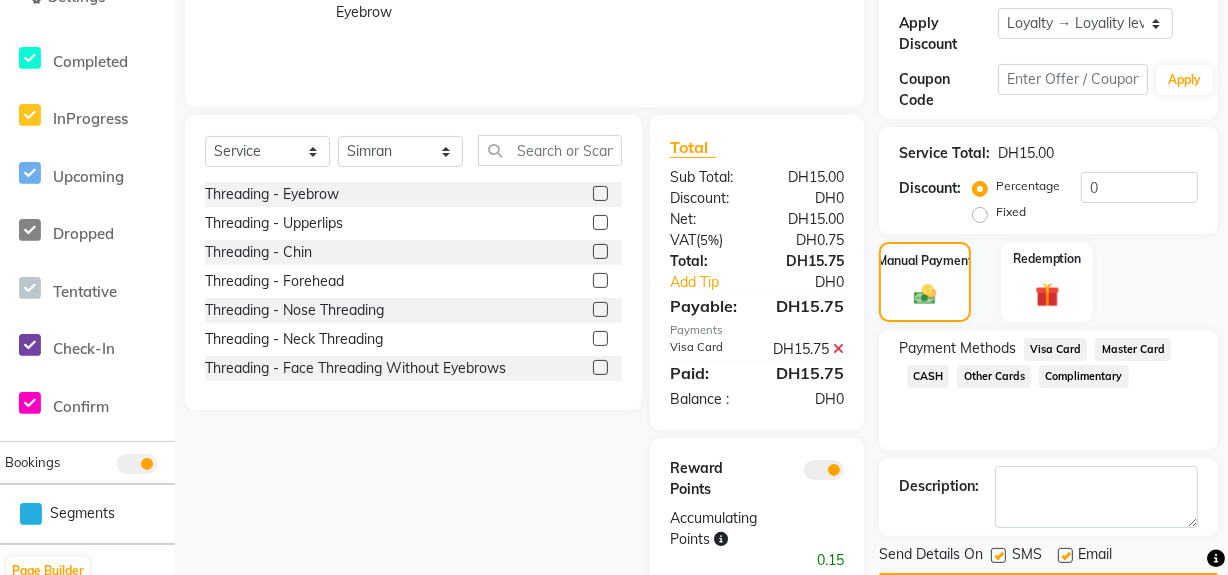 scroll, scrollTop: 428, scrollLeft: 0, axis: vertical 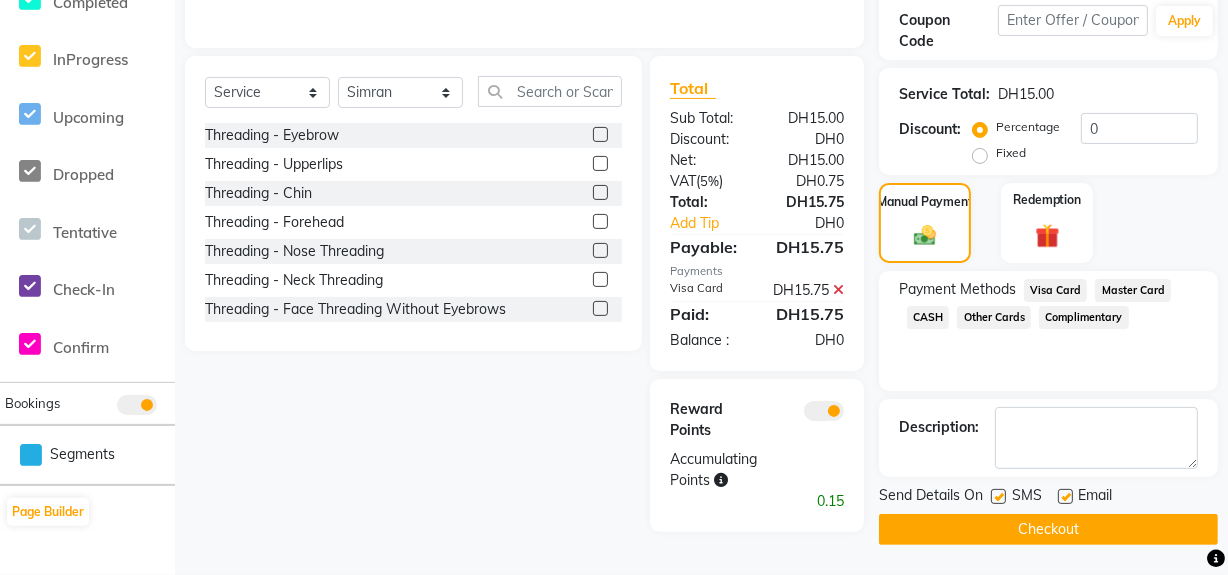 click on "Checkout" 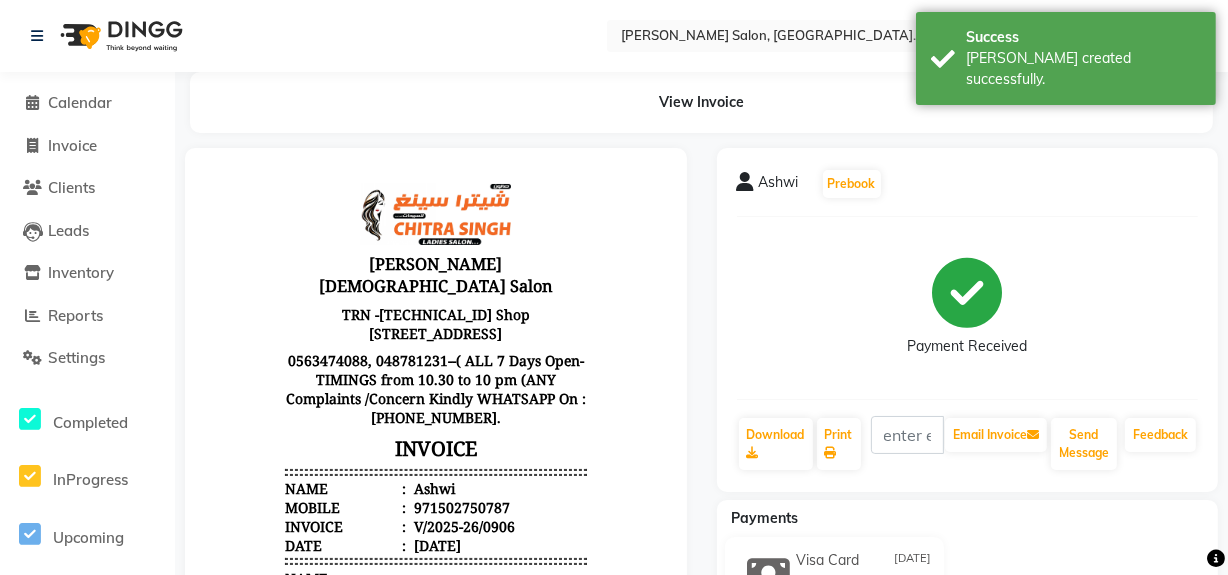 scroll, scrollTop: 0, scrollLeft: 0, axis: both 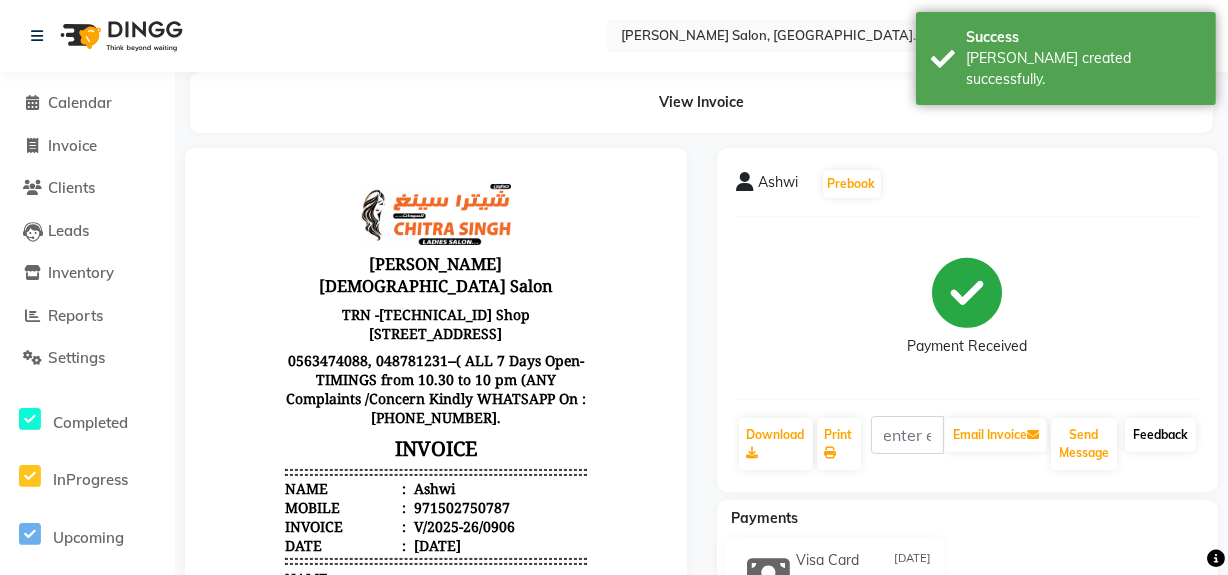 click on "Feedback" 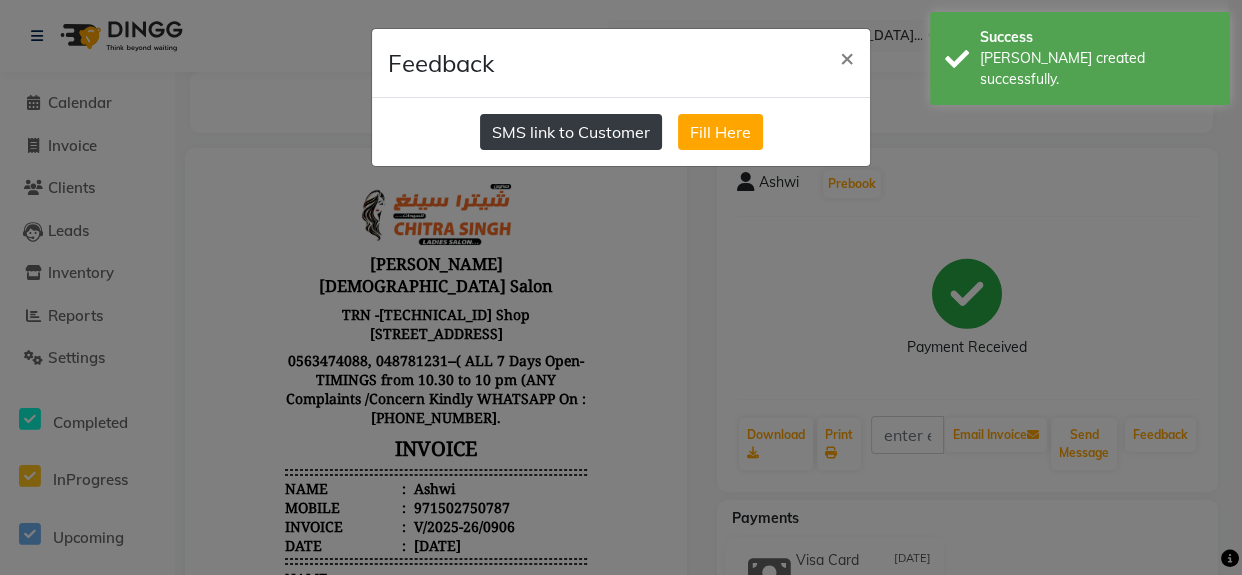 click on "SMS link to Customer" 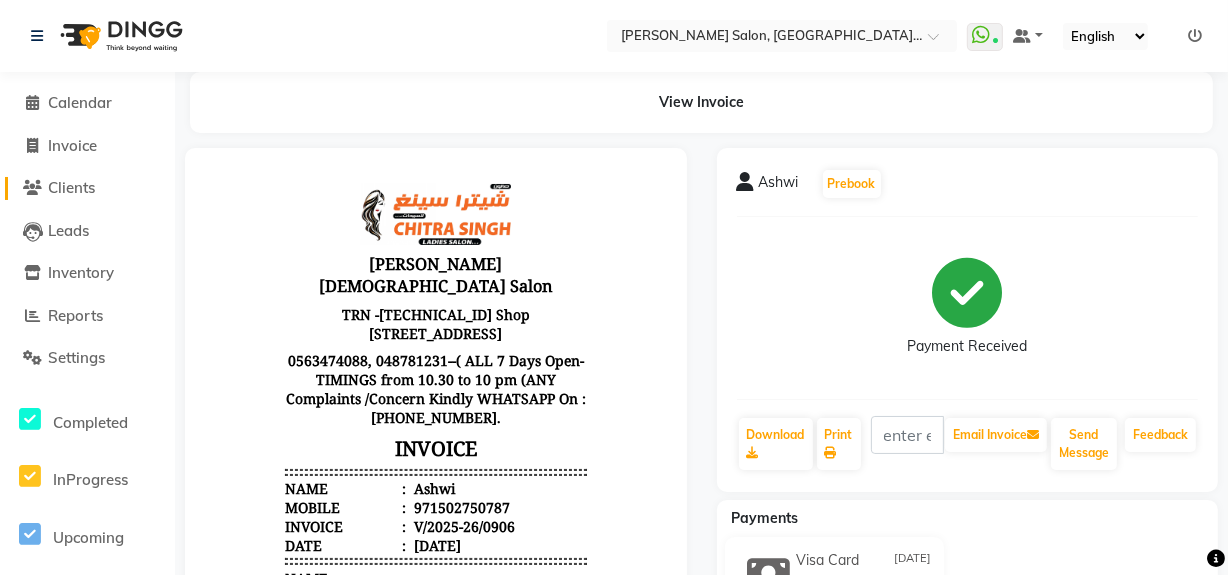 click on "Clients" 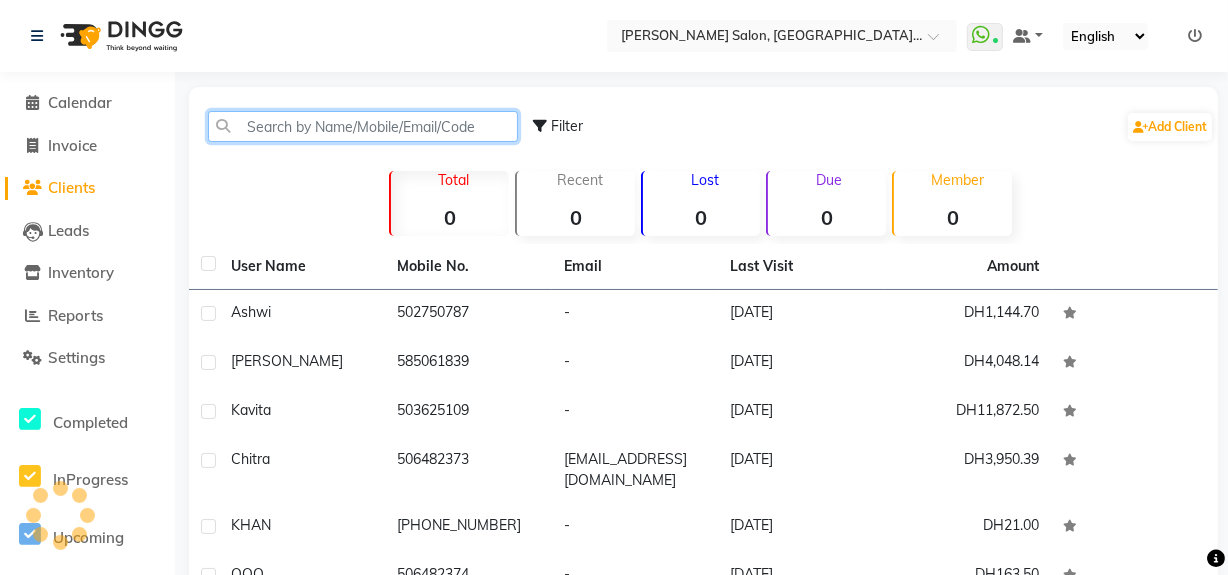 click 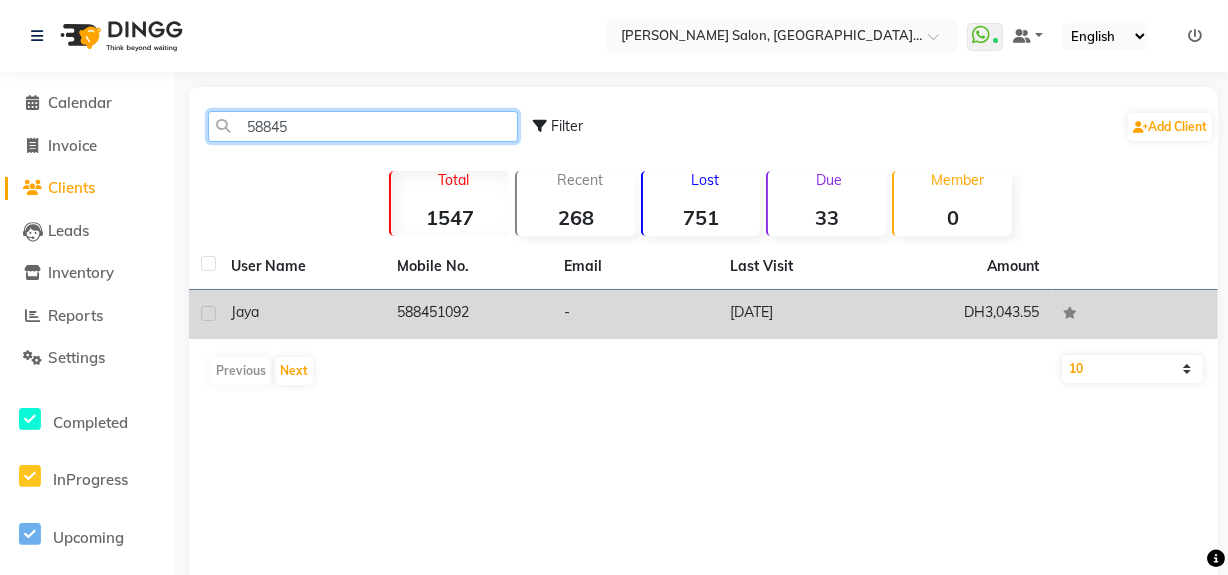 type on "58845" 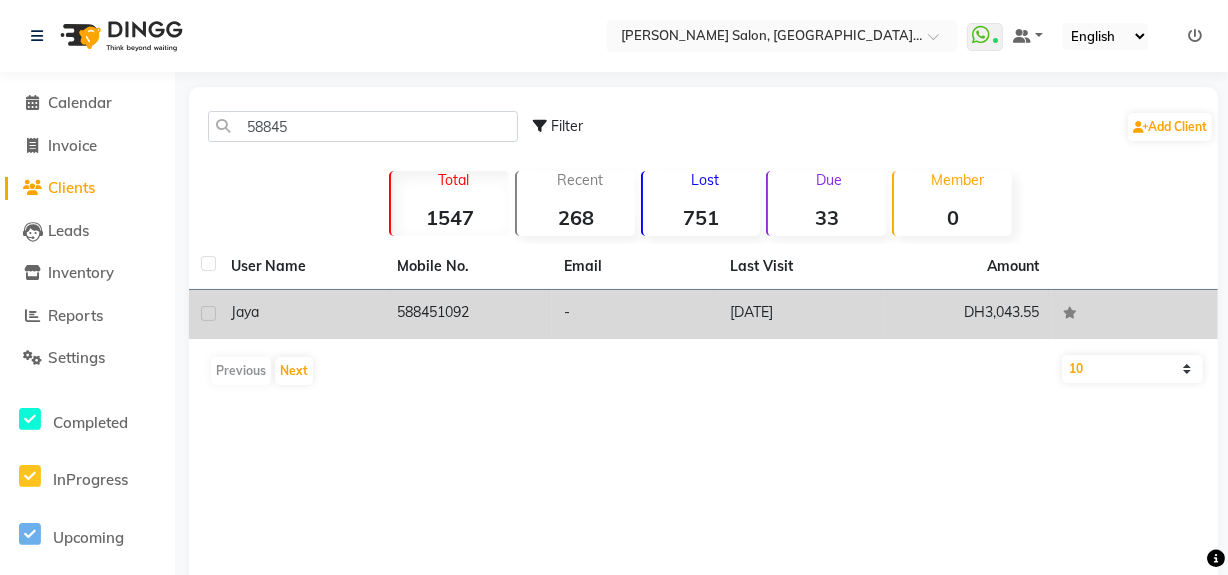 click on "-" 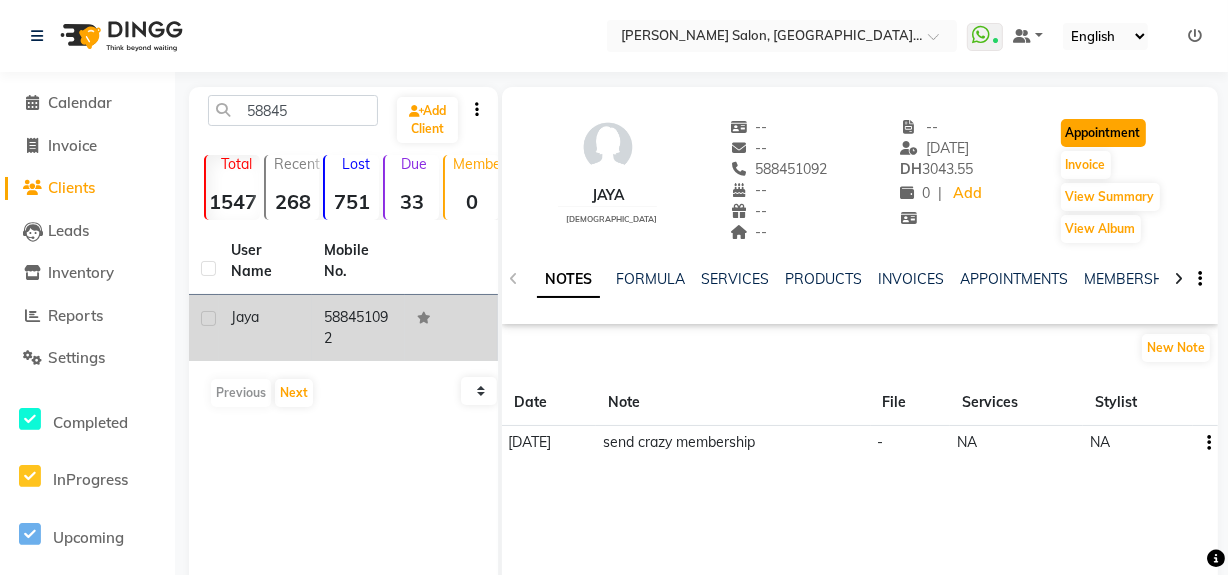 click on "Appointment" 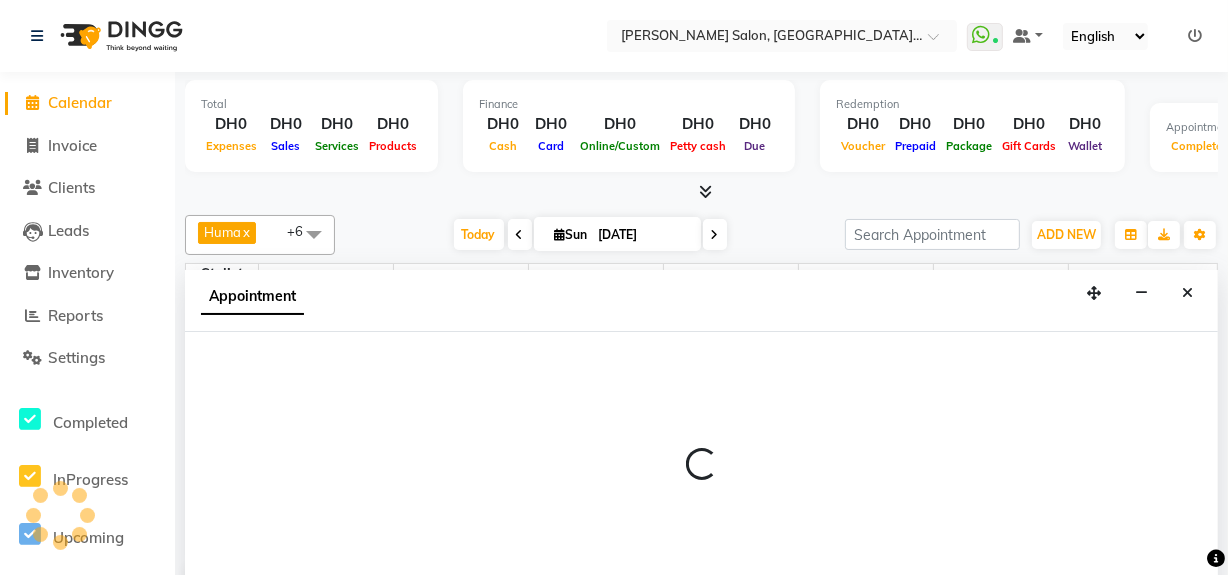 scroll, scrollTop: 2630, scrollLeft: 0, axis: vertical 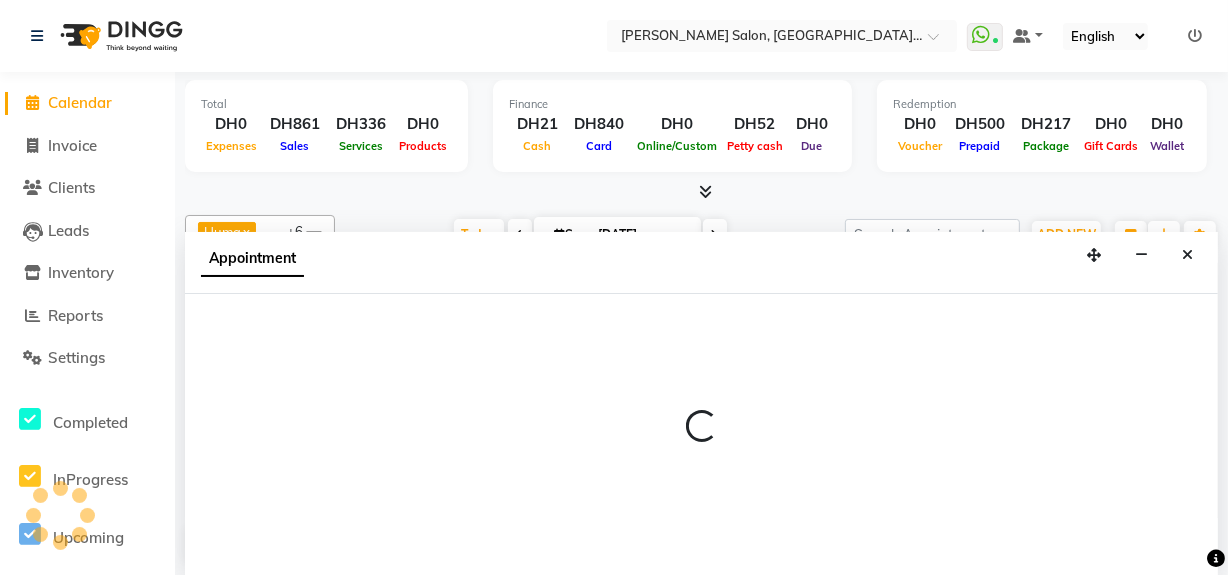 select on "600" 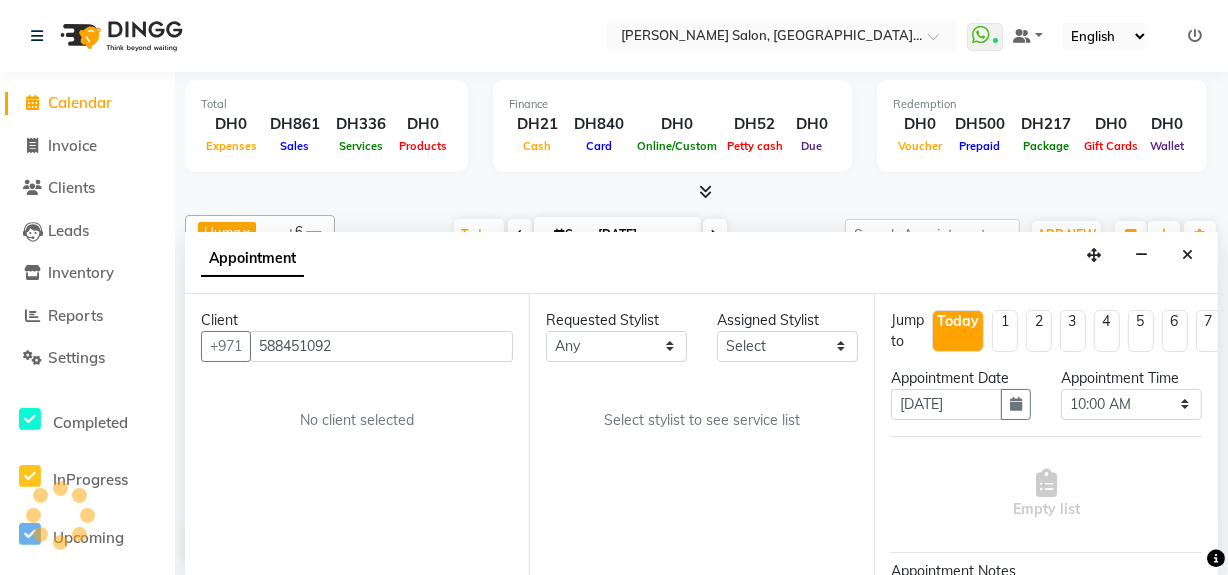 scroll, scrollTop: 2630, scrollLeft: 0, axis: vertical 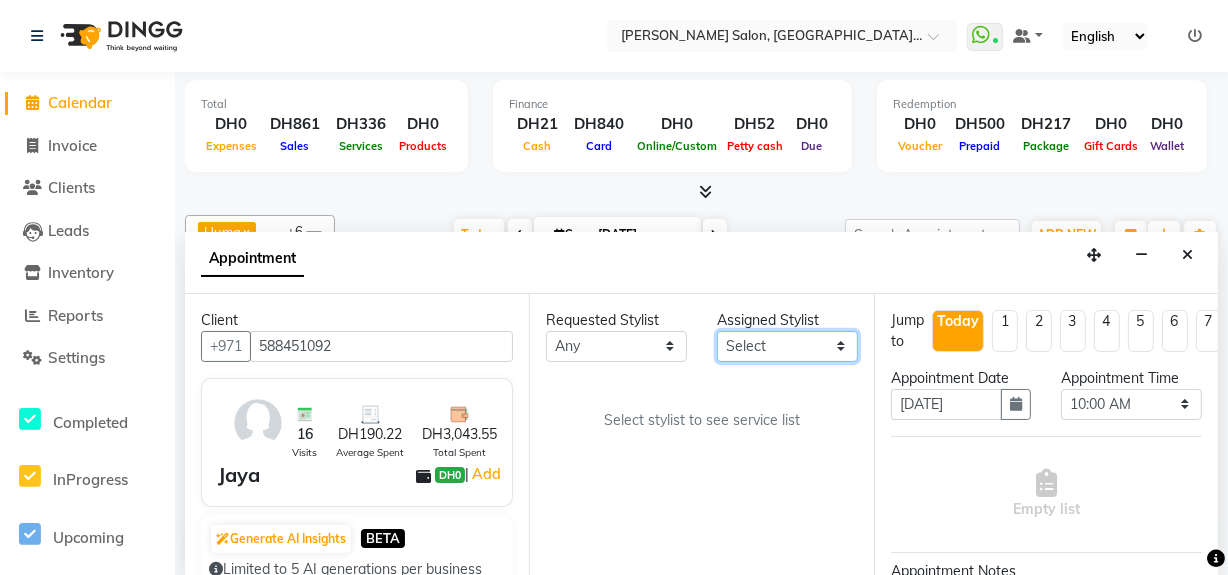click on "Select Huma Leonita Management Reception-JADDAF [PERSON_NAME] [PERSON_NAME] trial [DEMOGRAPHIC_DATA]" at bounding box center [787, 346] 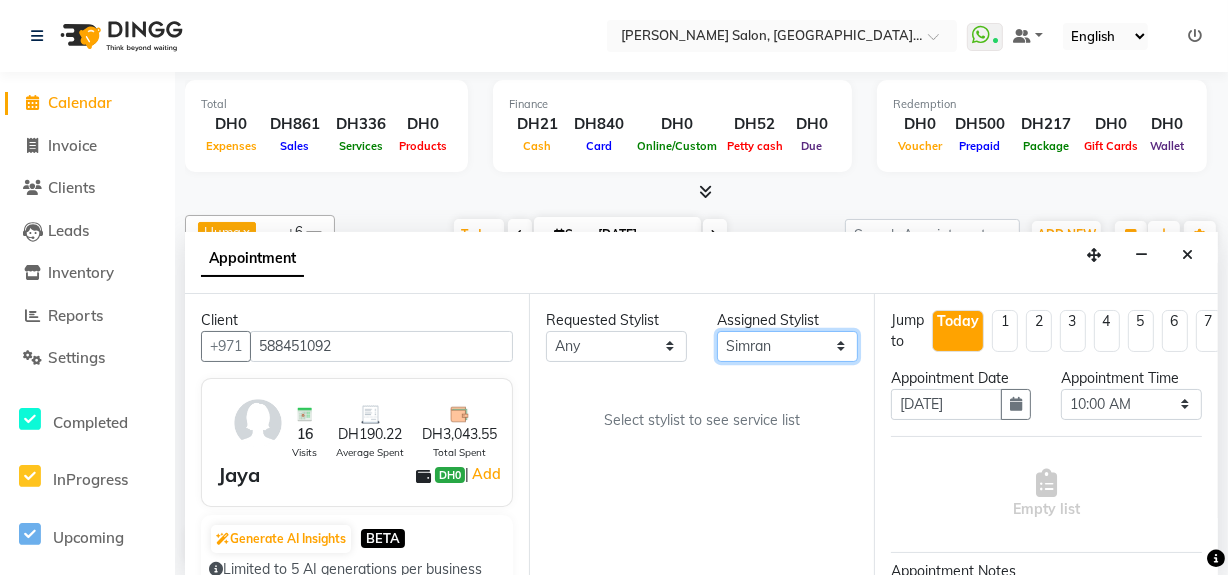 click on "Select Huma Leonita Management Reception-JADDAF [PERSON_NAME] [PERSON_NAME] trial [DEMOGRAPHIC_DATA]" at bounding box center [787, 346] 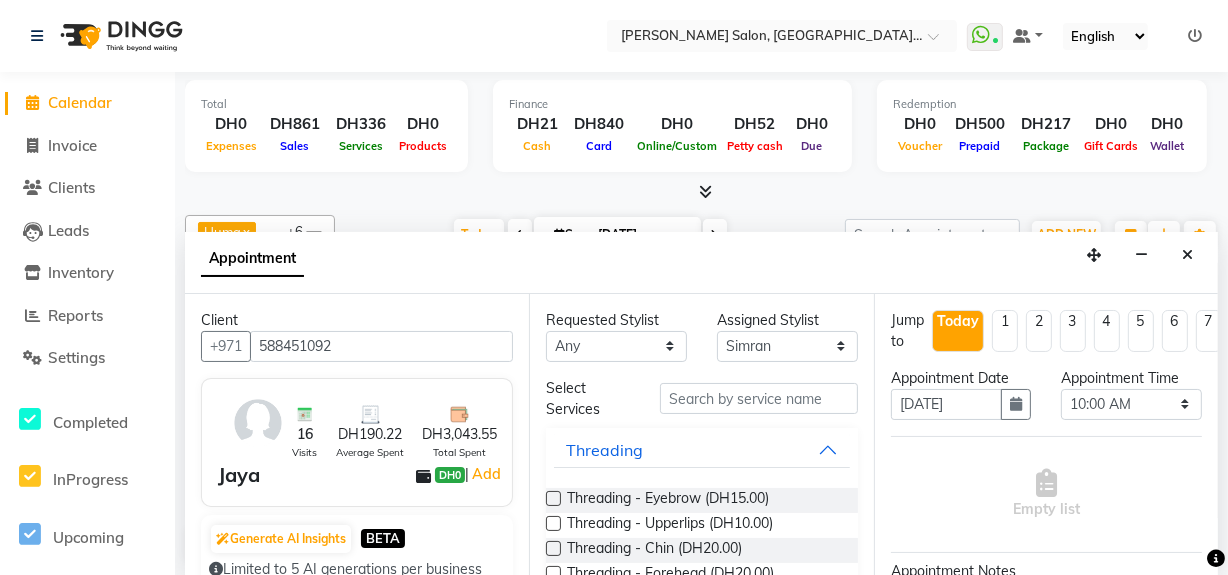 click at bounding box center (553, 498) 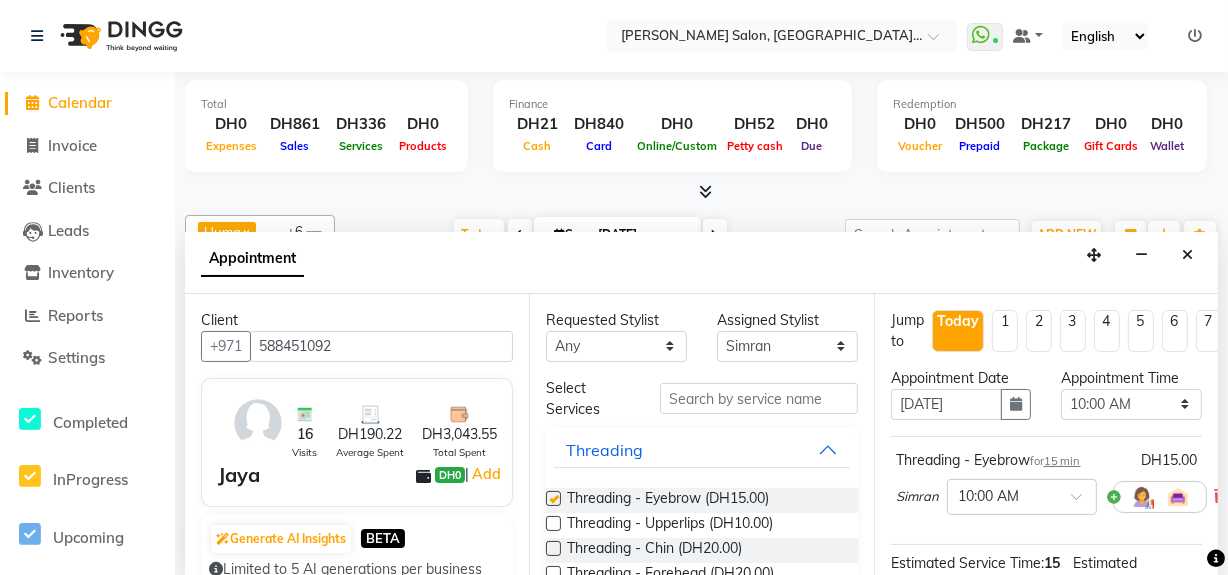 checkbox on "false" 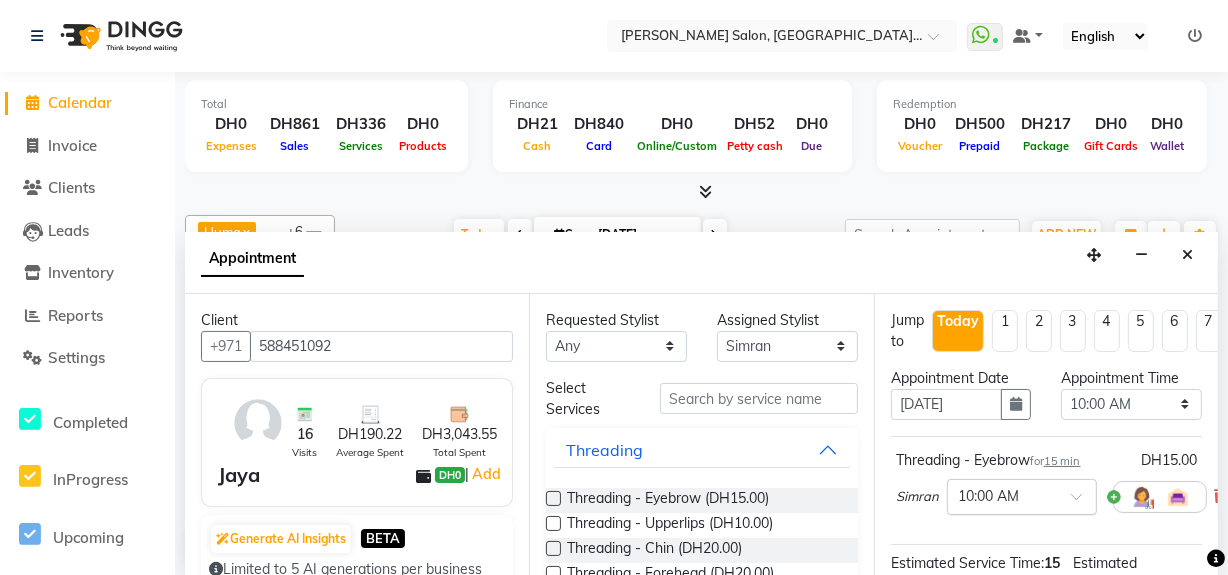click at bounding box center [1083, 502] 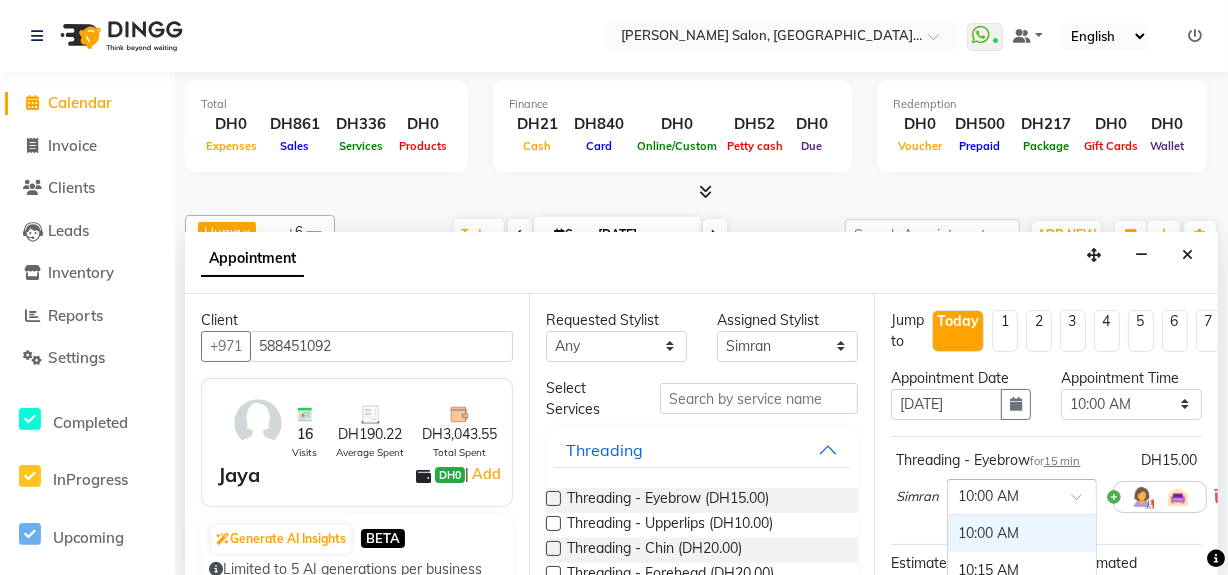 scroll, scrollTop: 293, scrollLeft: 0, axis: vertical 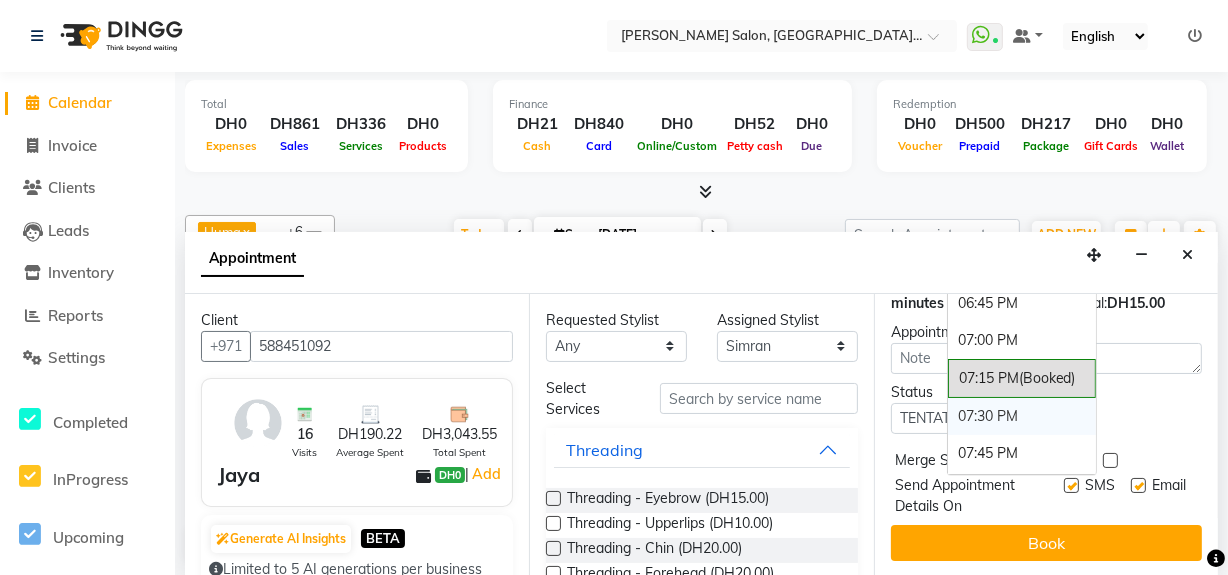 click on "07:30 PM" at bounding box center (1022, 416) 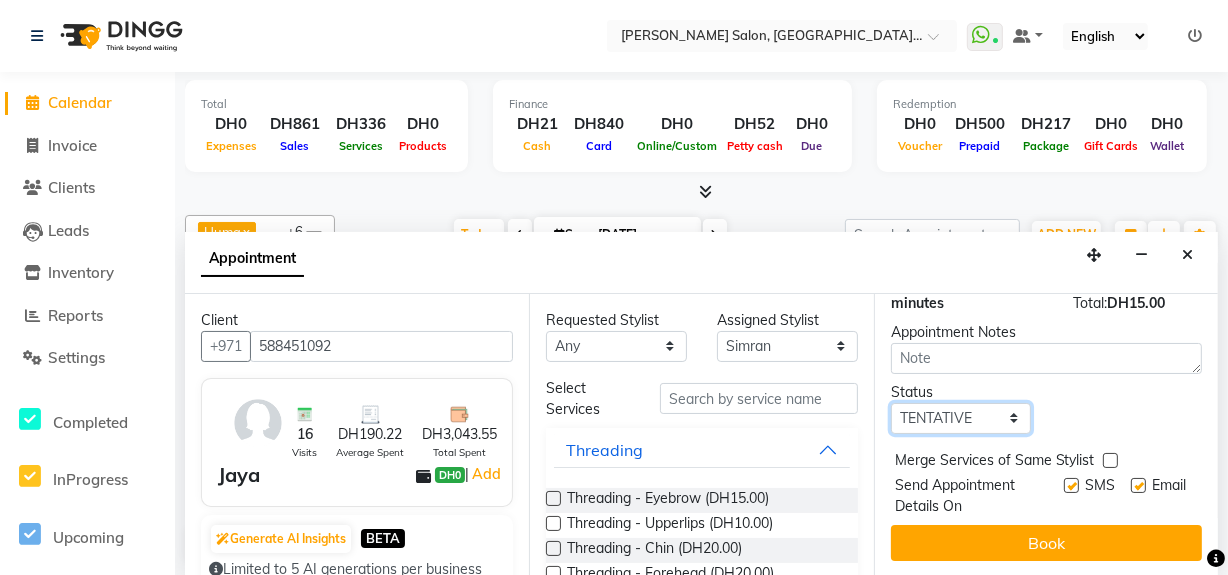 click on "Select TENTATIVE CONFIRM CHECK-IN UPCOMING" at bounding box center [961, 418] 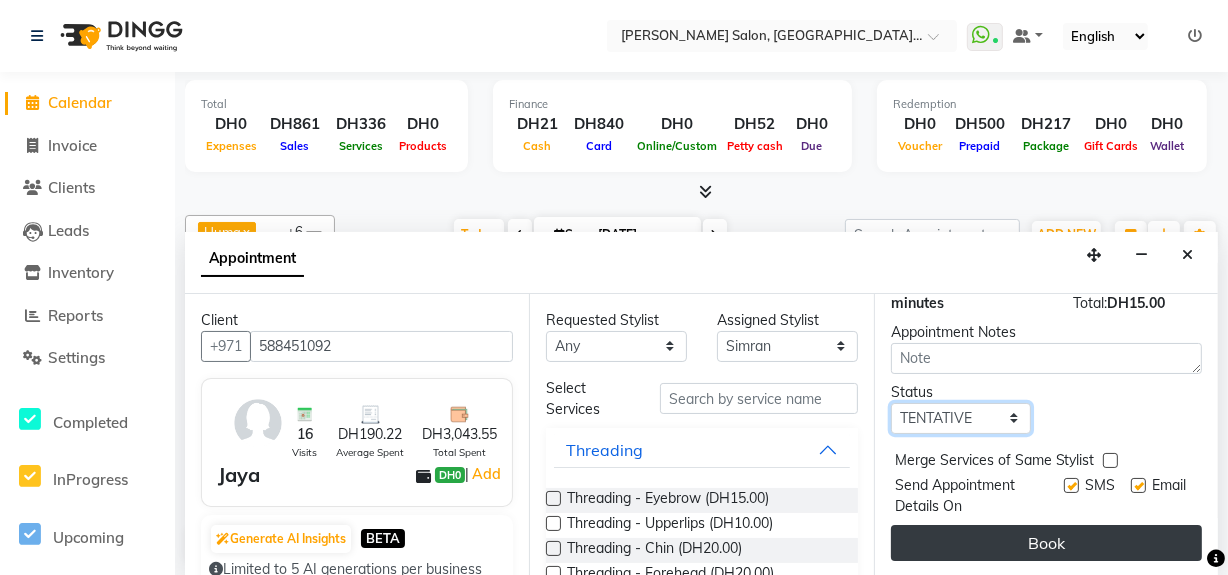 select on "upcoming" 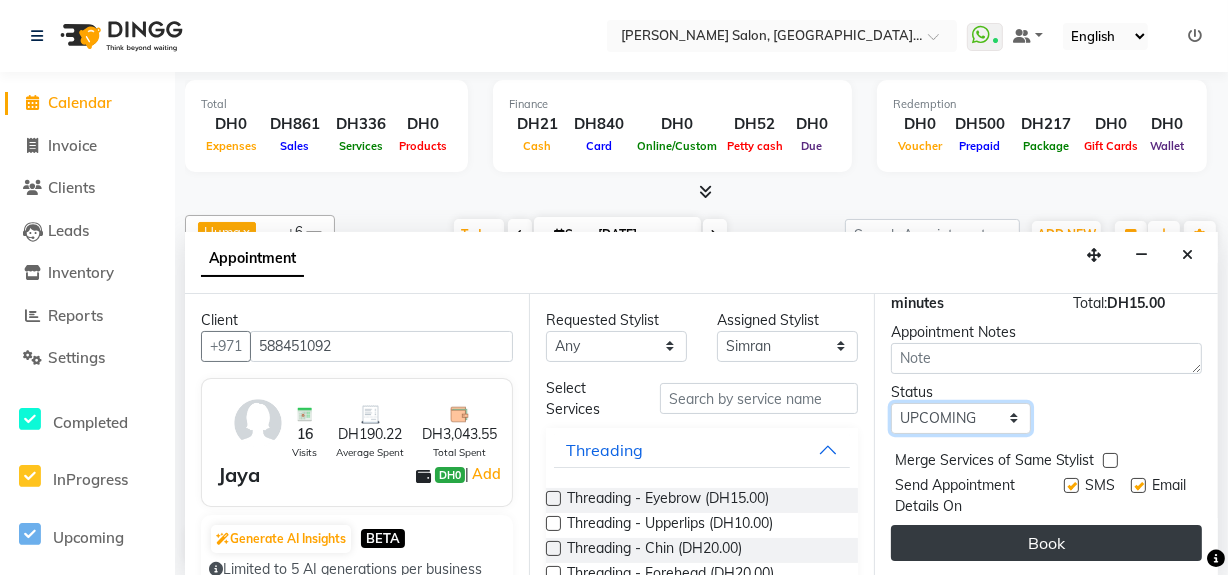 click on "Select TENTATIVE CONFIRM CHECK-IN UPCOMING" at bounding box center [961, 418] 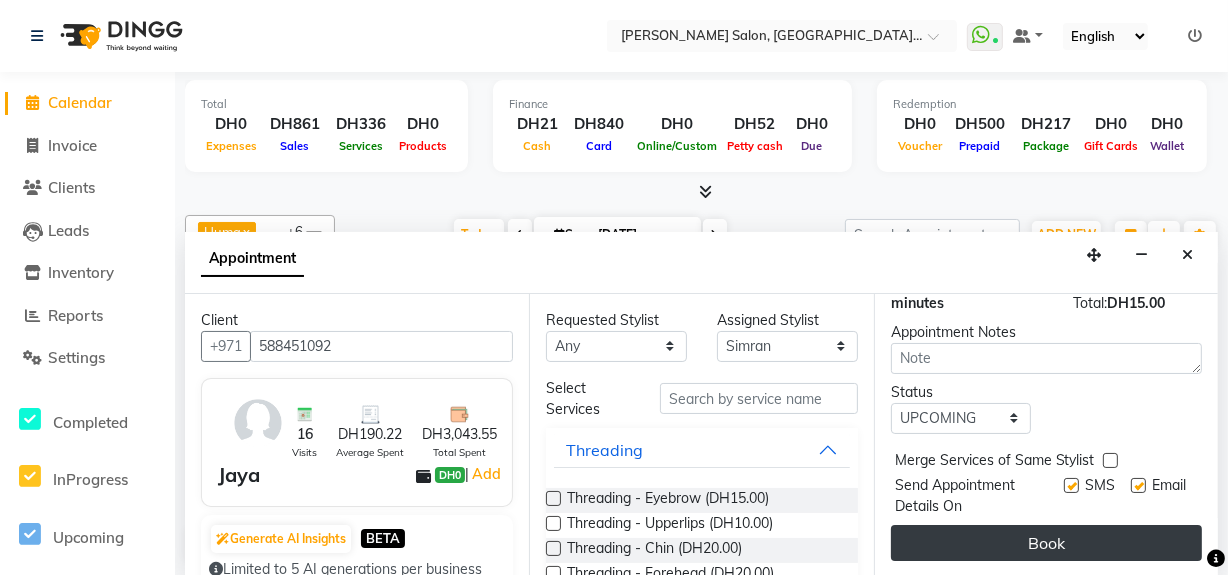 click on "Book" at bounding box center (1046, 543) 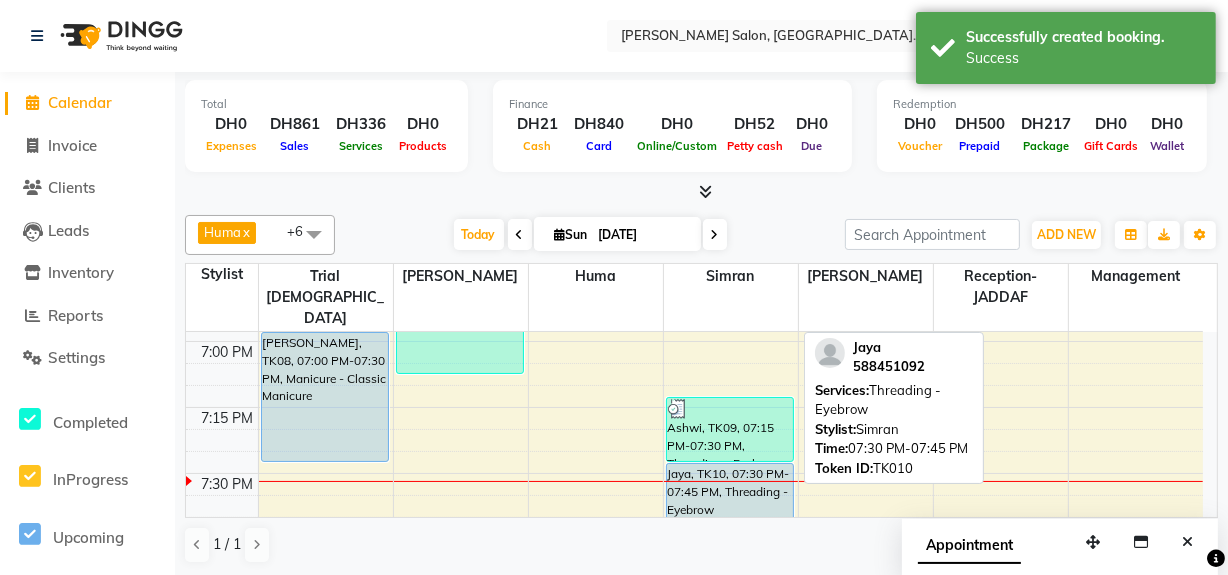 click on "Jaya, TK10, 07:30 PM-07:45 PM, Threading - Eyebrow" at bounding box center [730, 495] 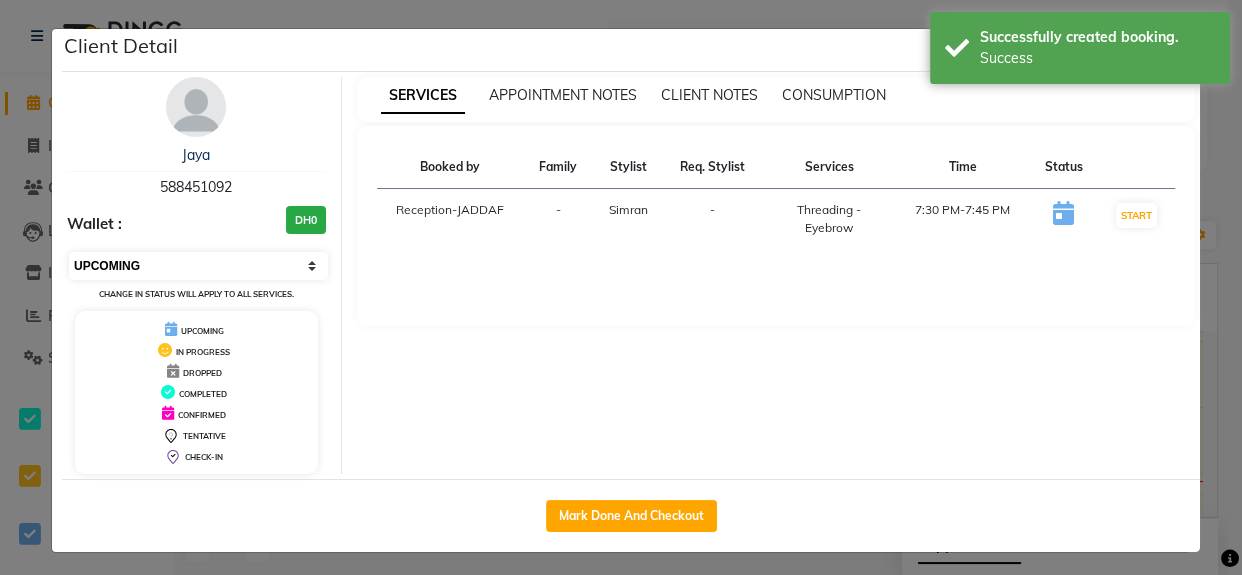 click on "Select IN SERVICE CONFIRMED TENTATIVE CHECK IN MARK DONE DROPPED UPCOMING" at bounding box center (198, 266) 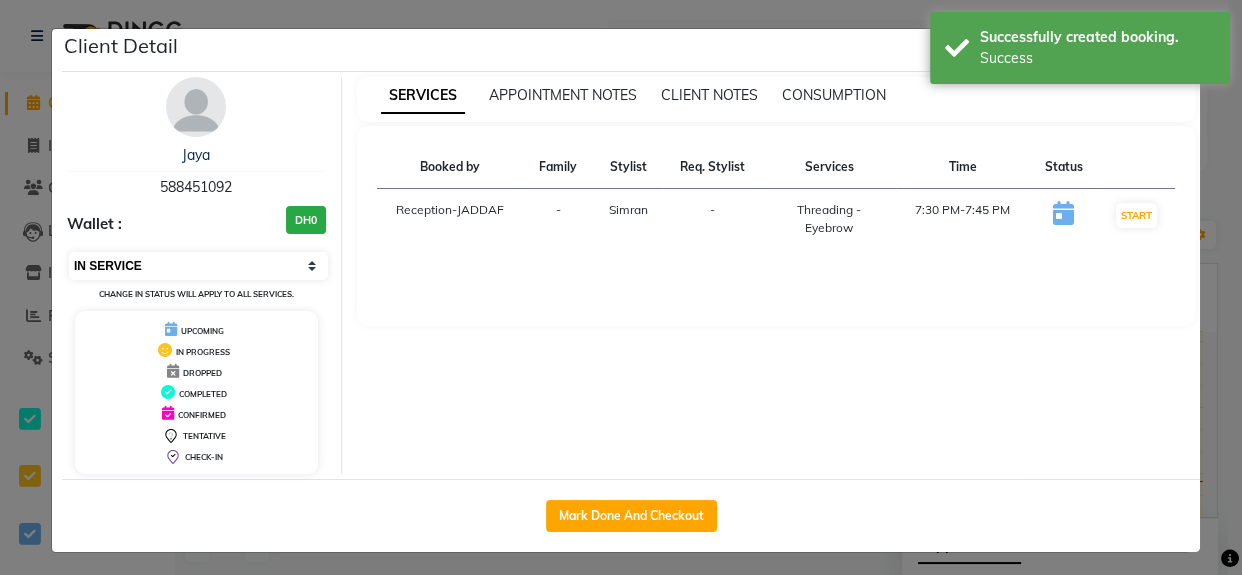 click on "Select IN SERVICE CONFIRMED TENTATIVE CHECK IN MARK DONE DROPPED UPCOMING" at bounding box center (198, 266) 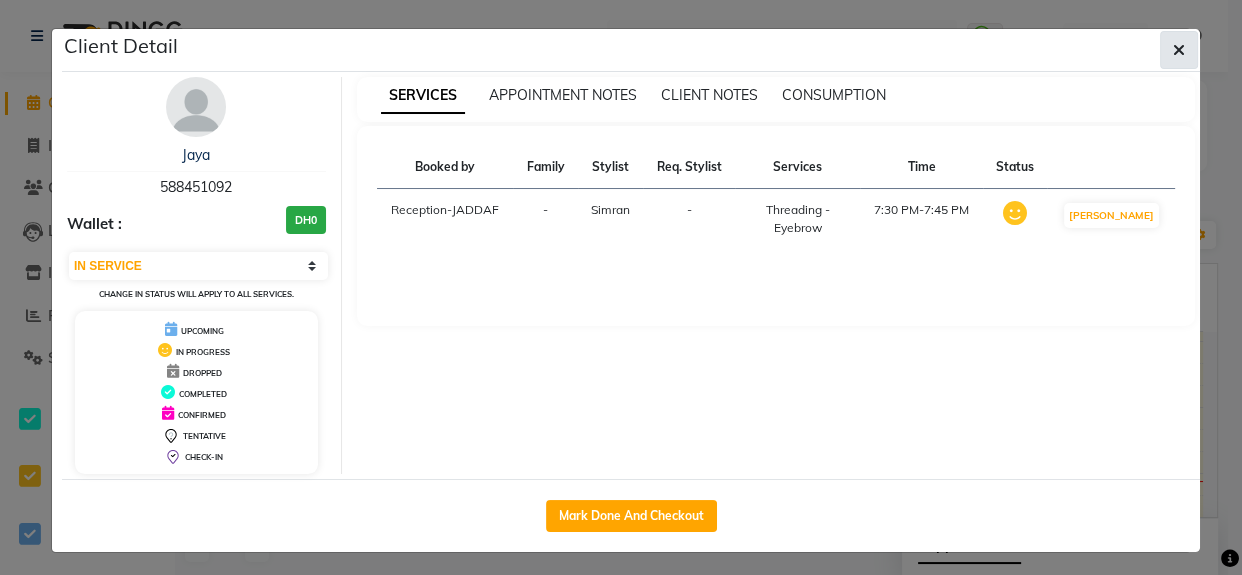 click 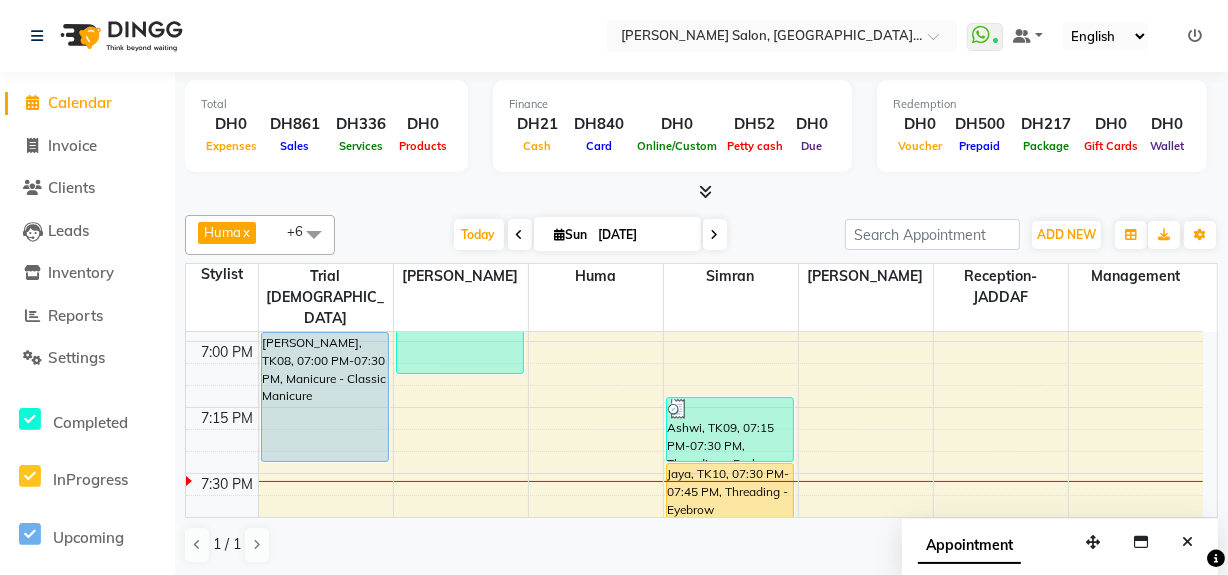 click on "9:00 AM 9:15 AM 9:30 AM 9:45 AM 10:00 AM 10:15 AM 10:30 AM 10:45 AM 11:00 AM 11:15 AM 11:30 AM 11:45 AM 12:00 PM 12:15 PM 12:30 PM 12:45 PM 1:00 PM 1:15 PM 1:30 PM 1:45 PM 2:00 PM 2:15 PM 2:30 PM 2:45 PM 3:00 PM 3:15 PM 3:30 PM 3:45 PM 4:00 PM 4:15 PM 4:30 PM 4:45 PM 5:00 PM 5:15 PM 5:30 PM 5:45 PM 6:00 PM 6:15 PM 6:30 PM 6:45 PM 7:00 PM 7:15 PM 7:30 PM 7:45 PM 8:00 PM 8:15 PM 8:30 PM 8:45 PM 9:00 PM 9:15 PM 9:30 PM 9:45 PM 10:00 PM 10:15 PM 10:30 PM 10:45 PM     MAY, TK03, 03:00 PM-03:30 PM, Nails - Gelish Removal     Kavita, TK07, 05:40 PM-06:10 PM, Pedicure - Classic Pedicure    Fatima Alnuami, TK08, 07:00 PM-07:30 PM, Manicure - Classic Manicure     Shristi, TK02, 01:30 PM-03:00 PM, Body Wax (fruit) - HALF HANDS,Body Wax (fruit) - HALF LEGS,Body Wax (fruit) - UNDERARMS     MAY, TK03, 03:30 PM-04:00 PM, Nails - Gelish Removal     Kavita, TK07, 06:10 PM-07:10 PM, Nails - Gelish Polish Remover,Nails - Gelish Nail Polish         KHAN, TK06, 05:25 PM-05:40 PM, Threading - Upperlips" at bounding box center (694, -451) 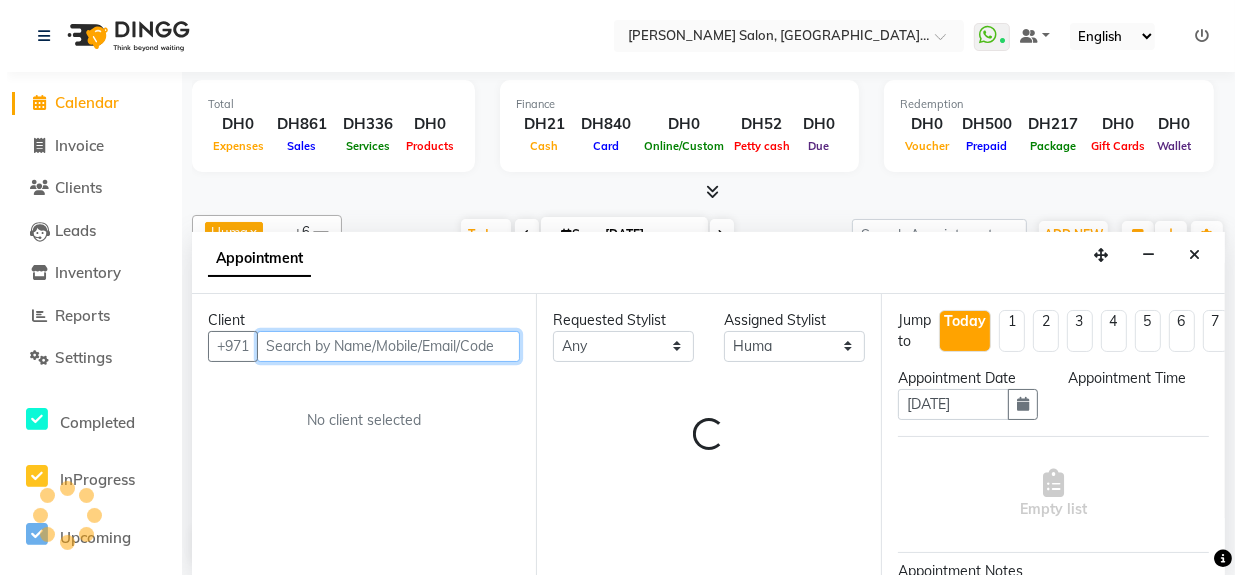 scroll, scrollTop: 0, scrollLeft: 0, axis: both 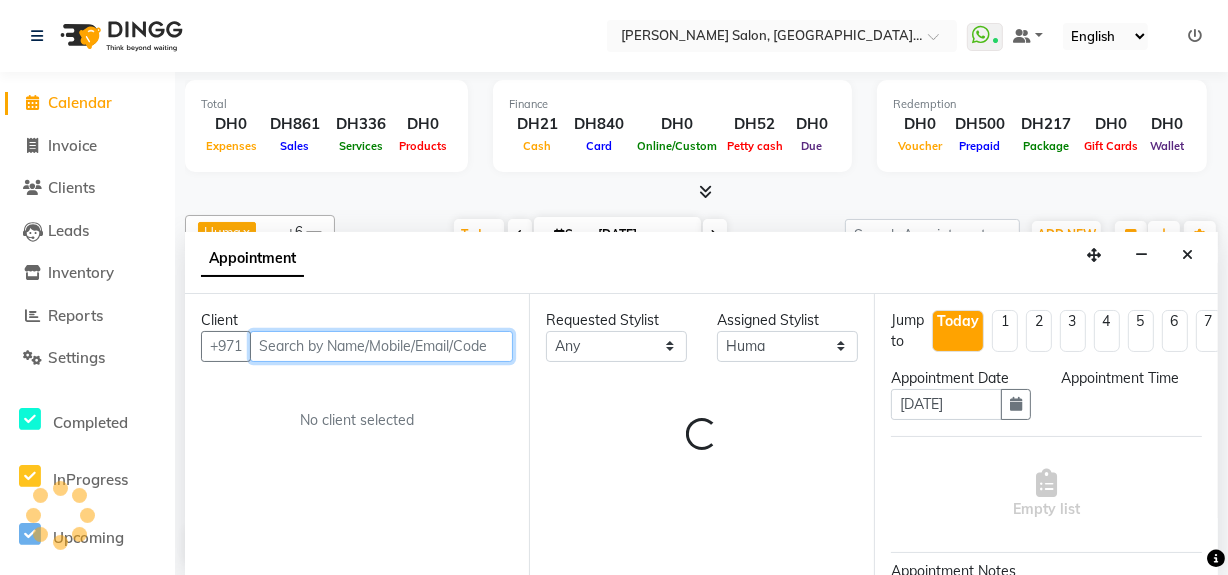 select on "1170" 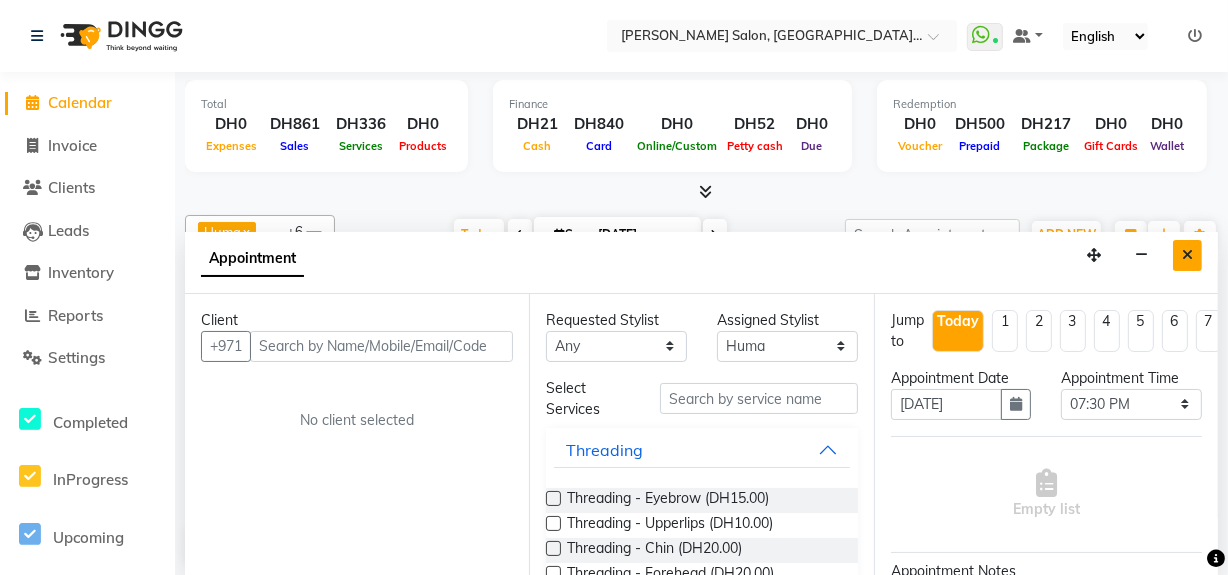 click at bounding box center (1187, 255) 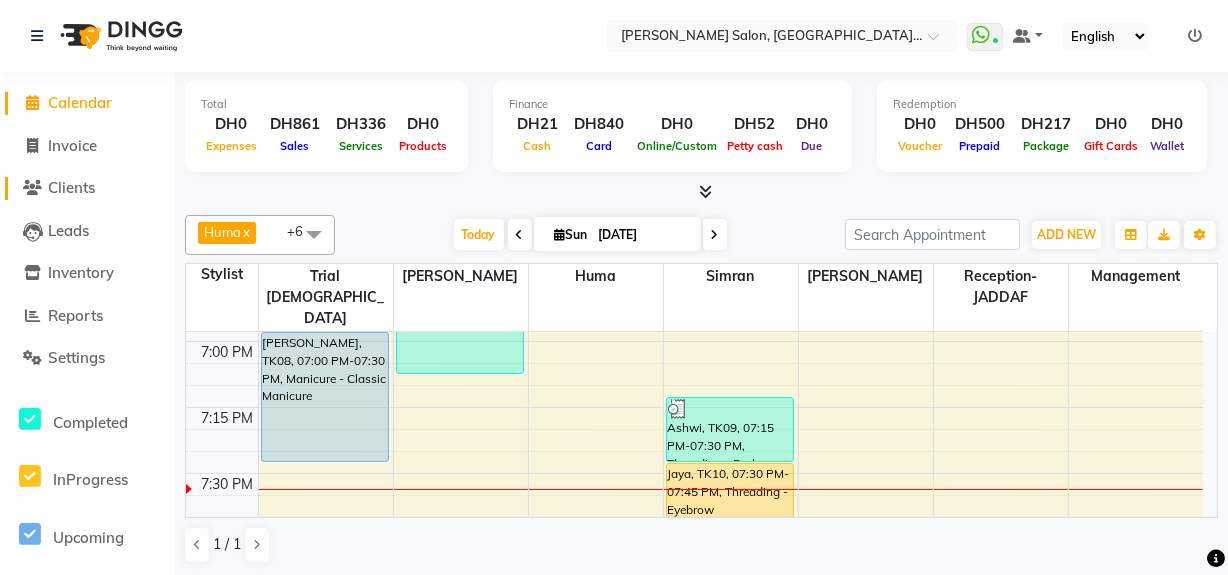 click on "Clients" 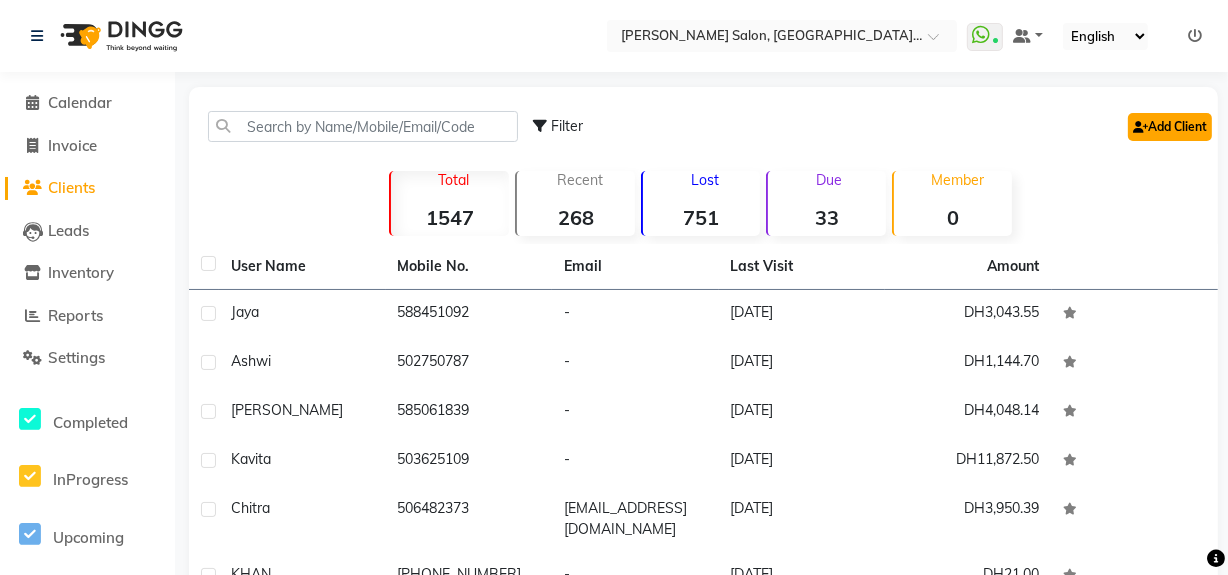 click on "Add Client" 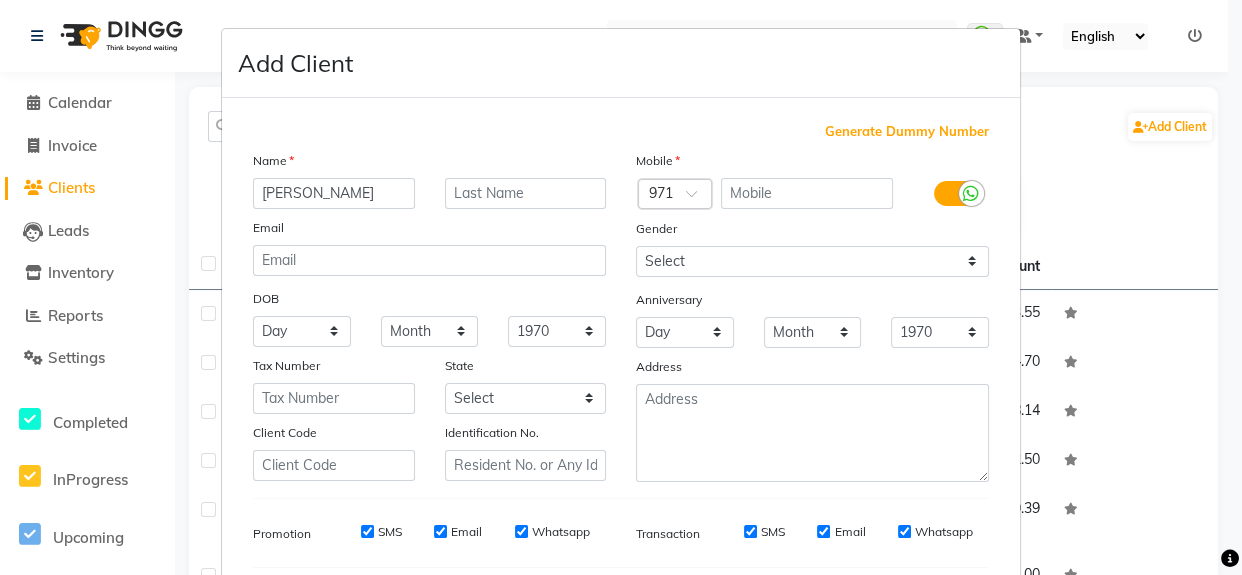 drag, startPoint x: 382, startPoint y: 194, endPoint x: 93, endPoint y: 229, distance: 291.11166 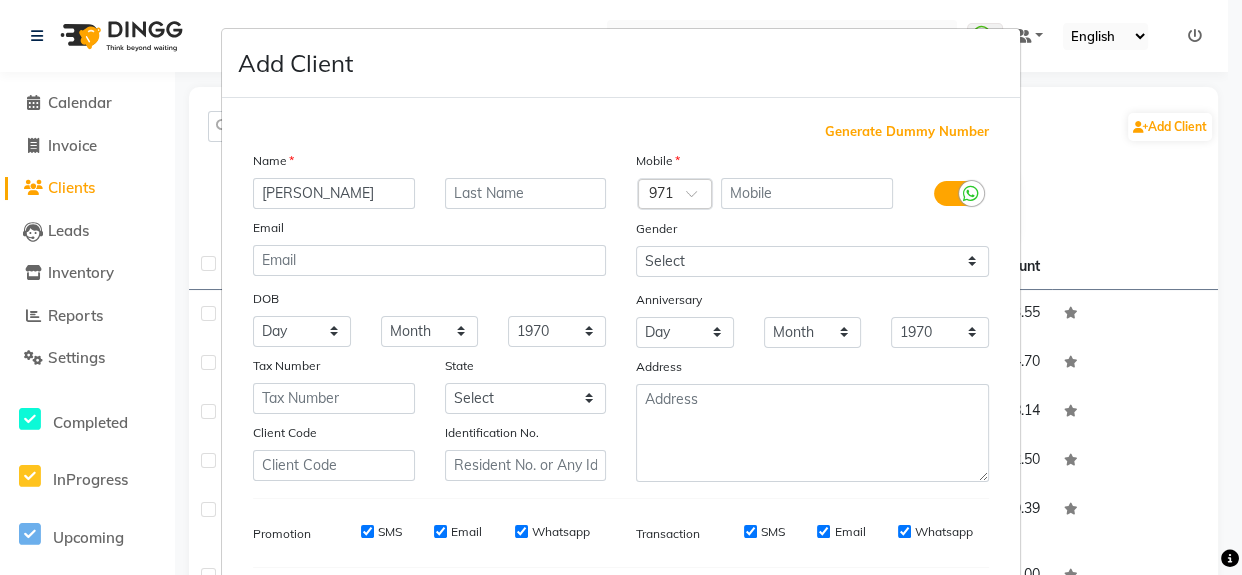 click on "Add Client Generate Dummy Number Name mARISSA Email DOB Day 01 02 03 04 05 06 07 08 09 10 11 12 13 14 15 16 17 18 19 20 21 22 23 24 25 26 27 28 29 30 31 Month January February March April May June July August September October November December 1940 1941 1942 1943 1944 1945 1946 1947 1948 1949 1950 1951 1952 1953 1954 1955 1956 1957 1958 1959 1960 1961 1962 1963 1964 1965 1966 1967 1968 1969 1970 1971 1972 1973 1974 1975 1976 1977 1978 1979 1980 1981 1982 1983 1984 1985 1986 1987 1988 1989 1990 1991 1992 1993 1994 1995 1996 1997 1998 1999 2000 2001 2002 2003 2004 2005 2006 2007 2008 2009 2010 2011 2012 2013 2014 2015 2016 2017 2018 2019 2020 2021 2022 2023 2024 Tax Number State Select Abu Zabi Ajman Dubai Ras al-Khaymah Sharjah Sharjha Umm al Qaywayn al-Fujayrah ash-Shariqah Client Code Identification No. Mobile Country Code × 971 Gender Select Male Female Other Prefer Not To Say Anniversary Day 01 02 03 04 05 06 07 08 09 10 11 12 13 14 15 16 17 18 19 20 21 22 23 24 25 26 27 28 29 30 31 Month January March" at bounding box center (621, 287) 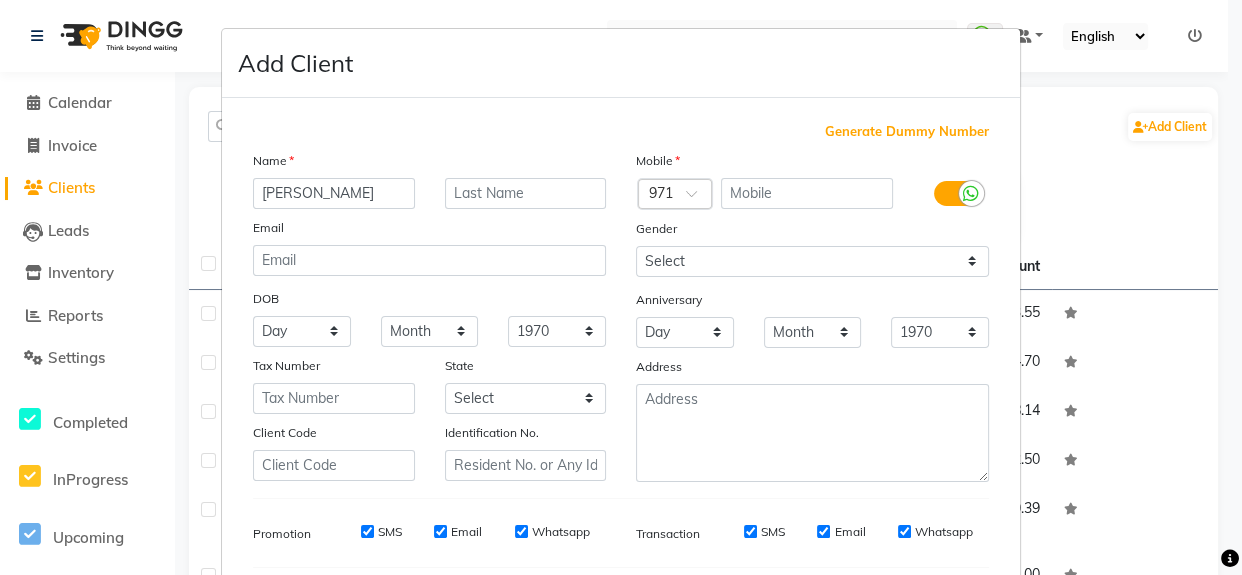 type on "[PERSON_NAME]" 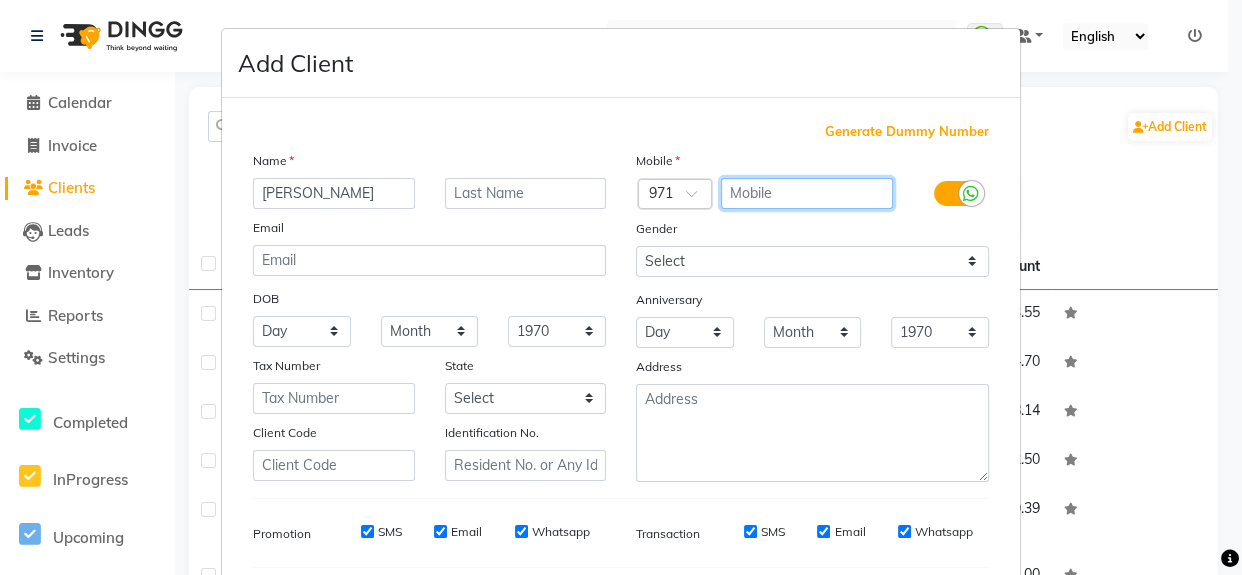 click at bounding box center (807, 193) 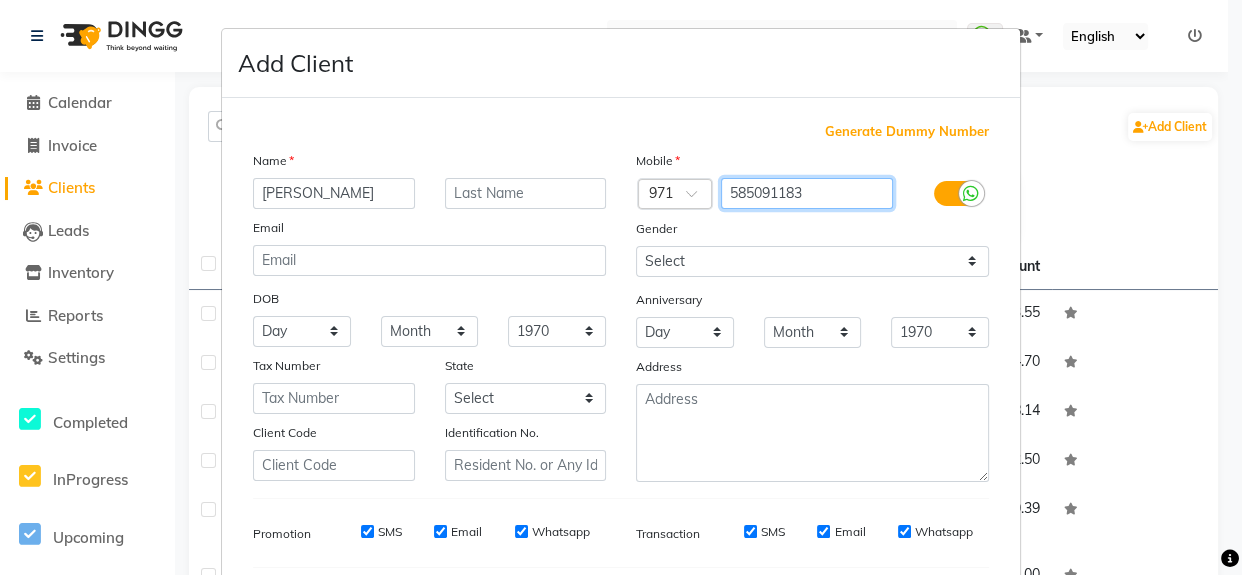 type on "585091183" 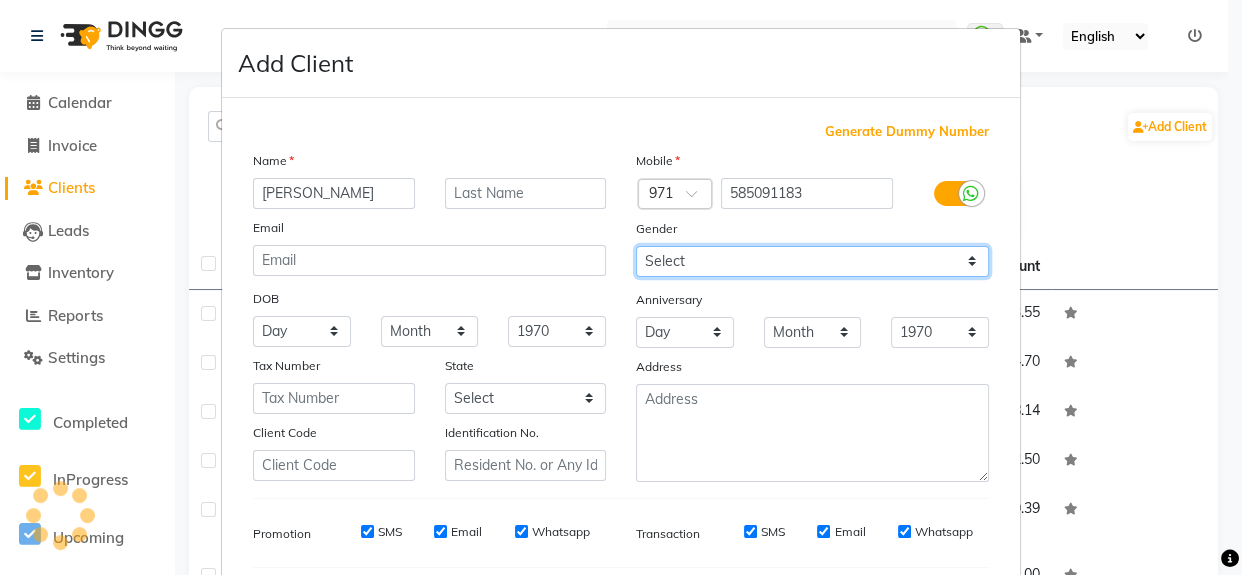 click on "Select Male Female Other Prefer Not To Say" at bounding box center (812, 261) 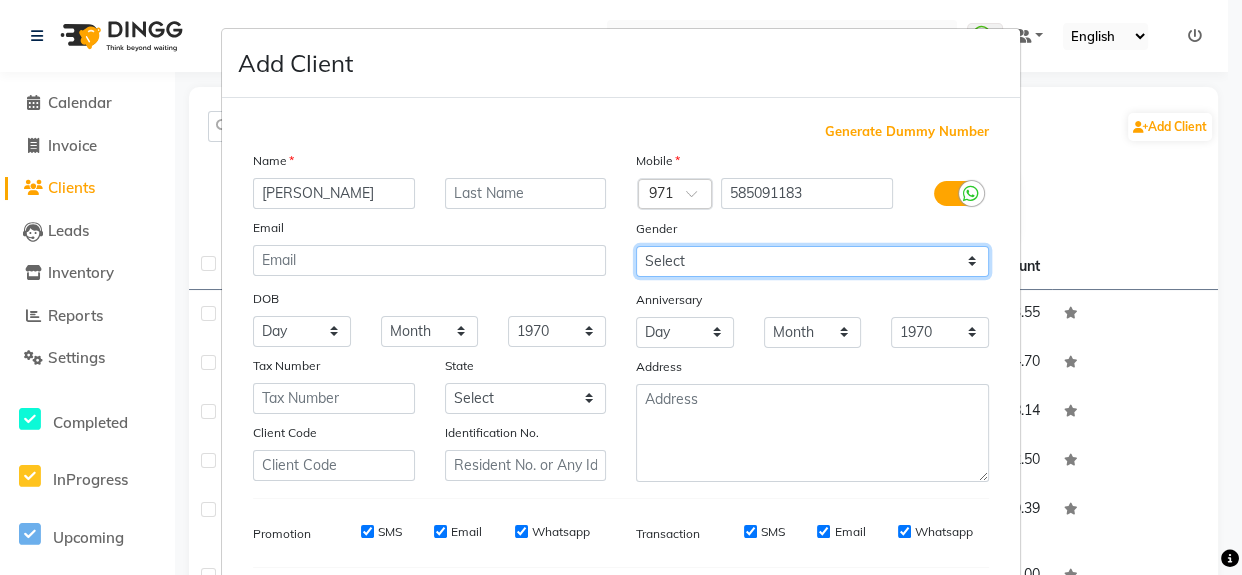 select on "[DEMOGRAPHIC_DATA]" 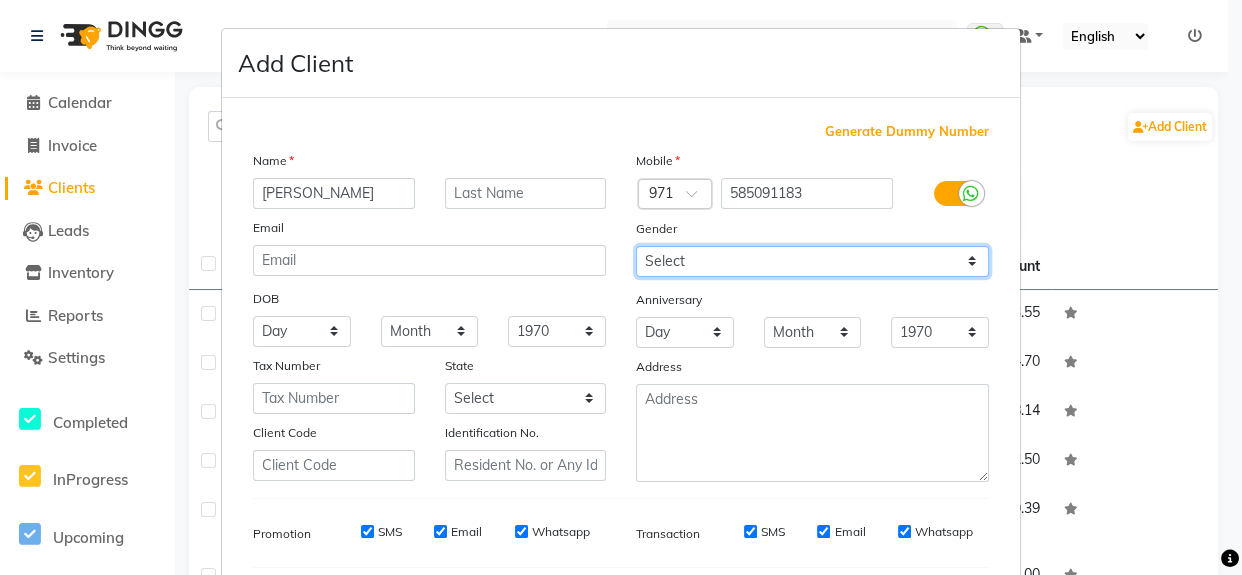 click on "Select Male Female Other Prefer Not To Say" at bounding box center [812, 261] 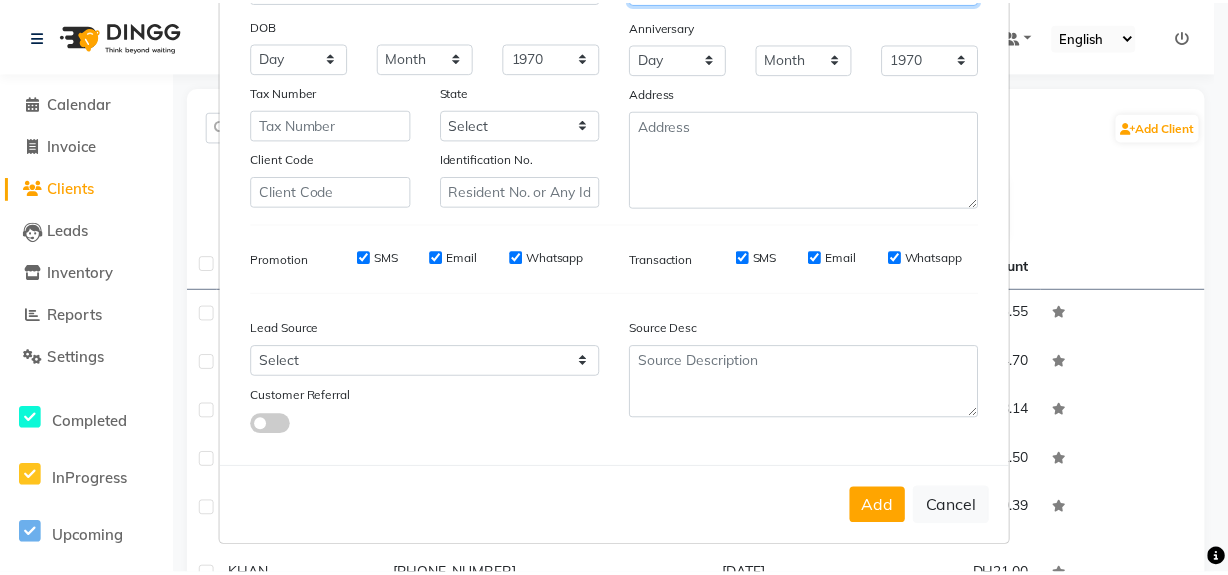 scroll, scrollTop: 278, scrollLeft: 0, axis: vertical 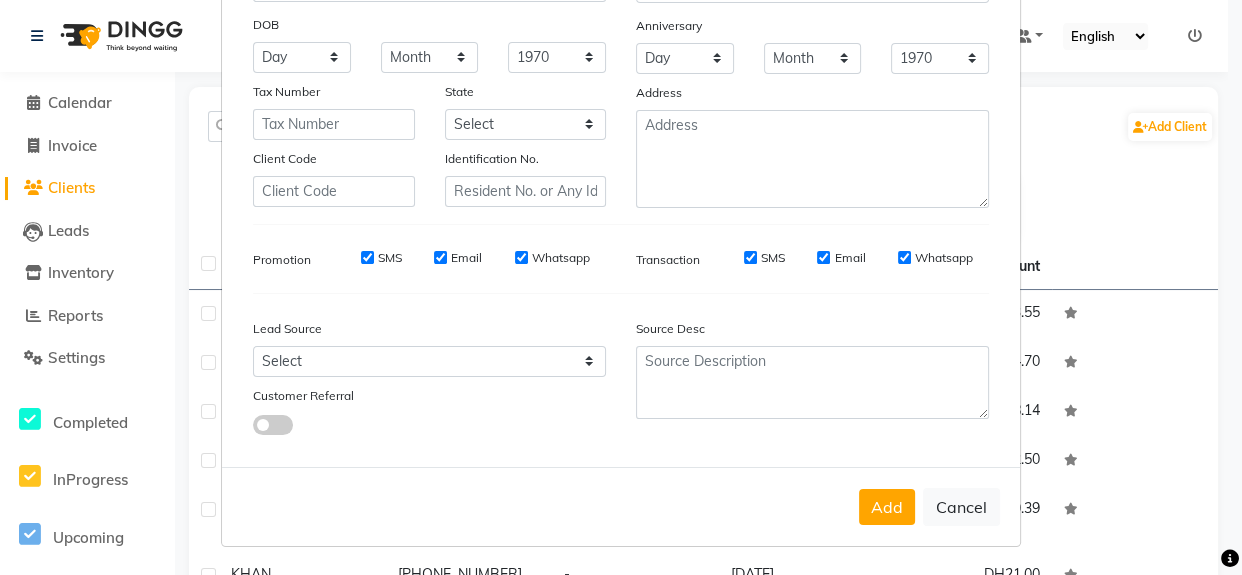 click on "Add" at bounding box center [887, 507] 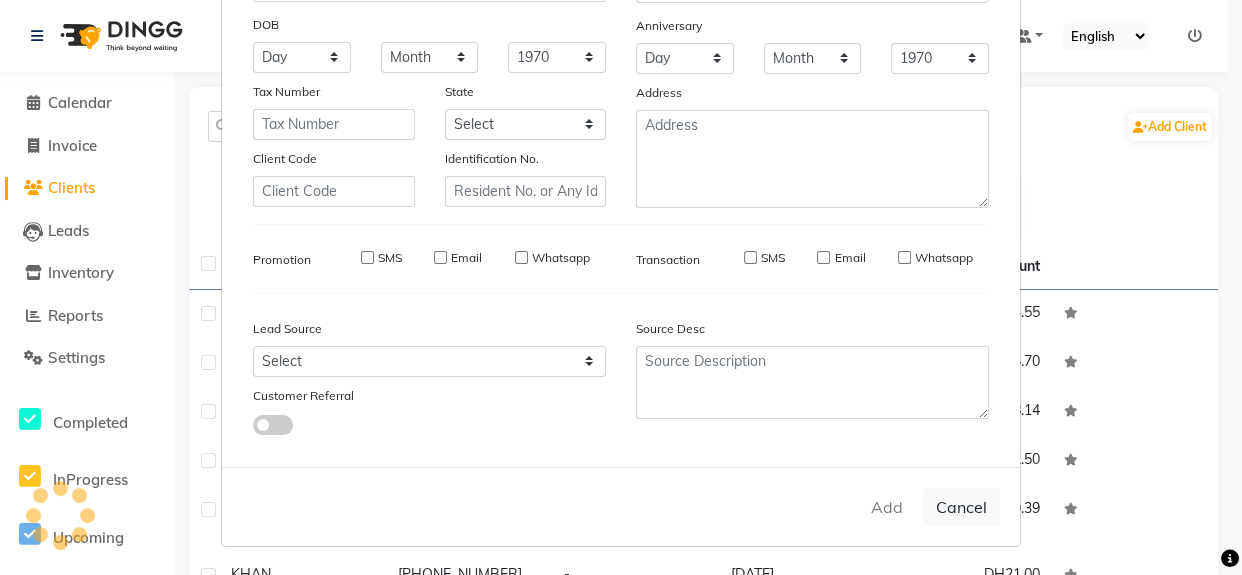 type 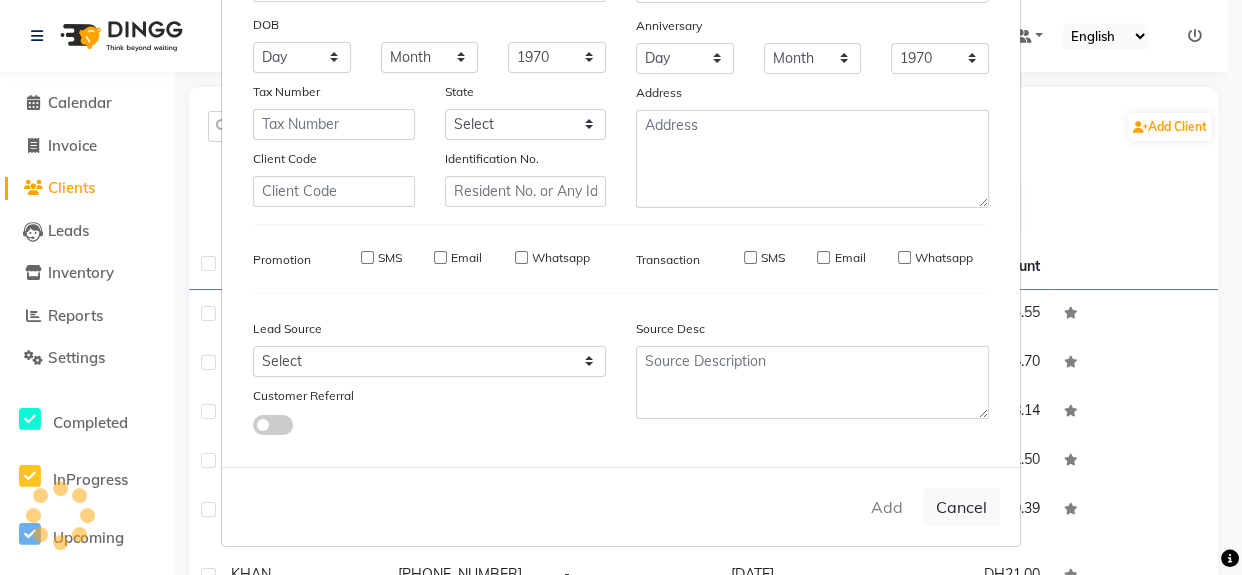 select 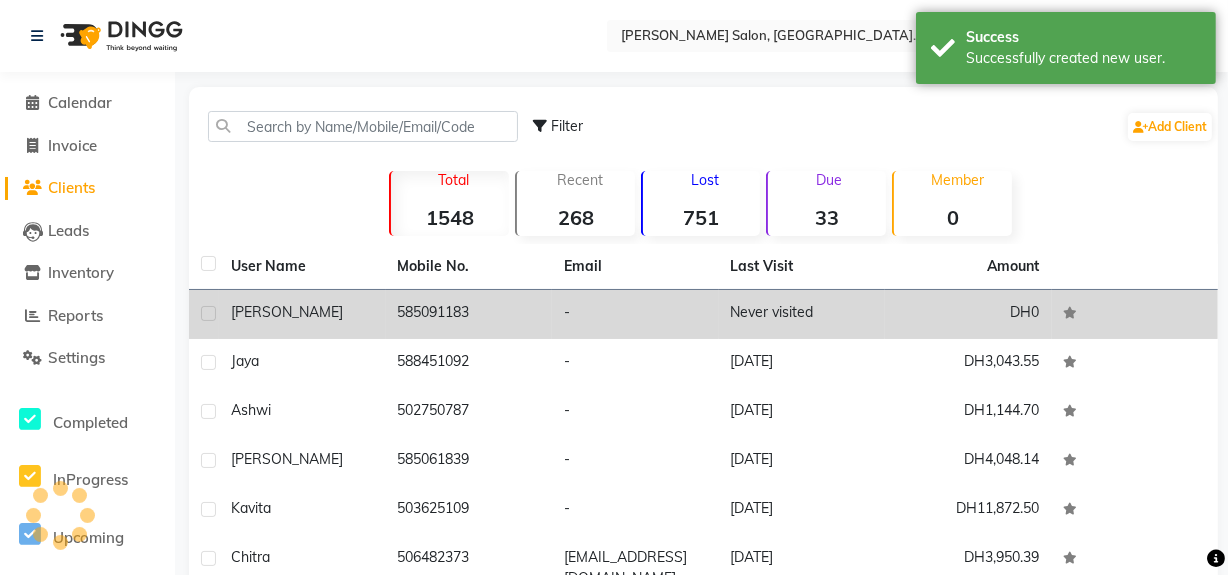 click on "585091183" 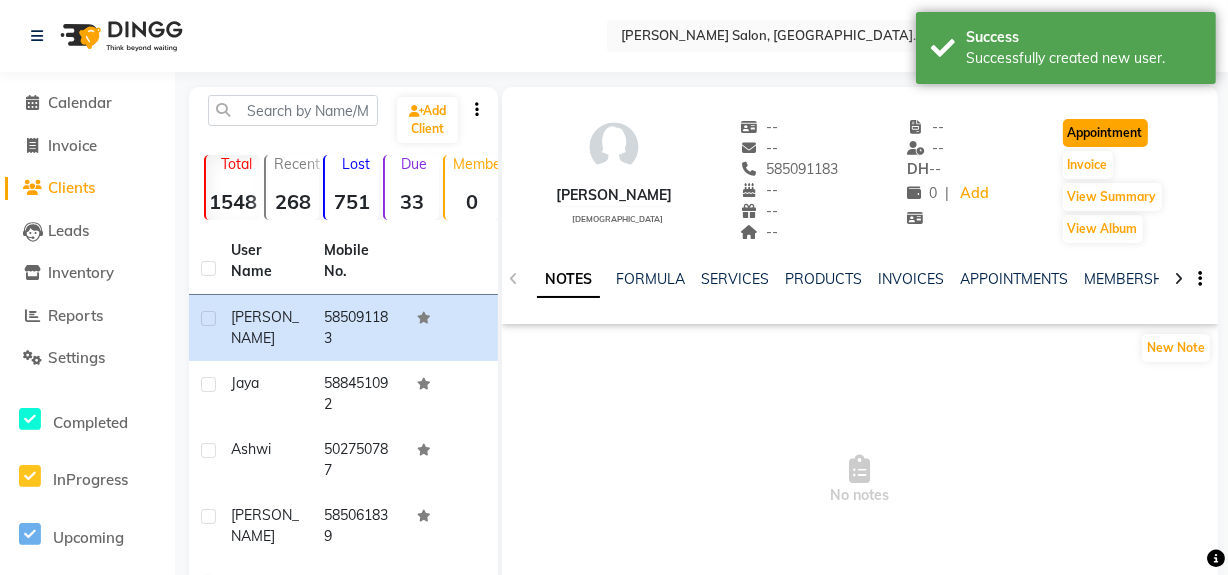 click on "Appointment" 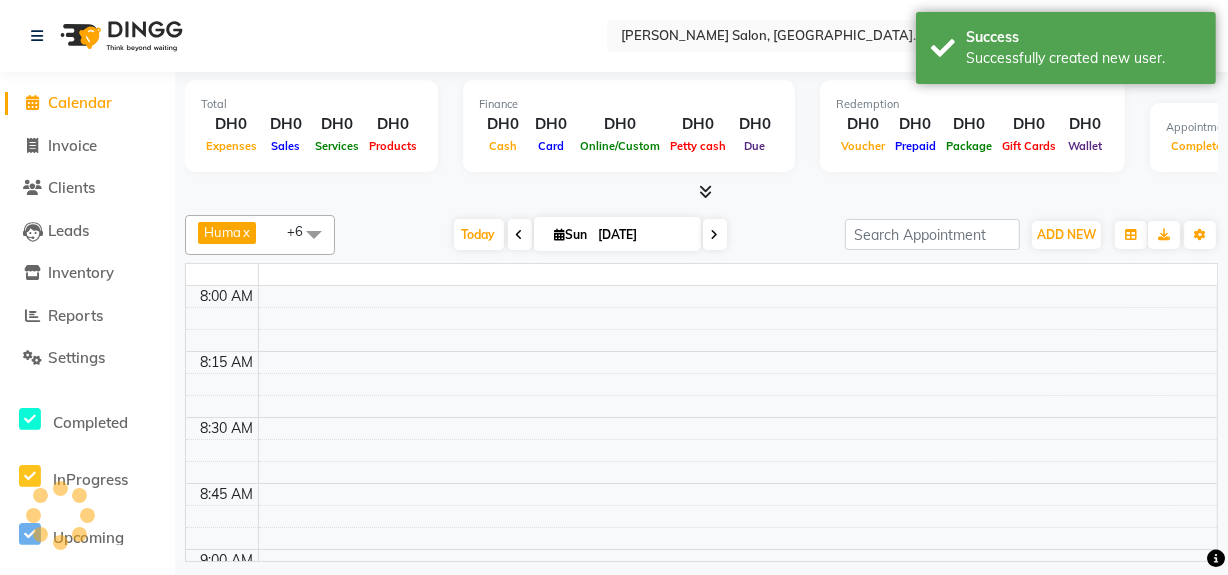 scroll, scrollTop: 0, scrollLeft: 0, axis: both 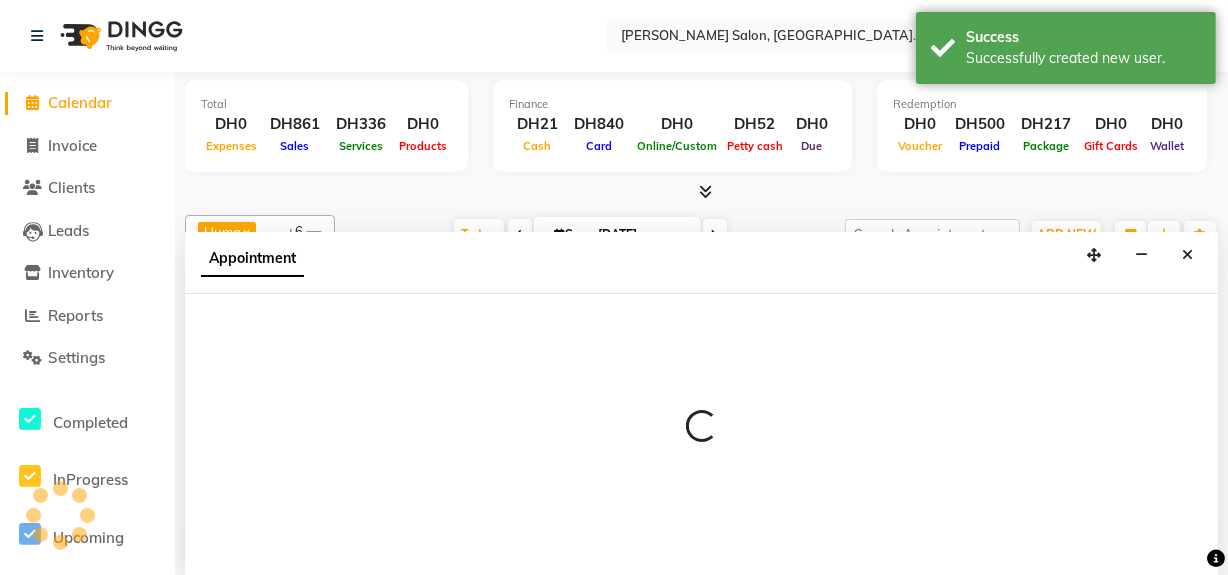 select on "600" 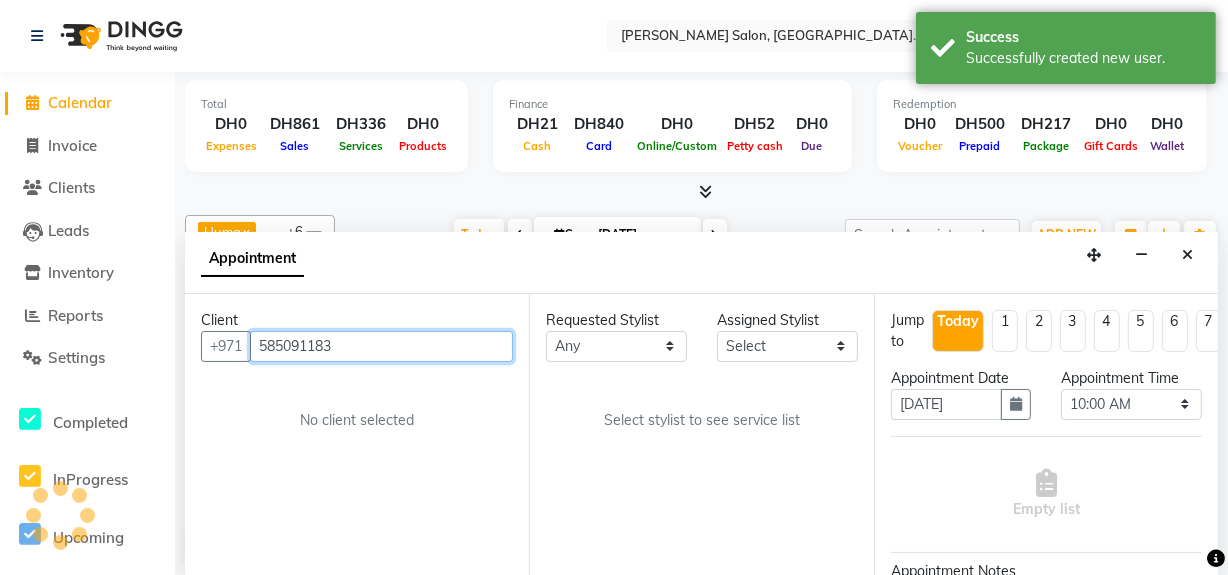 scroll, scrollTop: 2630, scrollLeft: 0, axis: vertical 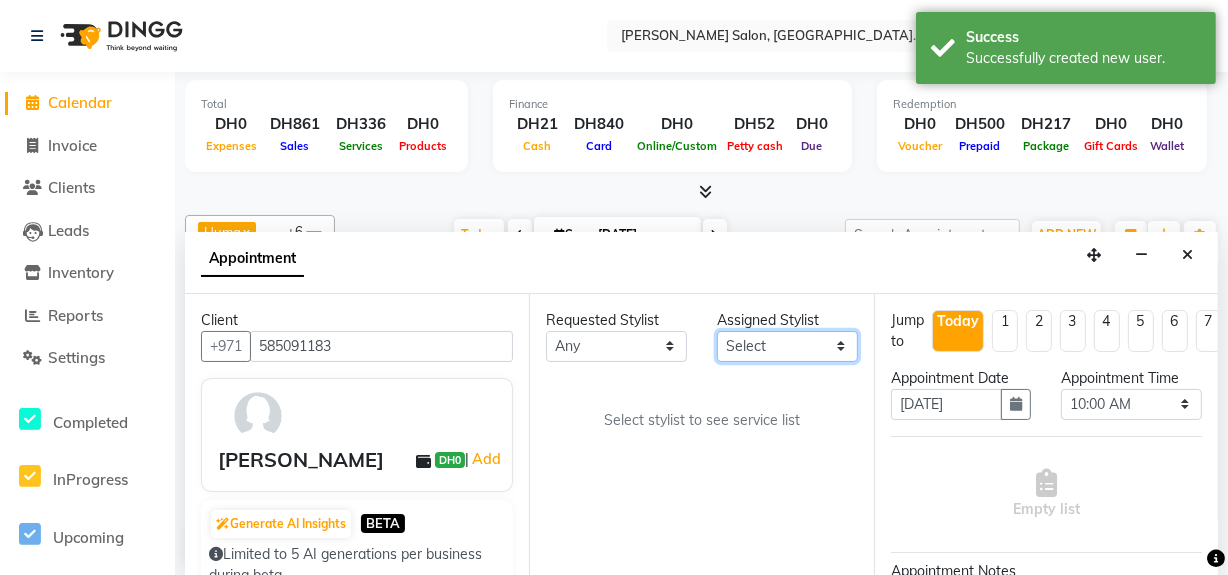 drag, startPoint x: 846, startPoint y: 344, endPoint x: 846, endPoint y: 358, distance: 14 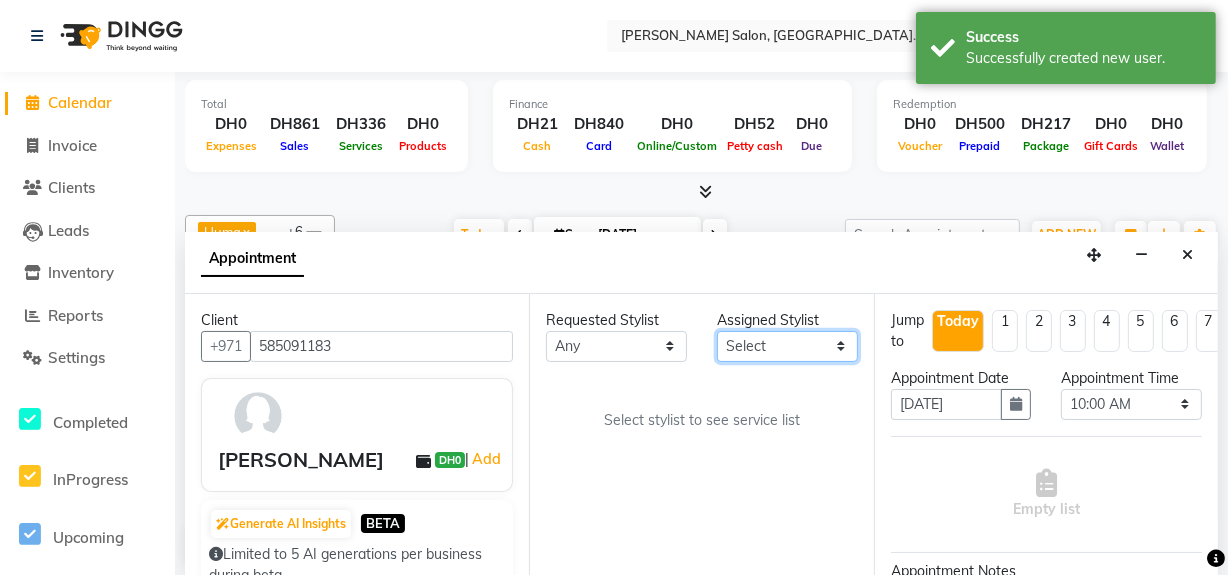 select on "62704" 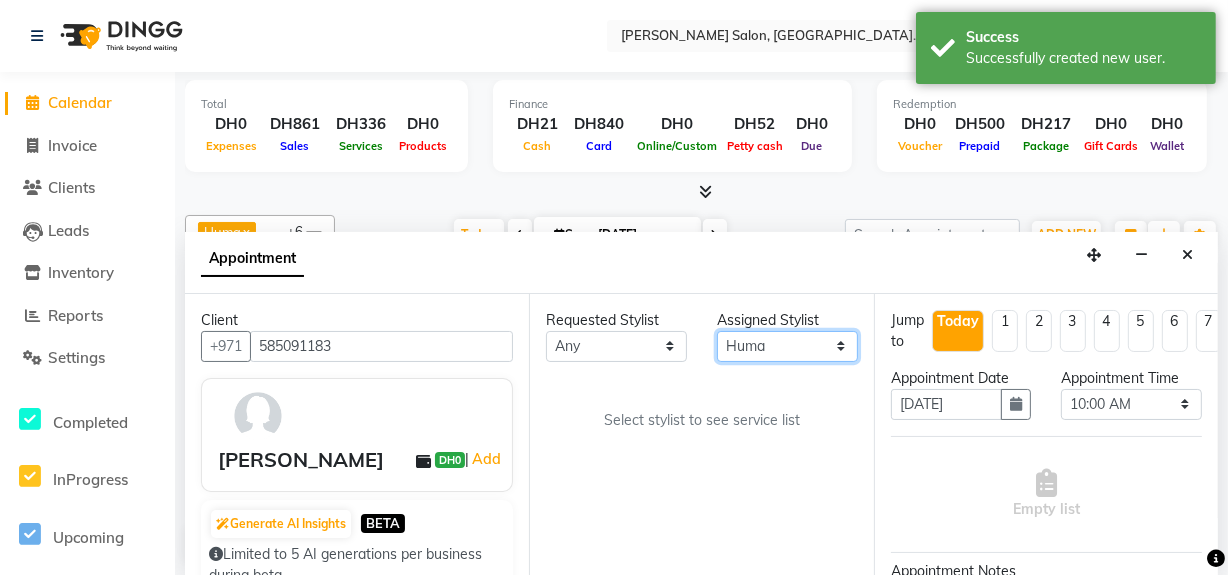 click on "Select Huma Leonita Management Reception-JADDAF [PERSON_NAME] [PERSON_NAME] trial [DEMOGRAPHIC_DATA]" at bounding box center (787, 346) 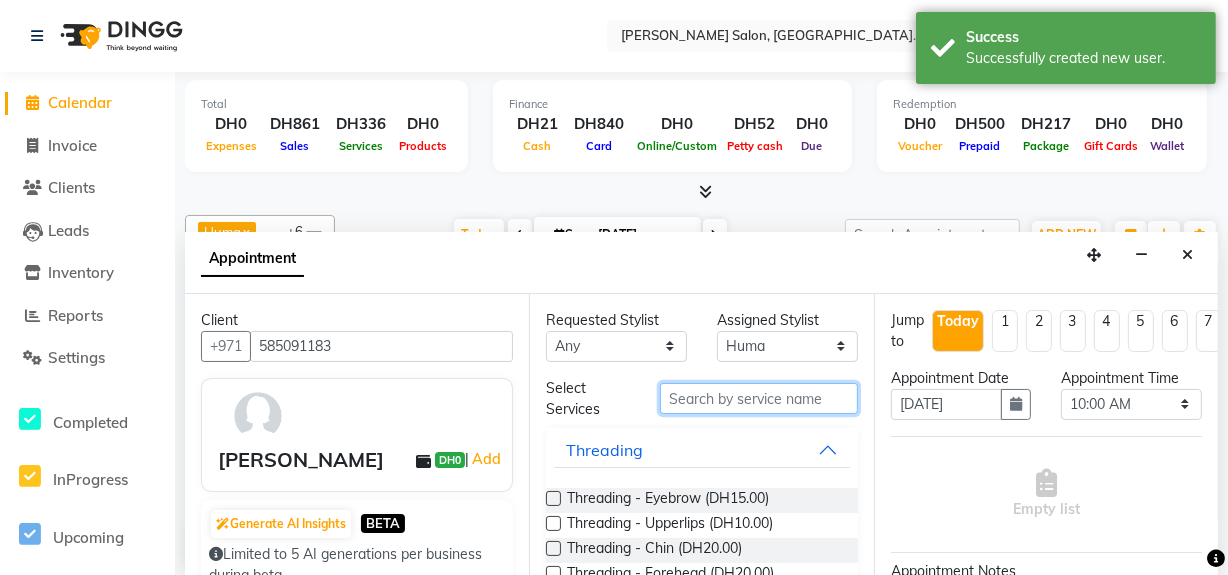 click at bounding box center [759, 398] 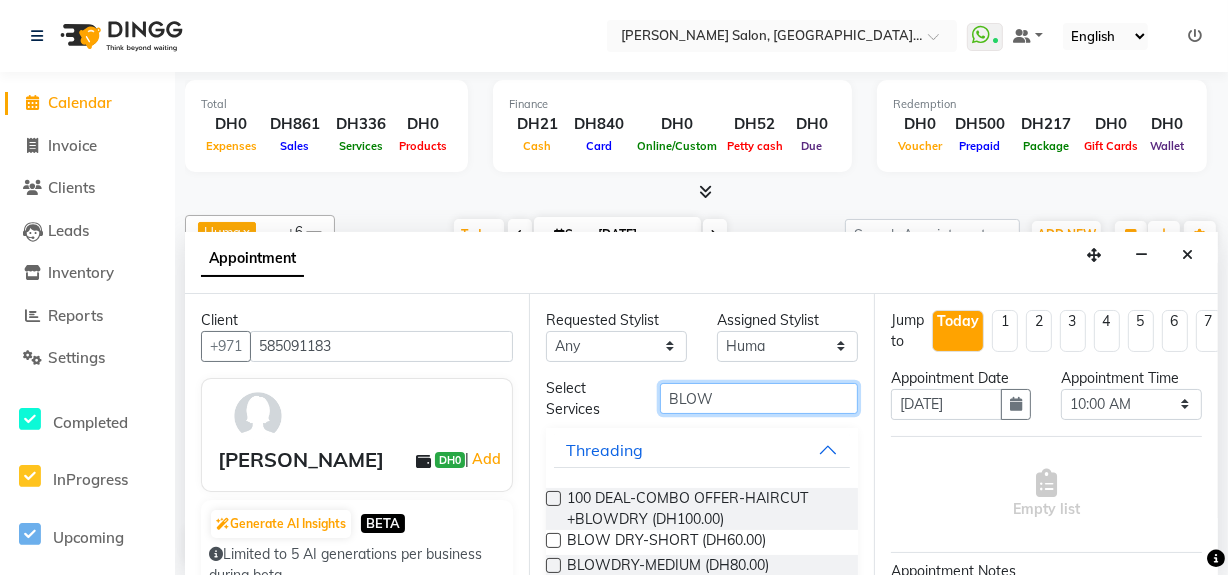 type on "BLOW" 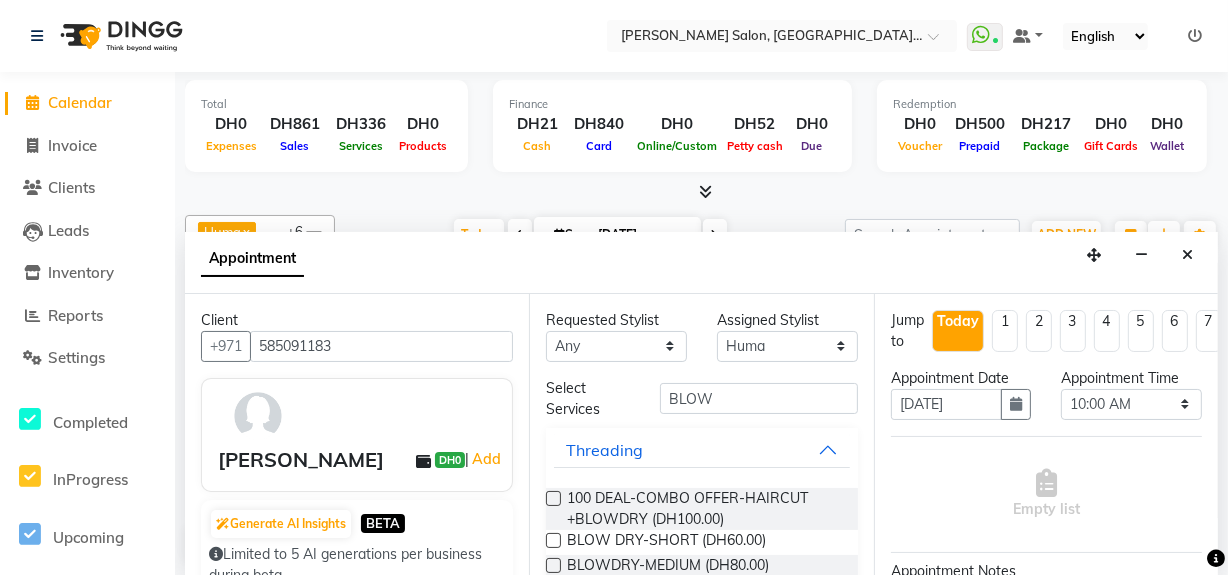 click at bounding box center [553, 565] 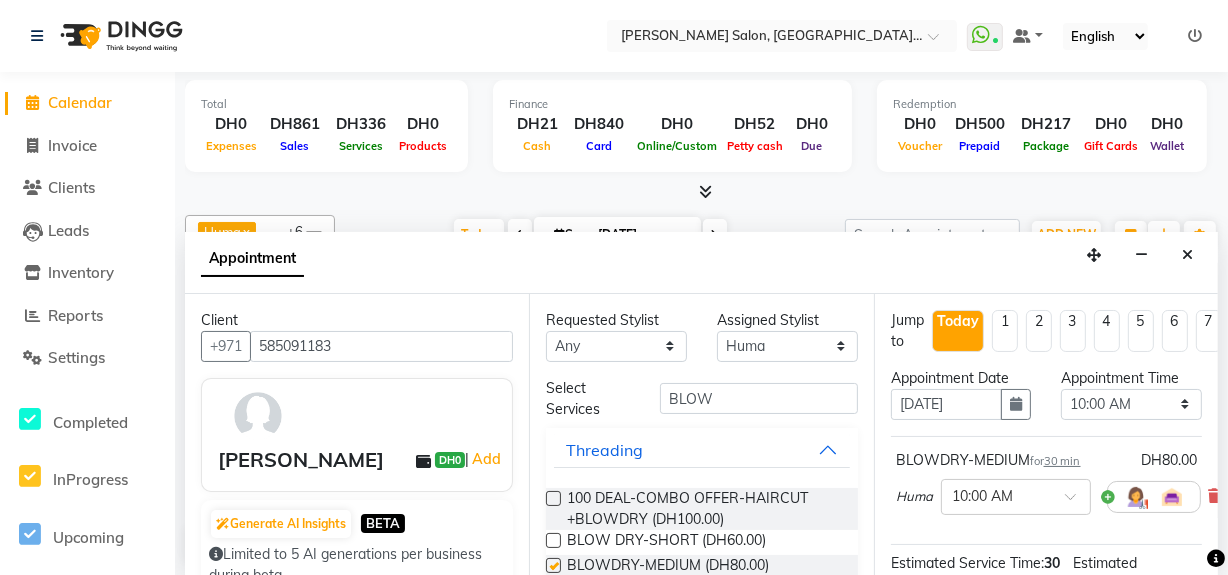 checkbox on "false" 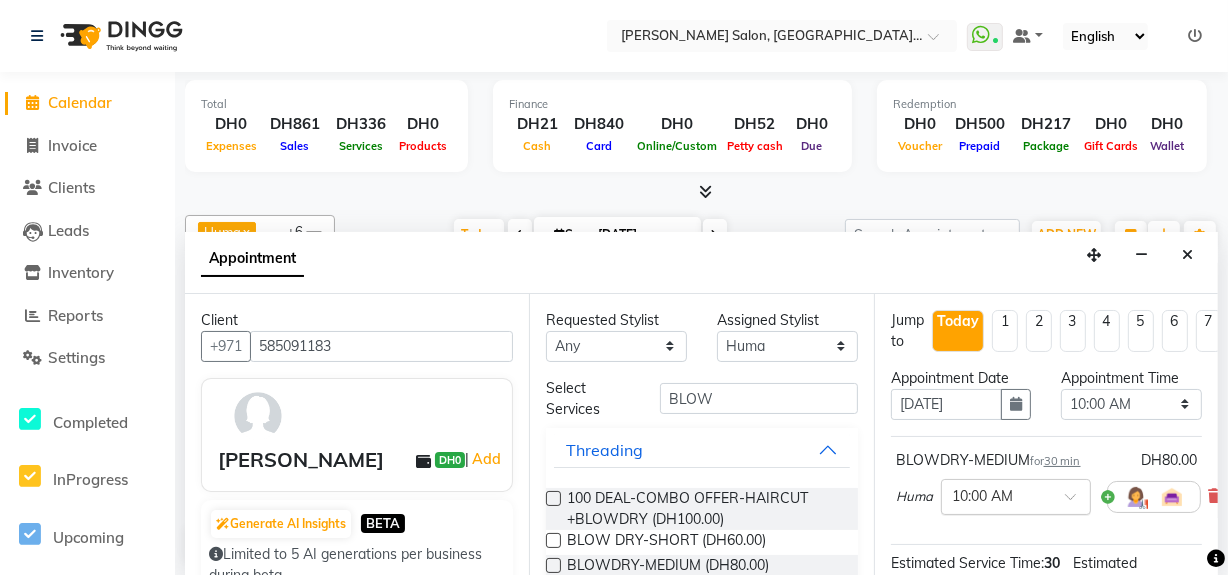 click at bounding box center [1077, 502] 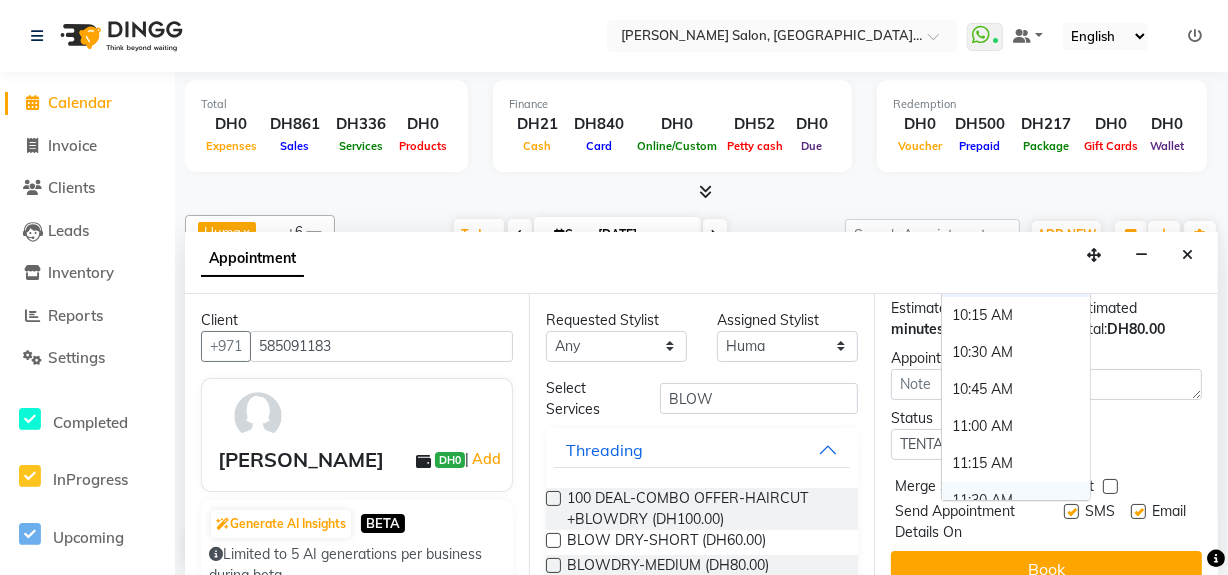 scroll, scrollTop: 293, scrollLeft: 0, axis: vertical 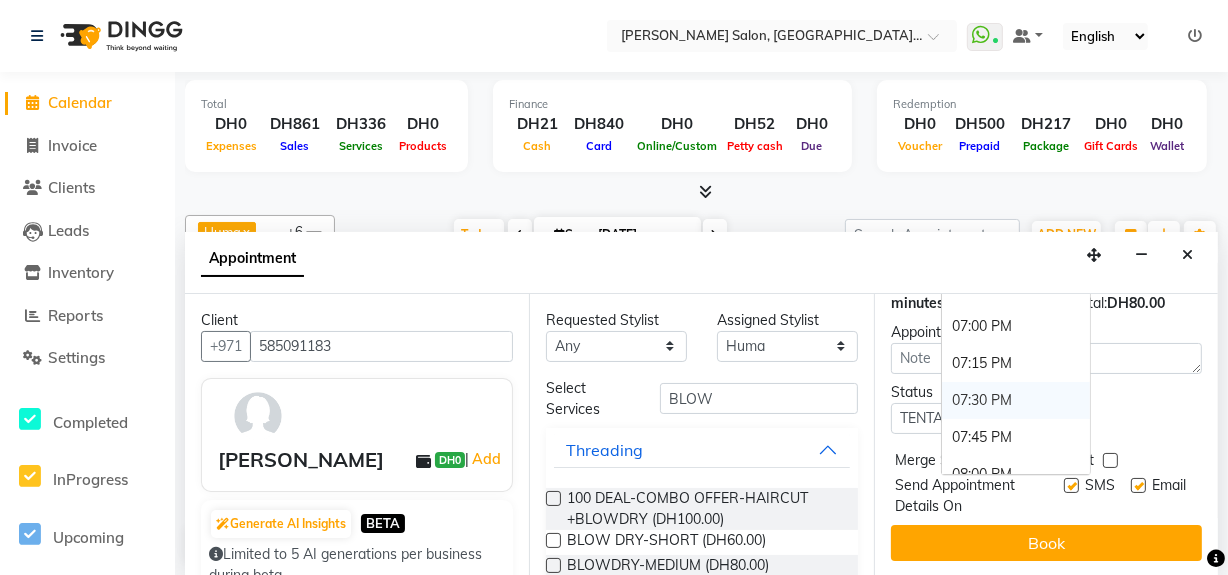 click on "07:30 PM" at bounding box center (1016, 400) 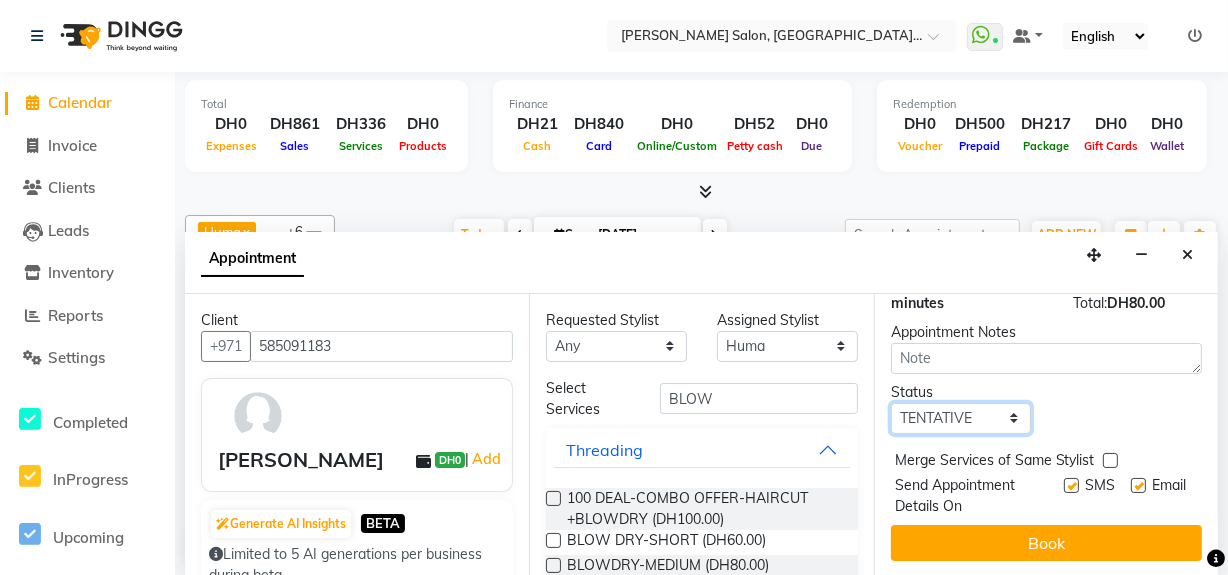 click on "Select TENTATIVE CONFIRM CHECK-IN UPCOMING" at bounding box center [961, 418] 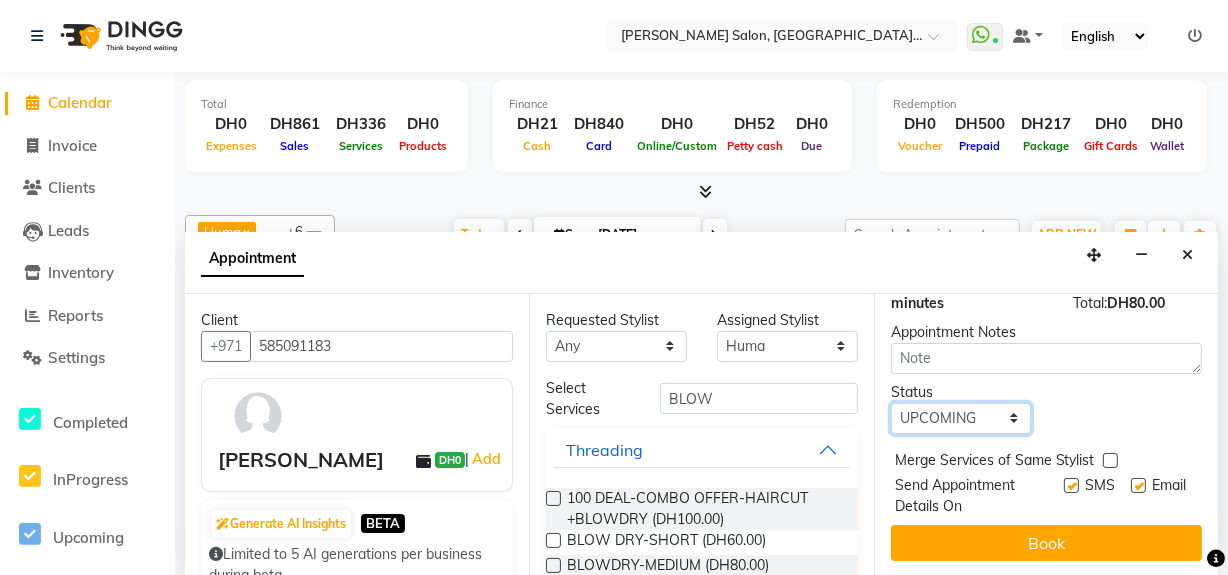 click on "Select TENTATIVE CONFIRM CHECK-IN UPCOMING" at bounding box center (961, 418) 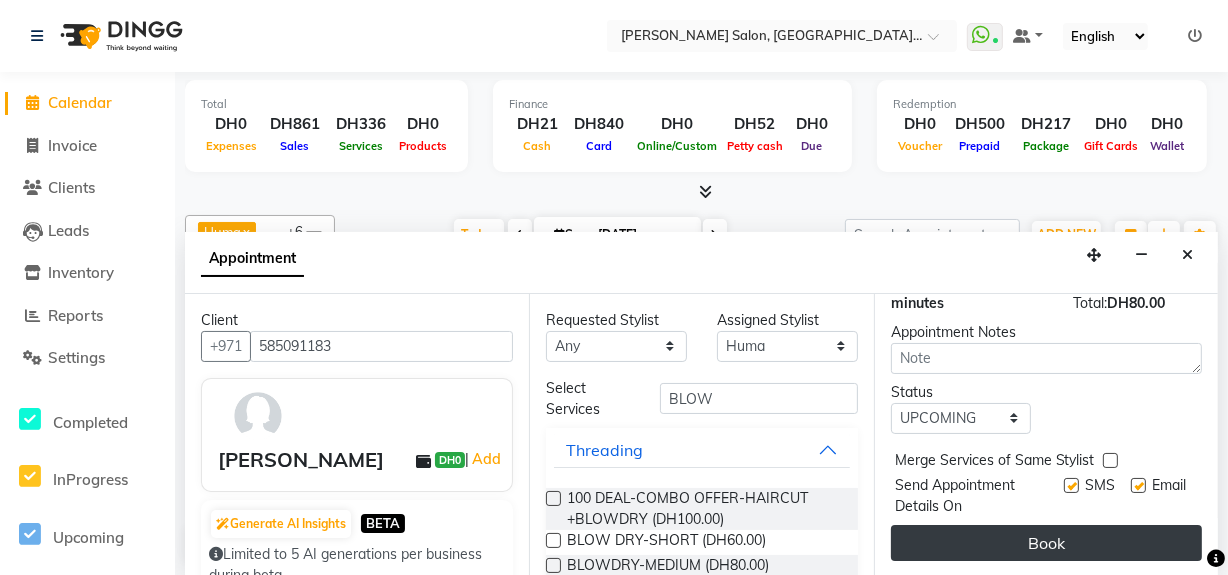 click on "Book" at bounding box center [1046, 543] 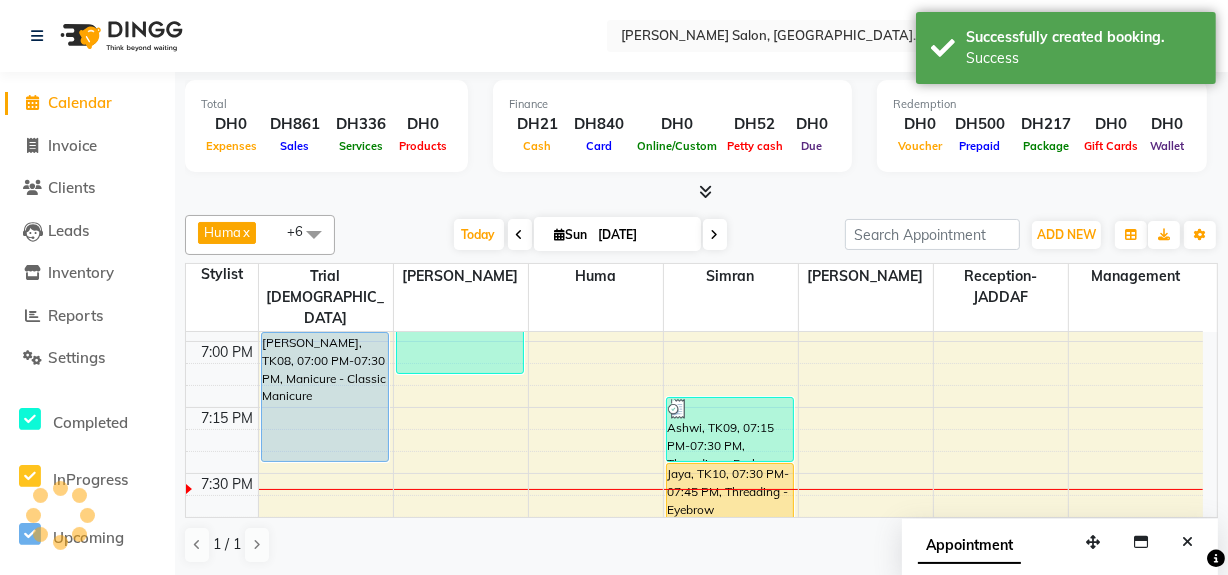 scroll, scrollTop: 0, scrollLeft: 0, axis: both 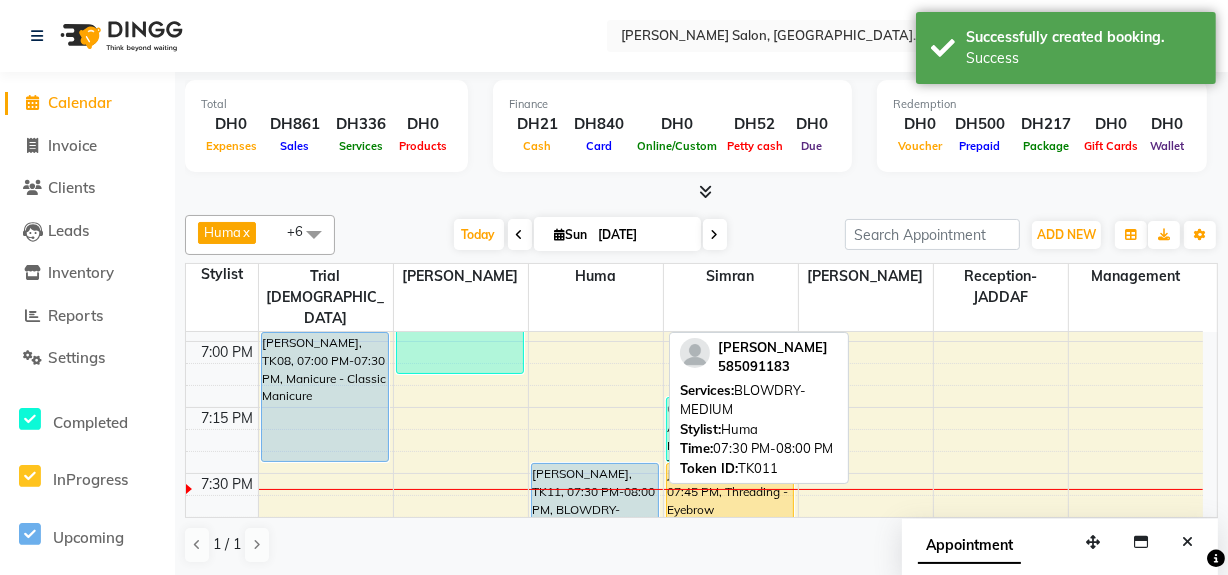 click on "[PERSON_NAME], TK11, 07:30 PM-08:00 PM, BLOWDRY-MEDIUM" at bounding box center [595, 528] 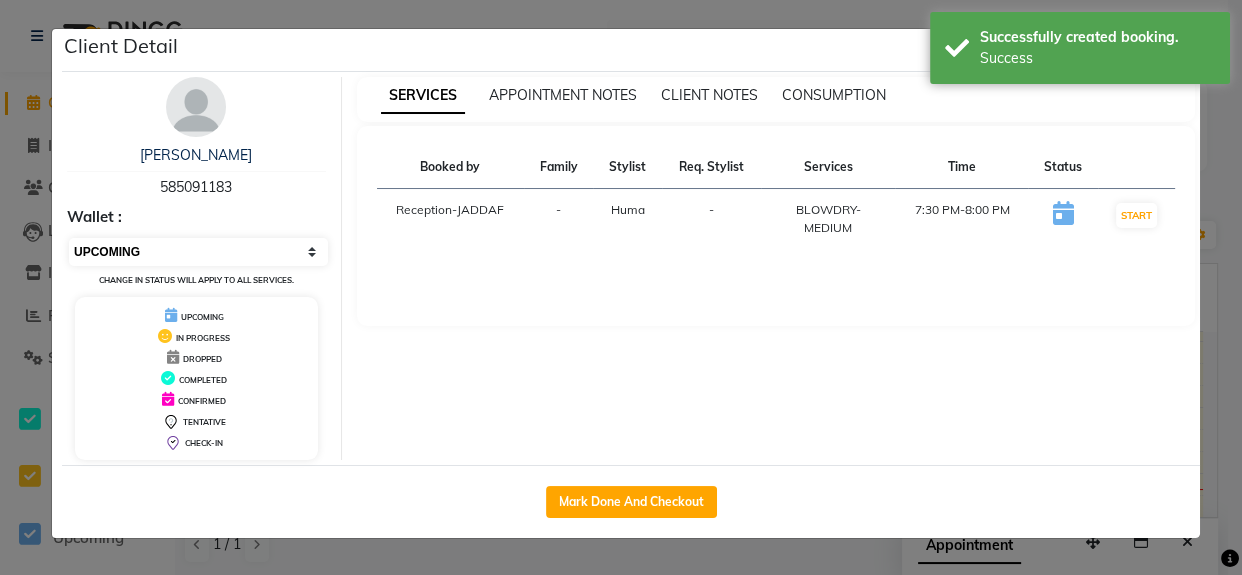 click on "Select IN SERVICE CONFIRMED TENTATIVE CHECK IN MARK DONE DROPPED UPCOMING" at bounding box center (198, 252) 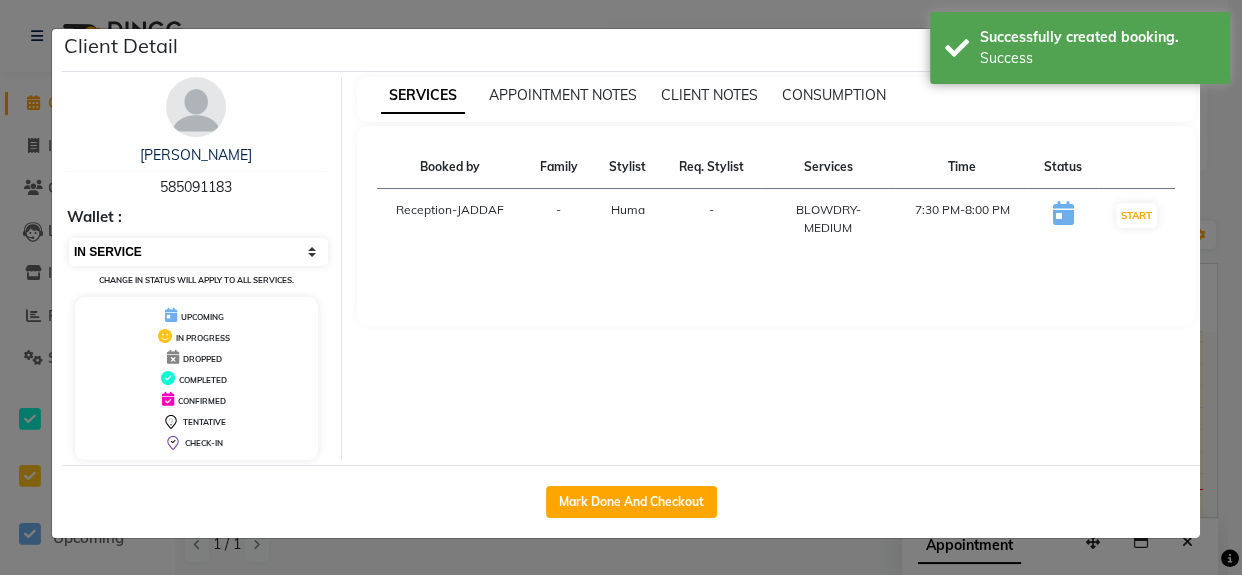click on "Select IN SERVICE CONFIRMED TENTATIVE CHECK IN MARK DONE DROPPED UPCOMING" at bounding box center (198, 252) 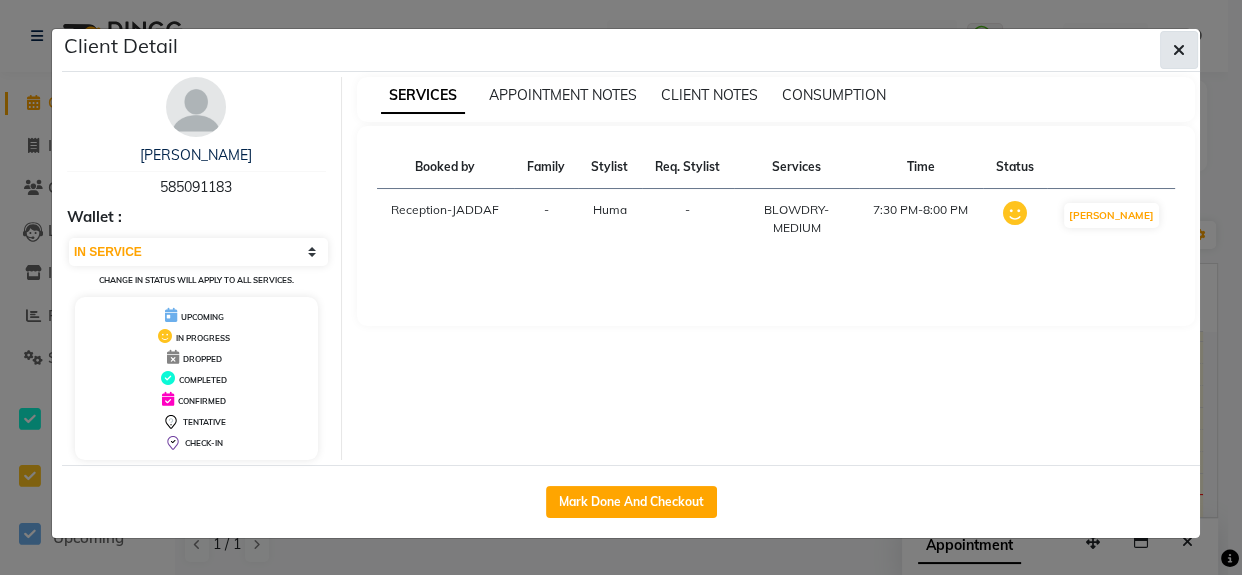 click 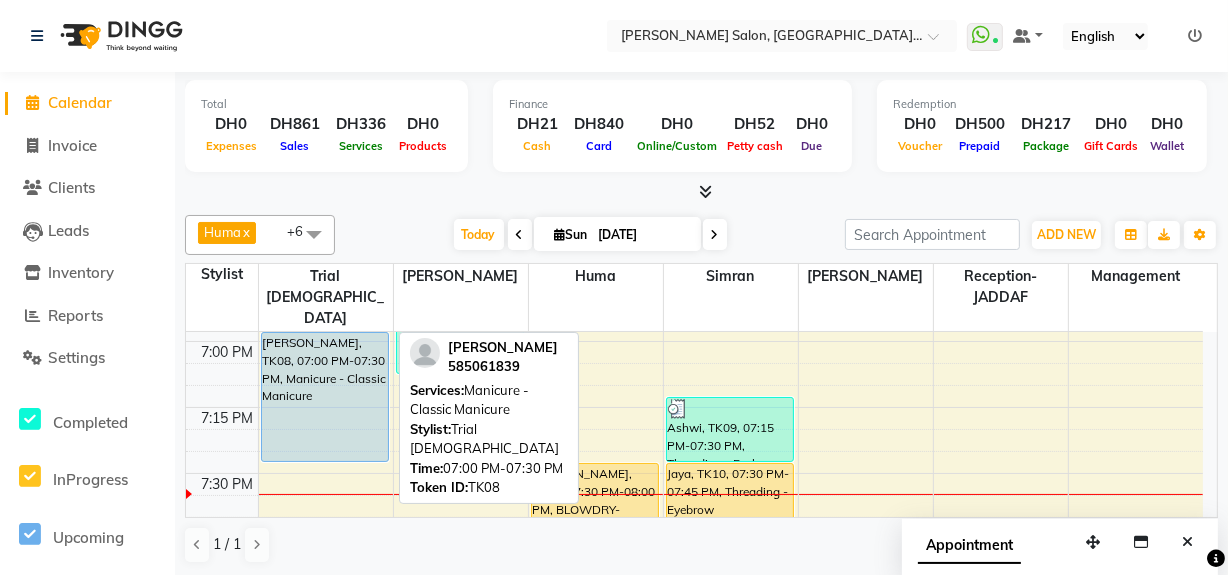 click on "[PERSON_NAME], TK08, 07:00 PM-07:30 PM, Manicure - Classic Manicure" at bounding box center (325, 397) 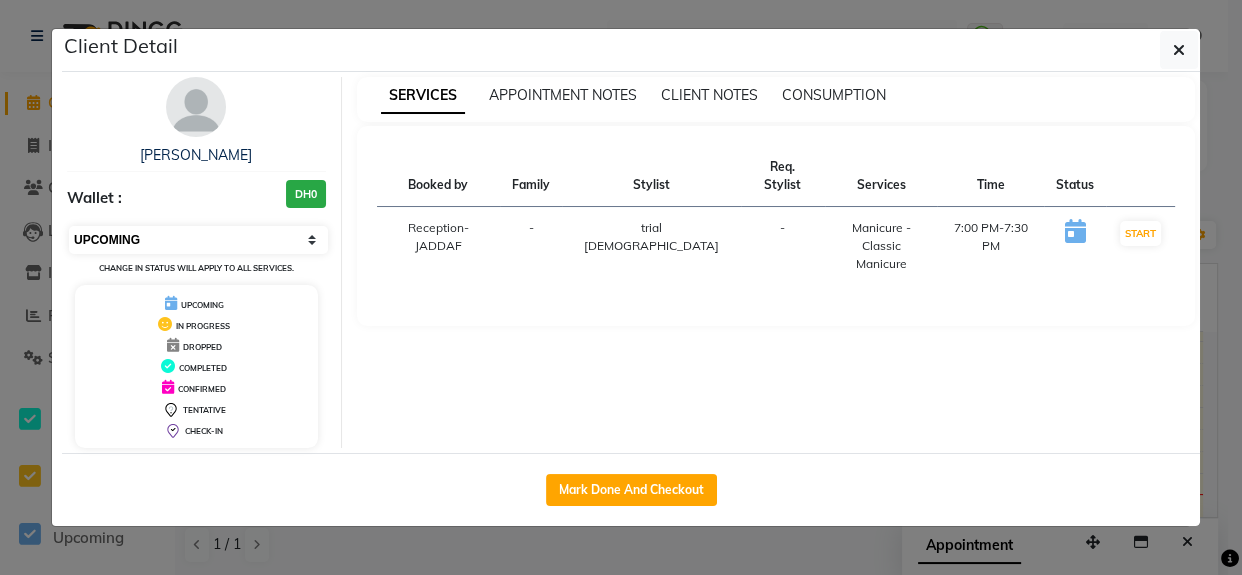 click on "Select IN SERVICE CONFIRMED TENTATIVE CHECK IN MARK DONE DROPPED UPCOMING" at bounding box center (198, 240) 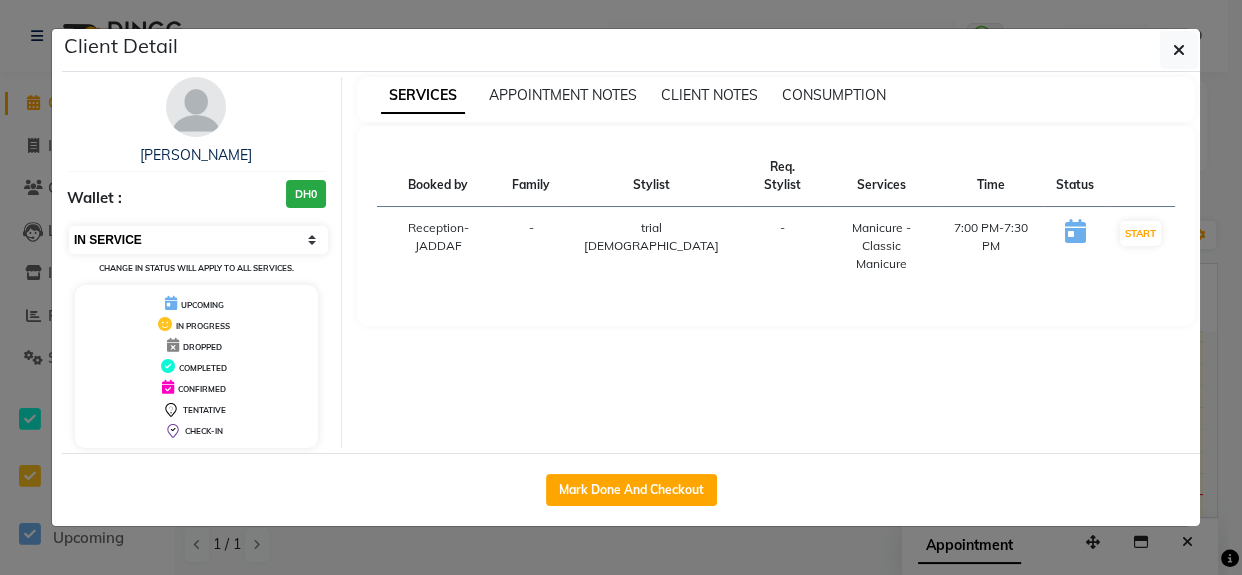 click on "Select IN SERVICE CONFIRMED TENTATIVE CHECK IN MARK DONE DROPPED UPCOMING" at bounding box center [198, 240] 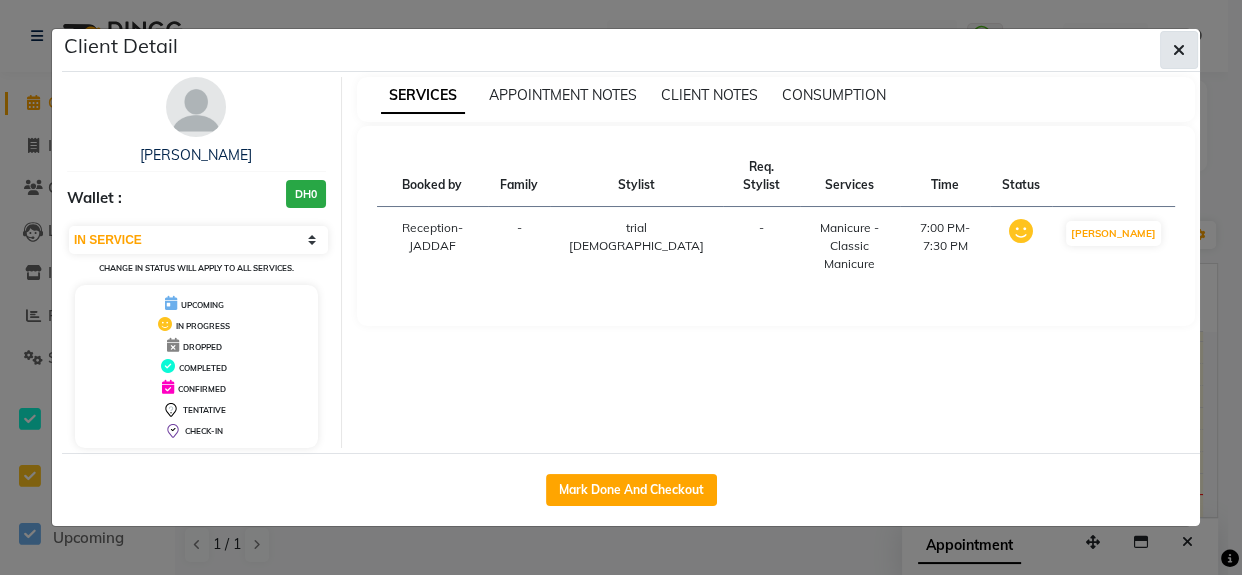click 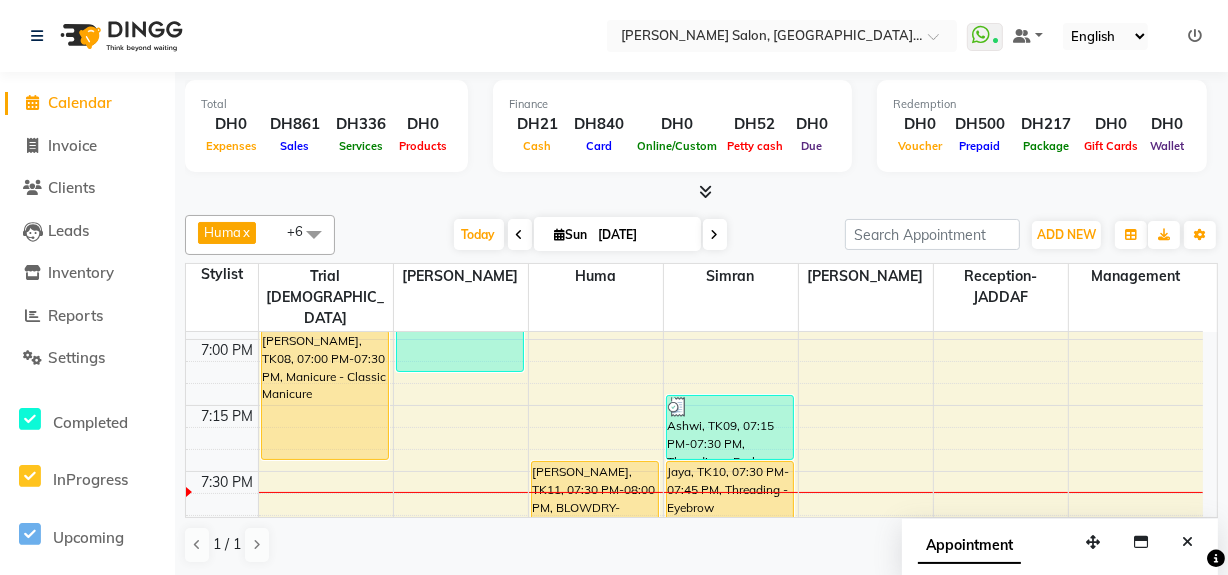 scroll, scrollTop: 2812, scrollLeft: 0, axis: vertical 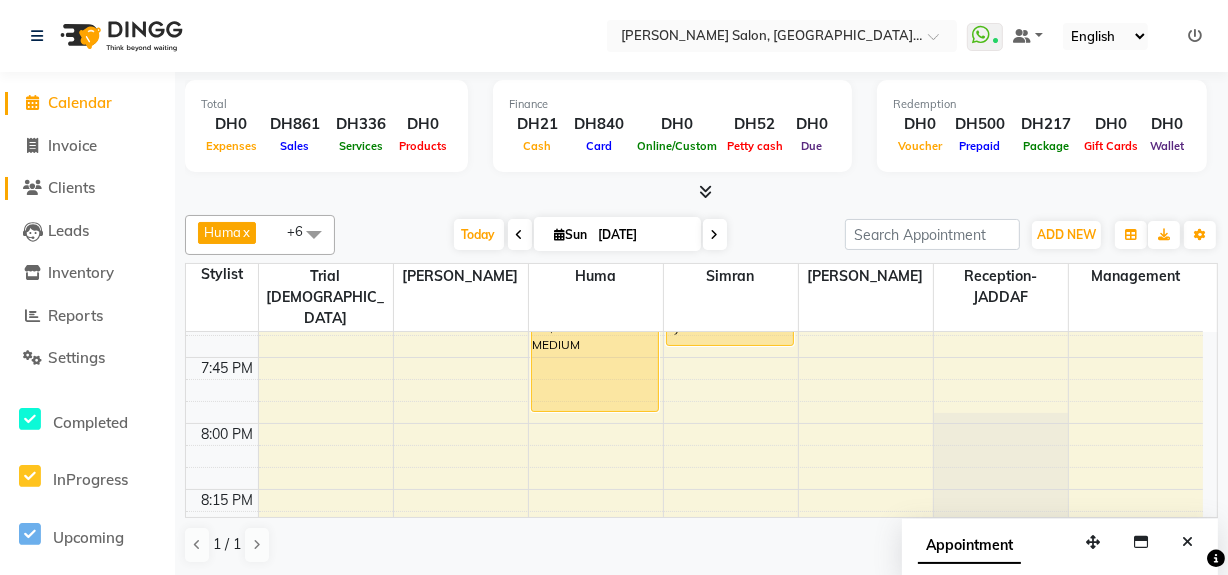 click on "Clients" 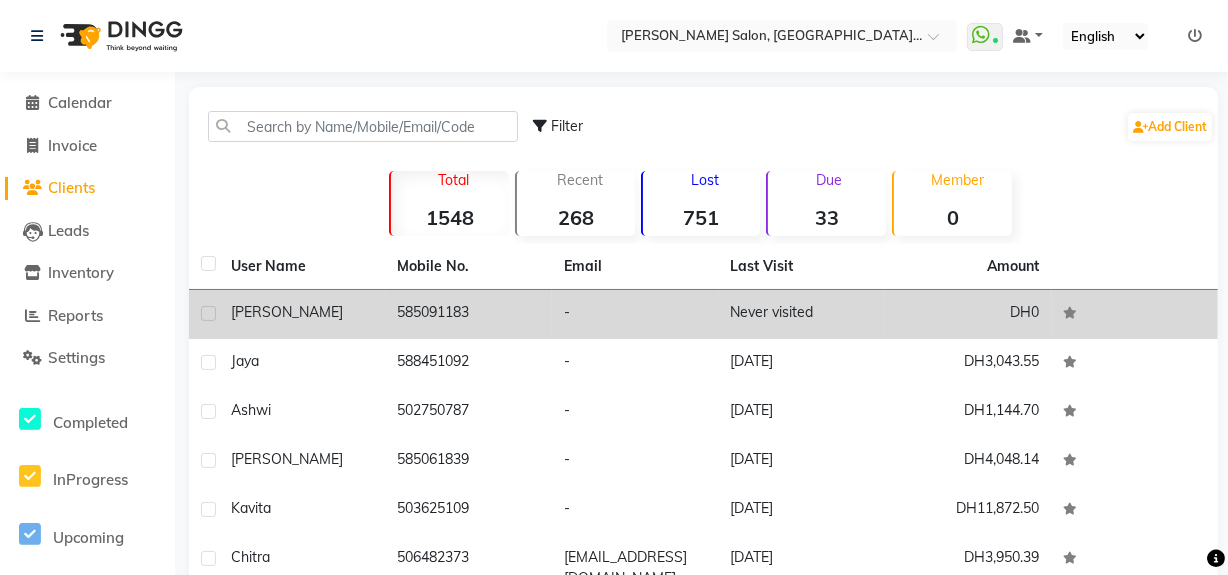 click on "[PERSON_NAME]" 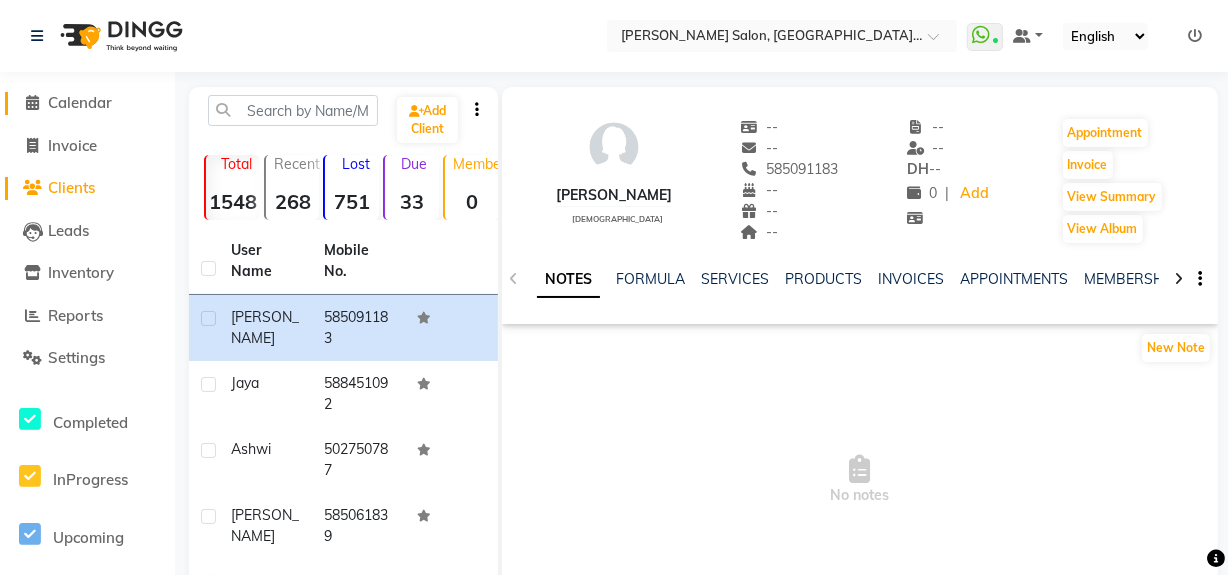 click on "Calendar" 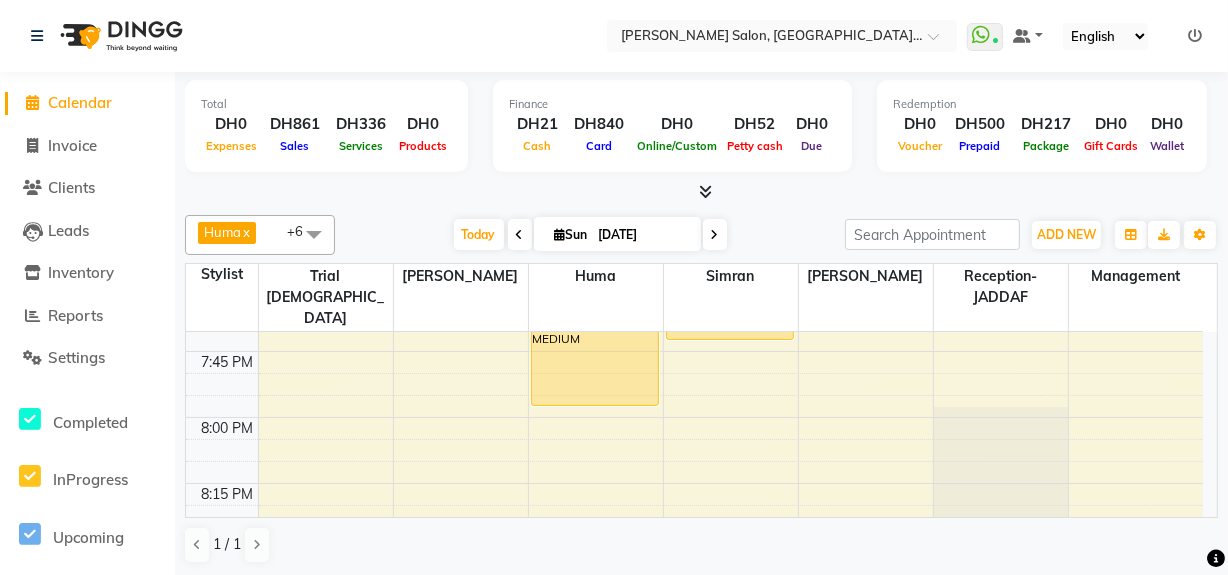 scroll, scrollTop: 2727, scrollLeft: 0, axis: vertical 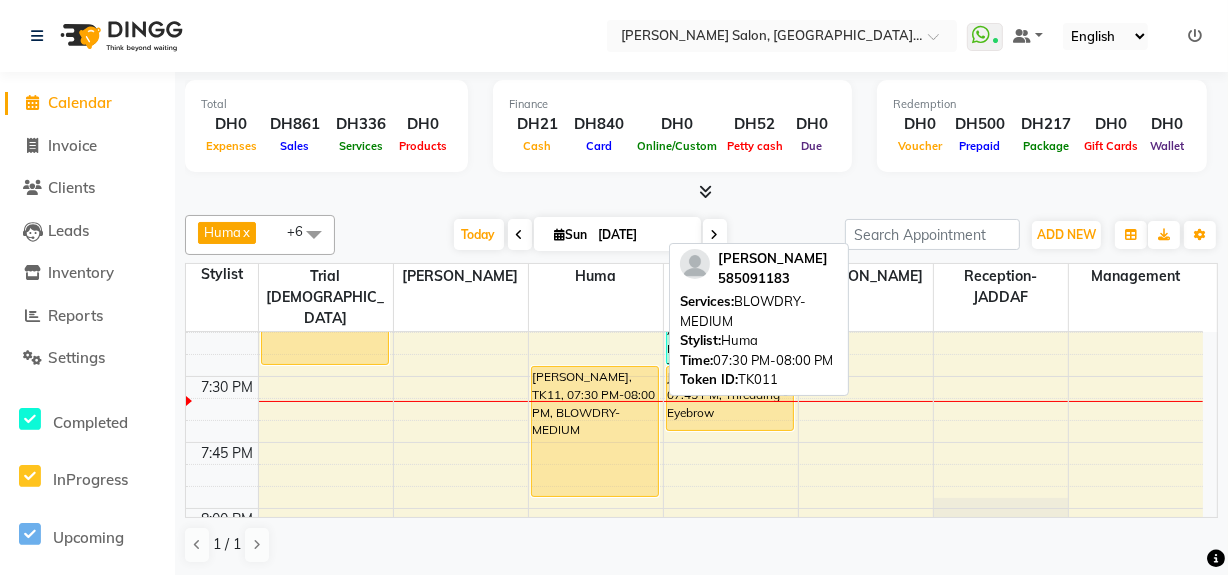 click on "[PERSON_NAME], TK11, 07:30 PM-08:00 PM, BLOWDRY-MEDIUM" at bounding box center (595, 431) 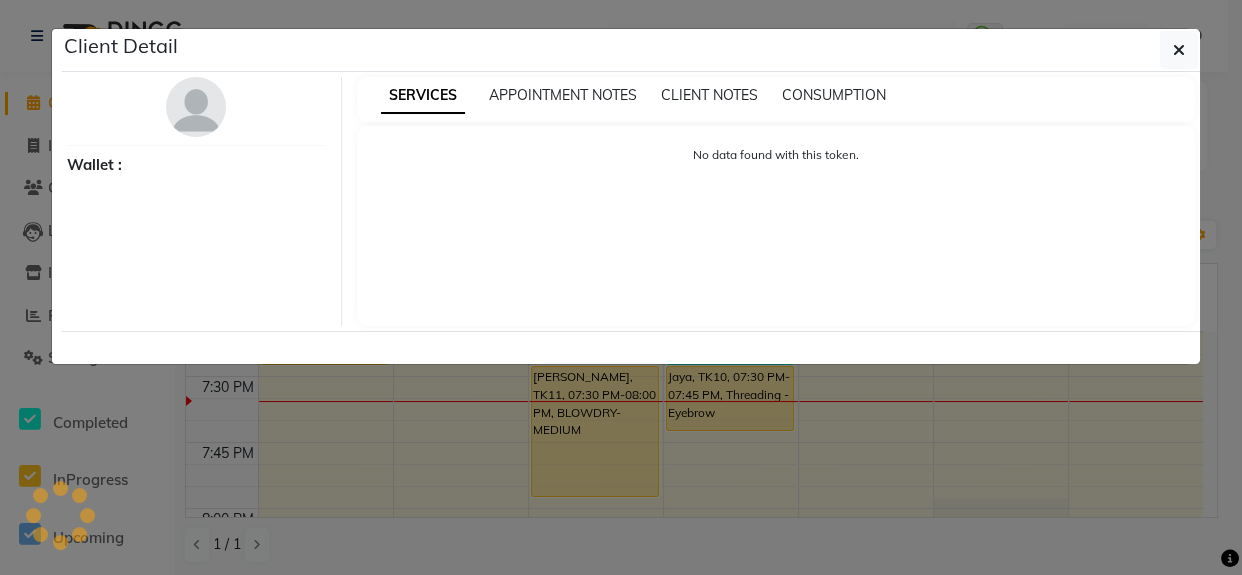 select on "1" 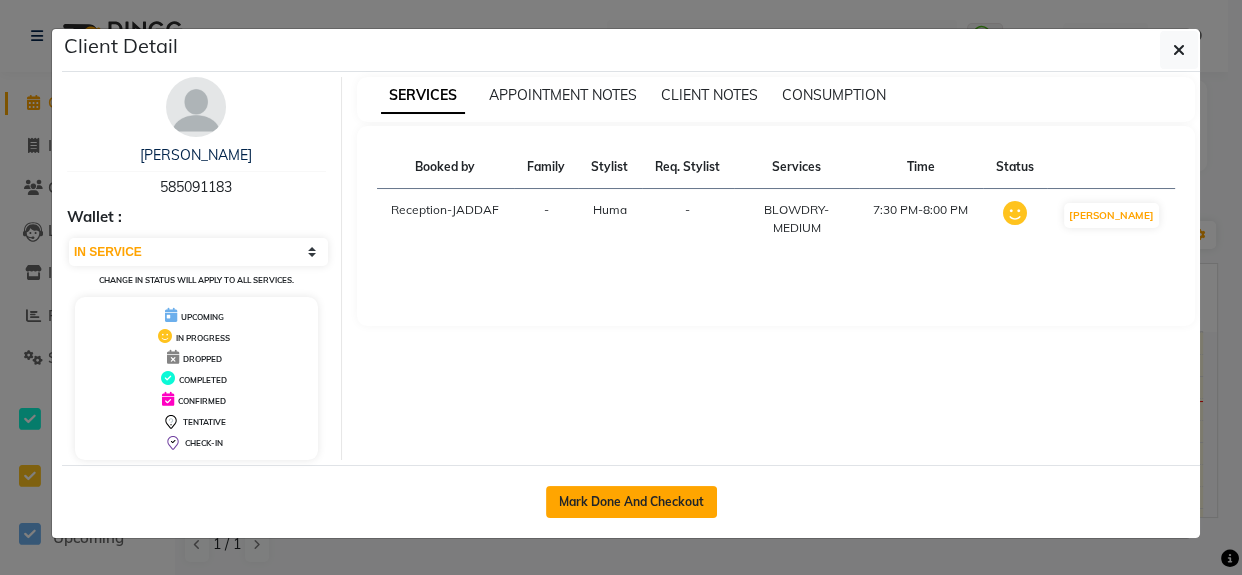 click on "Mark Done And Checkout" 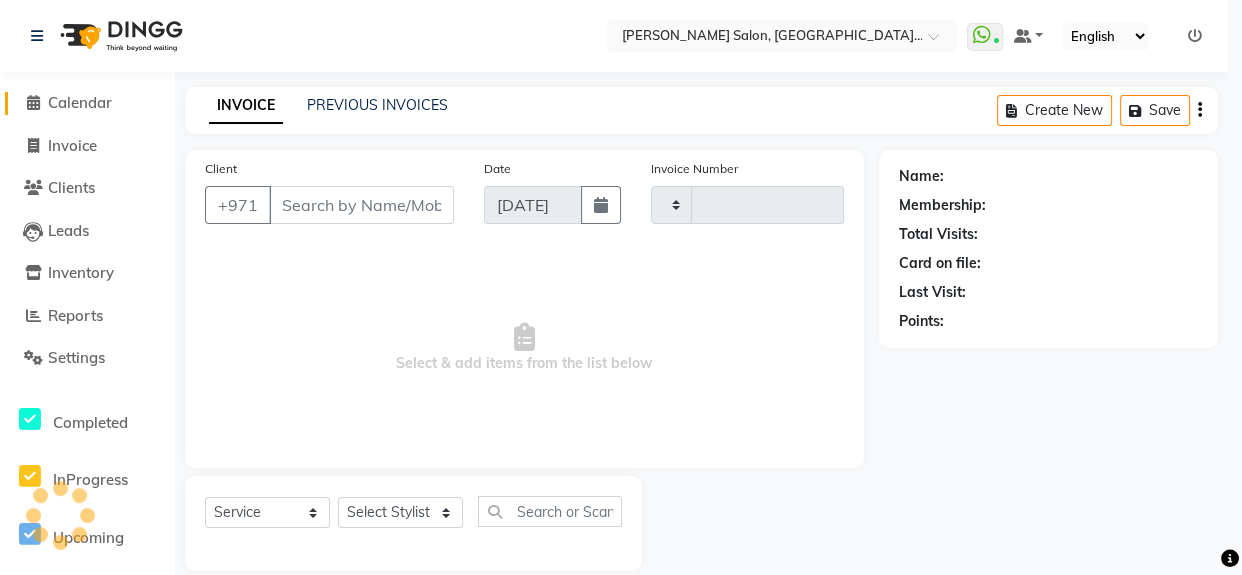 type on "0907" 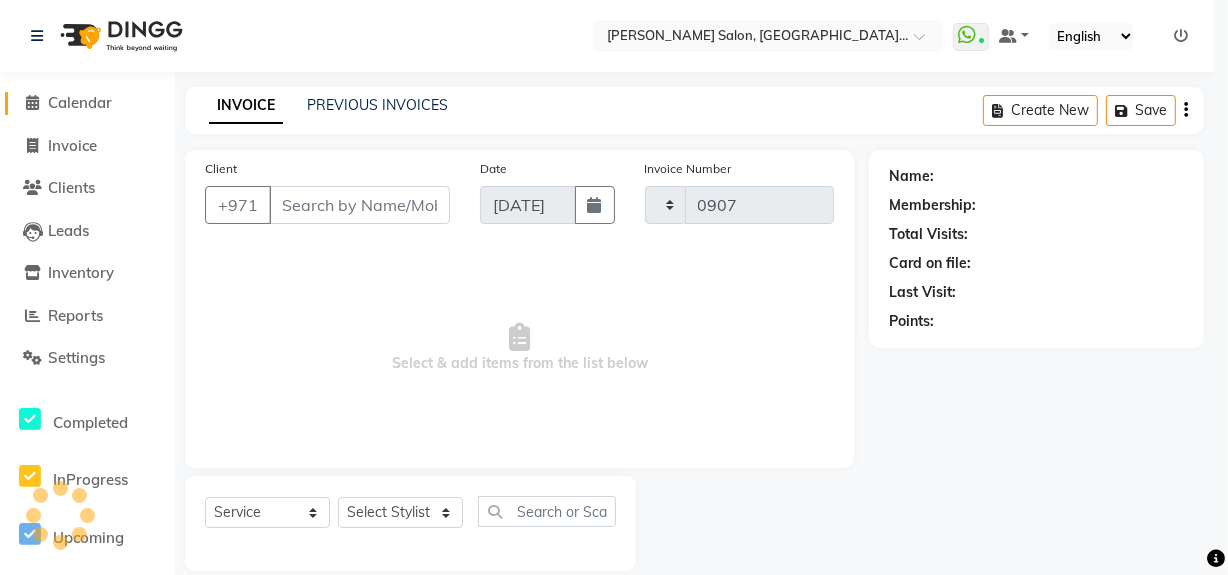 select on "4069" 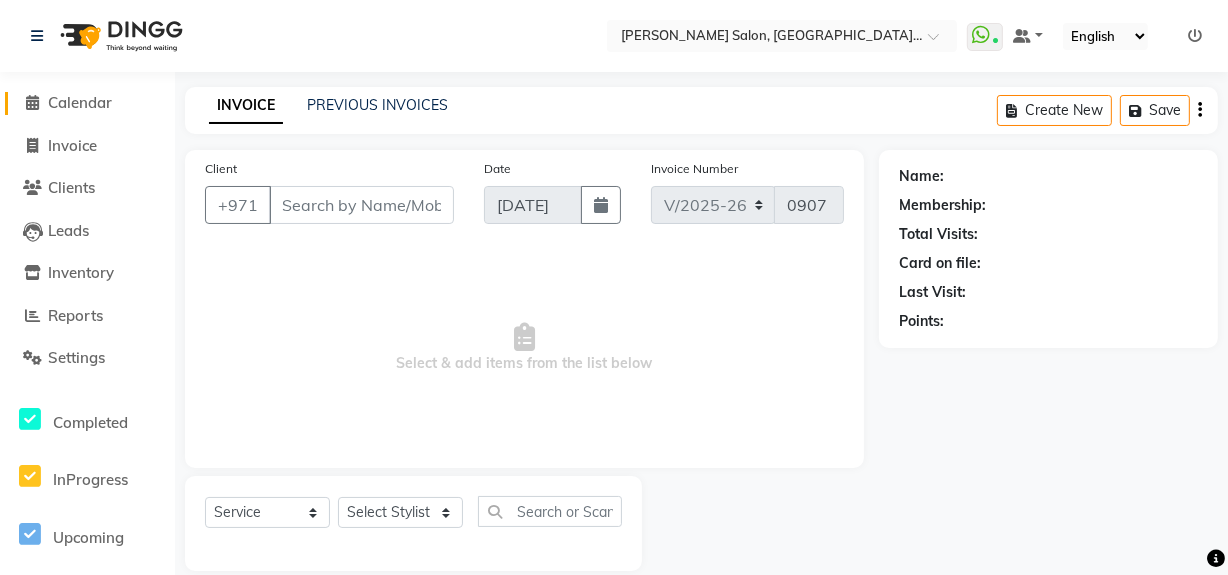 type on "585091183" 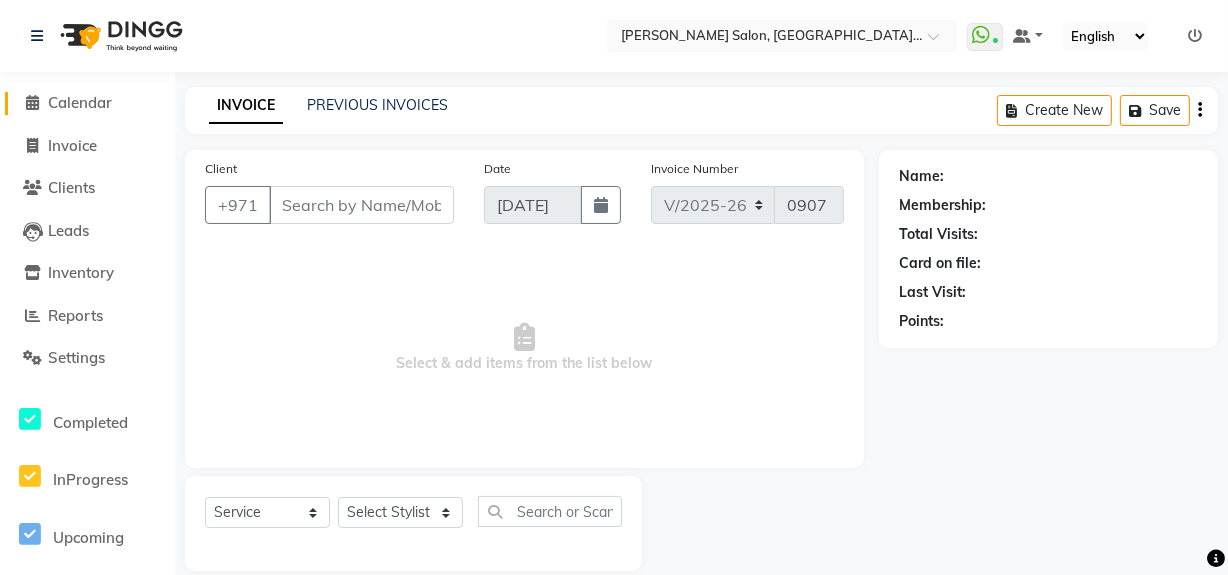 select on "62704" 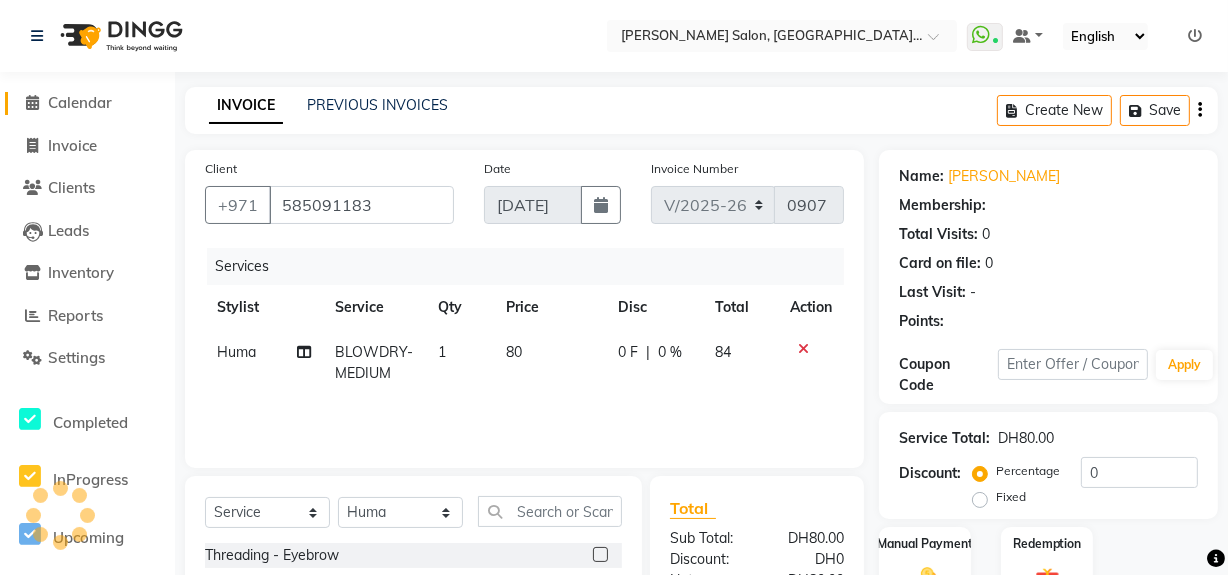 select on "1: Object" 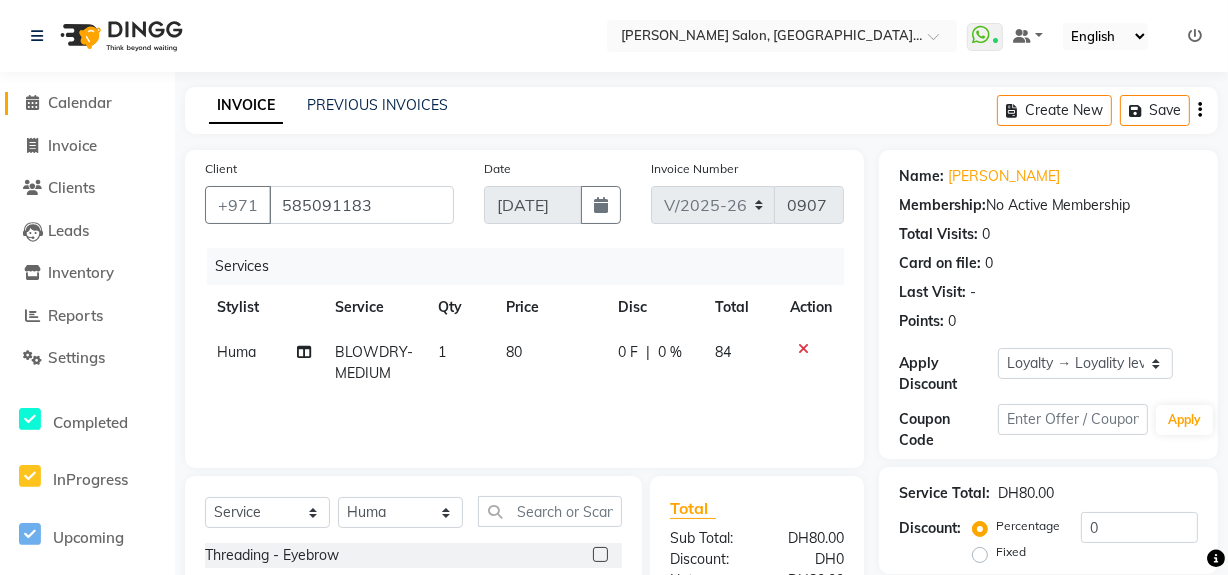 scroll, scrollTop: 226, scrollLeft: 0, axis: vertical 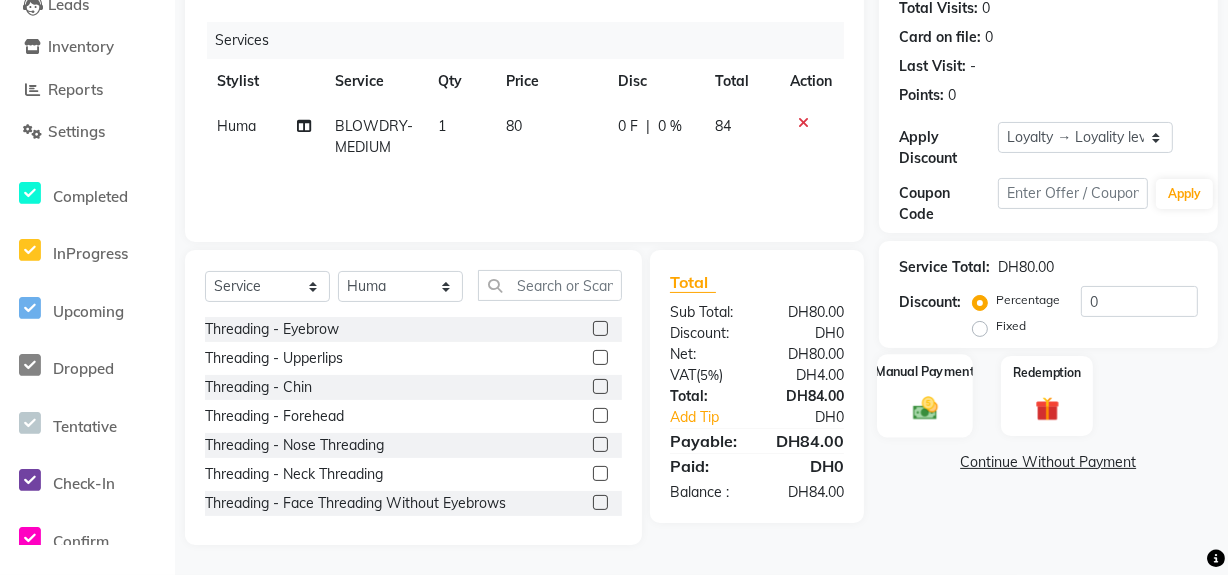 click 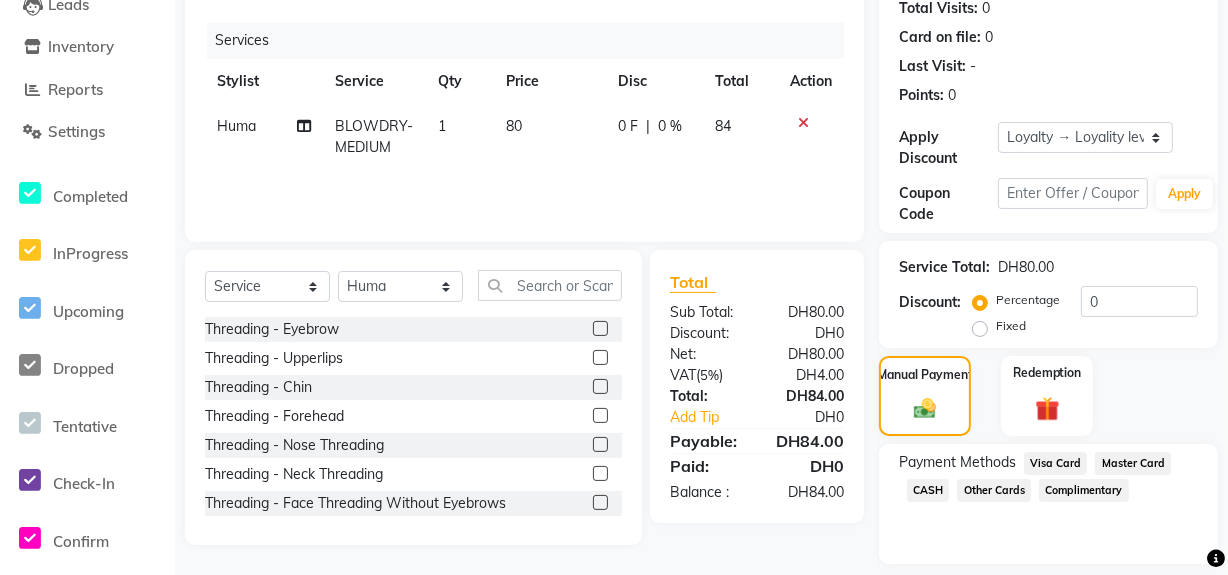 click on "CASH" 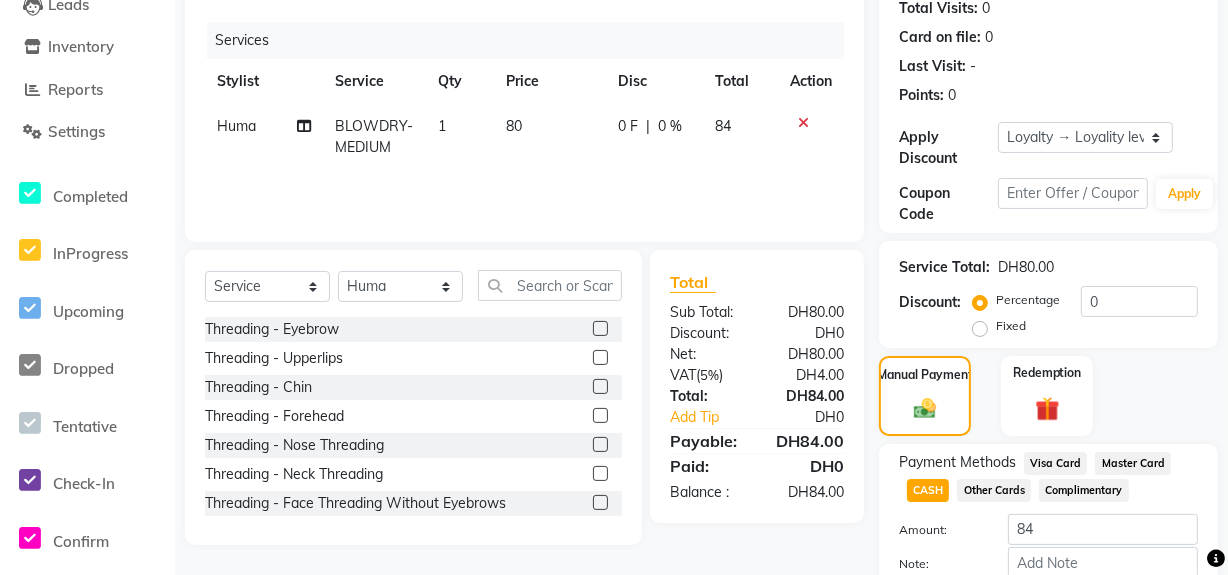 scroll, scrollTop: 340, scrollLeft: 0, axis: vertical 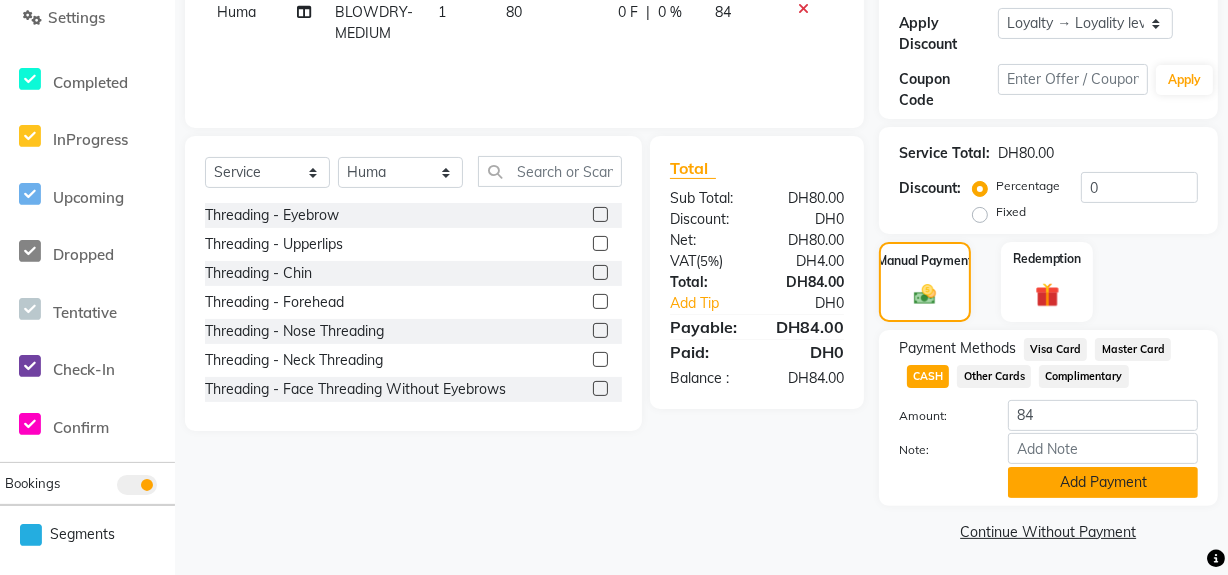 click on "Add Payment" 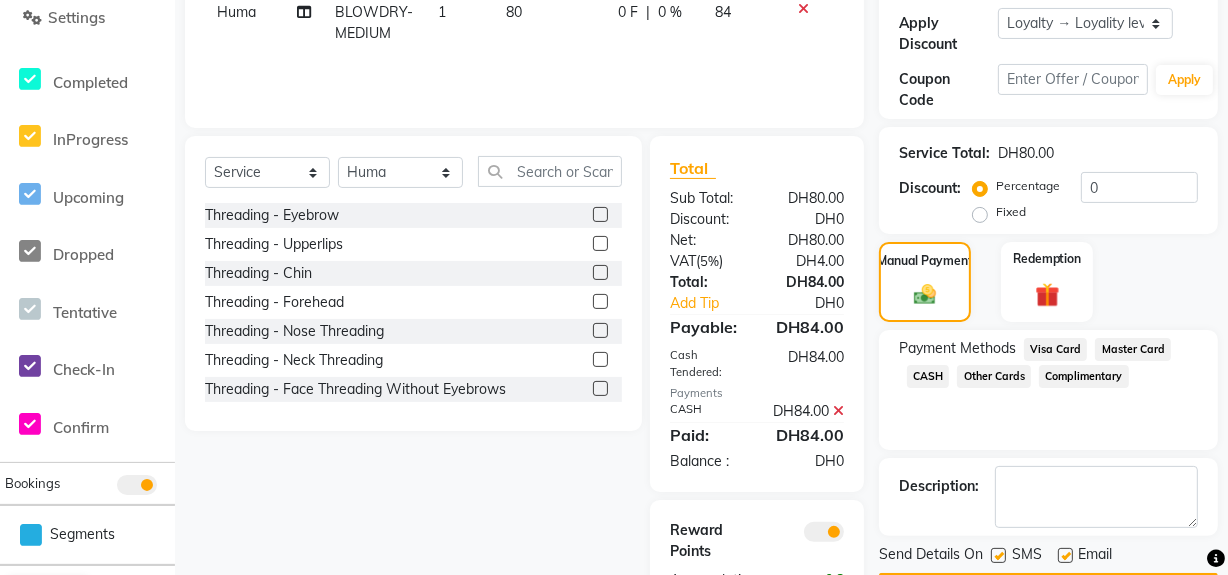scroll, scrollTop: 448, scrollLeft: 0, axis: vertical 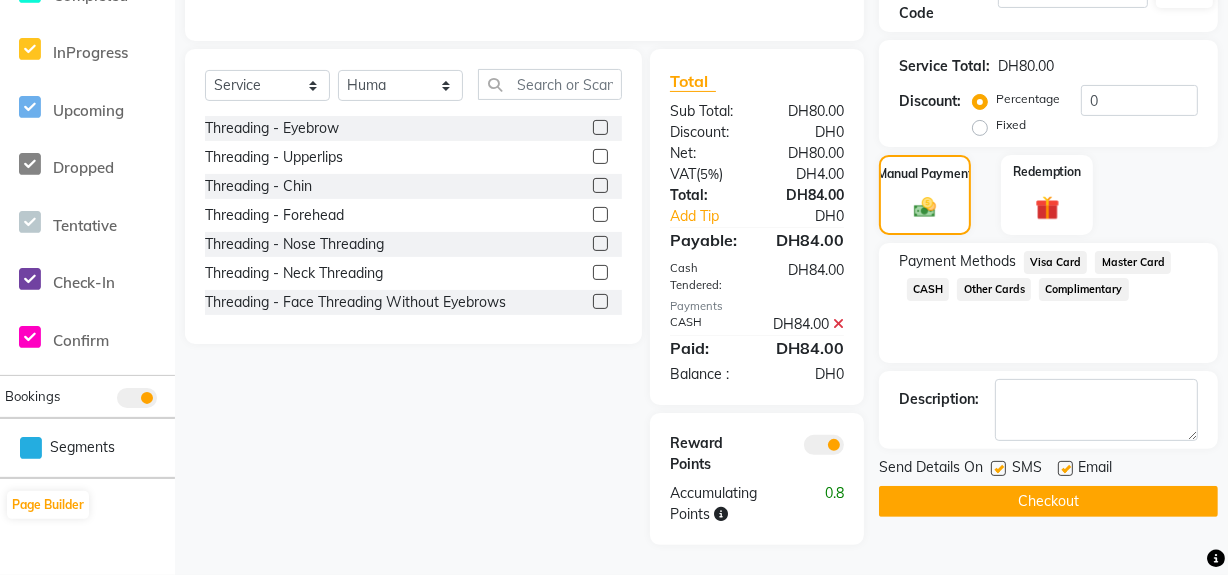 click on "Checkout" 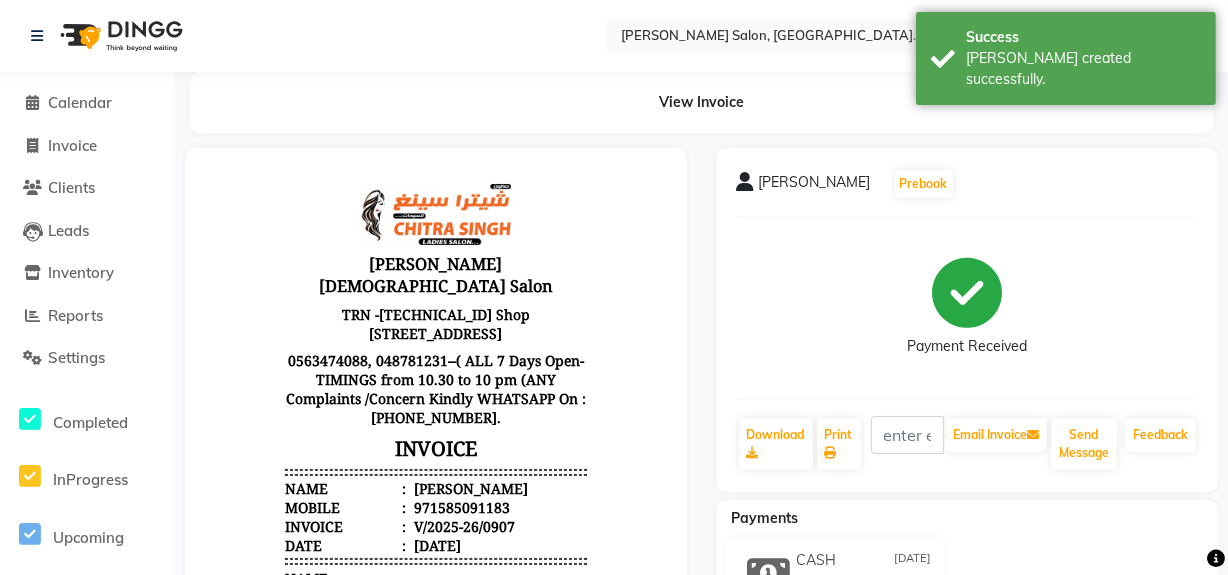 scroll, scrollTop: 0, scrollLeft: 0, axis: both 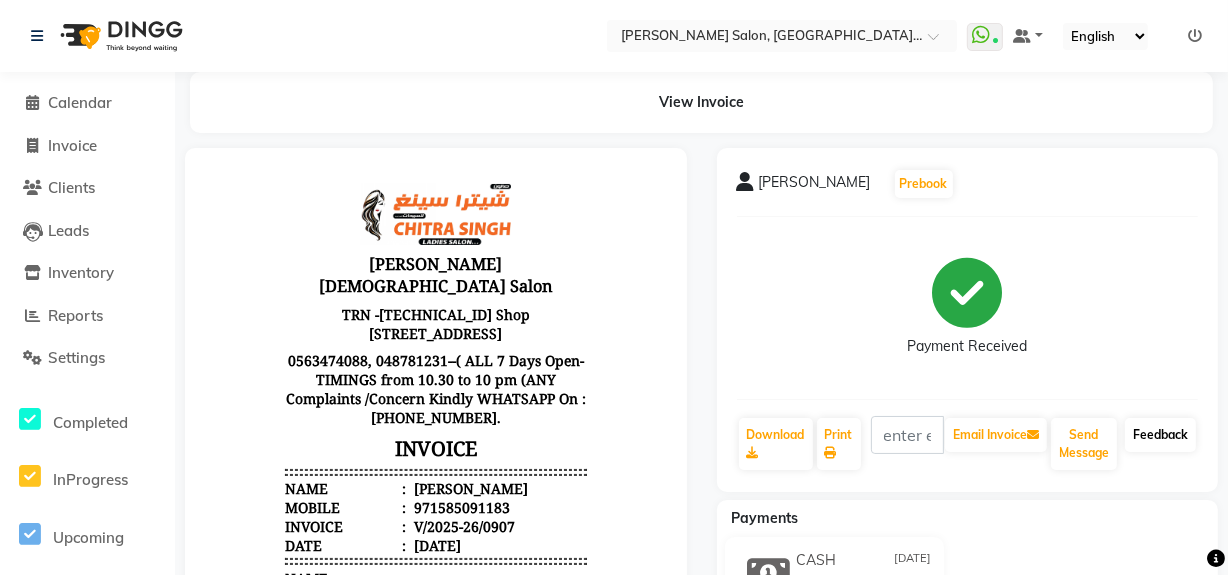 click on "Feedback" 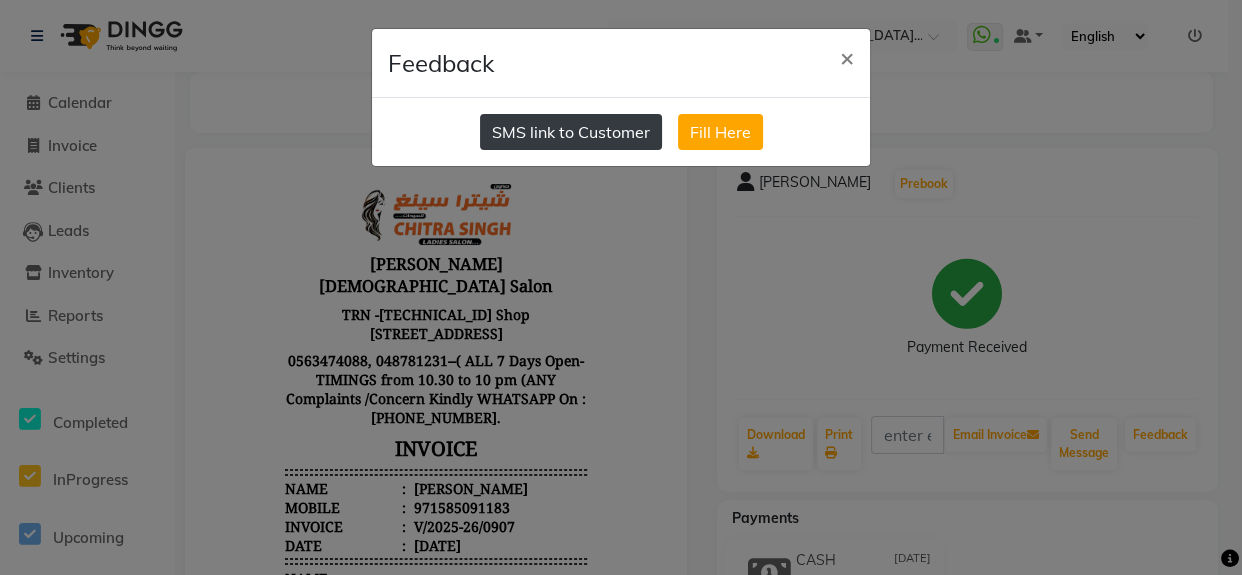 click on "SMS link to Customer" 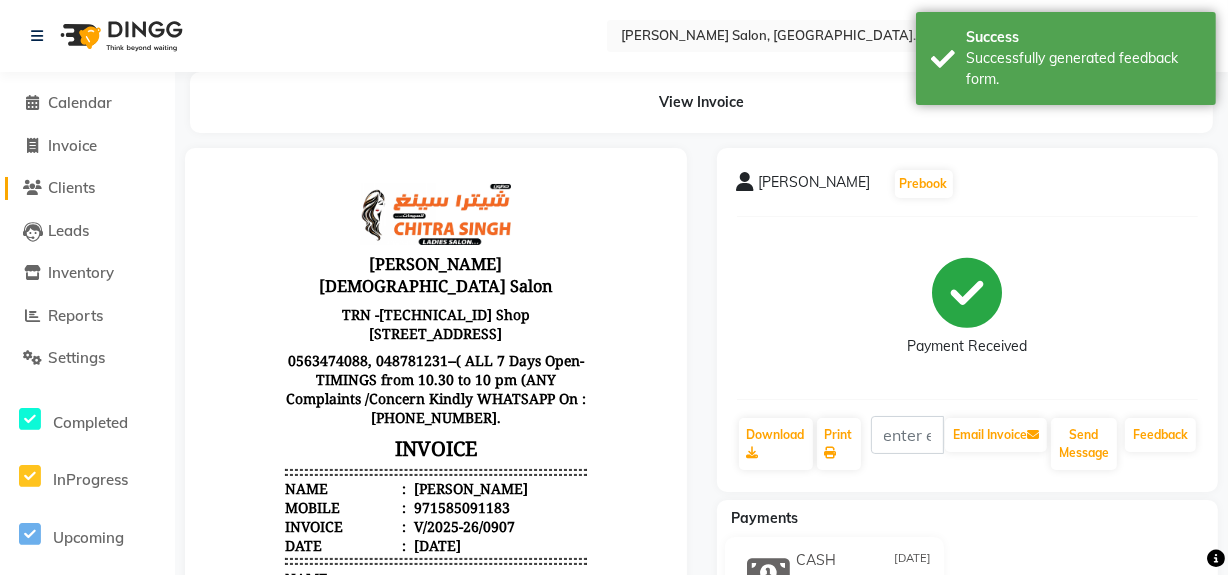 click on "Clients" 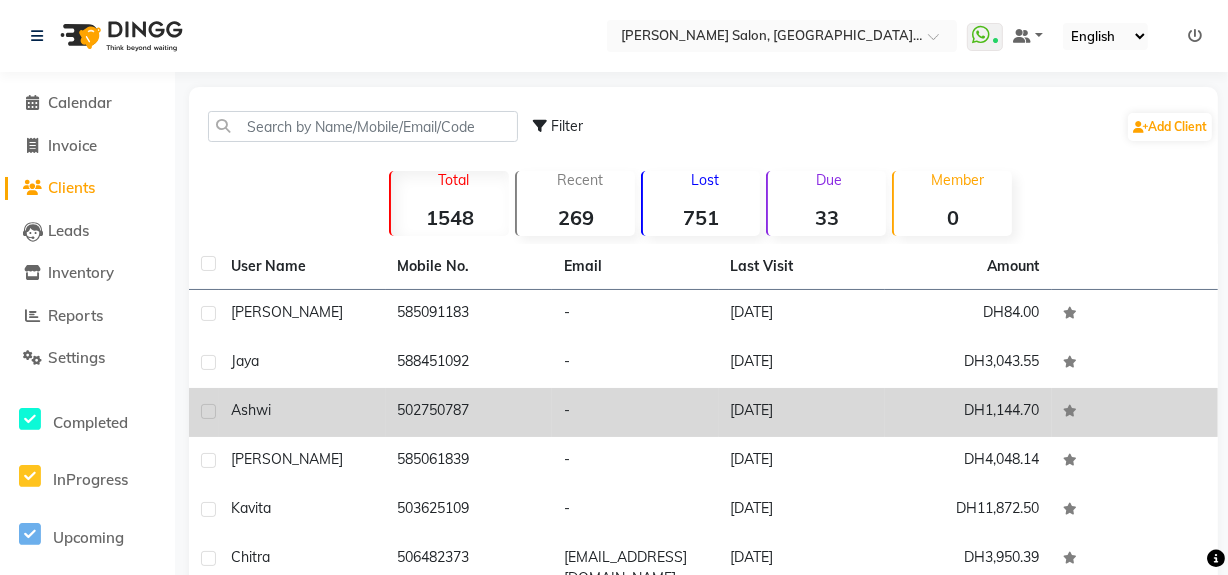 click on "502750787" 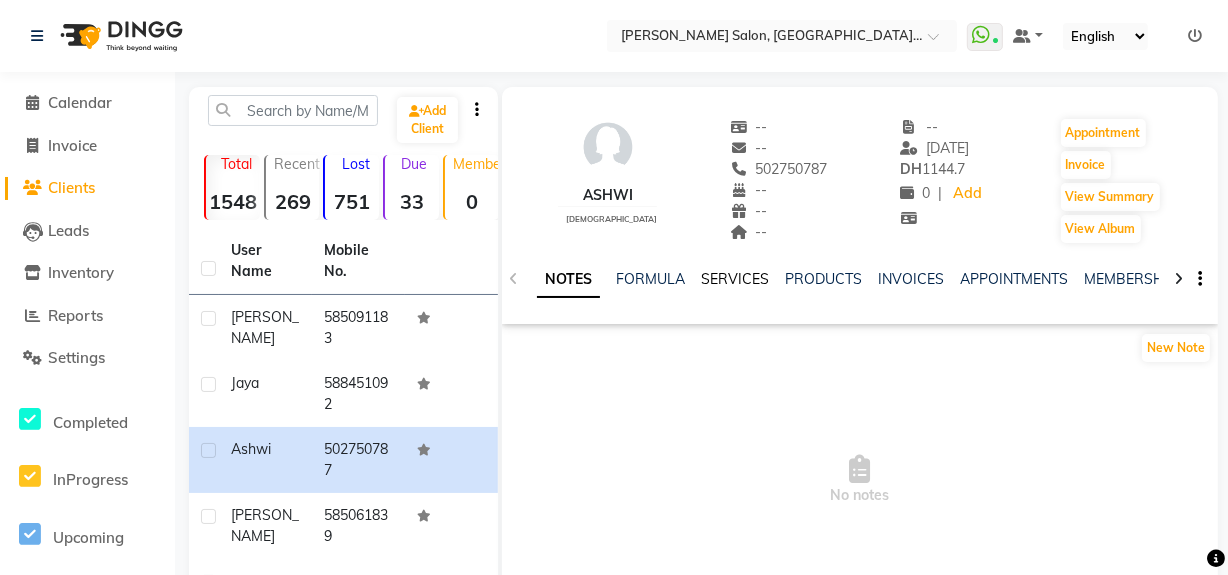 click on "SERVICES" 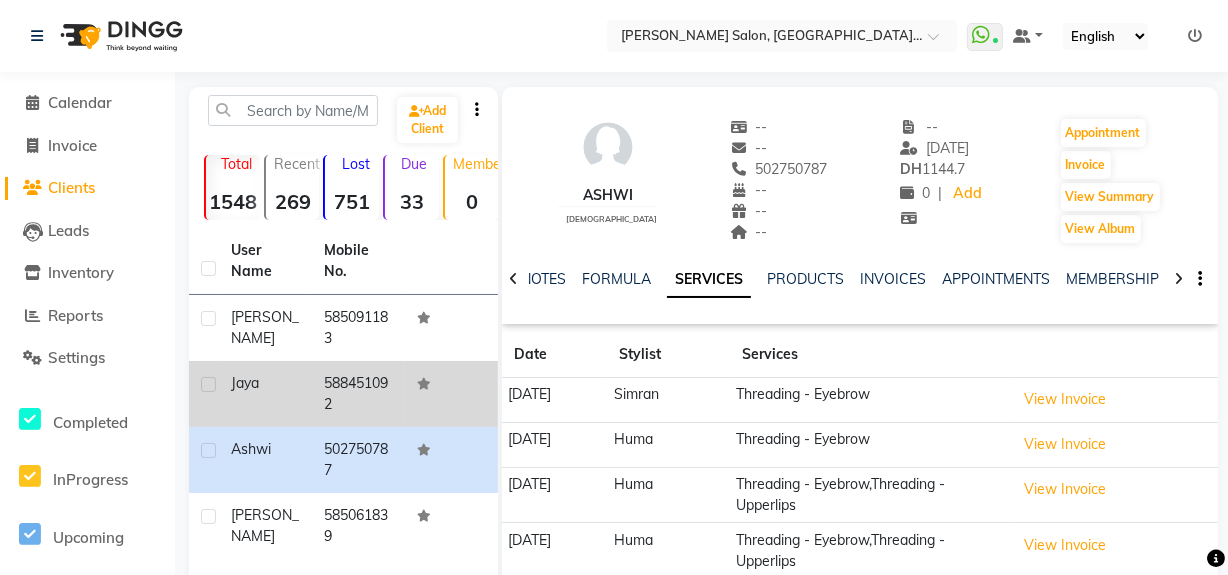 click on "588451092" 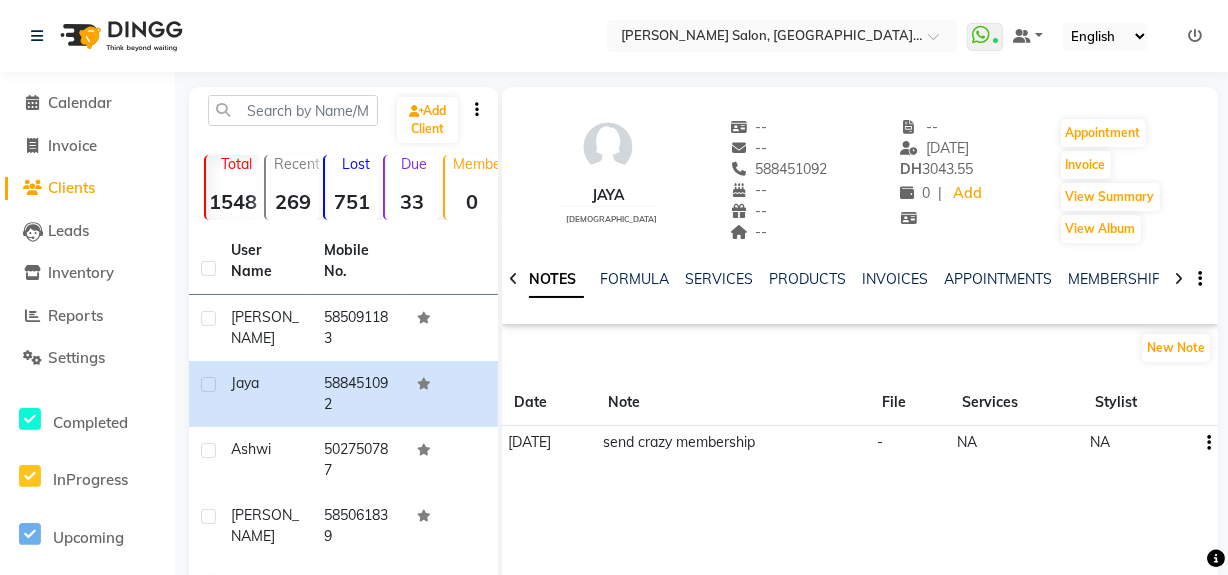 click 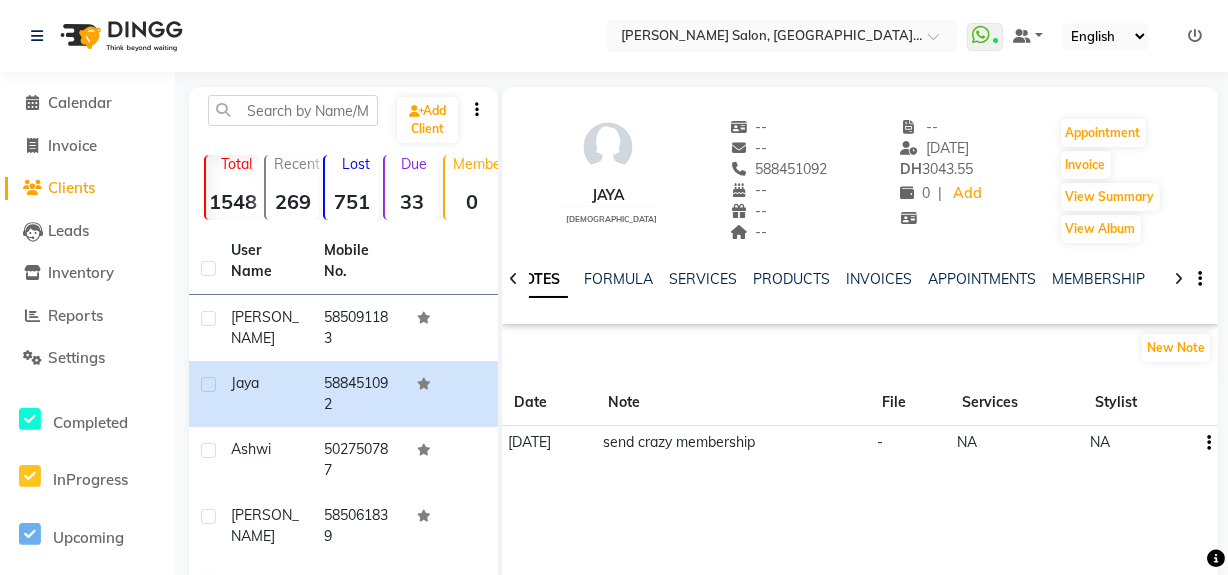 click 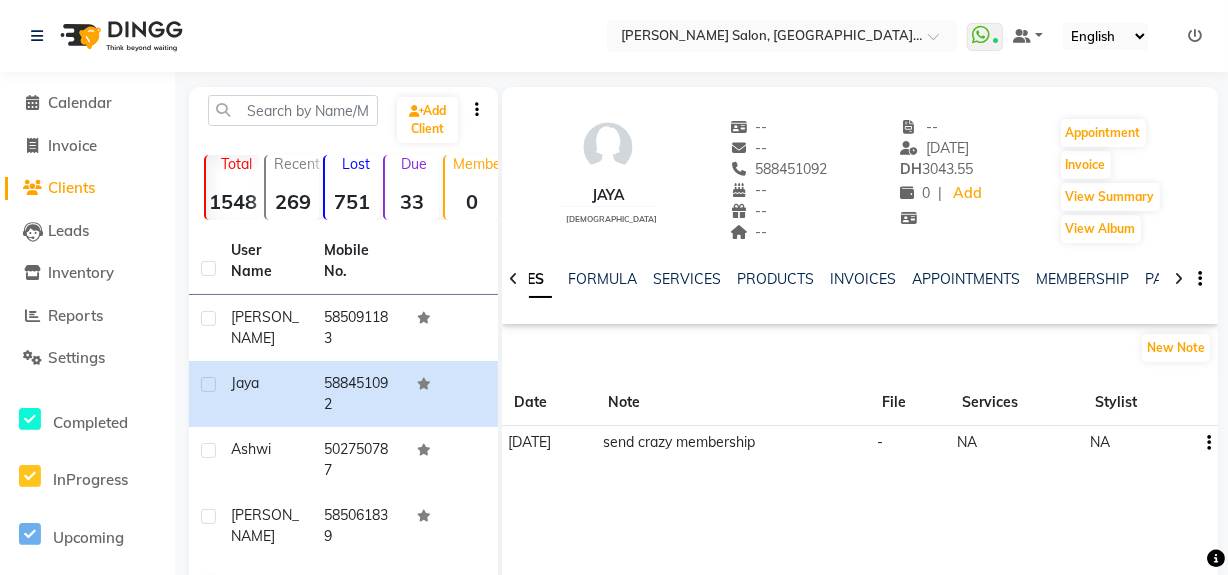 click 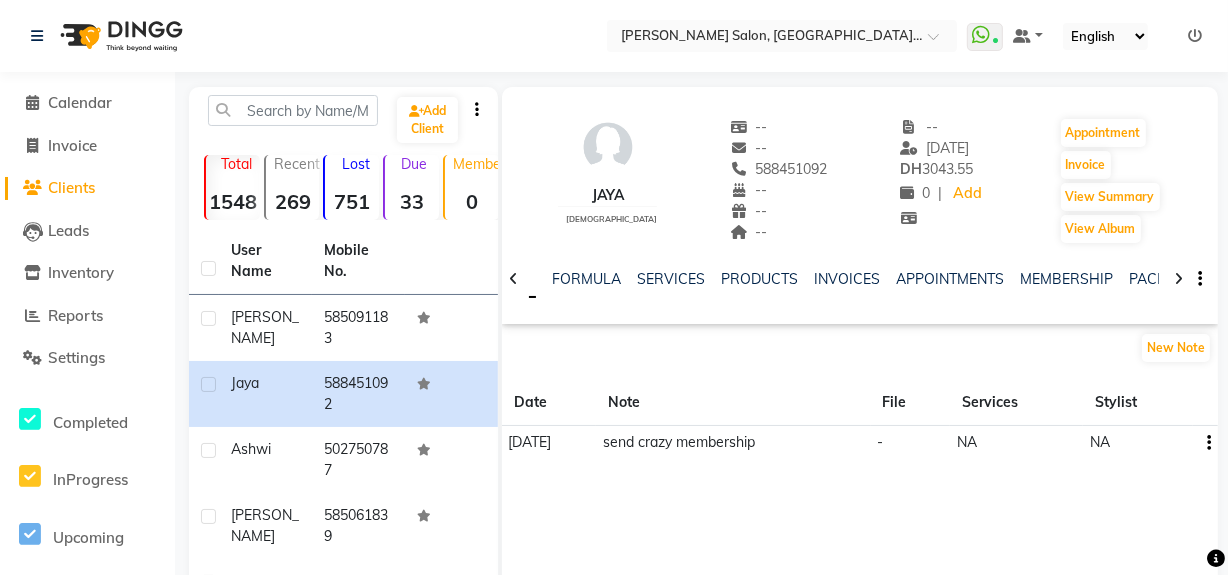 click 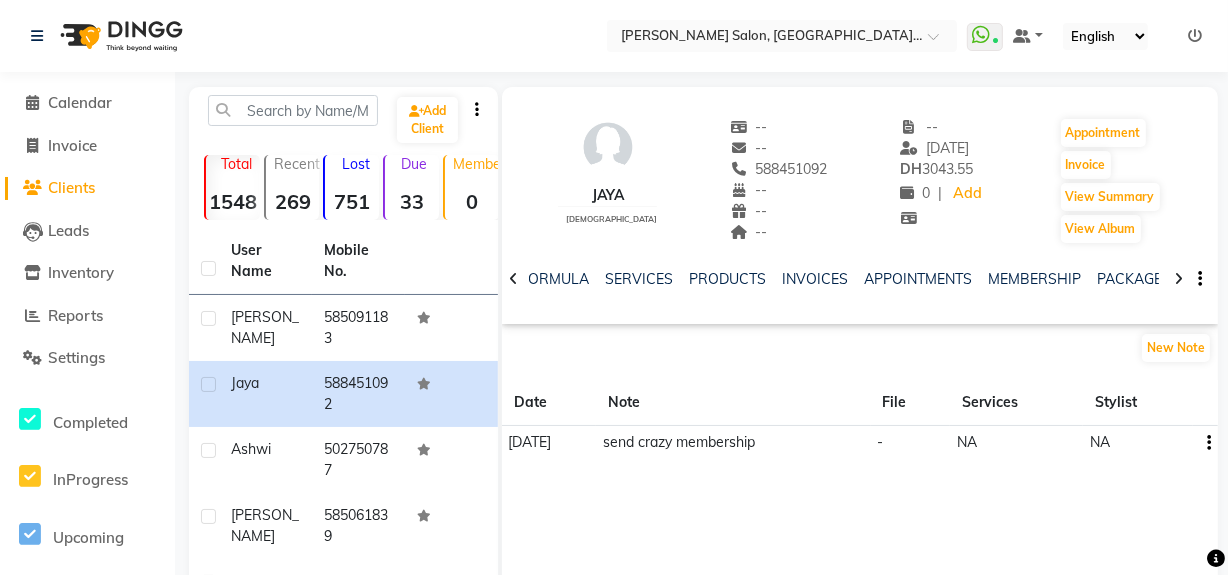 click 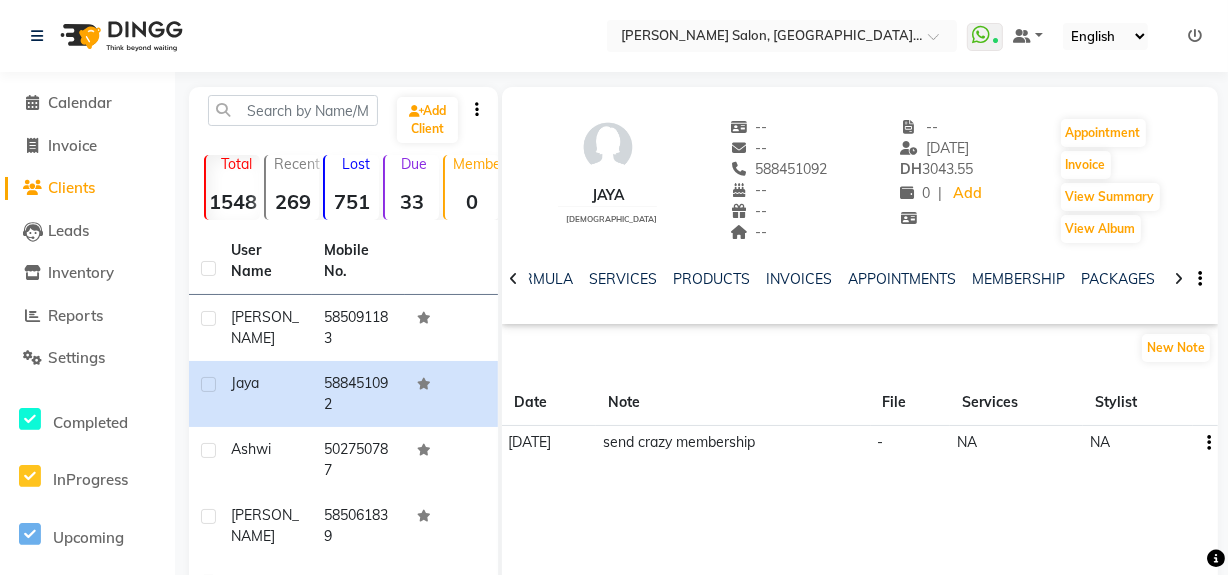 click 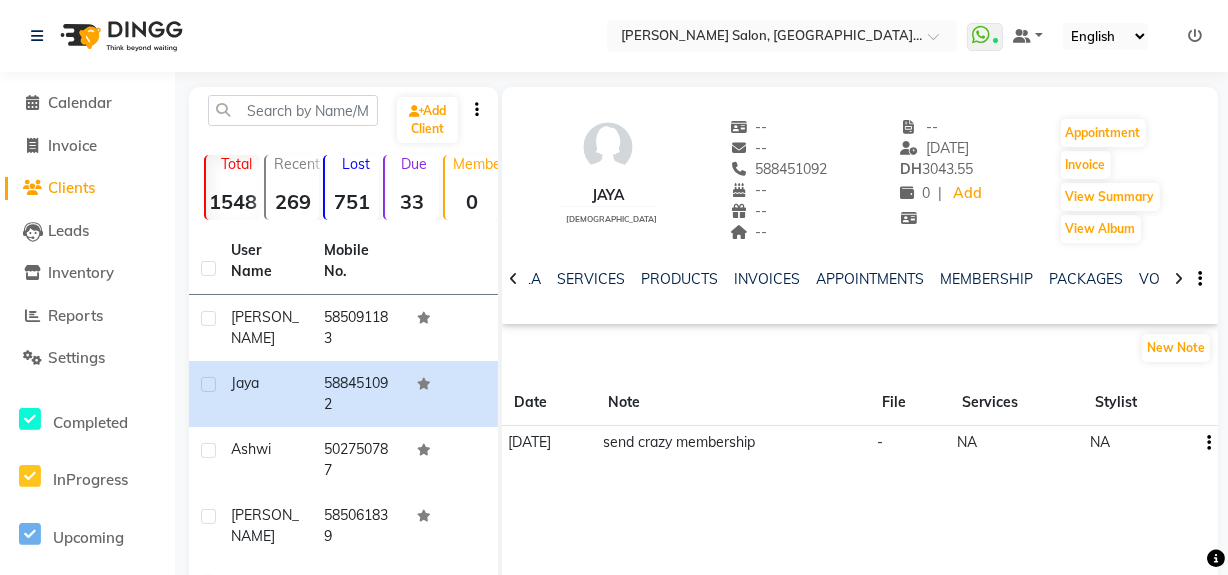 click 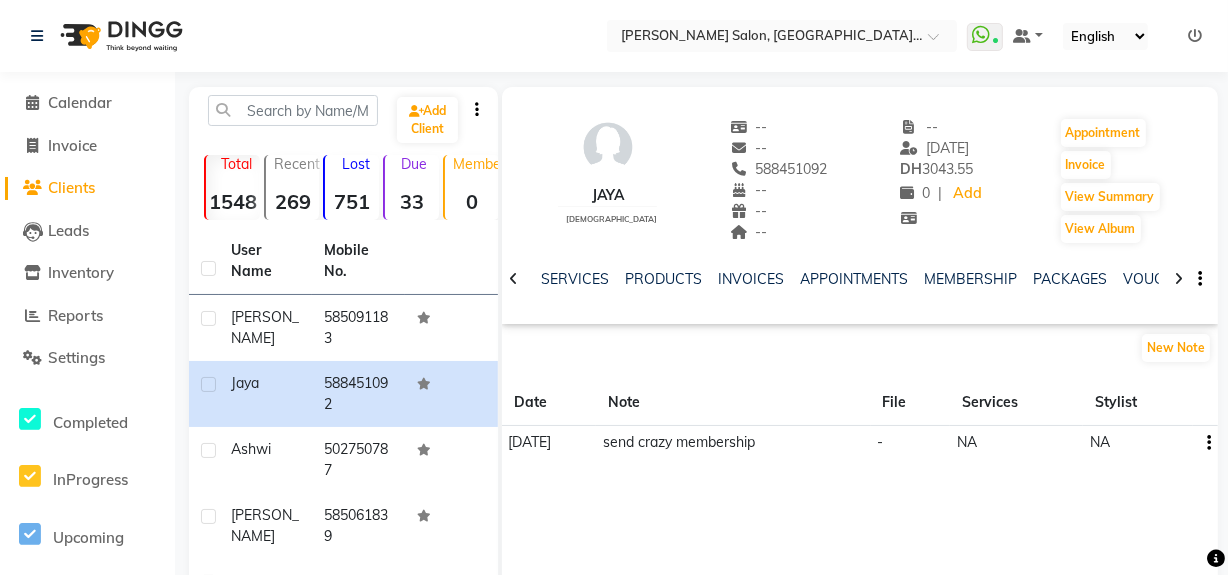 click 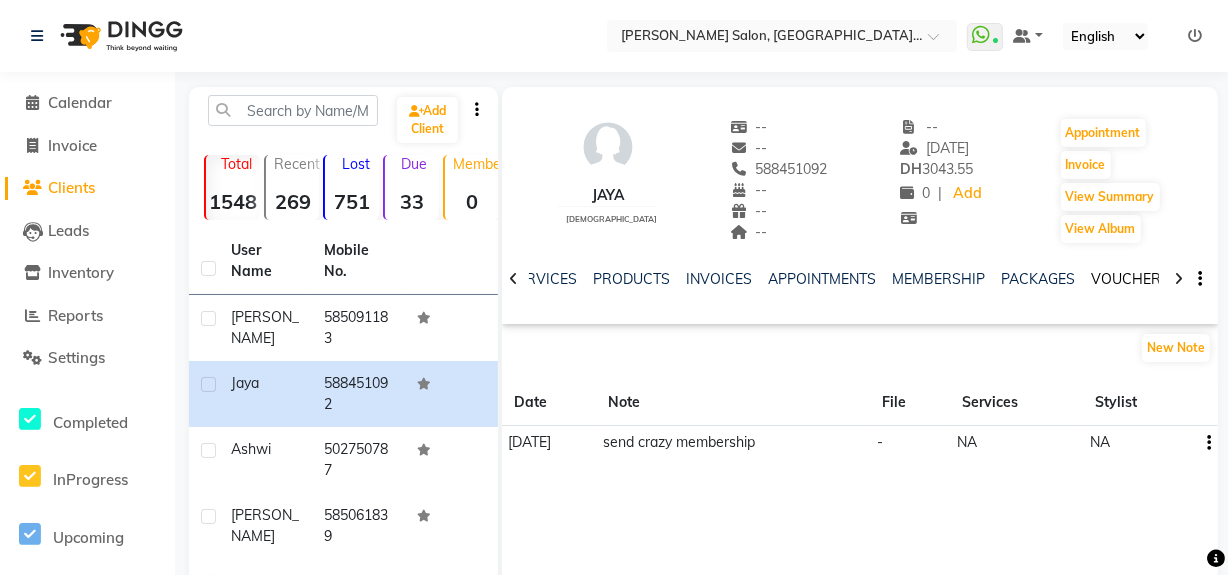 click on "VOUCHERS" 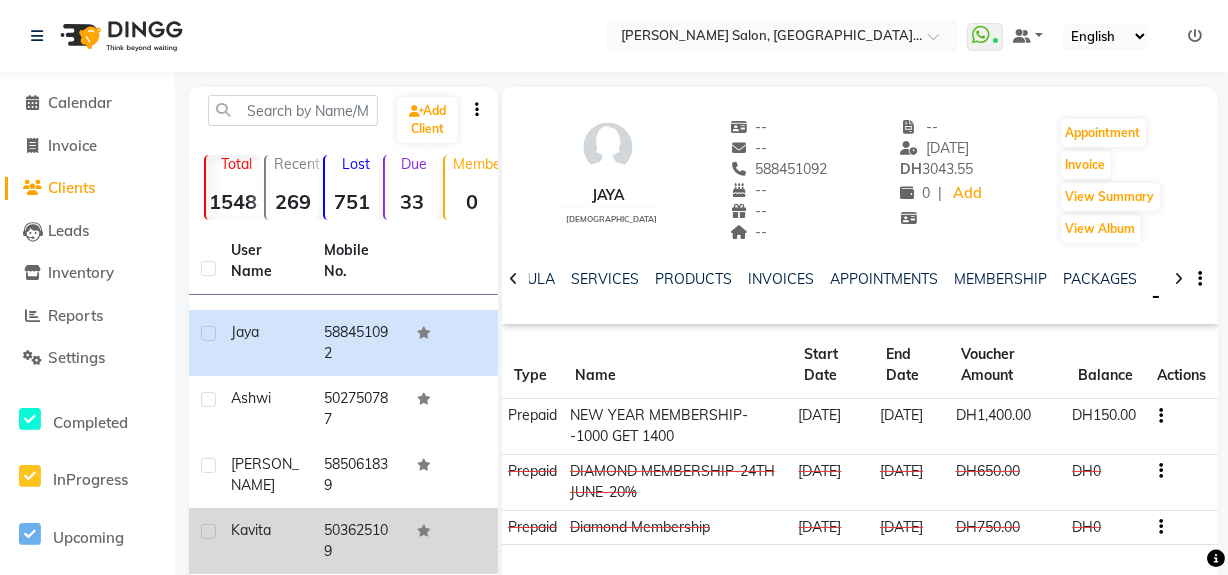 scroll, scrollTop: 105, scrollLeft: 0, axis: vertical 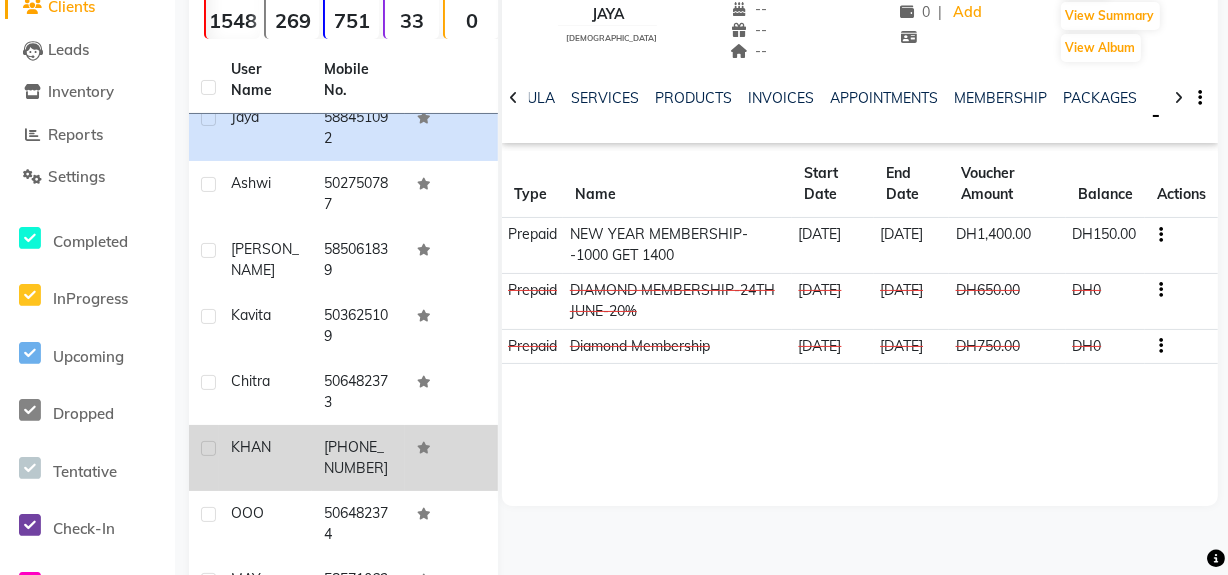 click on "KHAN" 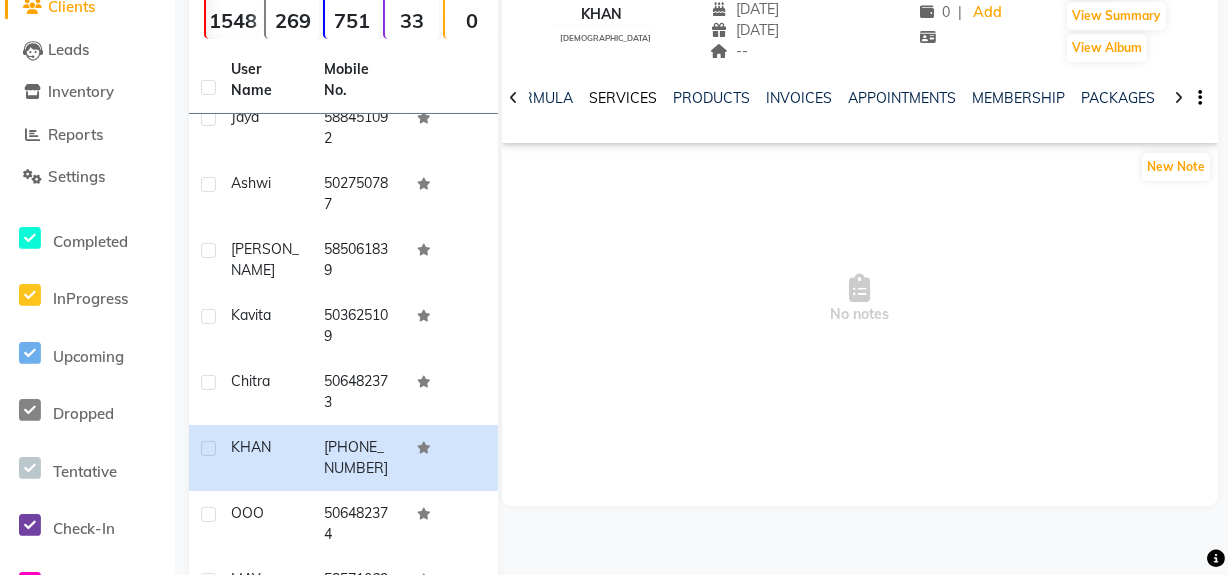 click on "SERVICES" 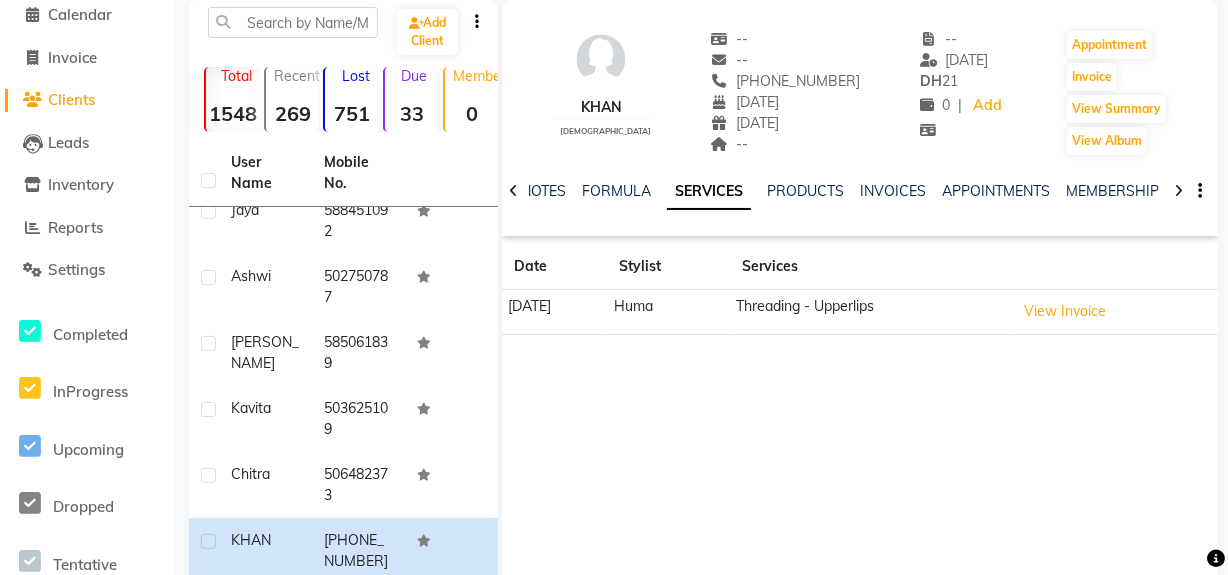 scroll, scrollTop: 0, scrollLeft: 0, axis: both 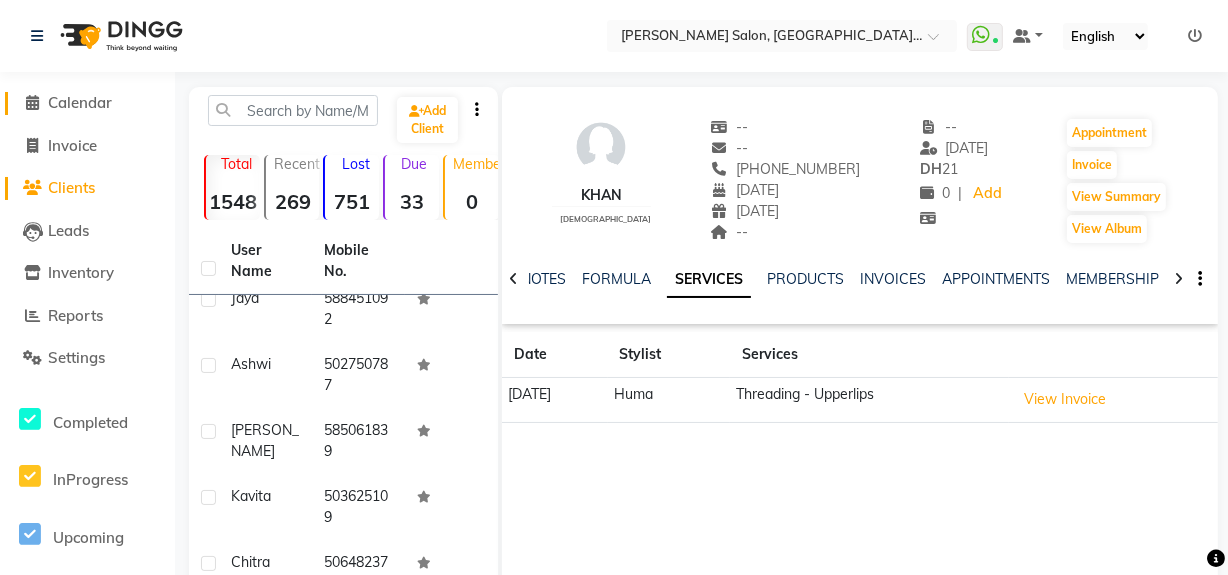 click on "Calendar" 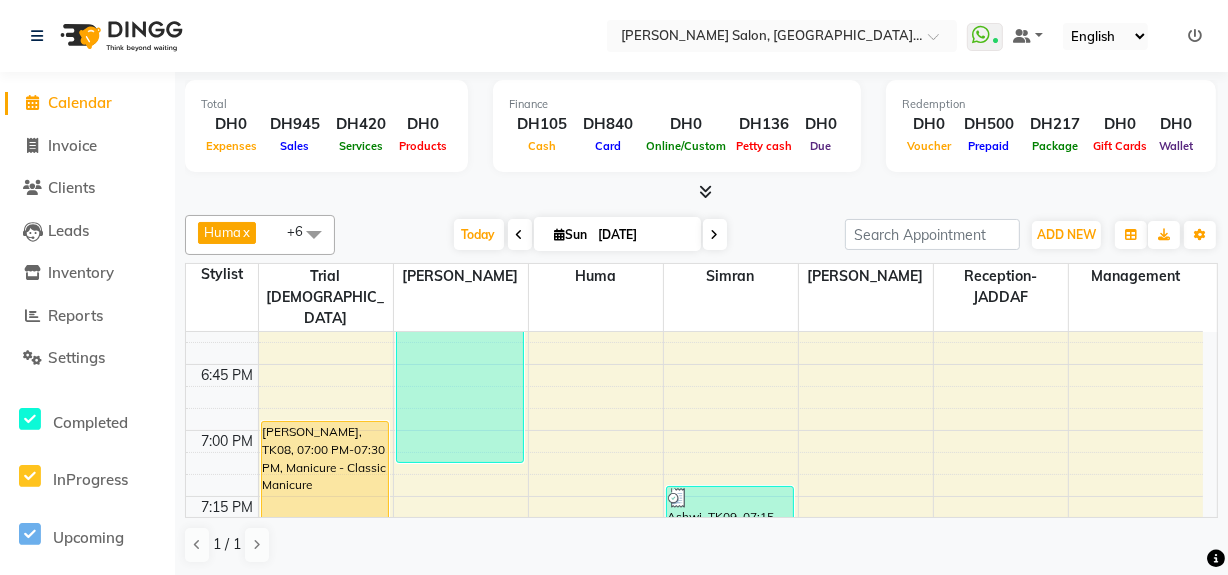 scroll, scrollTop: 2727, scrollLeft: 0, axis: vertical 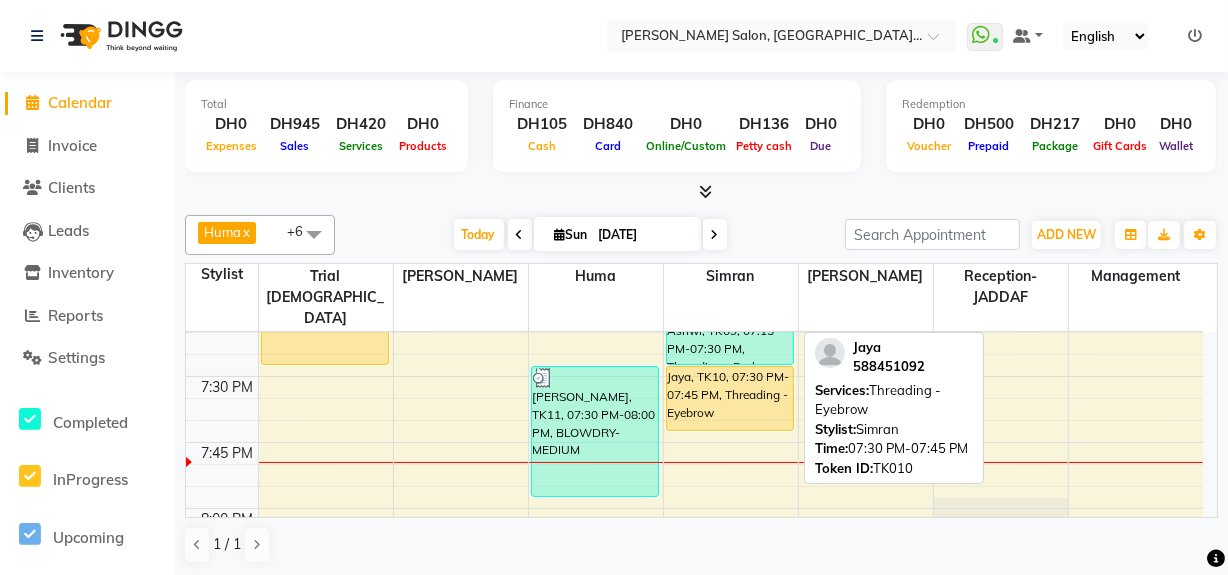 click on "Jaya, TK10, 07:30 PM-07:45 PM, Threading - Eyebrow" at bounding box center (730, 398) 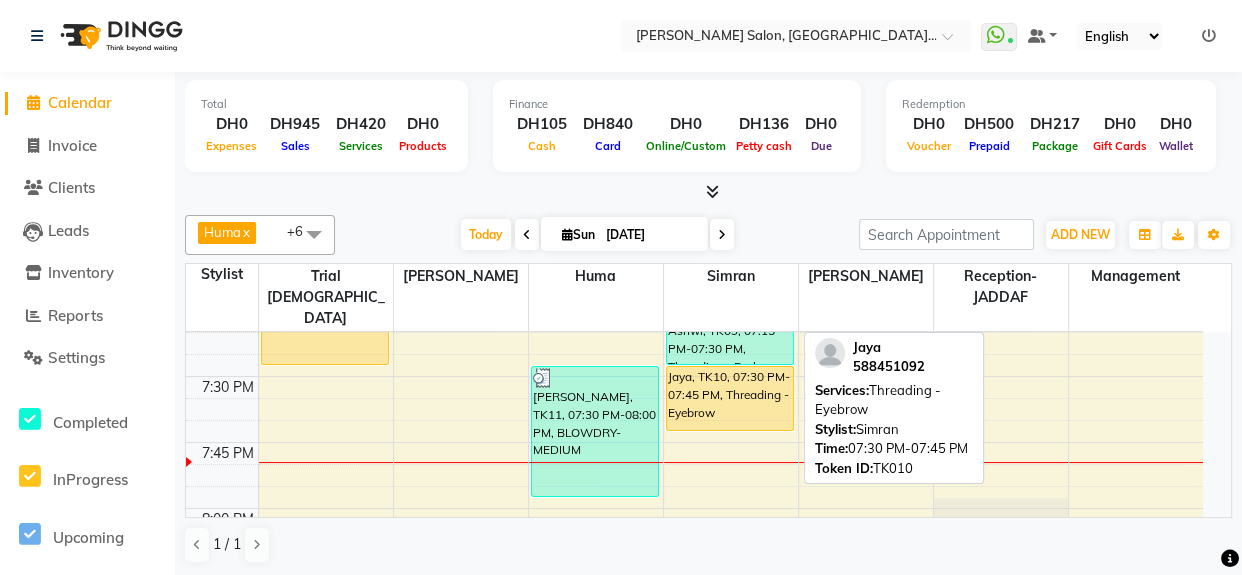 select on "1" 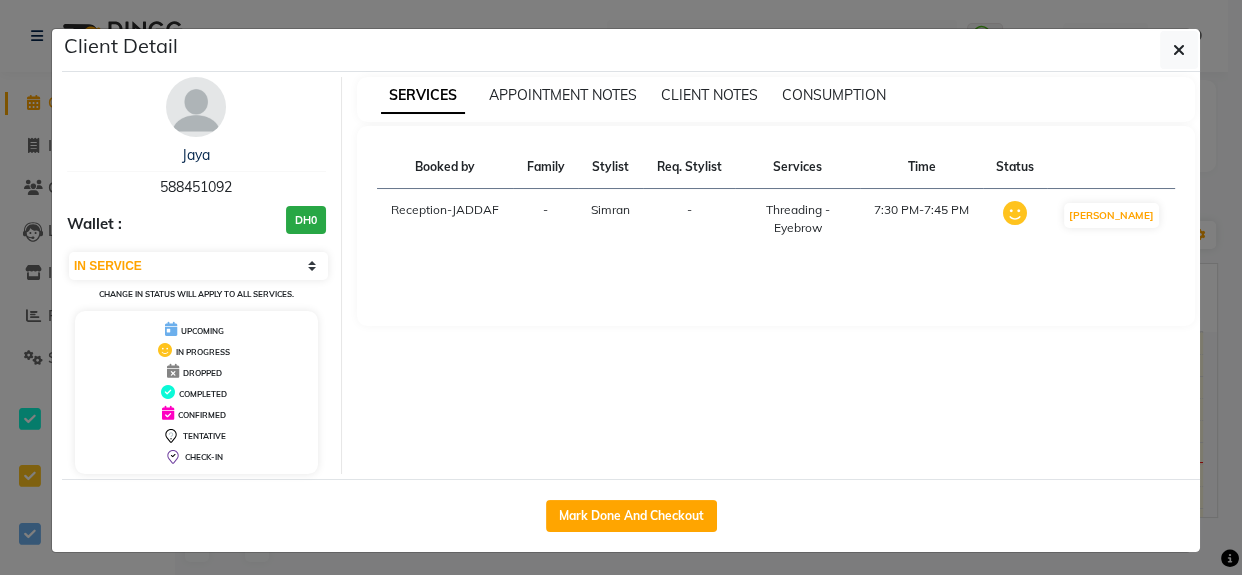 drag, startPoint x: 654, startPoint y: 513, endPoint x: 644, endPoint y: 521, distance: 12.806249 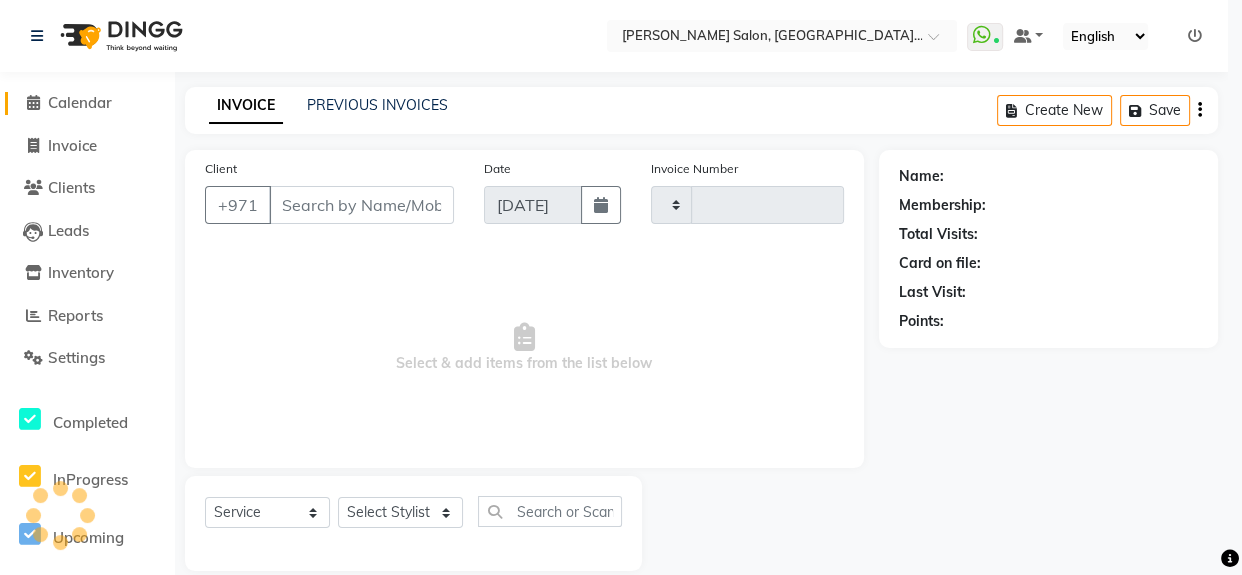 type on "0908" 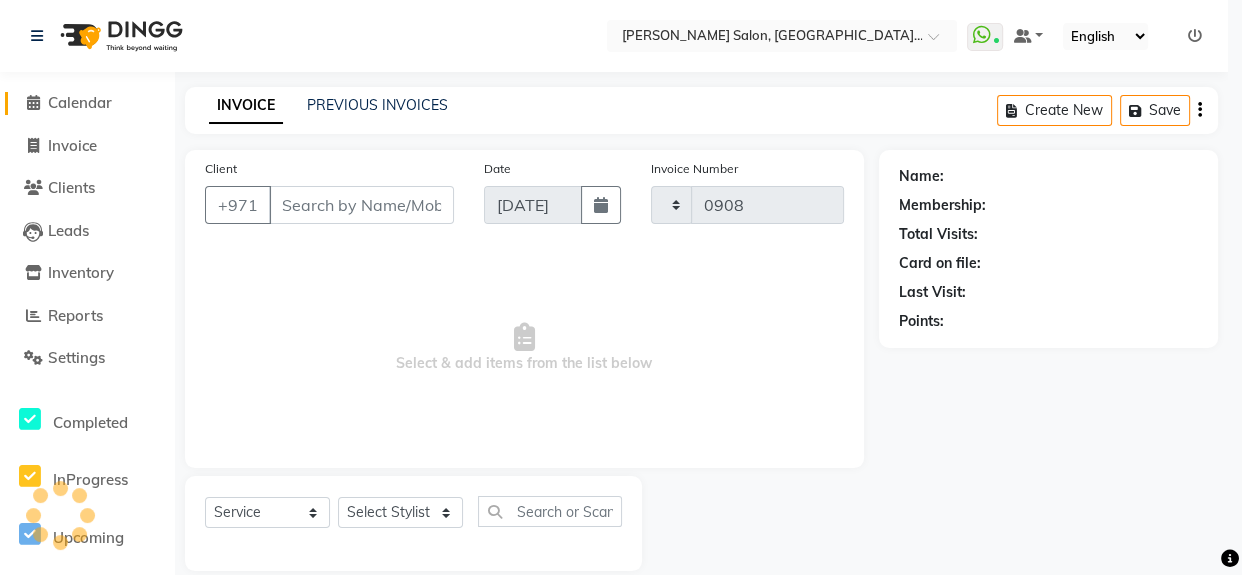 select on "4069" 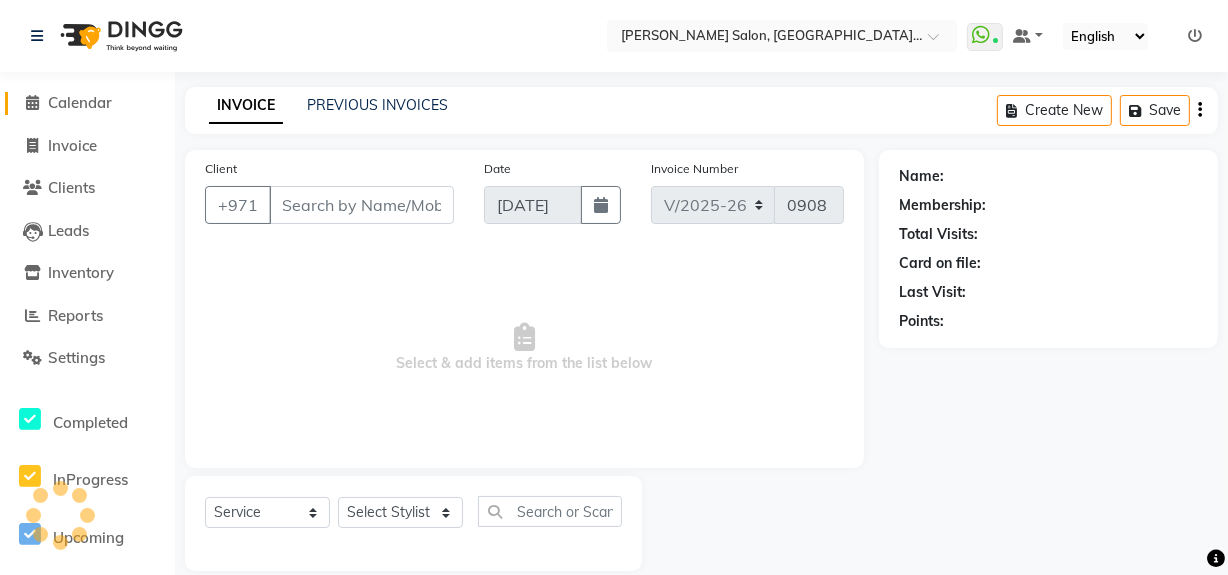 type on "588451092" 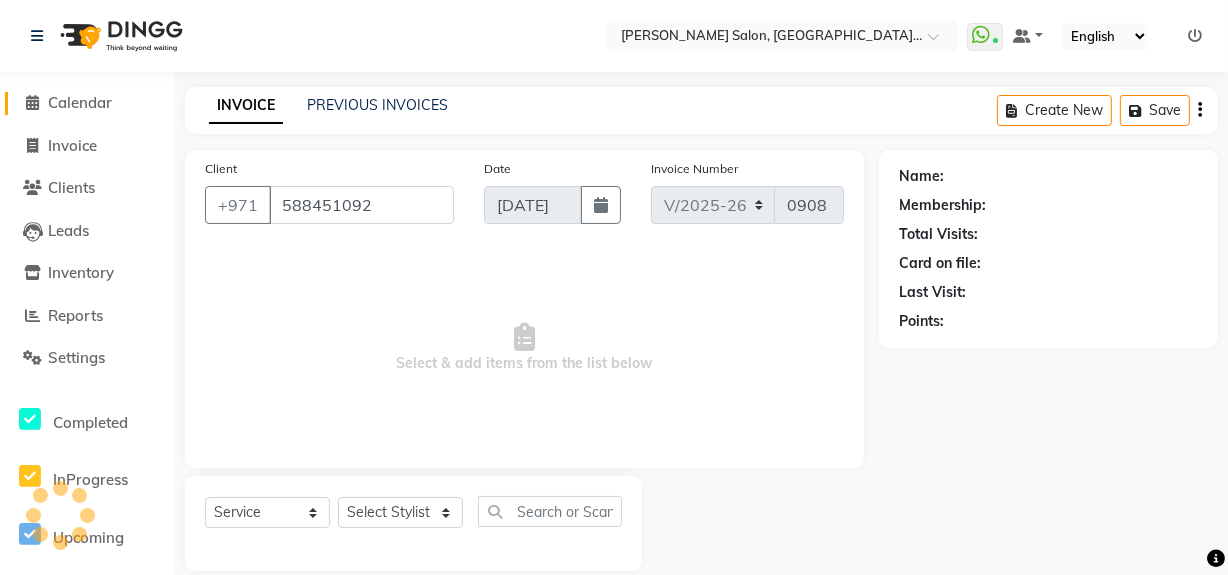 select on "68950" 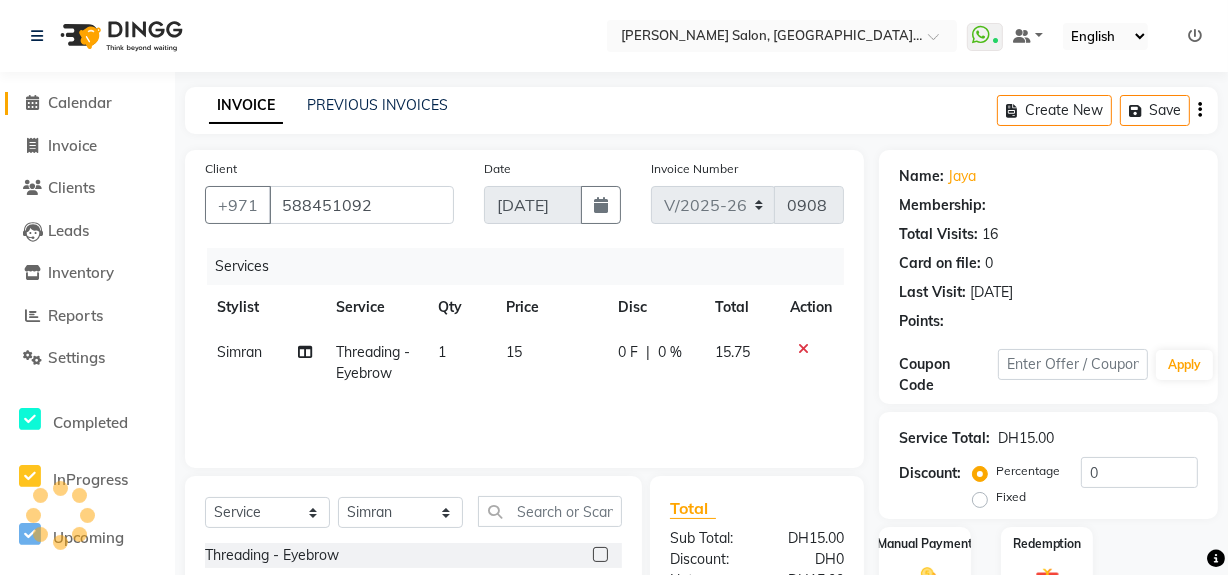 select on "1: Object" 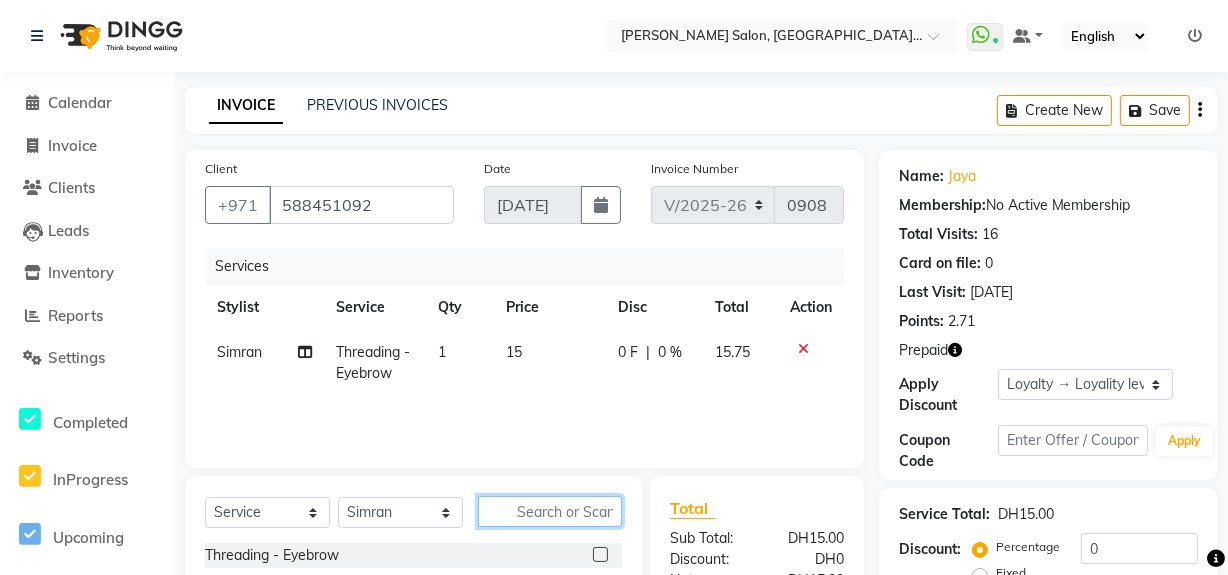 click 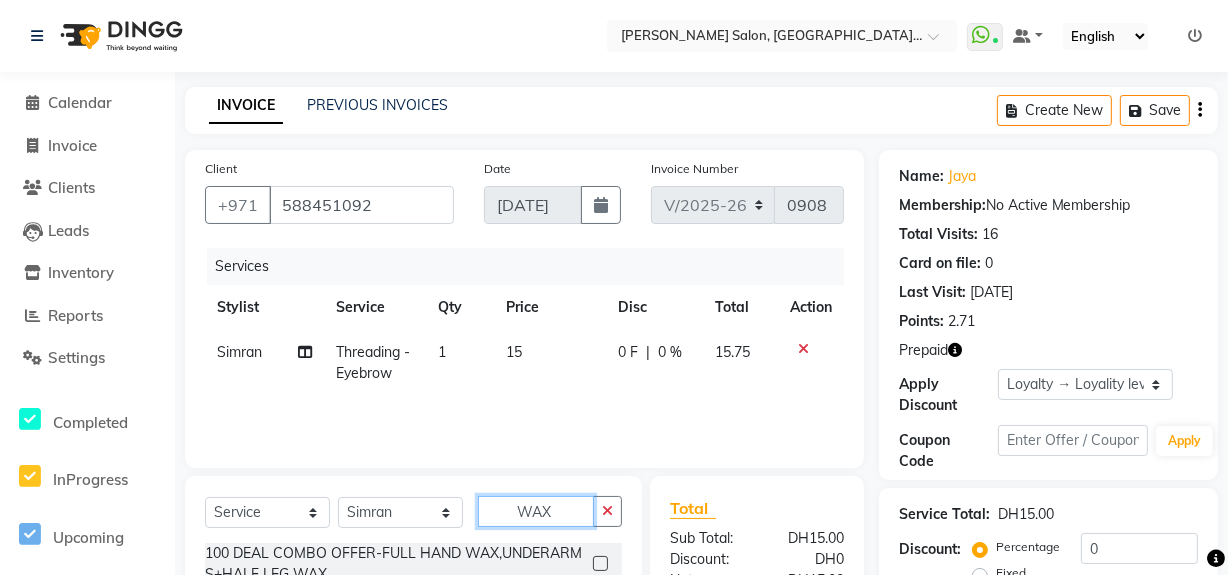 scroll, scrollTop: 226, scrollLeft: 0, axis: vertical 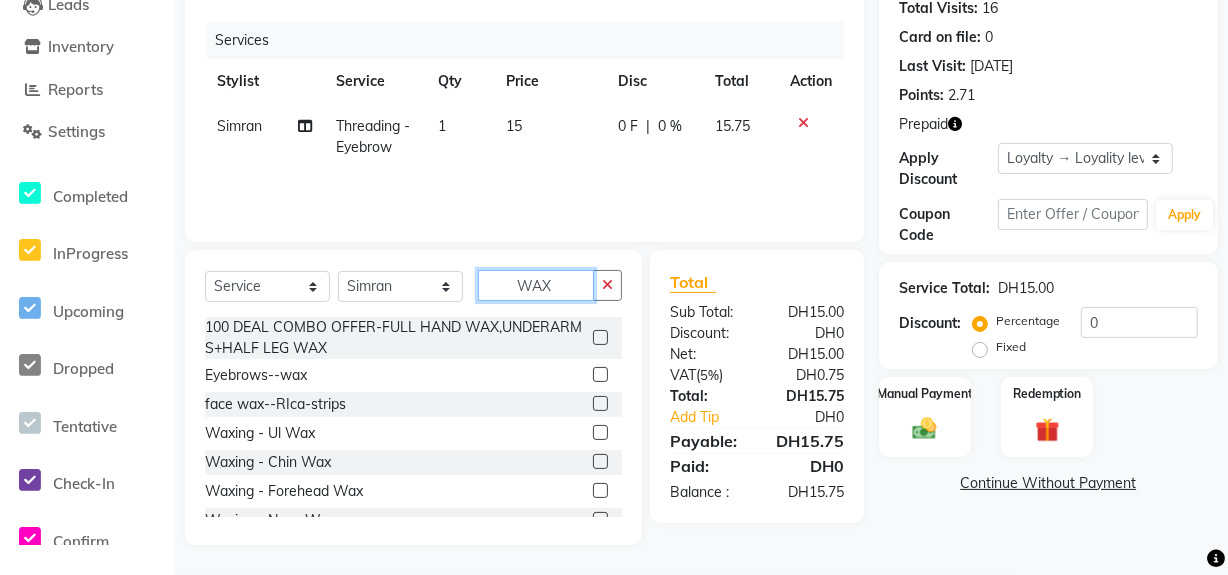 type on "WAX" 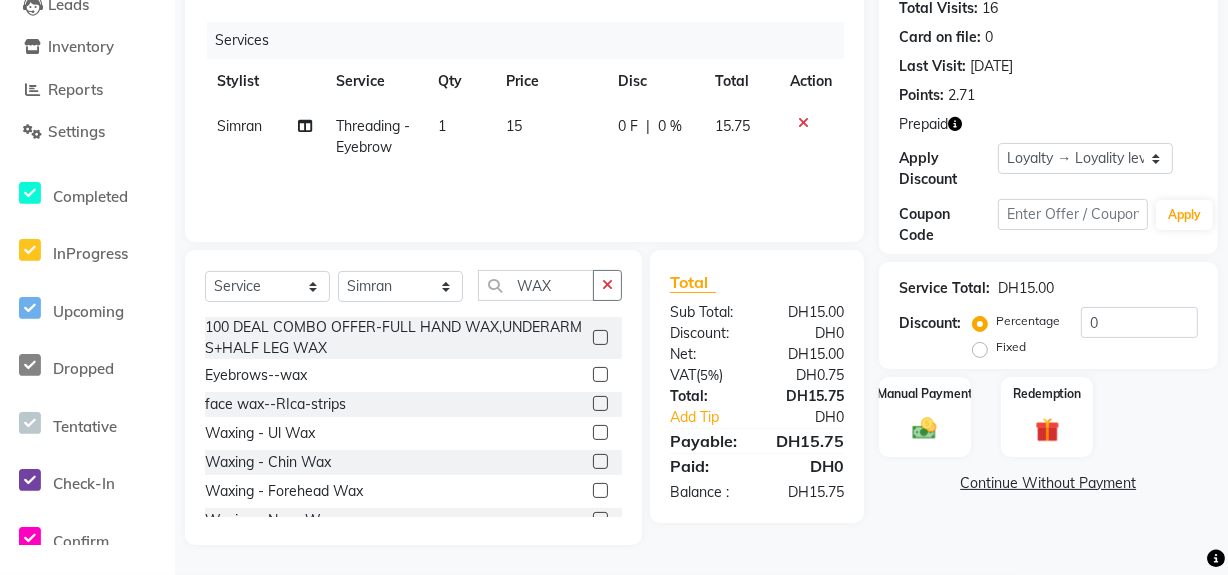 click 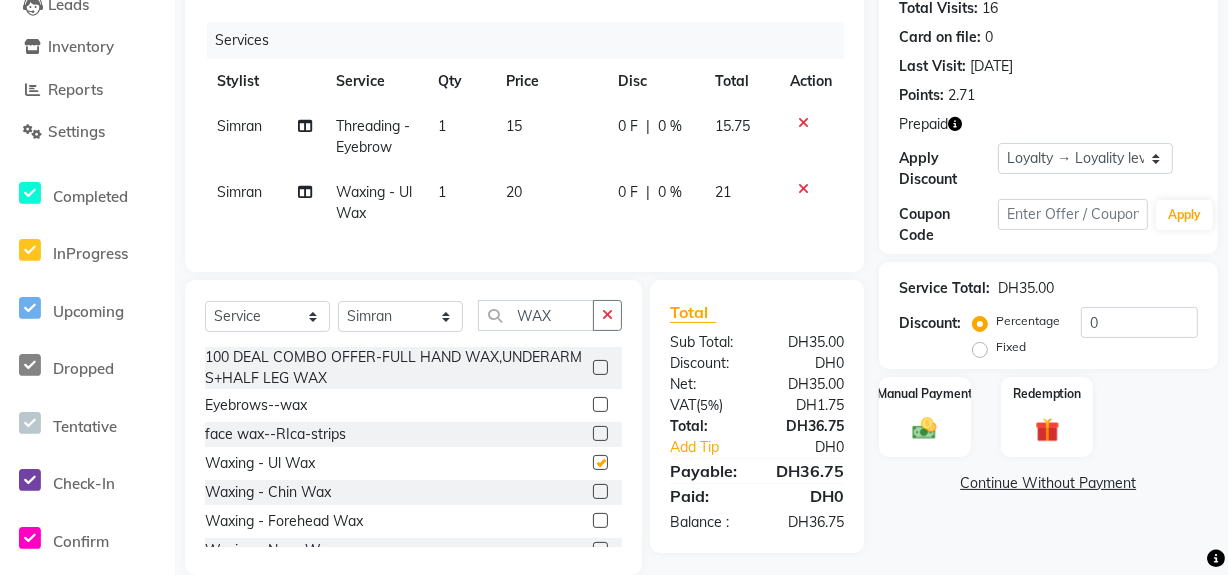 checkbox on "false" 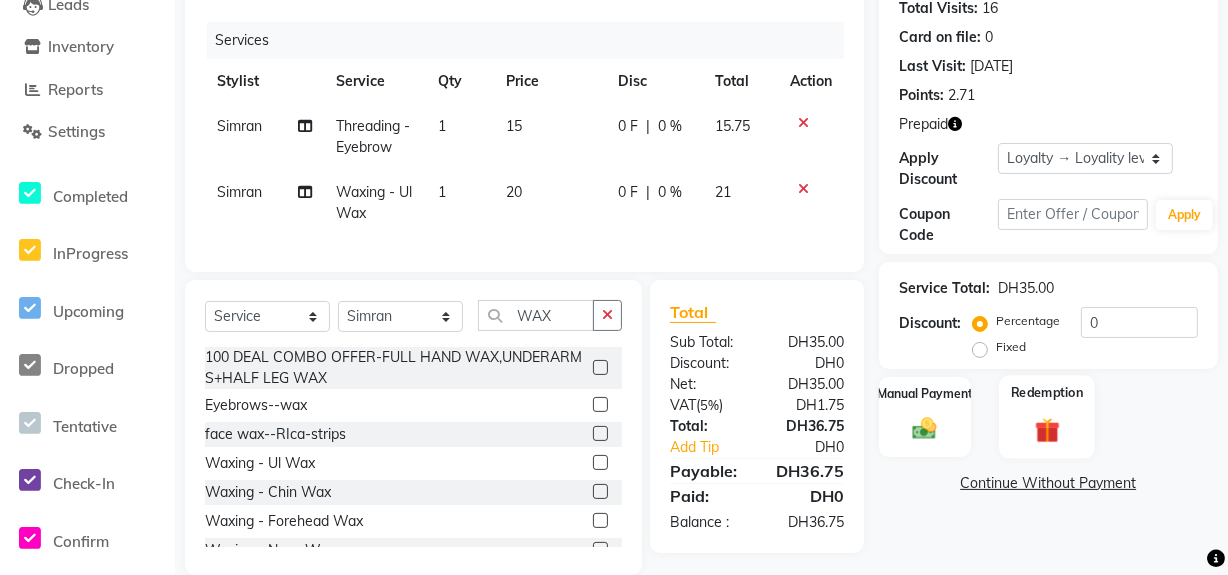 click 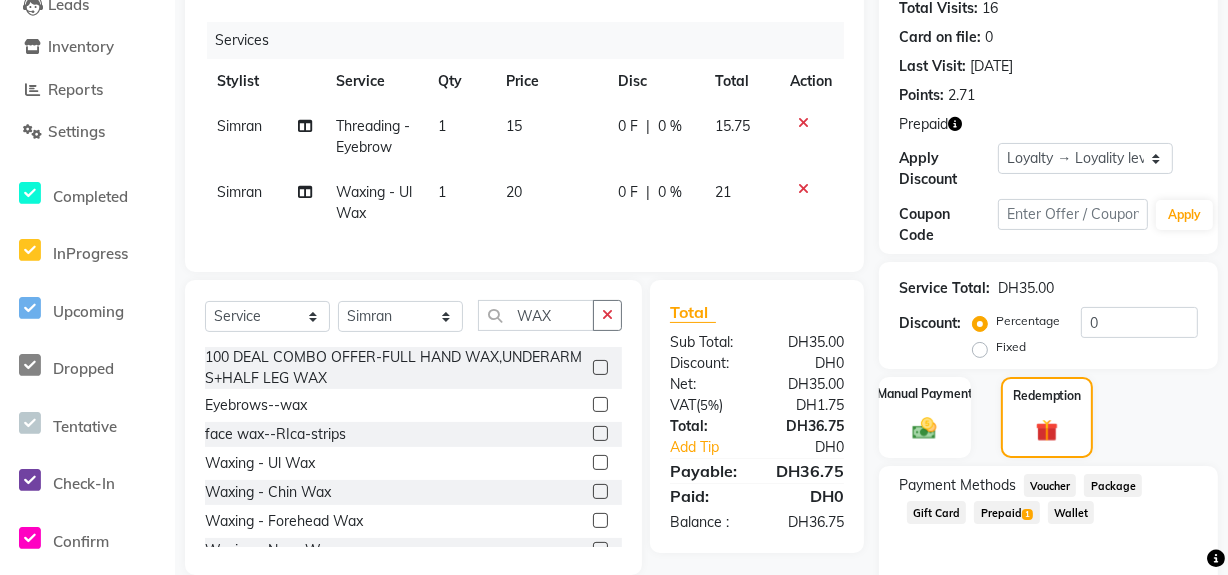 click on "Prepaid  1" 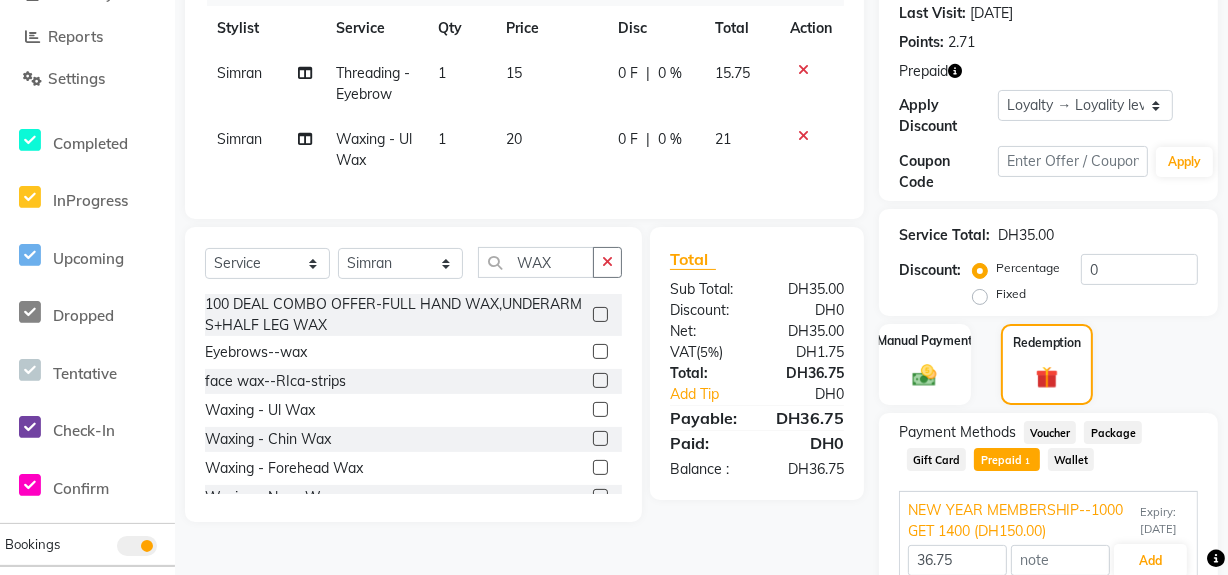 scroll, scrollTop: 370, scrollLeft: 0, axis: vertical 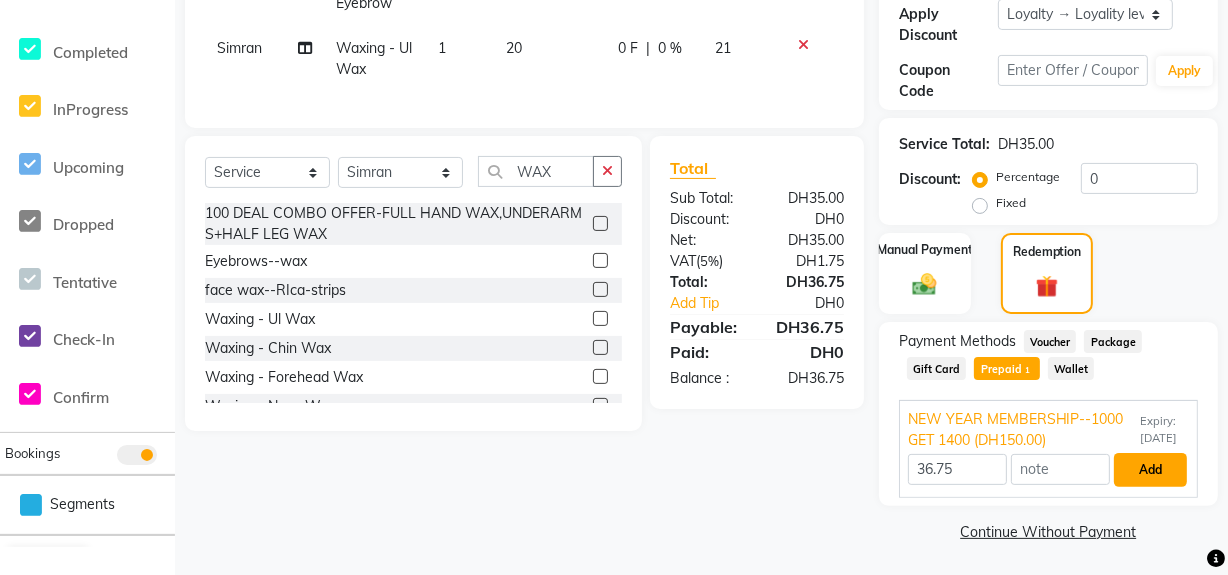 click on "Add" at bounding box center (1150, 470) 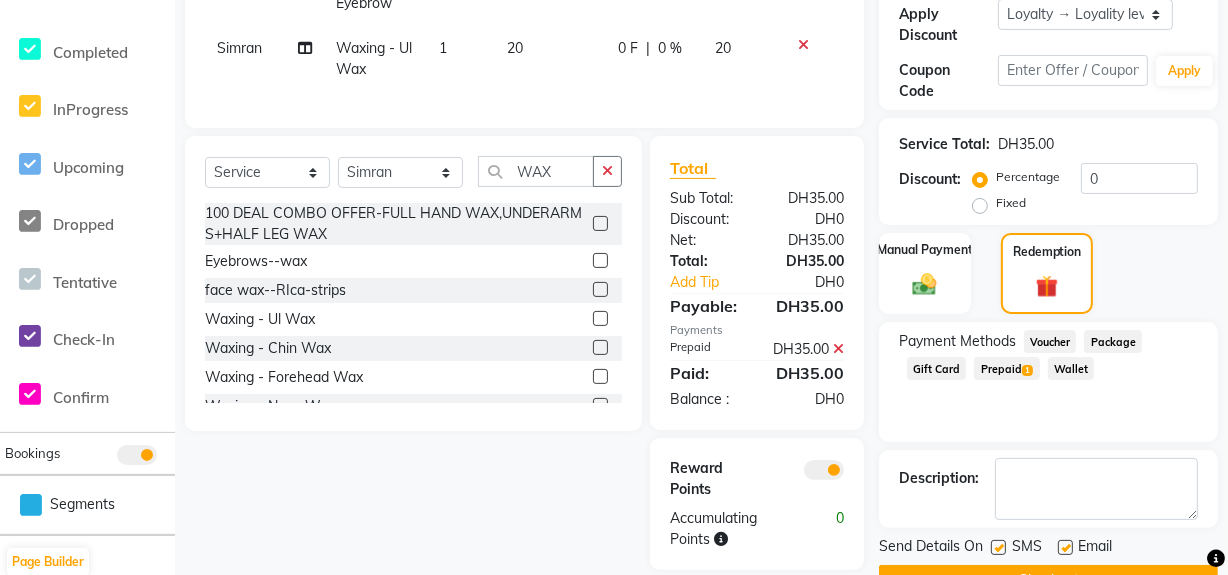 scroll, scrollTop: 429, scrollLeft: 0, axis: vertical 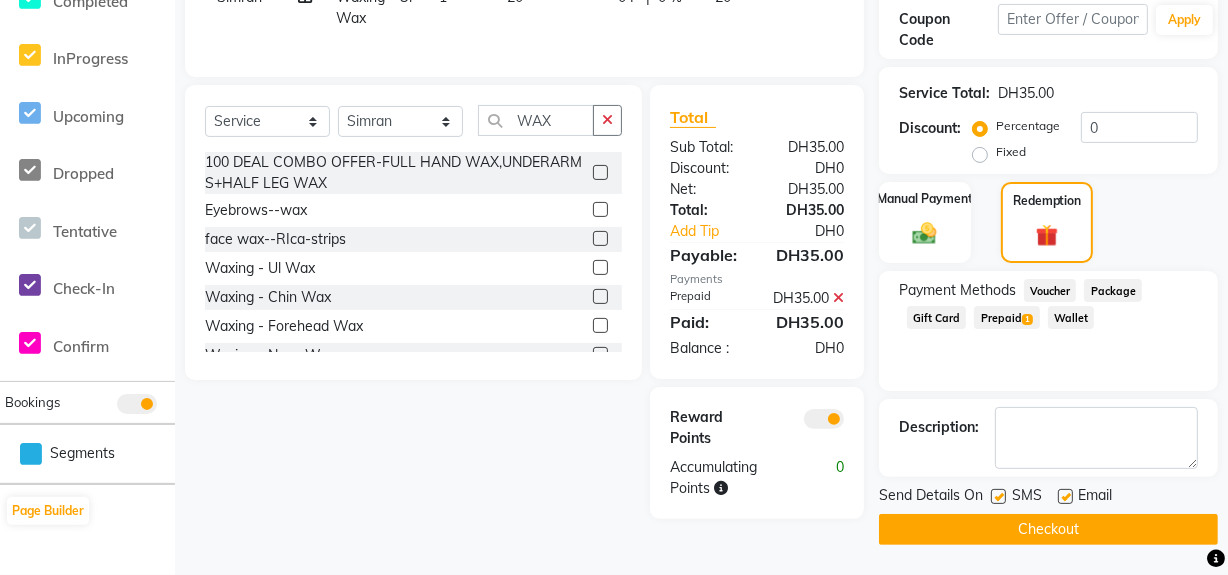 click on "Checkout" 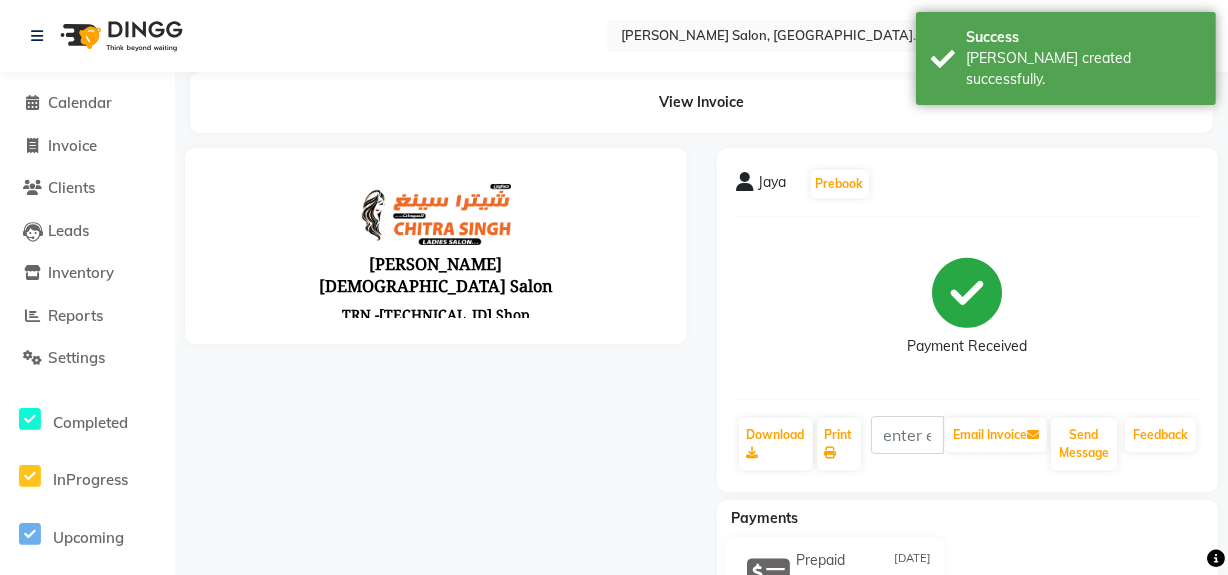 scroll, scrollTop: 0, scrollLeft: 0, axis: both 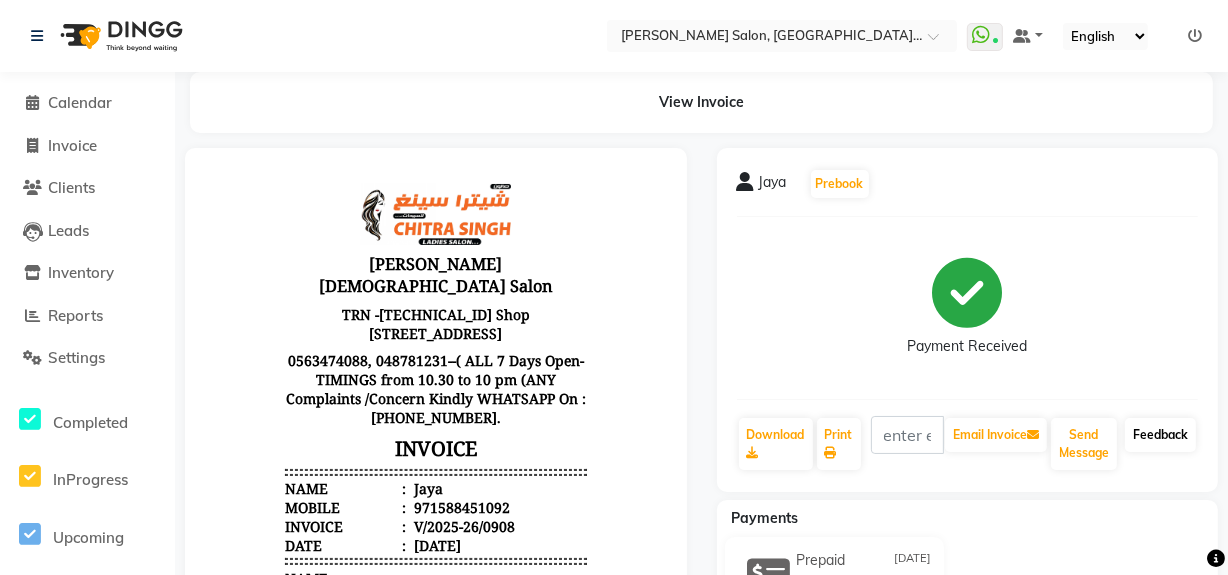 click on "Feedback" 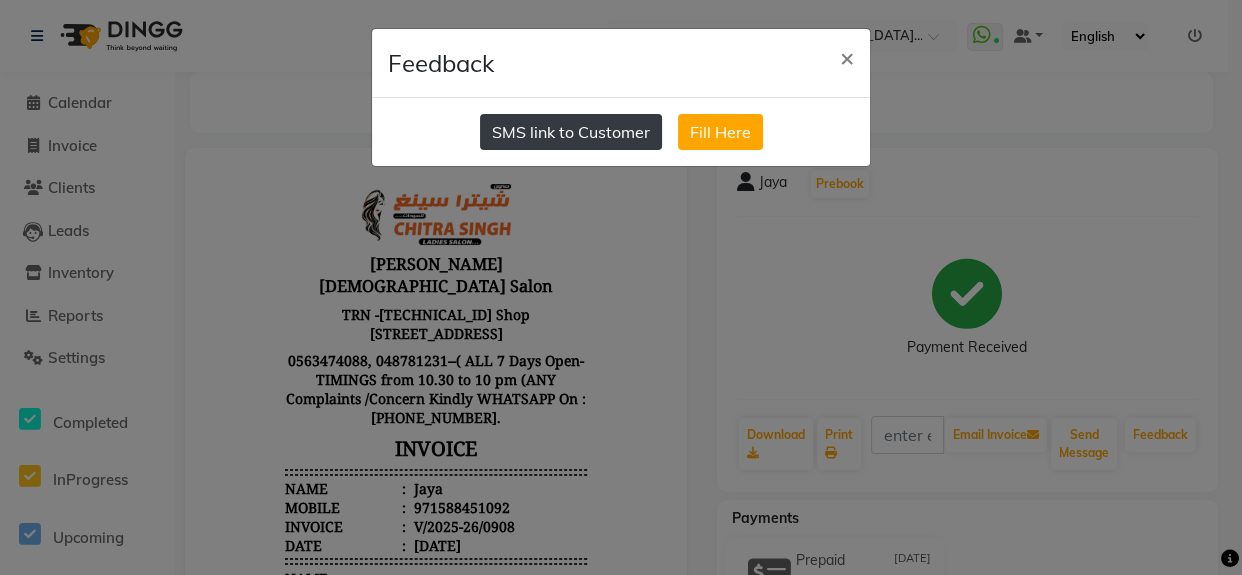 click on "SMS link to Customer" 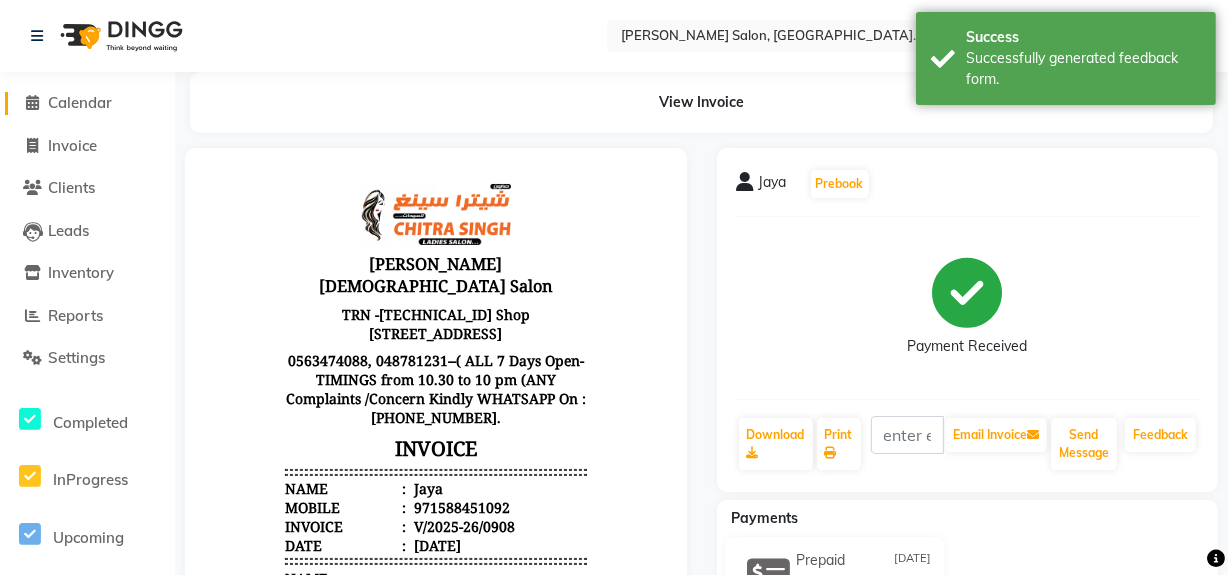 click on "Calendar" 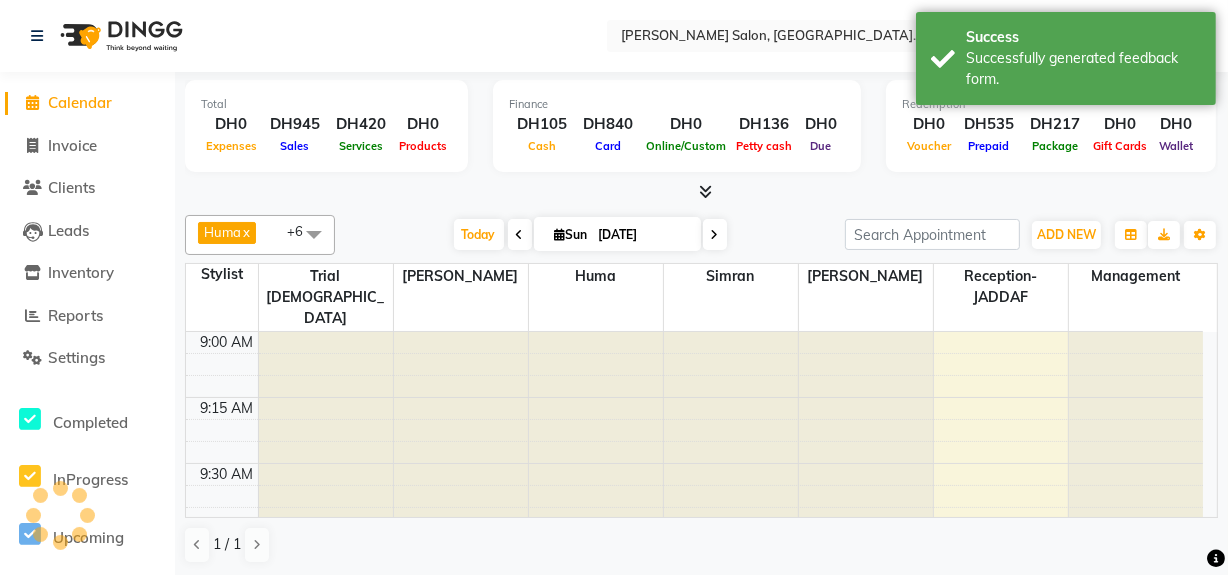 scroll, scrollTop: 0, scrollLeft: 0, axis: both 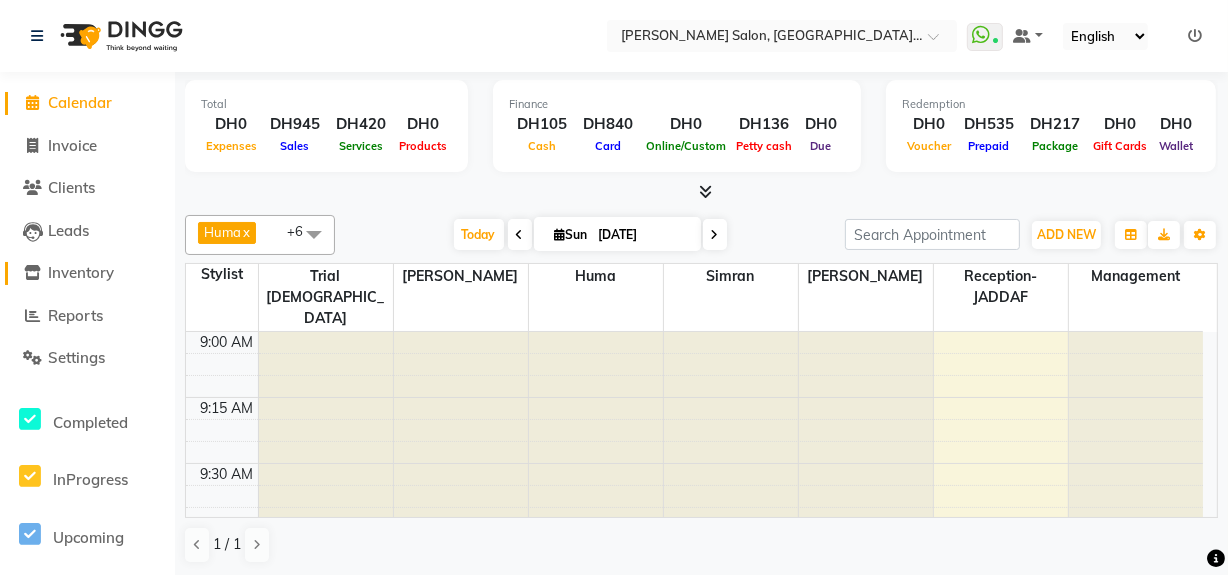 click on "Inventory" 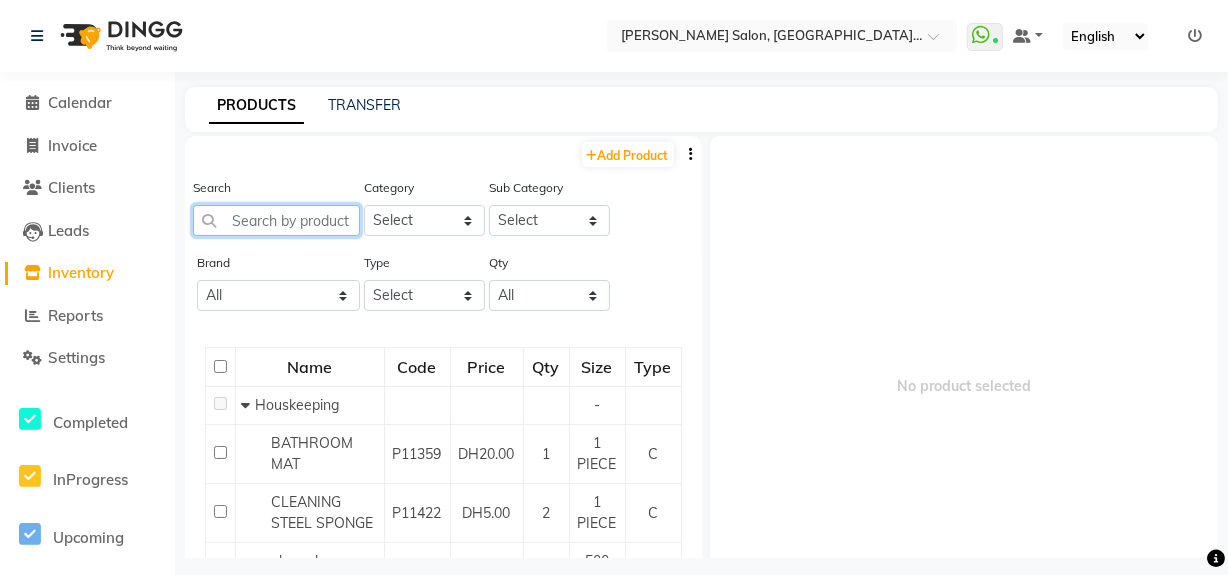 click 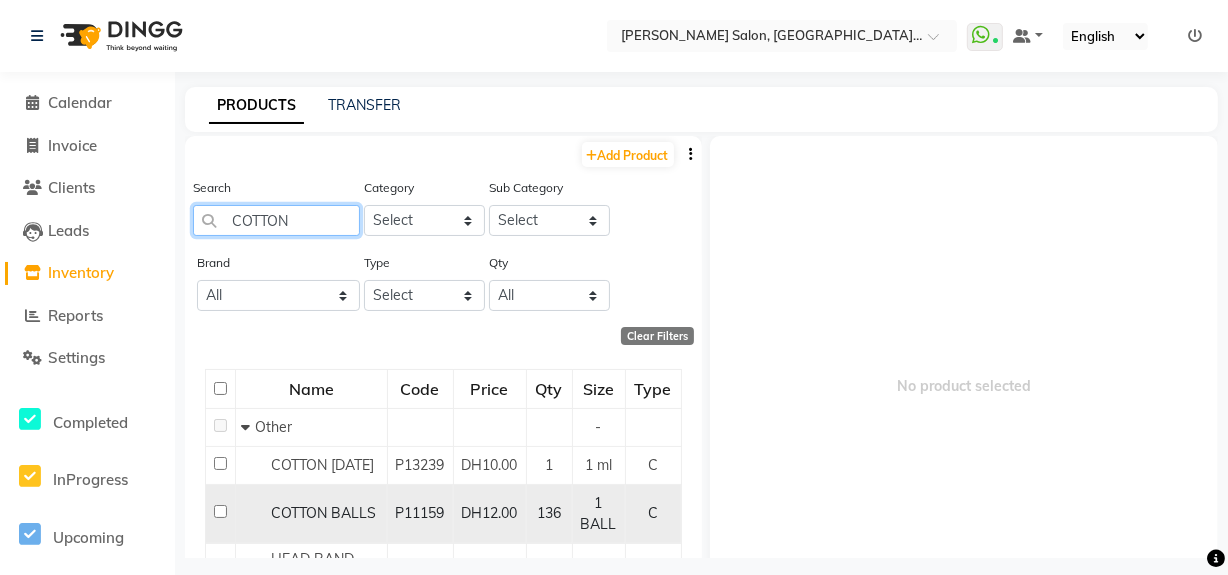 type on "COTTON" 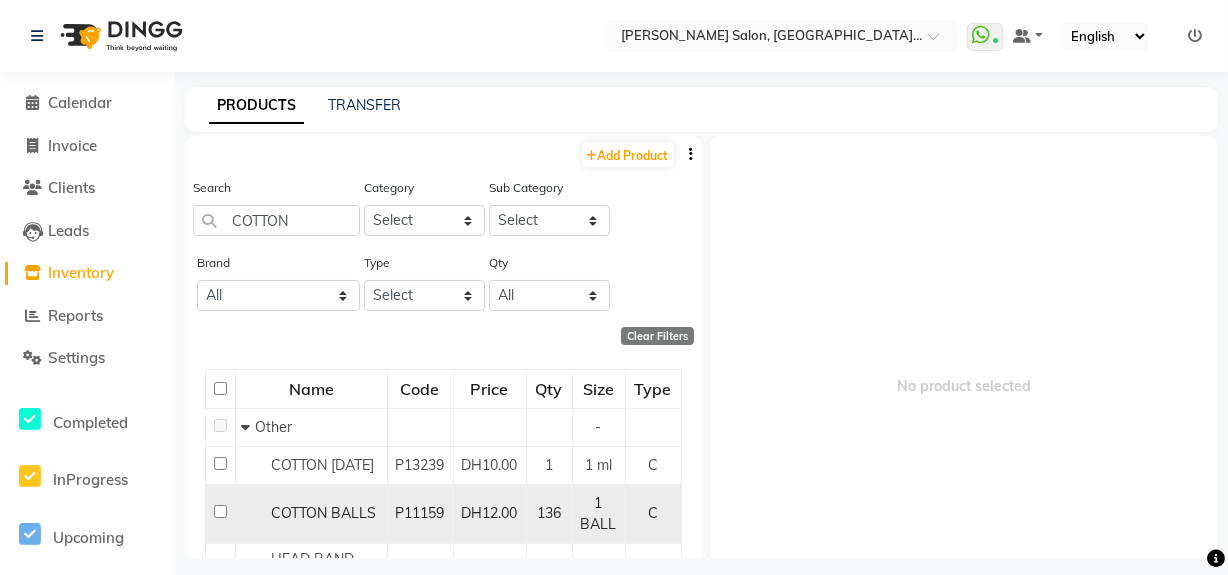click 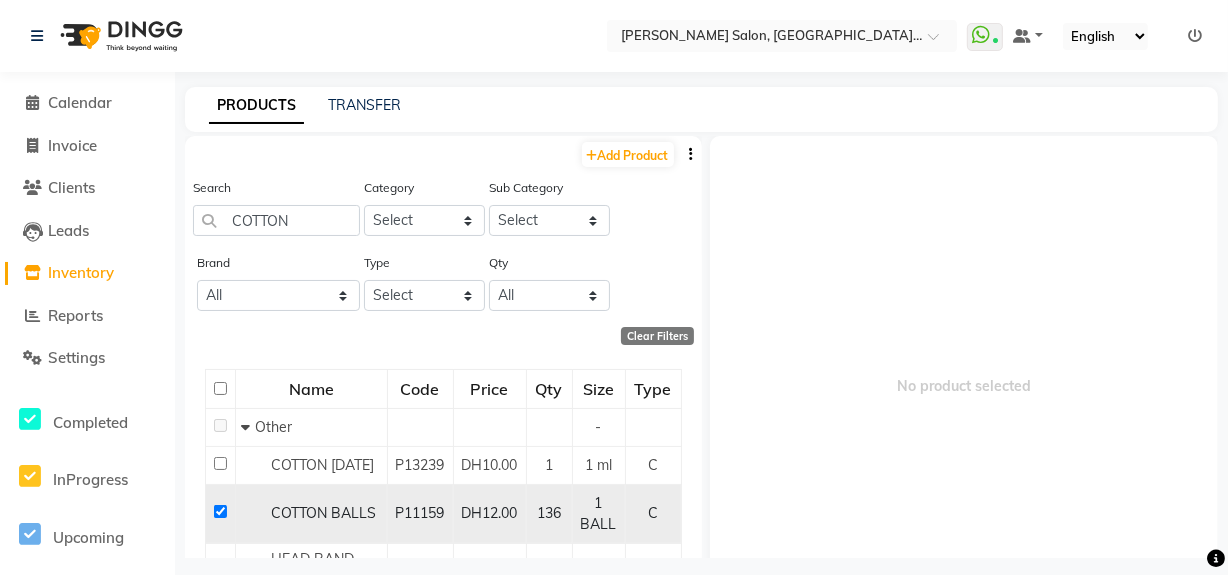 checkbox on "true" 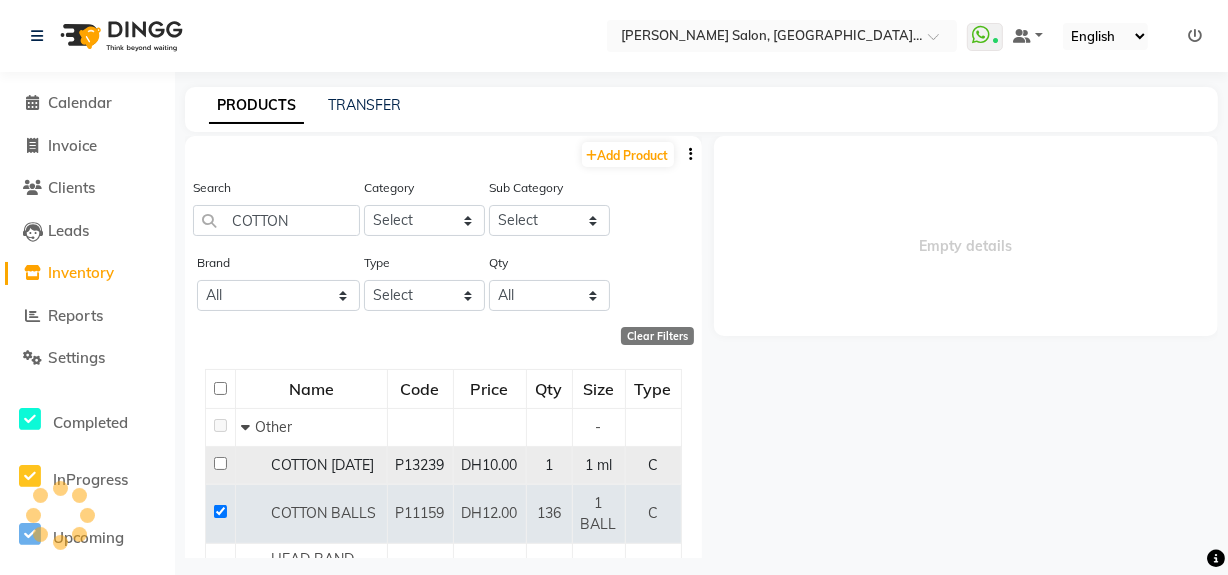 select 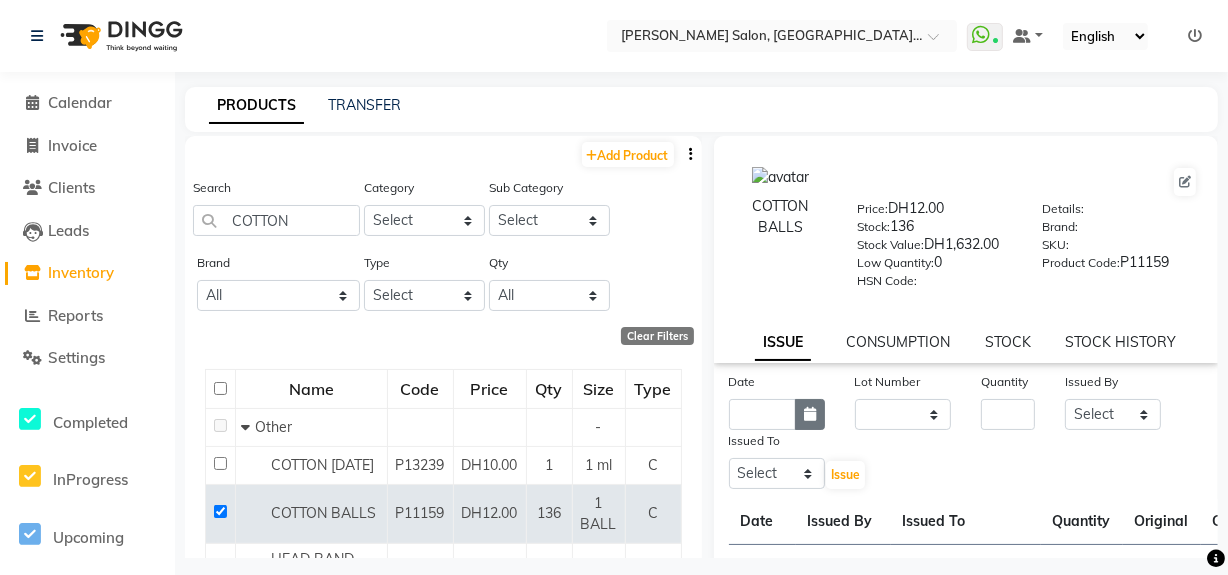 click 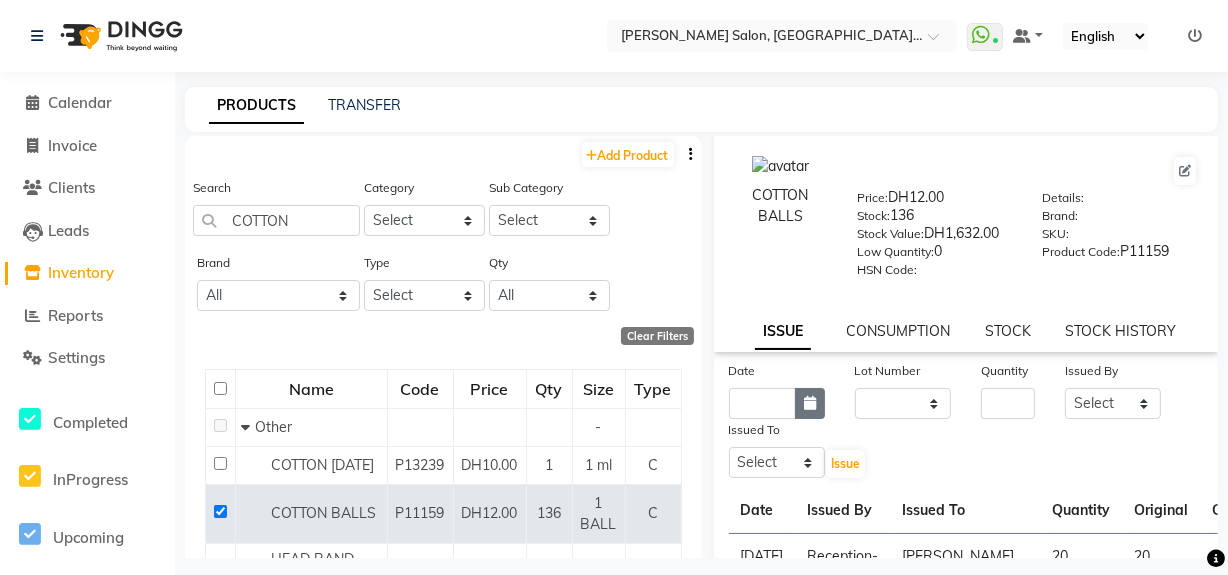select on "7" 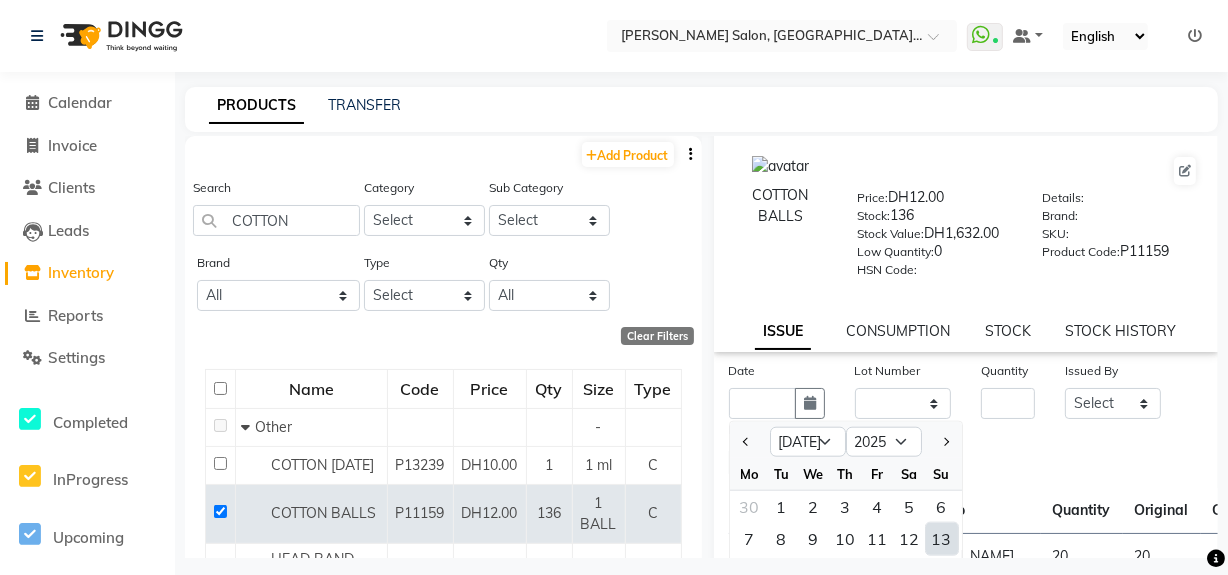click on "13" 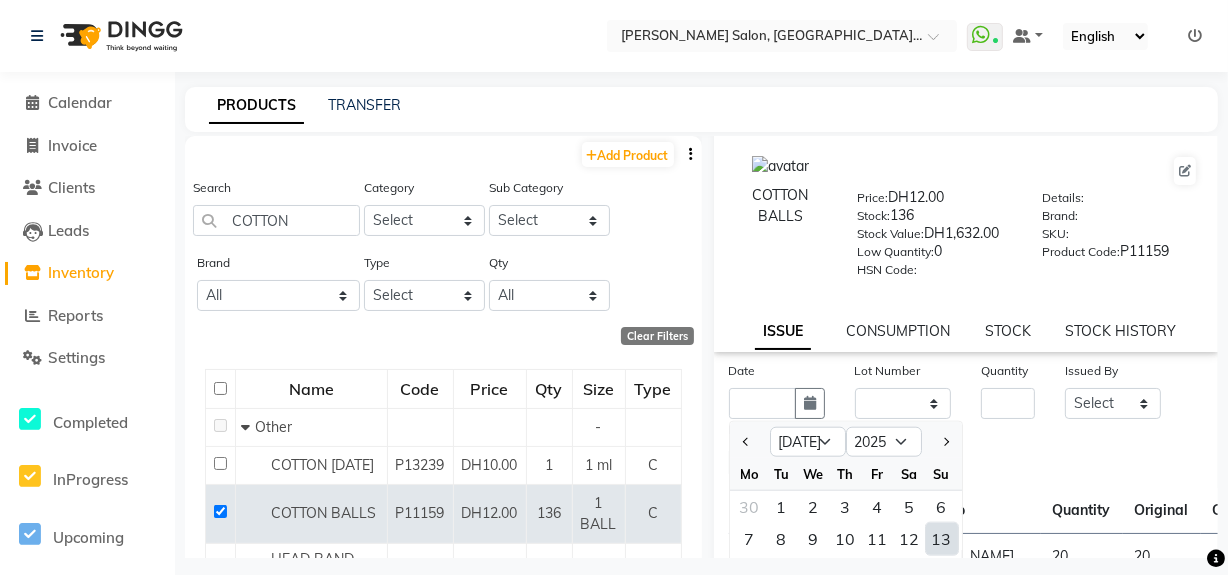 type on "[DATE]" 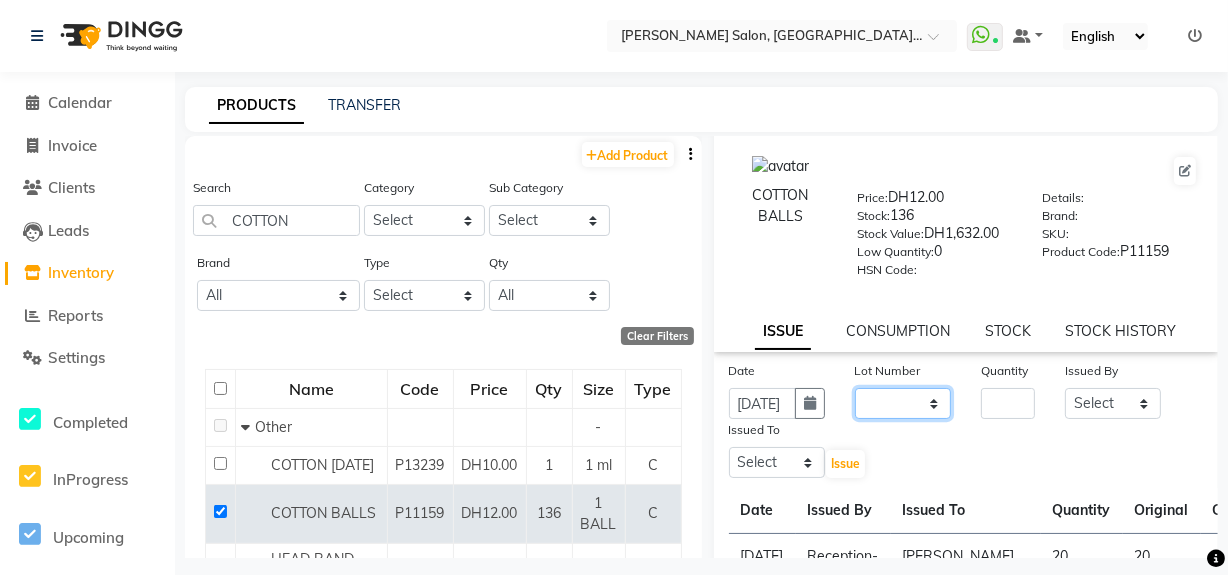 click on "None" 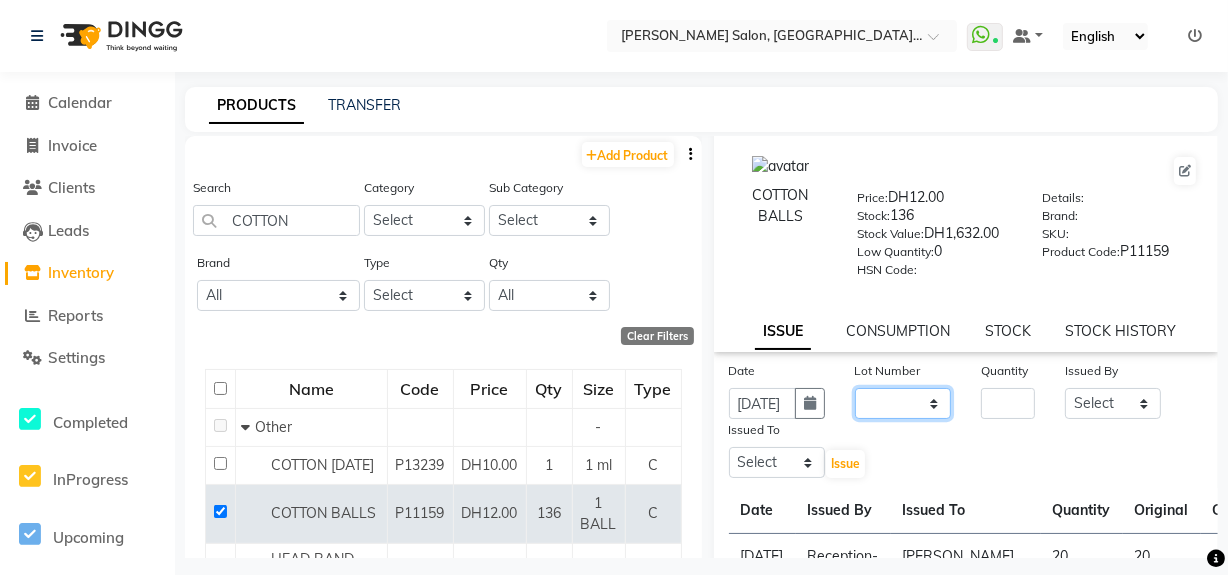 select on "0: null" 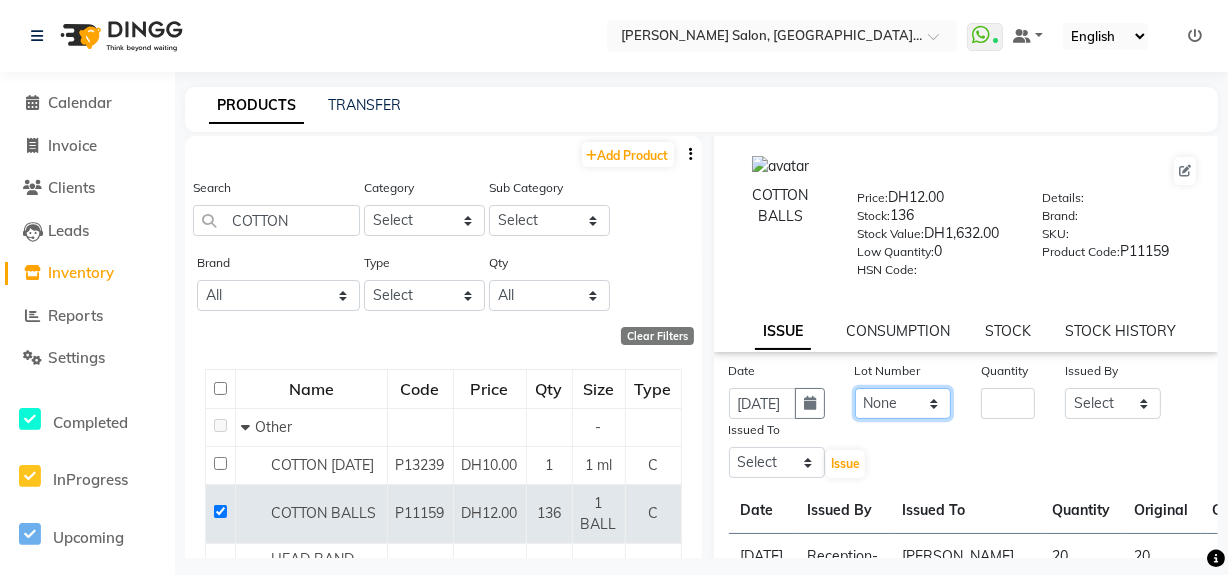 click on "None" 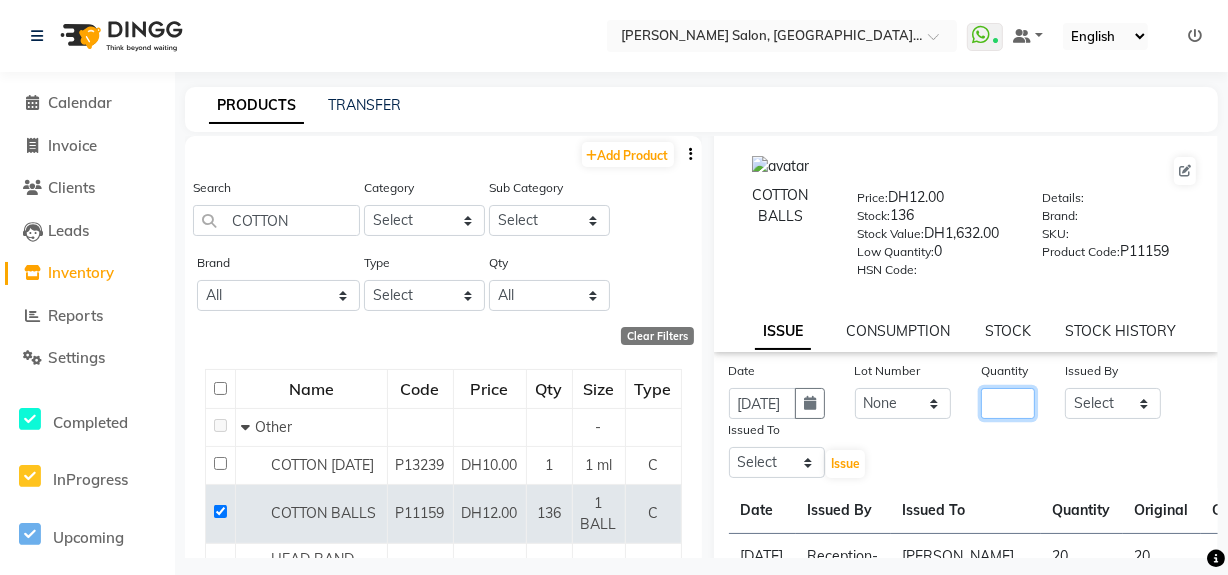 click 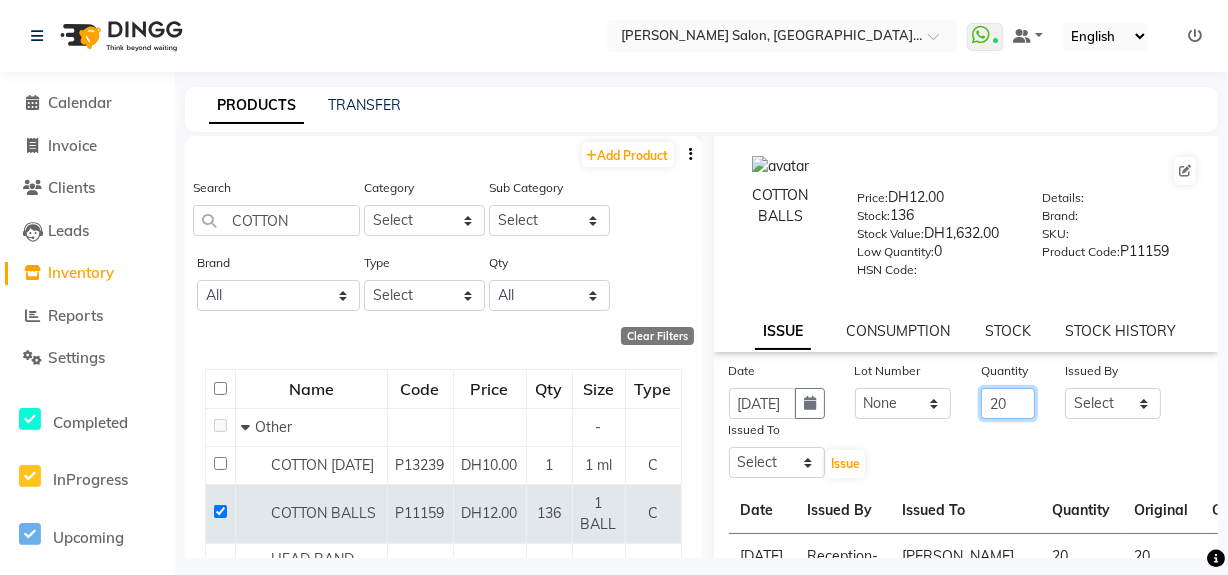 type on "20" 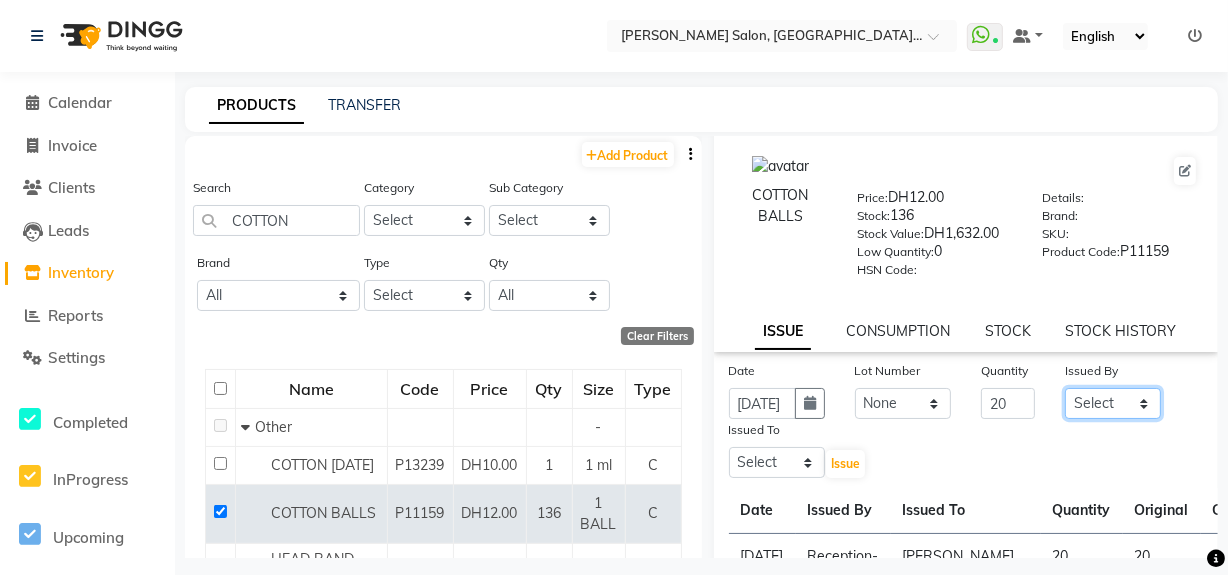 drag, startPoint x: 1137, startPoint y: 402, endPoint x: 1132, endPoint y: 391, distance: 12.083046 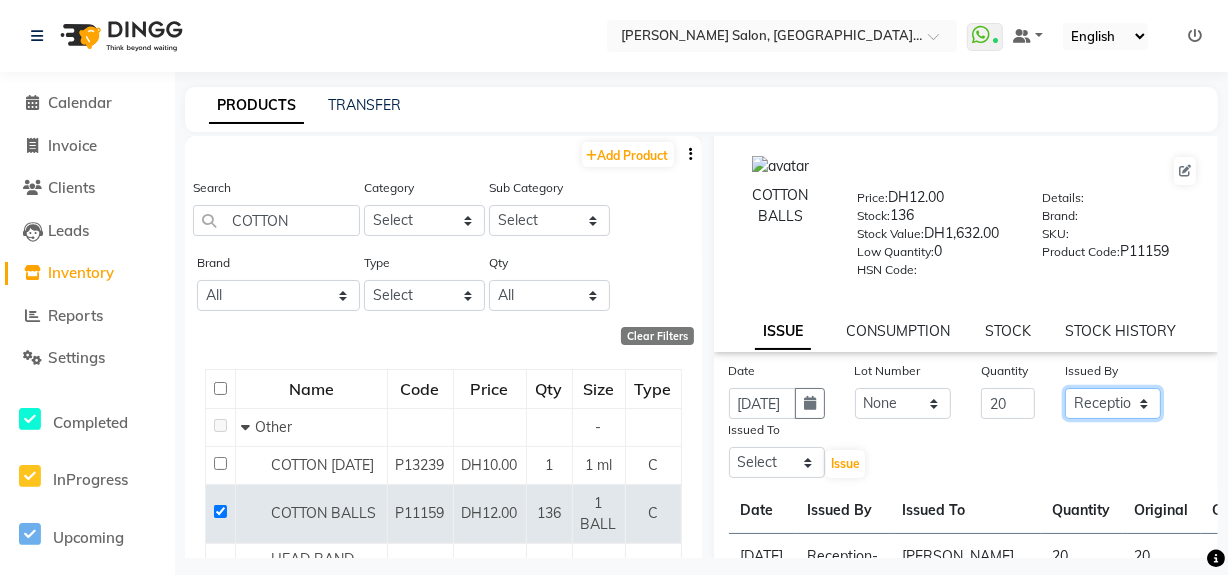 click on "Select Huma Leonita Management Reception-JADDAF [PERSON_NAME] [PERSON_NAME] trial [DEMOGRAPHIC_DATA]" 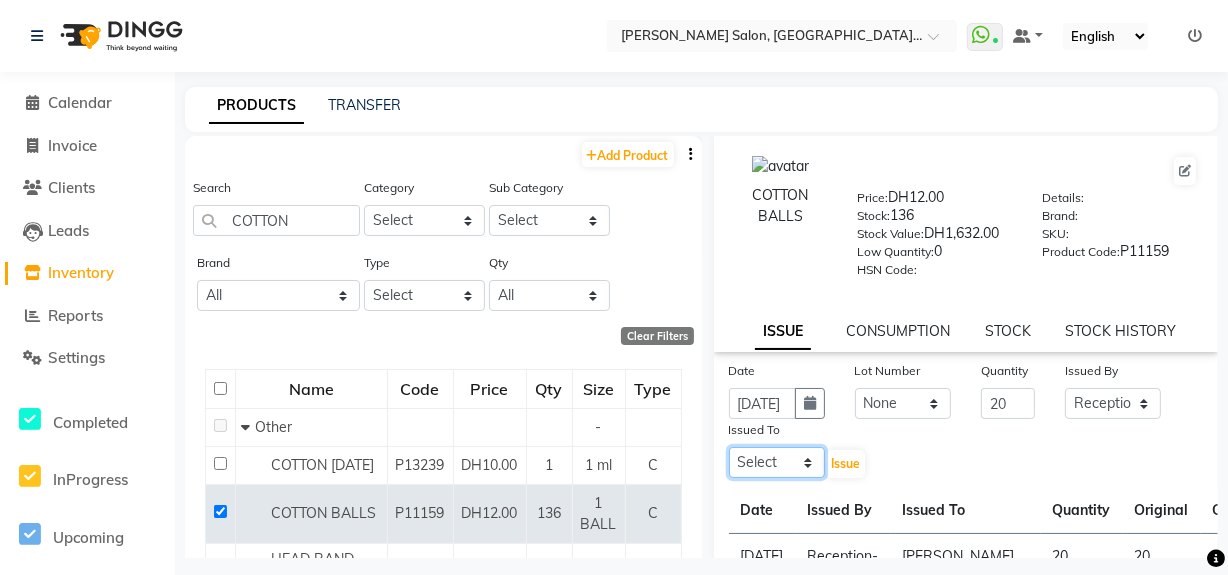click on "Select Huma Leonita Management Reception-JADDAF [PERSON_NAME] [PERSON_NAME] trial [DEMOGRAPHIC_DATA]" 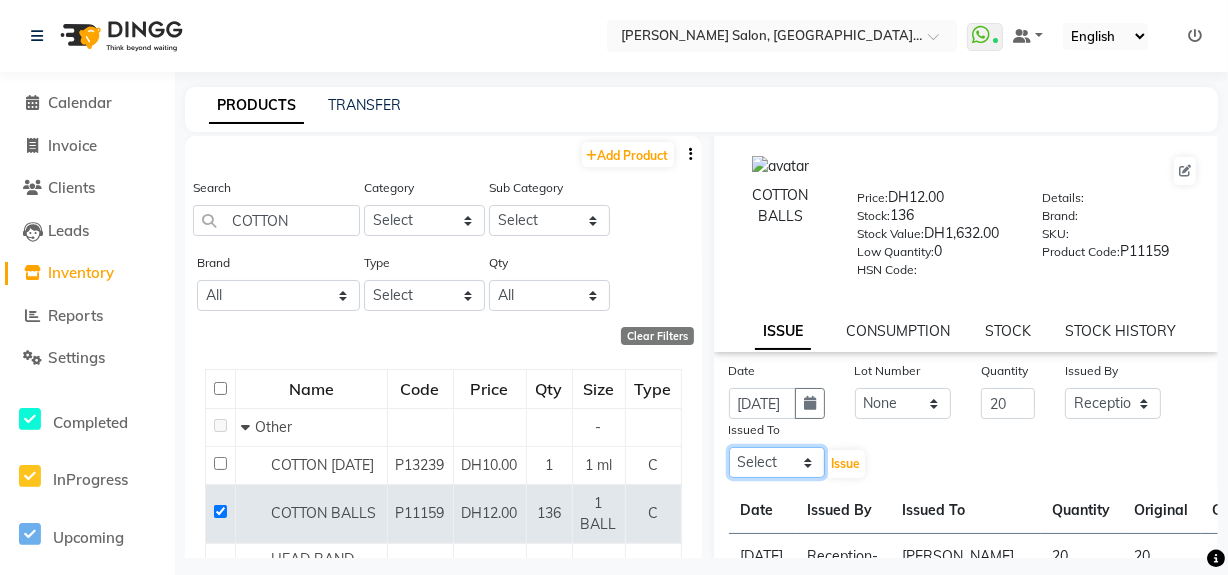 select on "68950" 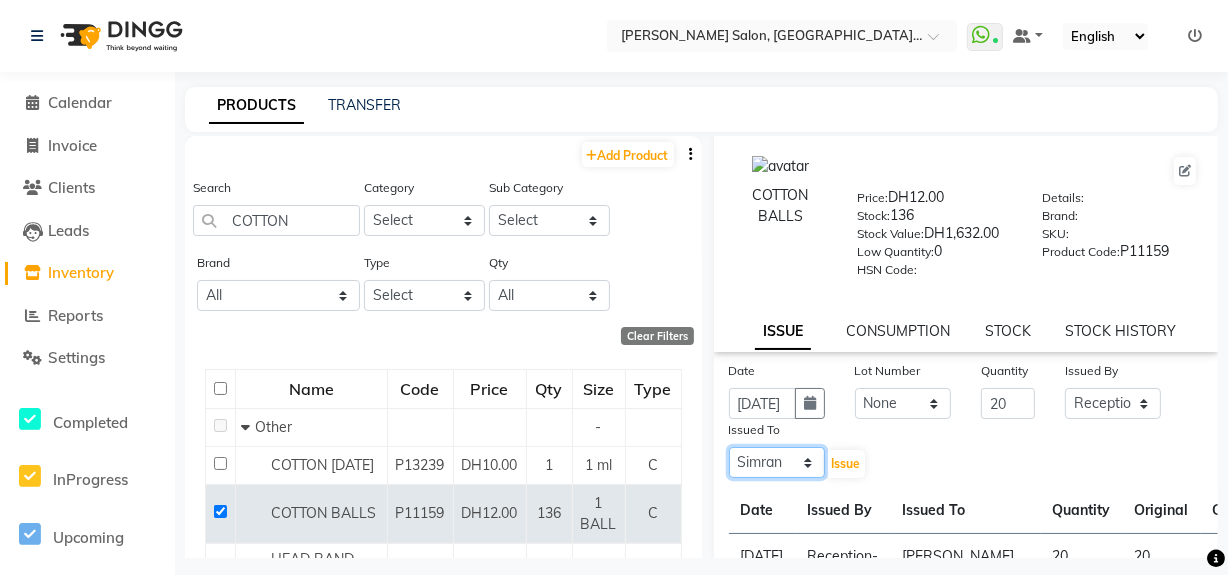click on "Select Huma Leonita Management Reception-JADDAF [PERSON_NAME] [PERSON_NAME] trial [DEMOGRAPHIC_DATA]" 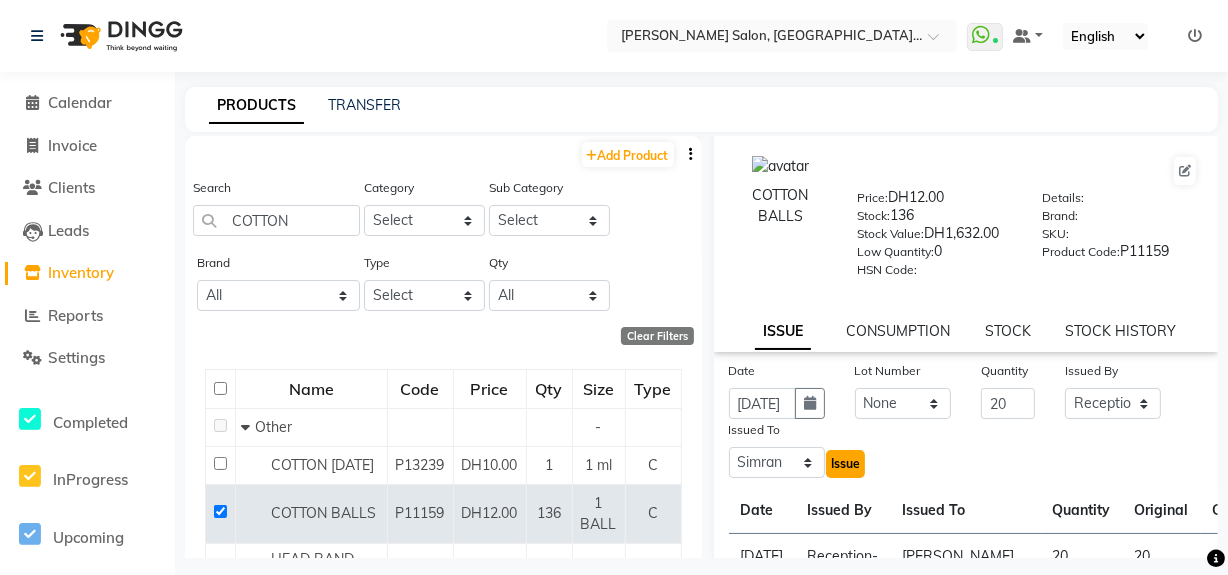 click on "Issue" 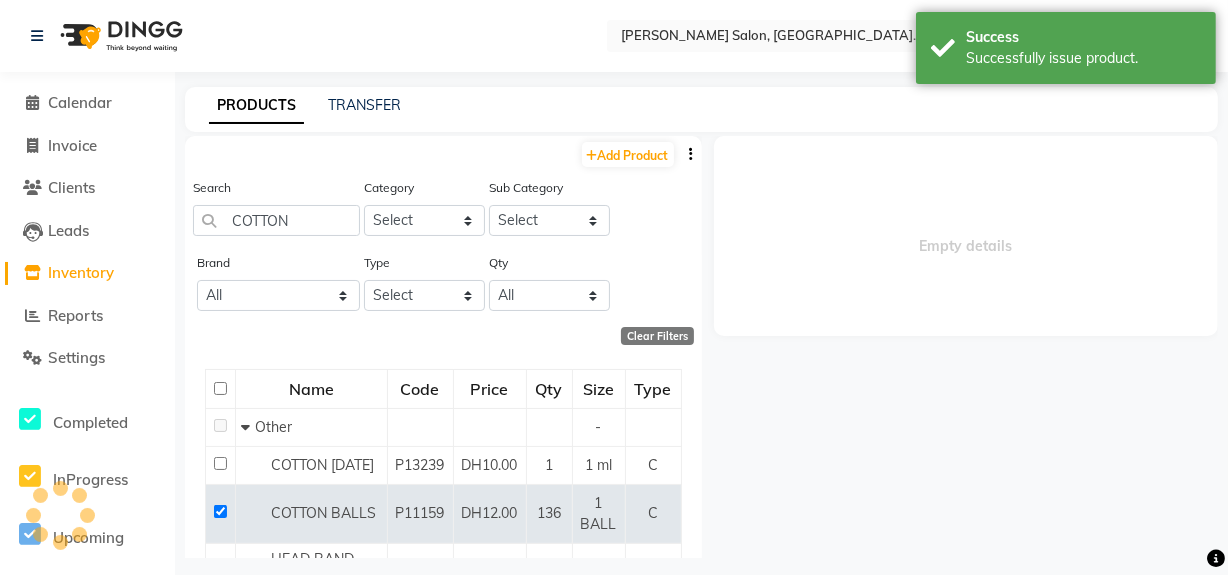 scroll, scrollTop: 0, scrollLeft: 0, axis: both 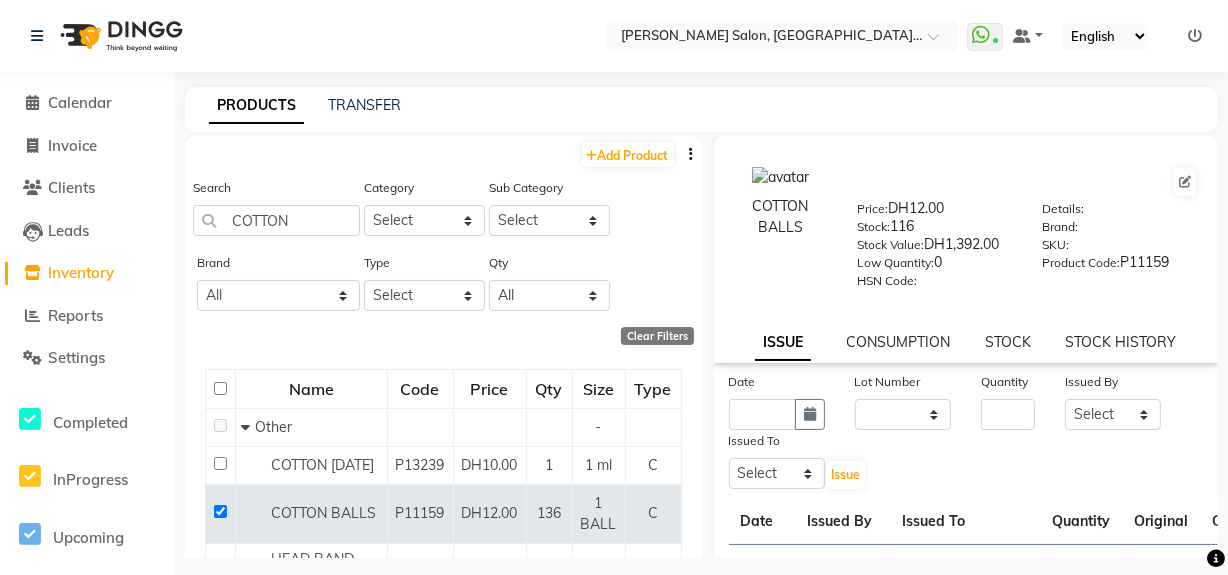 click on "Inventory" 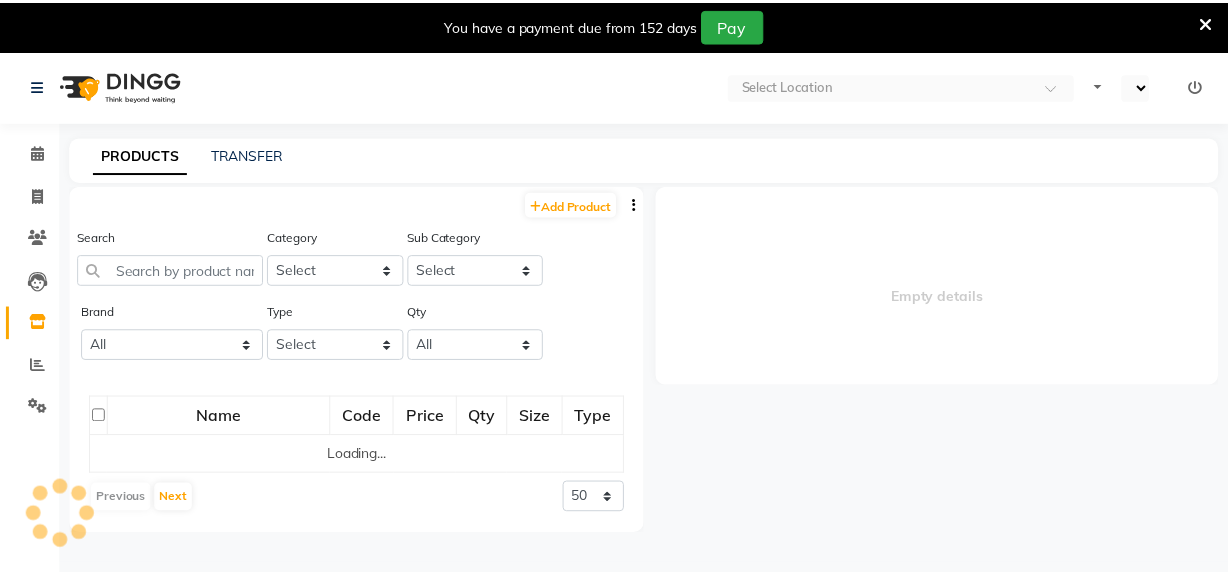 scroll, scrollTop: 0, scrollLeft: 0, axis: both 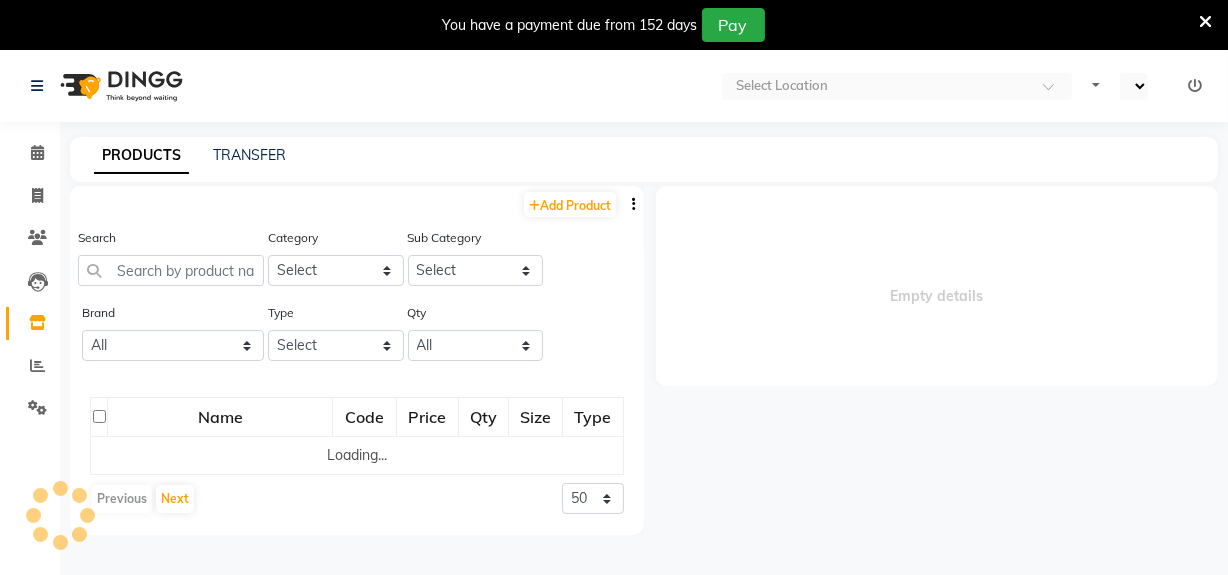 select on "en" 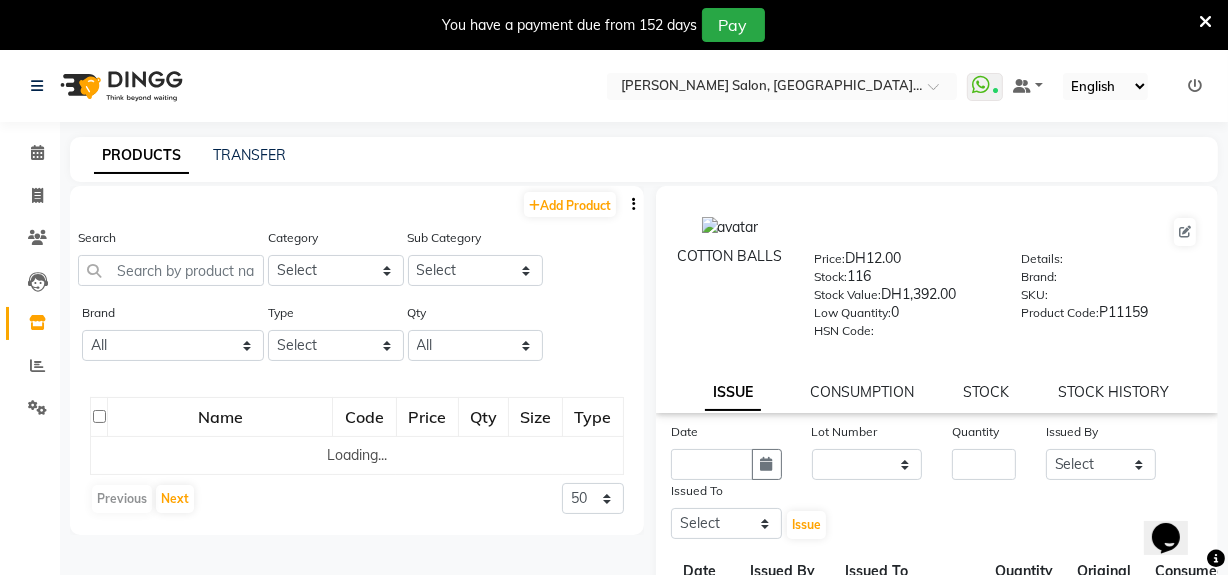 scroll, scrollTop: 0, scrollLeft: 0, axis: both 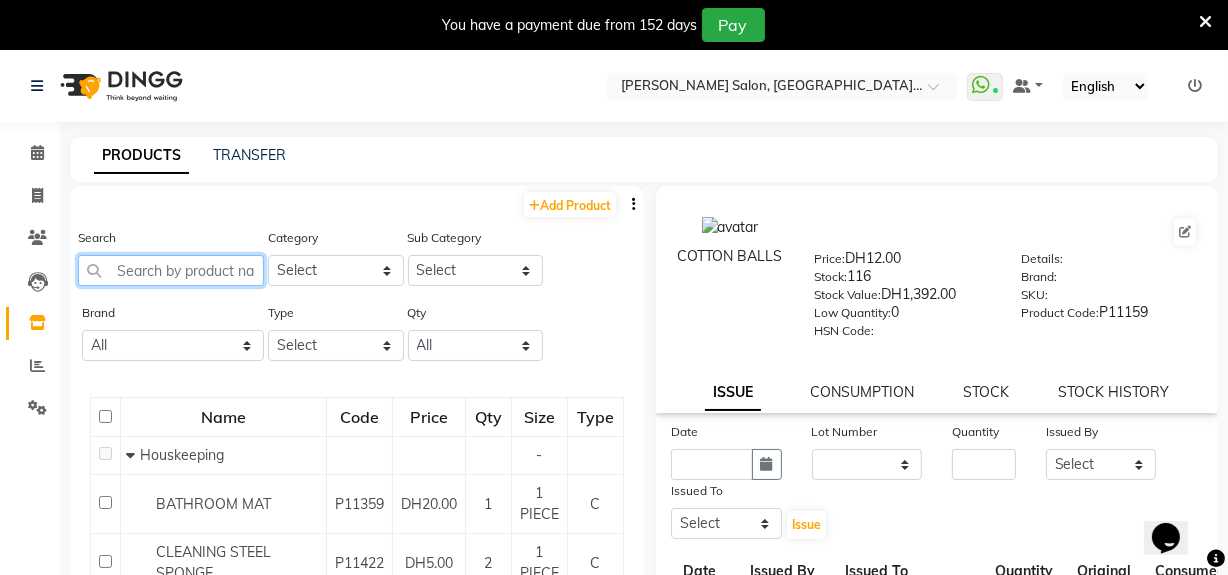 click 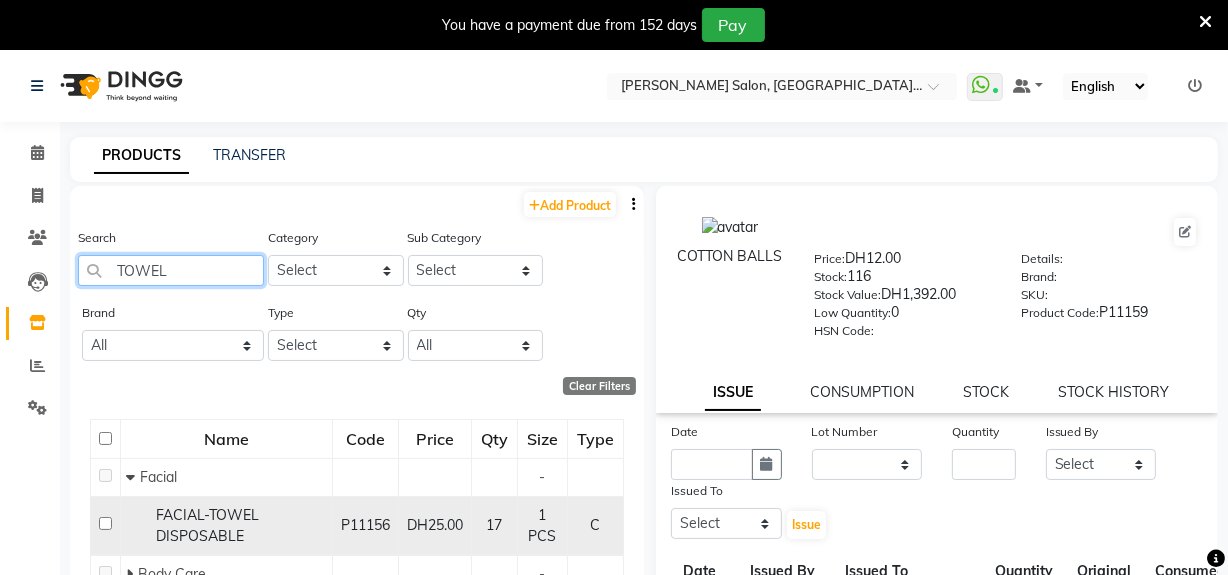 type on "TOWEL" 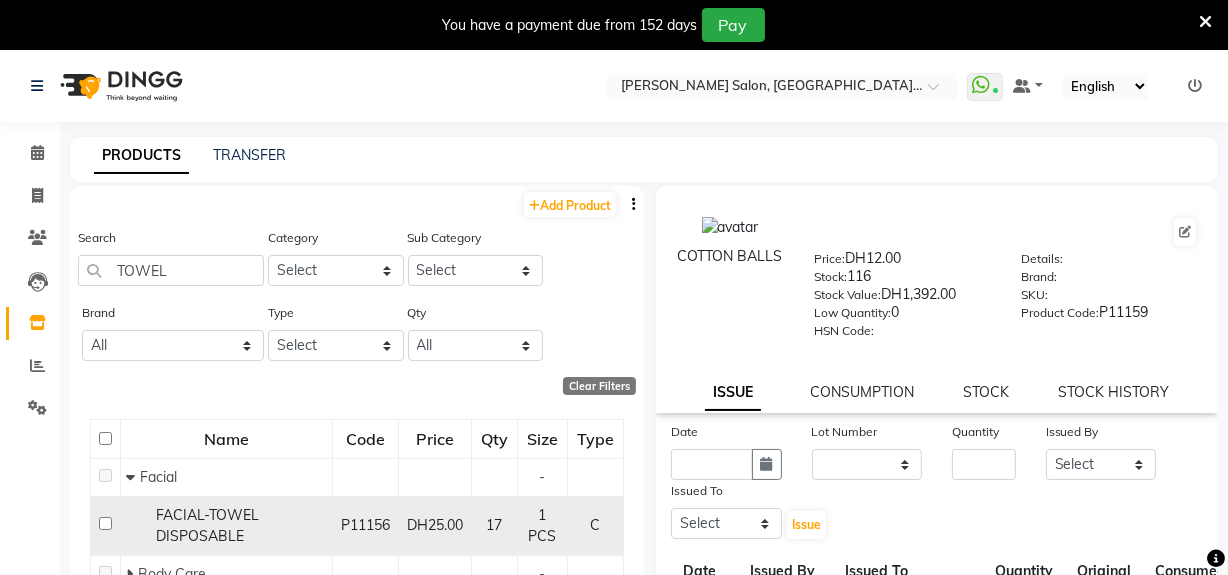 click 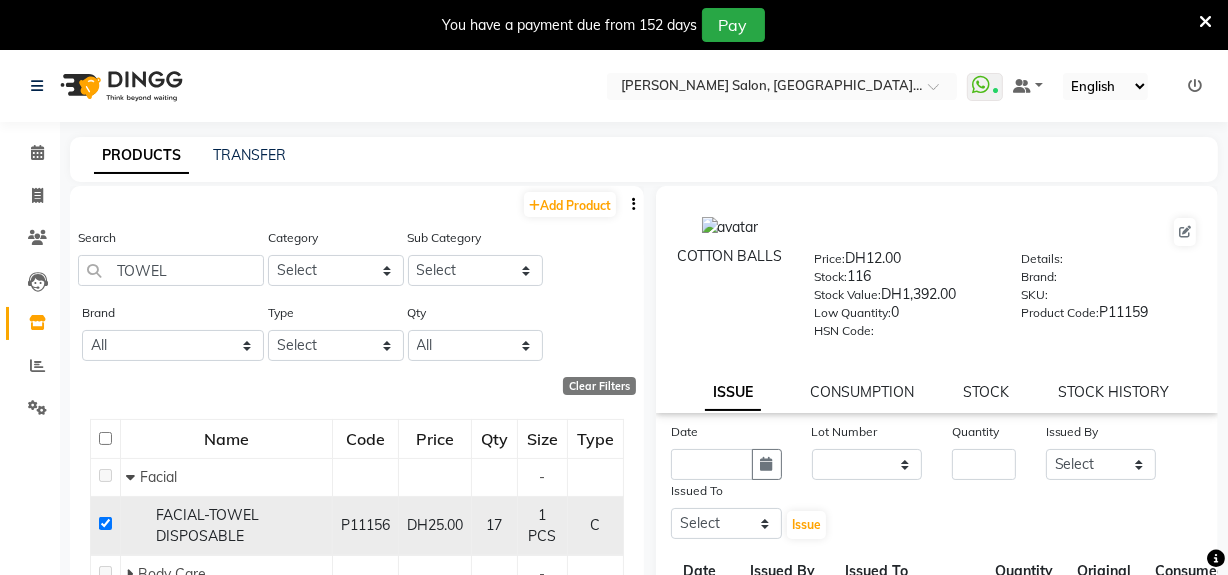 checkbox on "true" 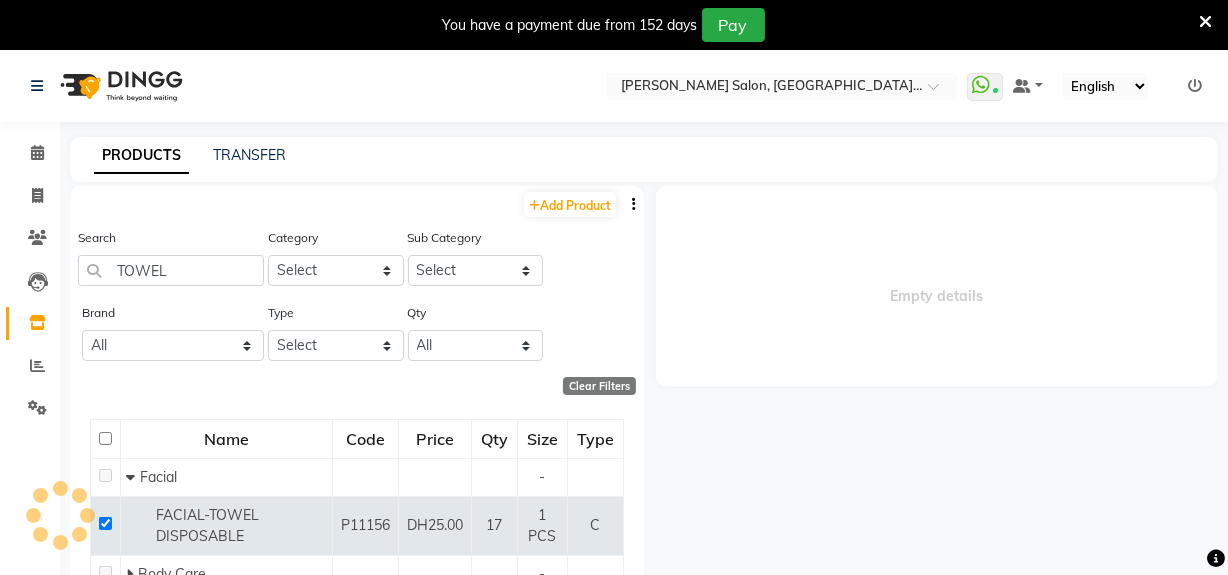 select 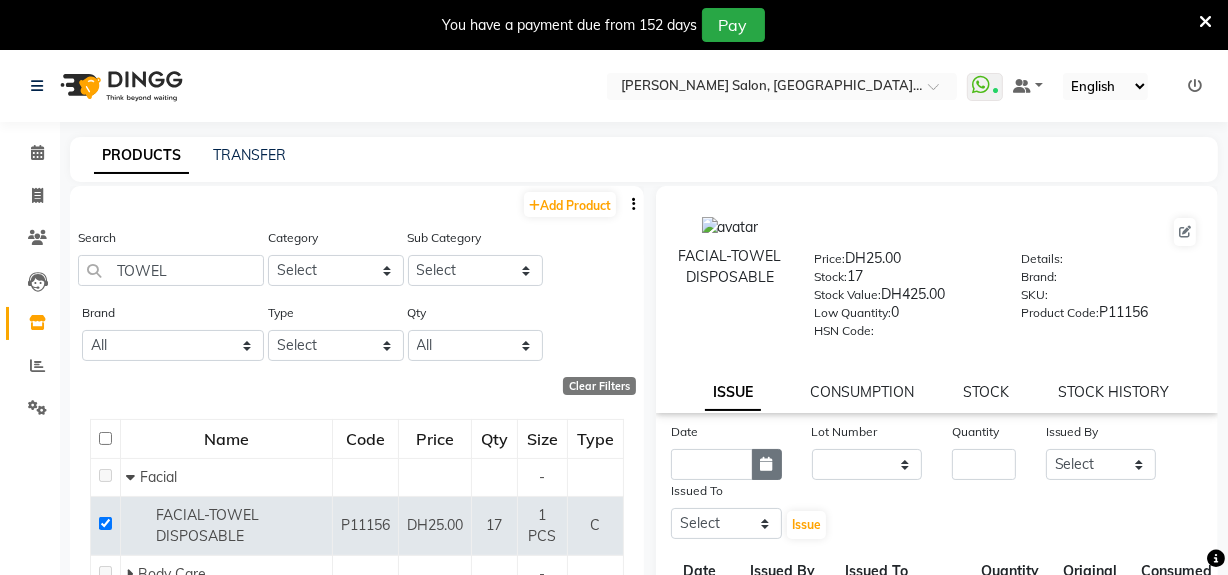 click 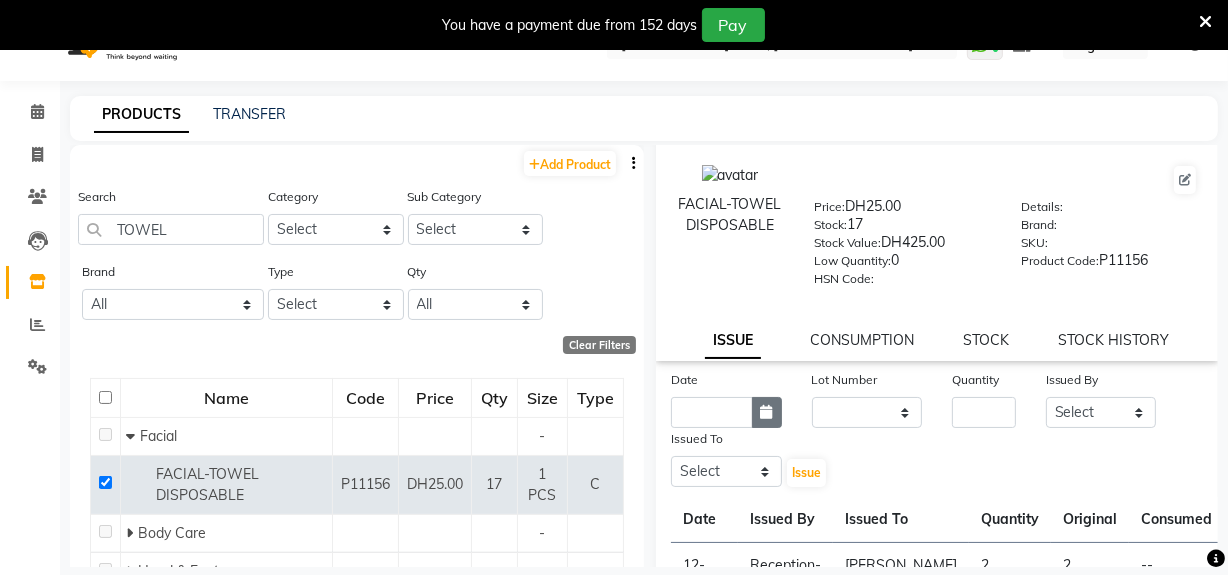 select on "7" 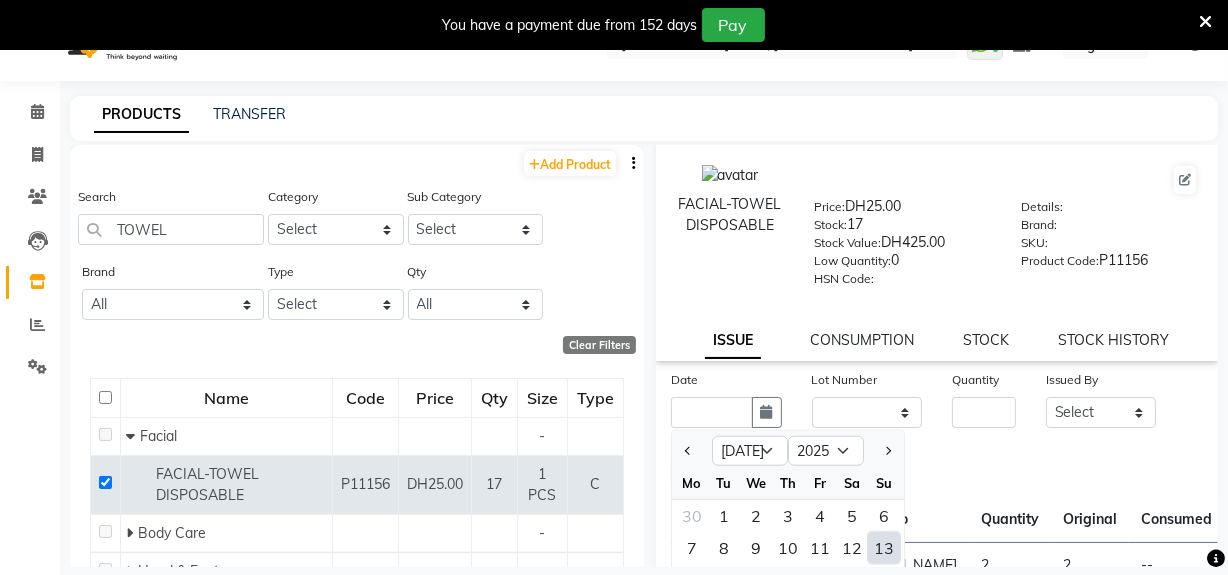scroll, scrollTop: 62, scrollLeft: 0, axis: vertical 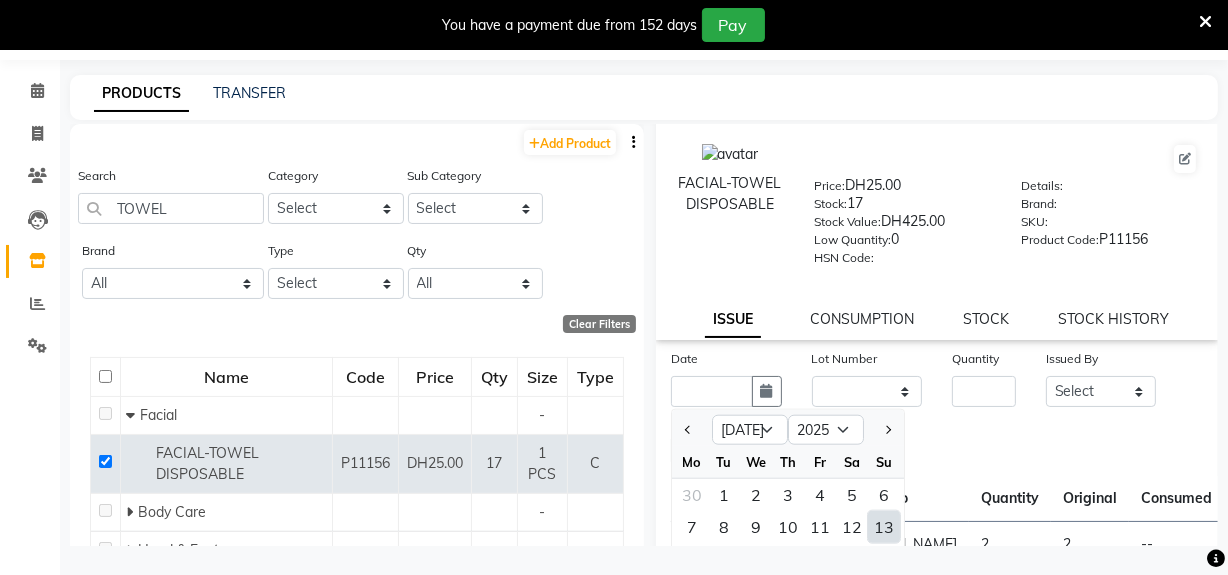drag, startPoint x: 883, startPoint y: 529, endPoint x: 900, endPoint y: 465, distance: 66.21933 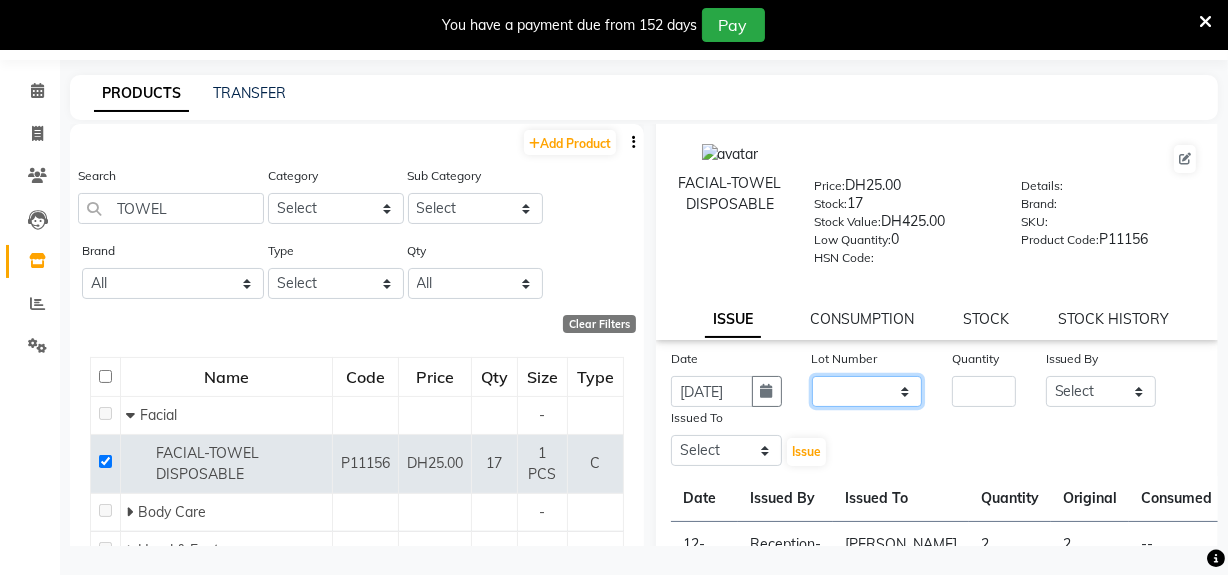 drag, startPoint x: 904, startPoint y: 388, endPoint x: 904, endPoint y: 408, distance: 20 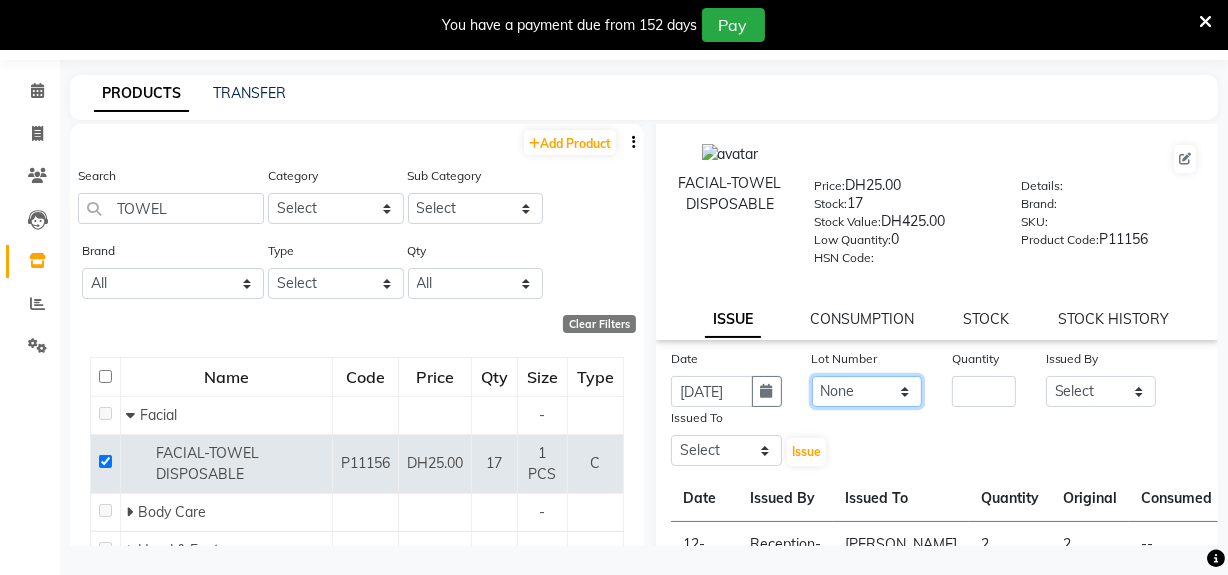 click on "None" 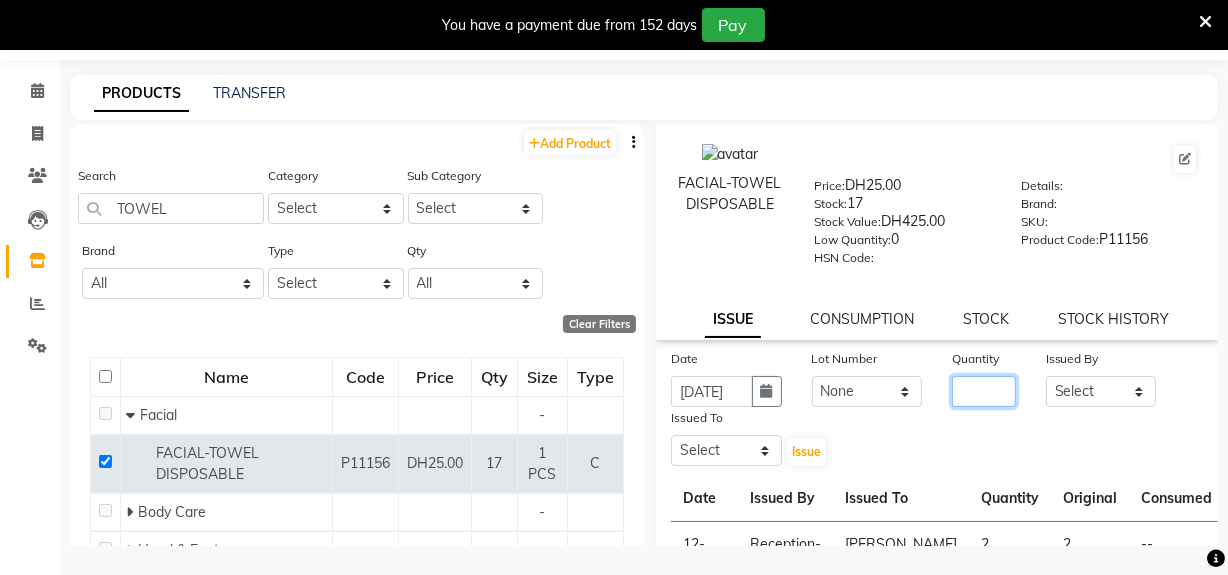 click 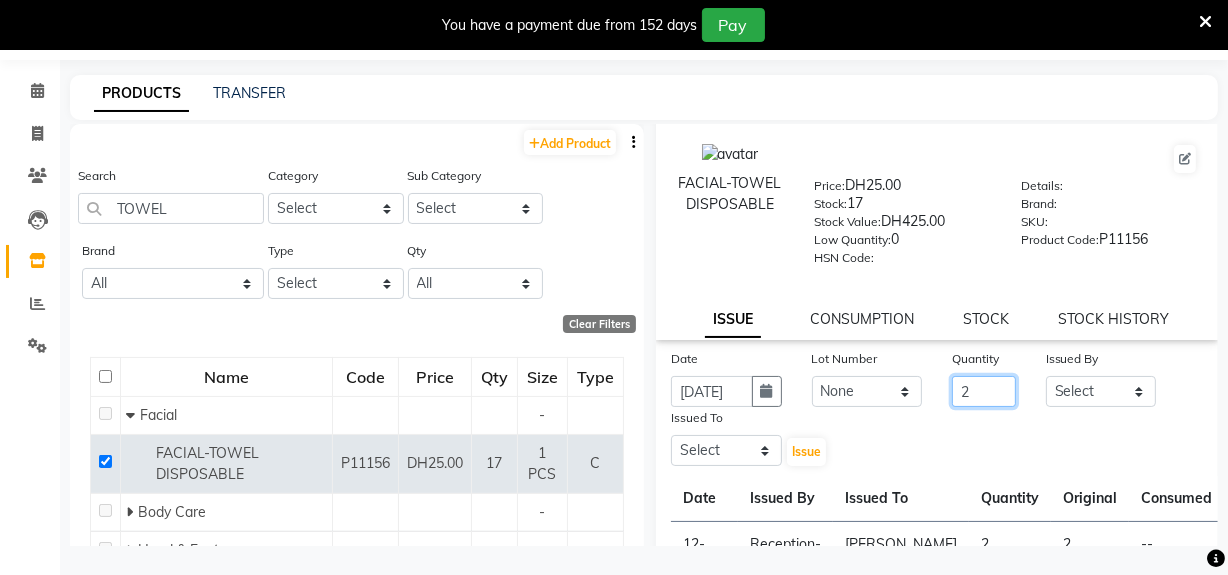 type on "2" 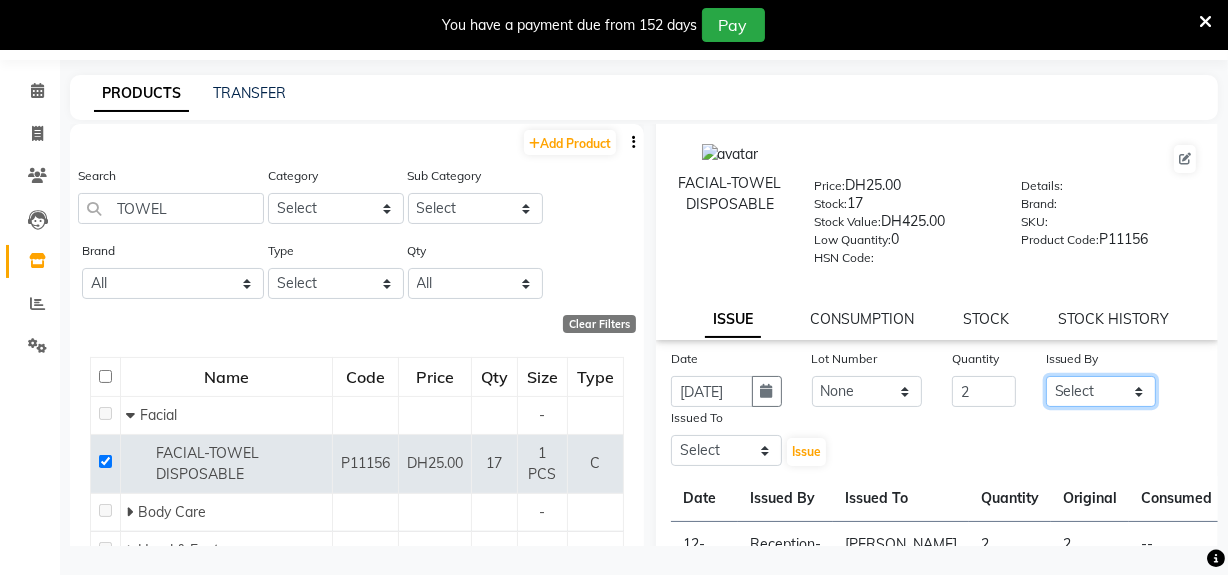 drag, startPoint x: 1135, startPoint y: 391, endPoint x: 1135, endPoint y: 380, distance: 11 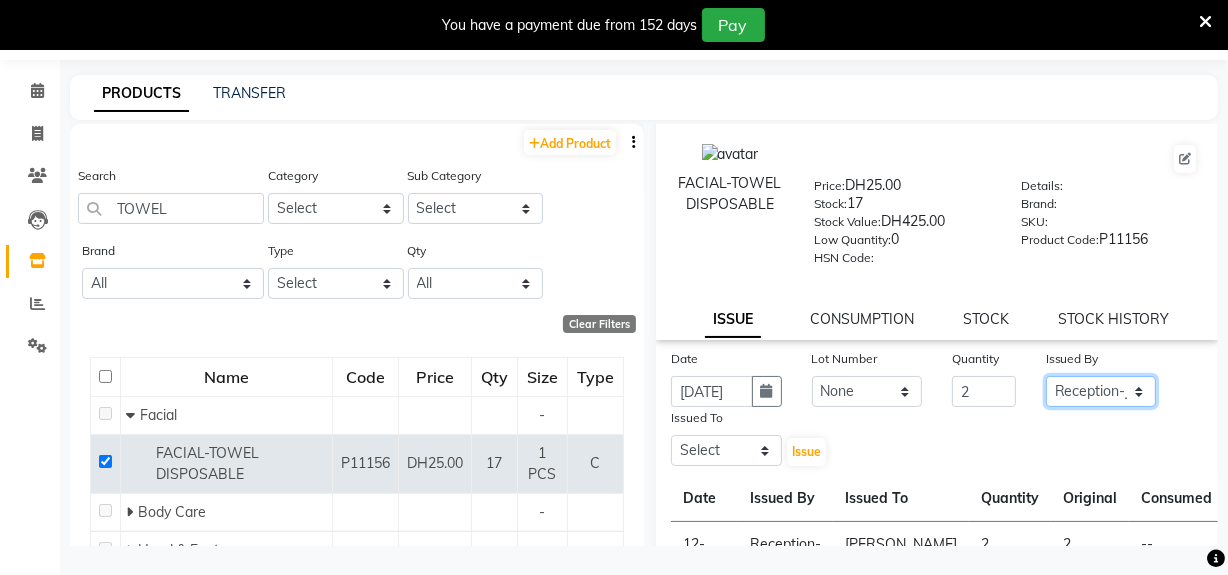 click on "Select Huma Leonita Management Reception-JADDAF [PERSON_NAME] [PERSON_NAME] trial [DEMOGRAPHIC_DATA]" 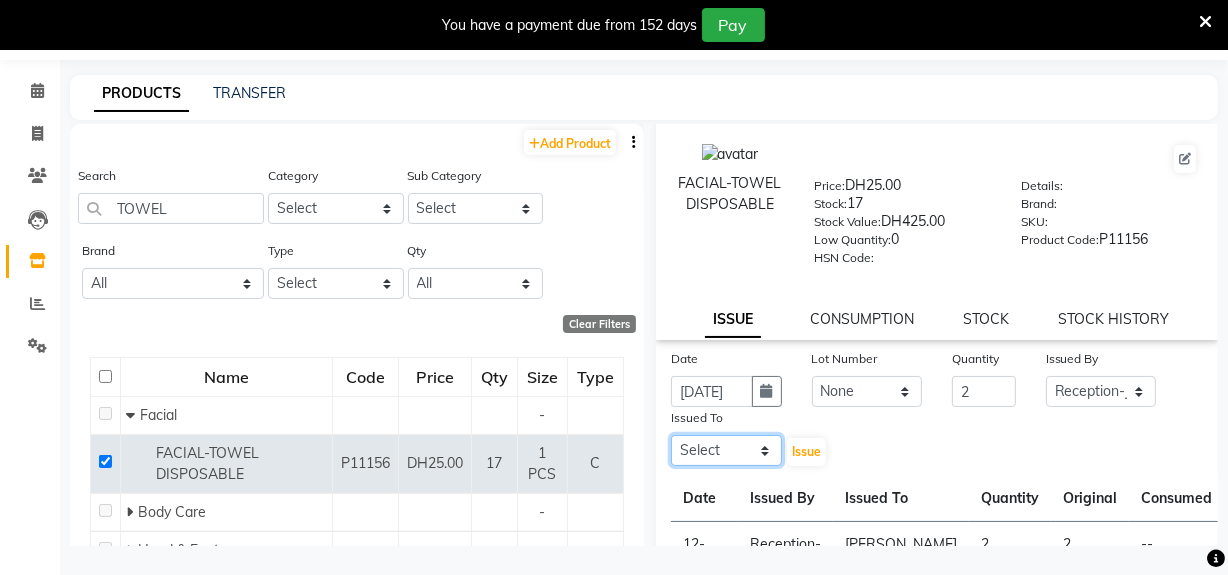click on "Select Huma Leonita Management Reception-JADDAF [PERSON_NAME] [PERSON_NAME] trial [DEMOGRAPHIC_DATA]" 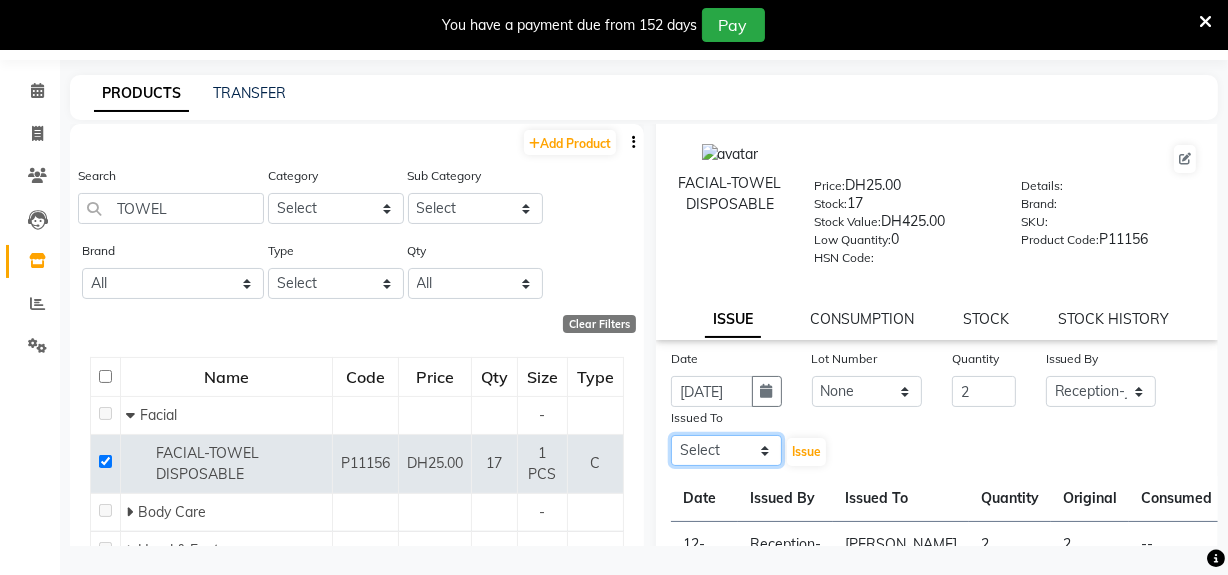 select on "68950" 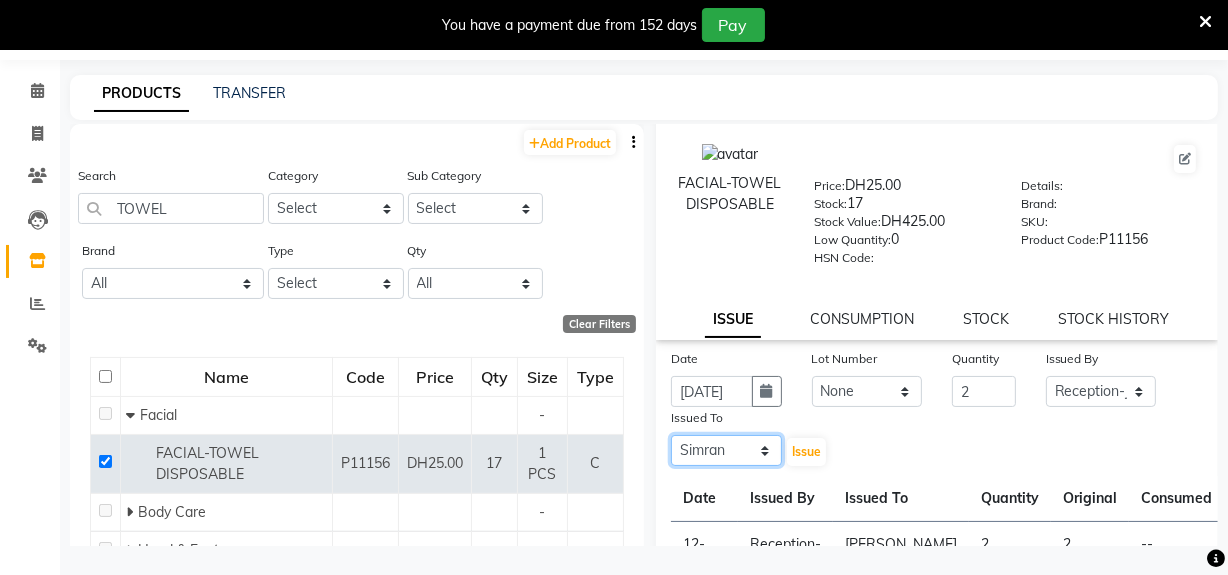 click on "Select Huma Leonita Management Reception-JADDAF [PERSON_NAME] [PERSON_NAME] trial [DEMOGRAPHIC_DATA]" 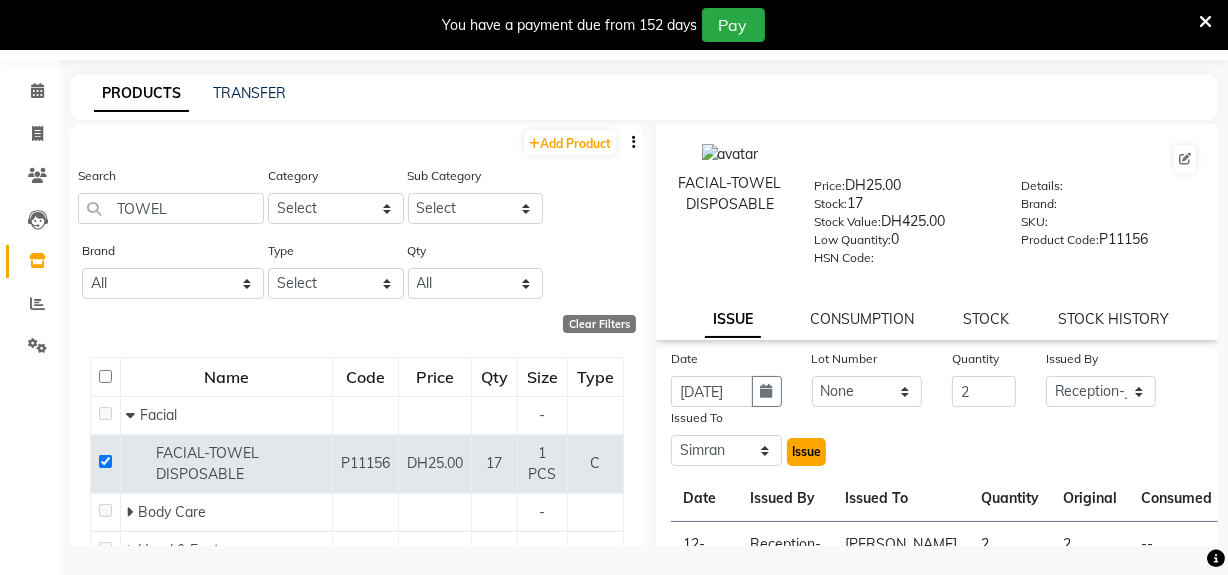 click on "Issue" 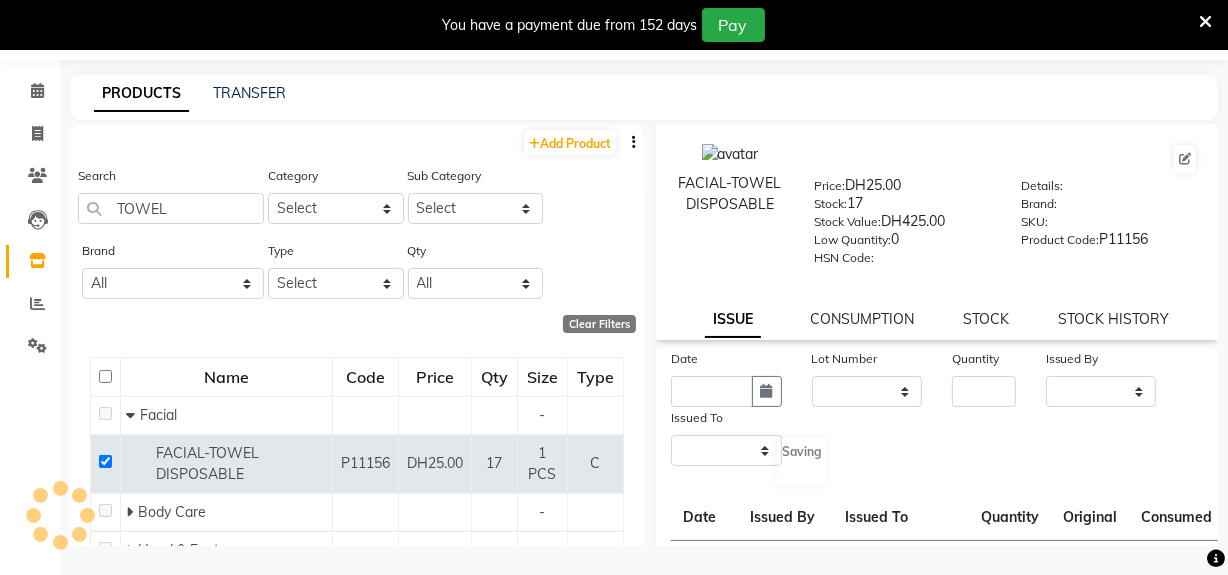 scroll, scrollTop: 0, scrollLeft: 0, axis: both 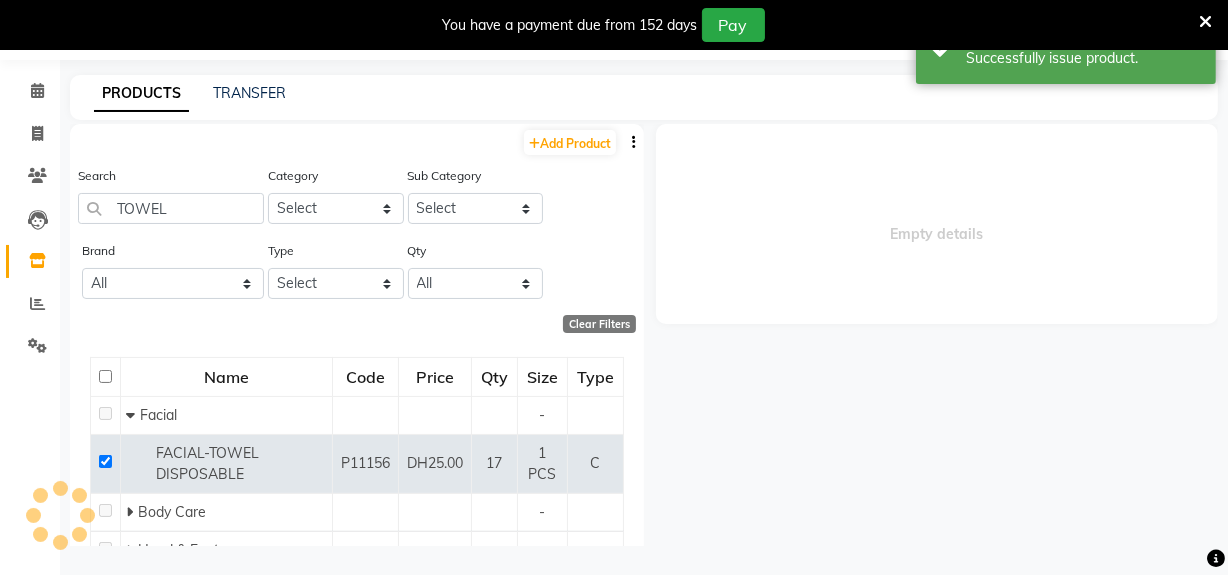 select 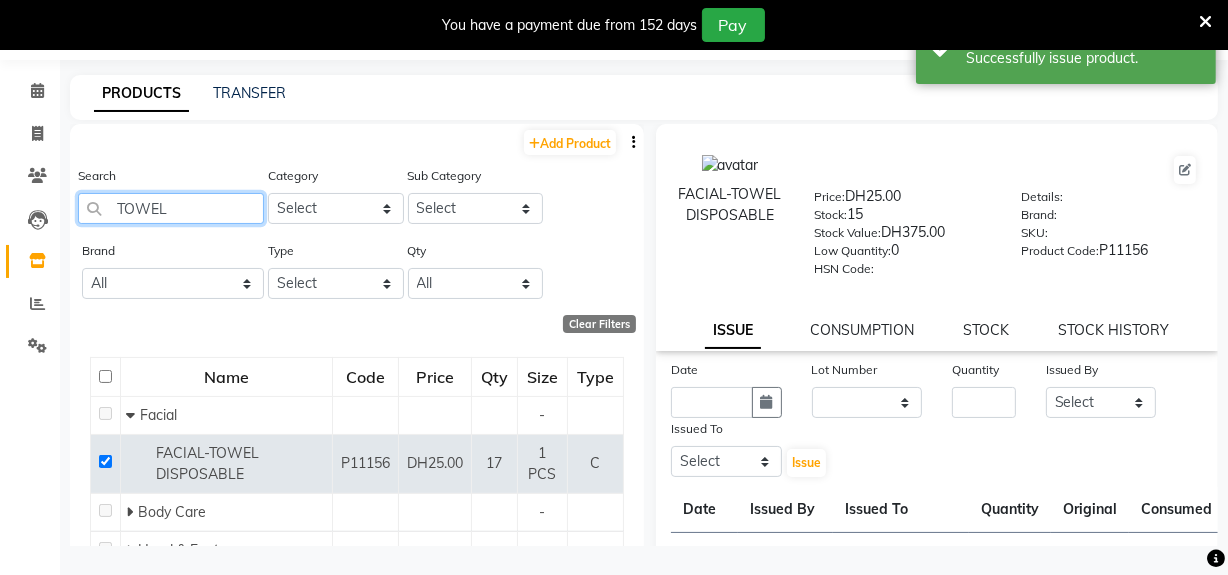 drag, startPoint x: 220, startPoint y: 209, endPoint x: 0, endPoint y: 196, distance: 220.38376 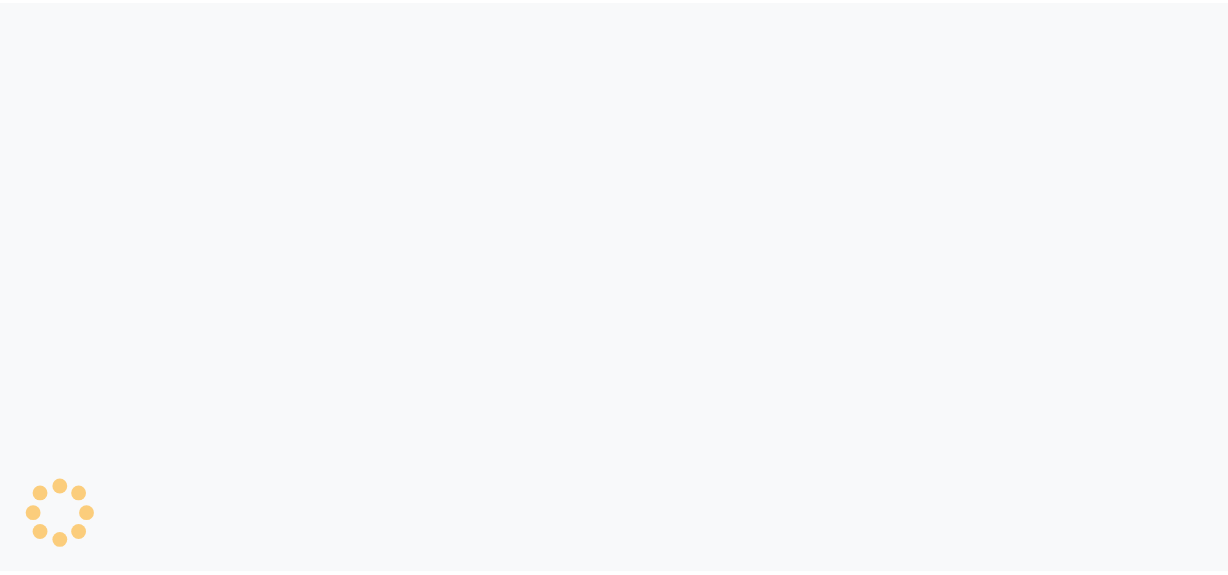 scroll, scrollTop: 0, scrollLeft: 0, axis: both 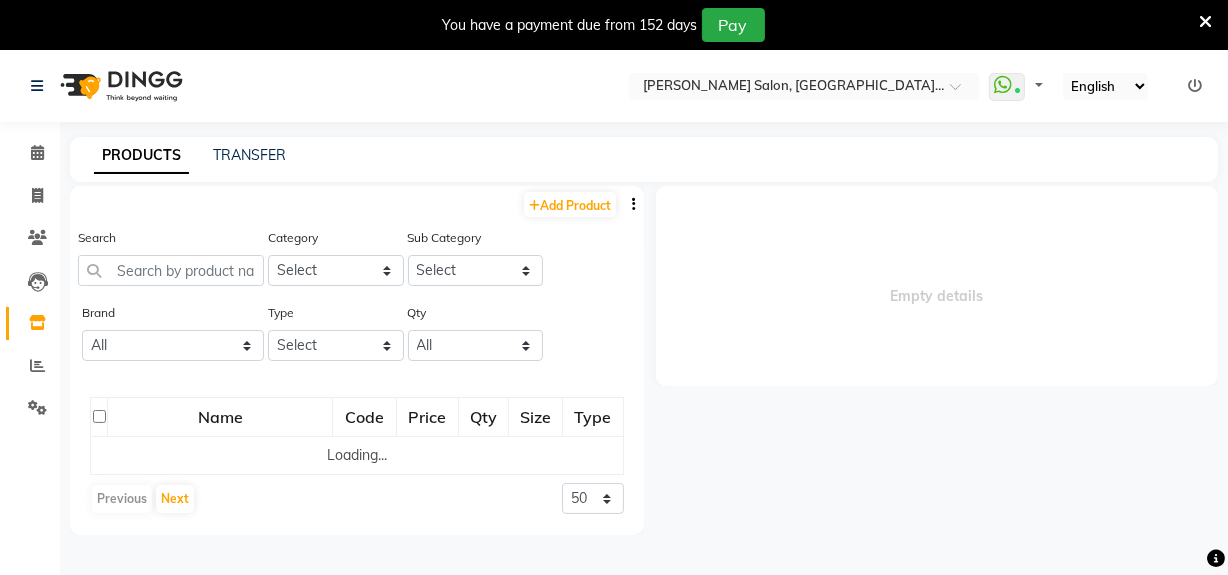 select 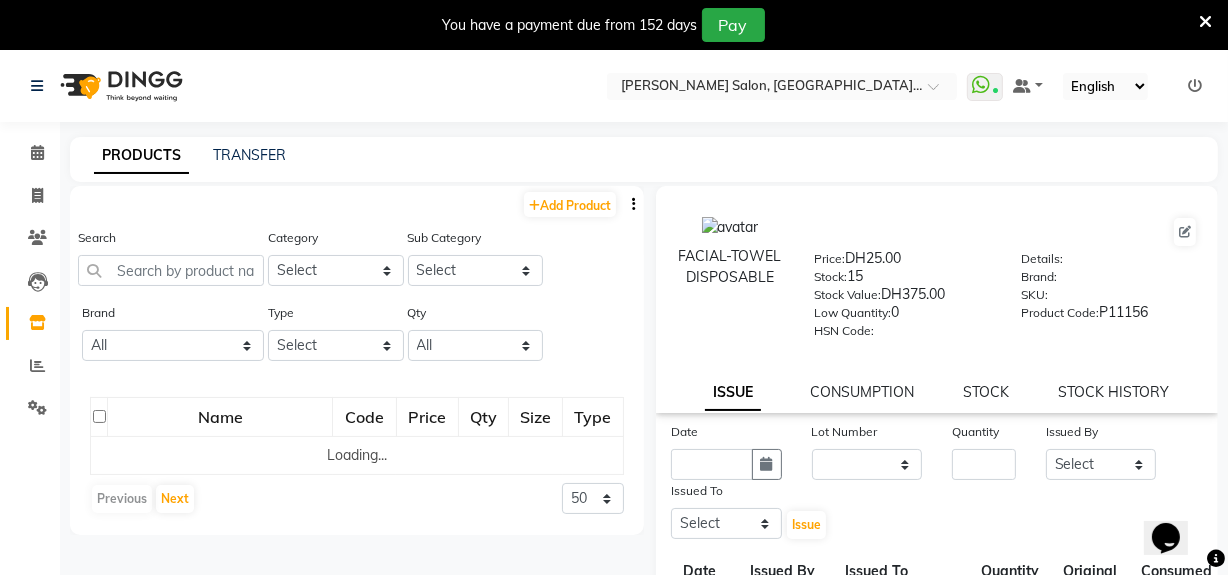 scroll, scrollTop: 0, scrollLeft: 0, axis: both 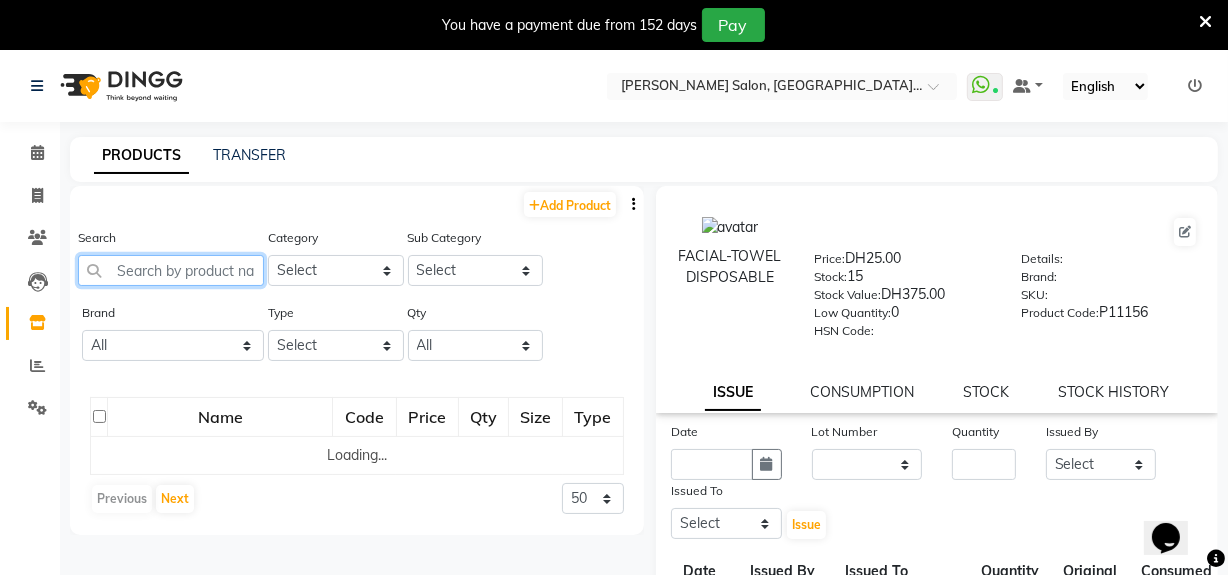 click 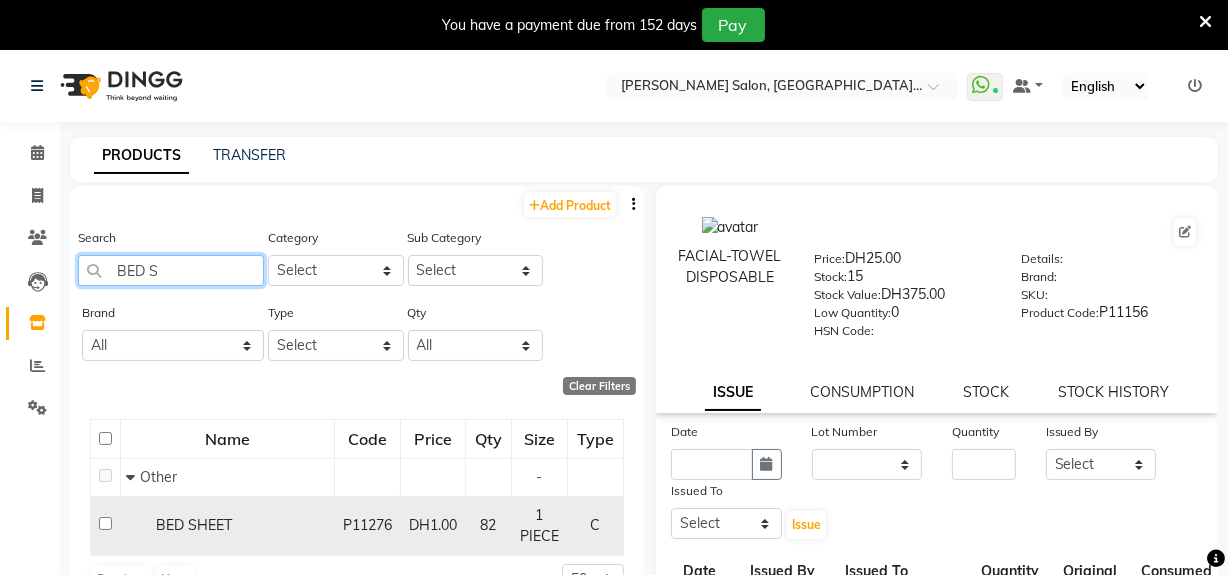 type on "BED S" 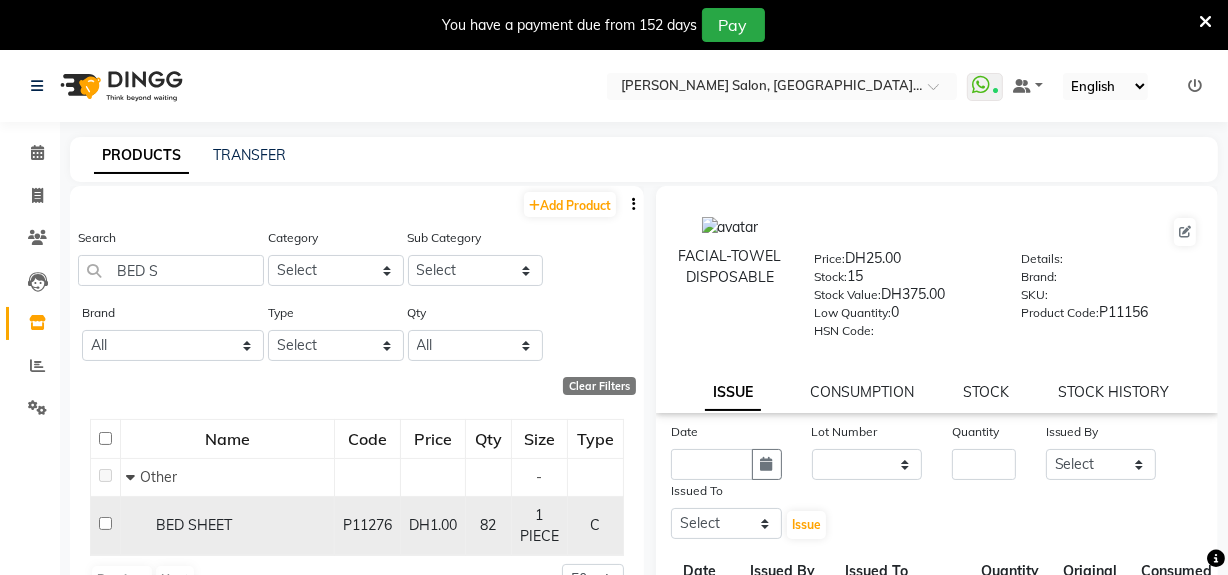 click 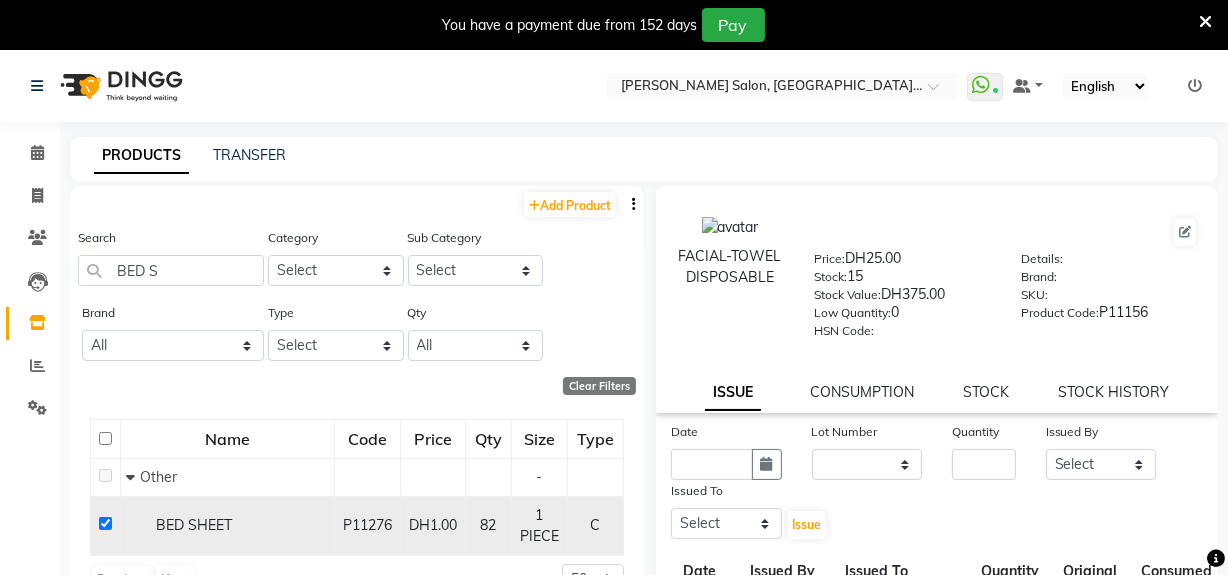 checkbox on "true" 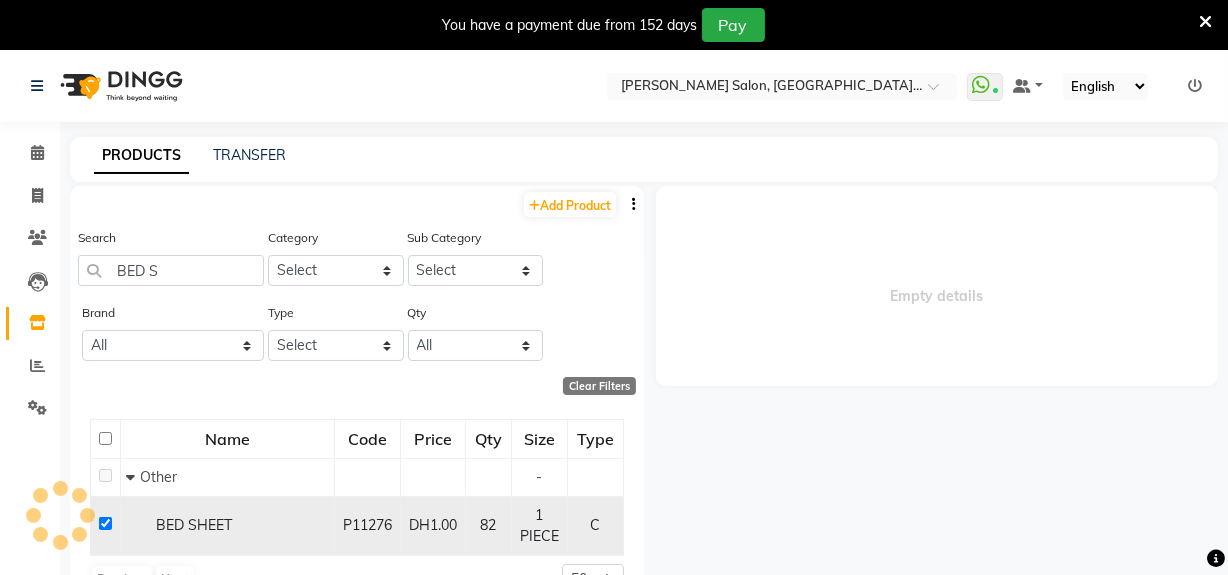 select 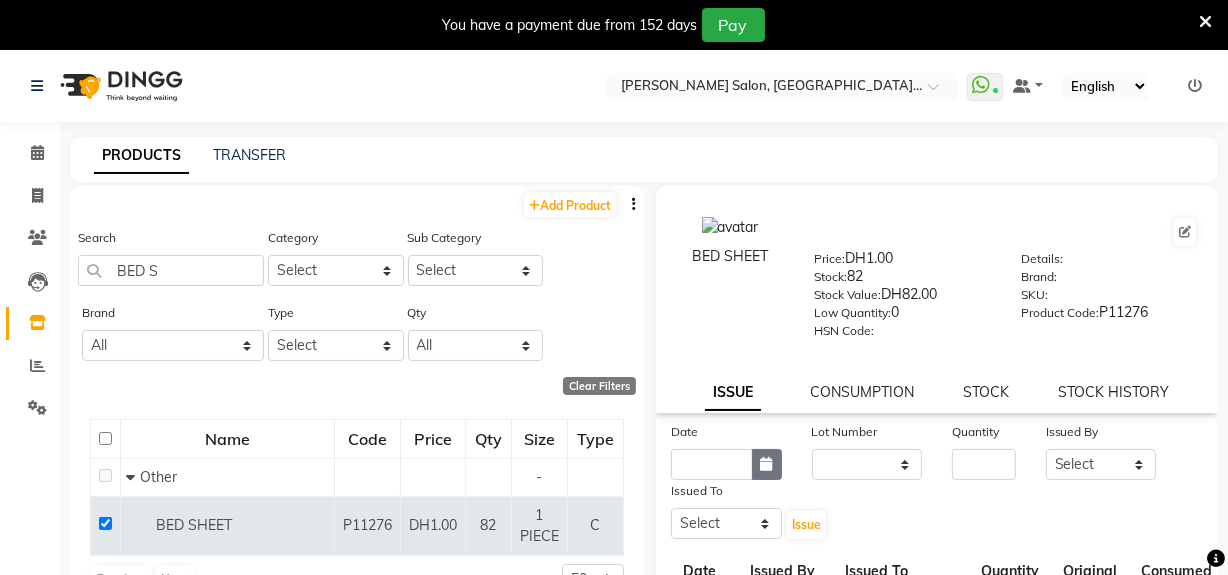 click 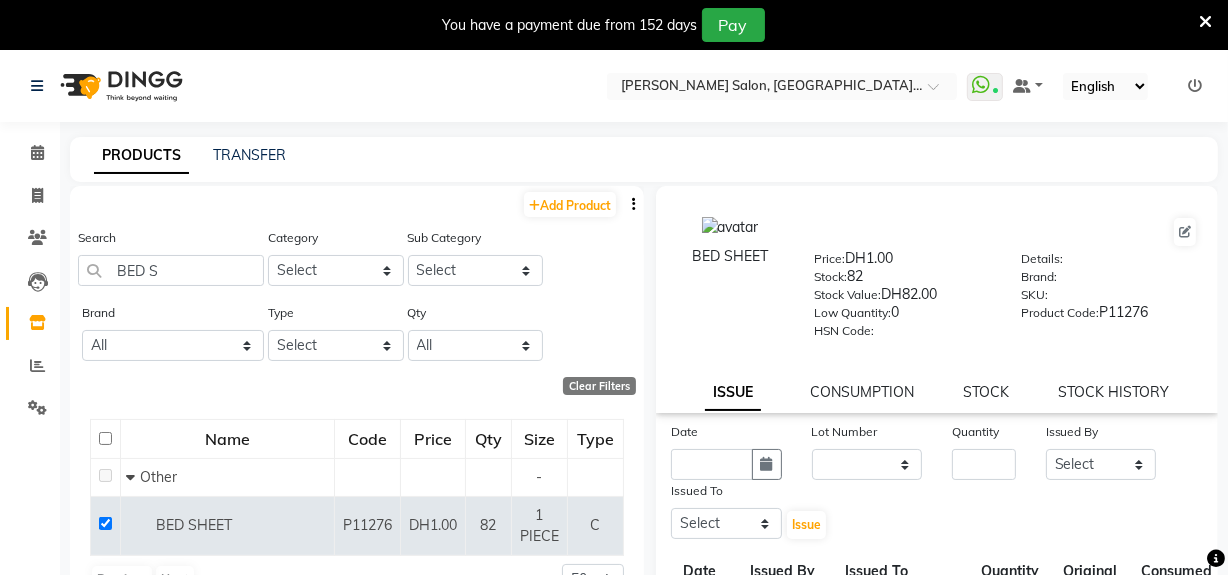 select on "7" 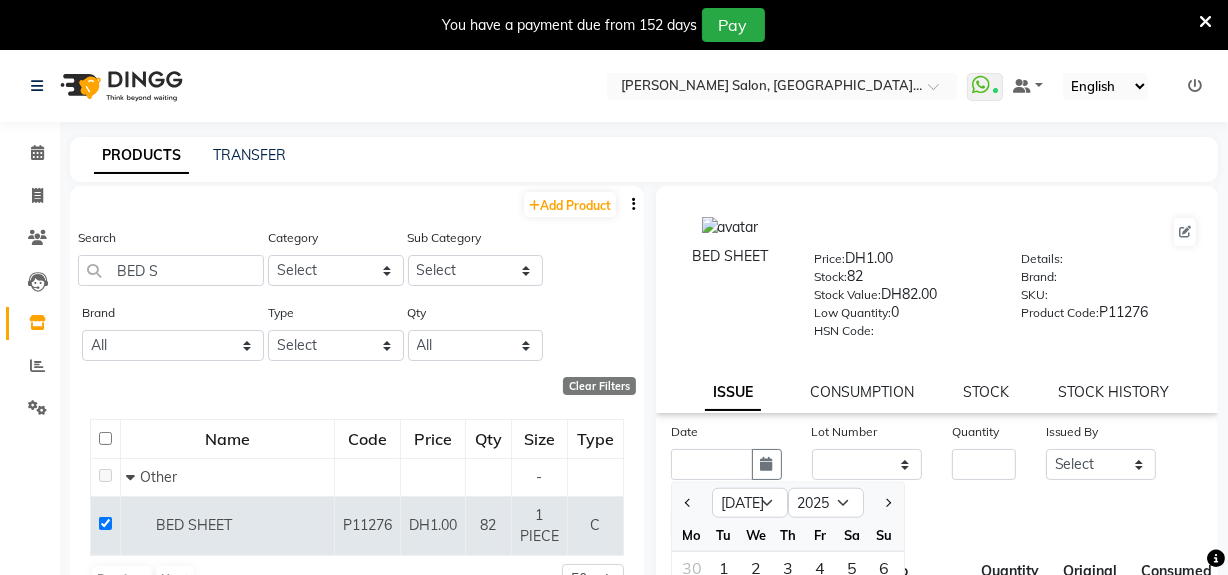 scroll, scrollTop: 11, scrollLeft: 0, axis: vertical 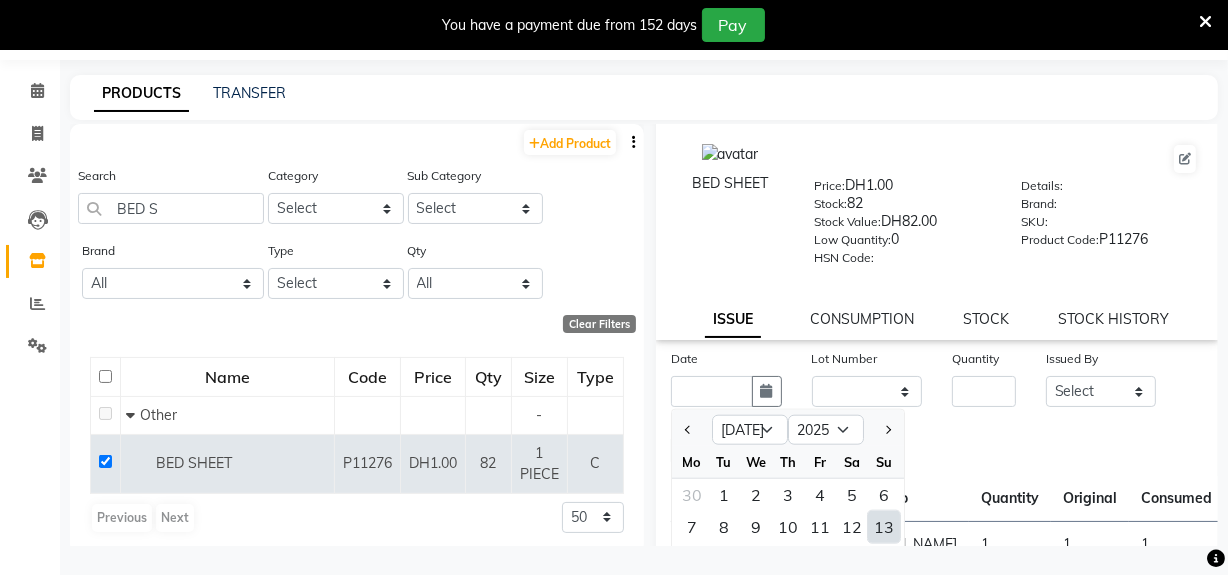 click on "13" 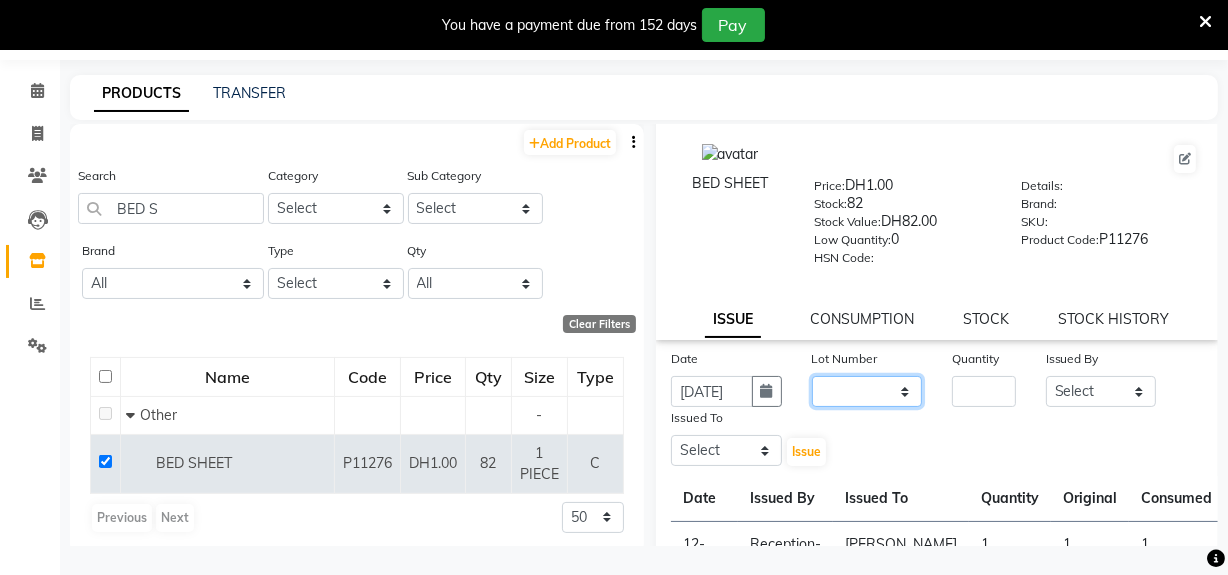 click on "None" 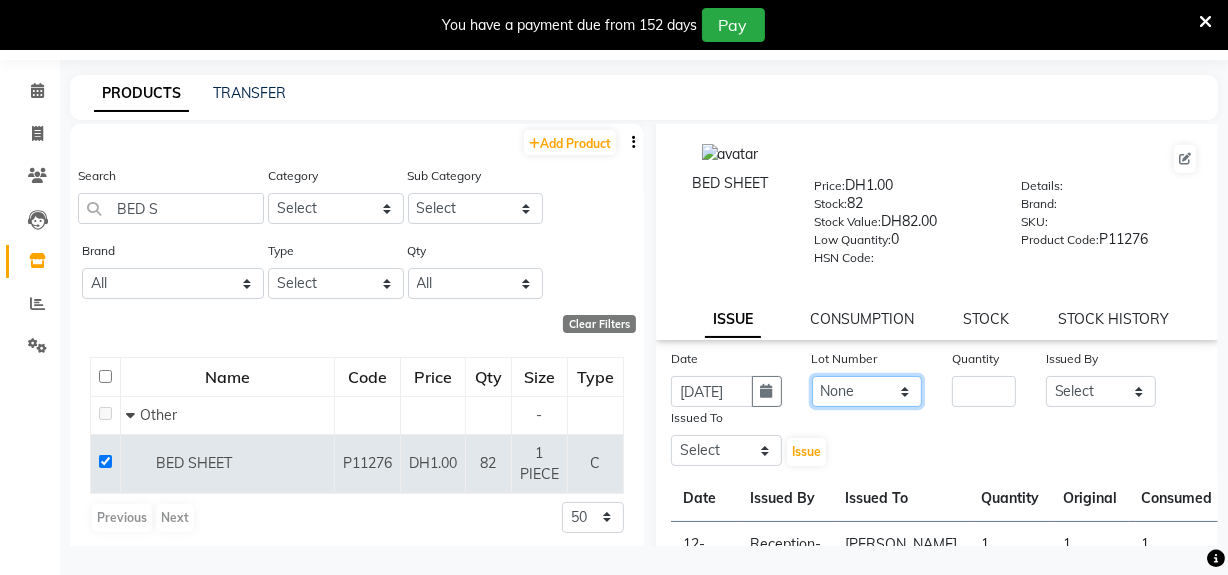 click on "None" 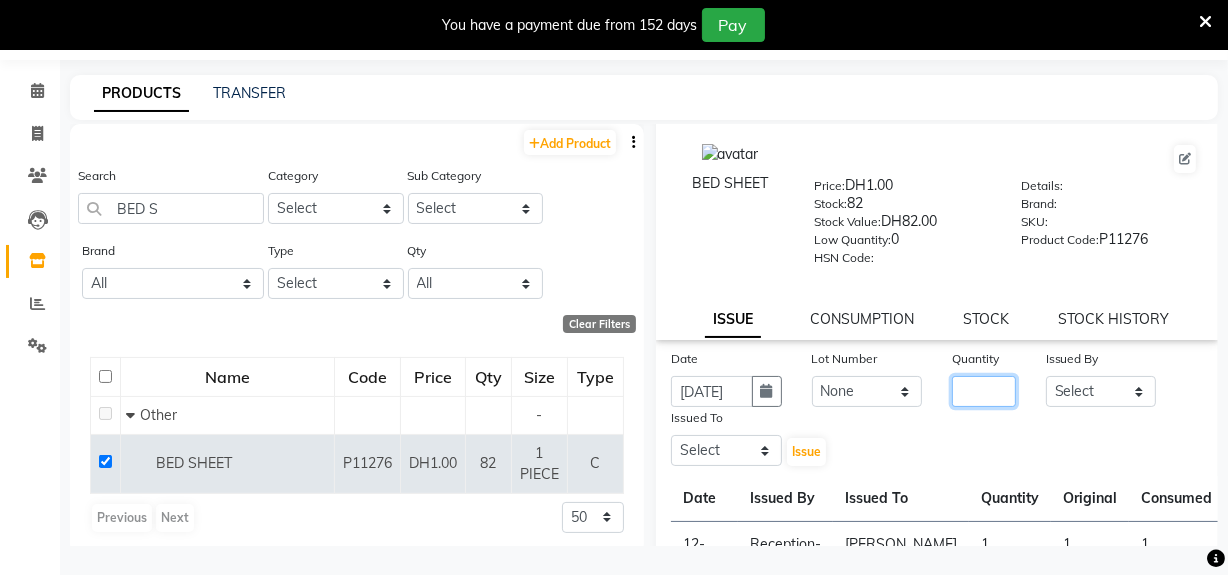 click 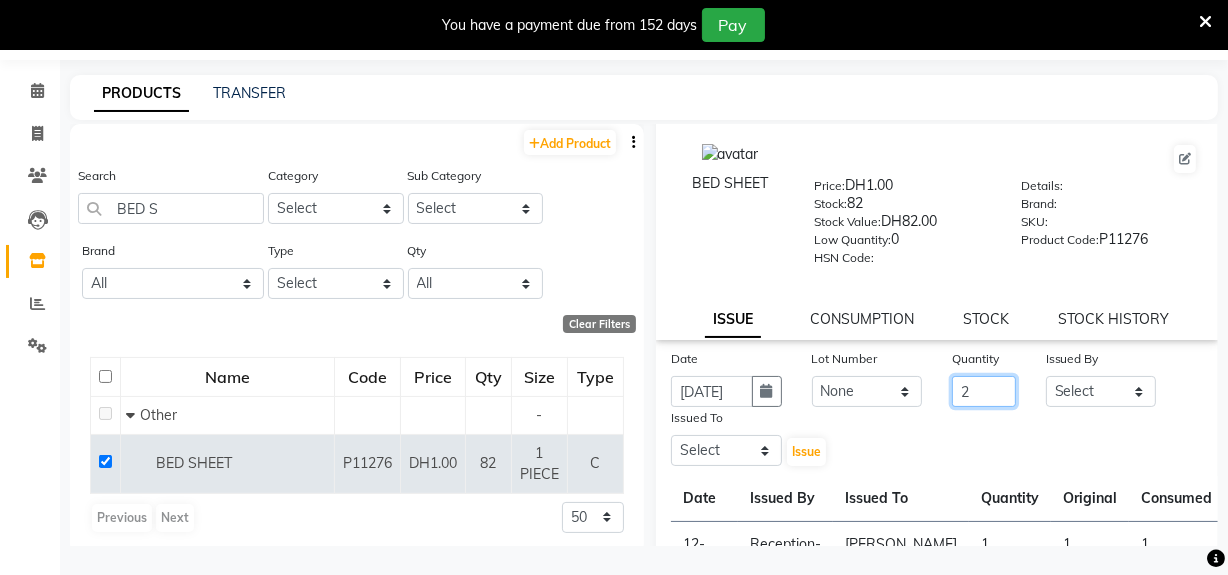 type on "2" 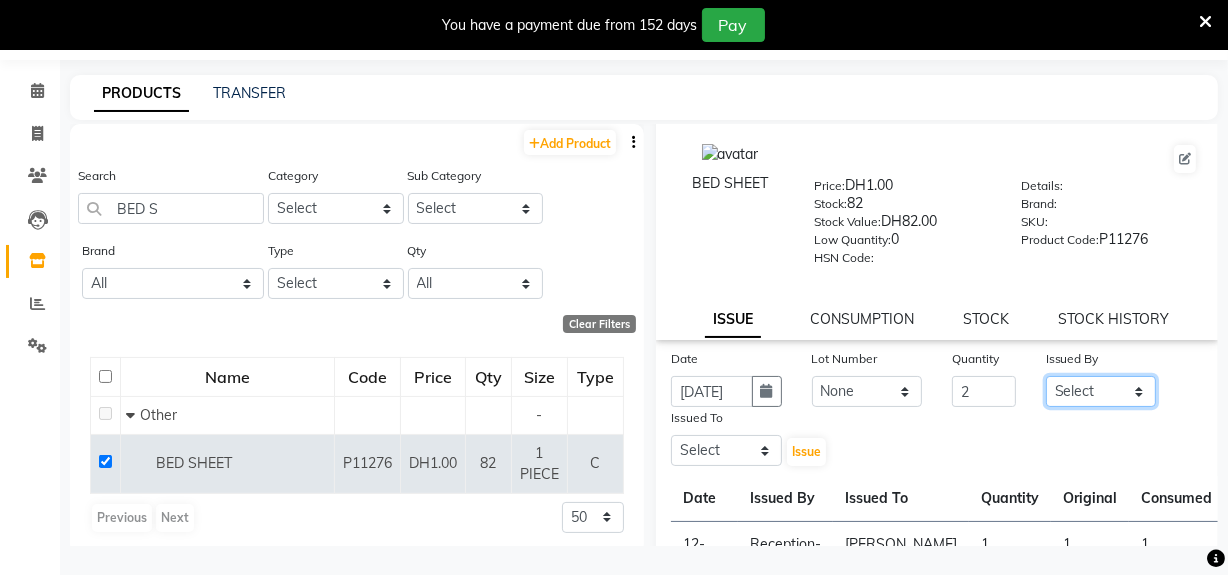 drag, startPoint x: 1129, startPoint y: 394, endPoint x: 1125, endPoint y: 379, distance: 15.524175 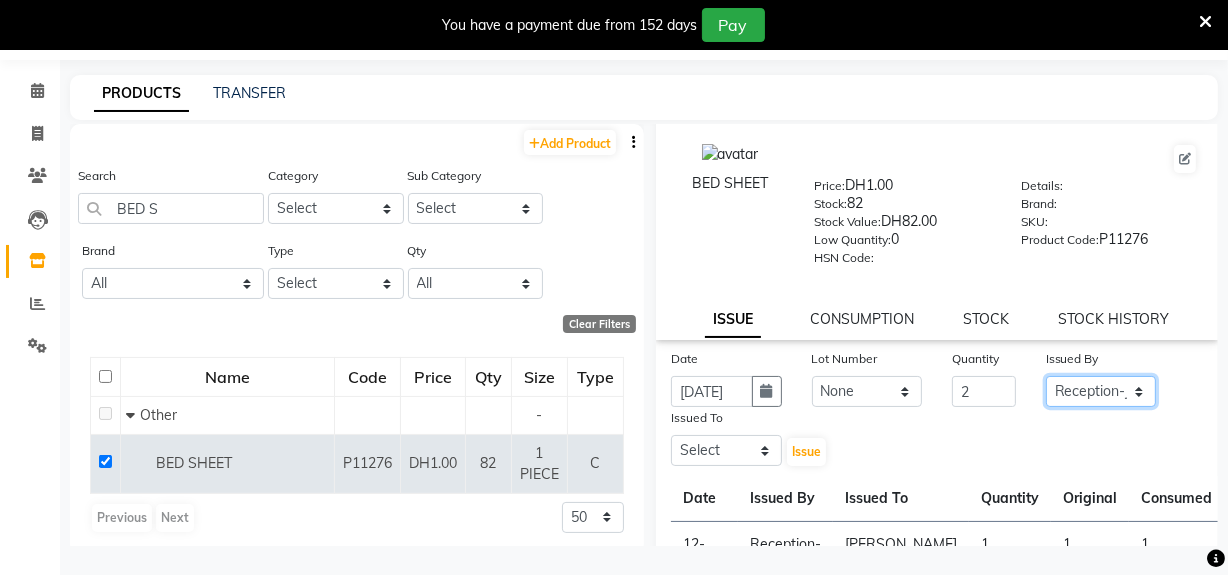 click on "Select Huma Leonita Management Reception-JADDAF [PERSON_NAME] [PERSON_NAME] trial [DEMOGRAPHIC_DATA]" 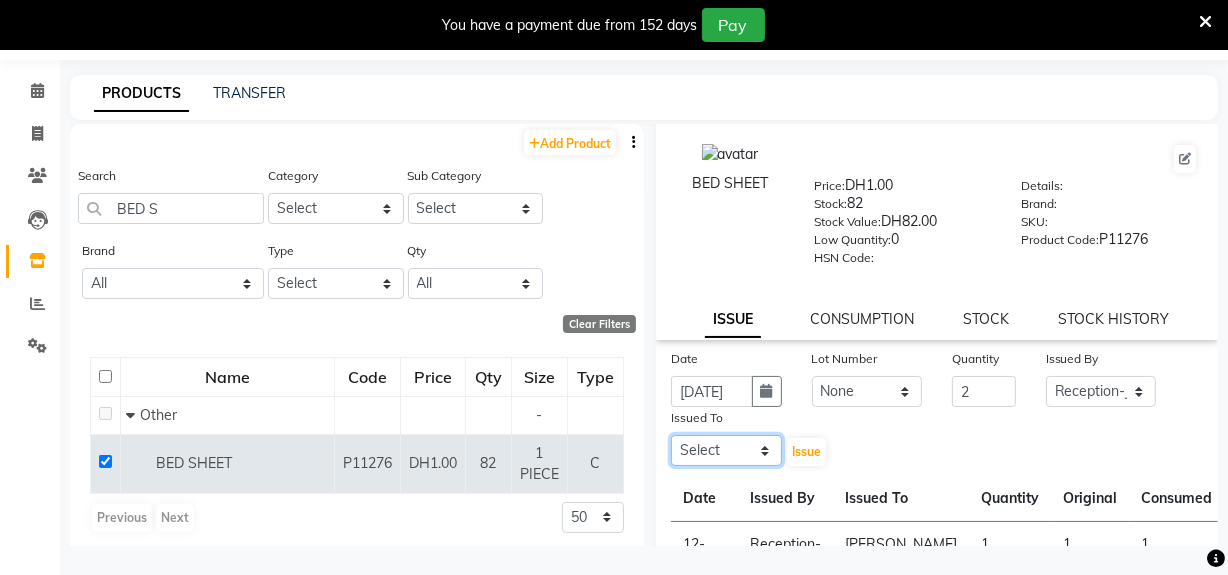 click on "Select Huma Leonita Management Reception-JADDAF [PERSON_NAME] [PERSON_NAME] trial [DEMOGRAPHIC_DATA]" 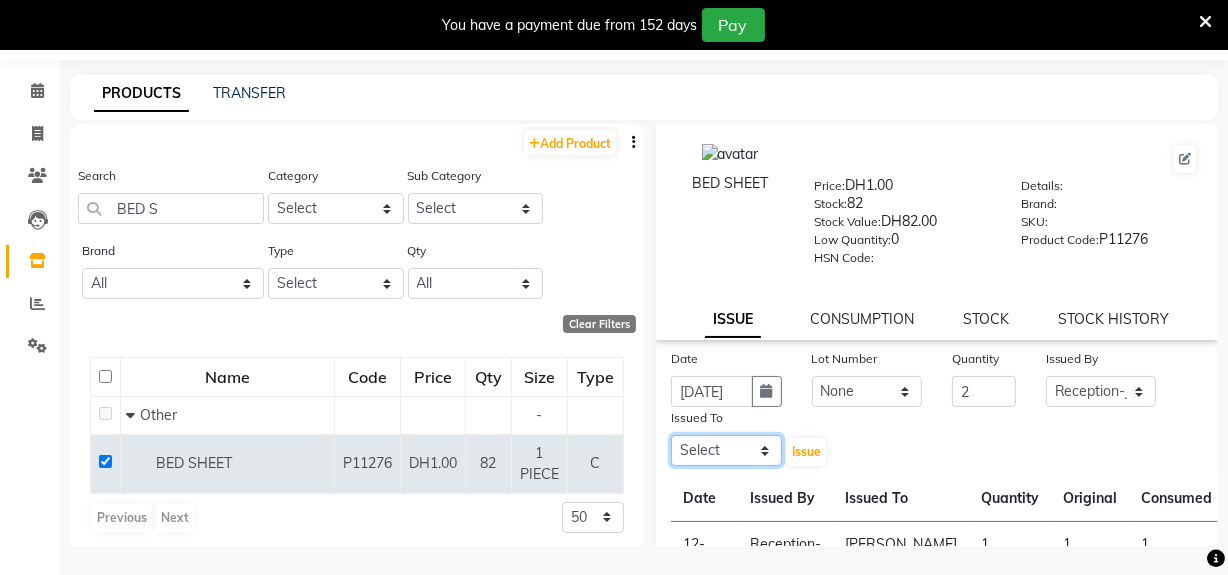 select on "68950" 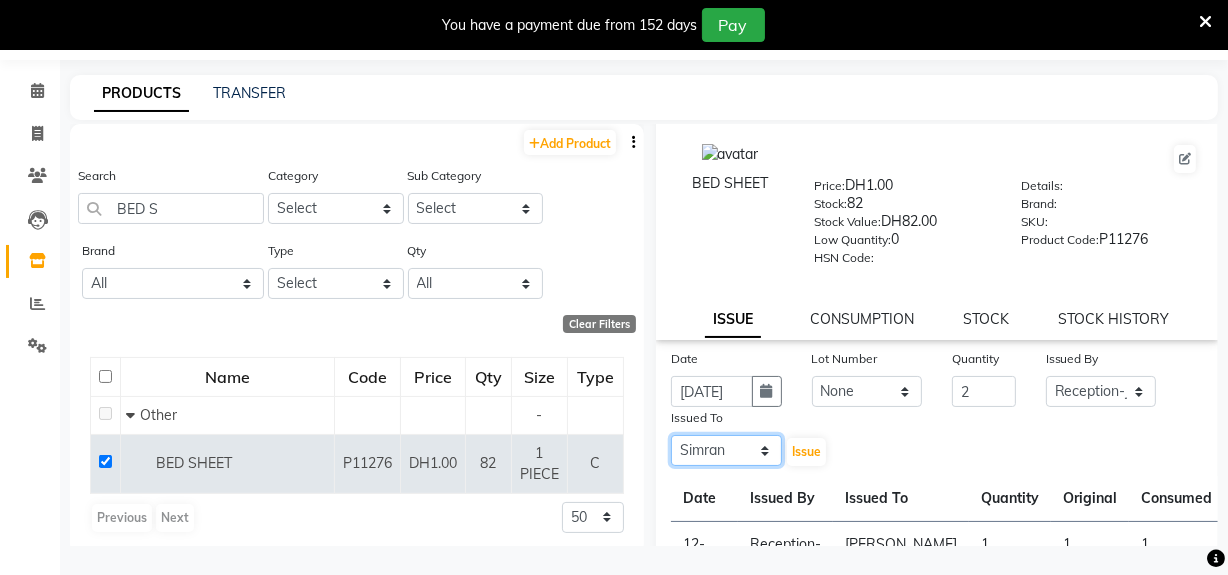 click on "Select Huma Leonita Management Reception-JADDAF [PERSON_NAME] [PERSON_NAME] trial [DEMOGRAPHIC_DATA]" 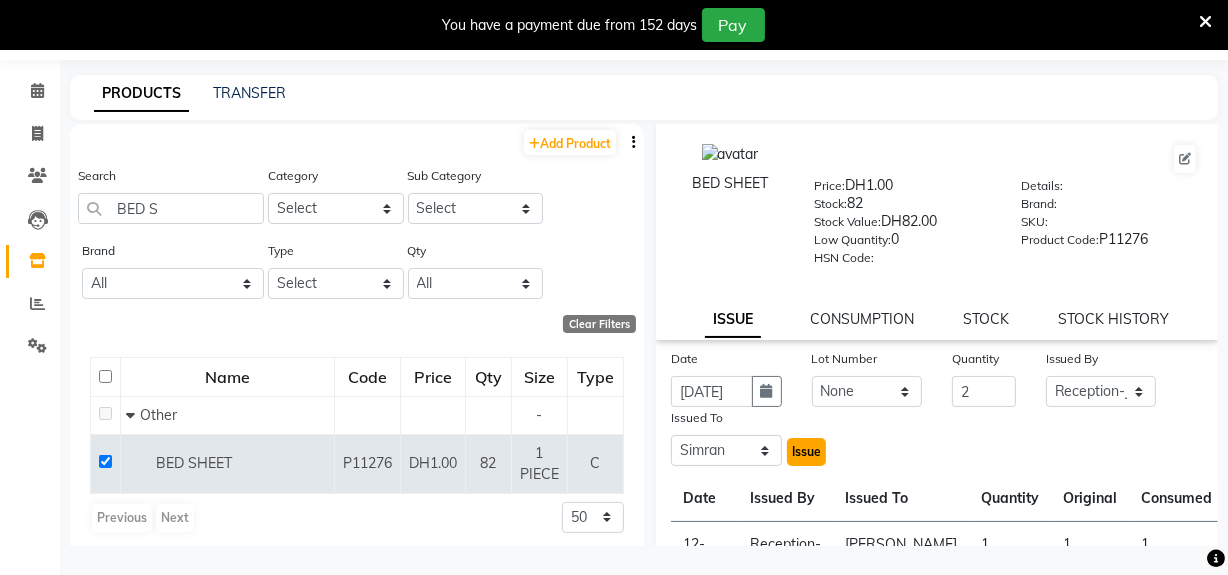click on "Issue" 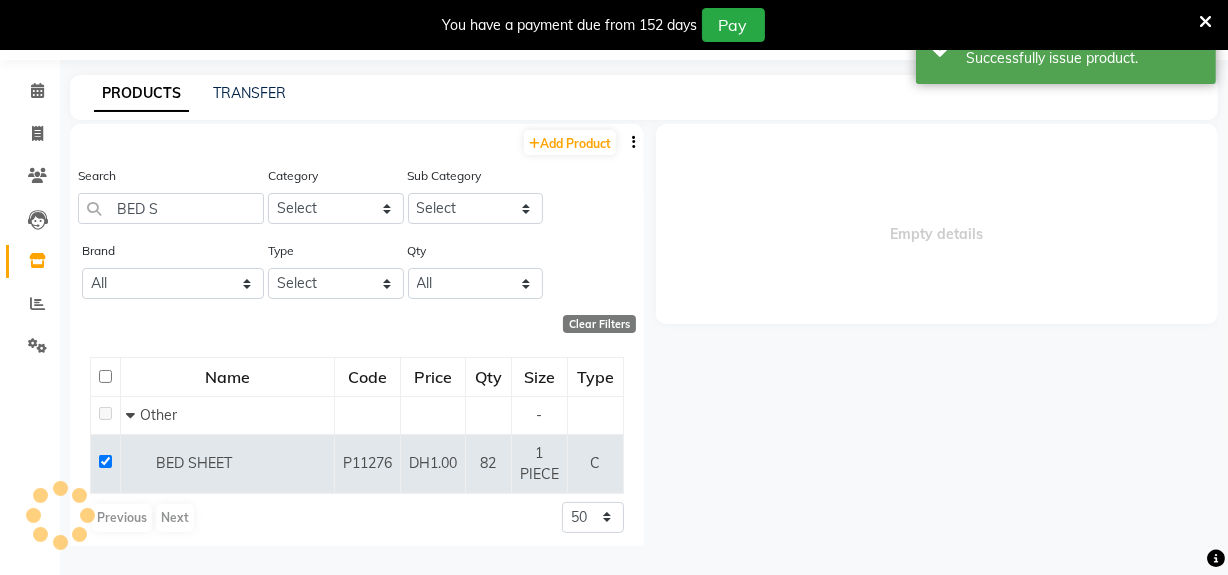 scroll, scrollTop: 0, scrollLeft: 0, axis: both 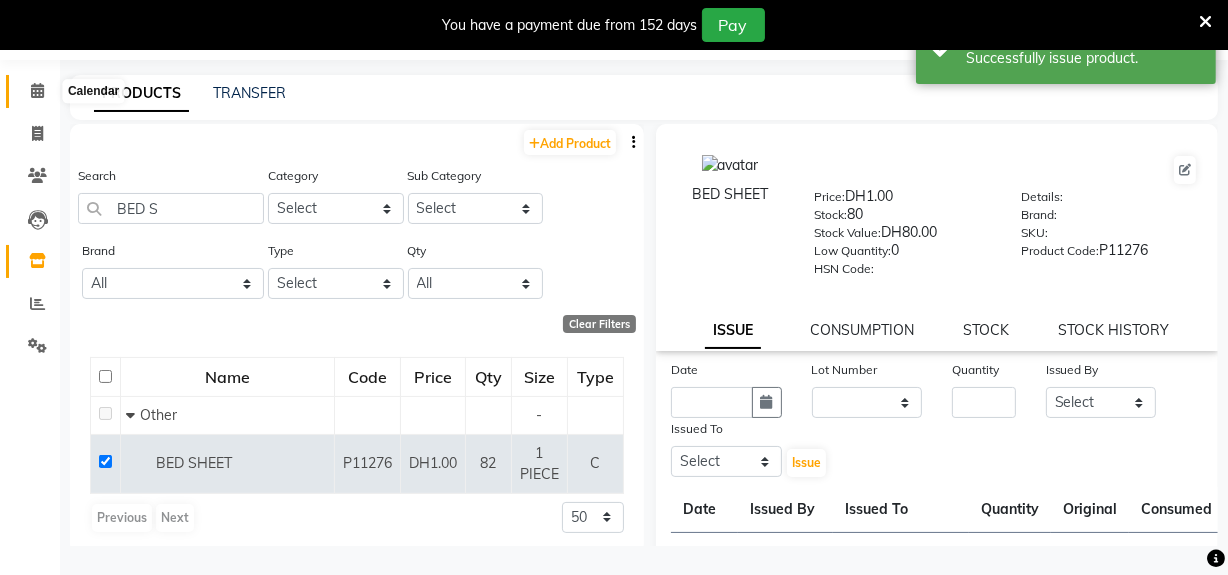 click 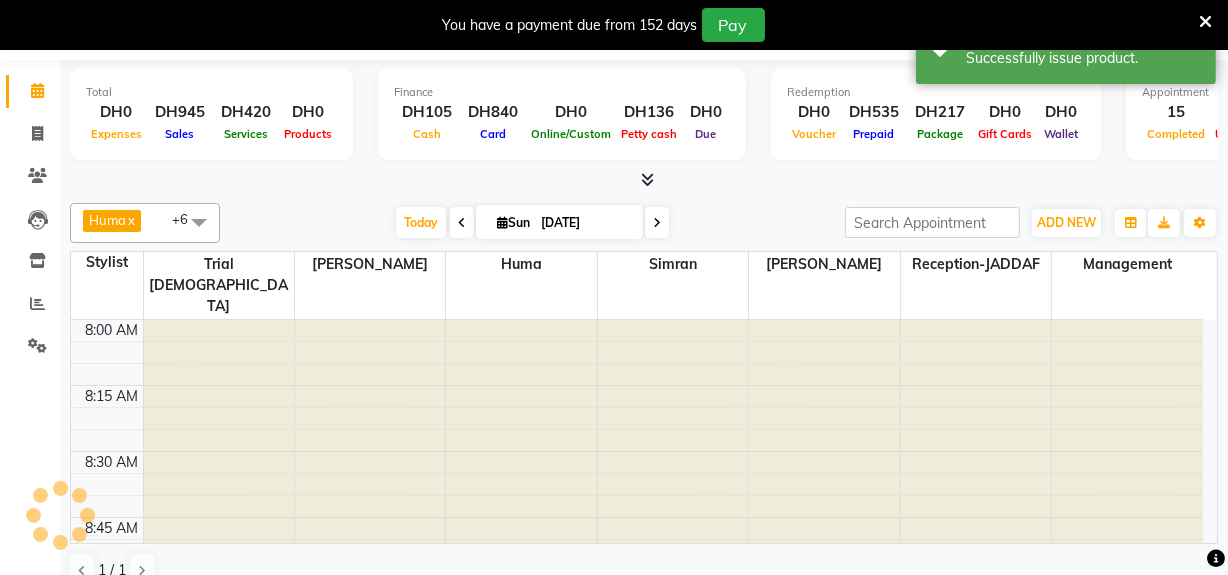 scroll, scrollTop: 50, scrollLeft: 0, axis: vertical 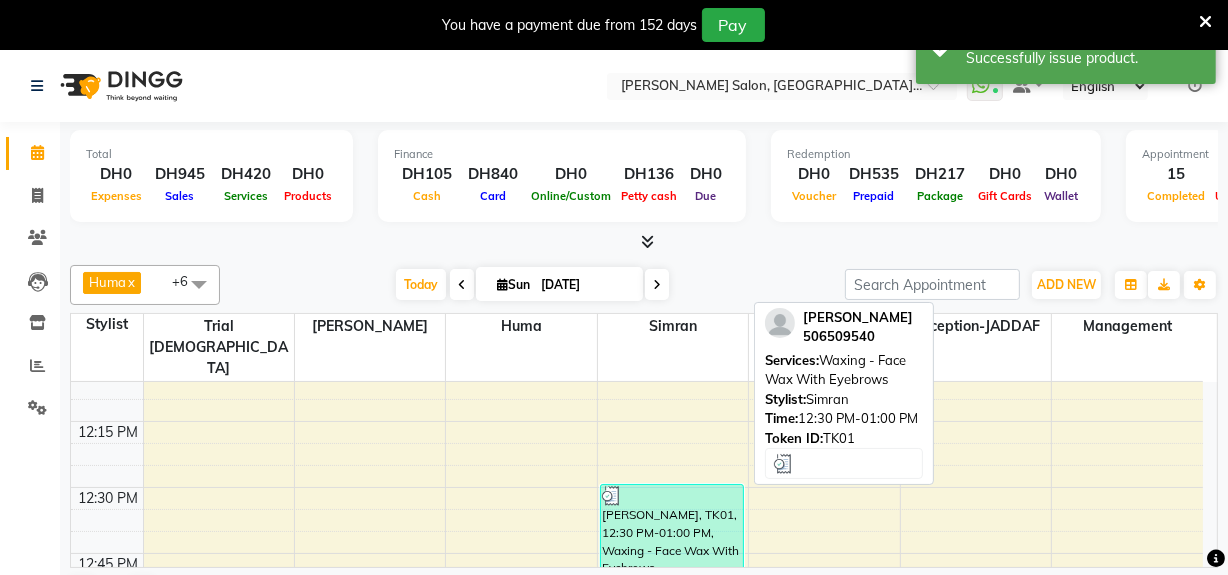 click on "[PERSON_NAME], TK01, 12:30 PM-01:00 PM, Waxing - Face Wax With Eyebrows" at bounding box center (672, 549) 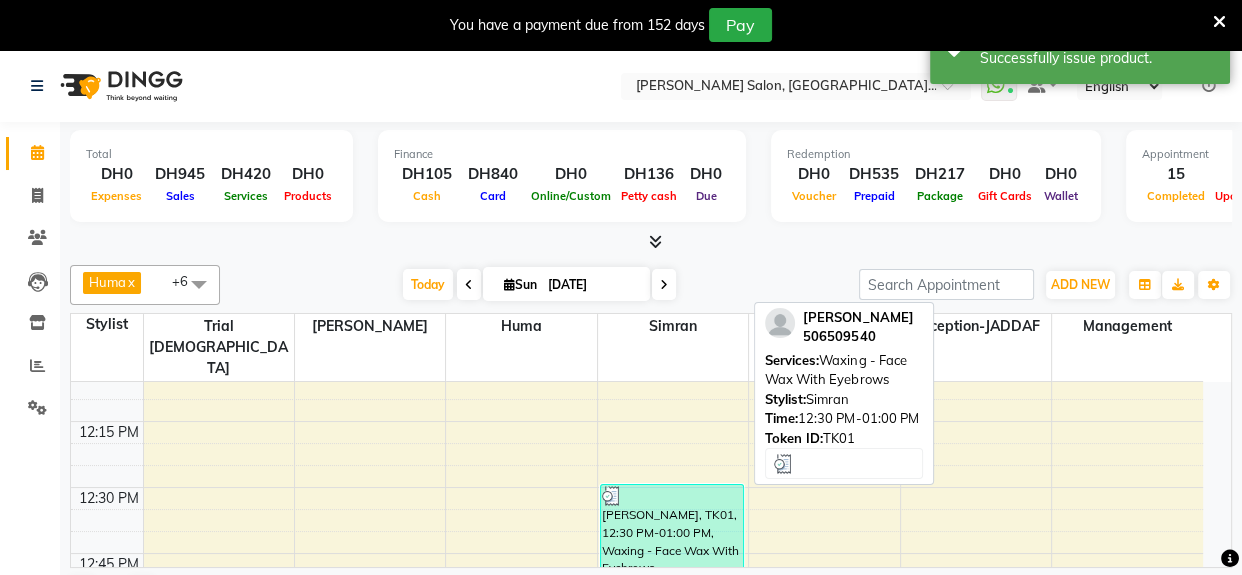 select on "3" 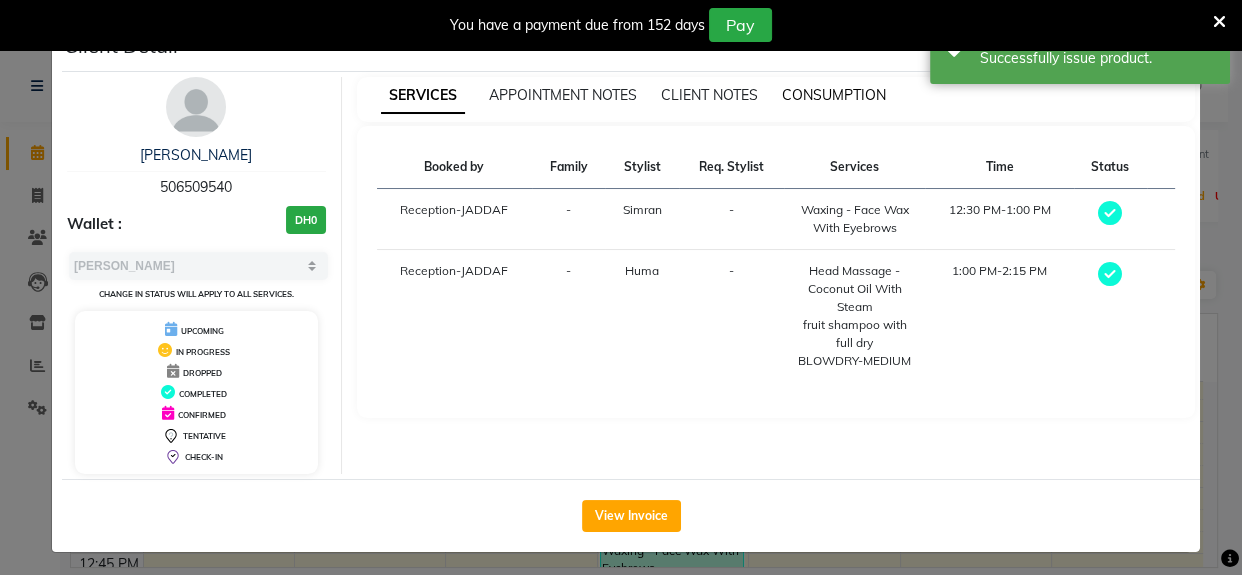 click on "CONSUMPTION" at bounding box center [834, 95] 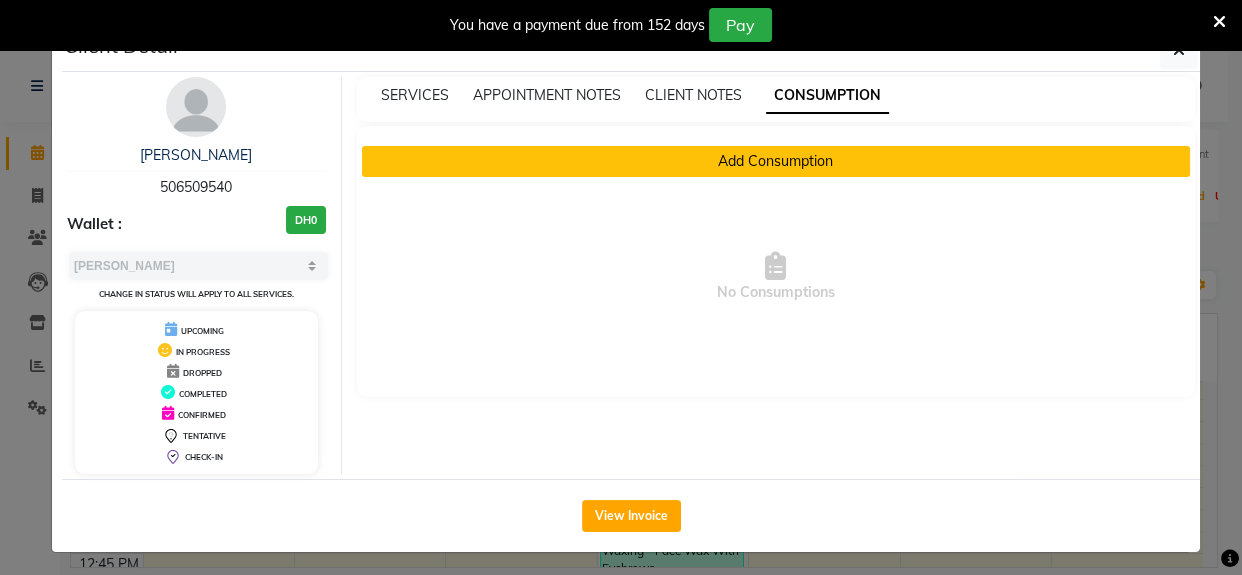click on "Add Consumption" at bounding box center [776, 161] 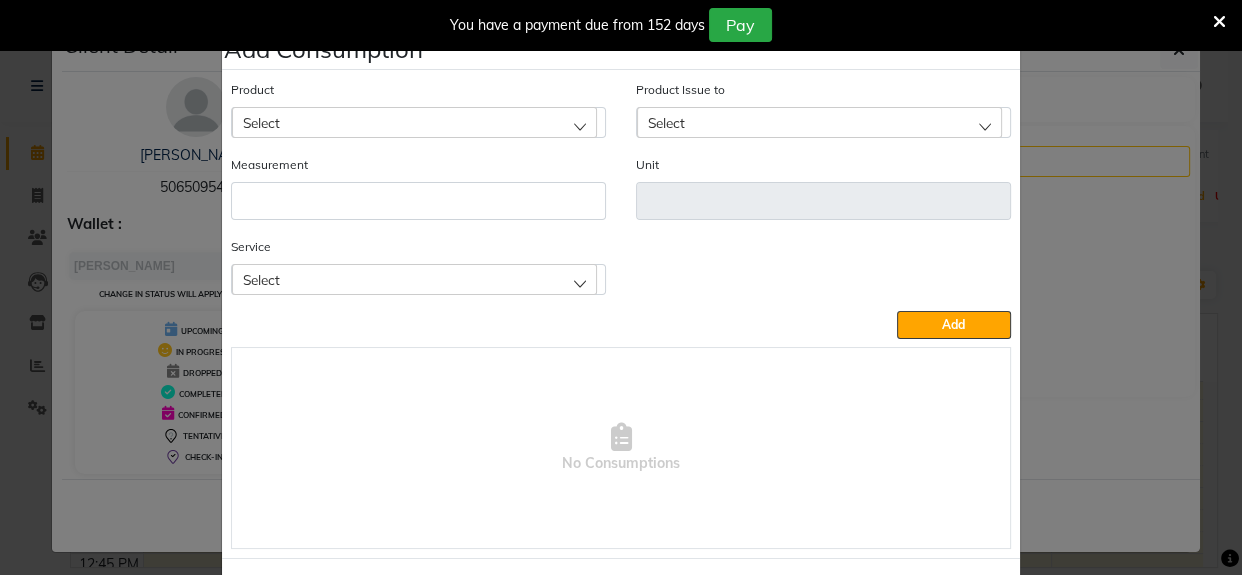 click on "Select" 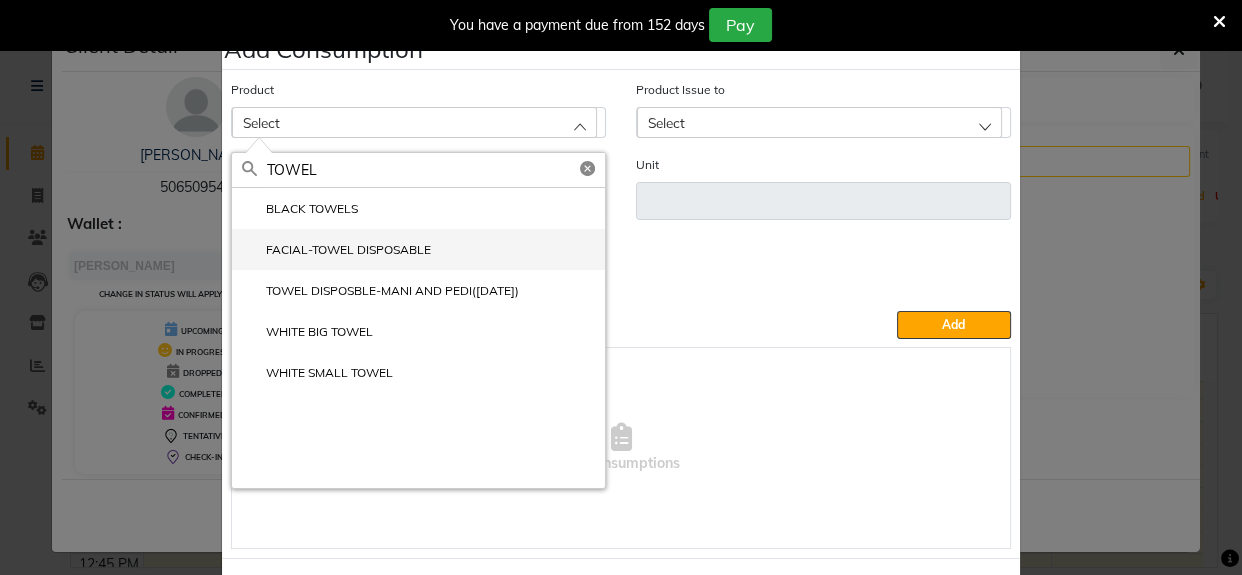 type on "TOWEL" 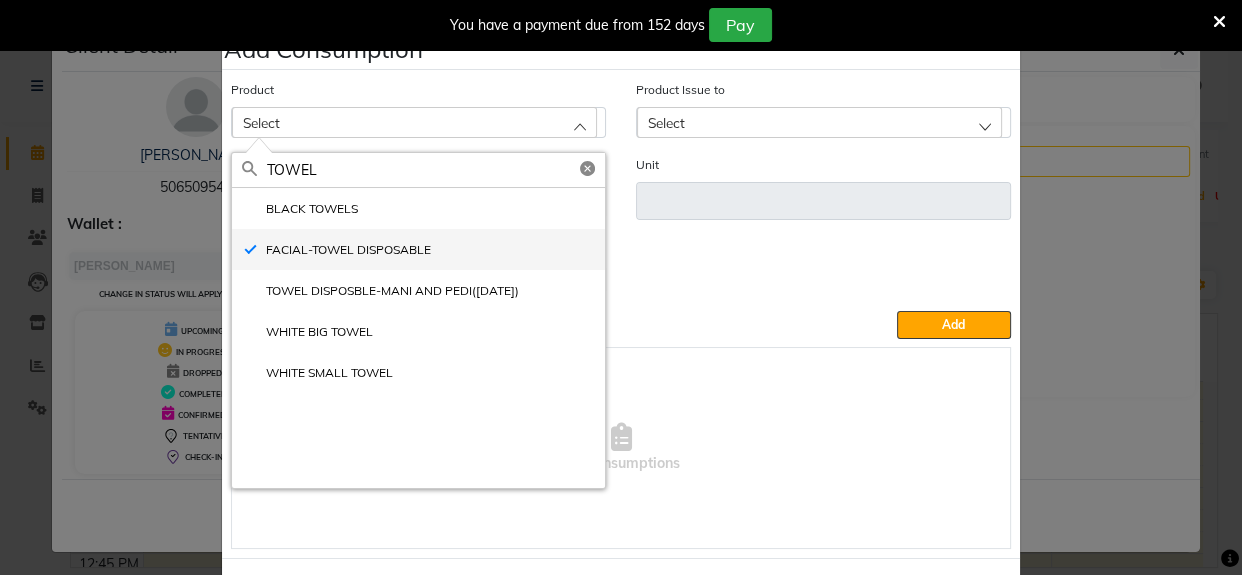 type on "PCS" 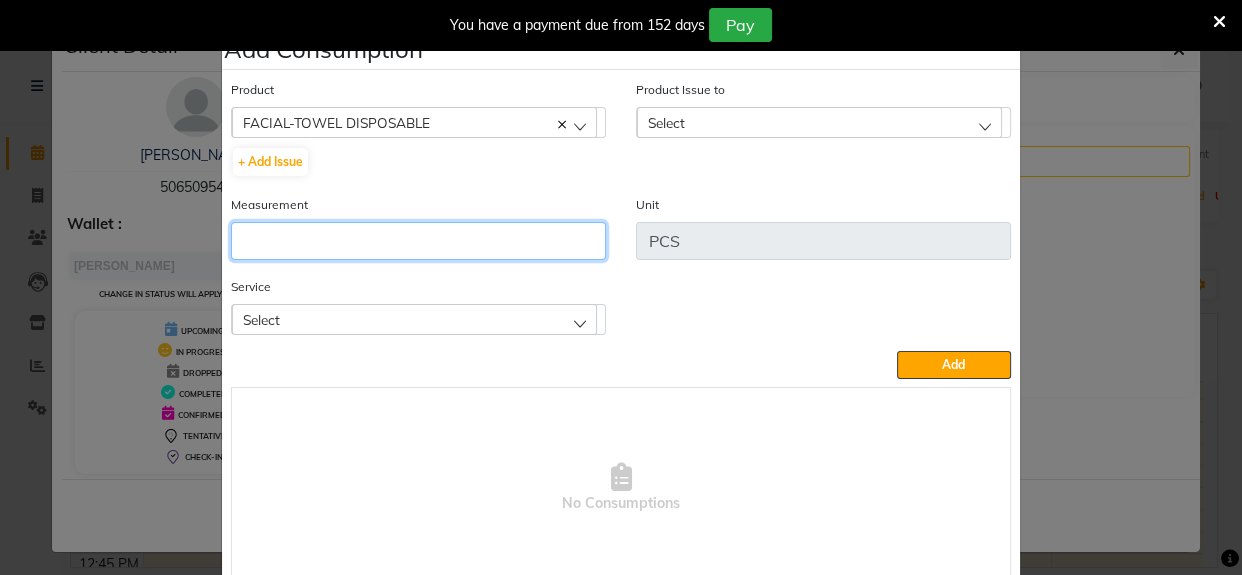 click 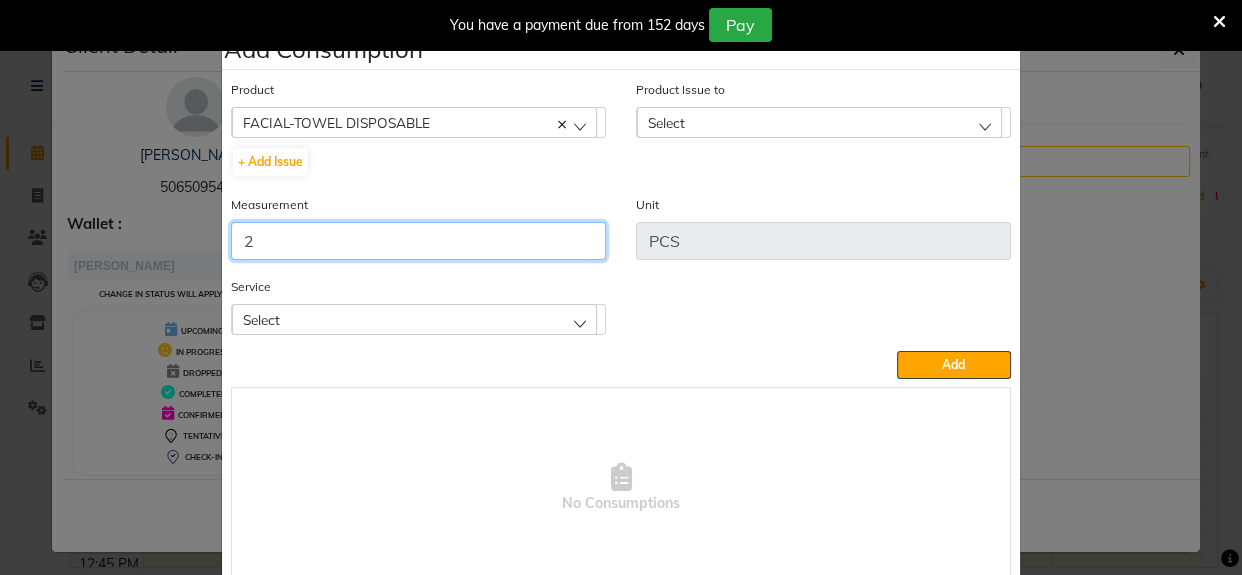 type on "2" 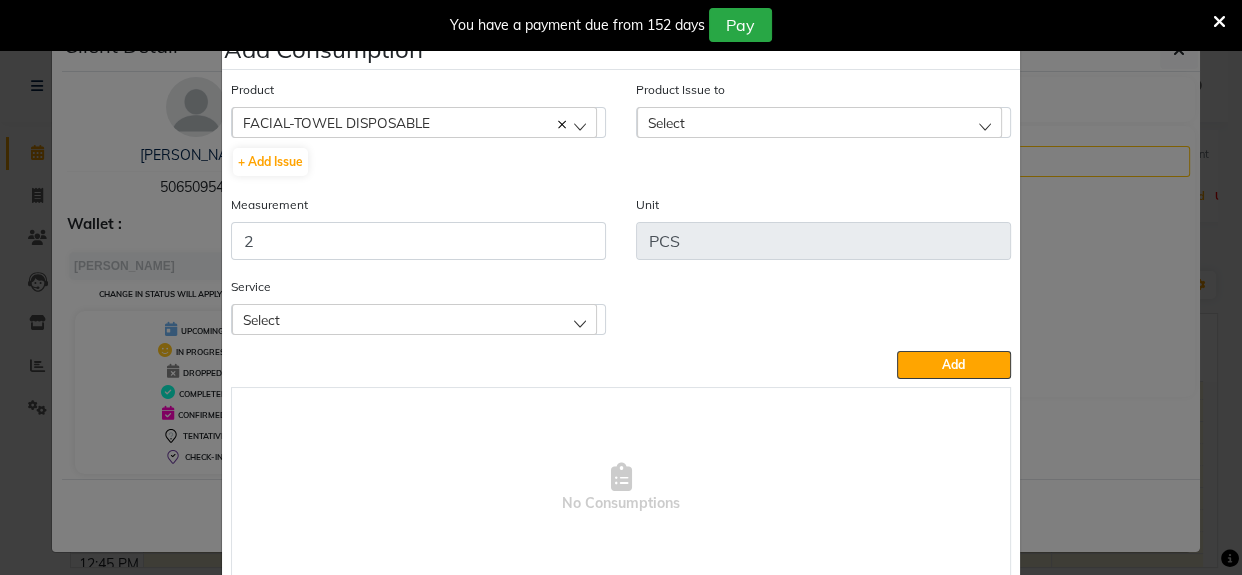 click on "Select" 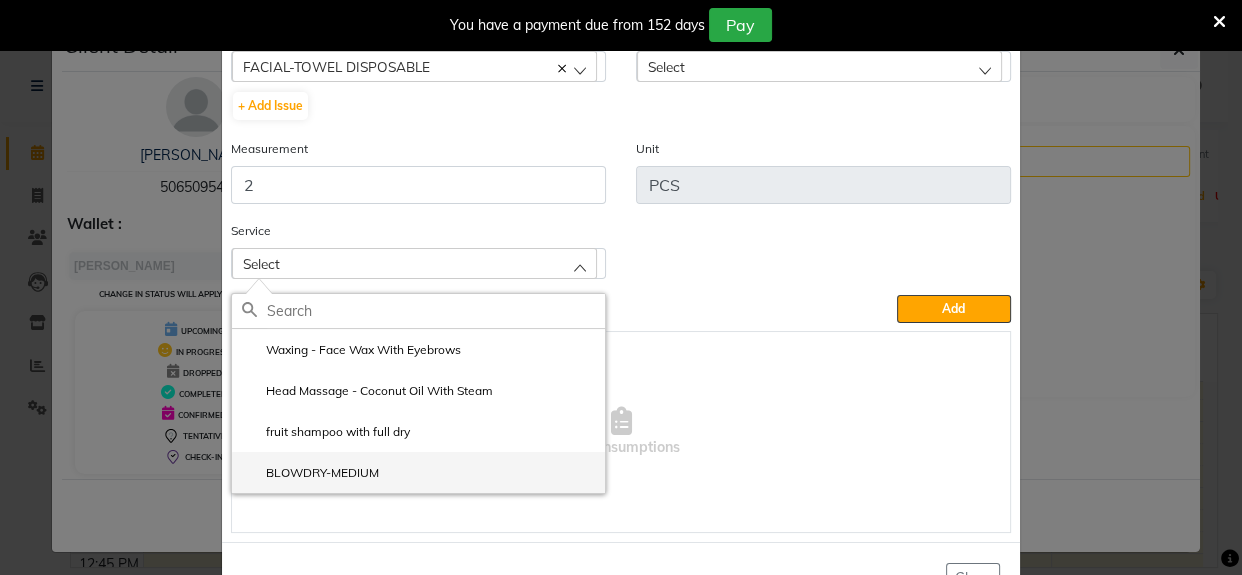 scroll, scrollTop: 124, scrollLeft: 0, axis: vertical 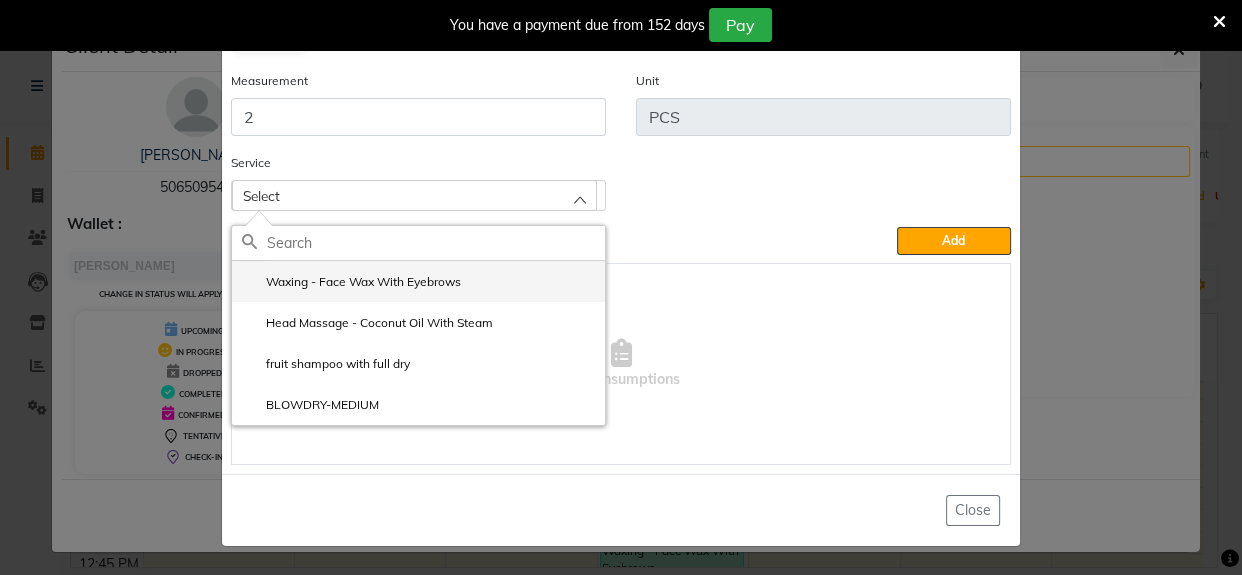 click on "Waxing - Face Wax With Eyebrows" 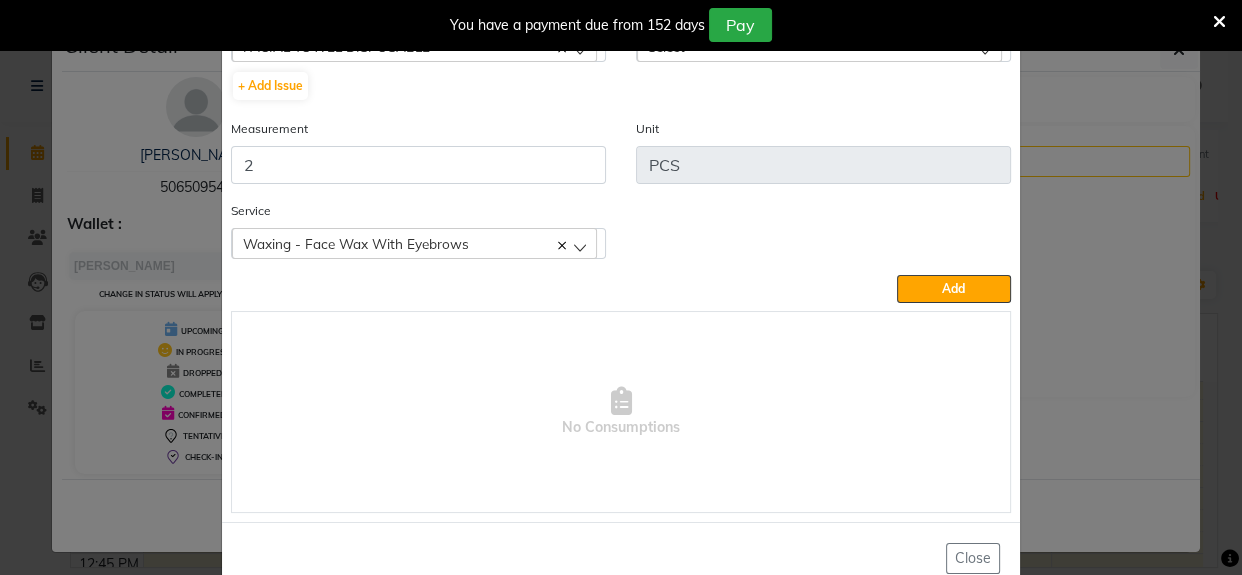 scroll, scrollTop: 0, scrollLeft: 0, axis: both 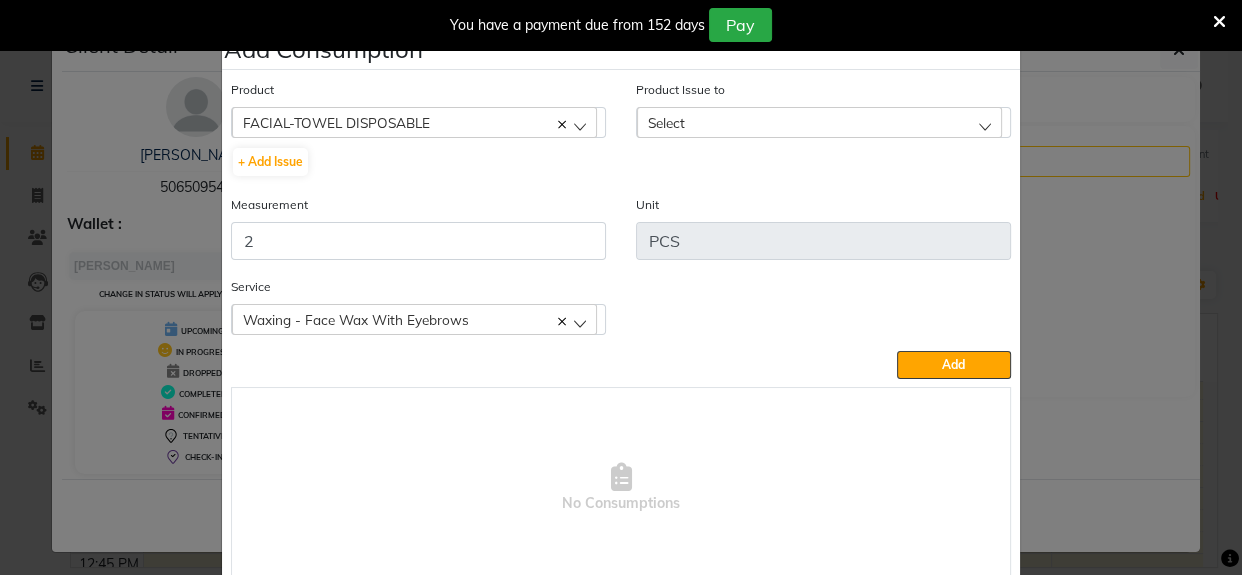 click on "Select" 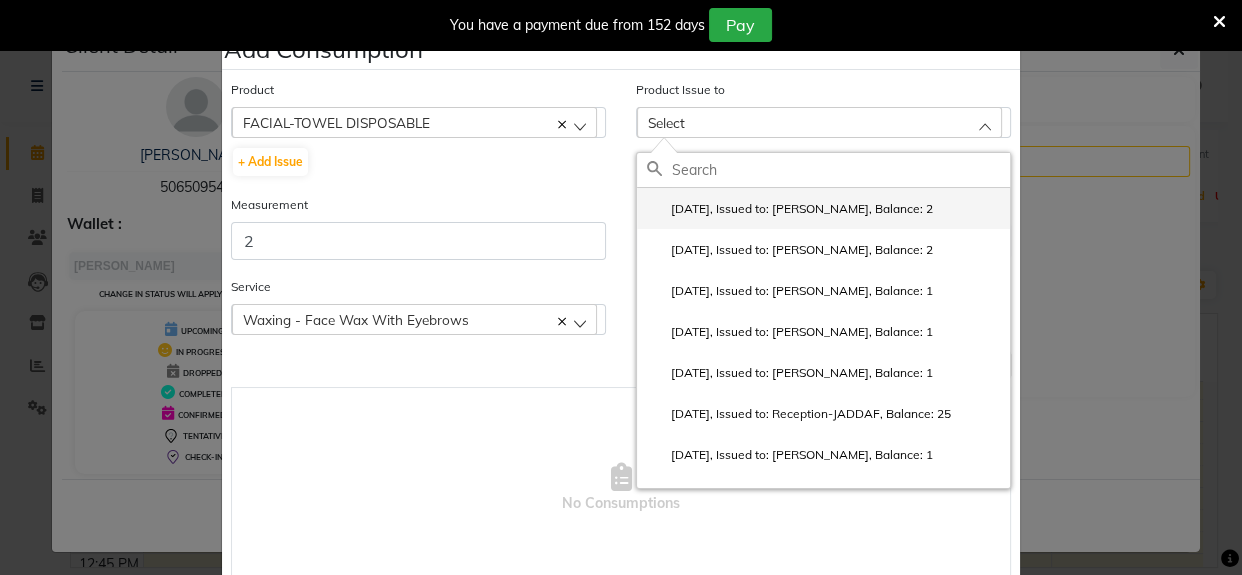 click on "2025-07-13, Issued to: Simran, Balance: 2" 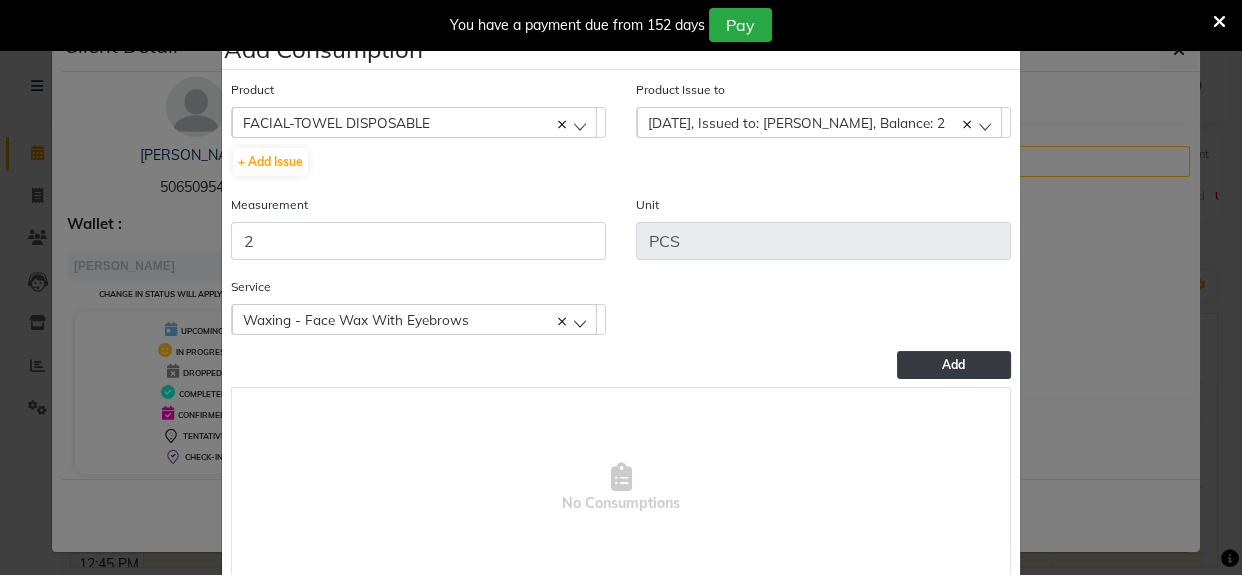 click on "Add" 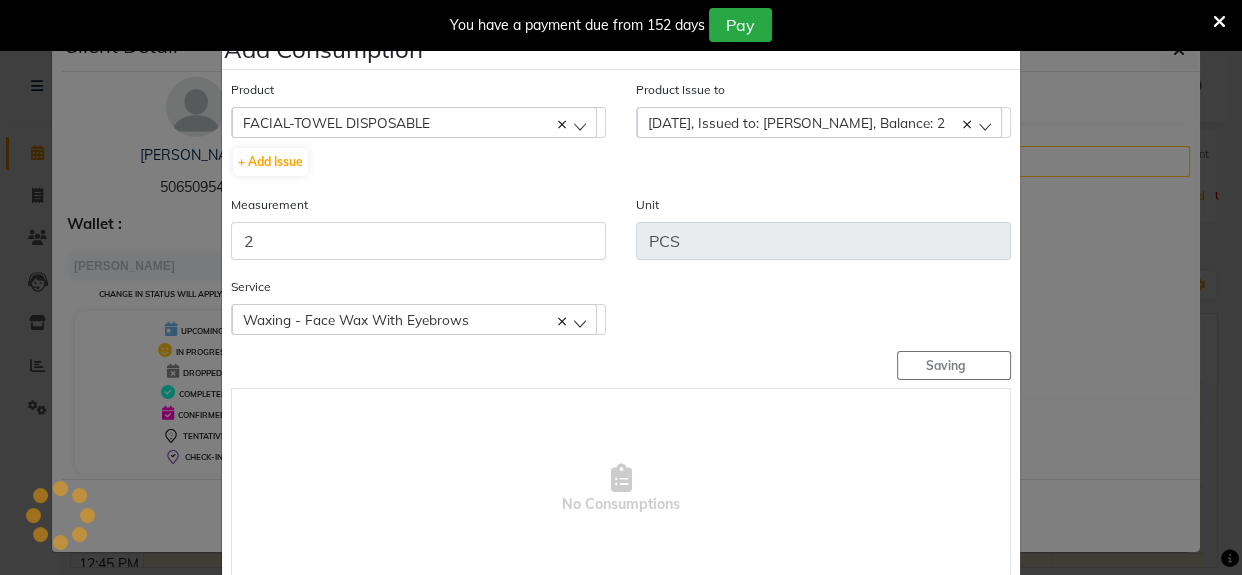 type 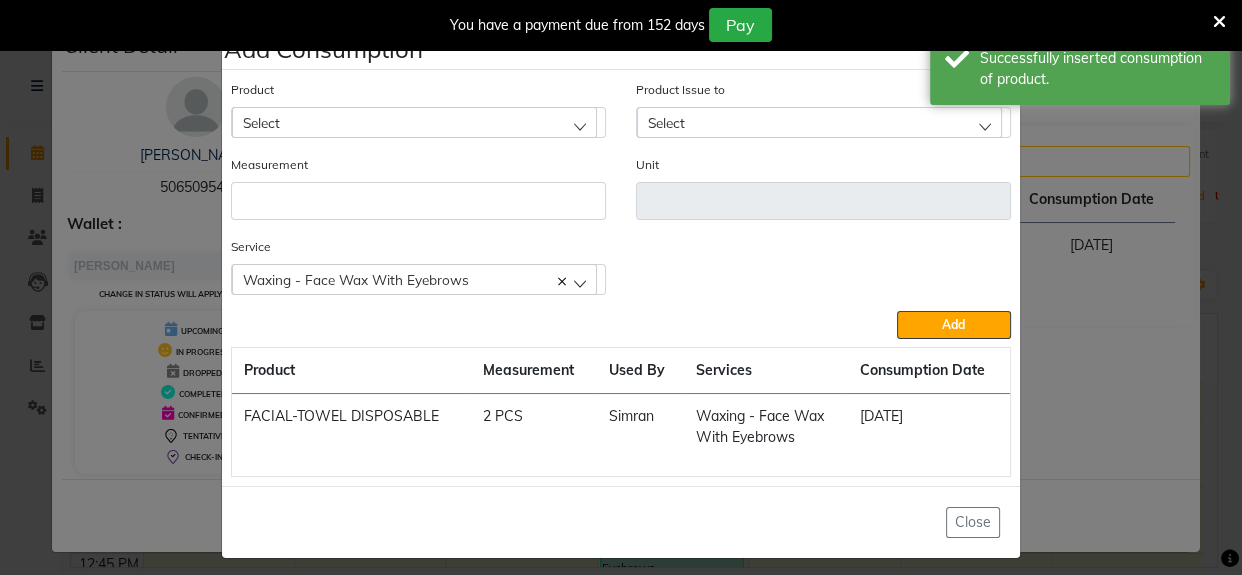 click on "Select" 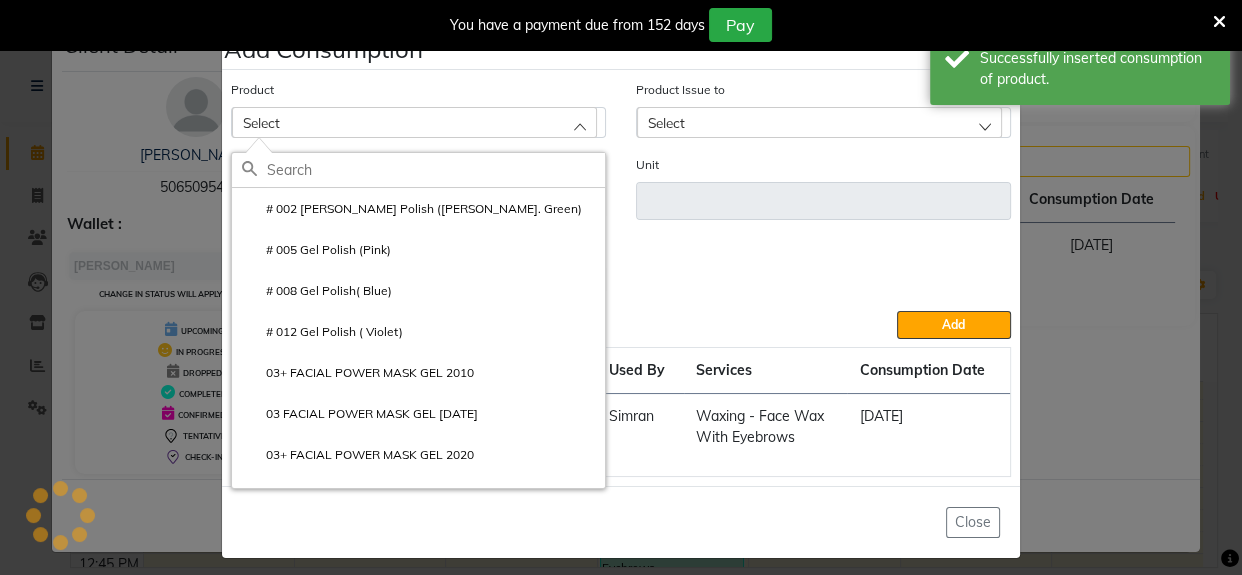 click 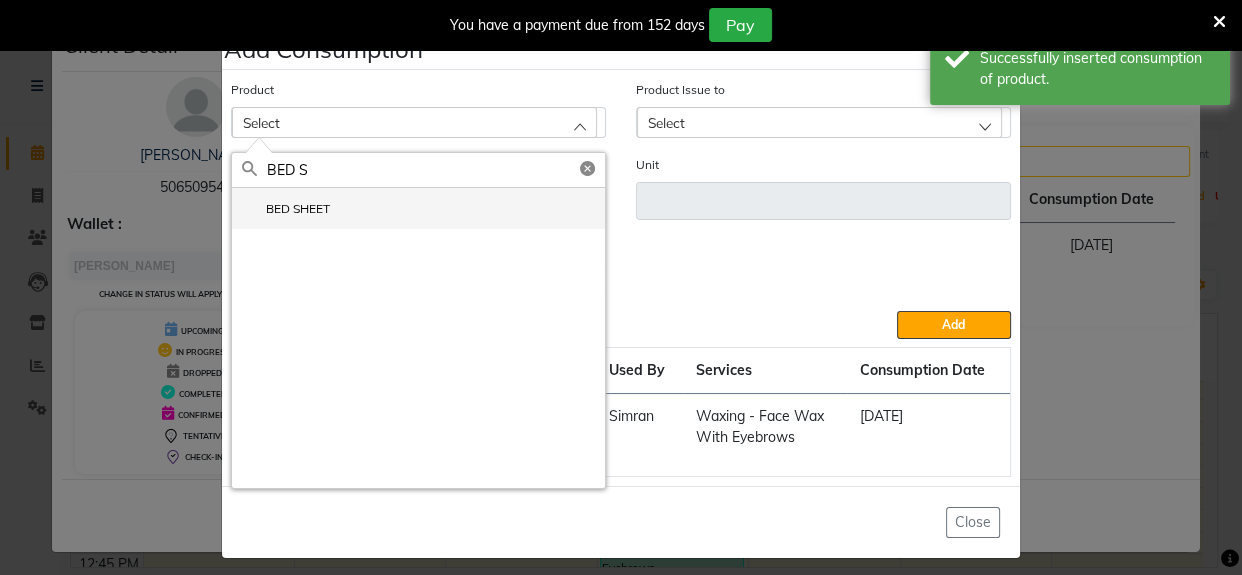 type on "BED S" 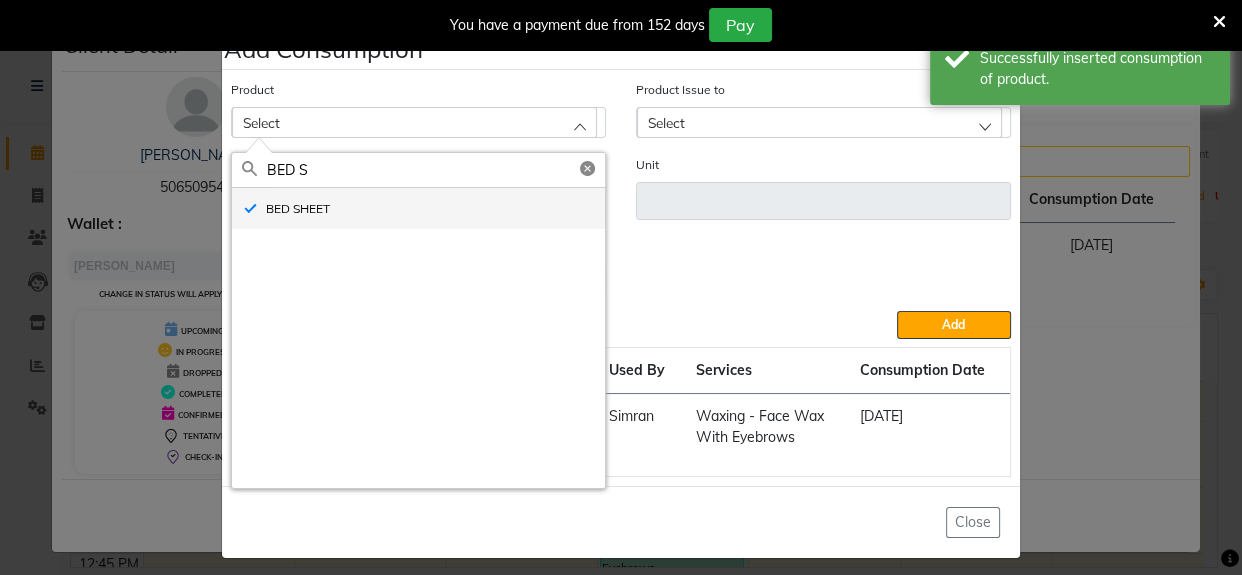 type on "PIECE" 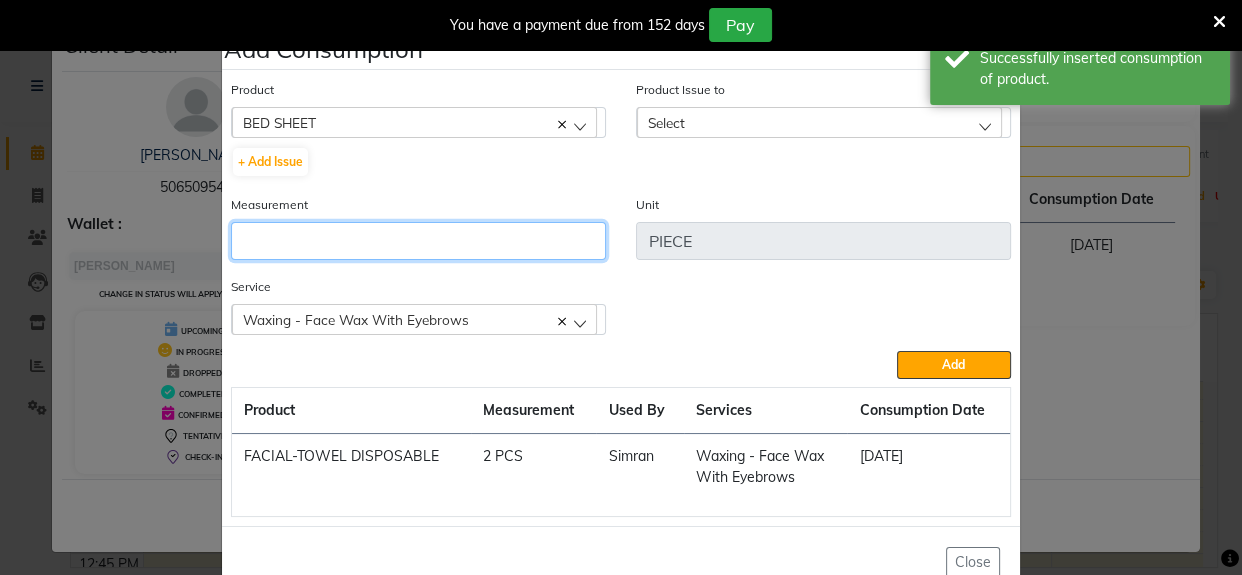 click 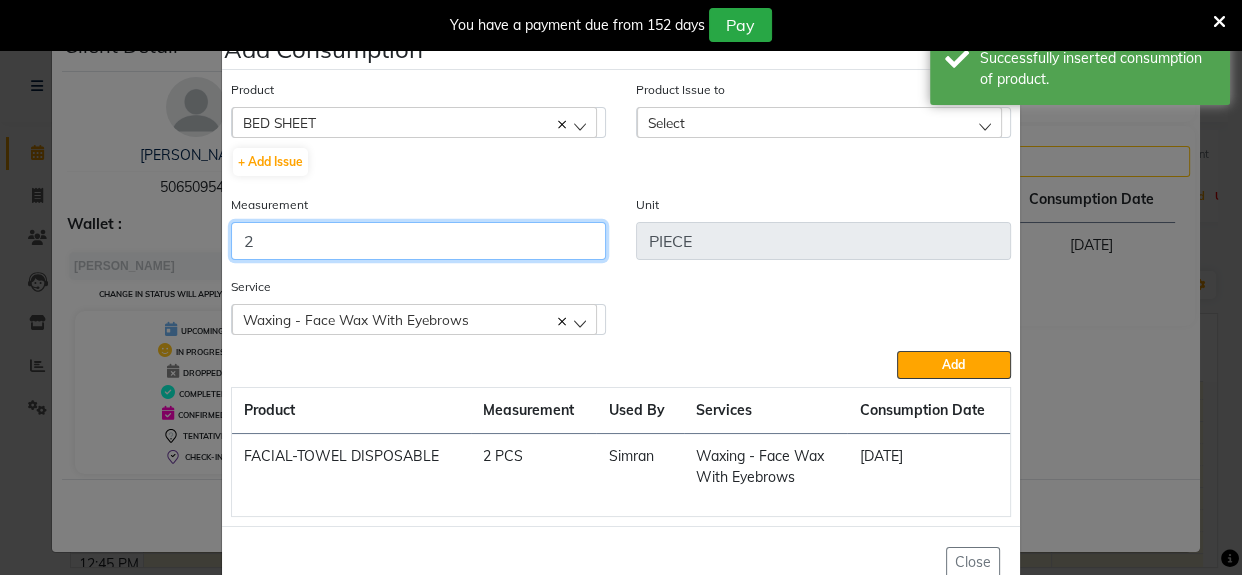 type on "2" 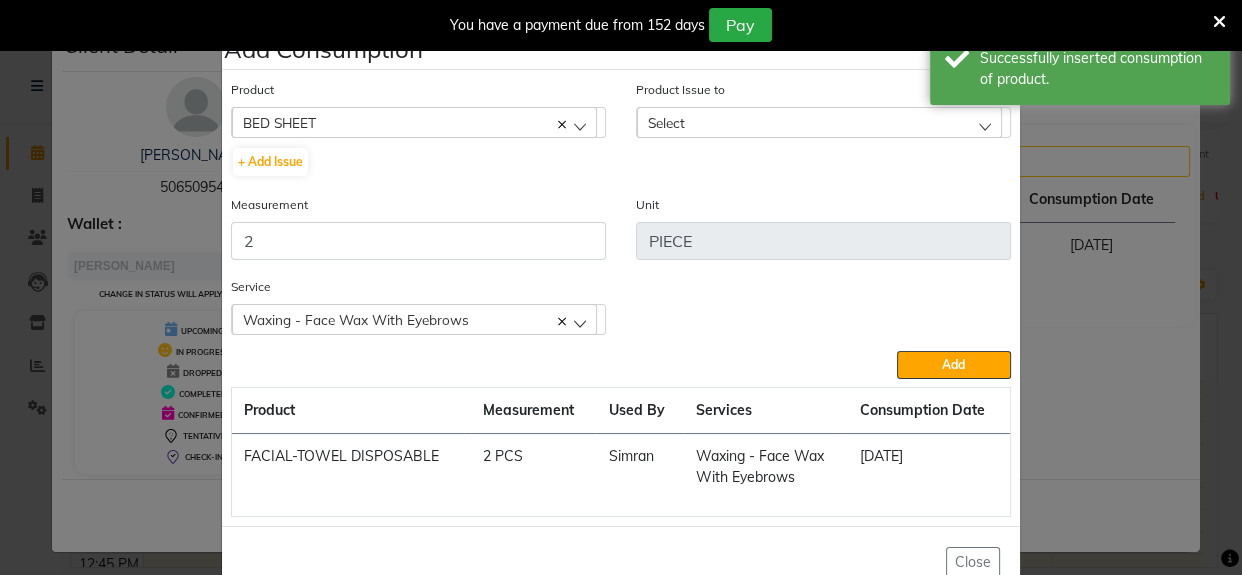 drag, startPoint x: 724, startPoint y: 130, endPoint x: 729, endPoint y: 146, distance: 16.763054 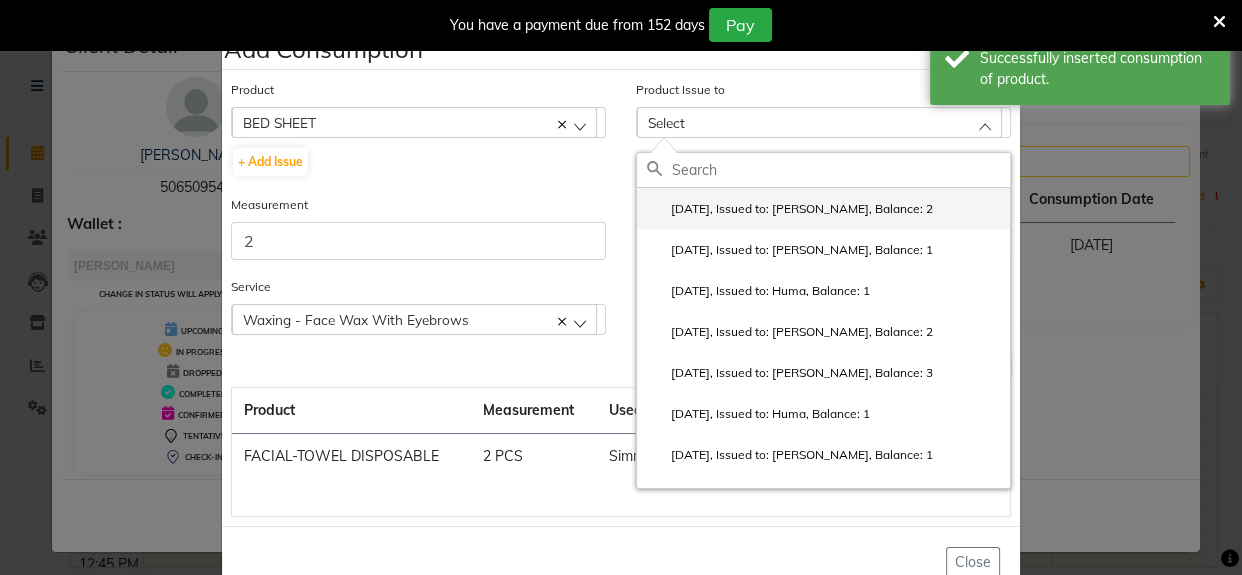 click on "2025-07-13, Issued to: Simran, Balance: 2" 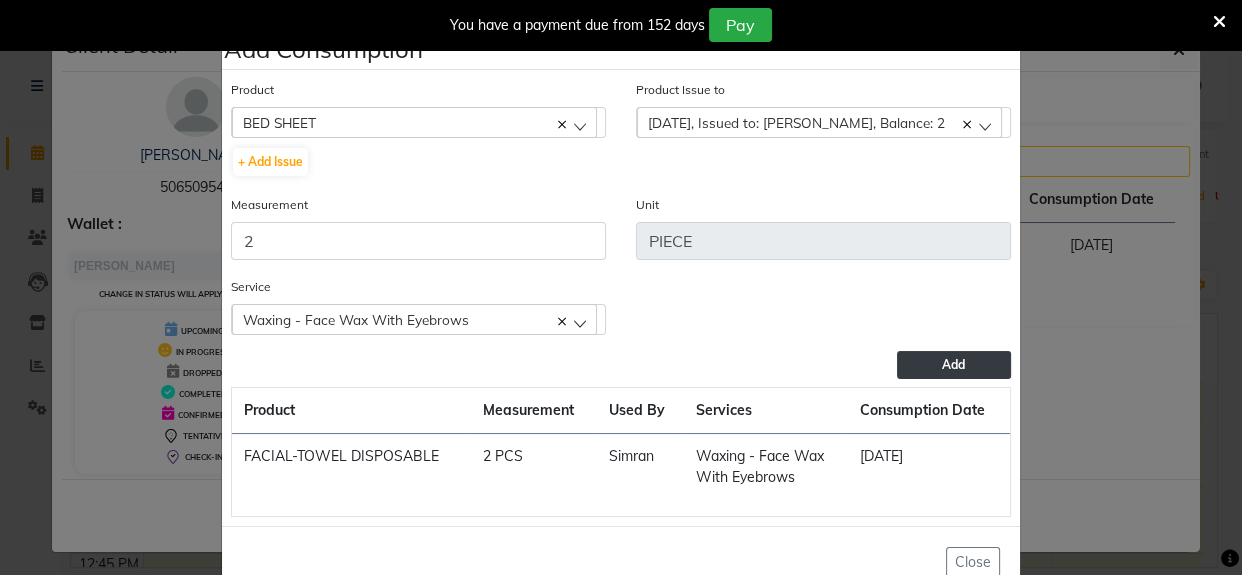 click on "Add" 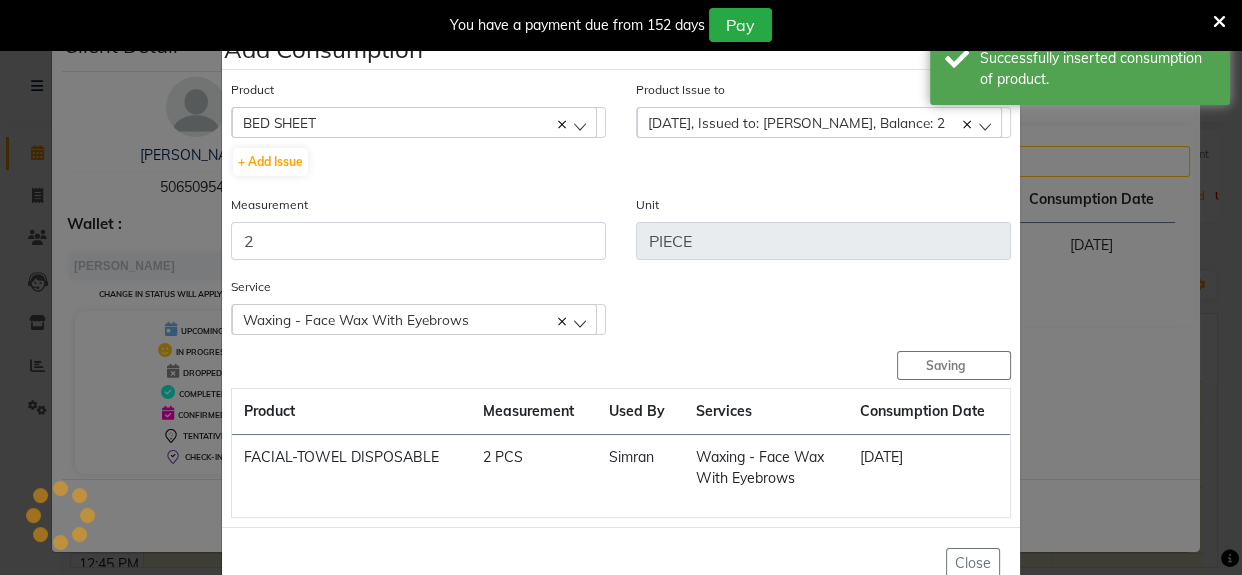 type 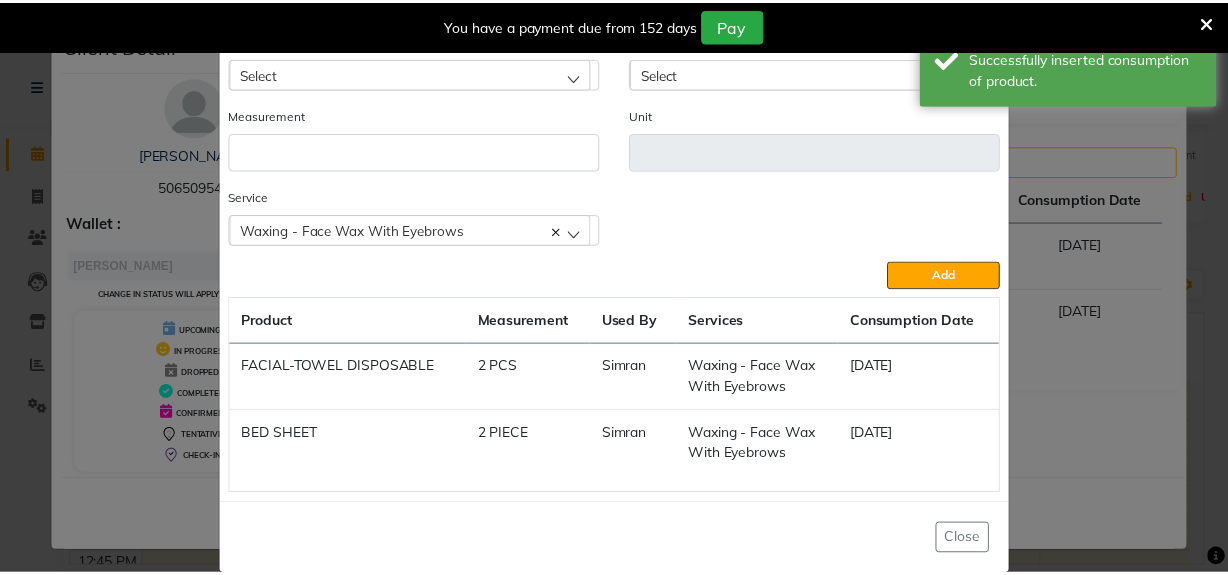 scroll, scrollTop: 79, scrollLeft: 0, axis: vertical 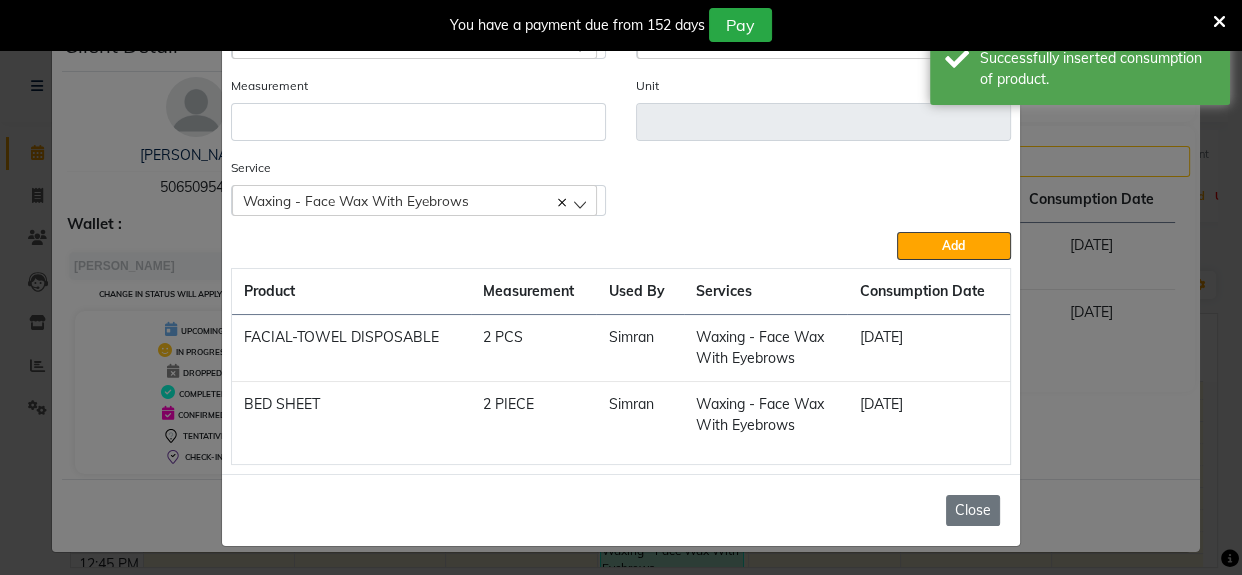 click on "Close" 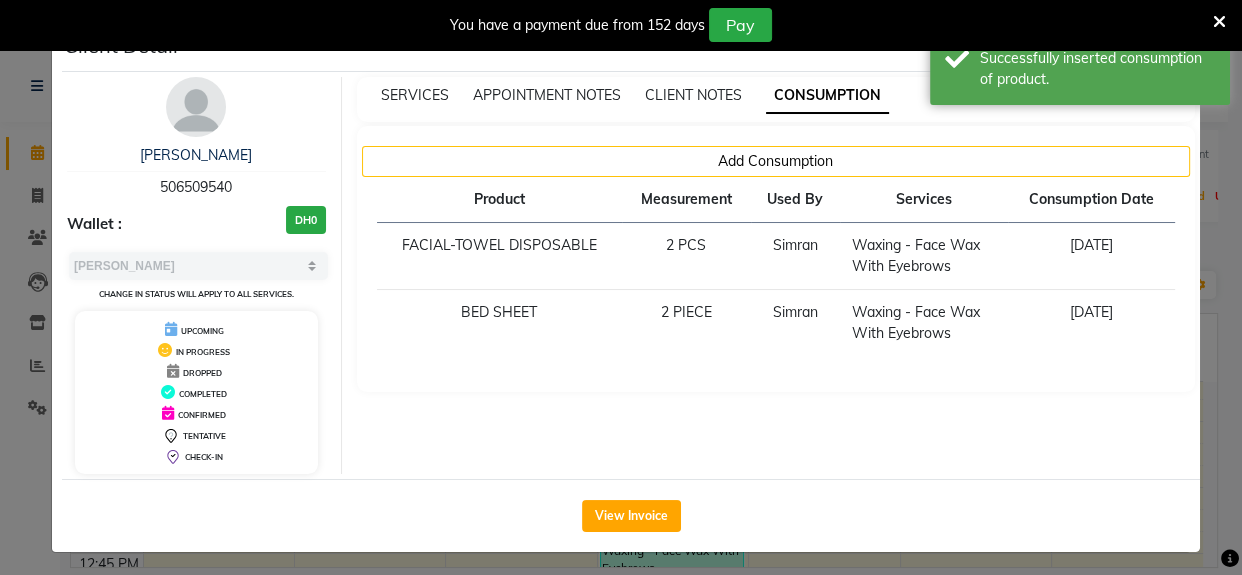 click at bounding box center [1219, 22] 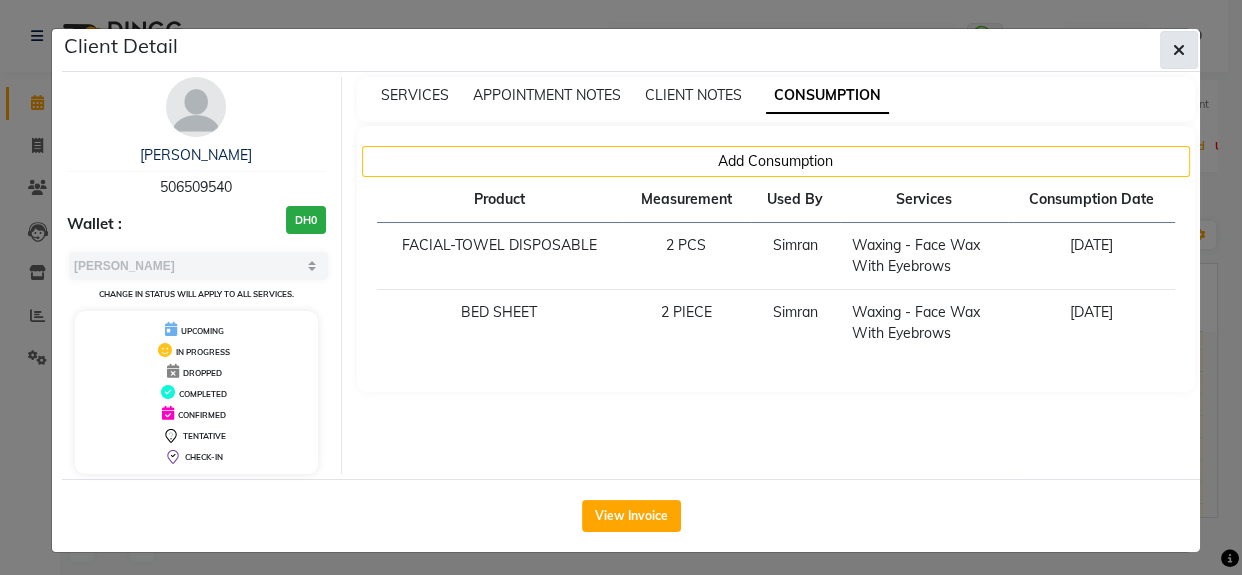 click 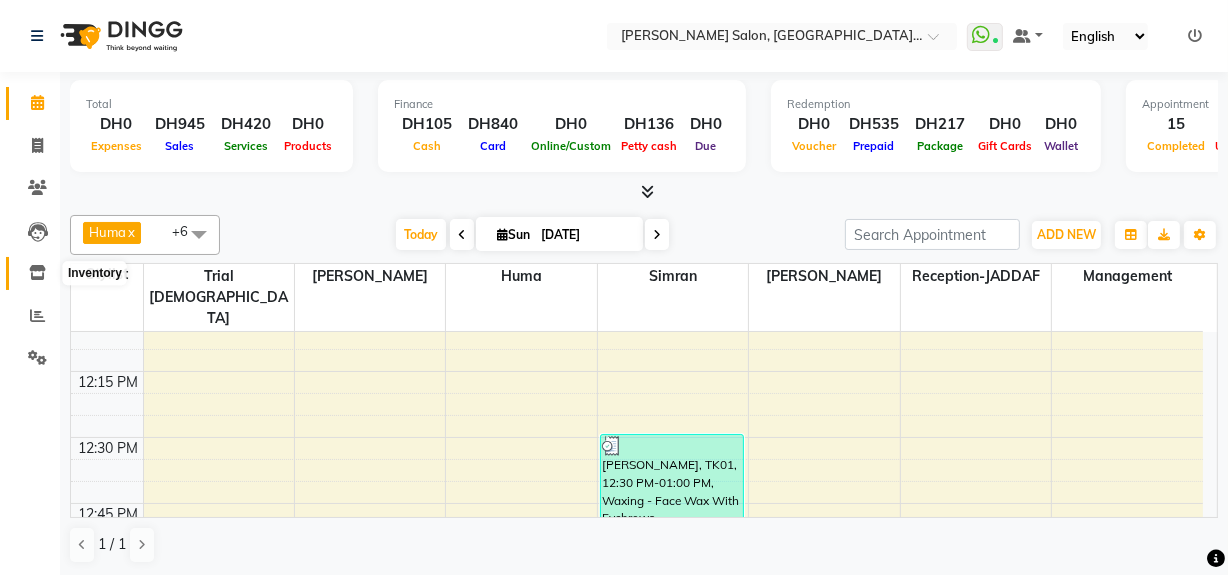 click 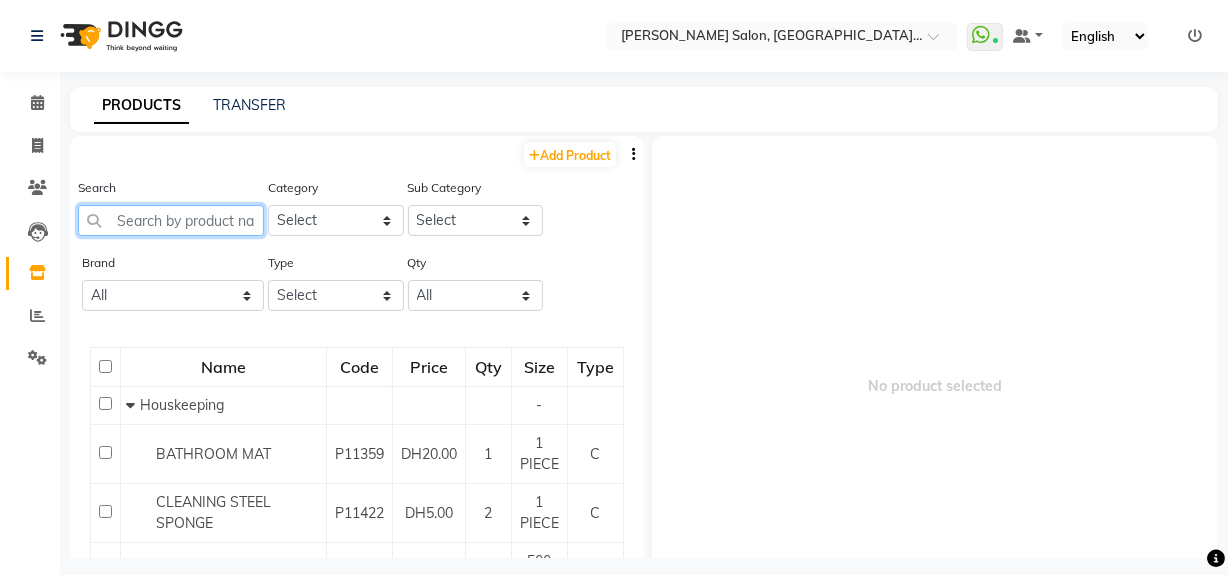 click 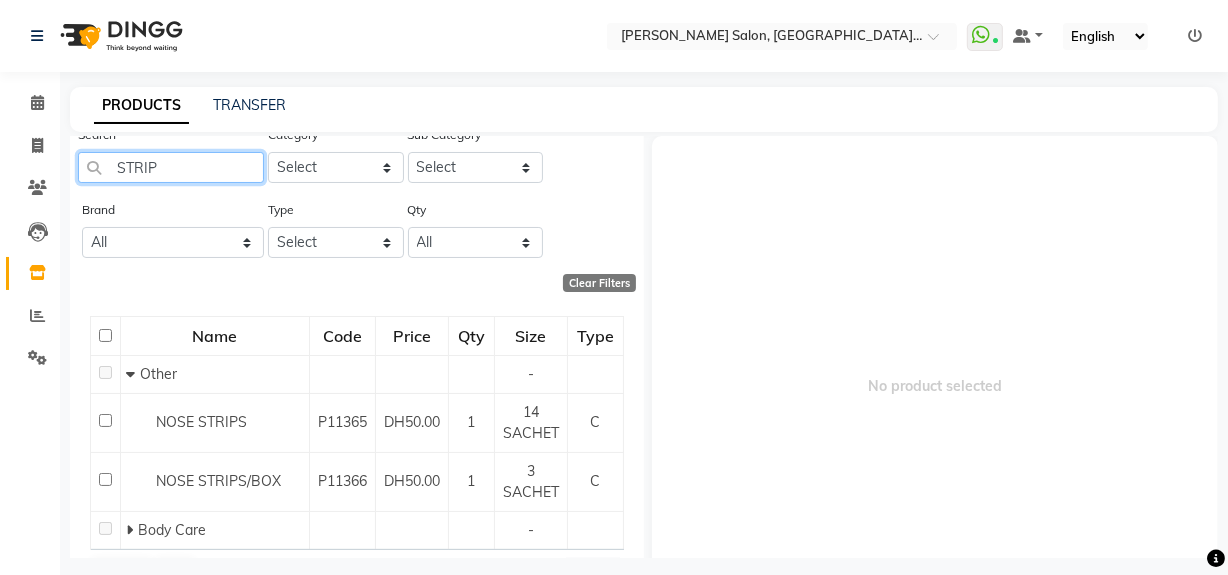 scroll, scrollTop: 105, scrollLeft: 0, axis: vertical 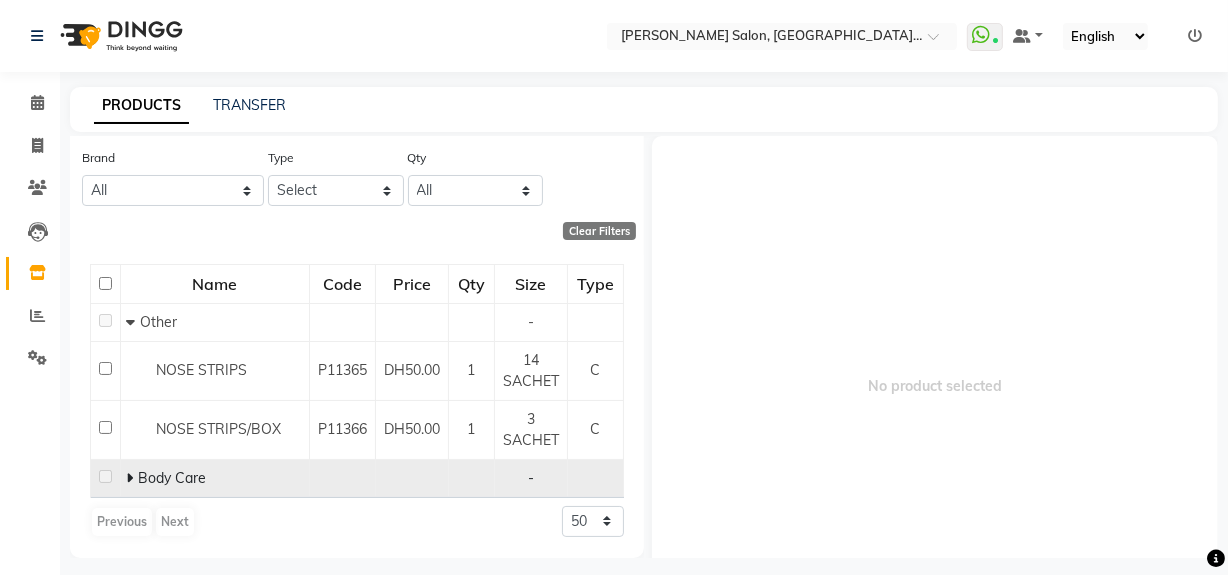 type on "STRIP" 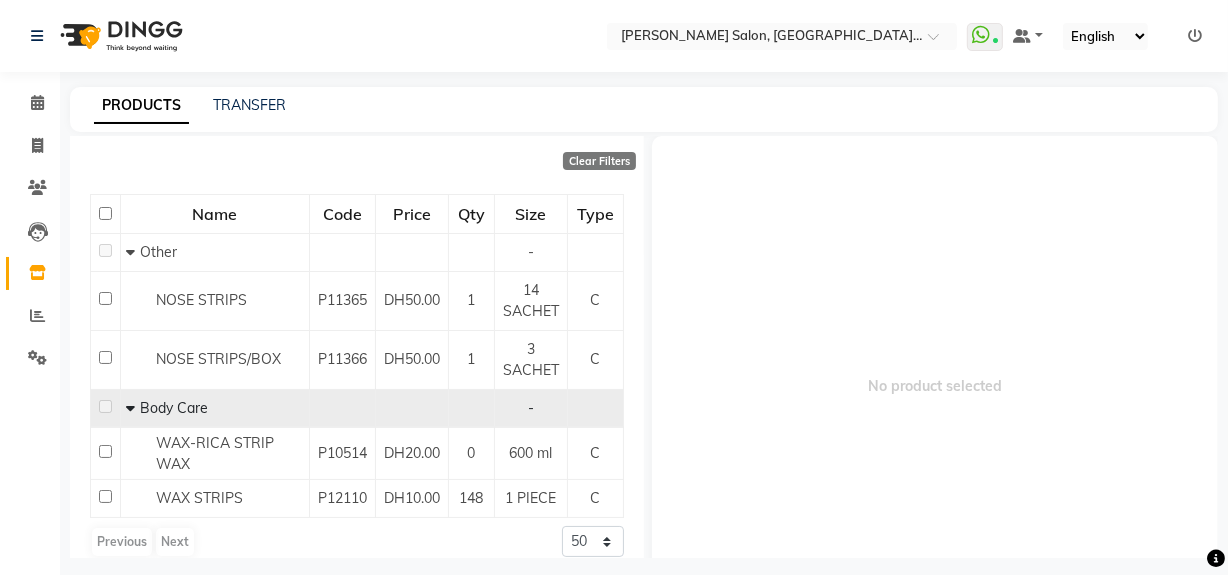 scroll, scrollTop: 195, scrollLeft: 0, axis: vertical 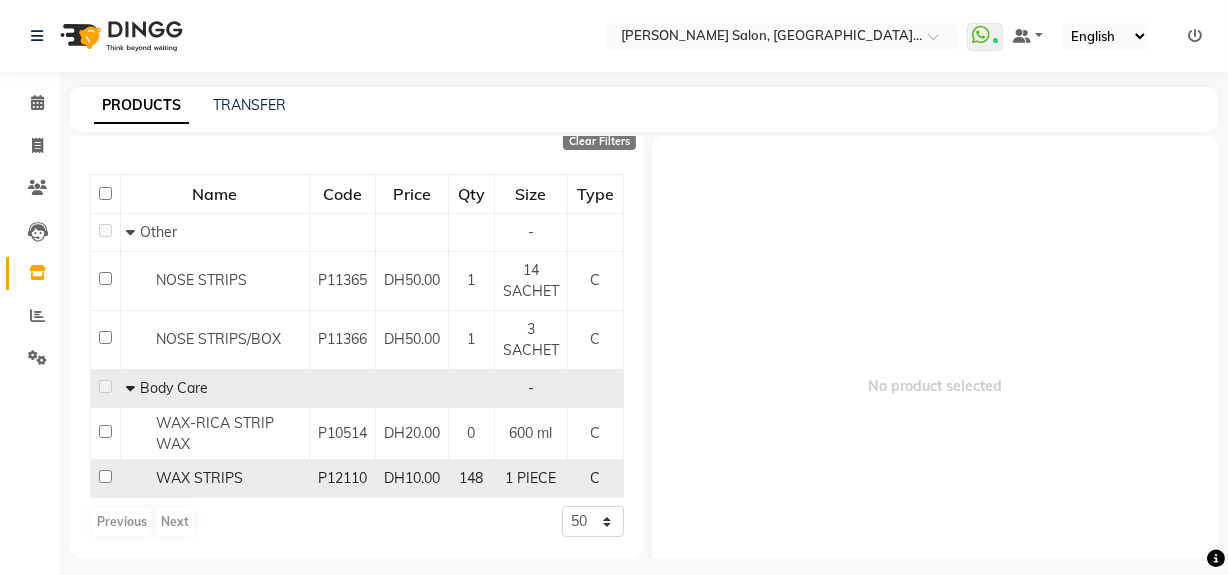 click 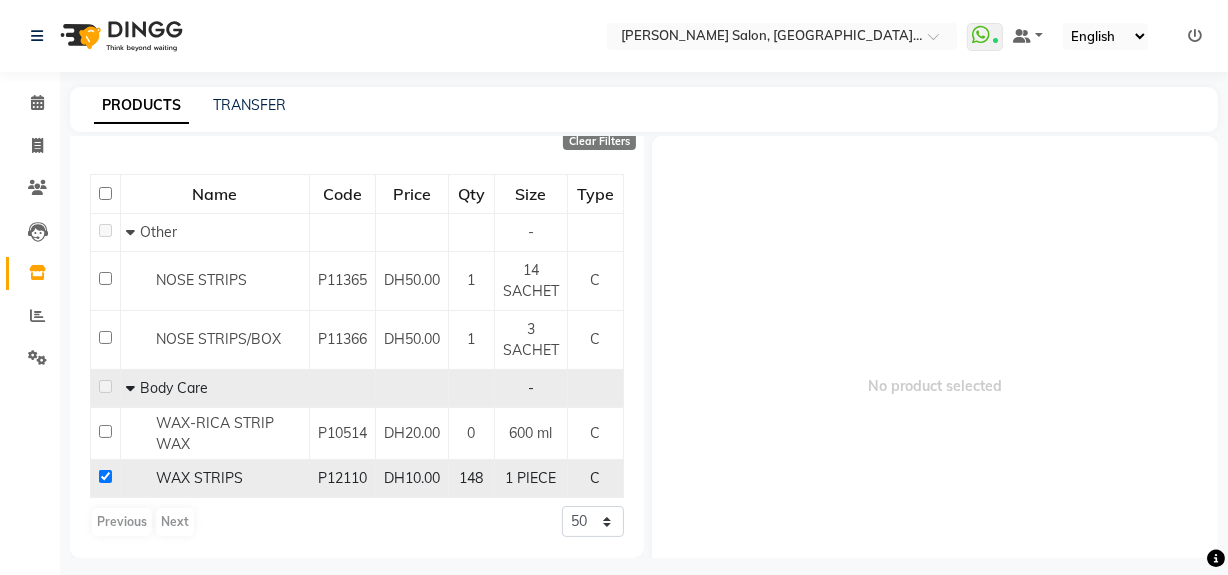checkbox on "true" 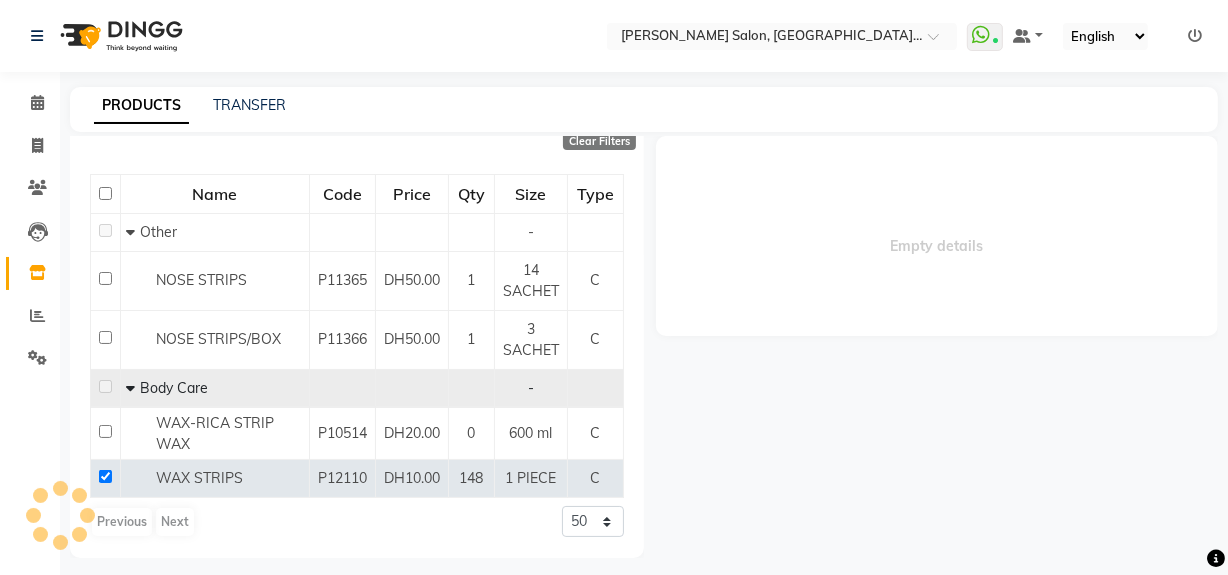 select 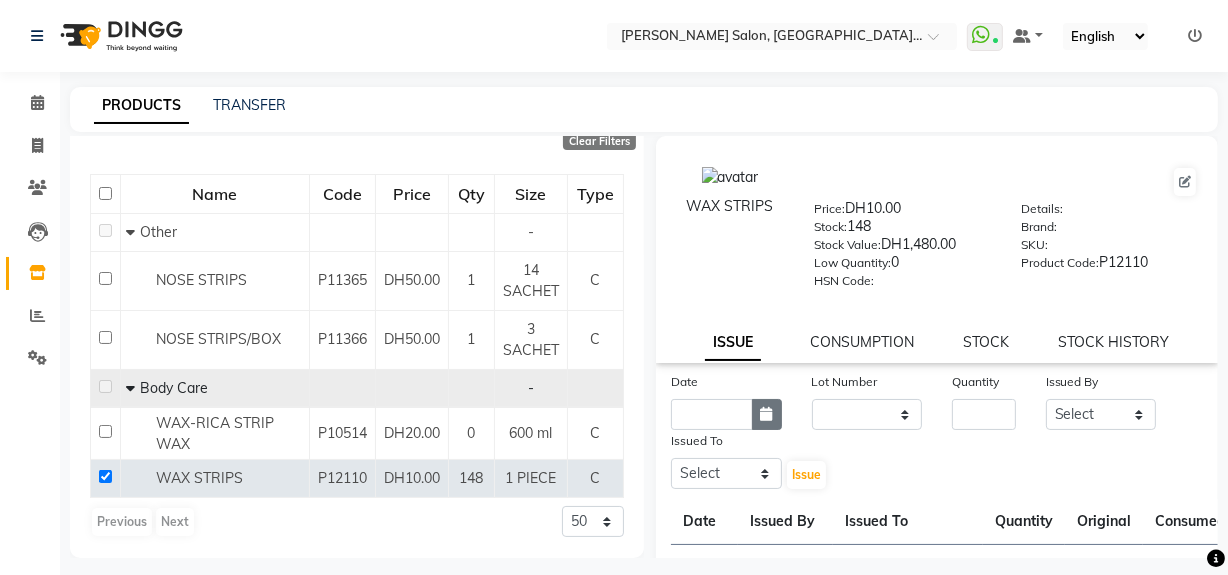 click 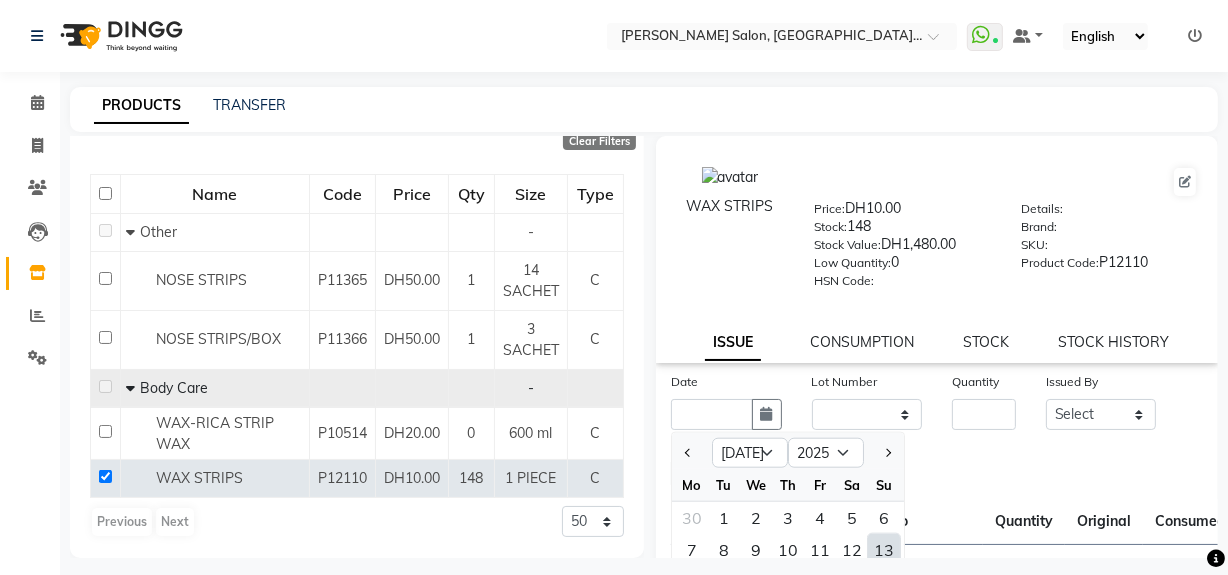 scroll, scrollTop: 11, scrollLeft: 0, axis: vertical 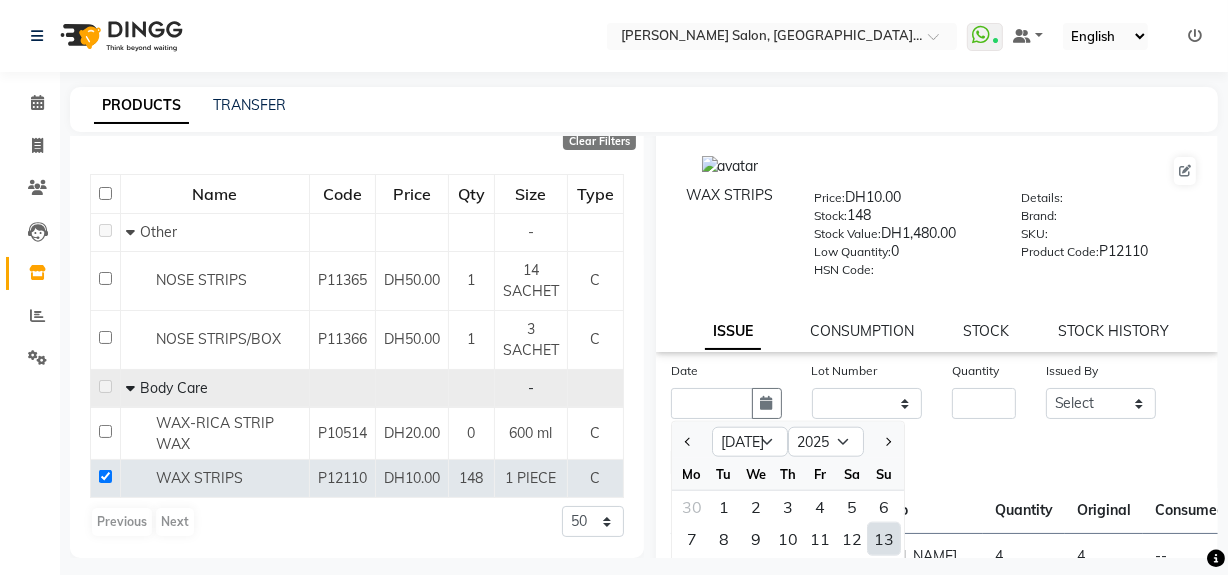 drag, startPoint x: 887, startPoint y: 542, endPoint x: 929, endPoint y: 403, distance: 145.20676 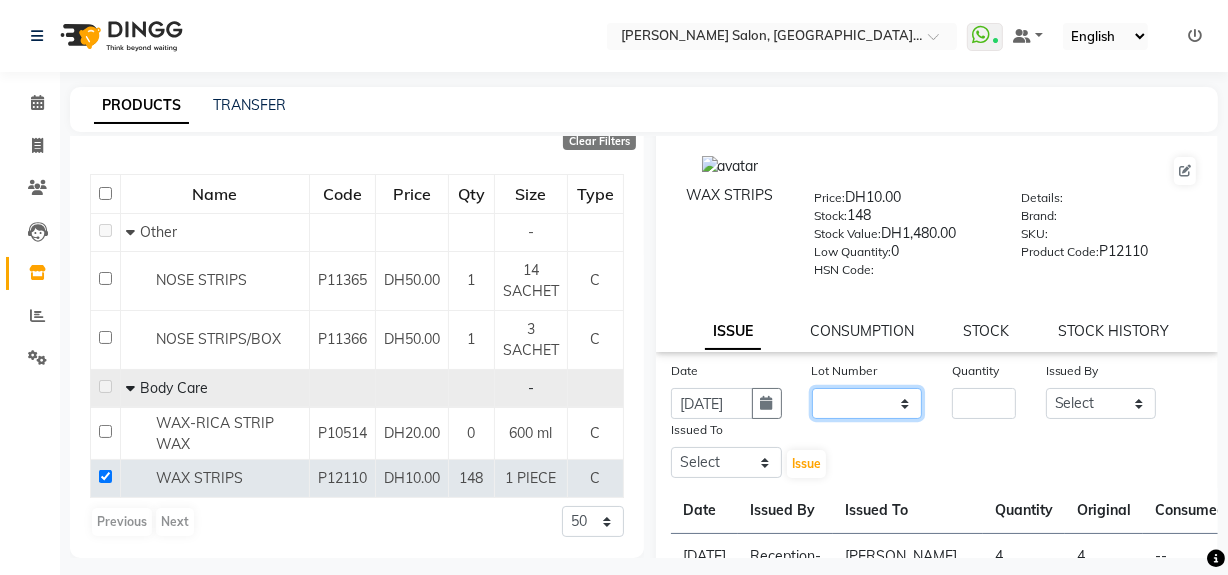 drag, startPoint x: 882, startPoint y: 403, endPoint x: 885, endPoint y: 419, distance: 16.27882 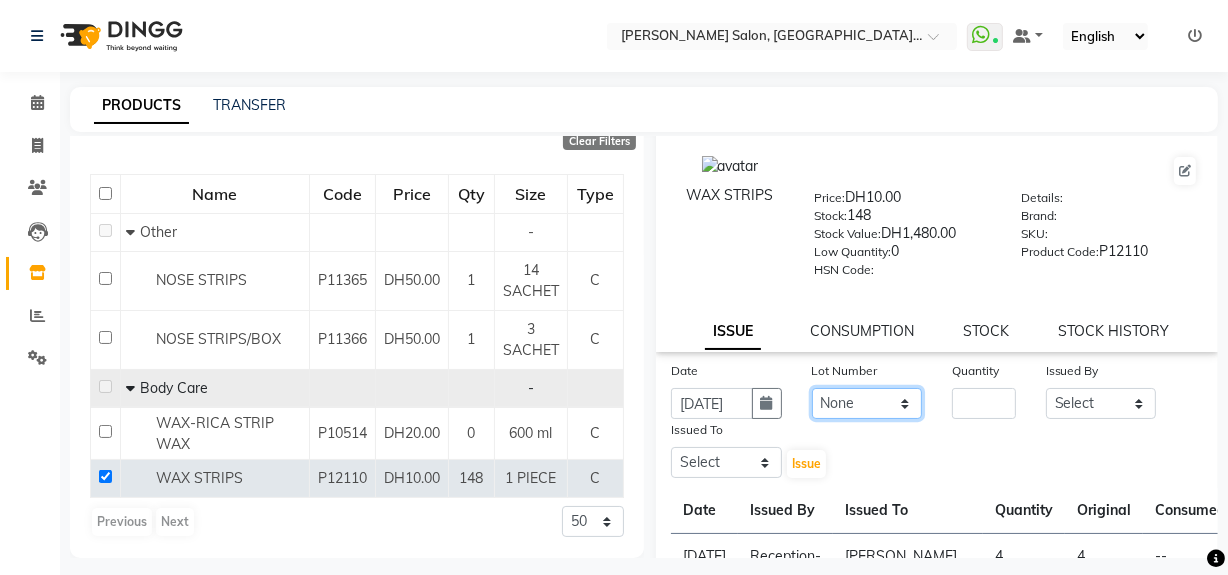 click on "None" 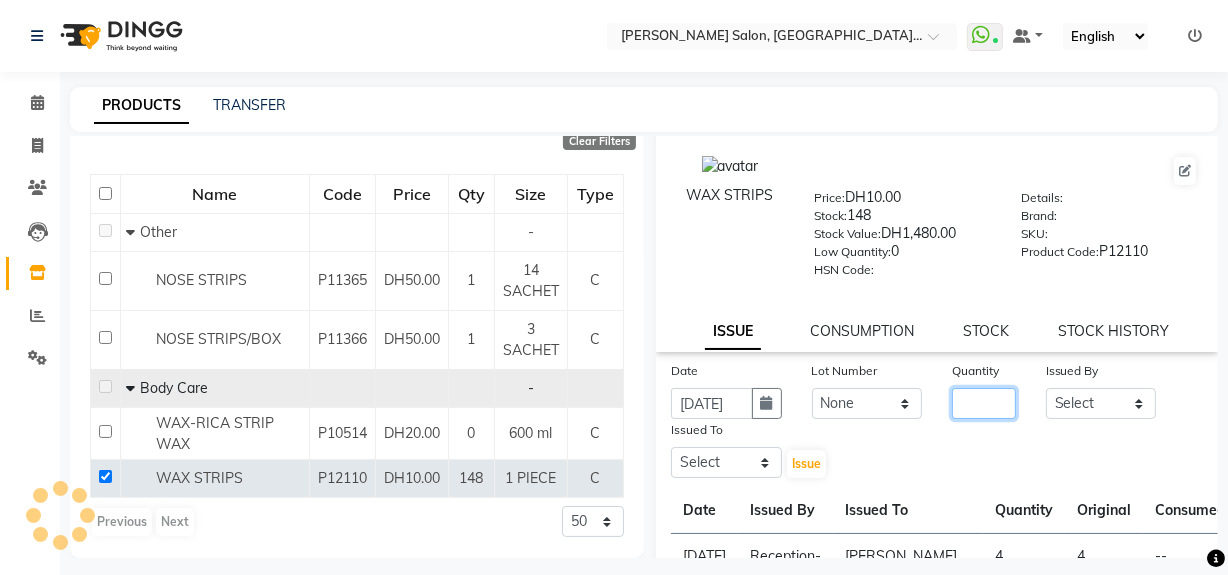 click 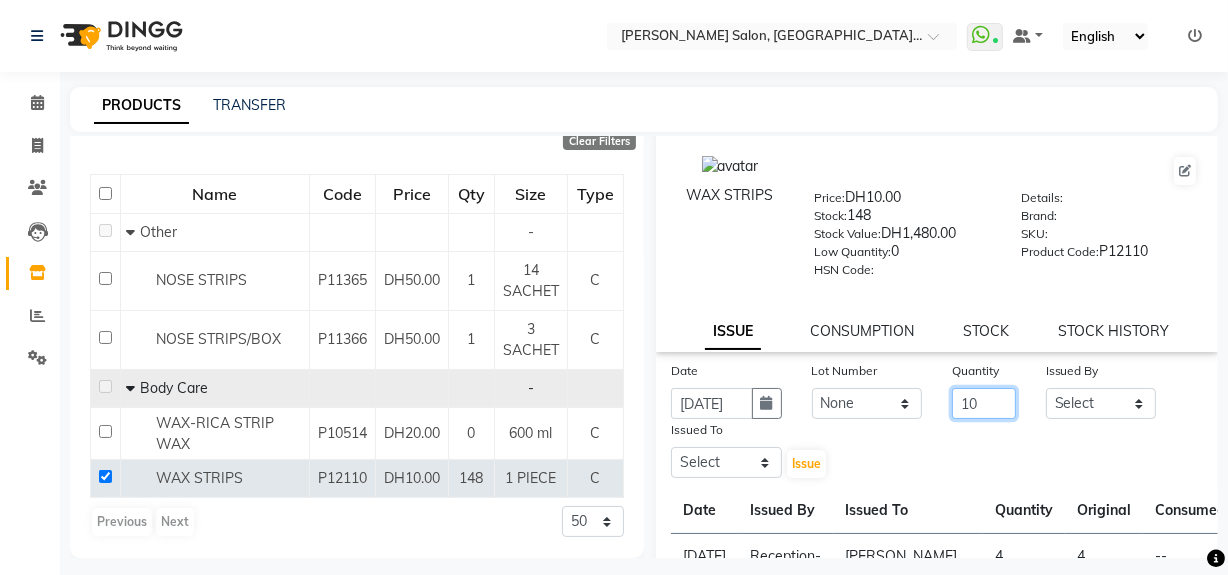 type on "10" 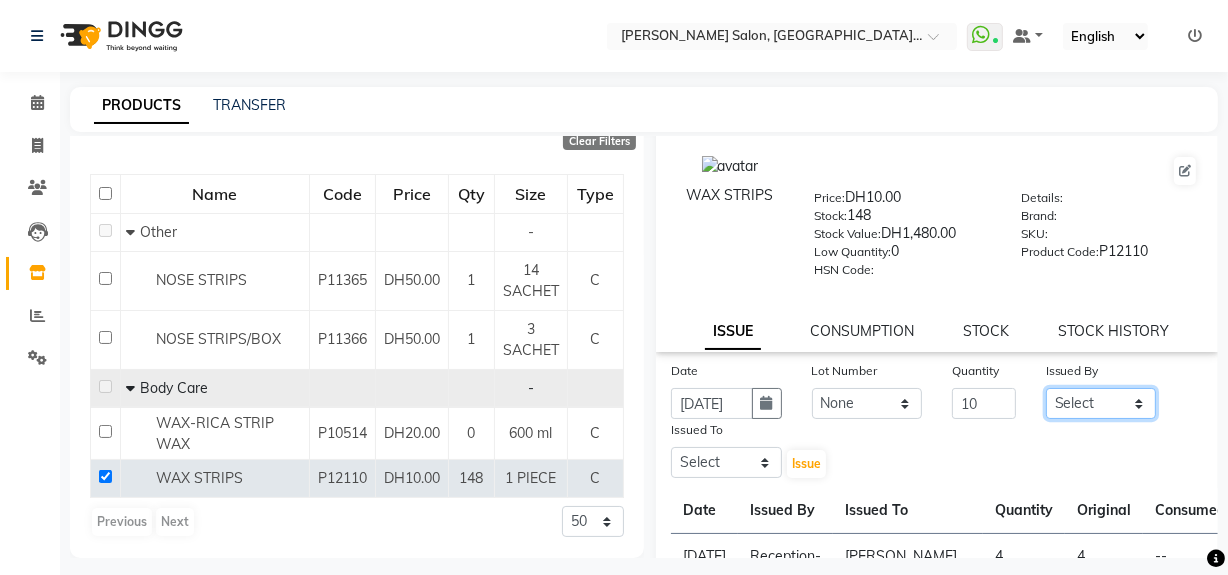 drag, startPoint x: 1134, startPoint y: 405, endPoint x: 1132, endPoint y: 393, distance: 12.165525 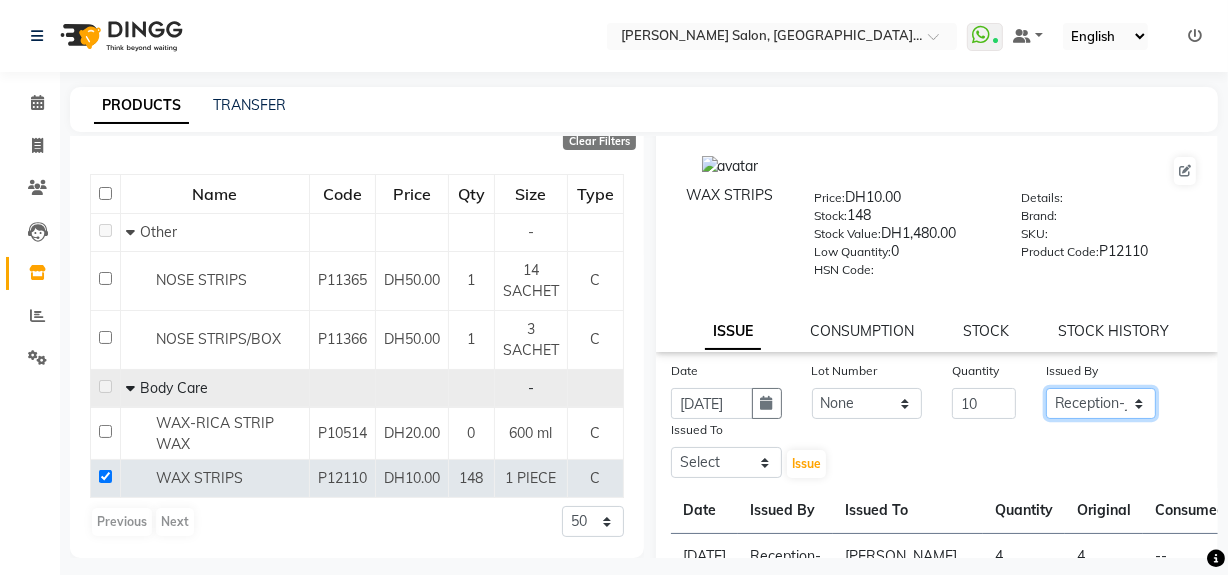 click on "Select Huma Leonita Management Reception-JADDAF [PERSON_NAME] [PERSON_NAME] trial [DEMOGRAPHIC_DATA]" 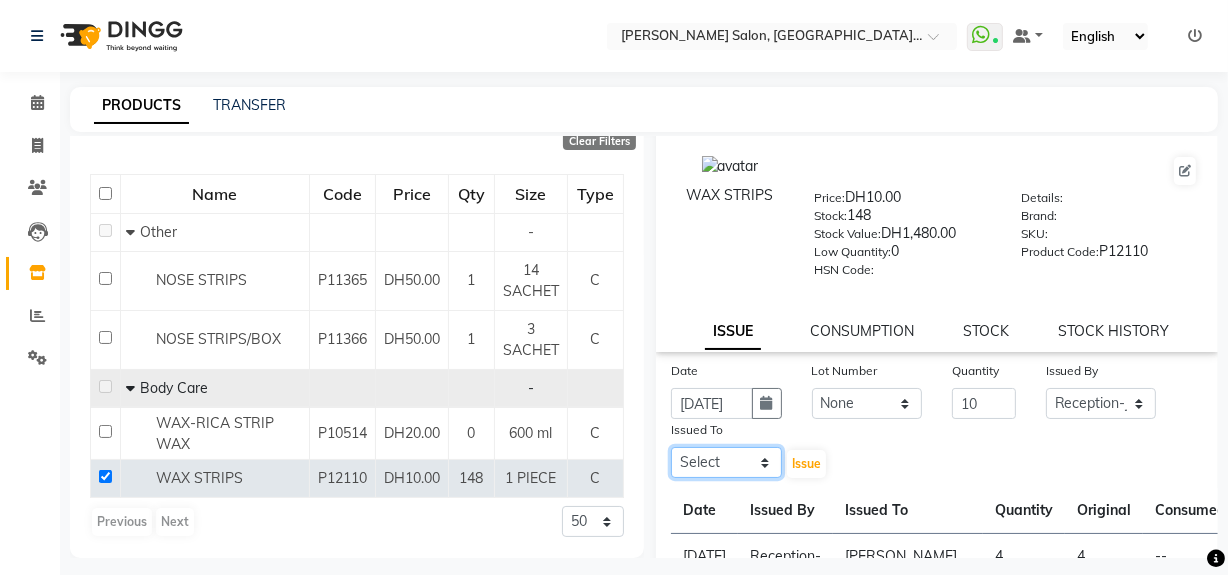 click on "Select Huma Leonita Management Reception-JADDAF [PERSON_NAME] [PERSON_NAME] trial [DEMOGRAPHIC_DATA]" 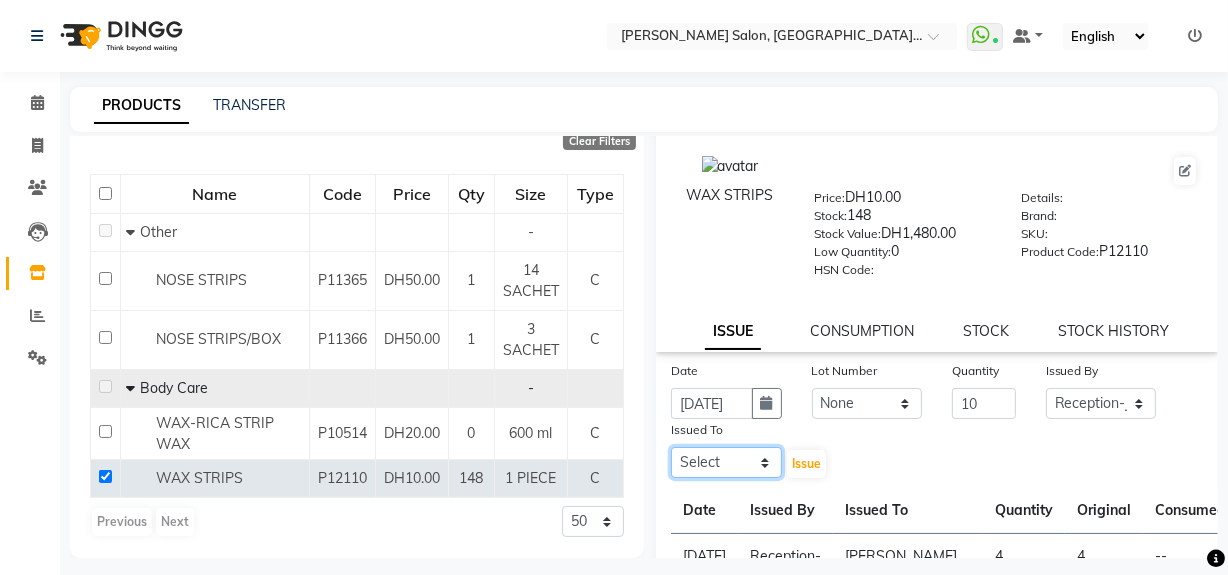 select on "45056" 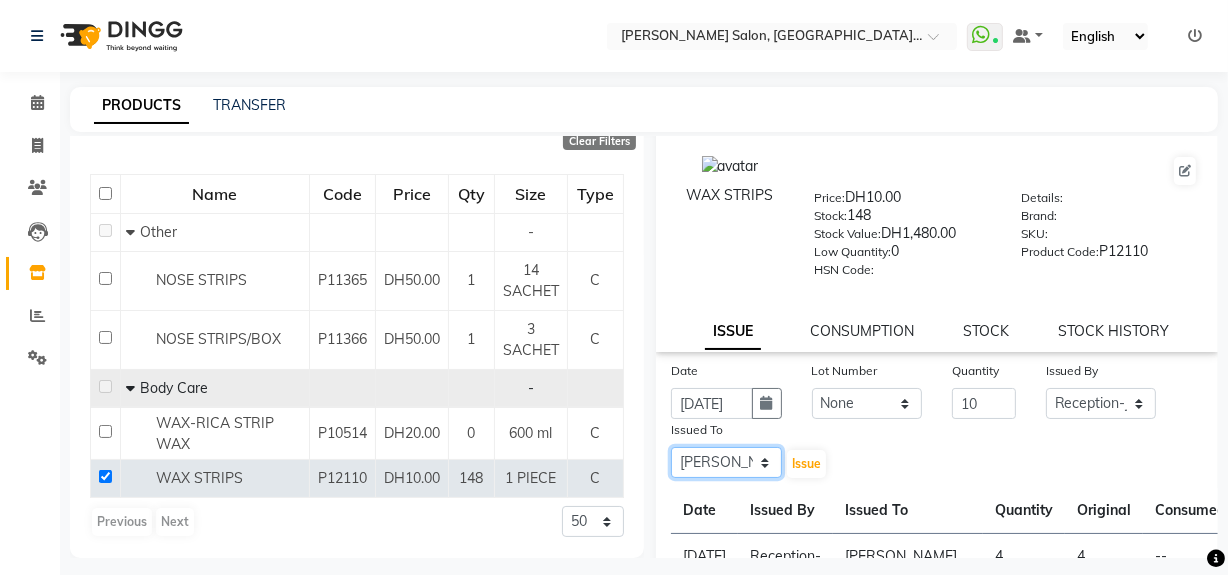 click on "Select Huma Leonita Management Reception-JADDAF [PERSON_NAME] [PERSON_NAME] trial [DEMOGRAPHIC_DATA]" 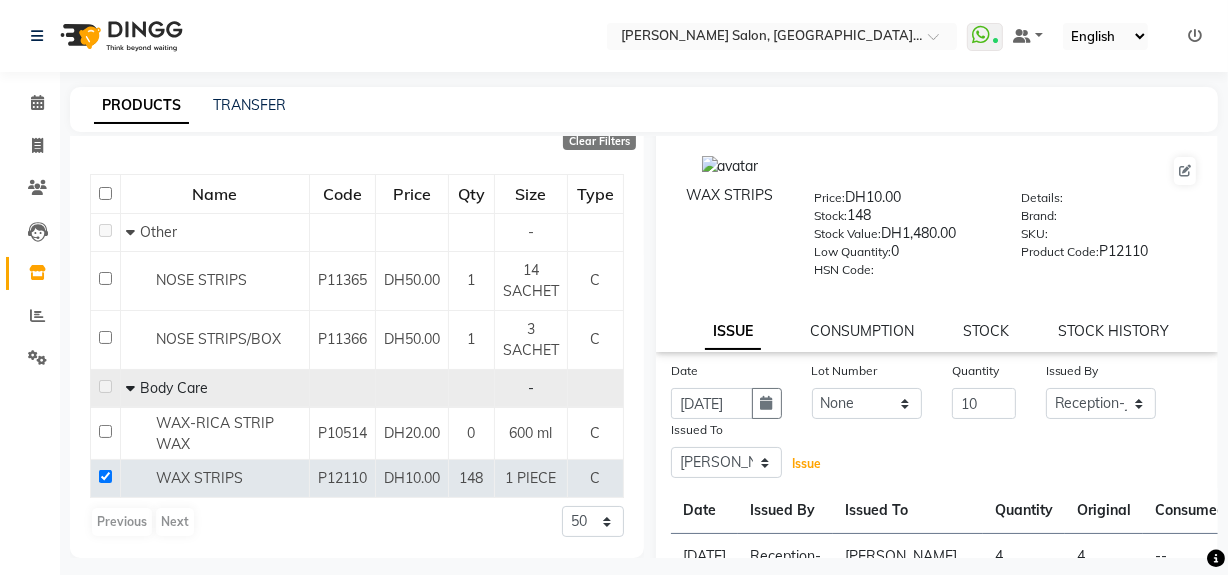 drag, startPoint x: 807, startPoint y: 465, endPoint x: 825, endPoint y: 475, distance: 20.59126 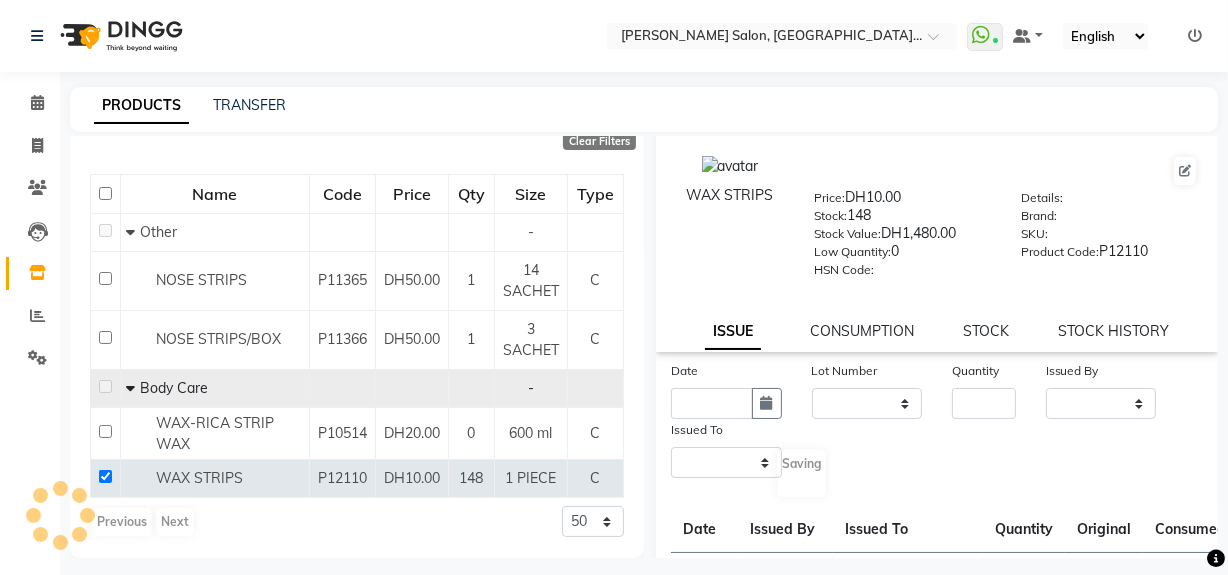 scroll, scrollTop: 0, scrollLeft: 0, axis: both 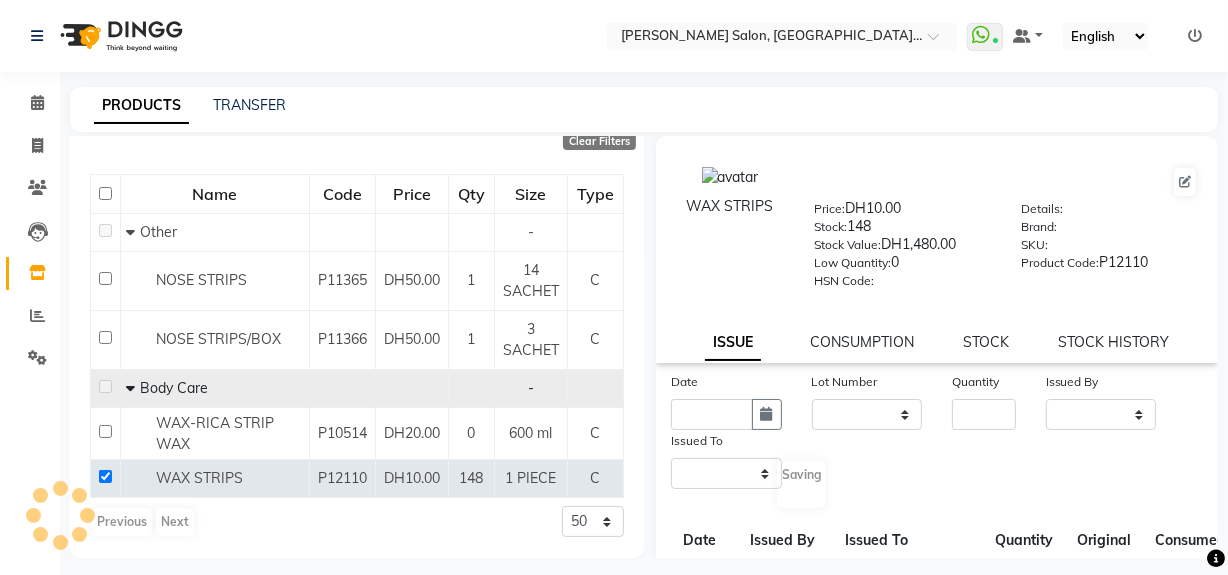 select 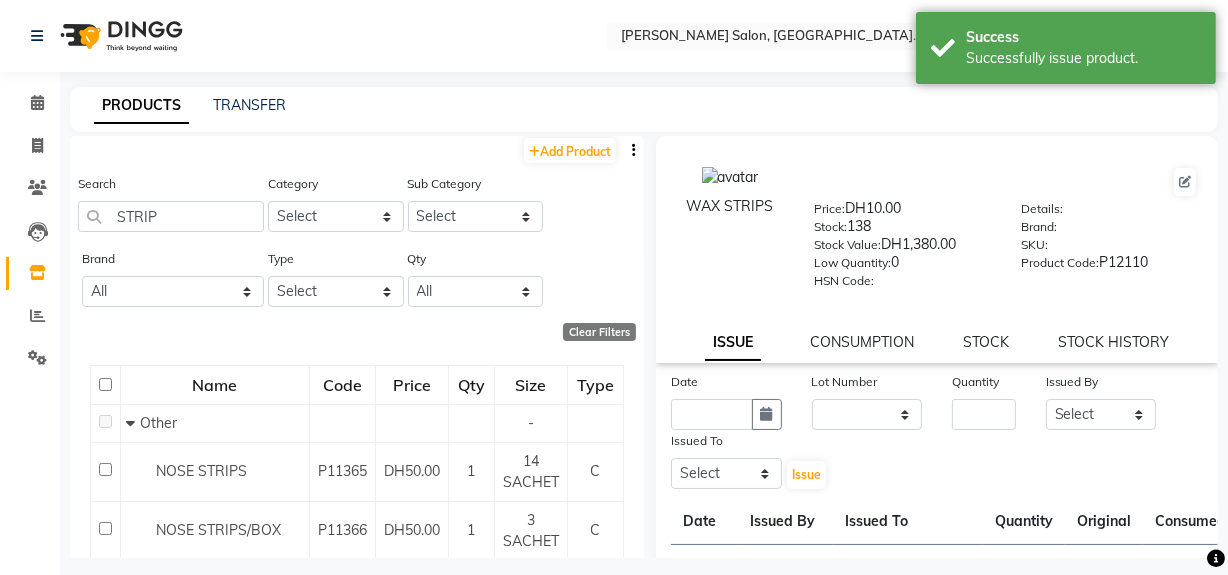 scroll, scrollTop: 0, scrollLeft: 0, axis: both 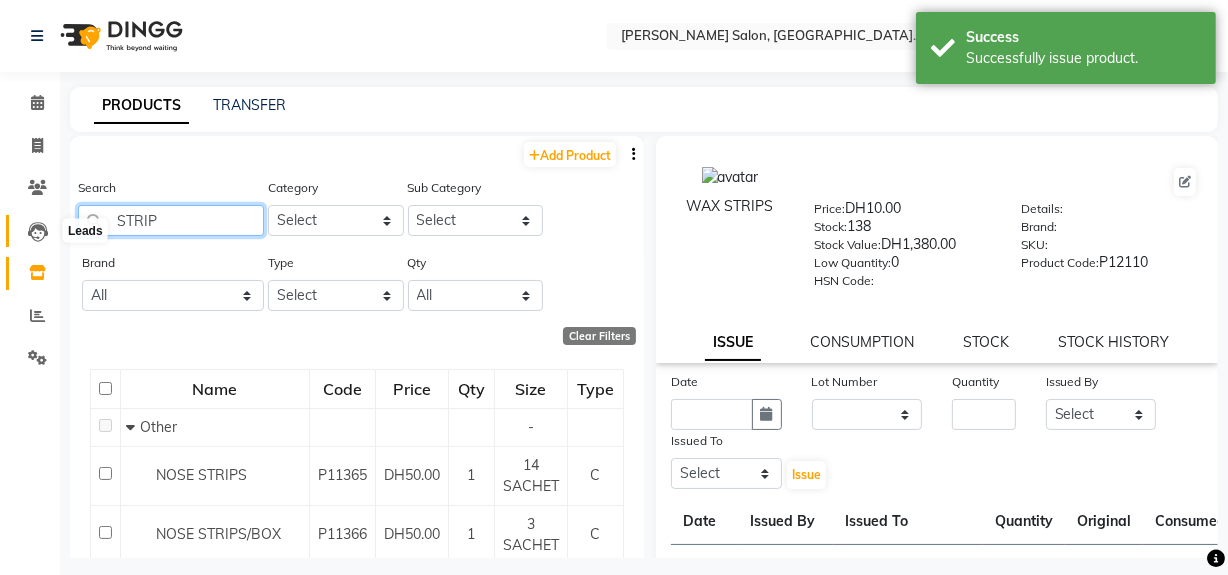 drag, startPoint x: 186, startPoint y: 216, endPoint x: 13, endPoint y: 236, distance: 174.15224 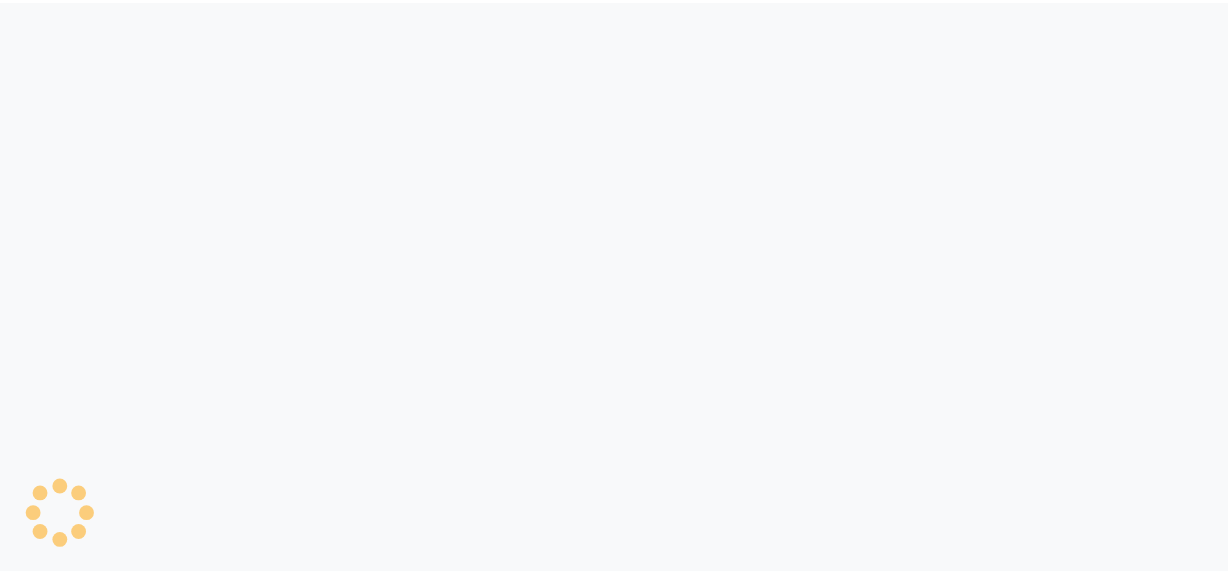 scroll, scrollTop: 0, scrollLeft: 0, axis: both 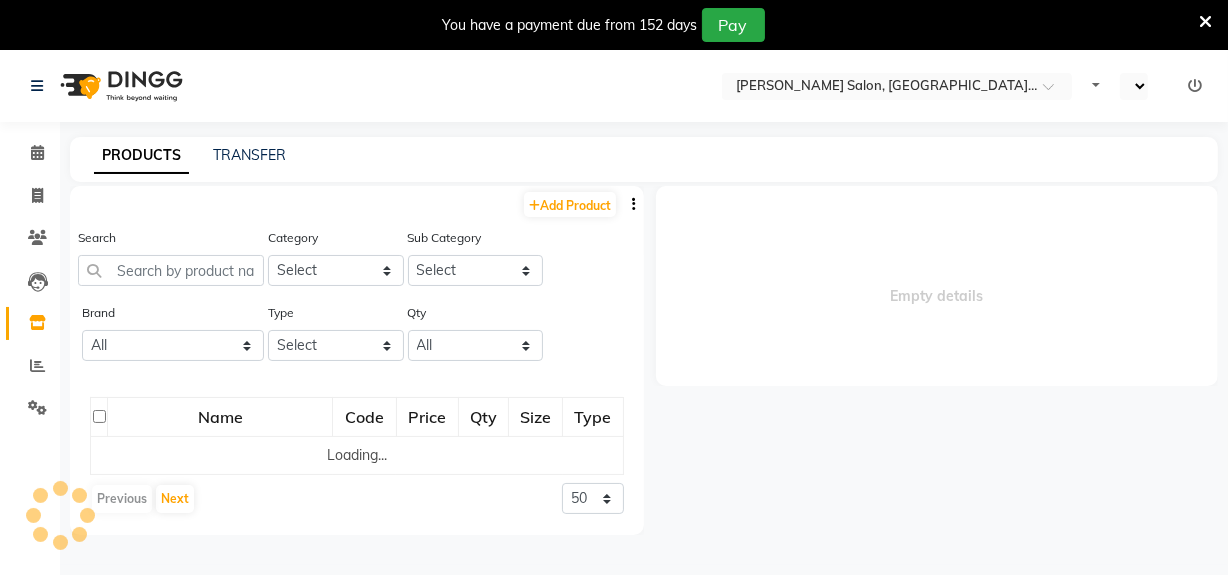 select on "en" 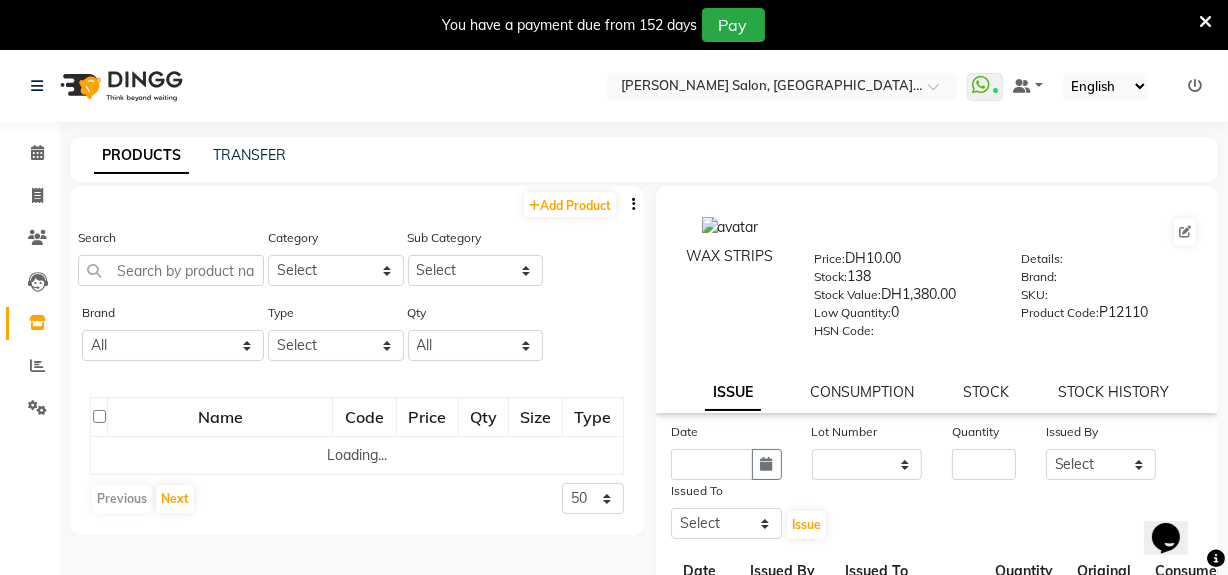 scroll, scrollTop: 0, scrollLeft: 0, axis: both 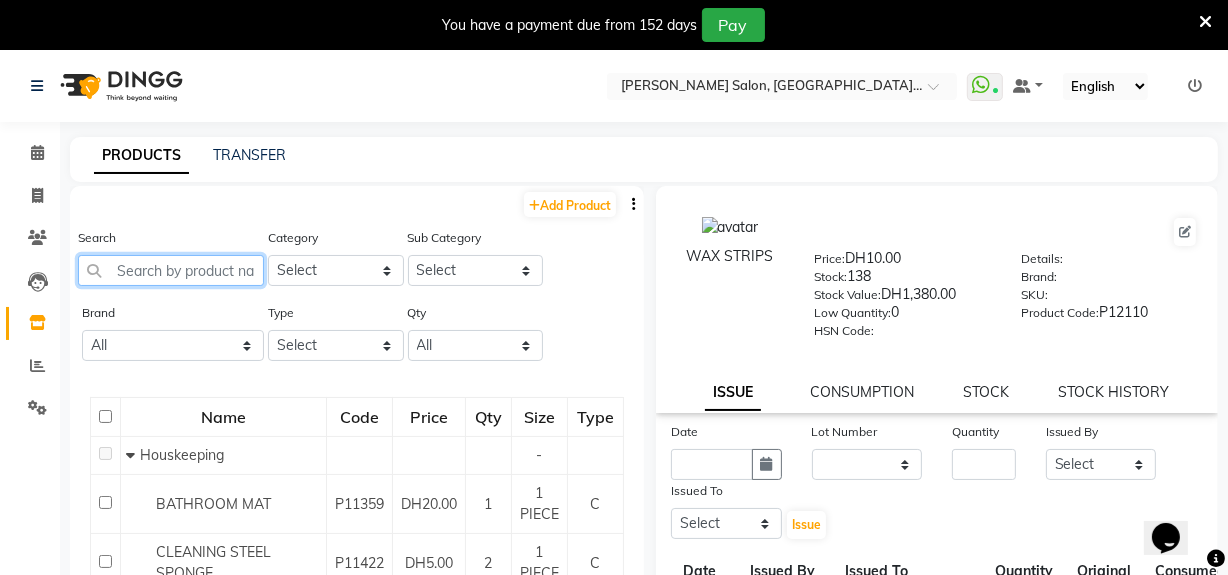 click 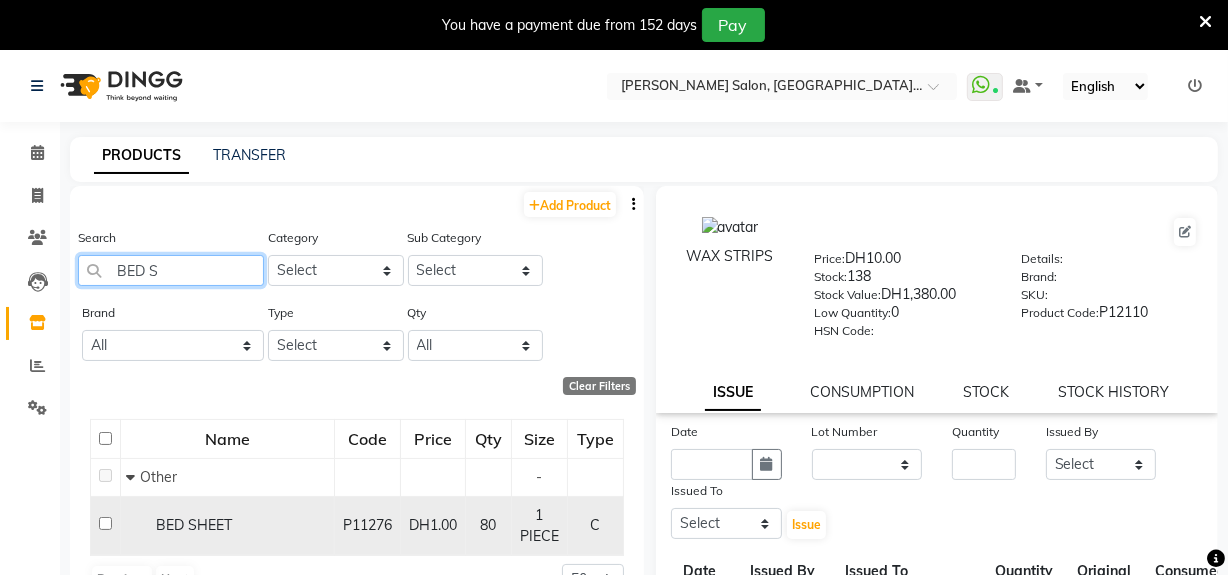 type on "BED S" 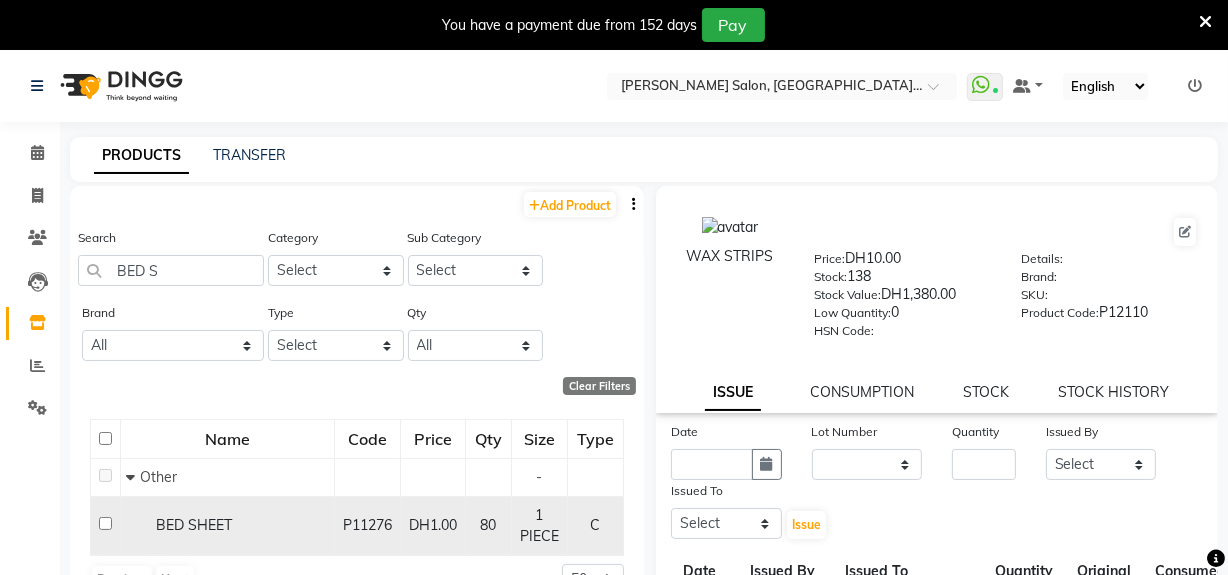 click 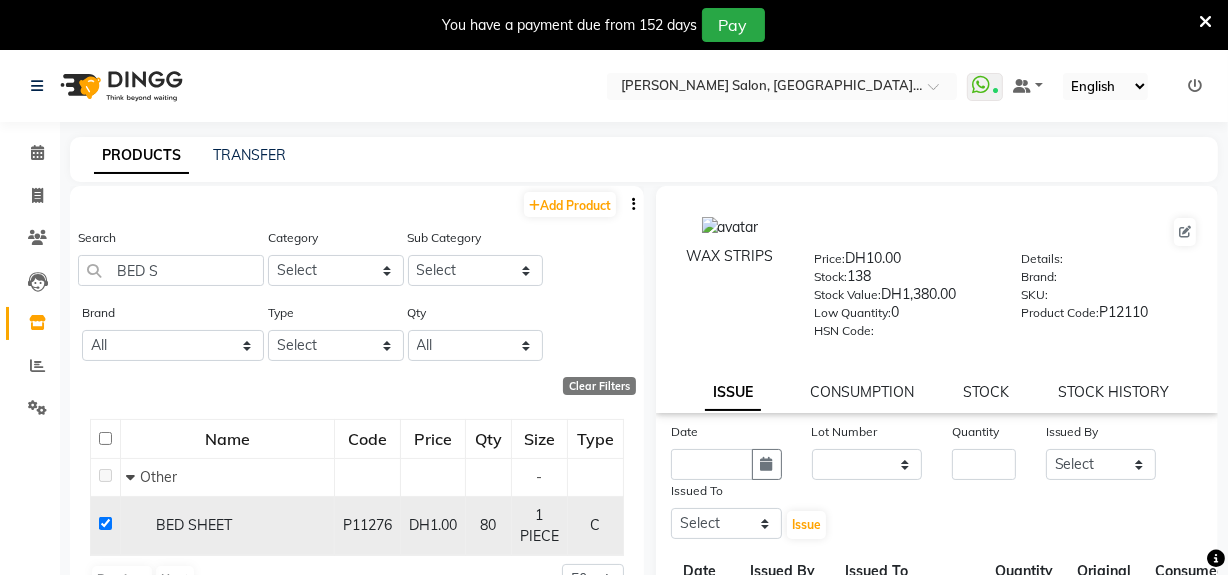 checkbox on "true" 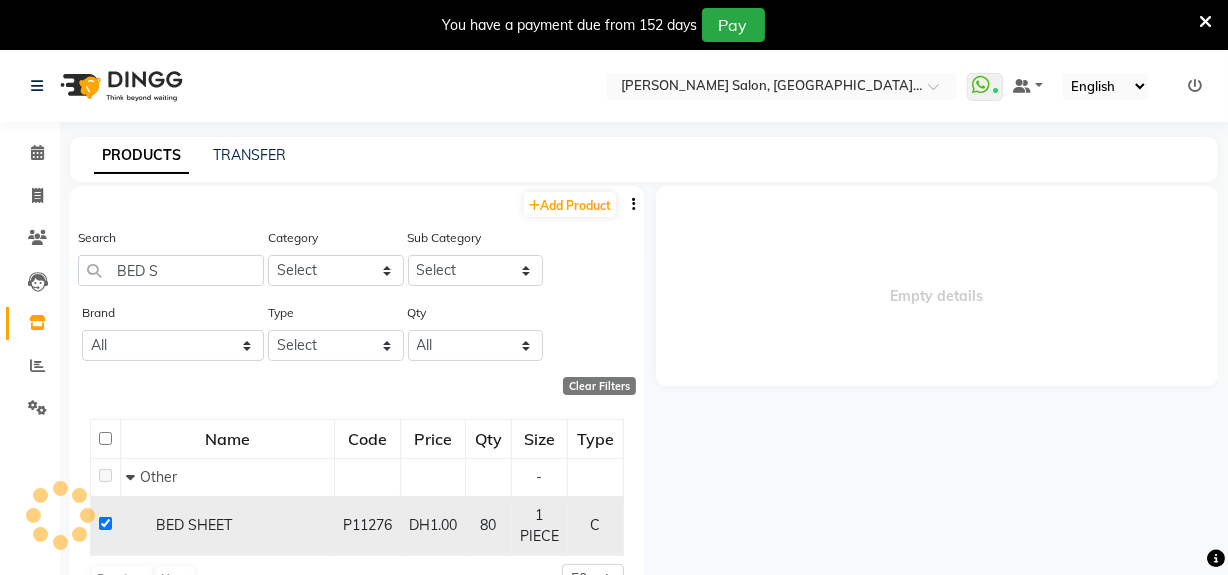 select 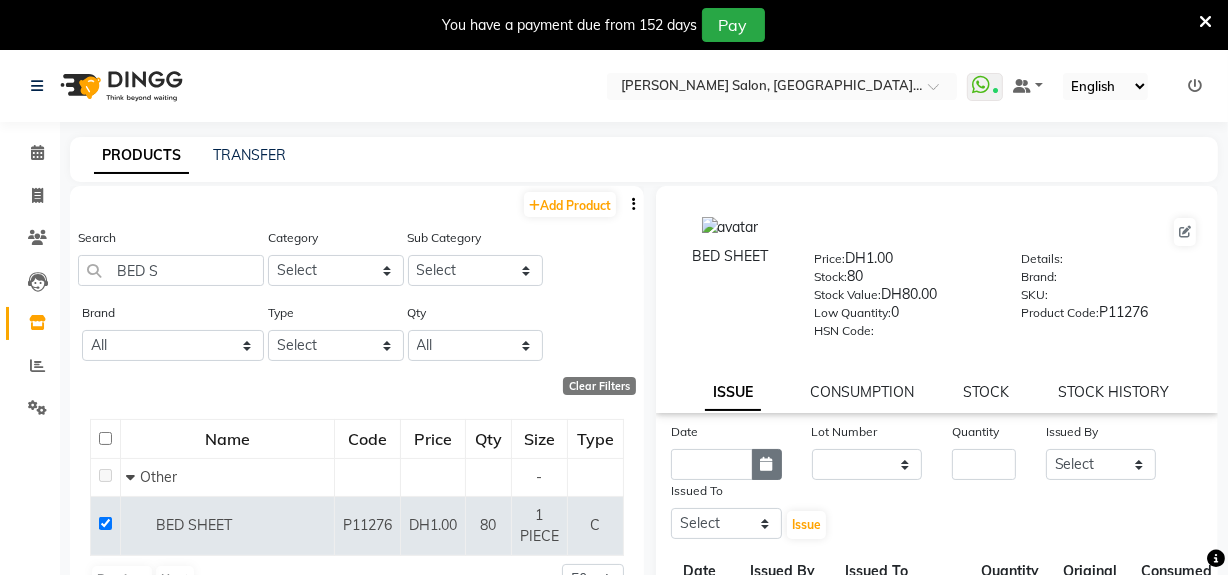 click 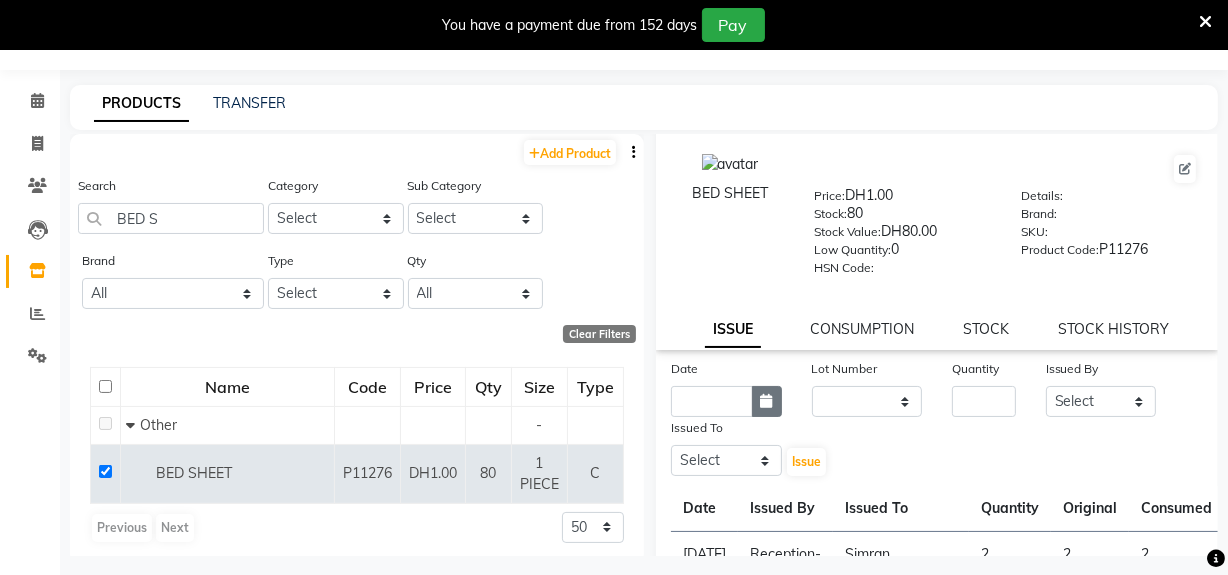 select on "7" 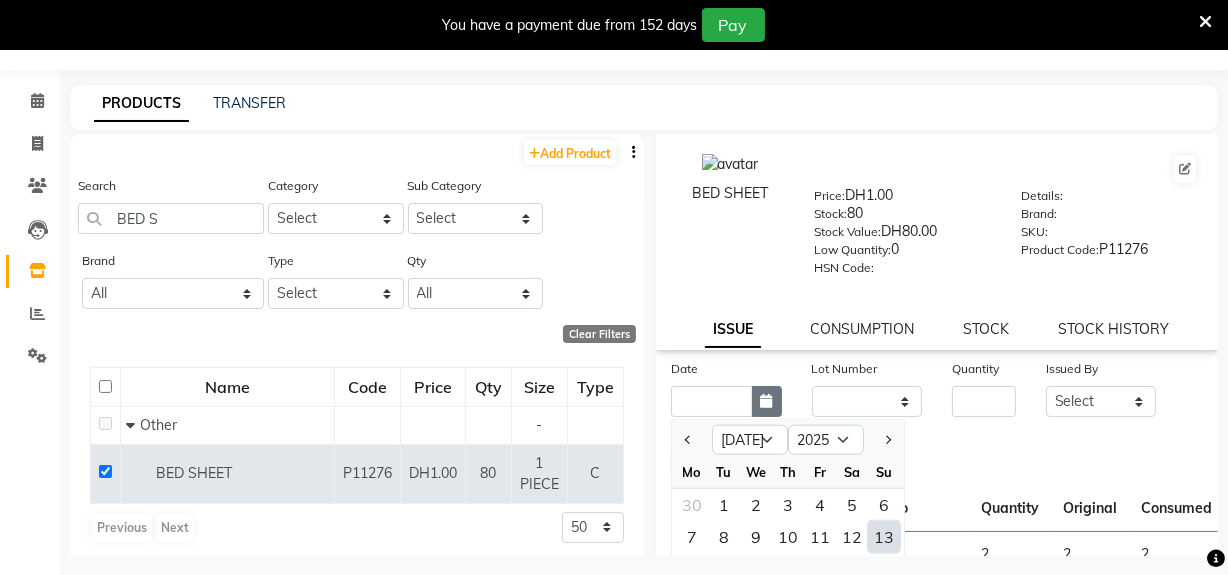 scroll, scrollTop: 62, scrollLeft: 0, axis: vertical 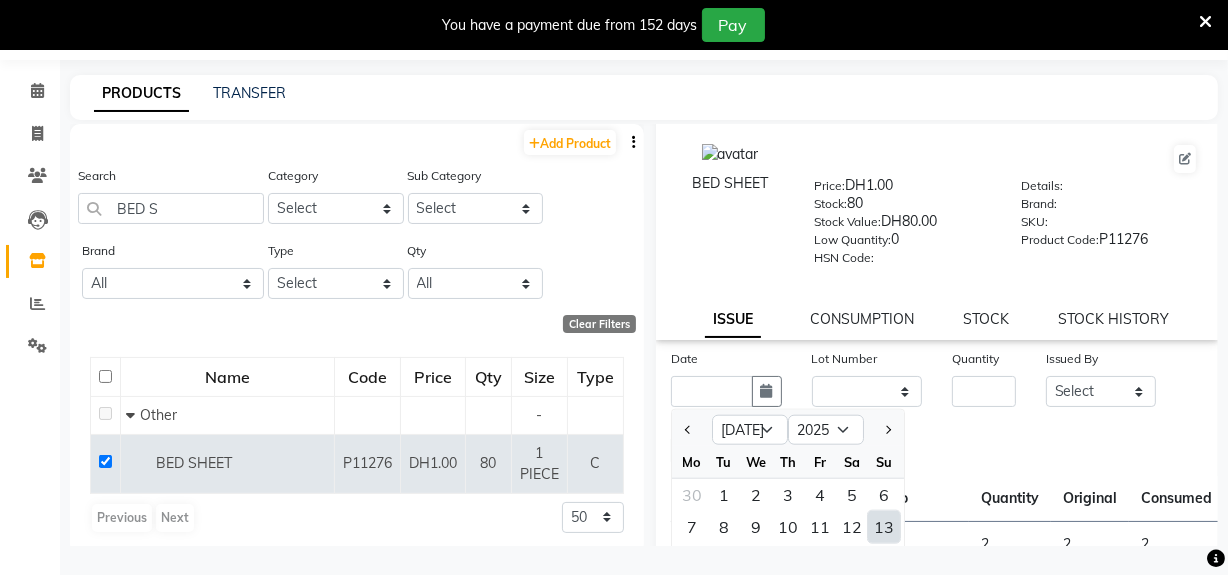 click on "13" 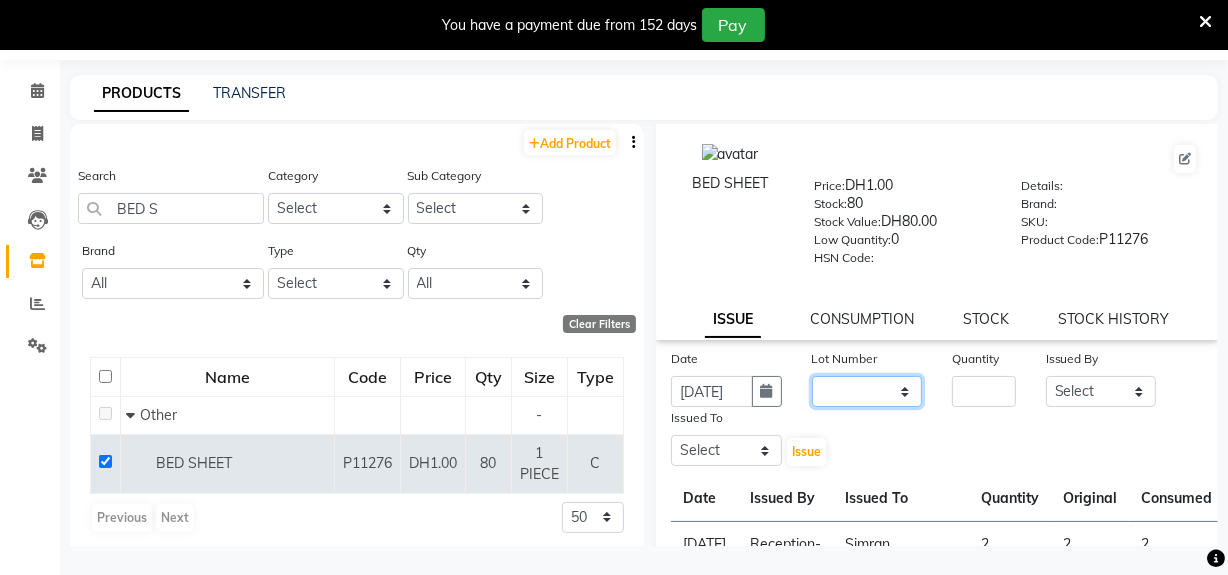 drag, startPoint x: 900, startPoint y: 386, endPoint x: 903, endPoint y: 406, distance: 20.22375 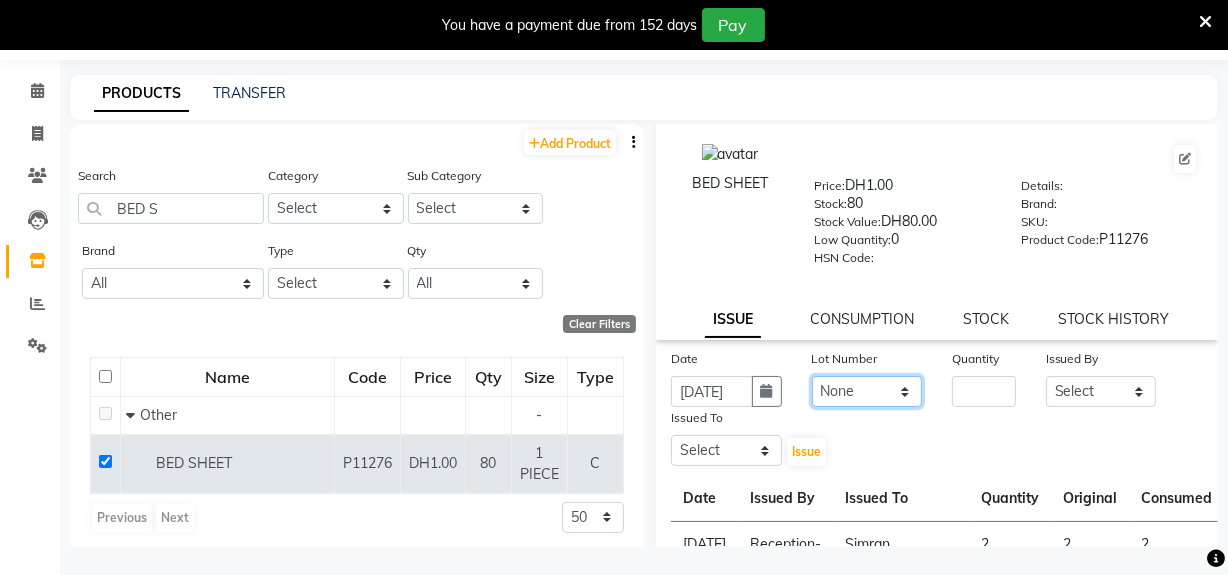 click on "None" 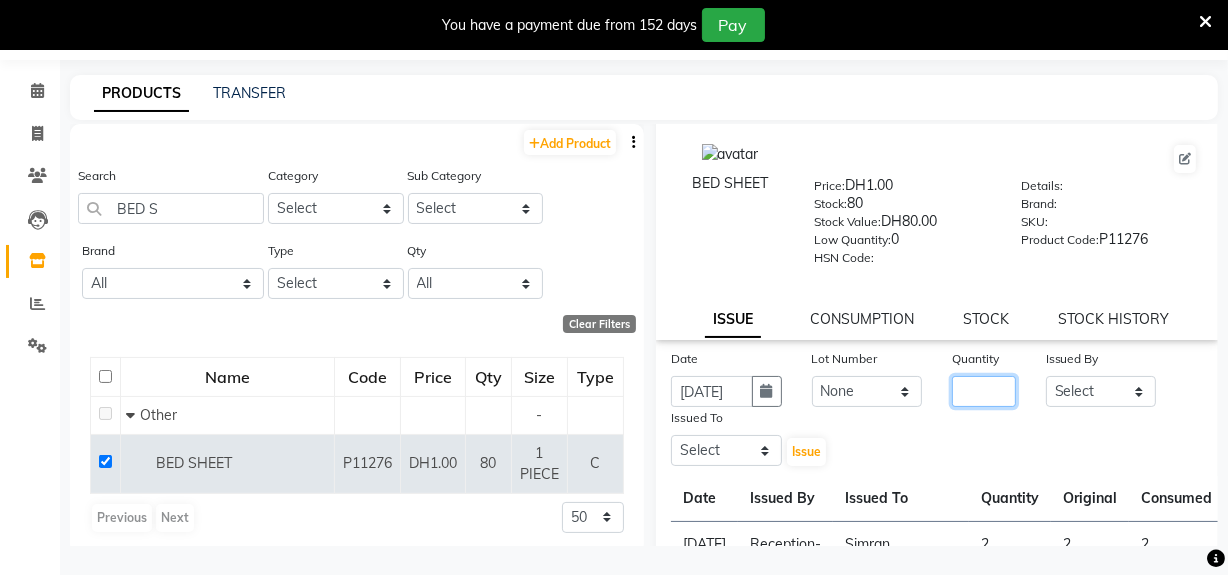 click 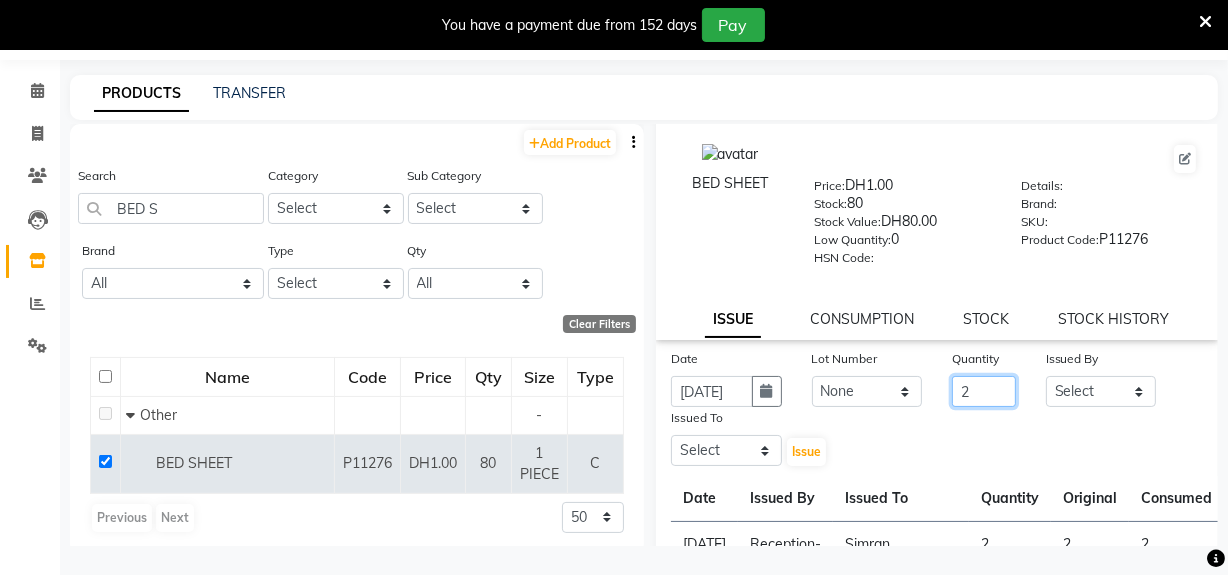 type on "2" 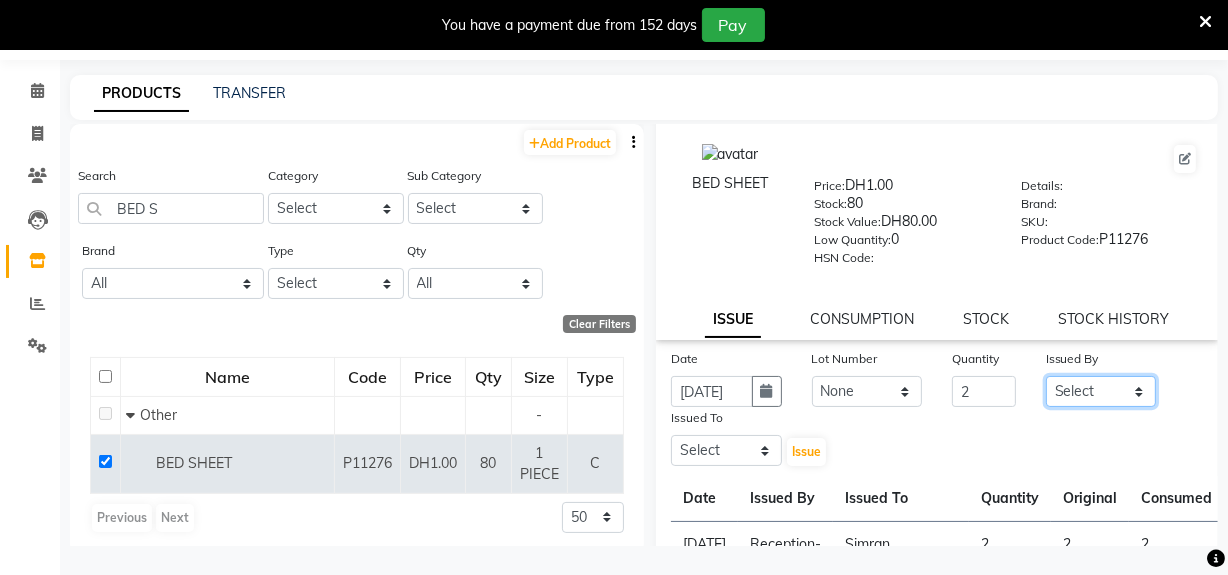 click on "Select Huma Leonita Management Reception-JADDAF [PERSON_NAME] [PERSON_NAME] trial [DEMOGRAPHIC_DATA]" 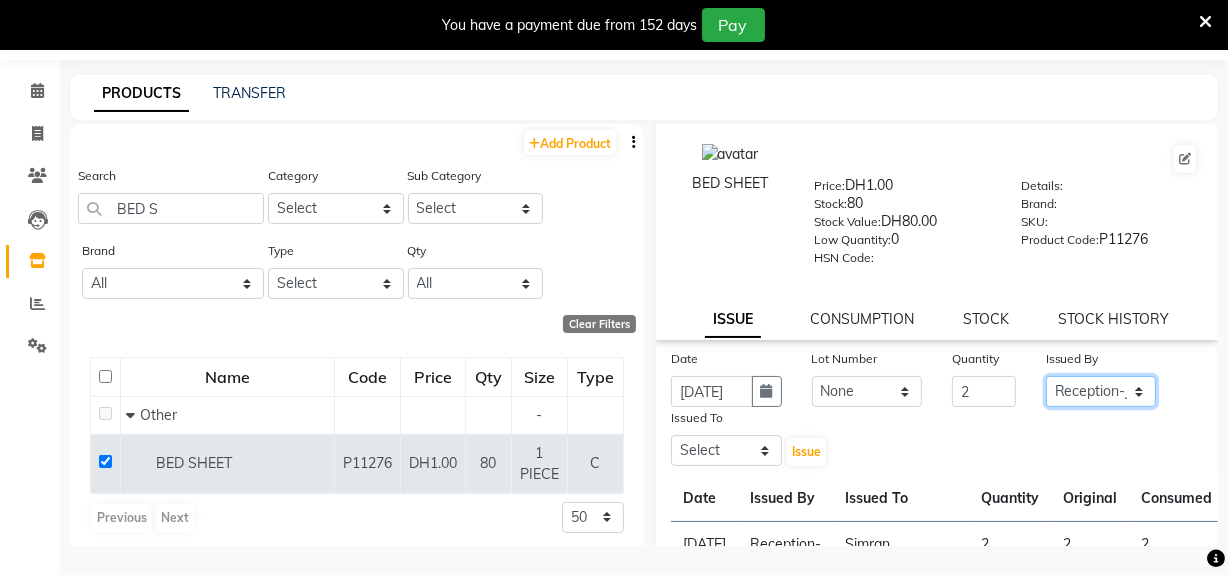 click on "Select Huma Leonita Management Reception-JADDAF [PERSON_NAME] [PERSON_NAME] trial [DEMOGRAPHIC_DATA]" 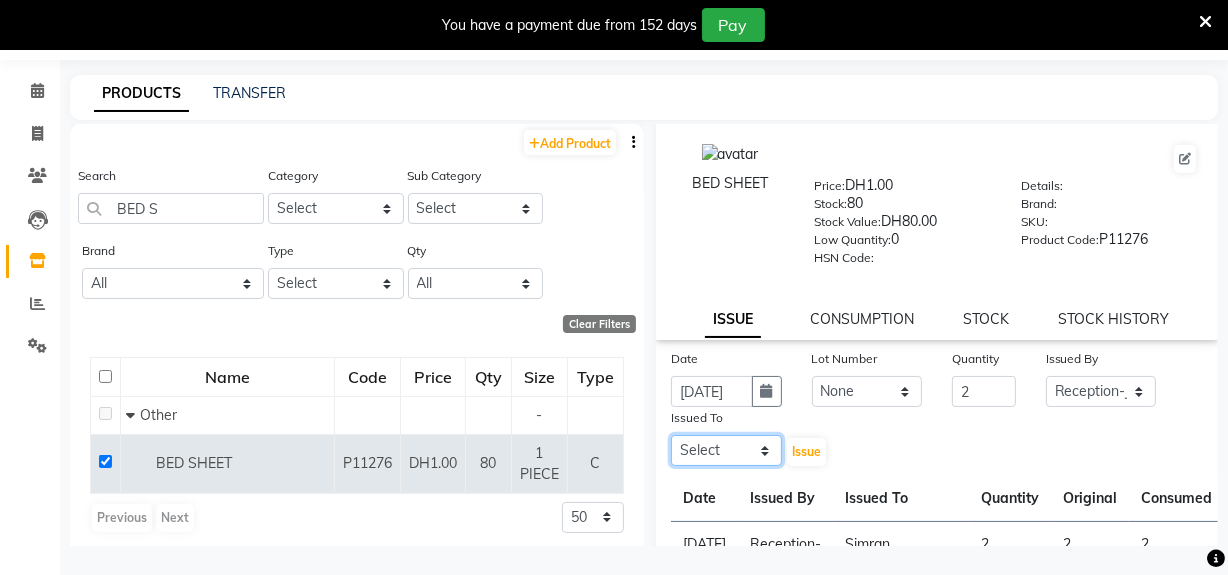 click on "Select Huma Leonita Management Reception-JADDAF [PERSON_NAME] [PERSON_NAME] trial [DEMOGRAPHIC_DATA]" 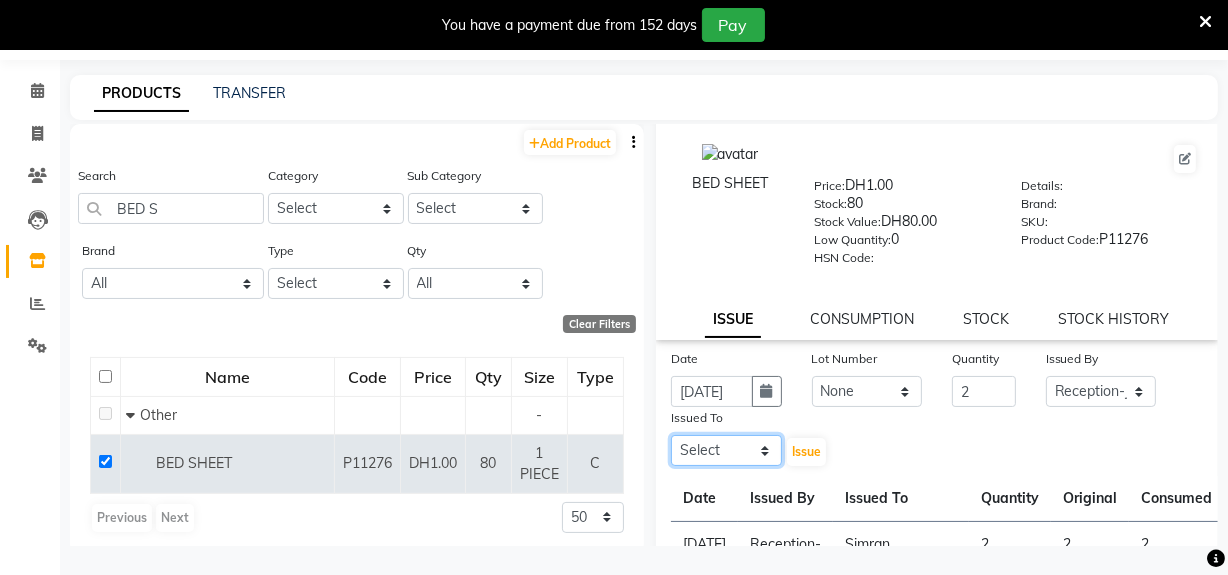 select on "45056" 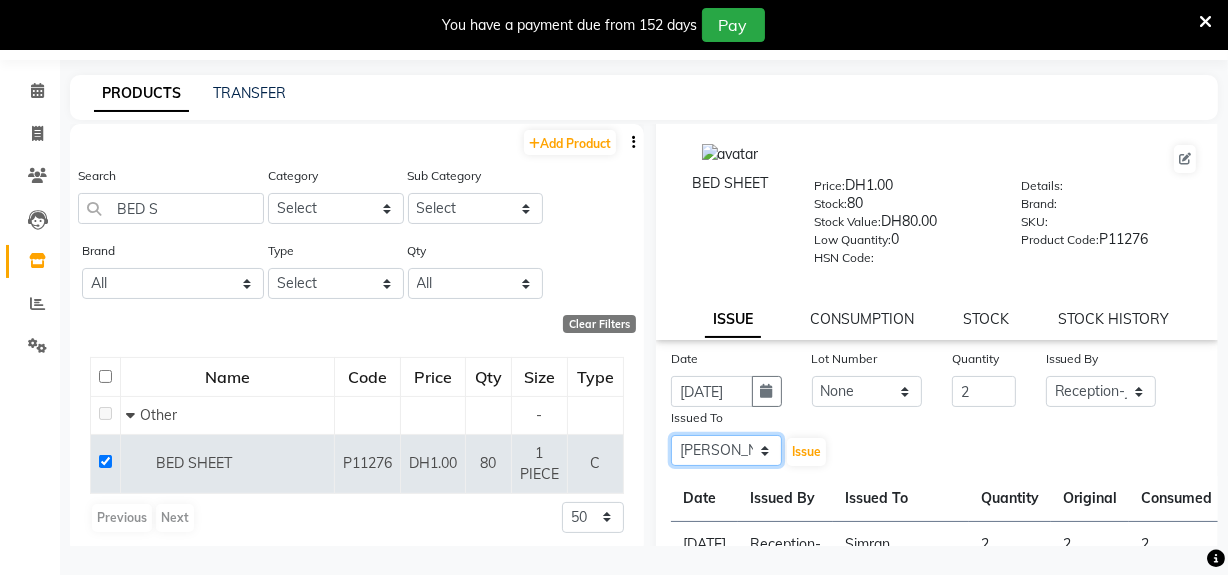 click on "Select Huma Leonita Management Reception-JADDAF [PERSON_NAME] [PERSON_NAME] trial [DEMOGRAPHIC_DATA]" 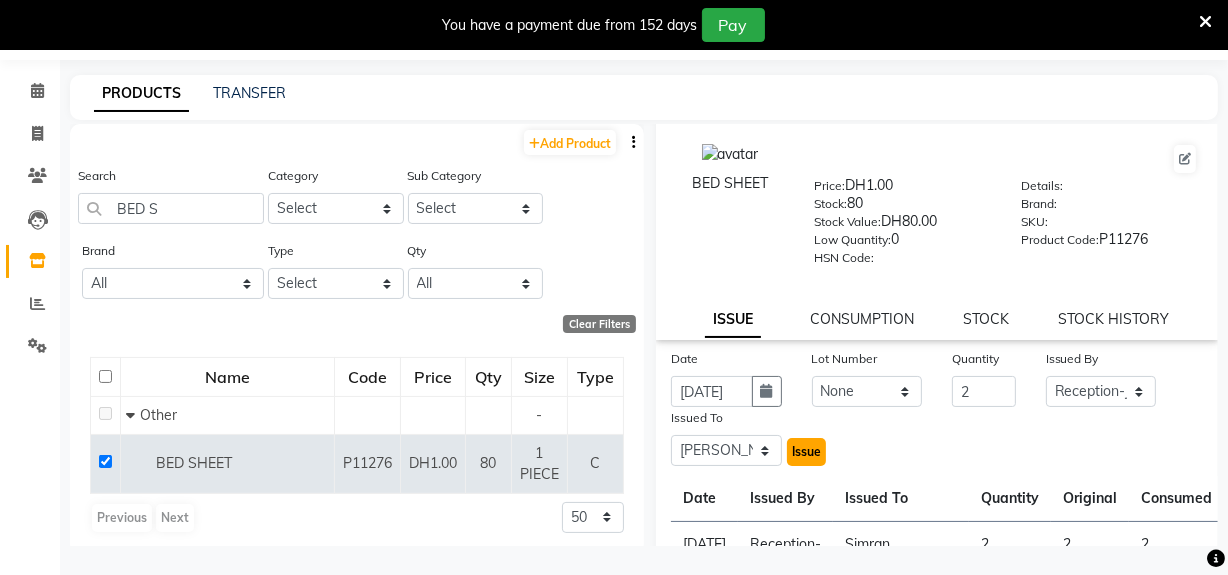 click on "Issue" 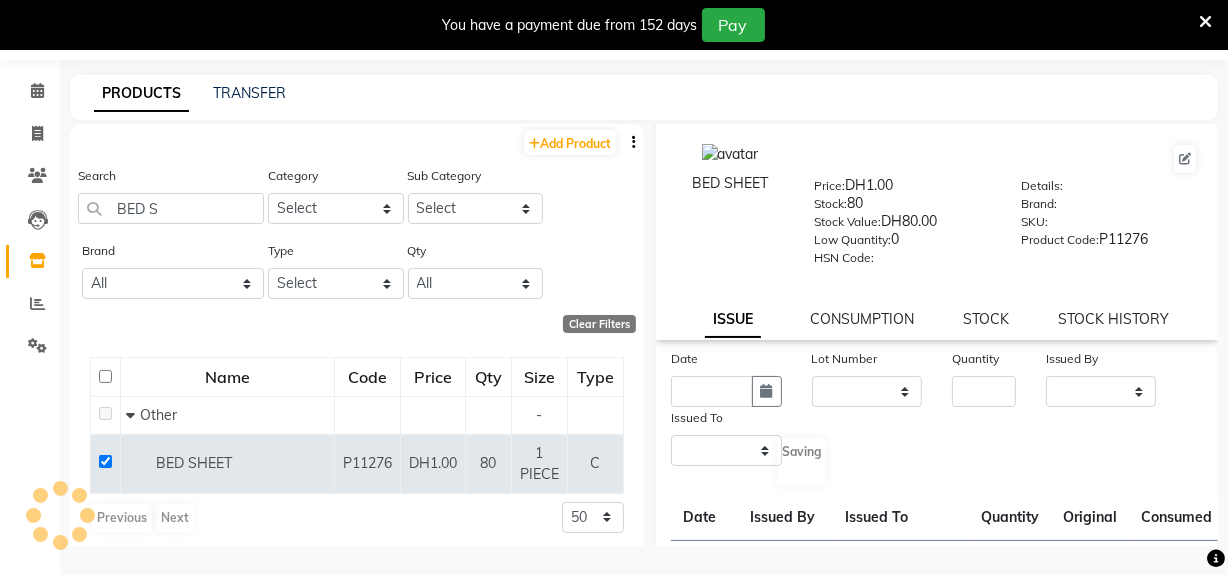 scroll, scrollTop: 0, scrollLeft: 0, axis: both 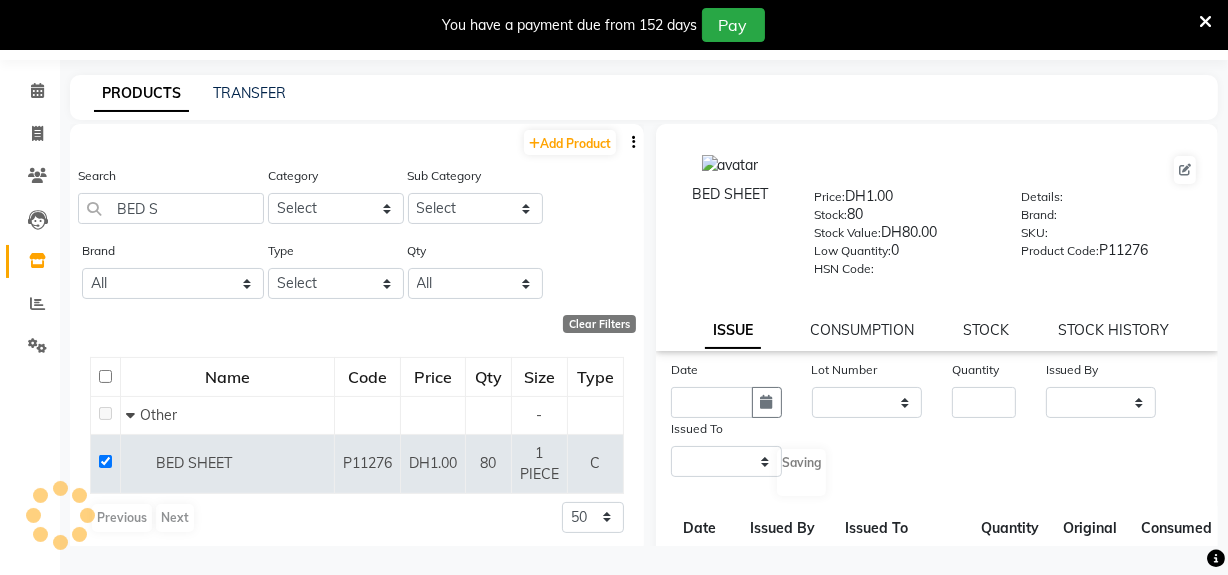 select 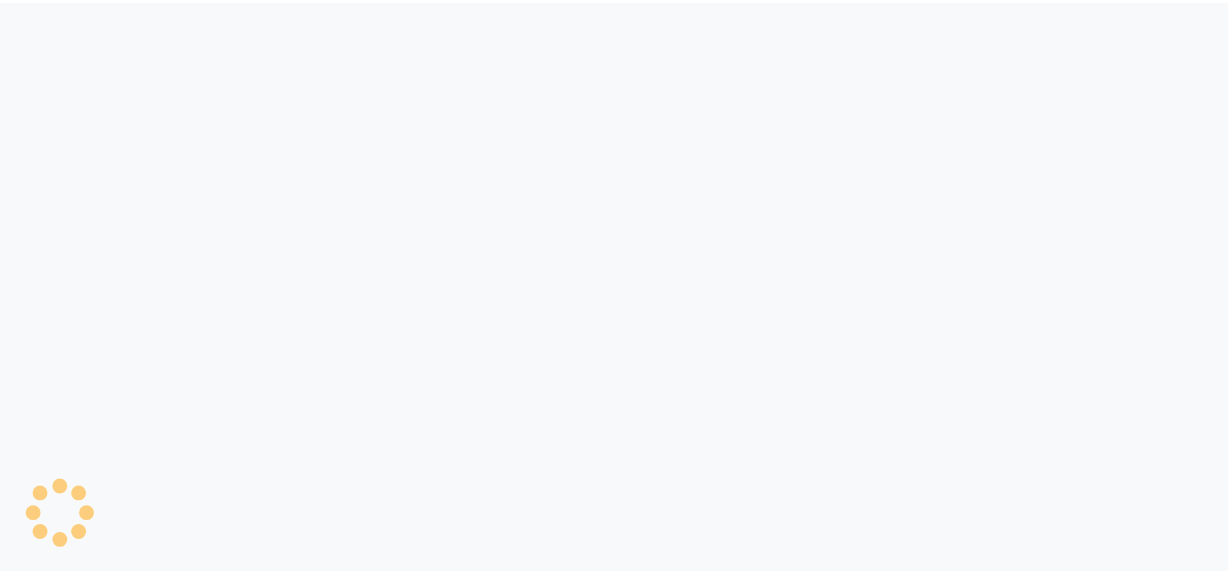 scroll, scrollTop: 0, scrollLeft: 0, axis: both 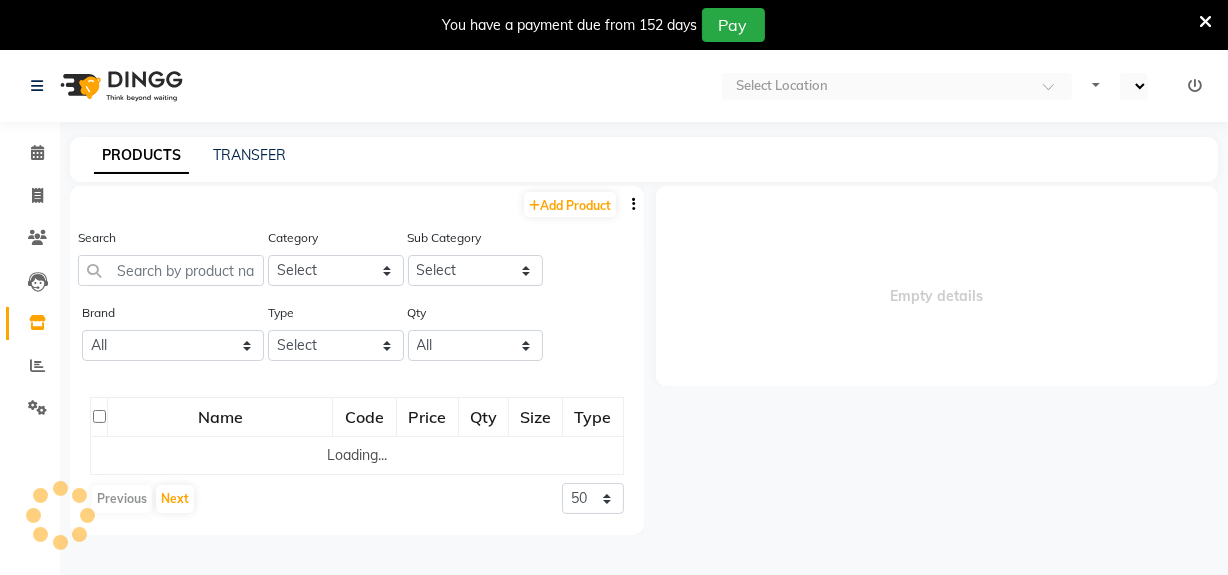 select on "en" 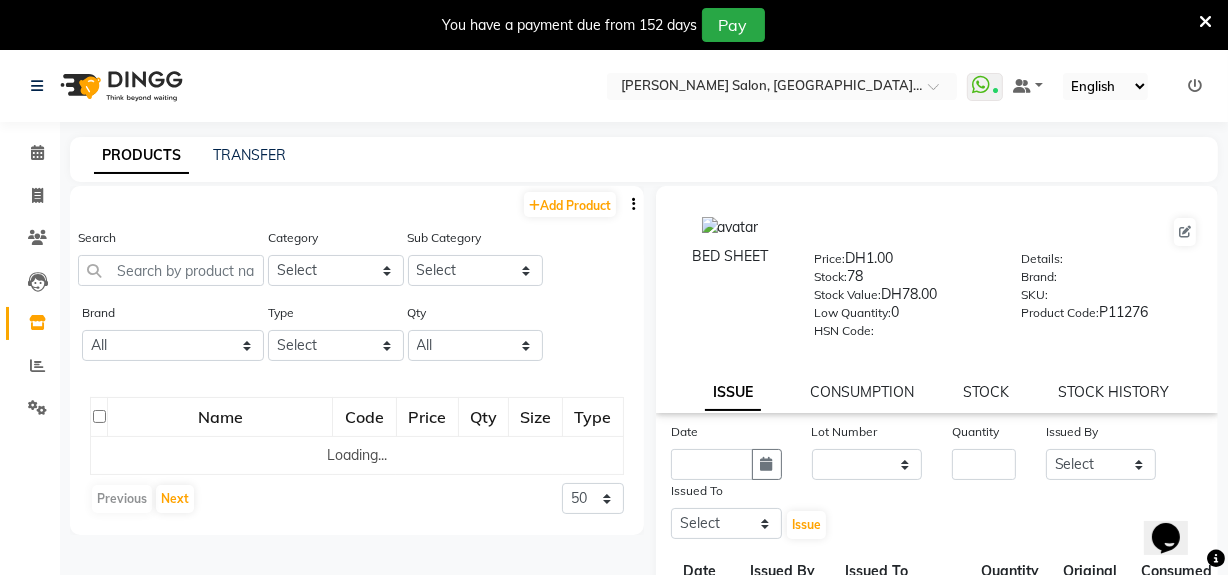 scroll, scrollTop: 0, scrollLeft: 0, axis: both 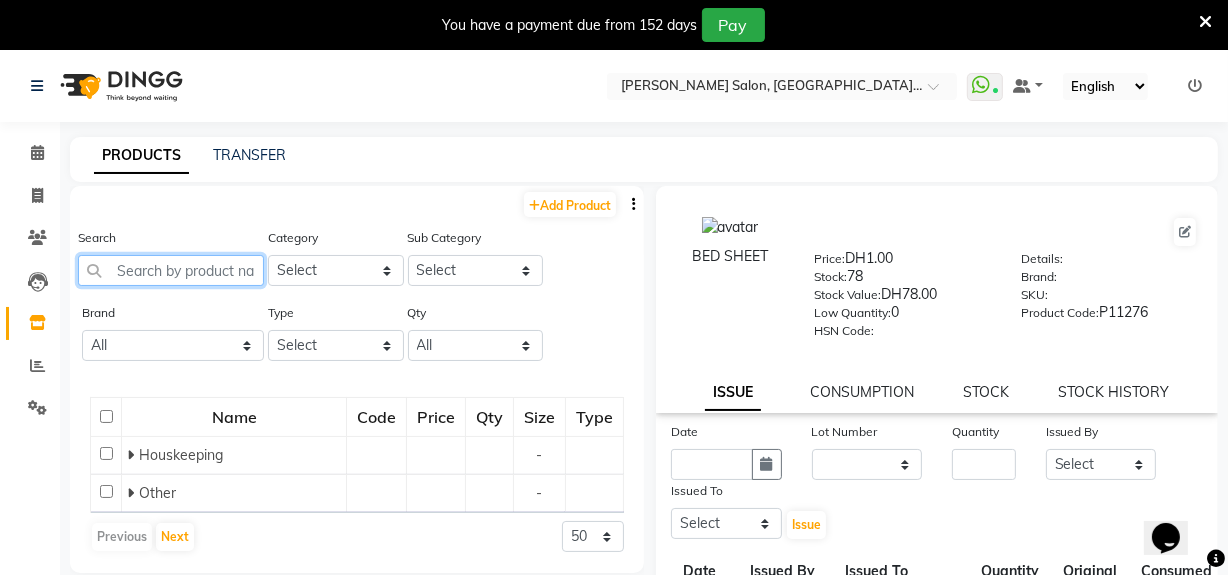 click 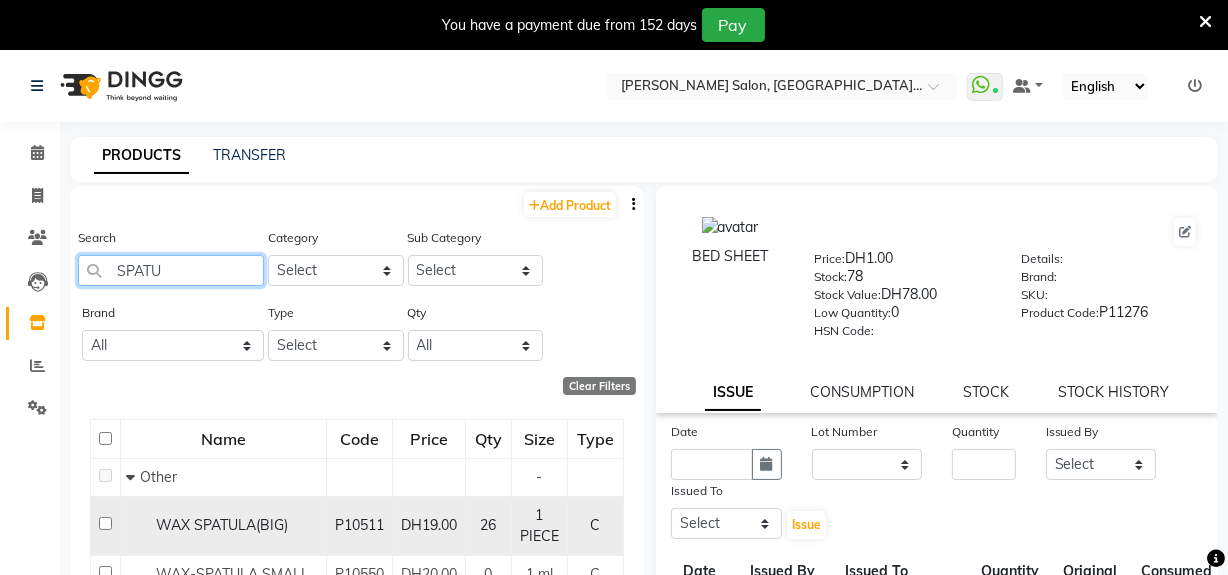 type on "SPATU" 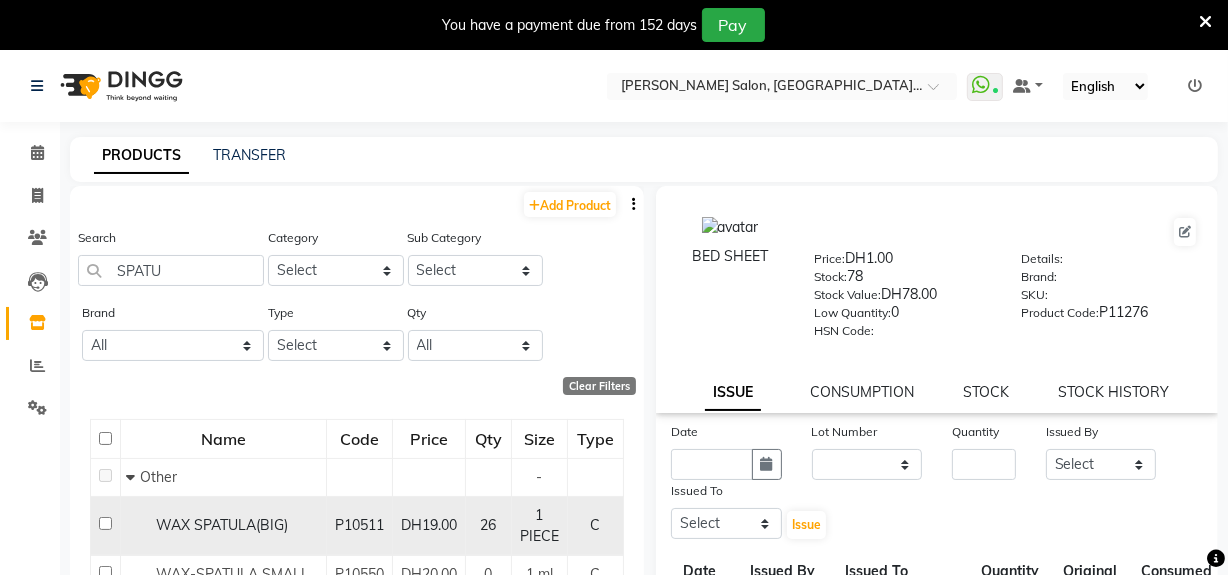 click 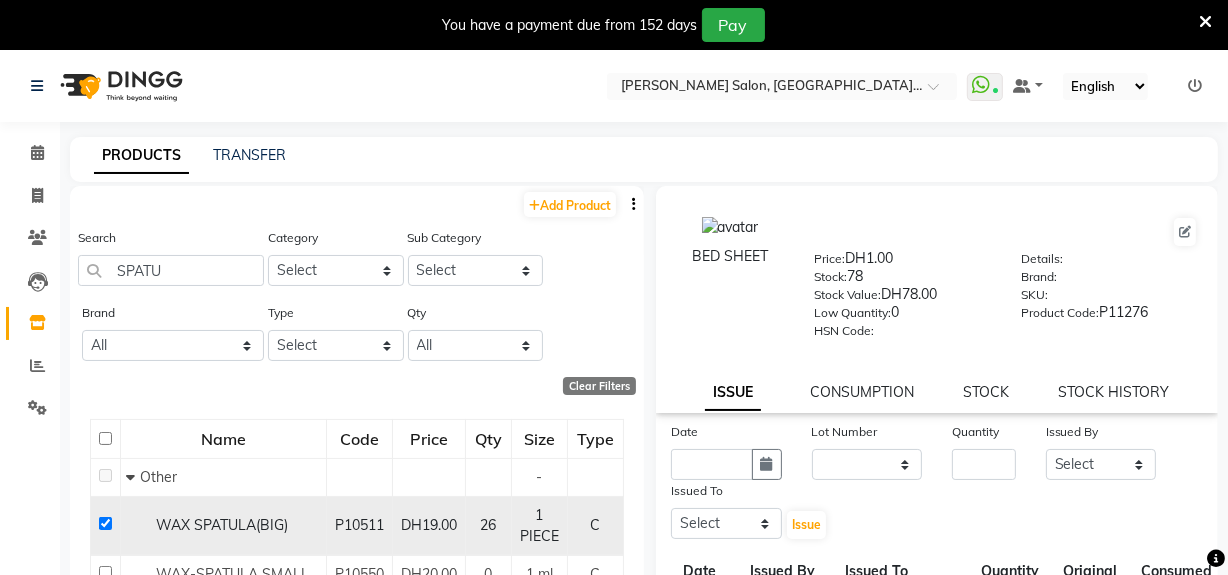 checkbox on "true" 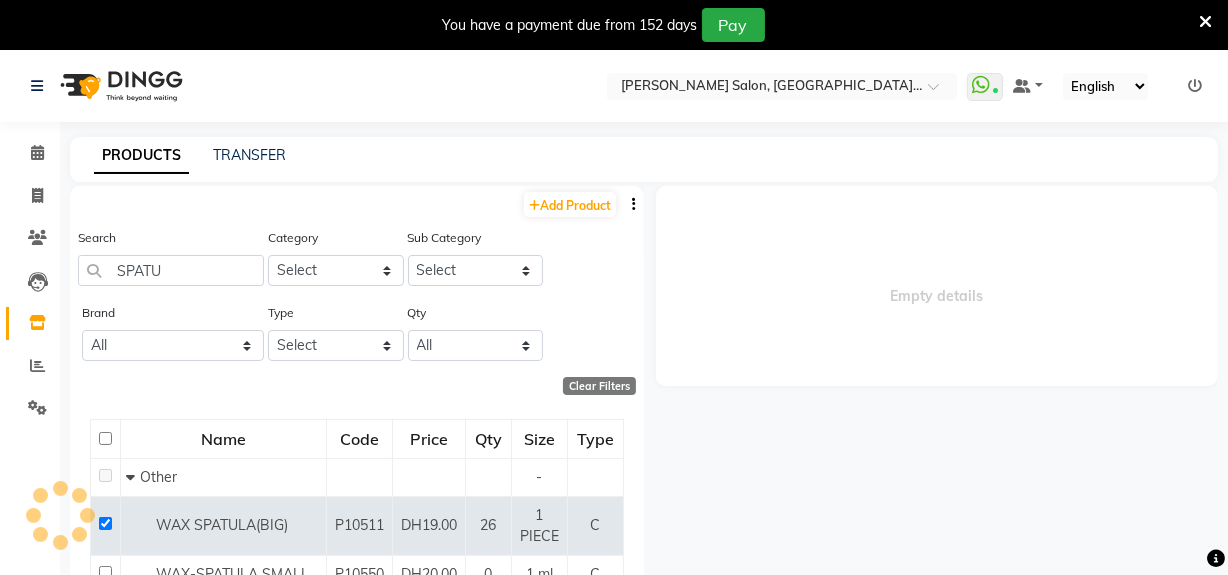 select 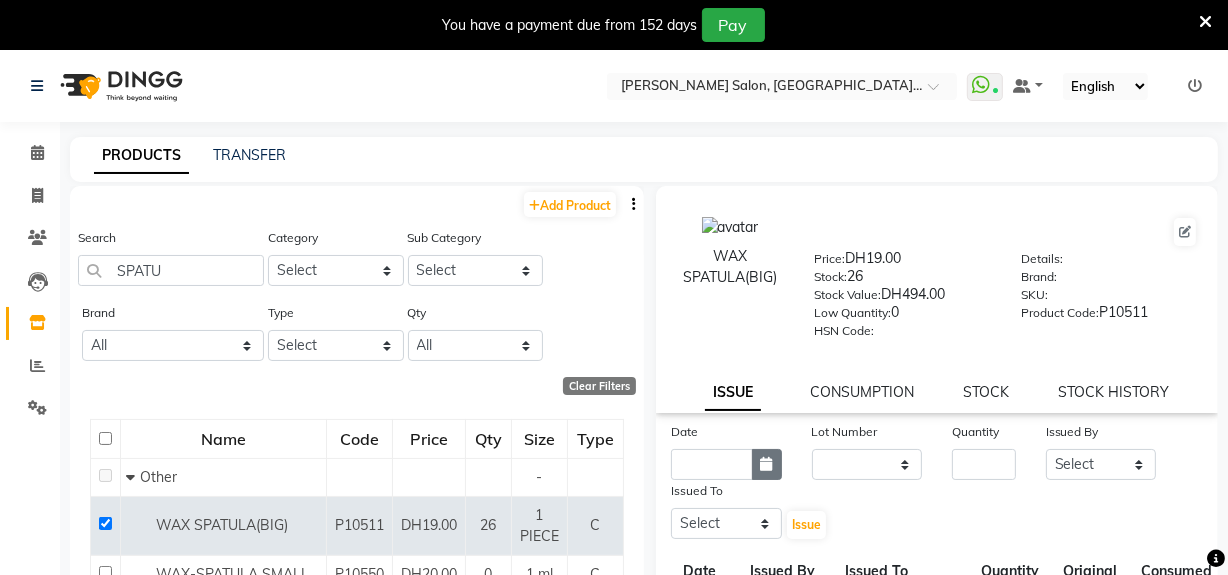 click 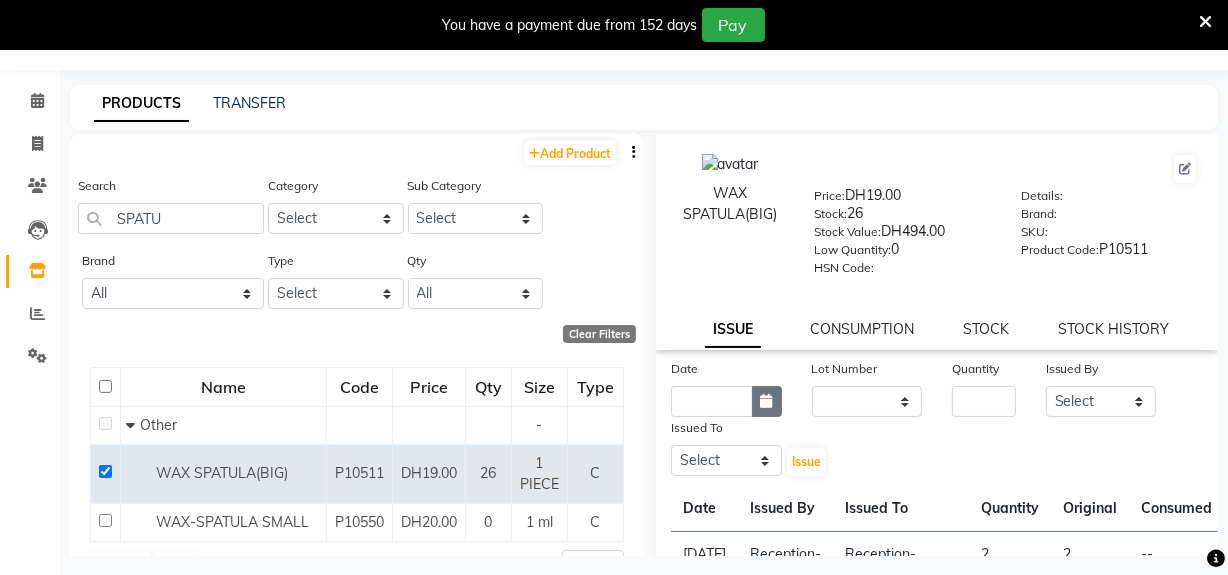 select on "7" 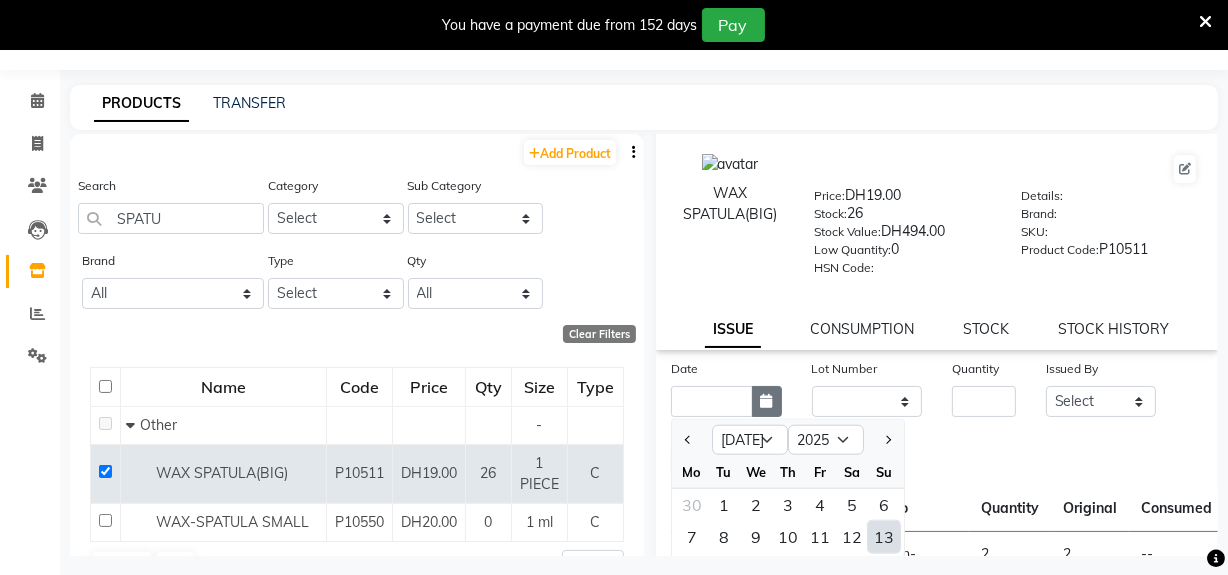 scroll, scrollTop: 62, scrollLeft: 0, axis: vertical 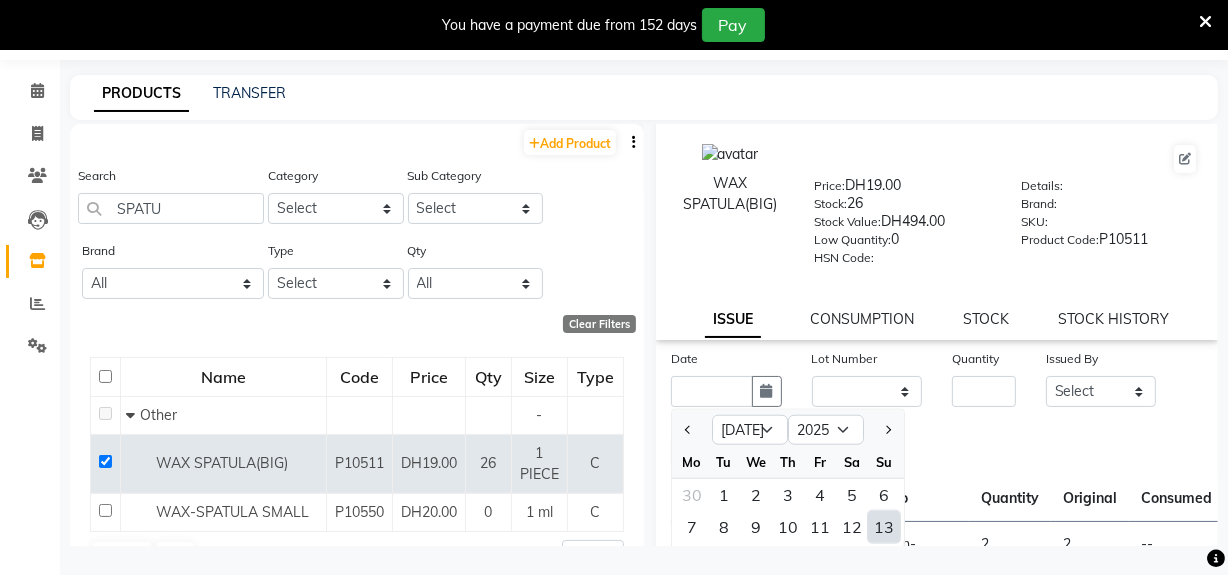 click on "13" 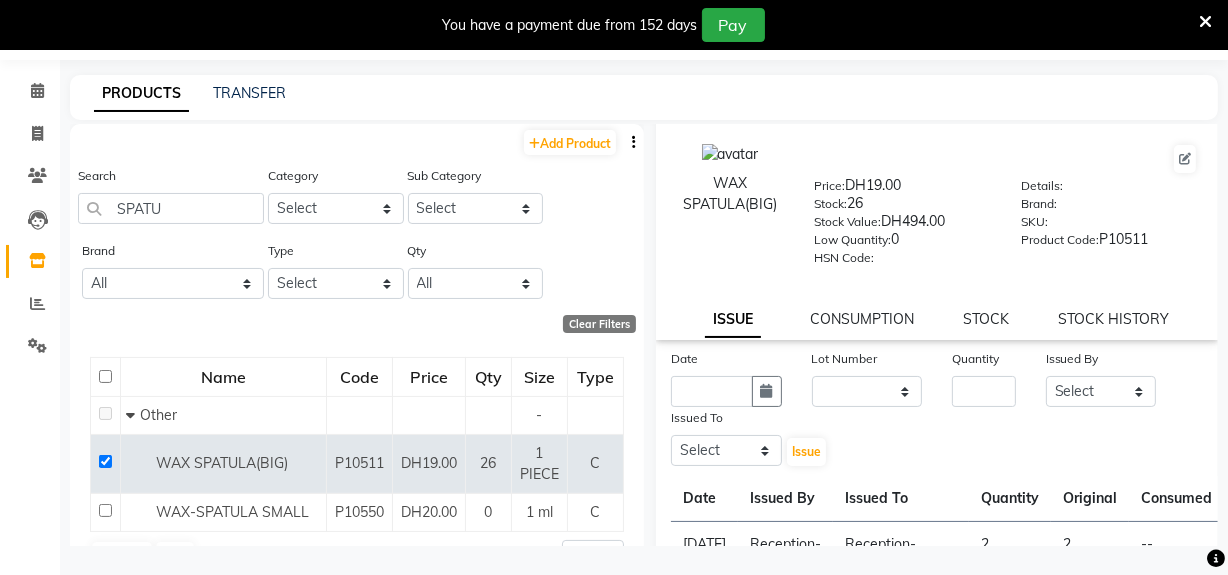 type on "[DATE]" 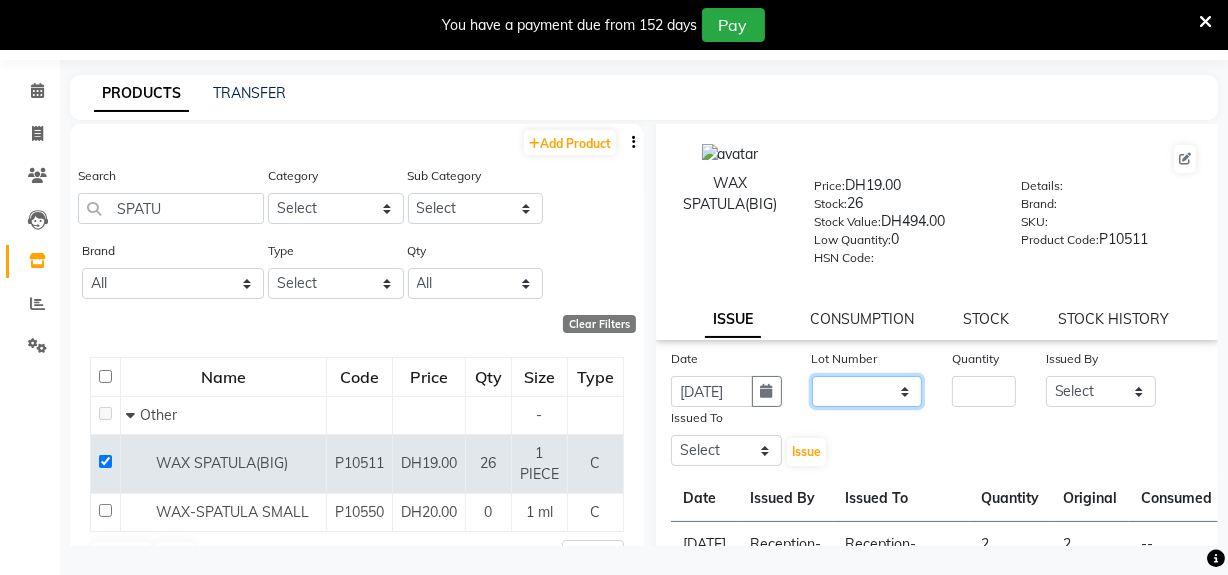 click on "None" 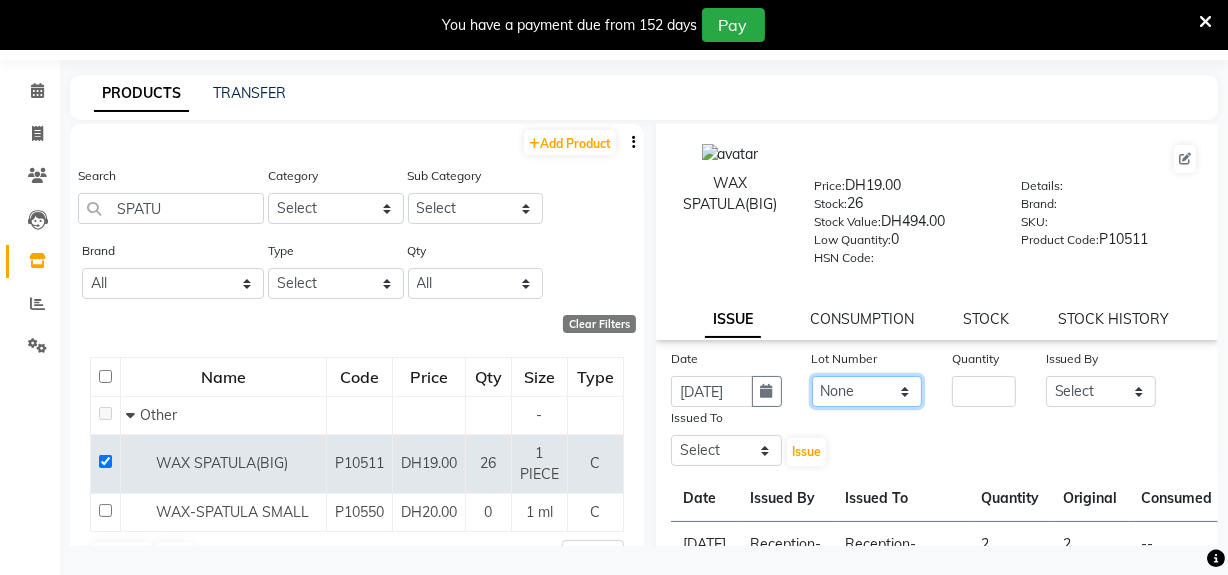 click on "None" 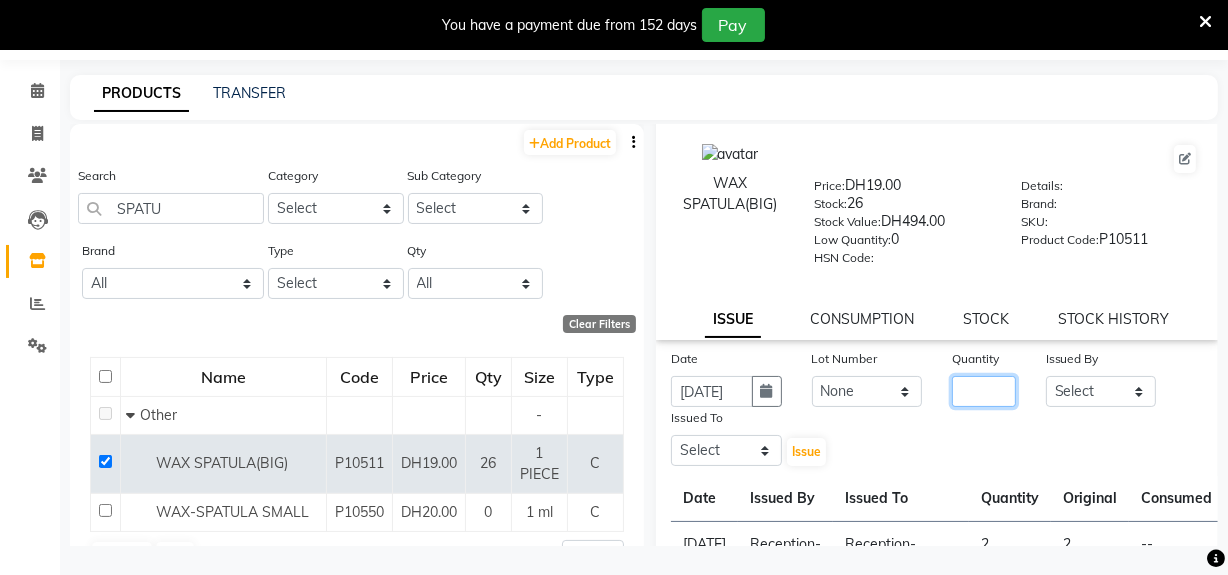 click 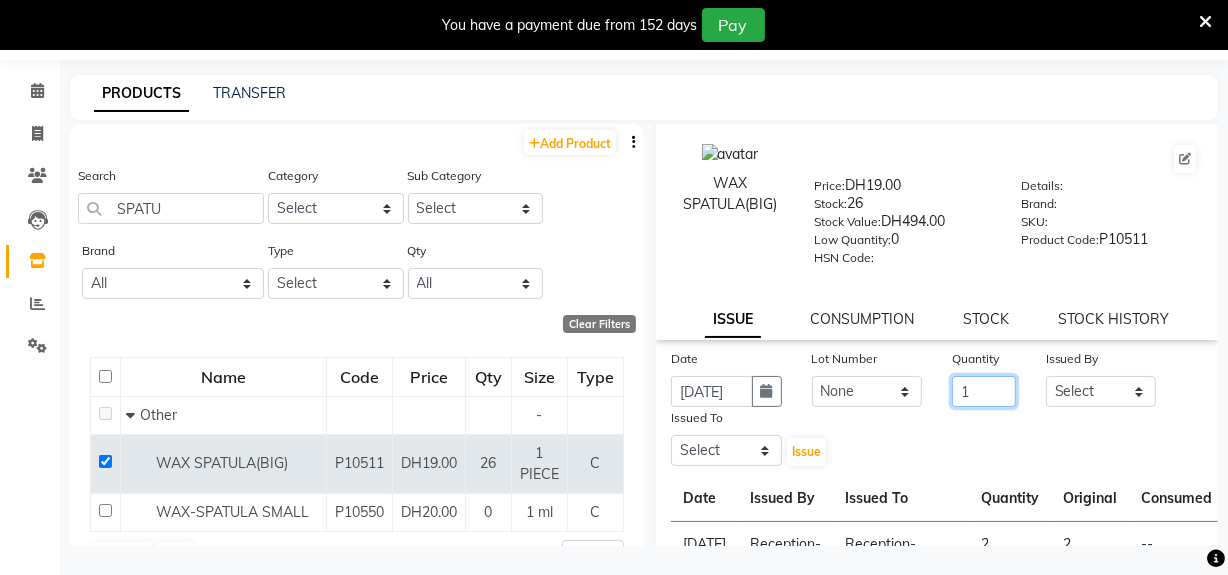 type on "1" 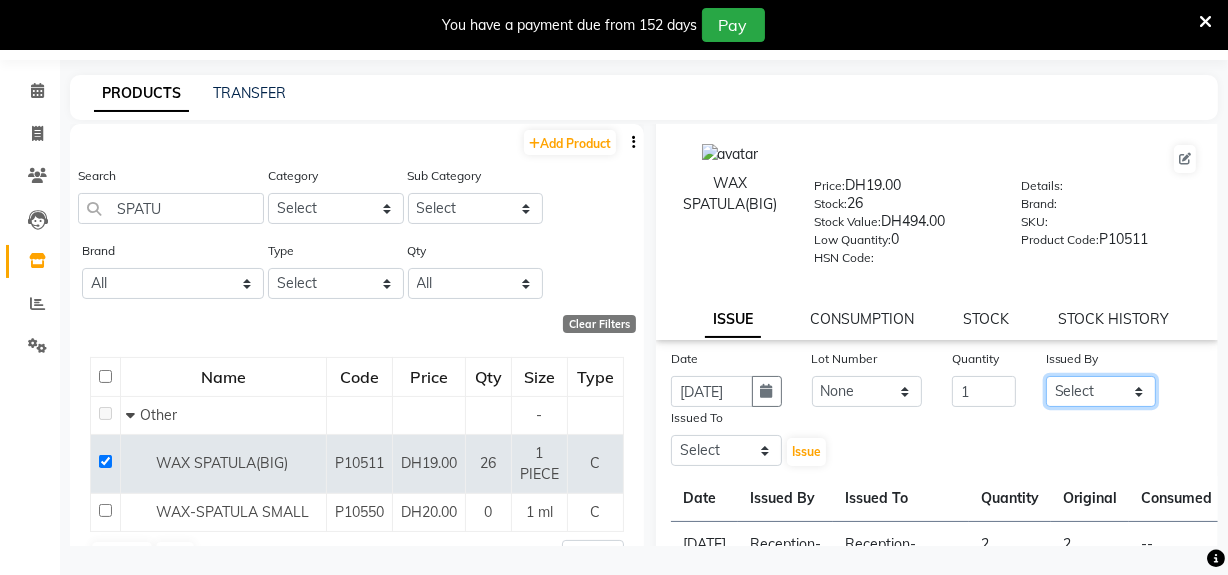 click on "Select Huma Leonita Management Reception-JADDAF [PERSON_NAME] [PERSON_NAME] trial [DEMOGRAPHIC_DATA]" 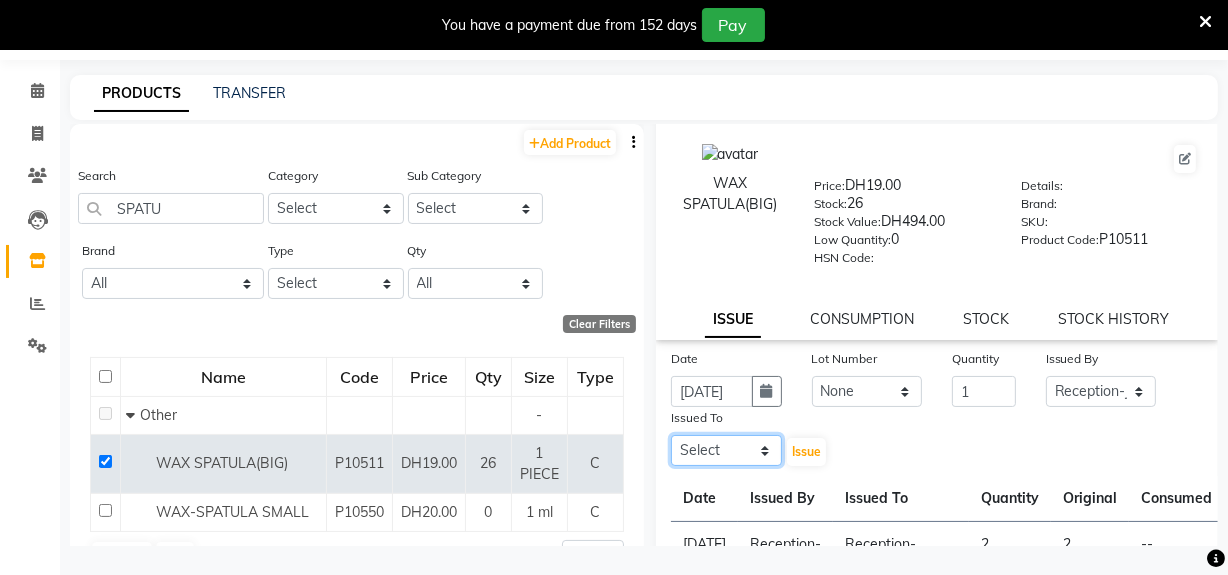 click on "Select Huma Leonita Management Reception-JADDAF [PERSON_NAME] [PERSON_NAME] trial [DEMOGRAPHIC_DATA]" 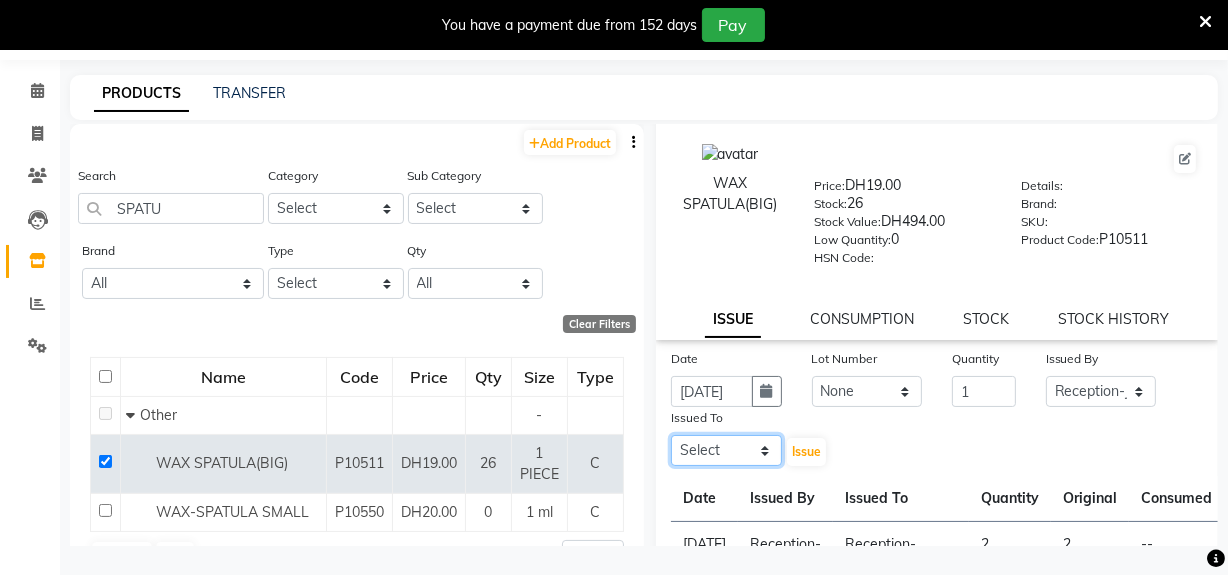 select on "45056" 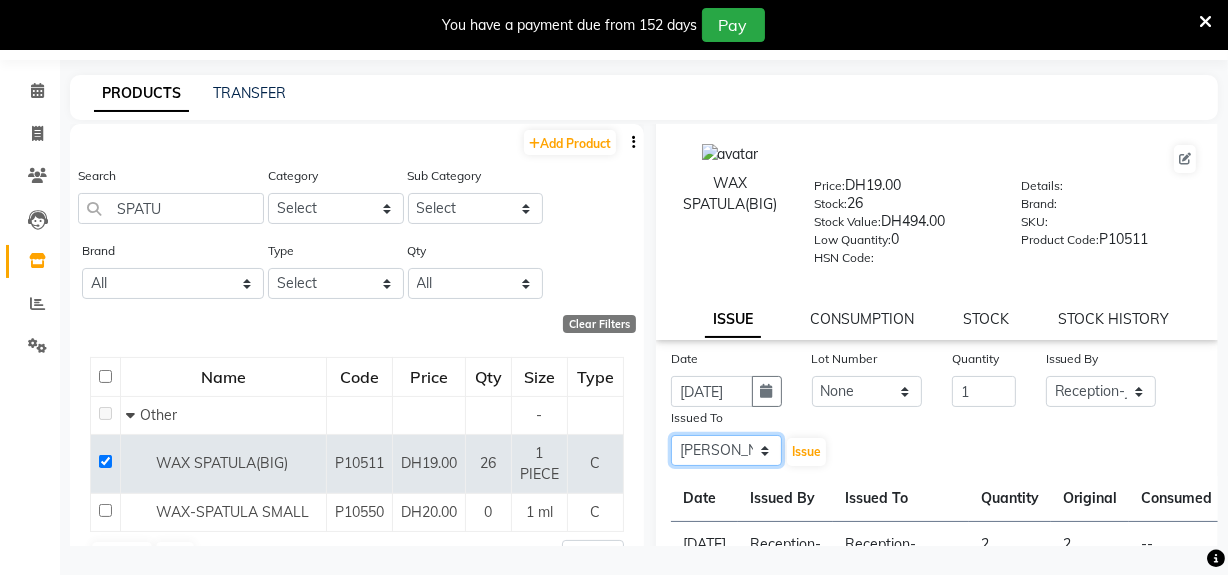 click on "Select Huma Leonita Management Reception-JADDAF [PERSON_NAME] [PERSON_NAME] trial [DEMOGRAPHIC_DATA]" 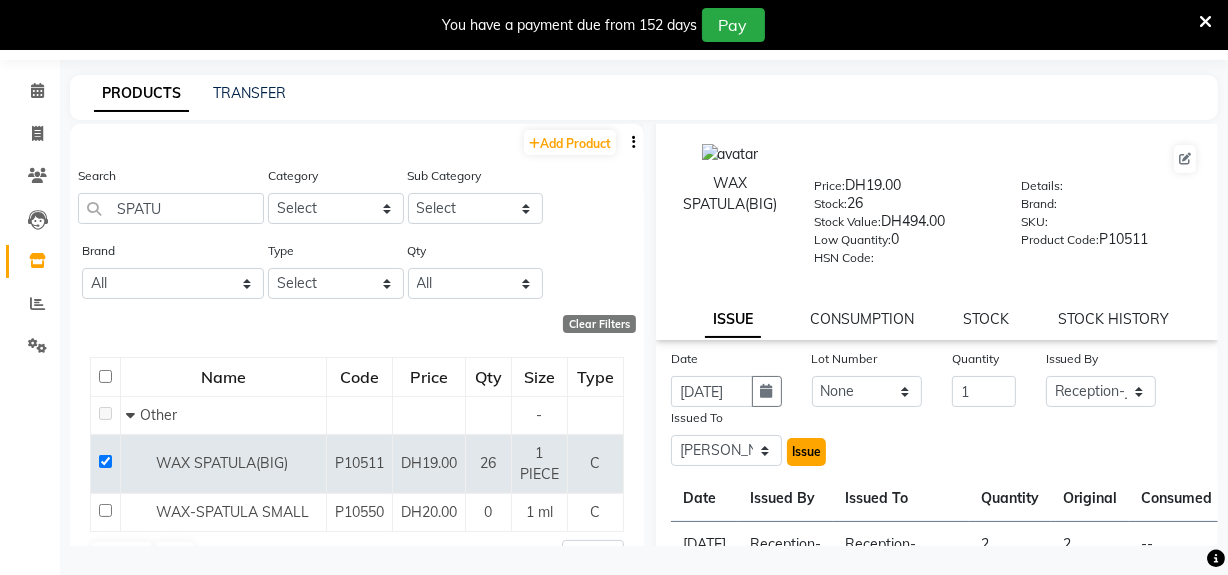 click on "Issue" 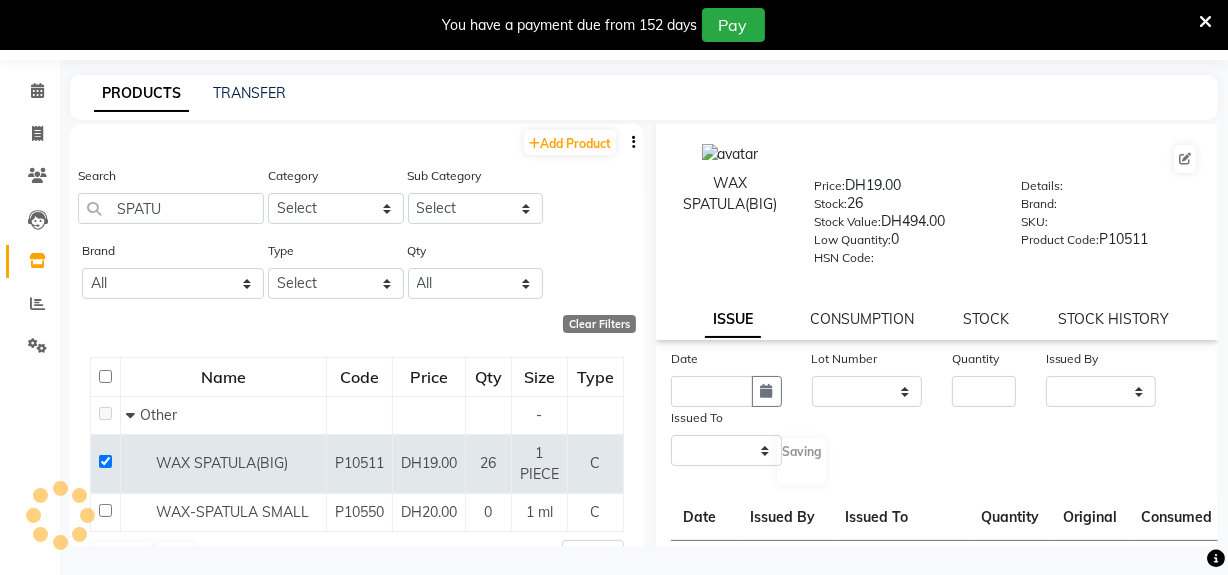 scroll, scrollTop: 0, scrollLeft: 0, axis: both 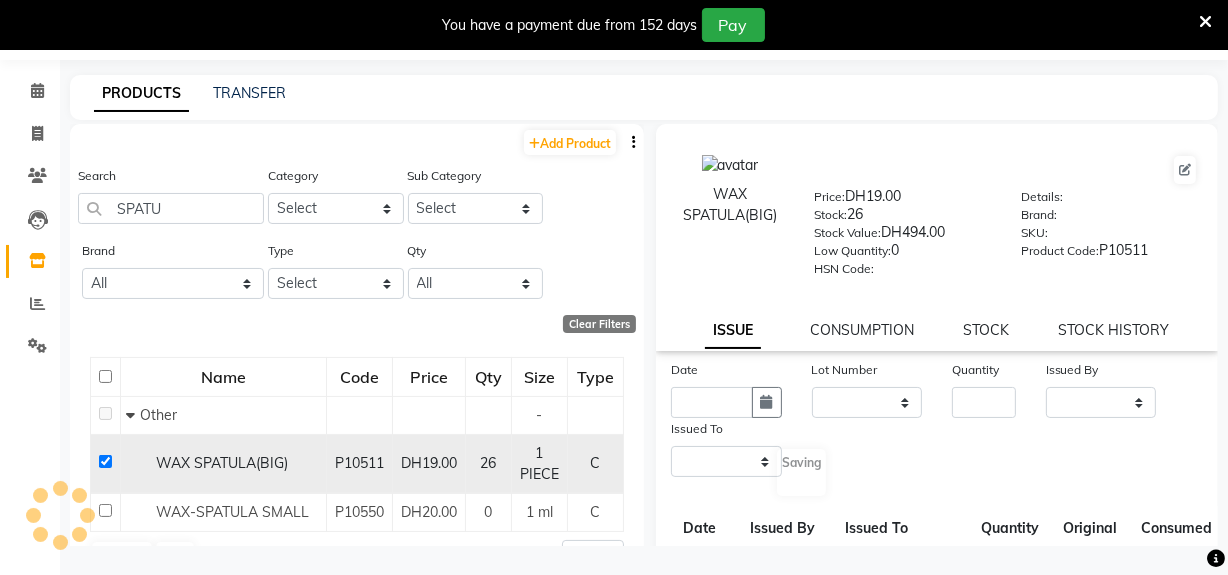 select 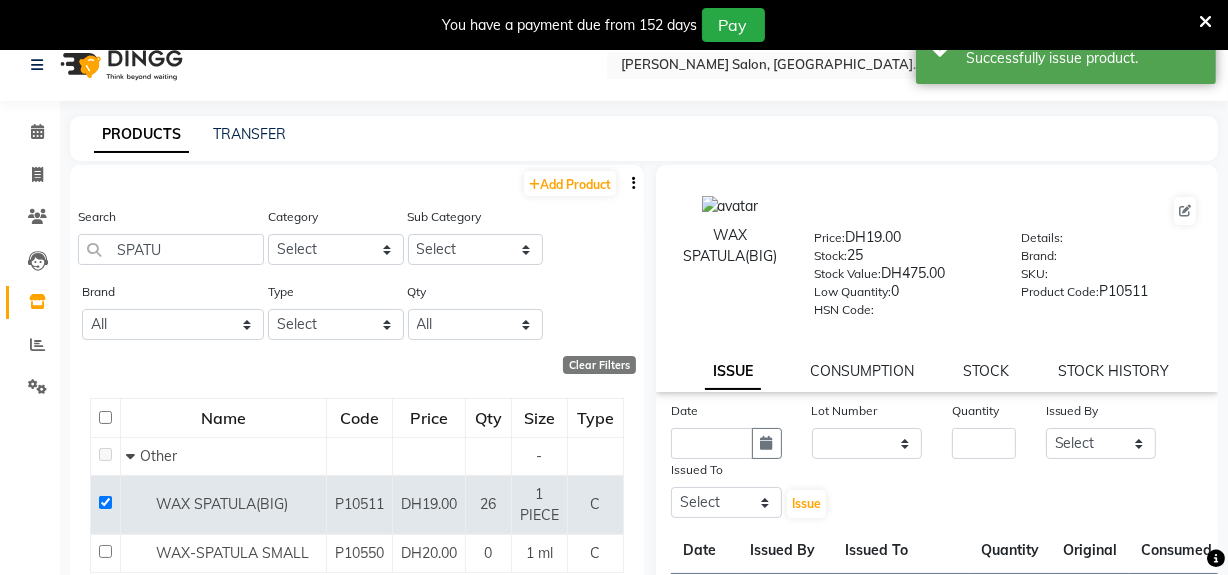 scroll, scrollTop: 0, scrollLeft: 0, axis: both 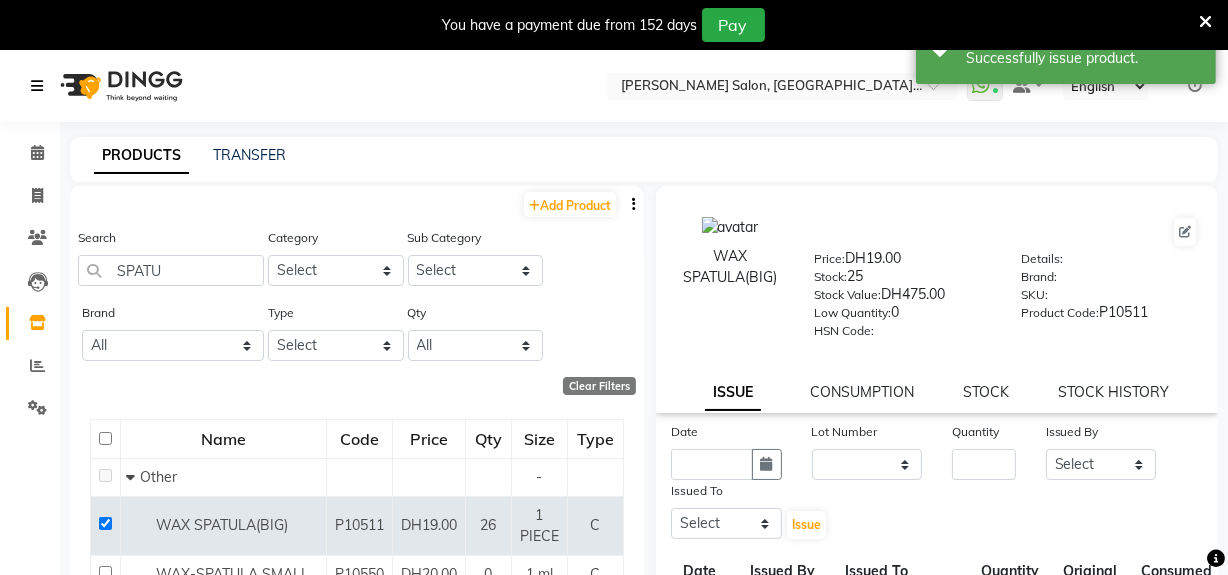 click at bounding box center [37, 86] 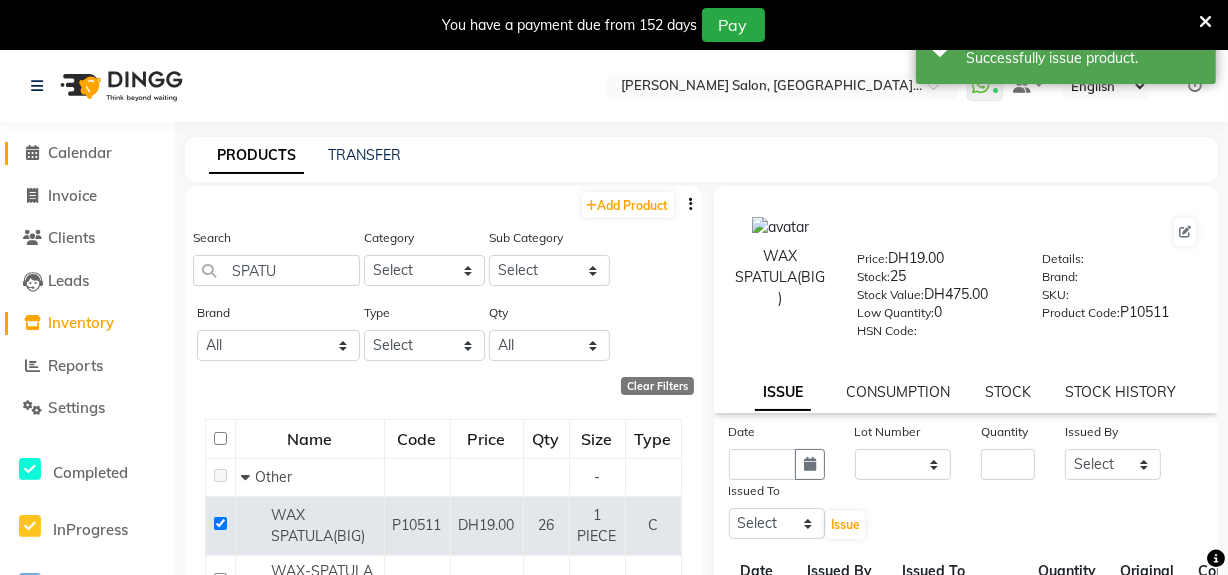 click on "Calendar" 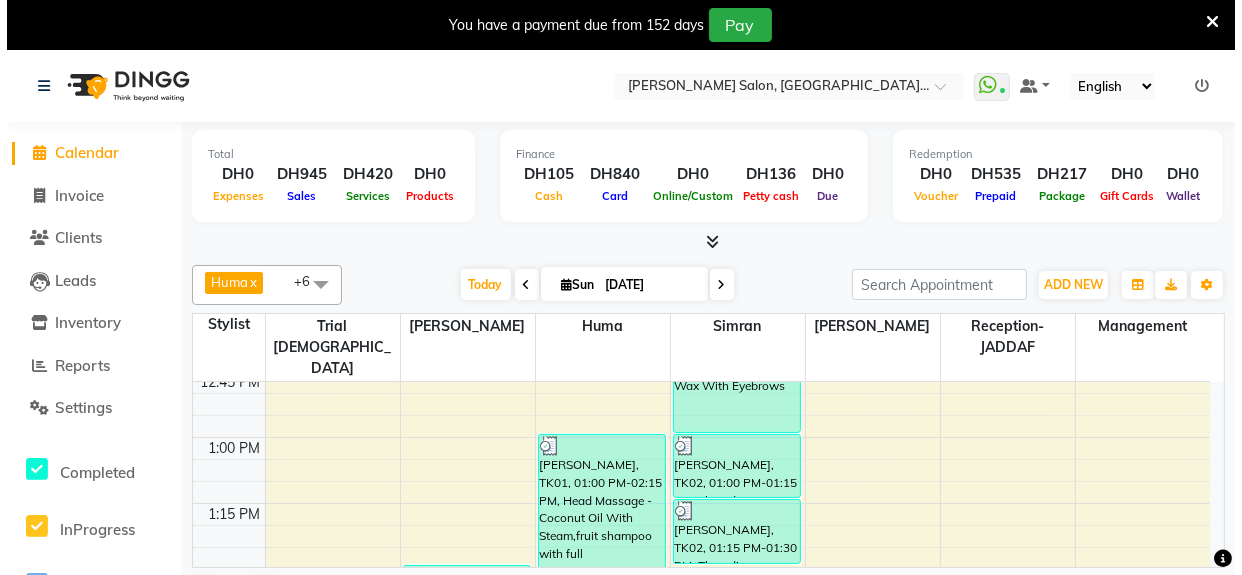 scroll, scrollTop: 1090, scrollLeft: 0, axis: vertical 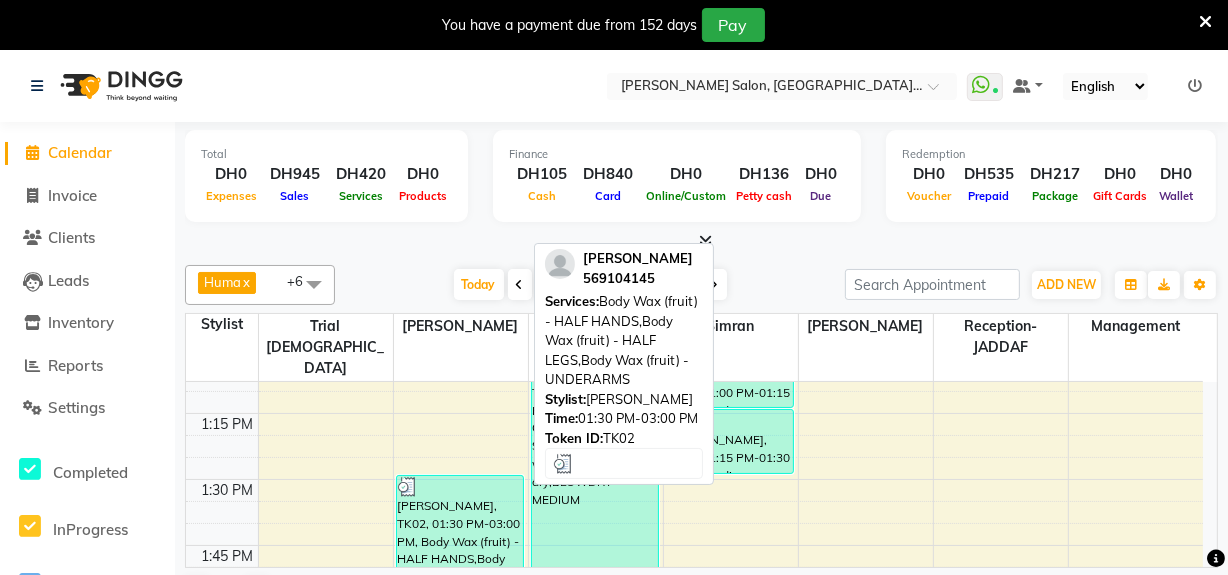 click on "[PERSON_NAME], TK02, 01:30 PM-03:00 PM, Body Wax (fruit) - HALF HANDS,Body Wax (fruit) - HALF LEGS,Body Wax (fruit) - UNDERARMS" at bounding box center [460, 672] 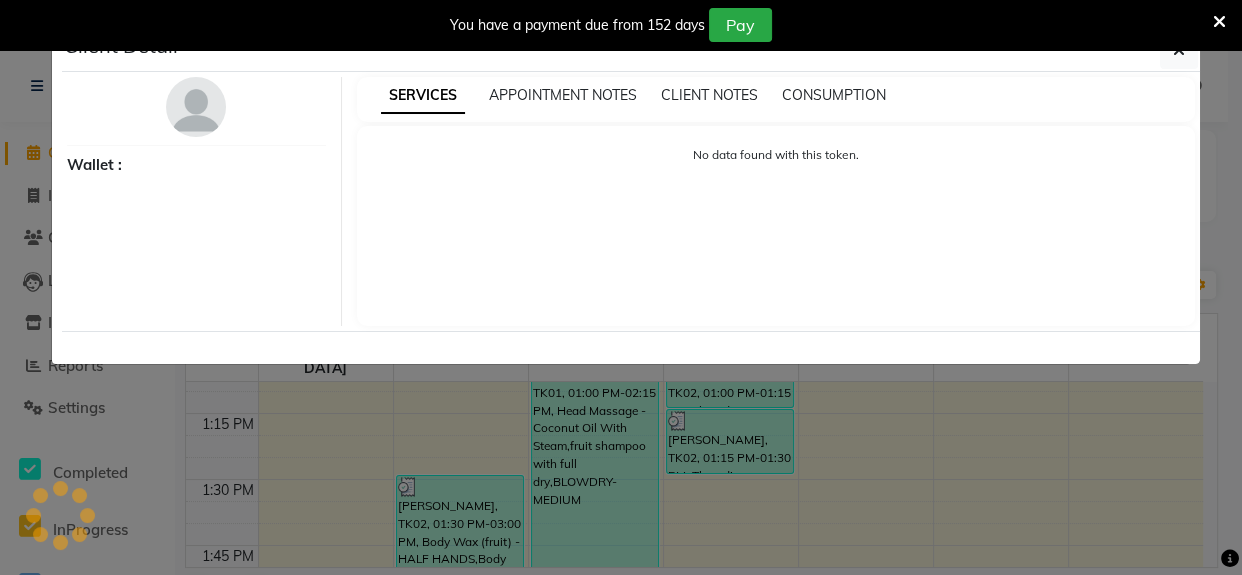select on "3" 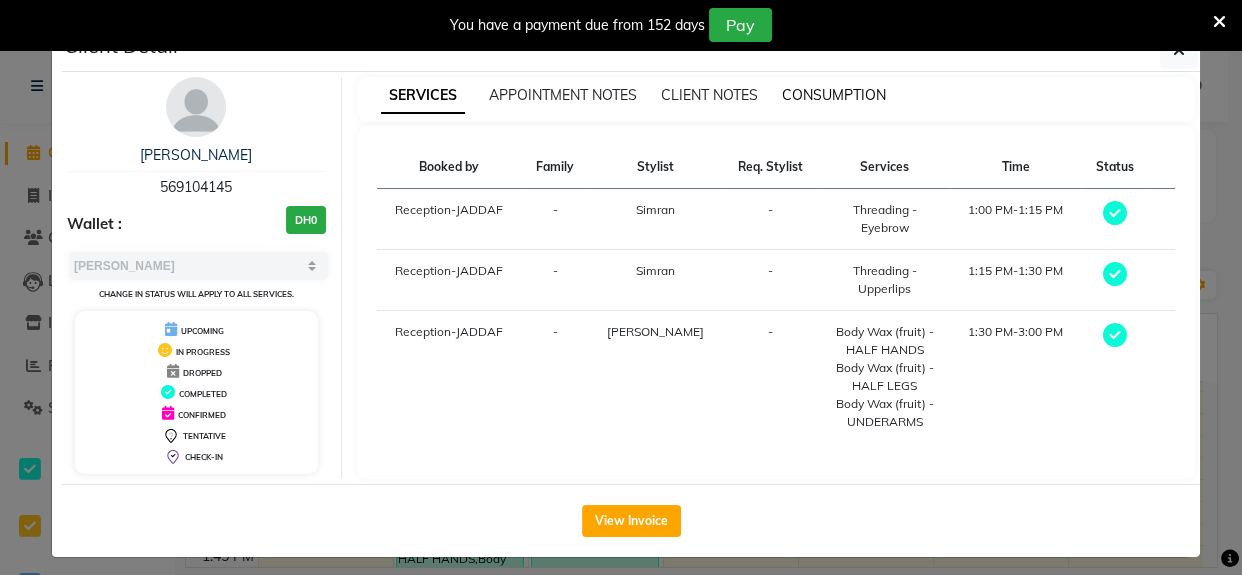 click on "CONSUMPTION" at bounding box center (834, 95) 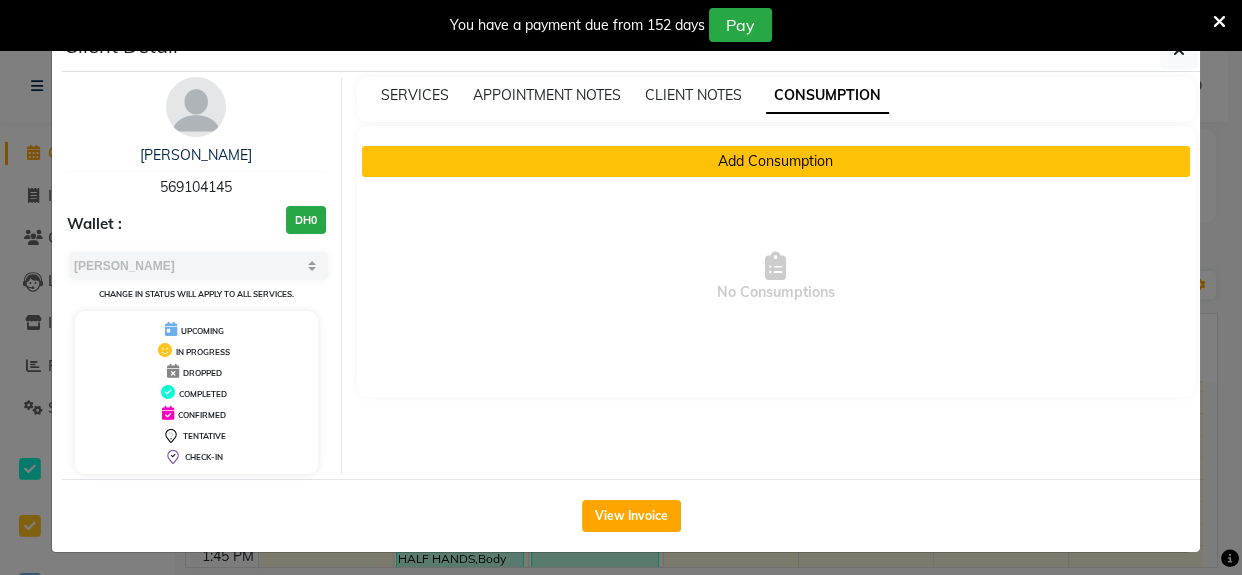 click on "Add Consumption" at bounding box center [776, 161] 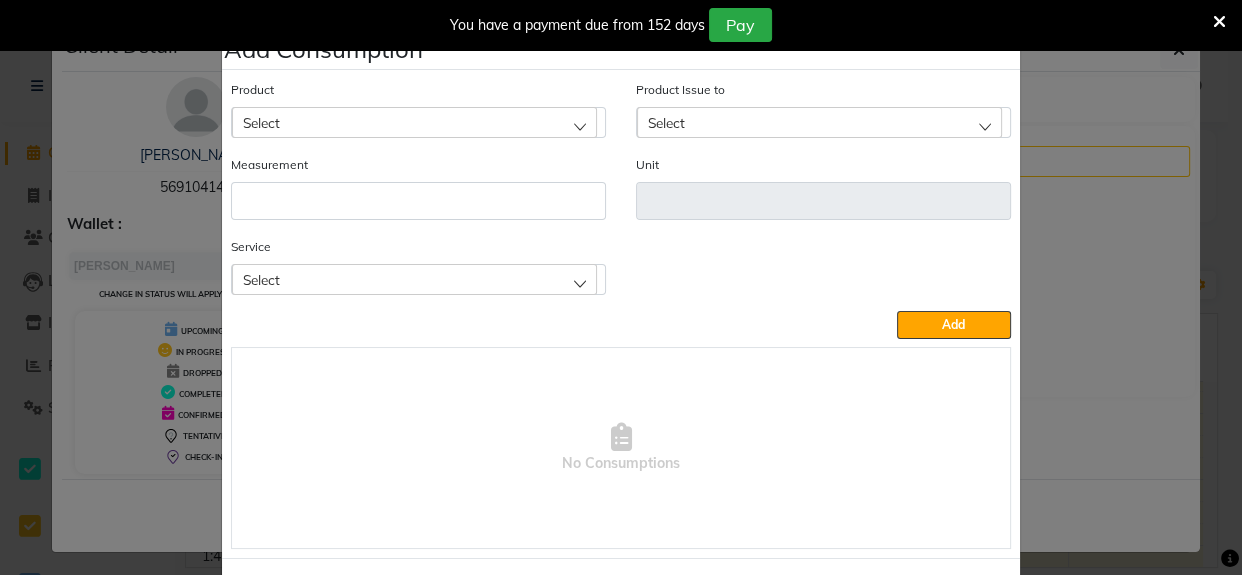 click on "Select" 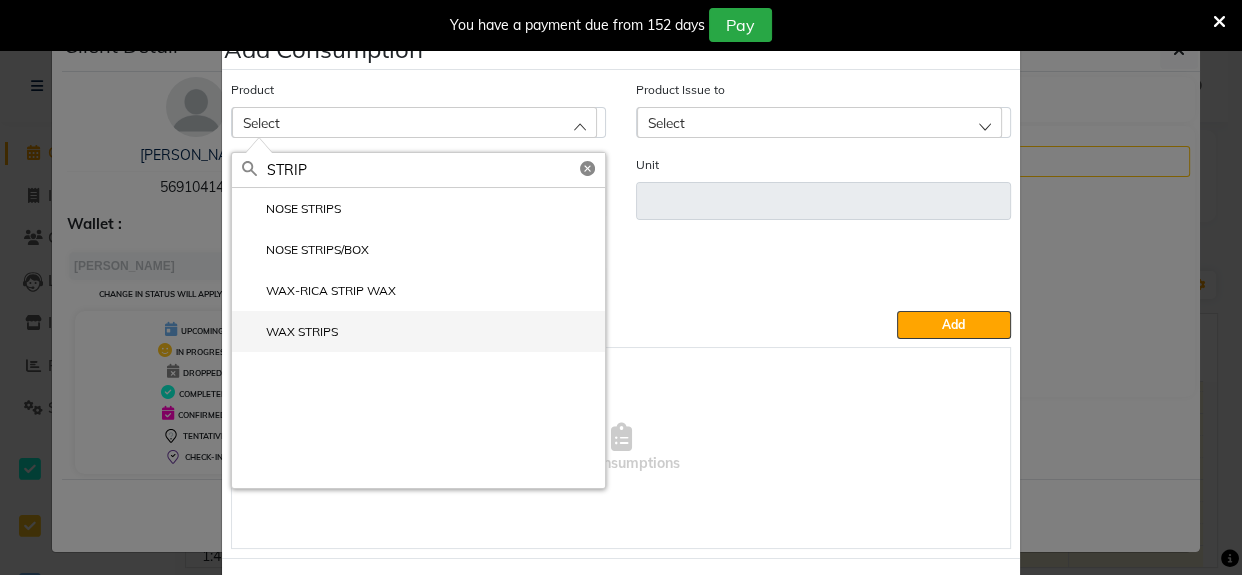 type on "STRIP" 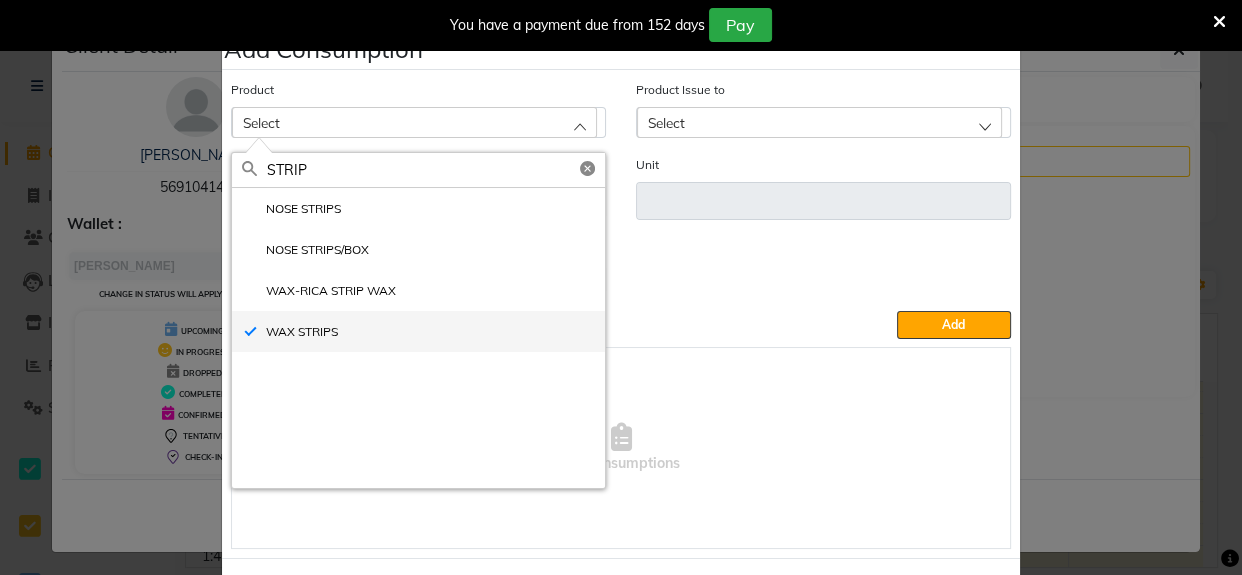 type on "PIECE" 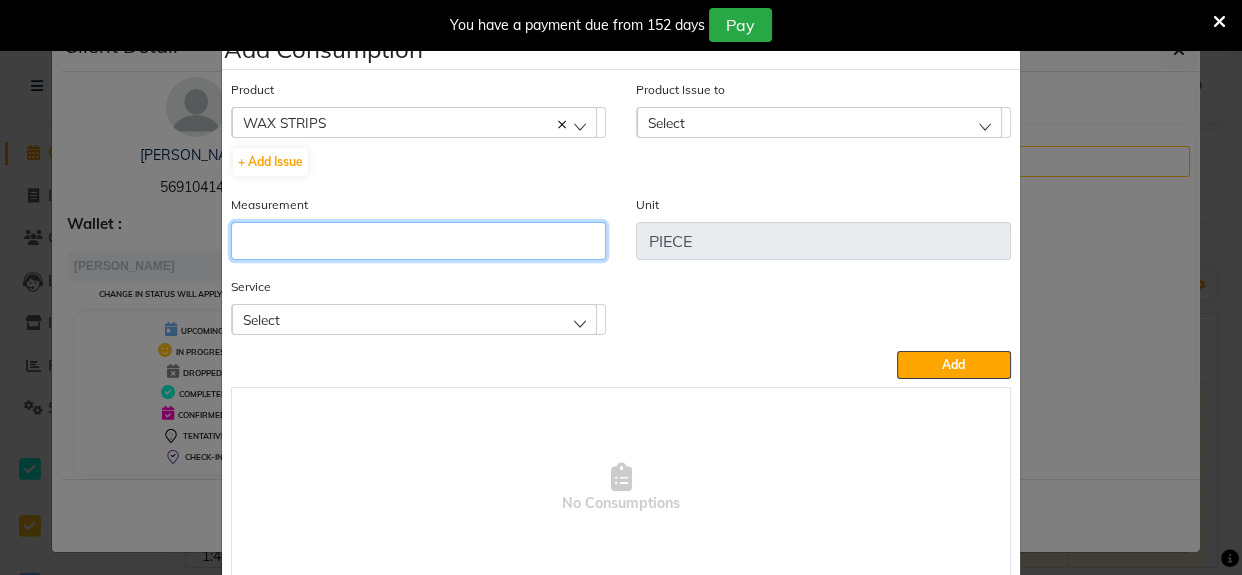 drag, startPoint x: 379, startPoint y: 238, endPoint x: 399, endPoint y: 235, distance: 20.22375 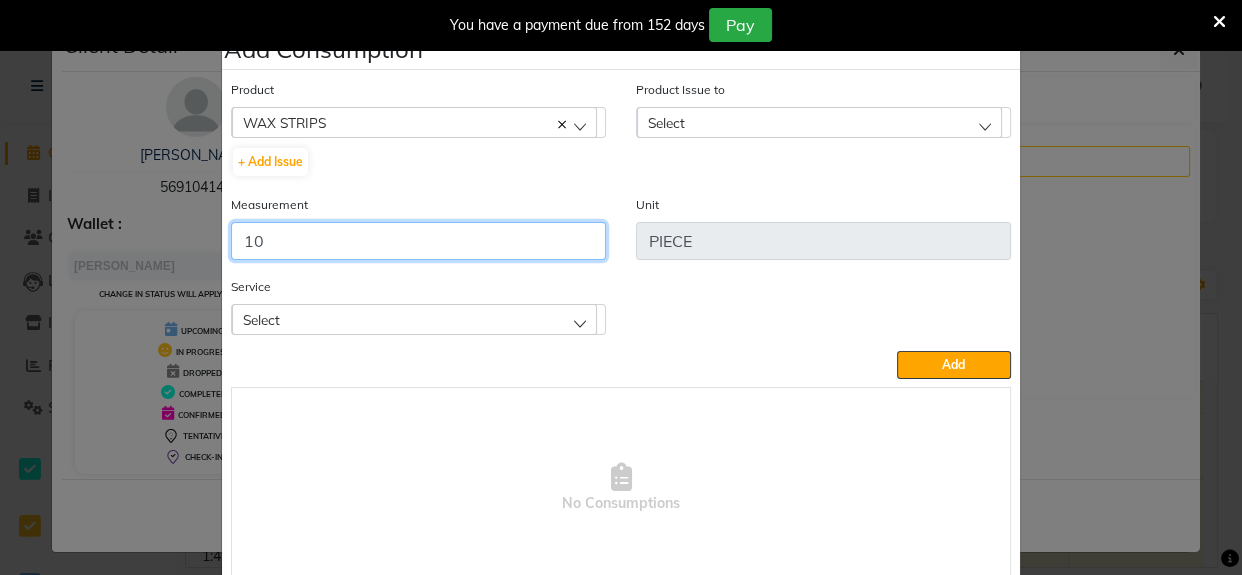 type on "10" 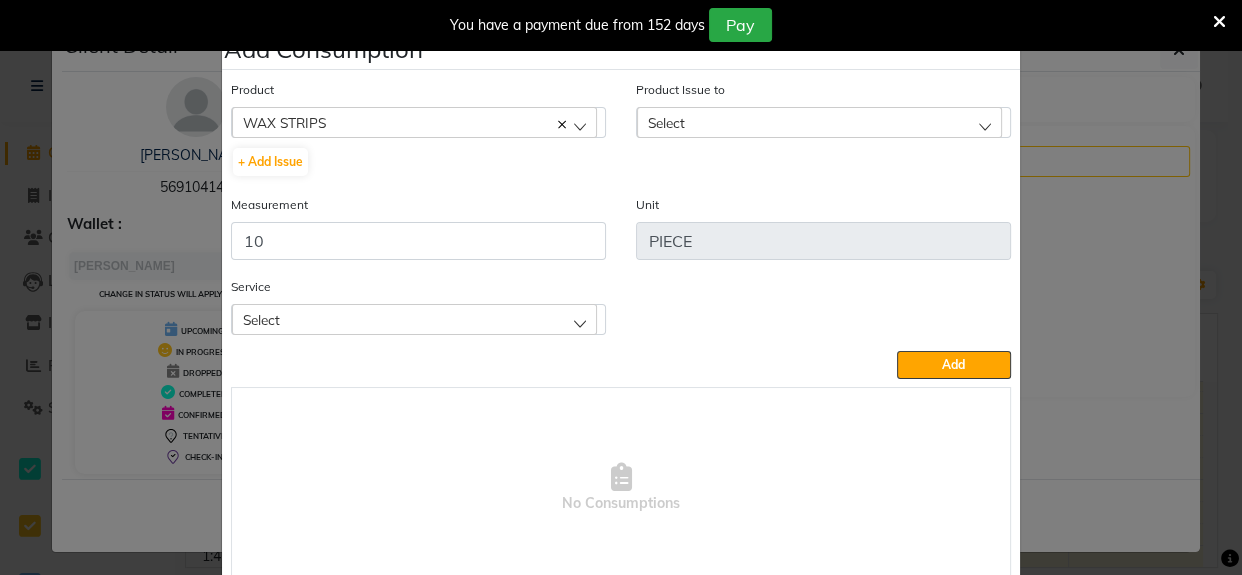 click on "Select" 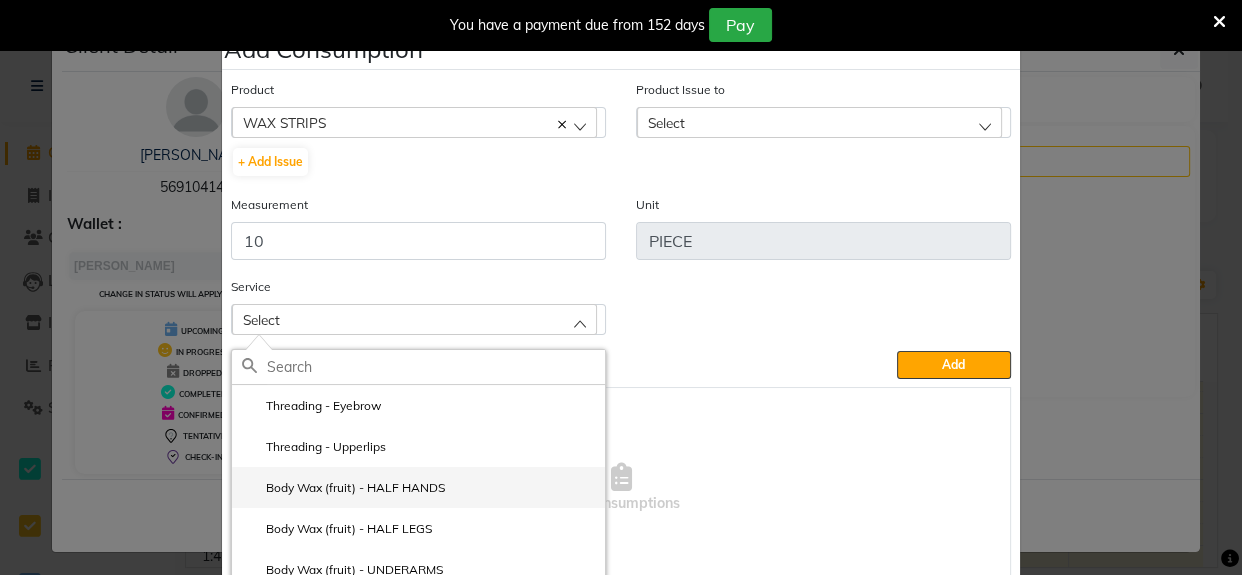 drag, startPoint x: 419, startPoint y: 493, endPoint x: 438, endPoint y: 476, distance: 25.495098 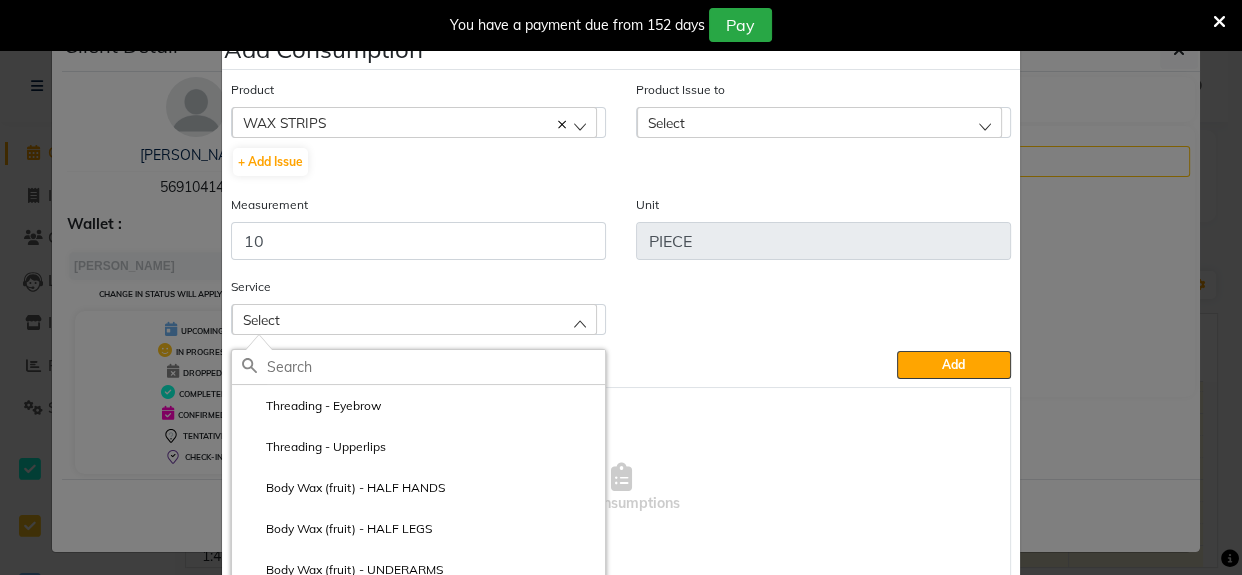 click on "Body Wax (fruit) - HALF HANDS" 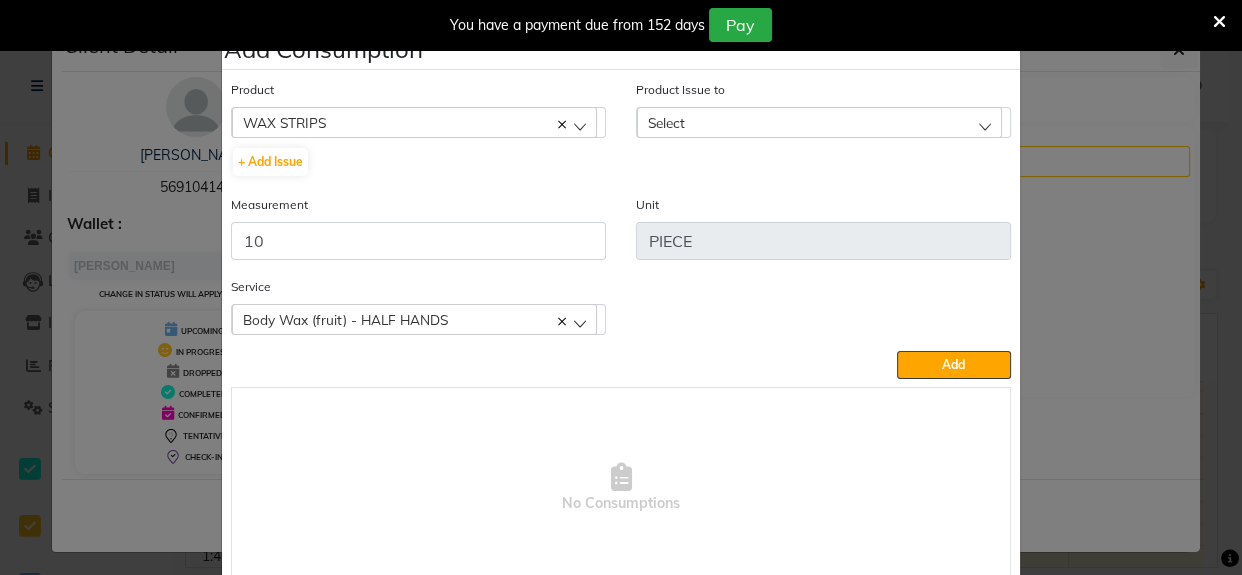click on "Select" 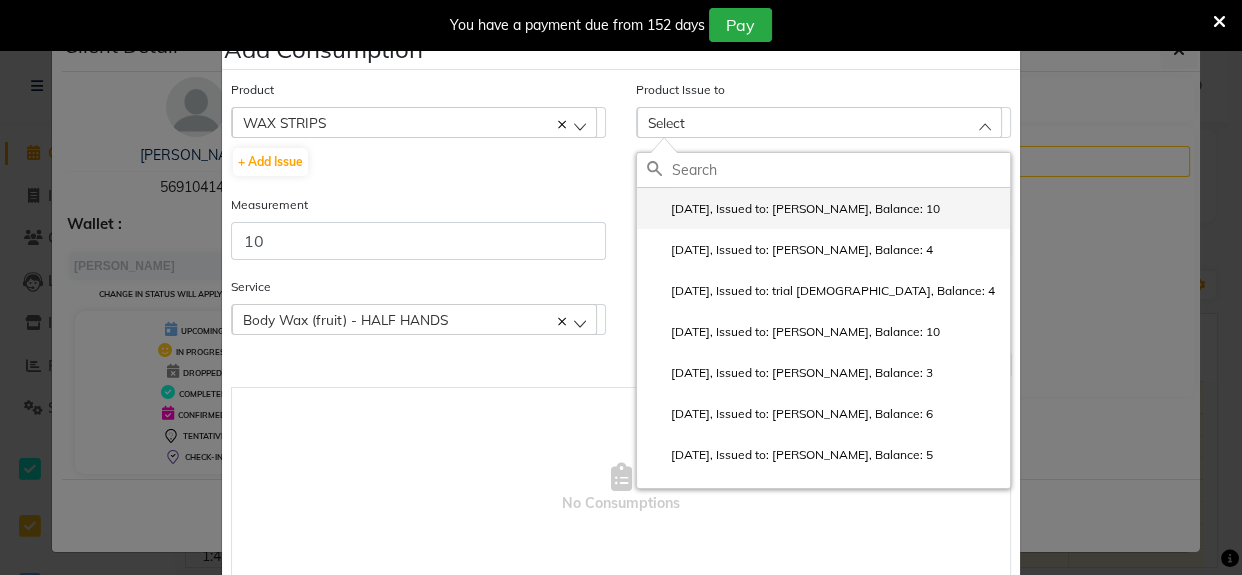 click on "2025-07-13, Issued to: Srijana, Balance: 10" 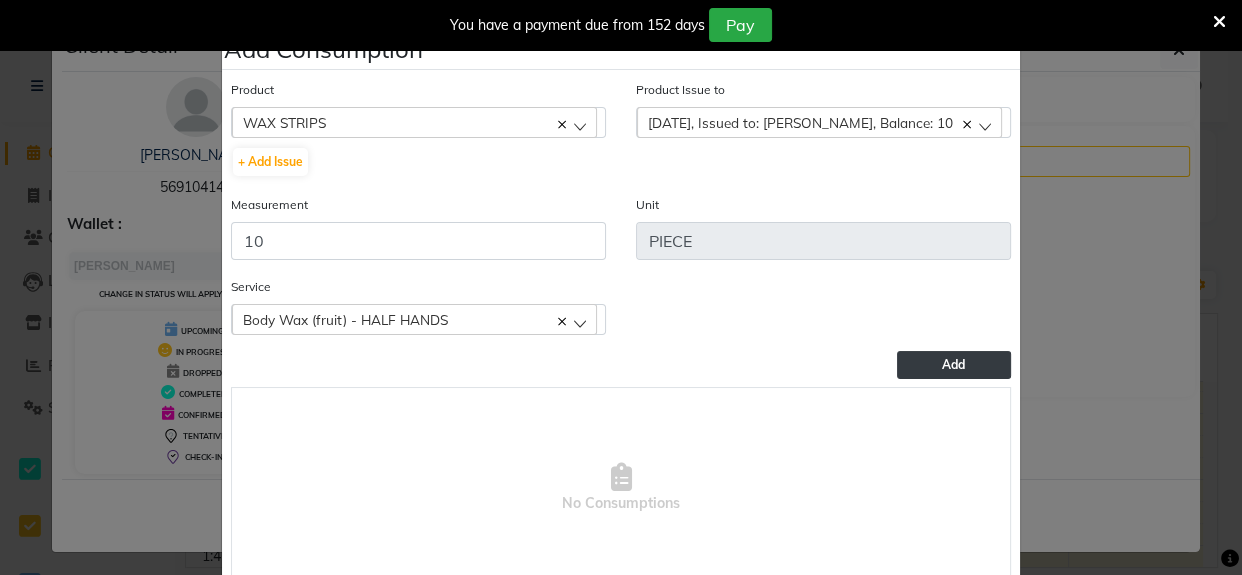 click on "Add" 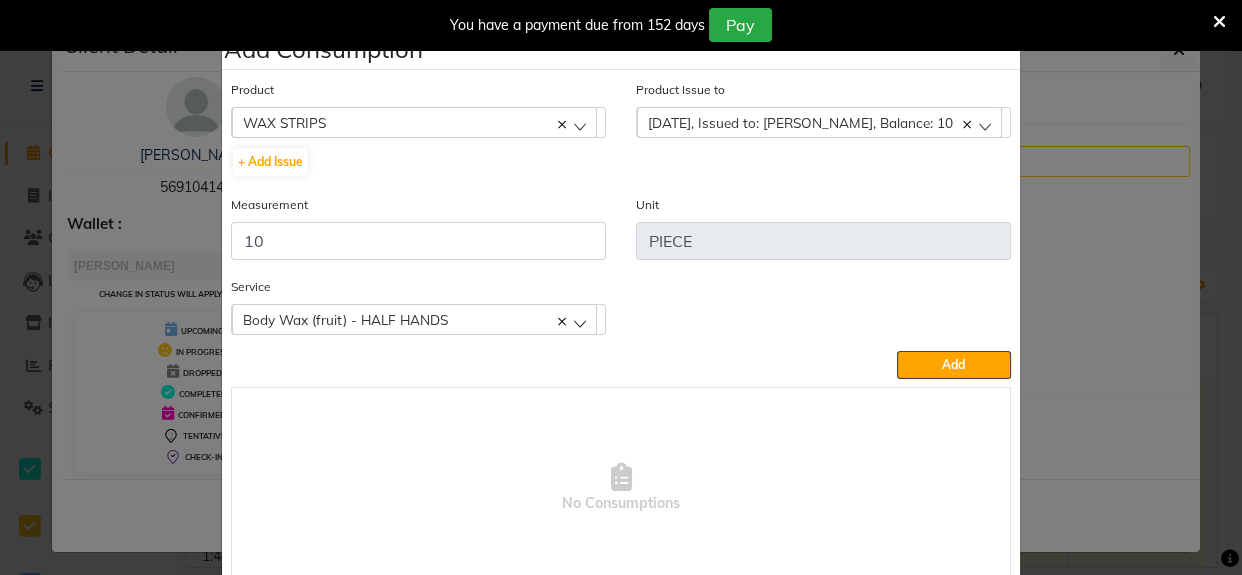type 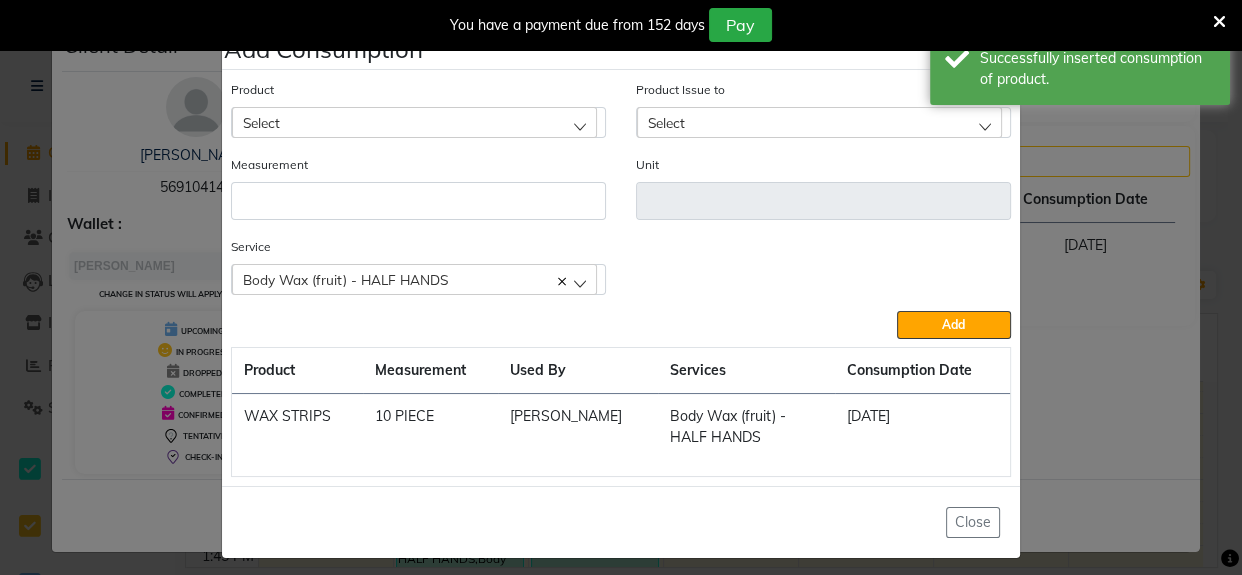 click on "Select" 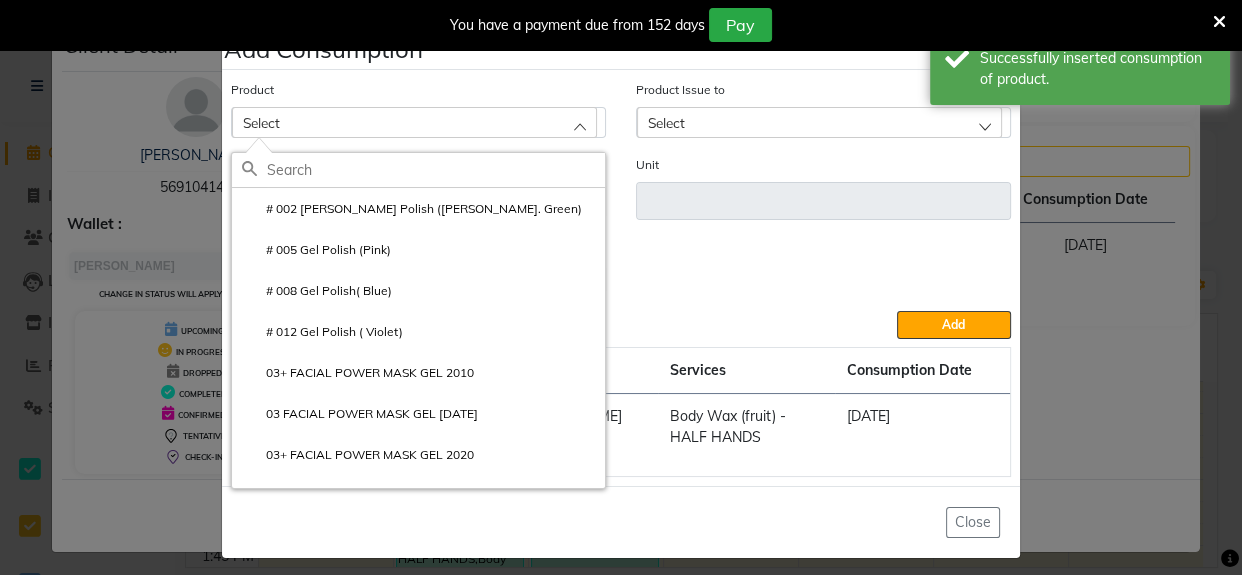 type on "B" 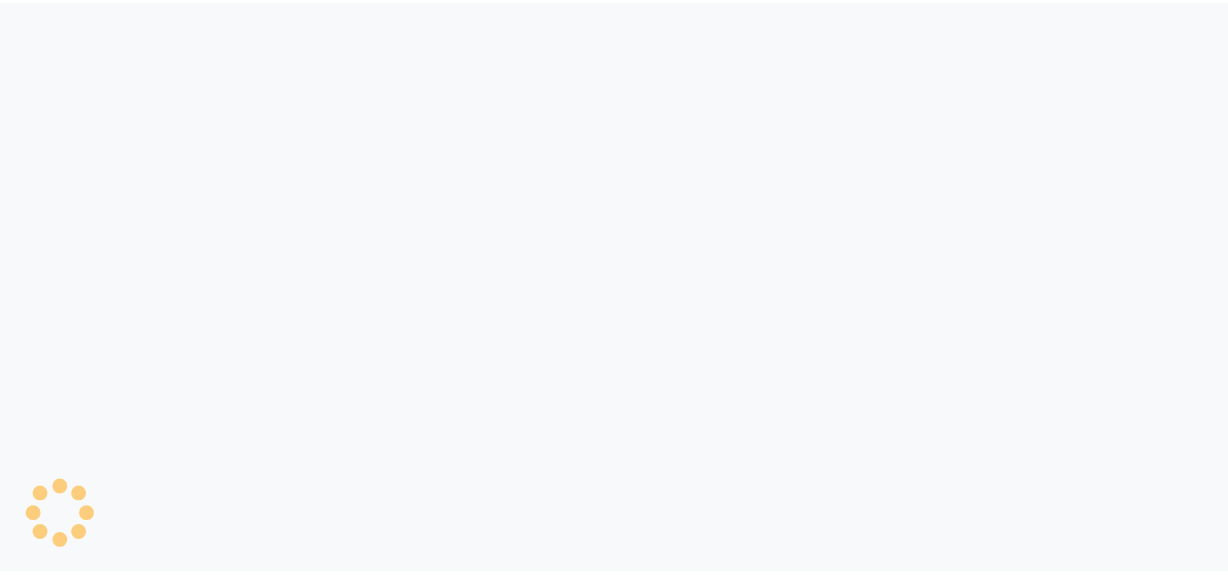 scroll, scrollTop: 0, scrollLeft: 0, axis: both 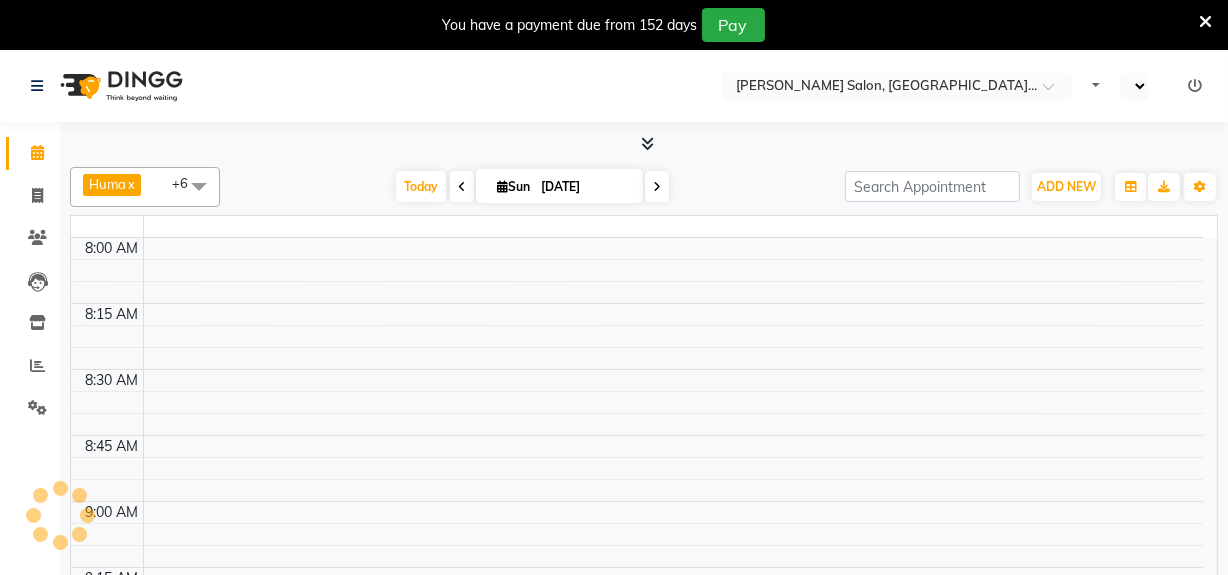 select on "en" 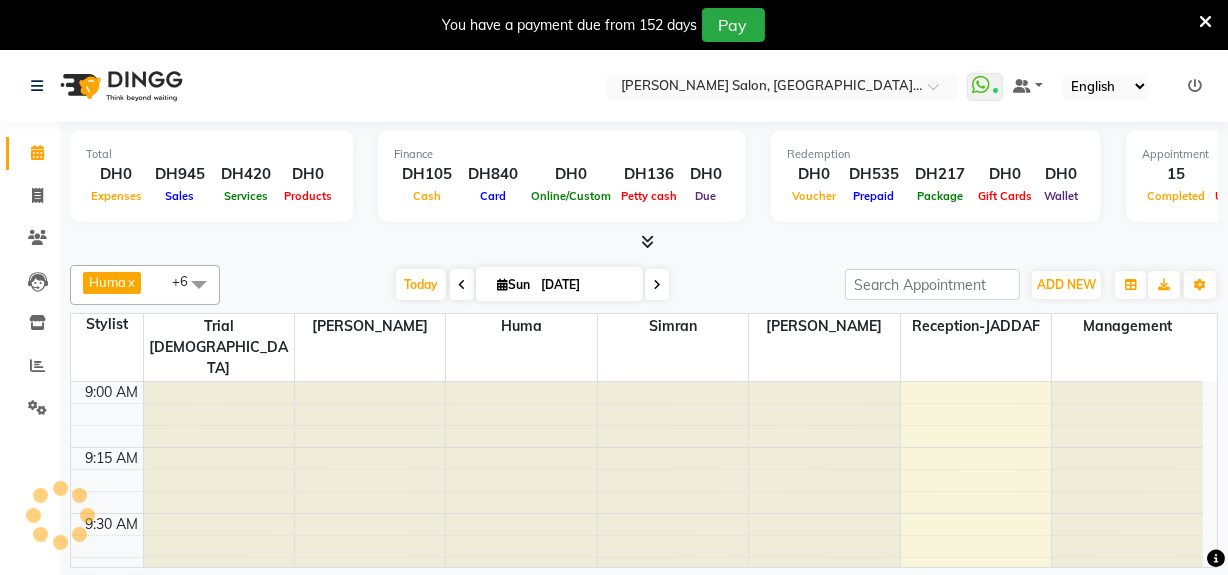 scroll, scrollTop: 2630, scrollLeft: 0, axis: vertical 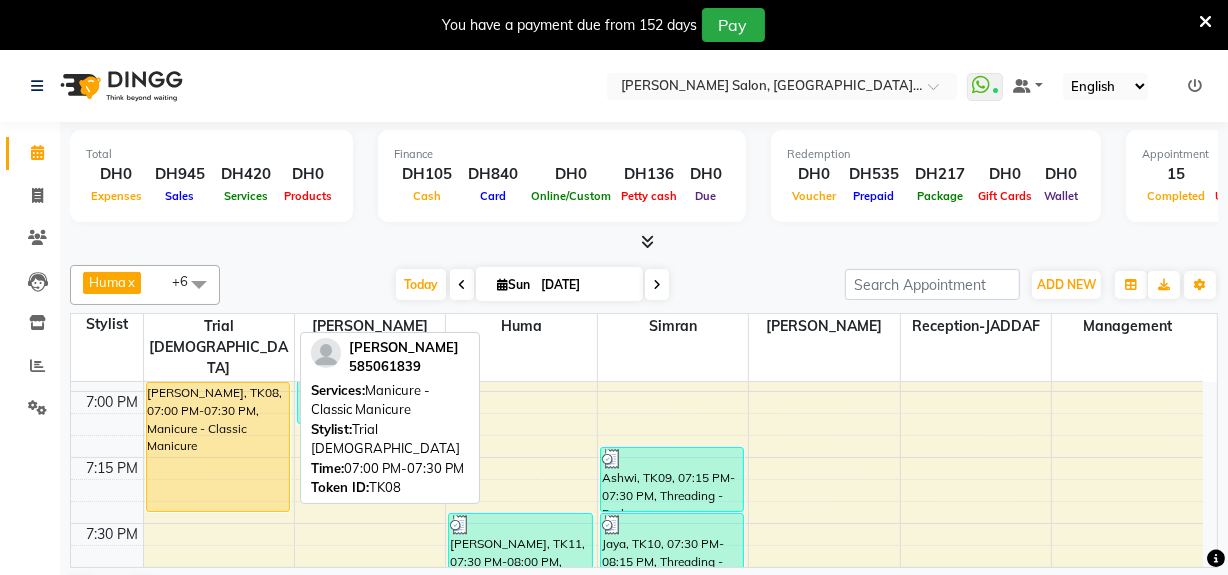 click on "[PERSON_NAME], TK08, 07:00 PM-07:30 PM, Manicure - Classic Manicure" at bounding box center [218, 447] 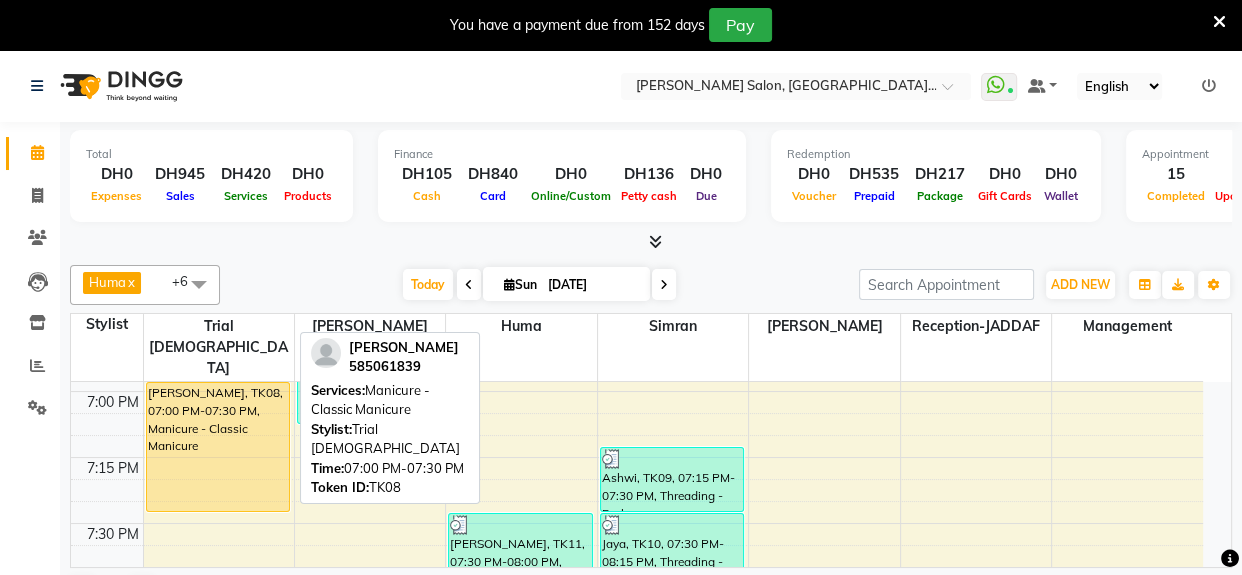 select on "1" 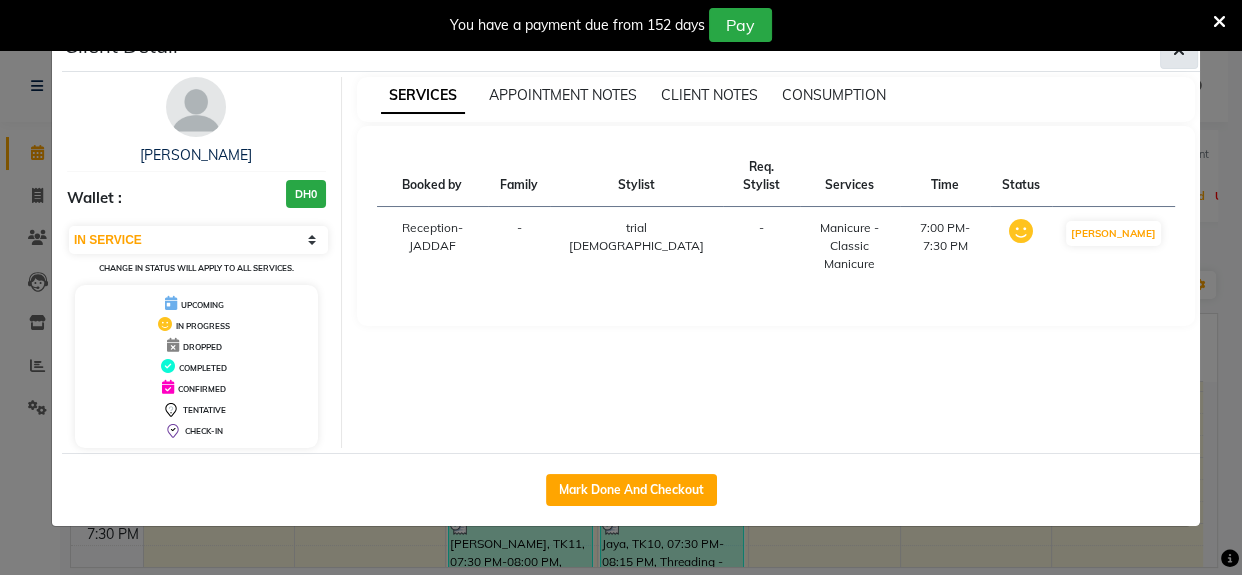 click 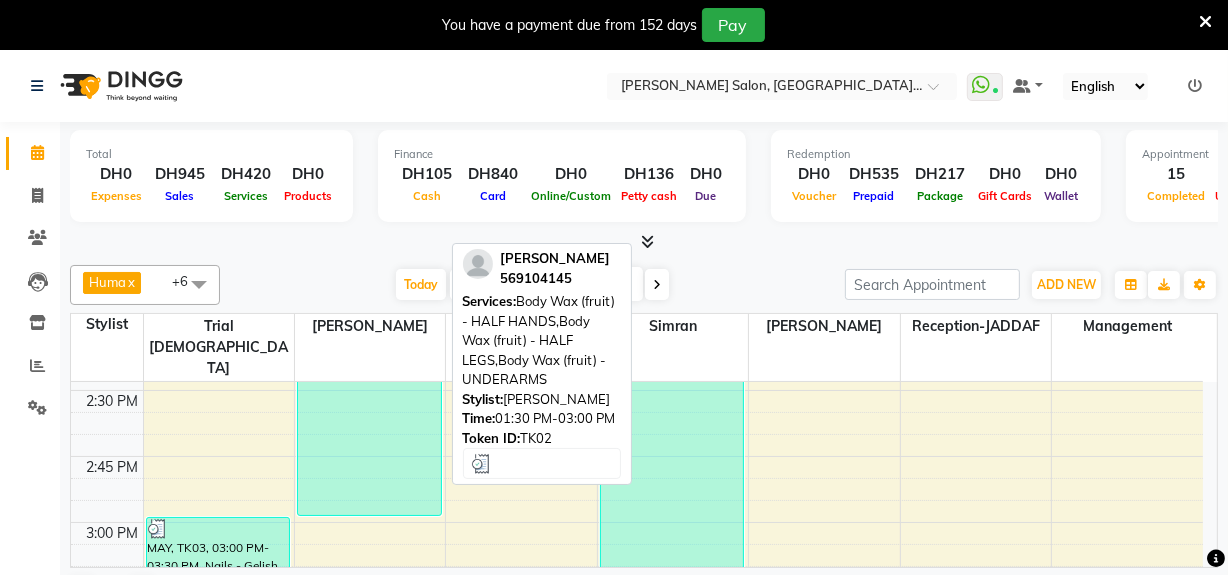 scroll, scrollTop: 1176, scrollLeft: 0, axis: vertical 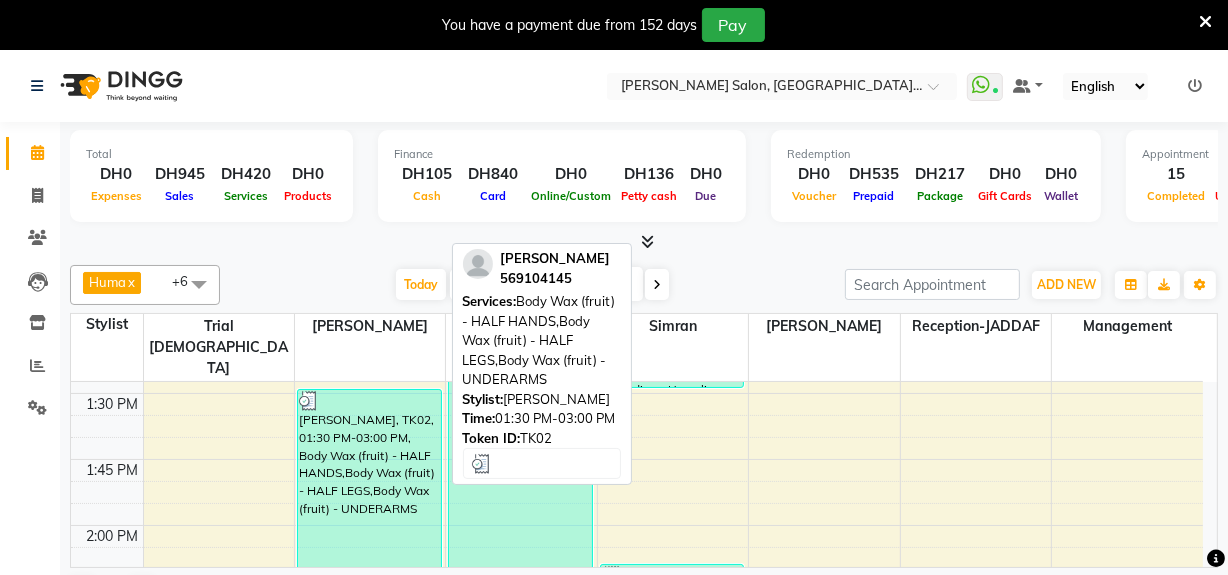 click on "[PERSON_NAME], TK02, 01:30 PM-03:00 PM, Body Wax (fruit) - HALF HANDS,Body Wax (fruit) - HALF LEGS,Body Wax (fruit) - UNDERARMS" at bounding box center [369, 586] 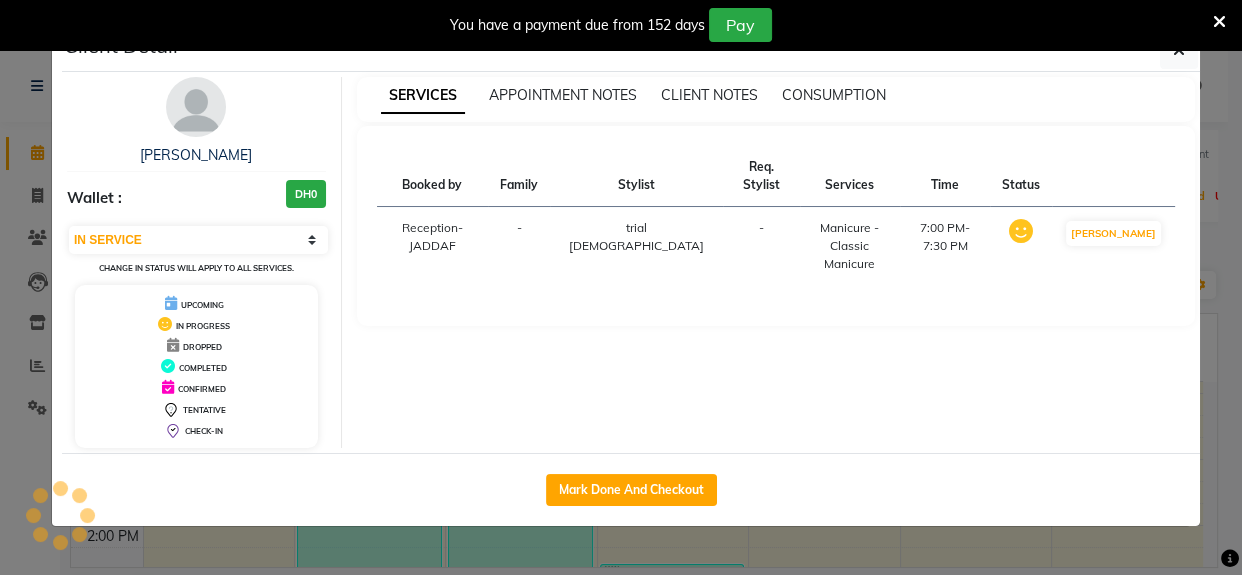 select on "3" 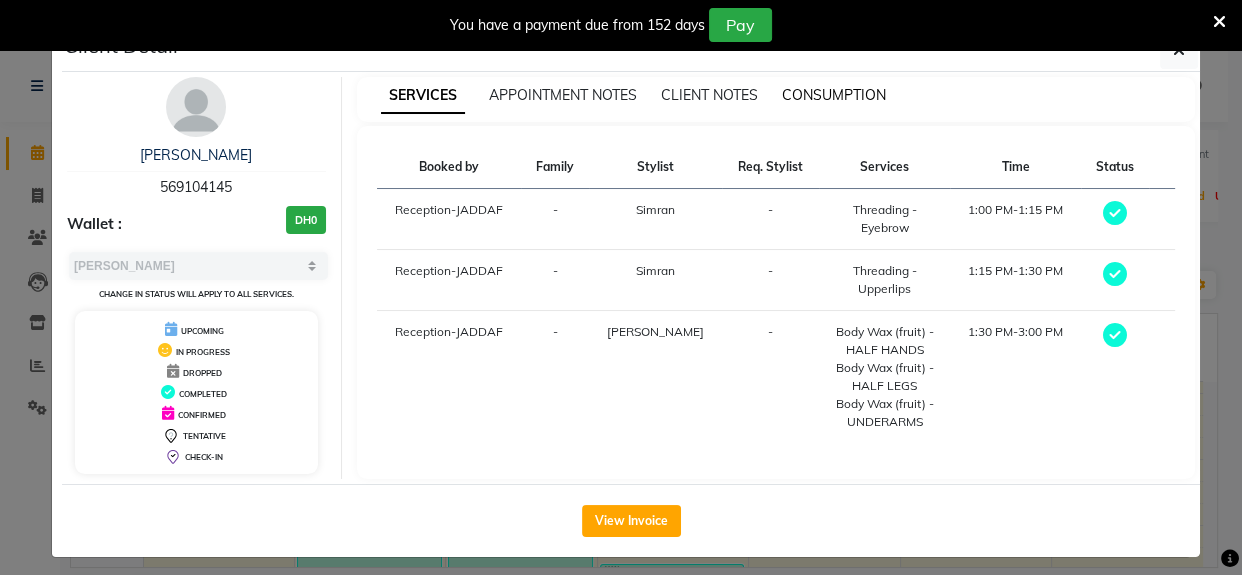 click on "CONSUMPTION" at bounding box center [834, 95] 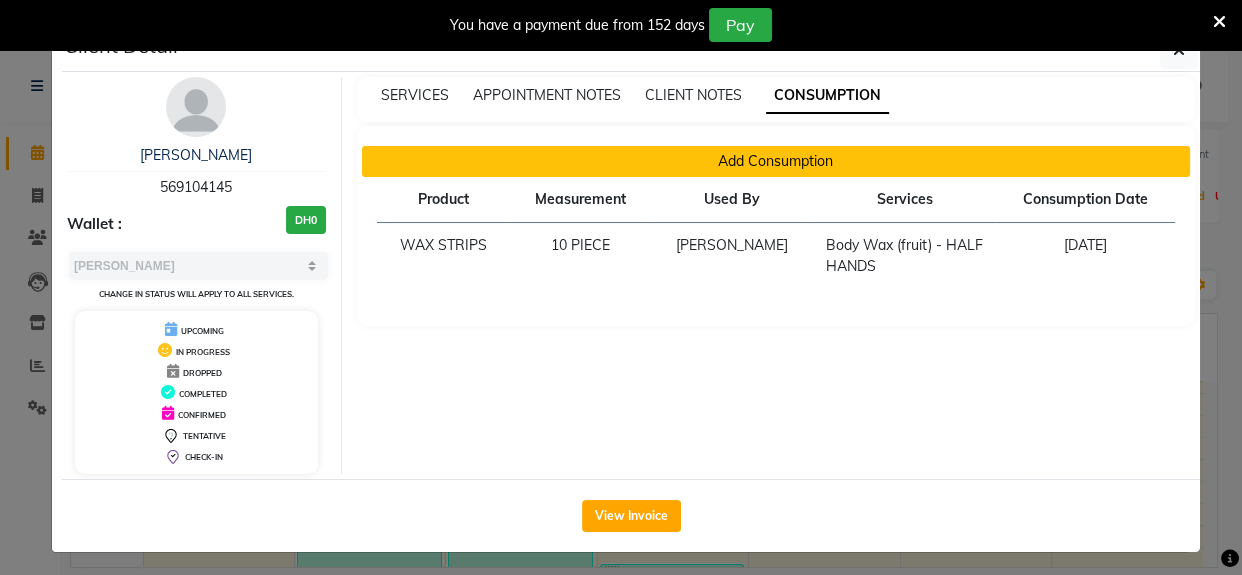 click on "Add Consumption" at bounding box center (776, 161) 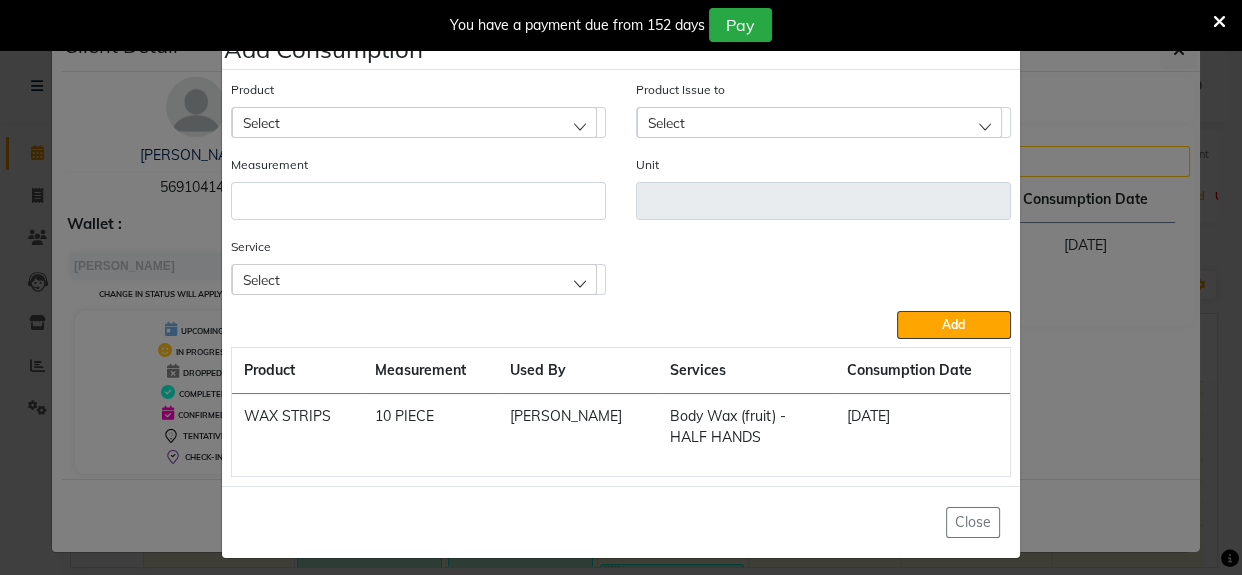 click on "Select" 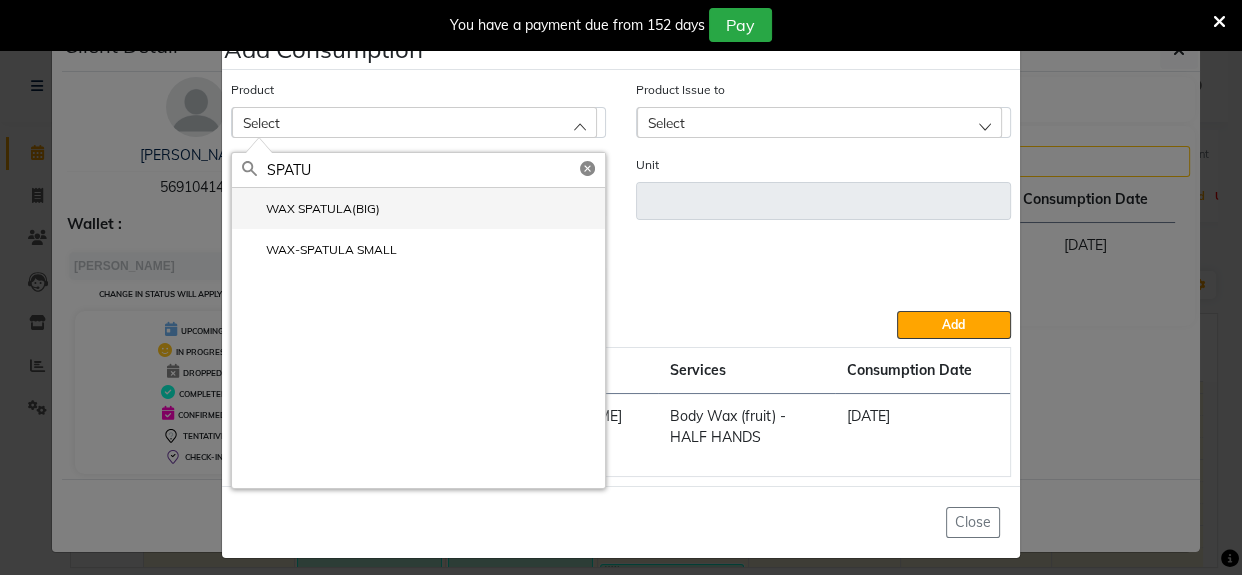 type on "SPATU" 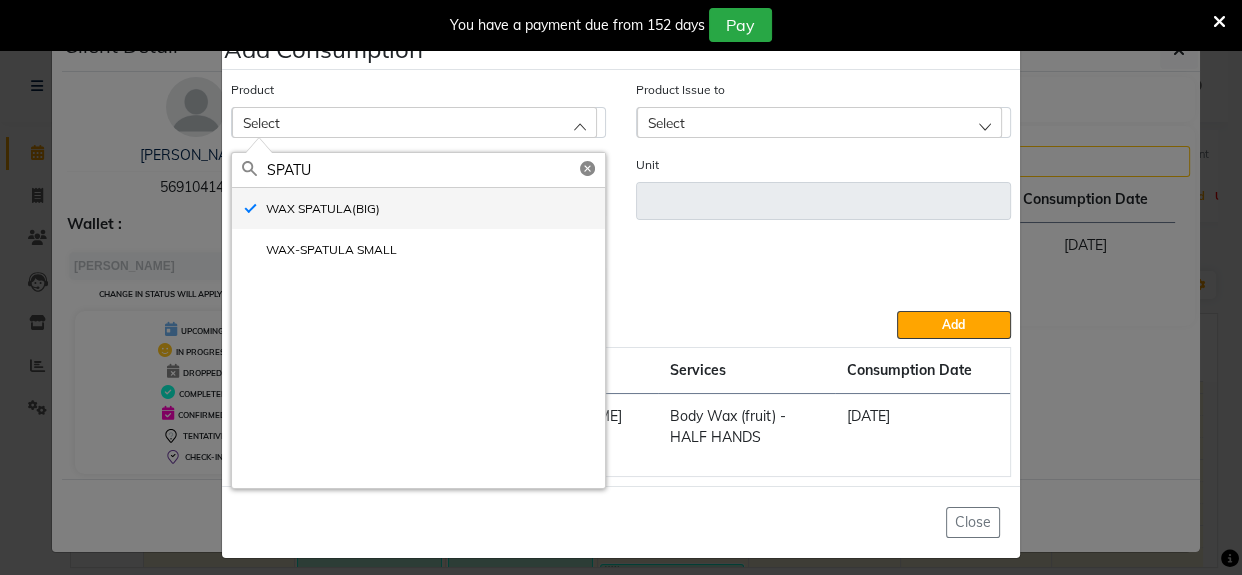 type on "PIECE" 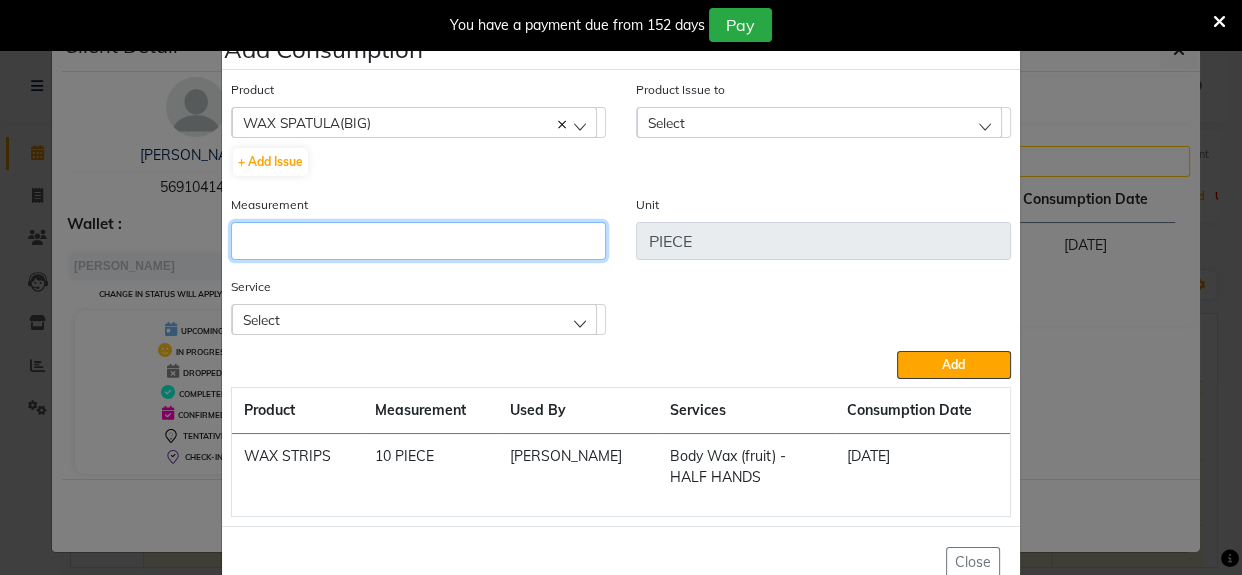 click 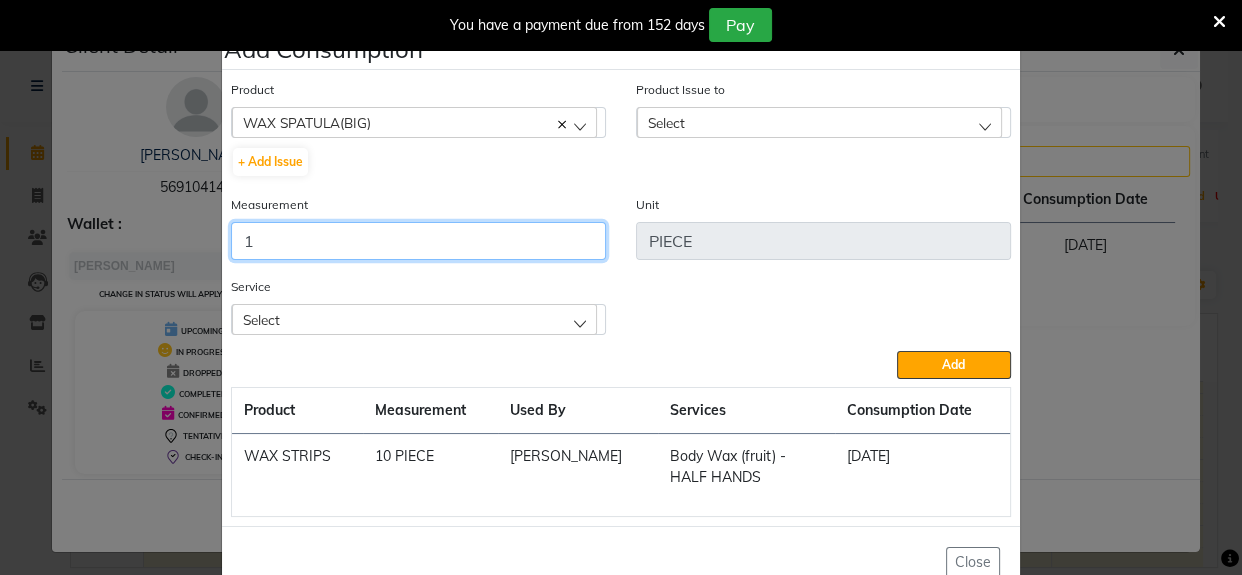 type on "1" 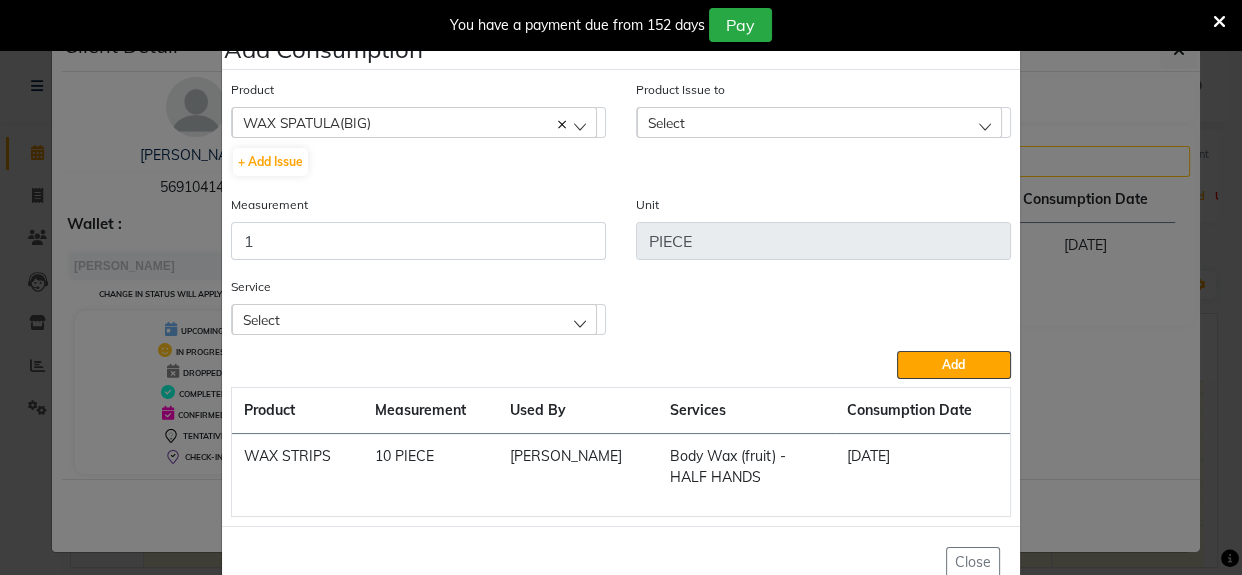 click on "Select" 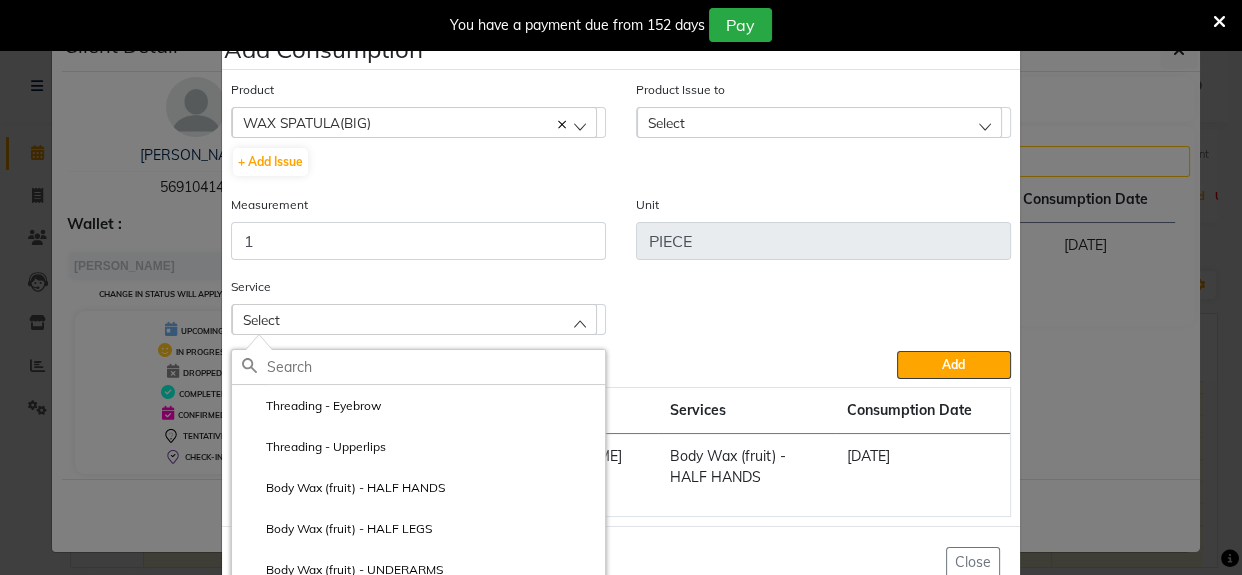 drag, startPoint x: 442, startPoint y: 501, endPoint x: 549, endPoint y: 396, distance: 149.91331 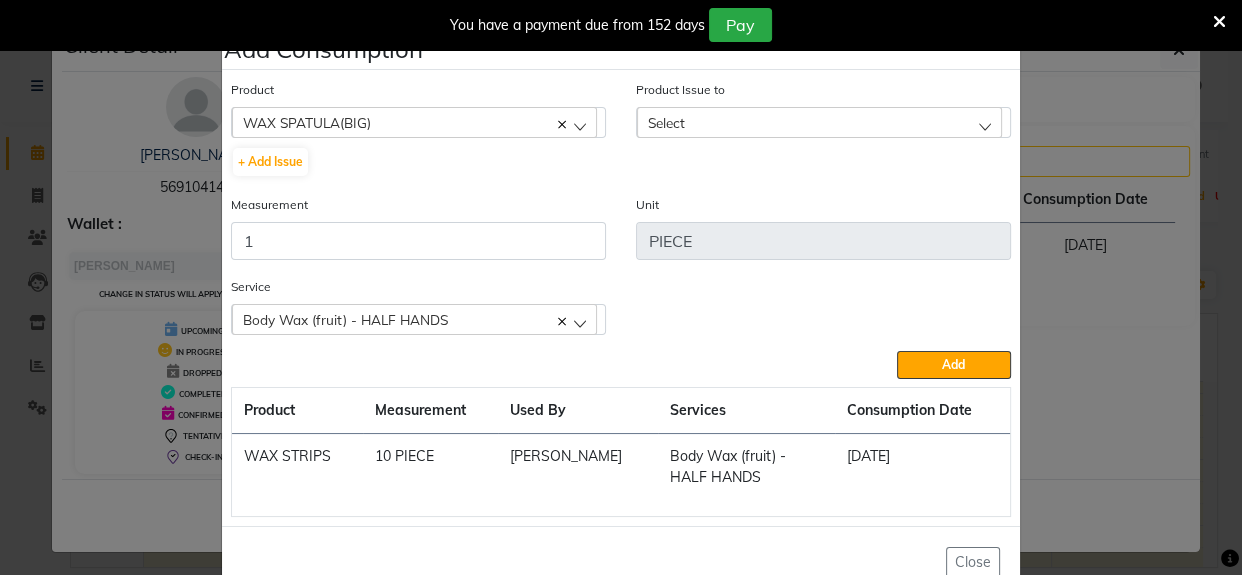 drag, startPoint x: 743, startPoint y: 111, endPoint x: 770, endPoint y: 179, distance: 73.1642 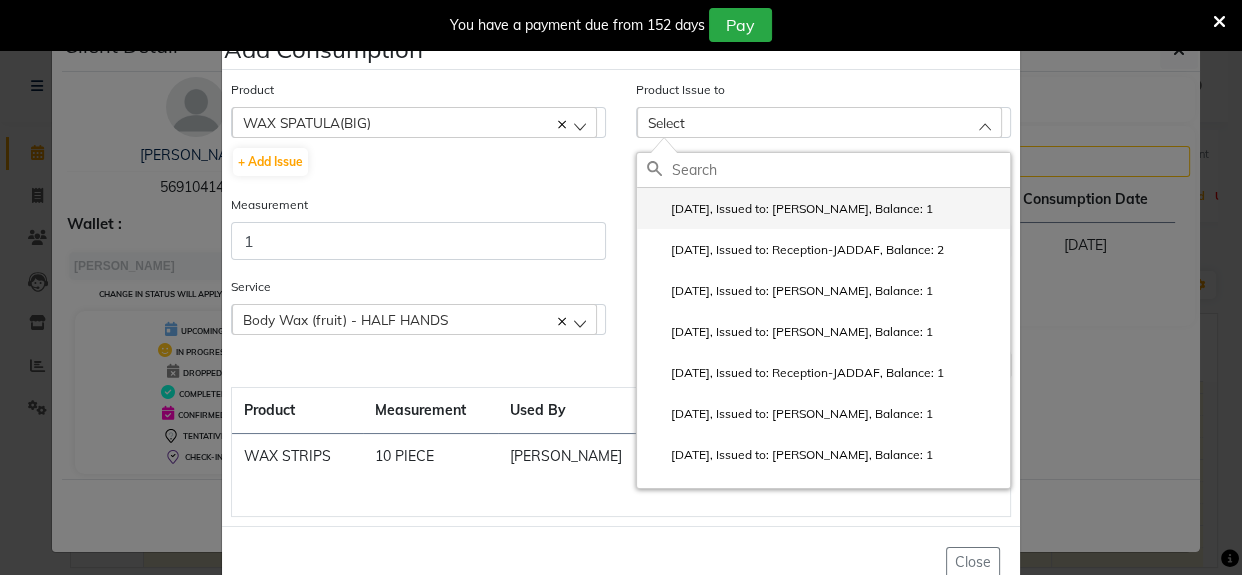 click on "[DATE], Issued to: [PERSON_NAME], Balance: 1" 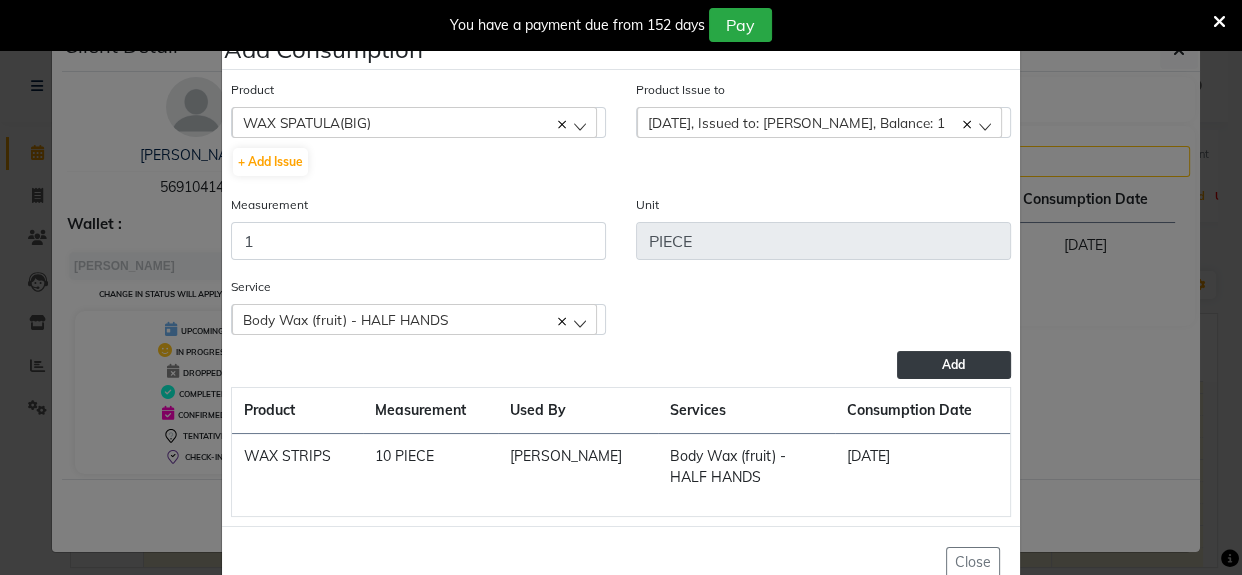 click on "Add" 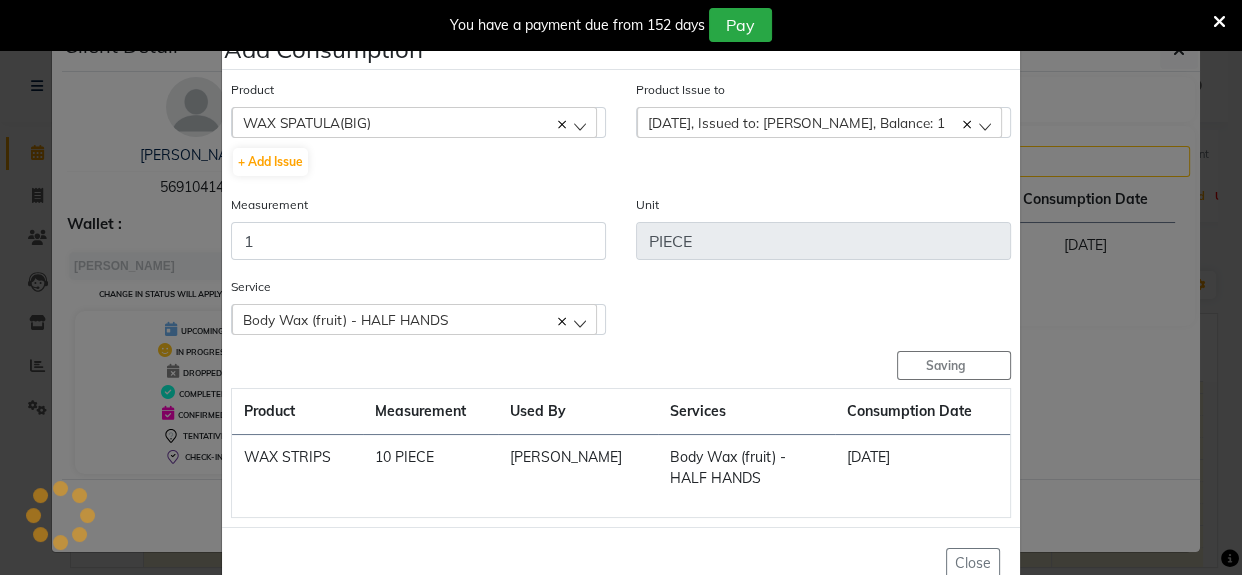 type 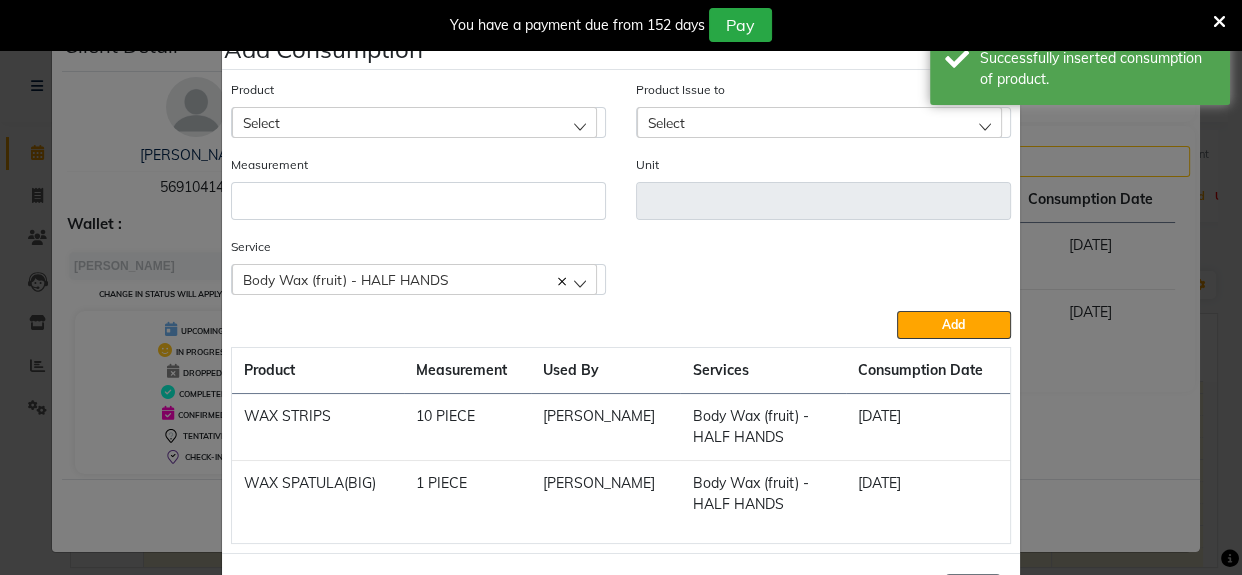 click on "Select" 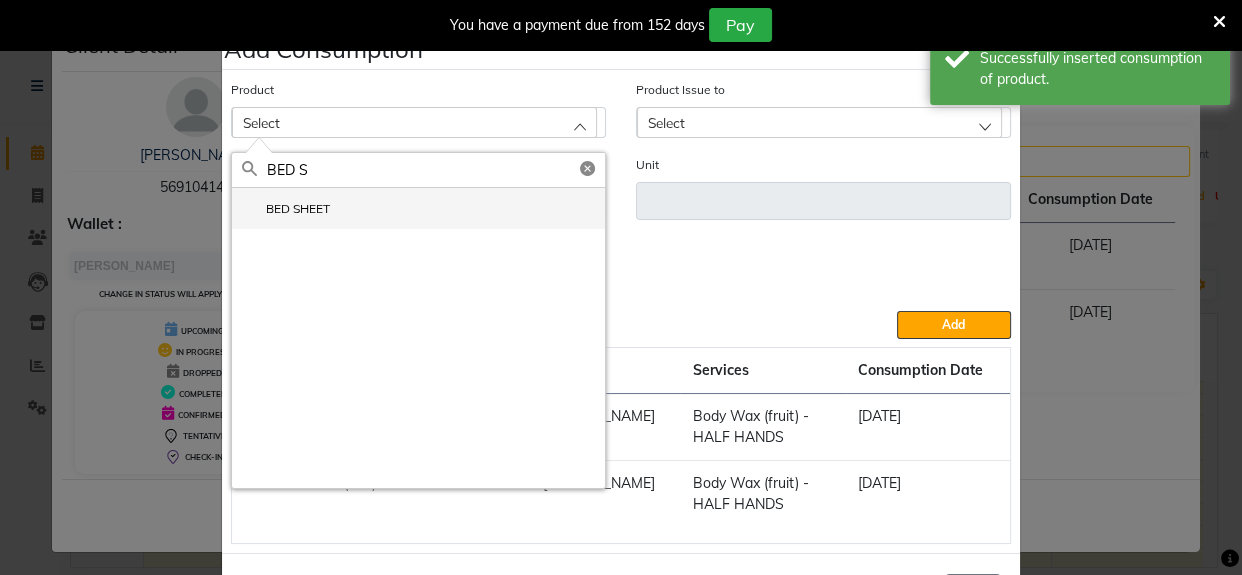 type on "BED S" 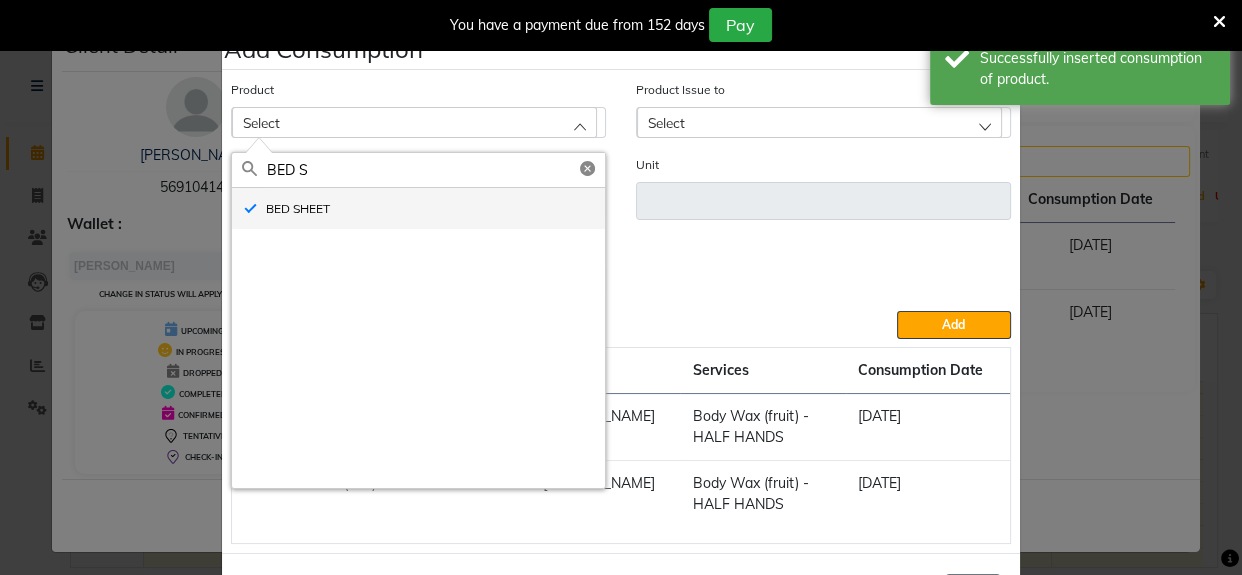 type on "PIECE" 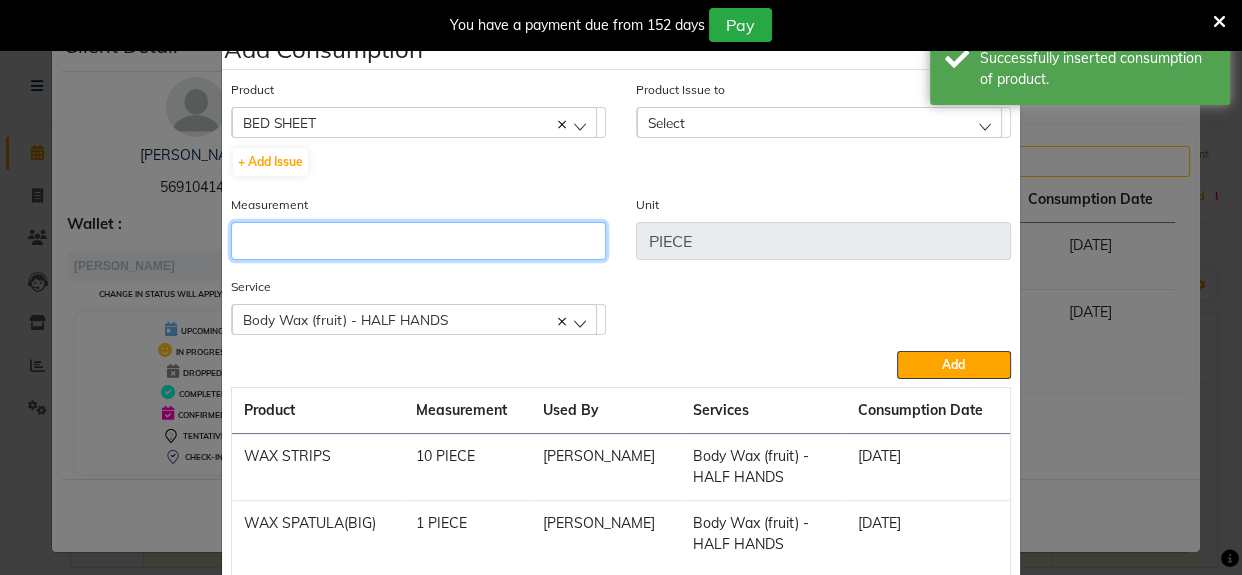 click 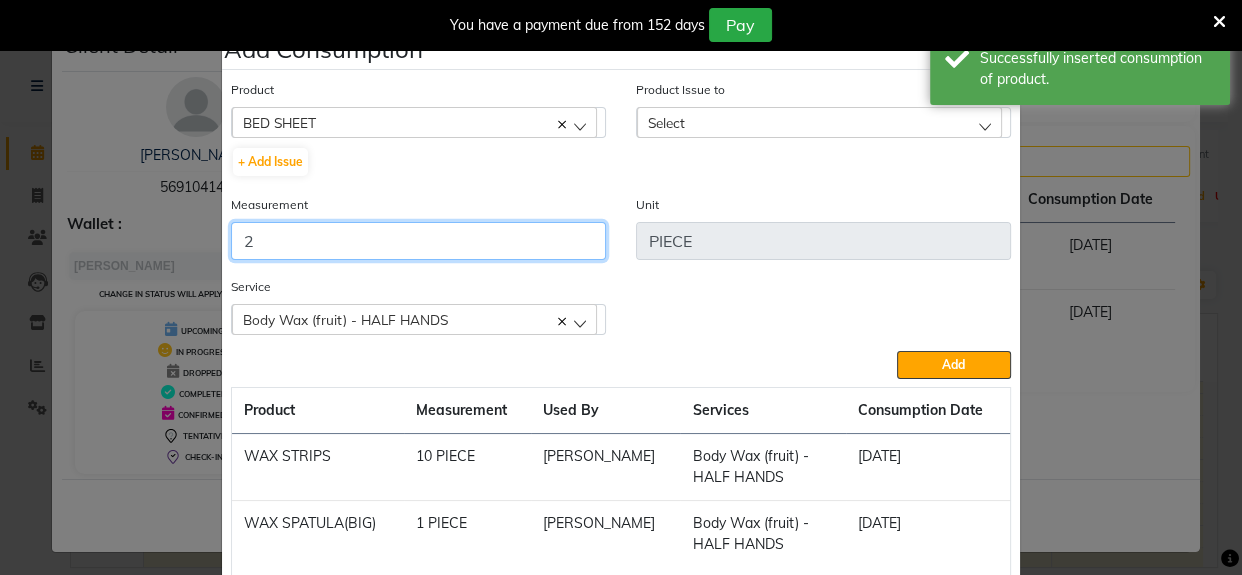 type on "2" 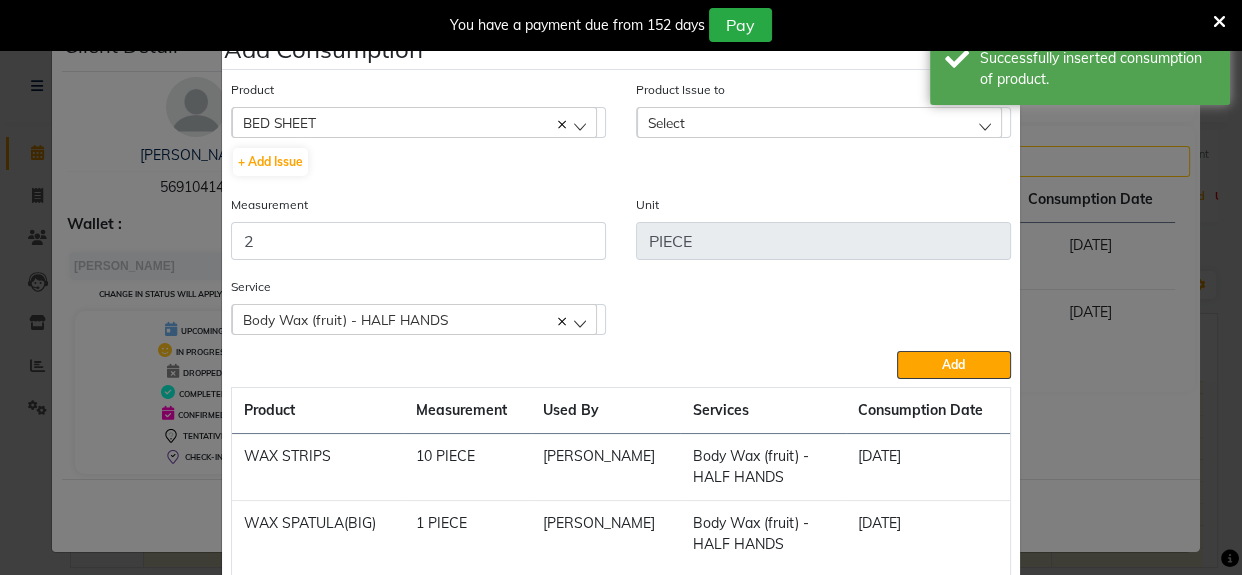 click on "Select" 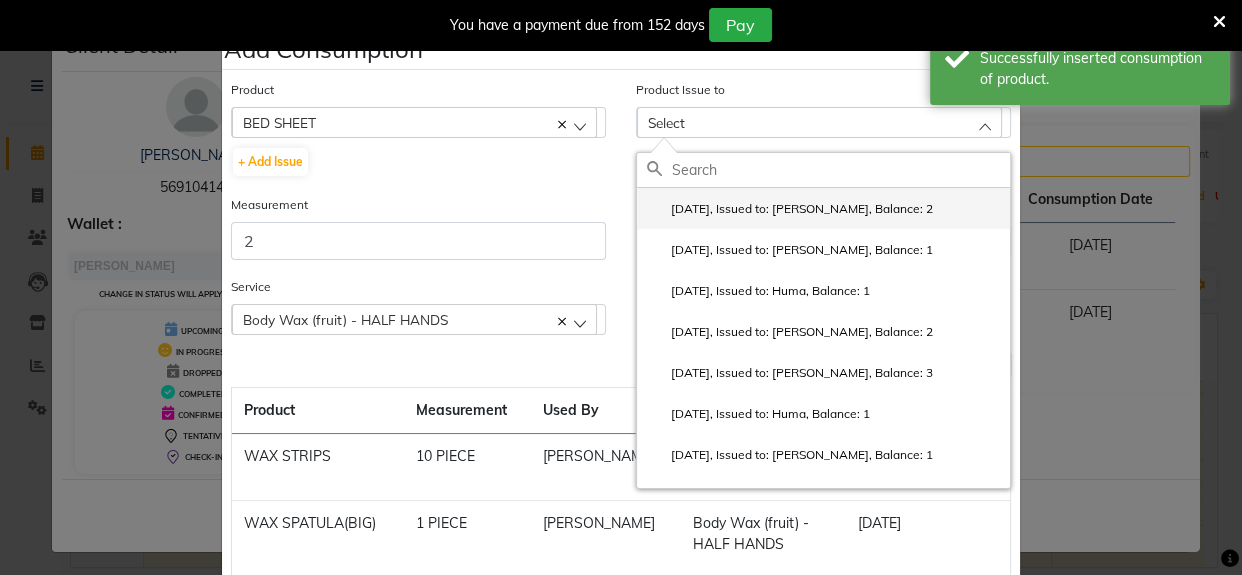 click on "[DATE], Issued to: [PERSON_NAME], Balance: 2" 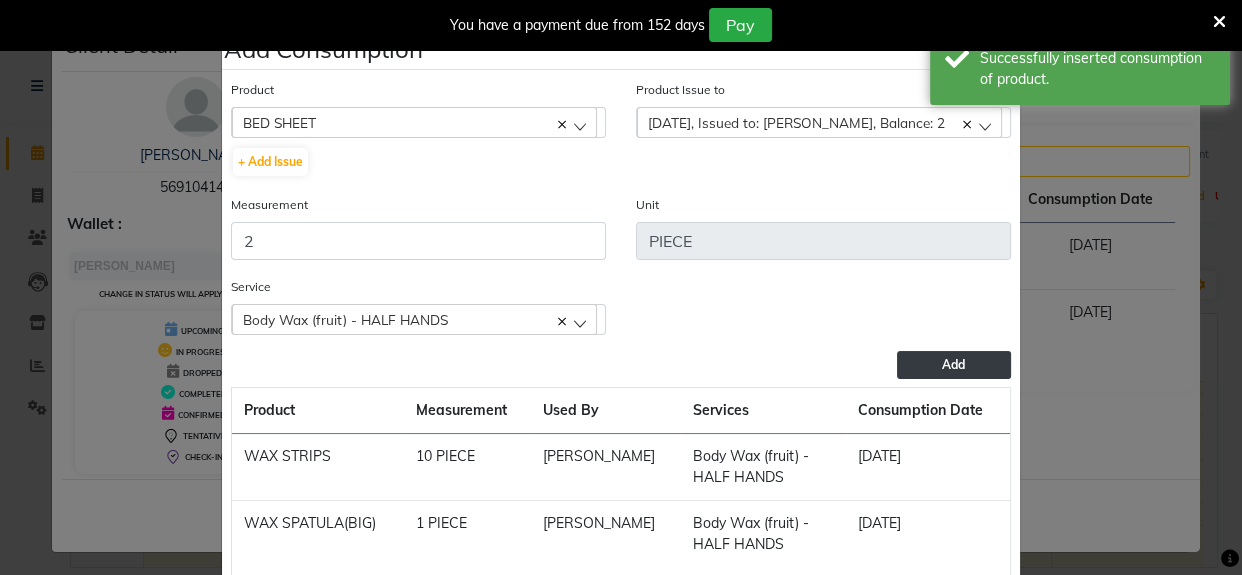click on "Add" 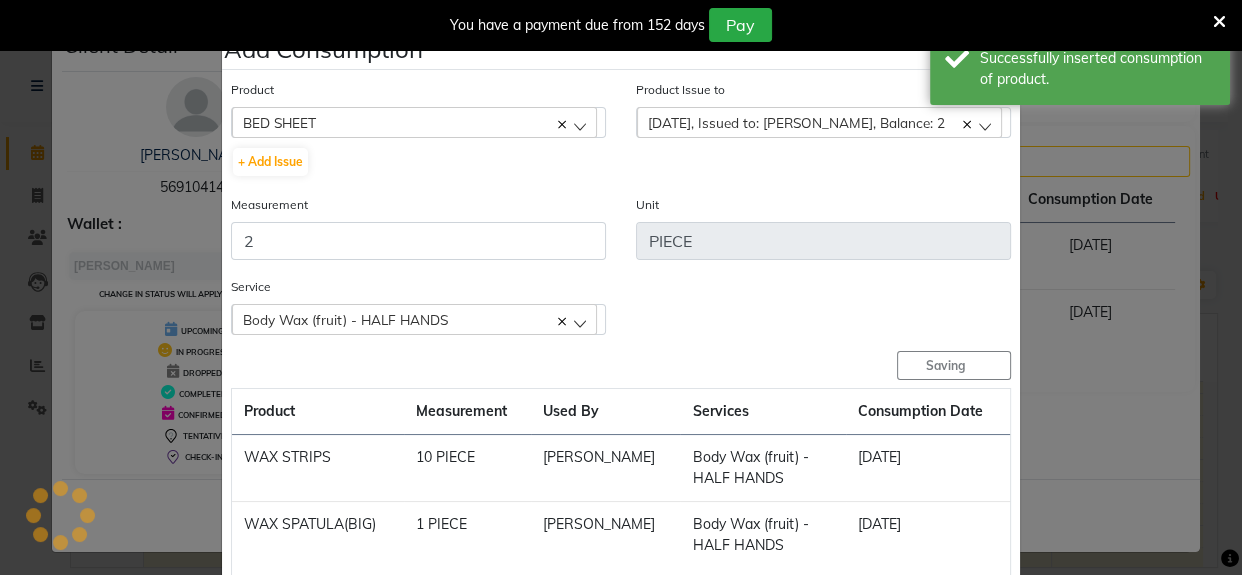 type 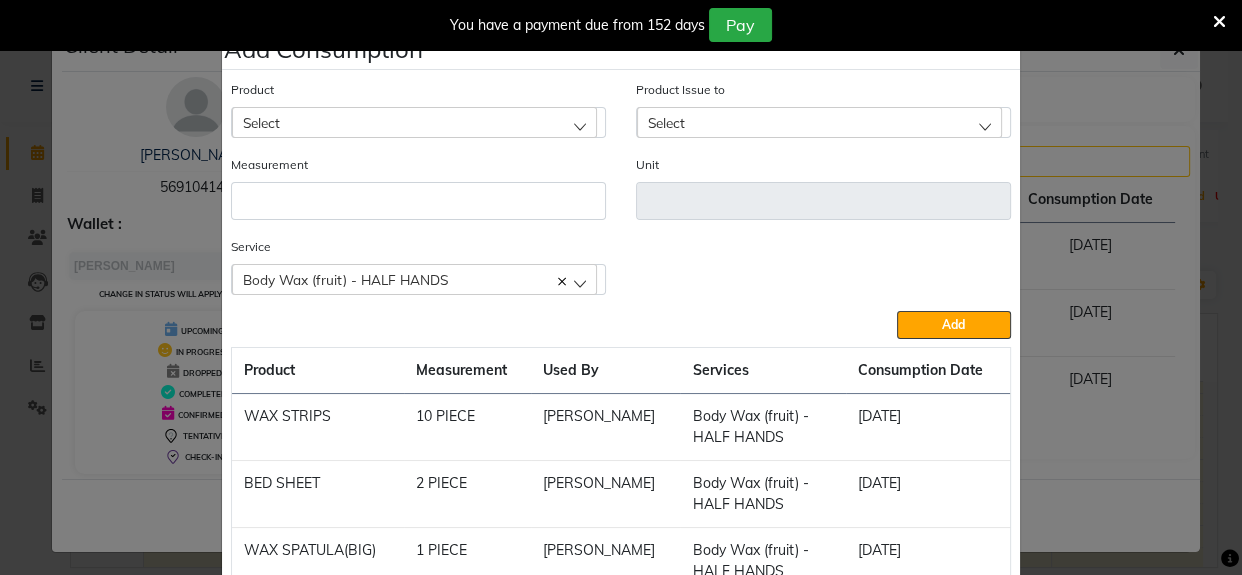 click at bounding box center [1219, 22] 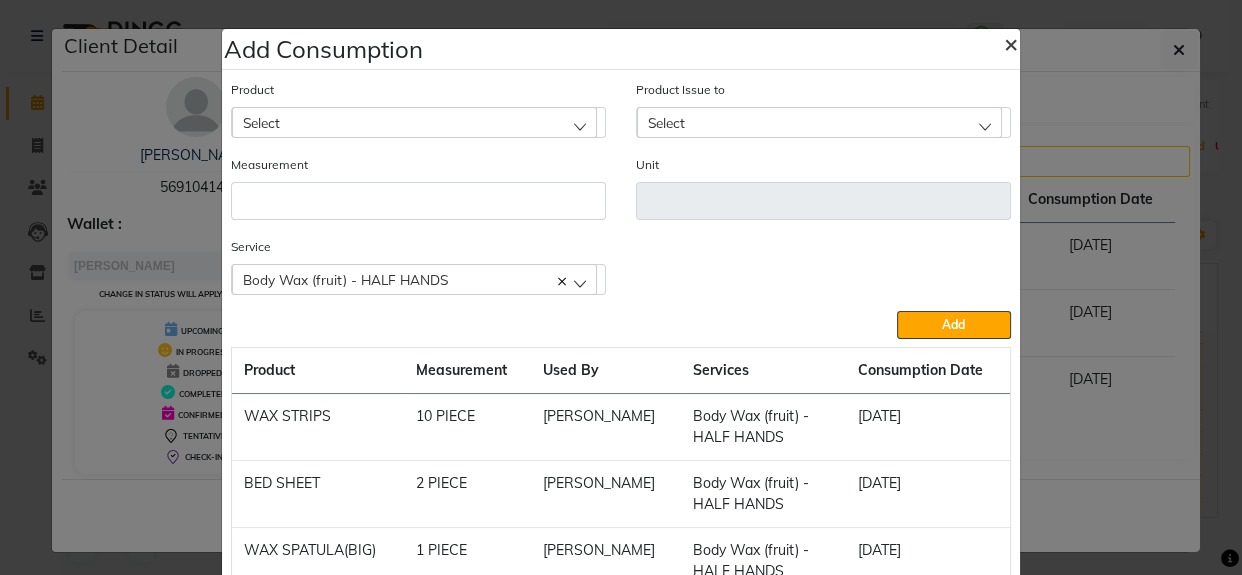 click on "×" 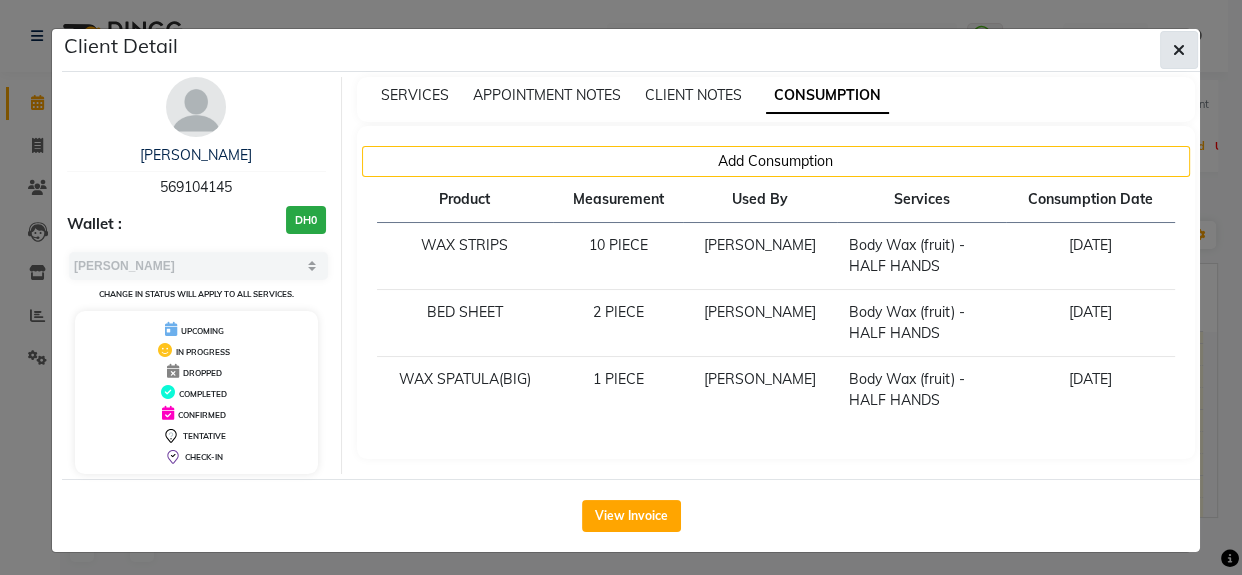 click 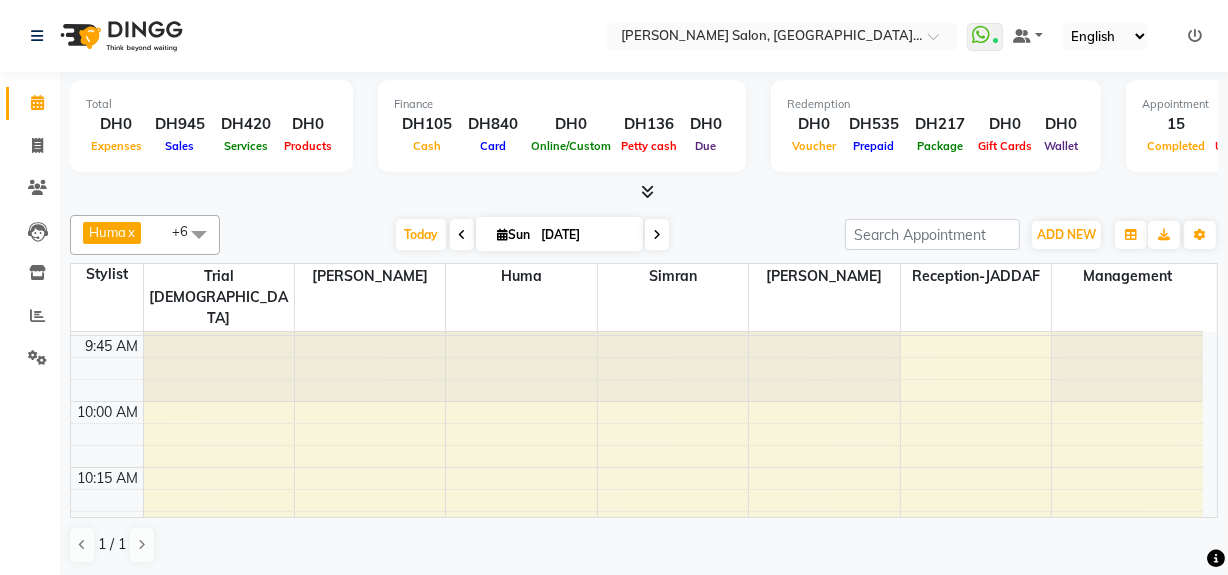 scroll, scrollTop: 0, scrollLeft: 0, axis: both 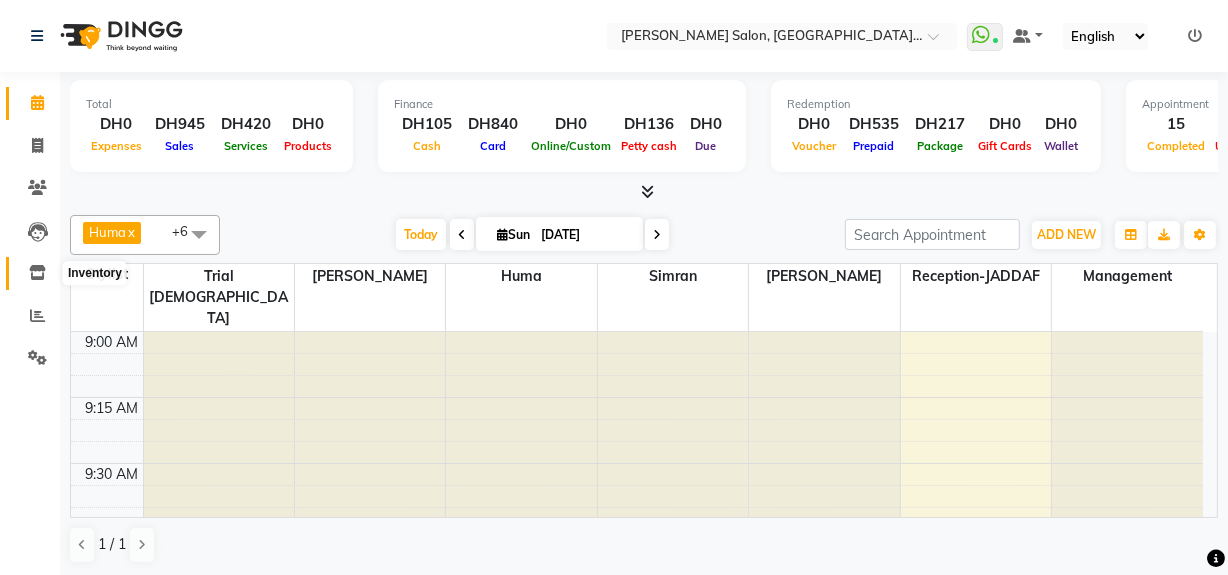 click 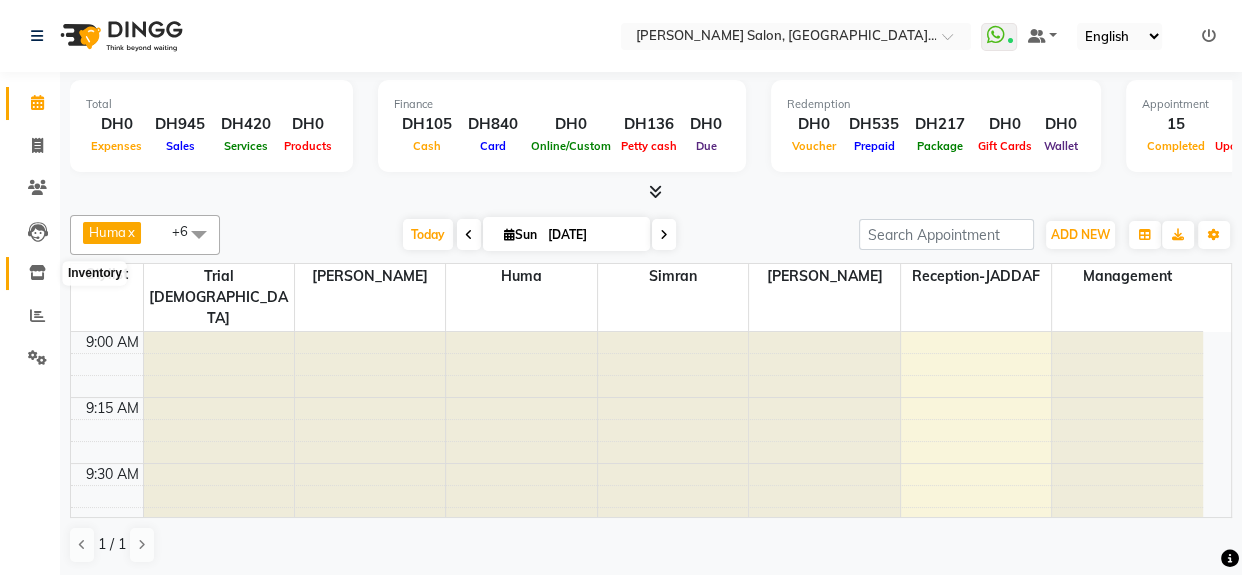 select 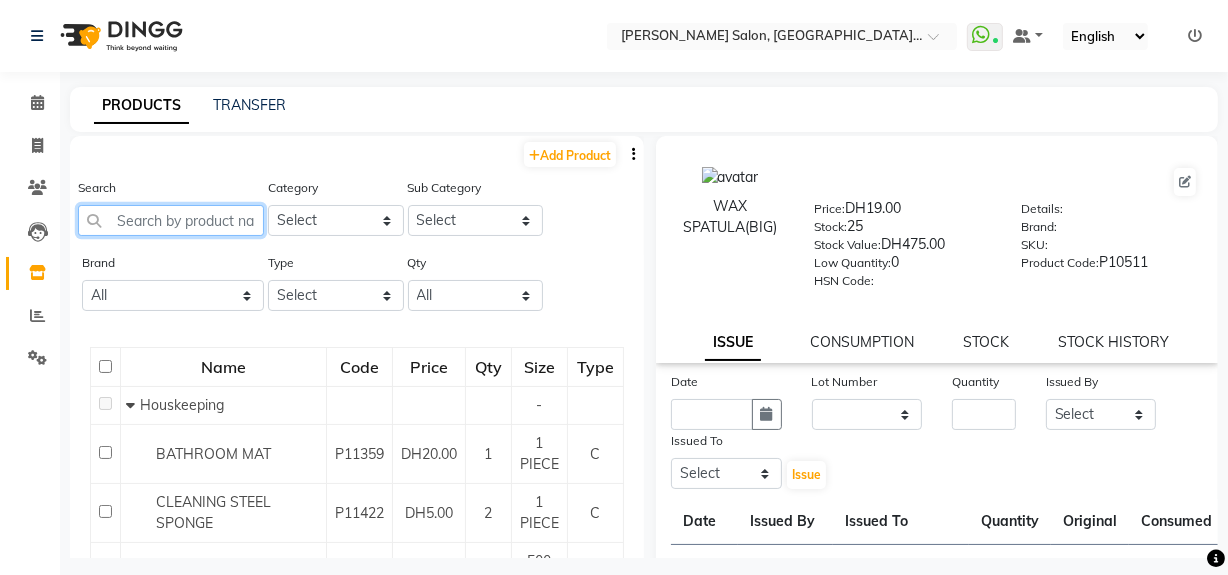 click 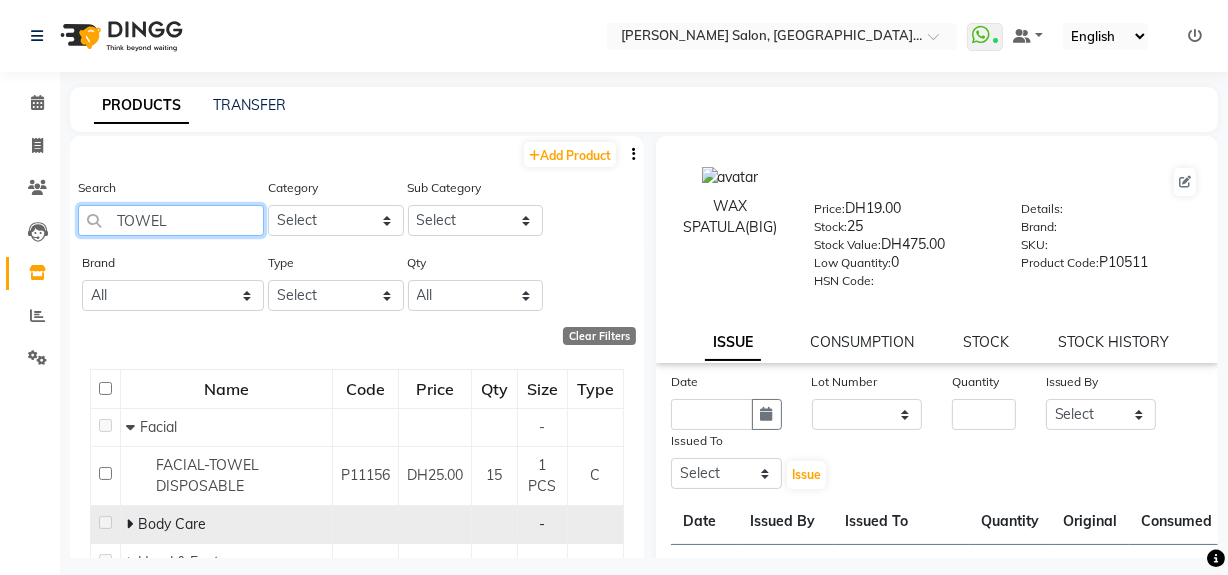 type on "TOWEL" 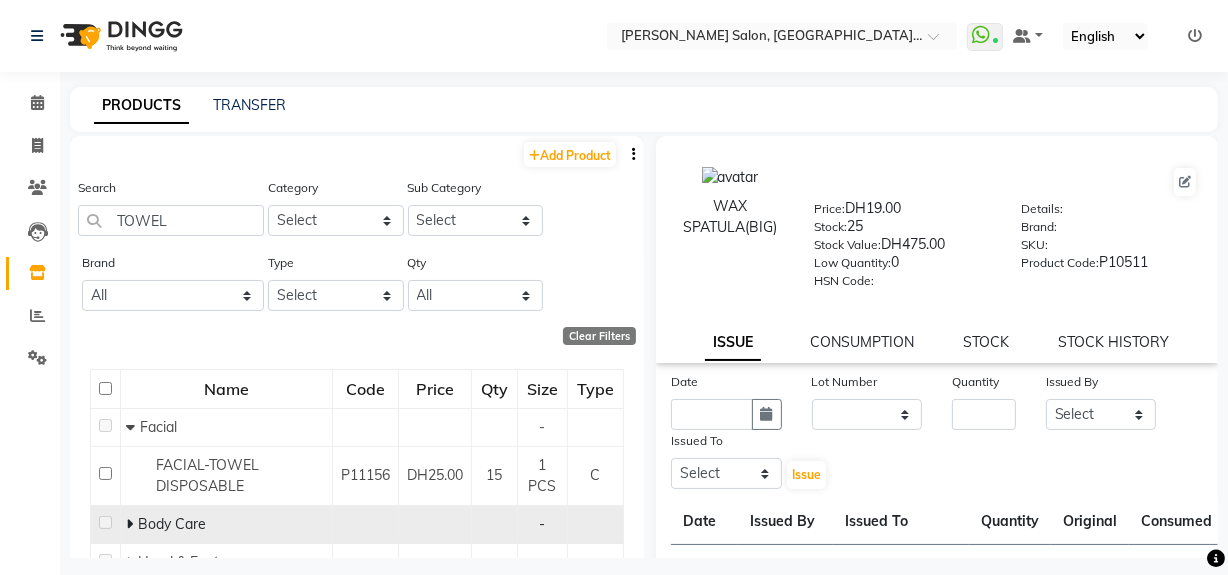 click 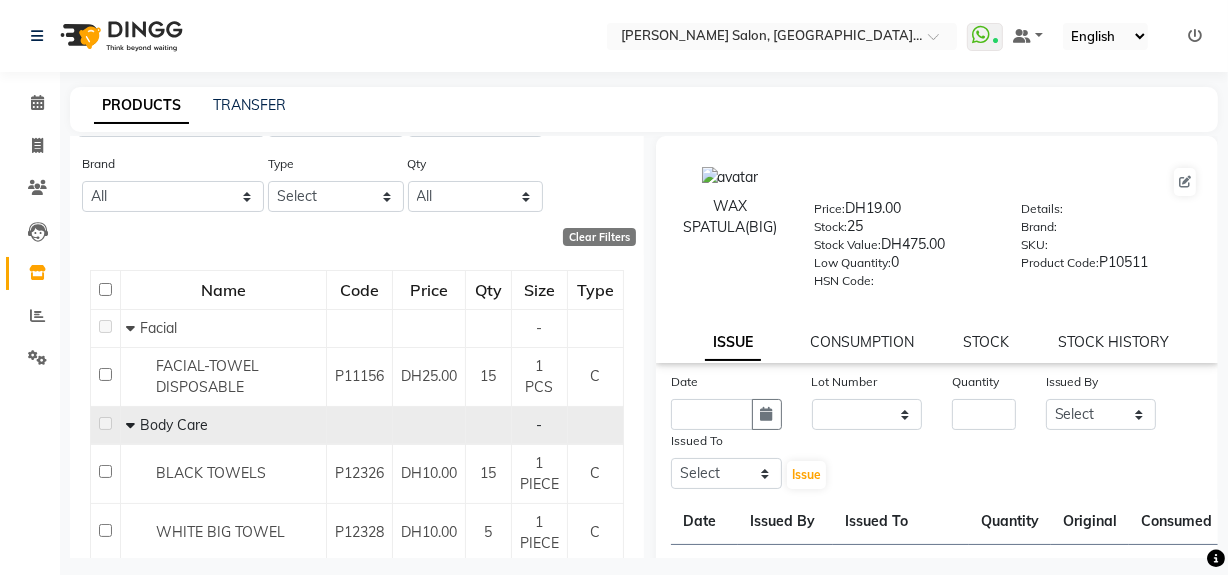 scroll, scrollTop: 260, scrollLeft: 0, axis: vertical 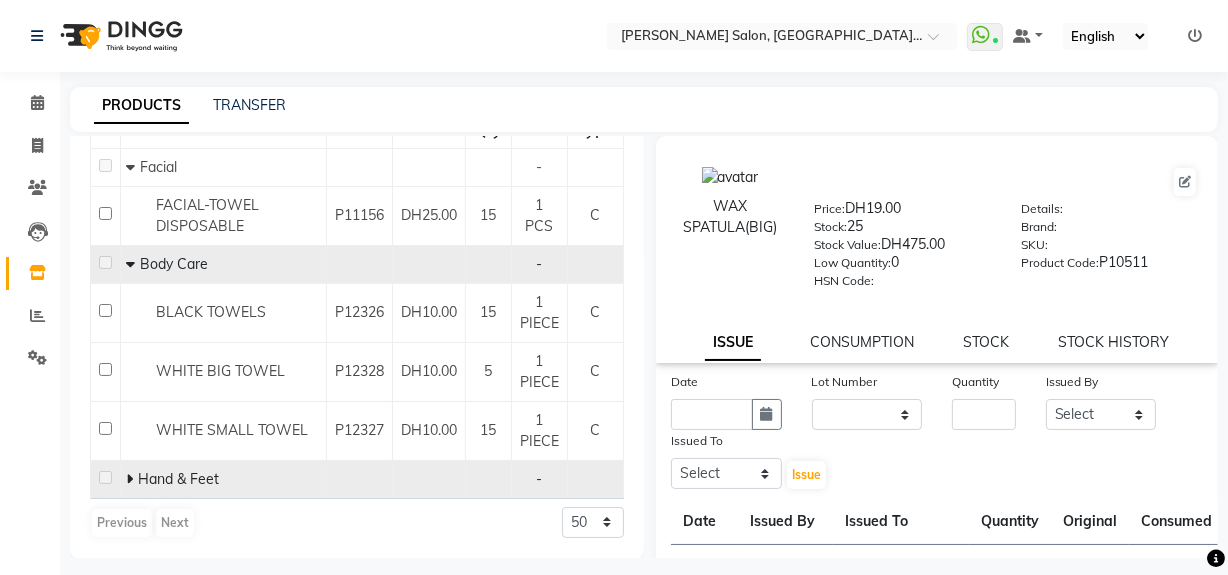click 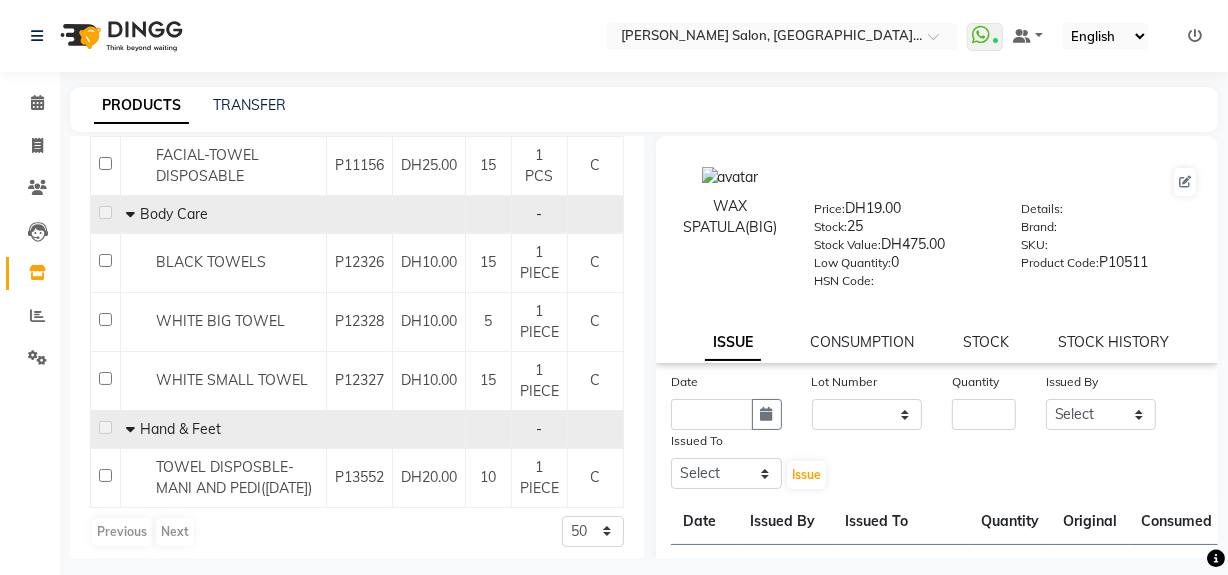 scroll, scrollTop: 334, scrollLeft: 0, axis: vertical 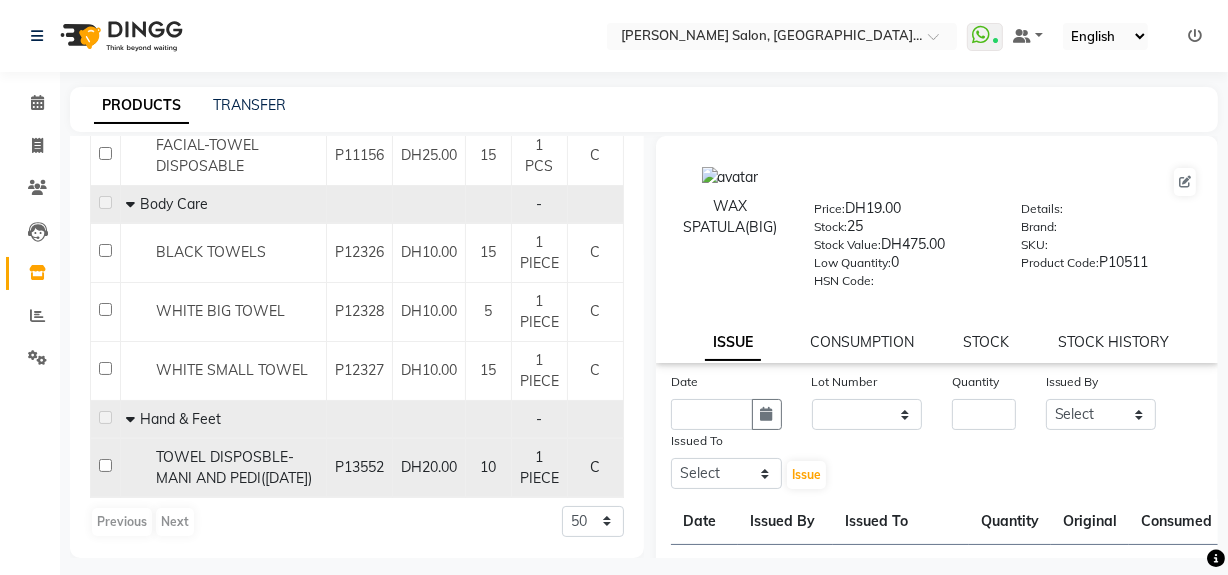 click 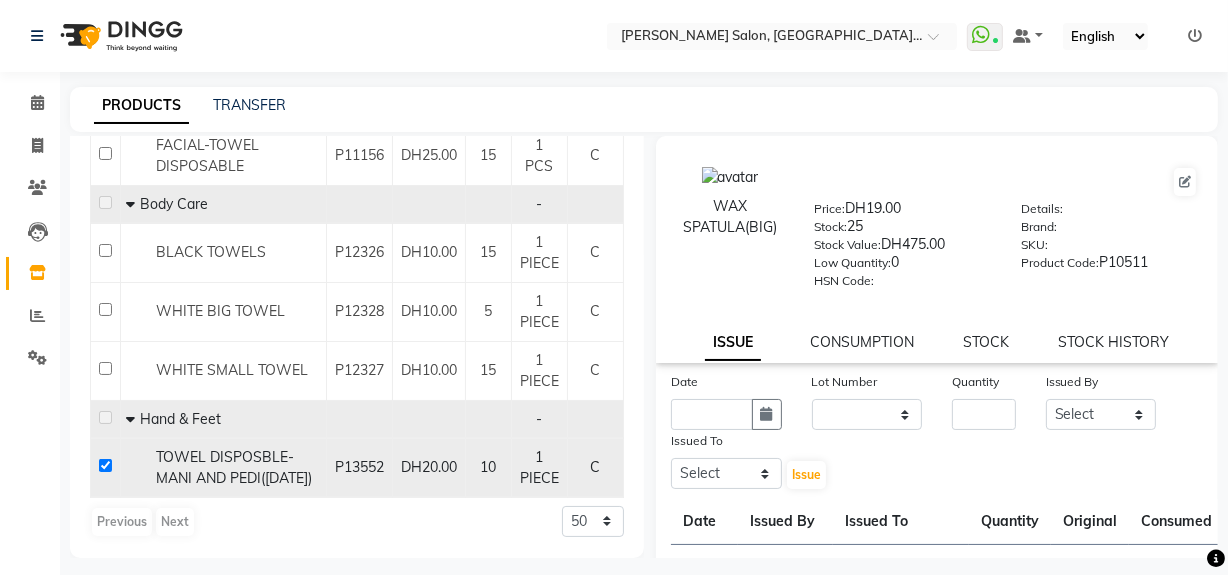 checkbox on "true" 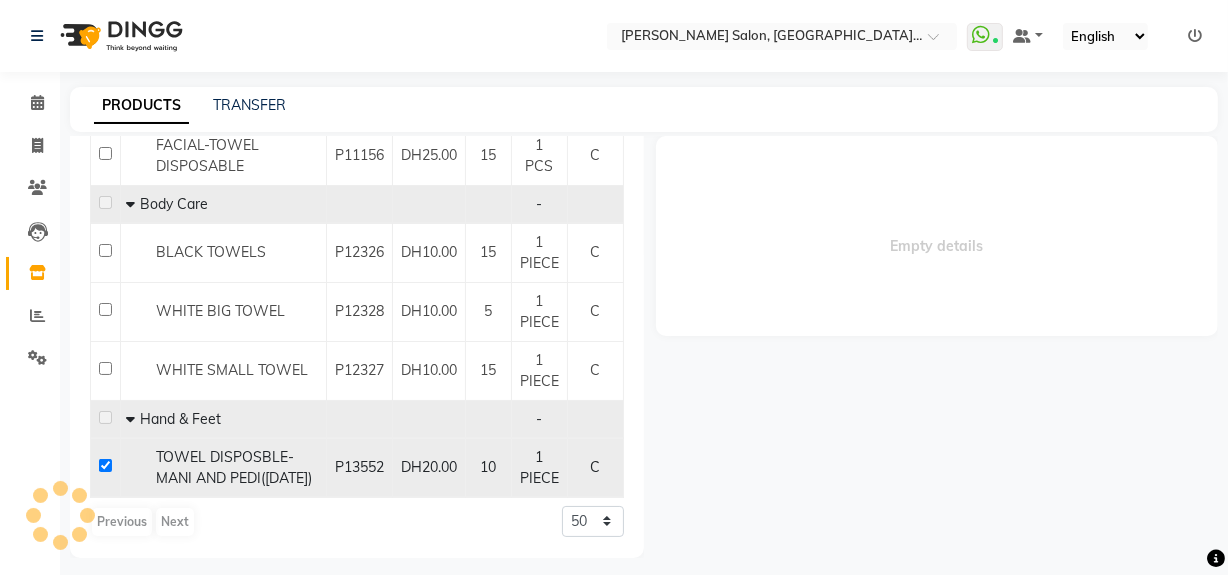 select 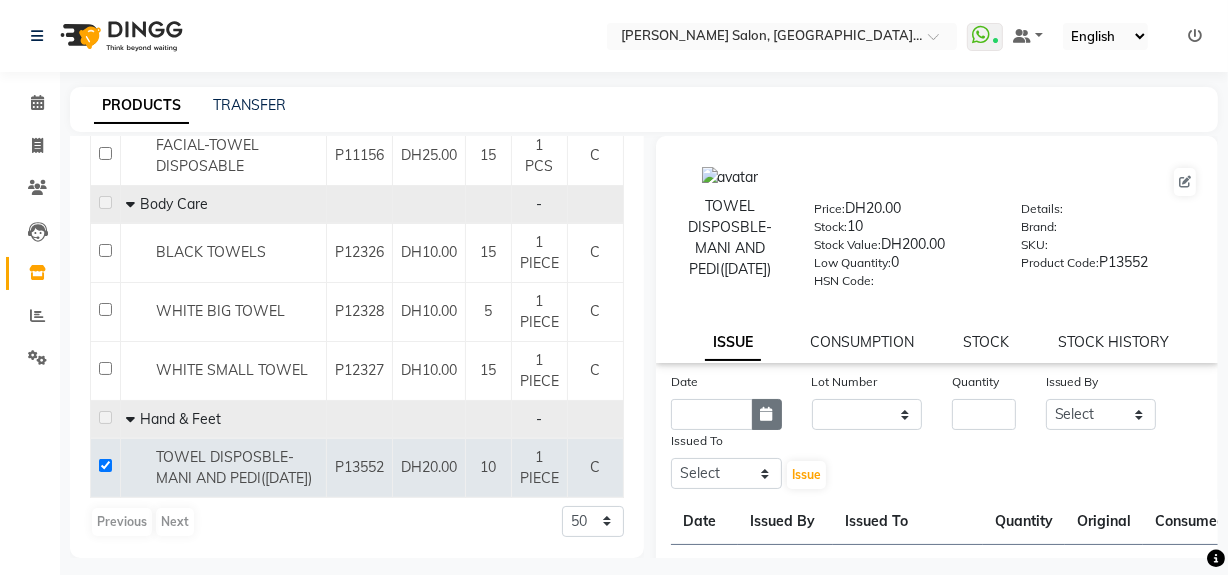 click 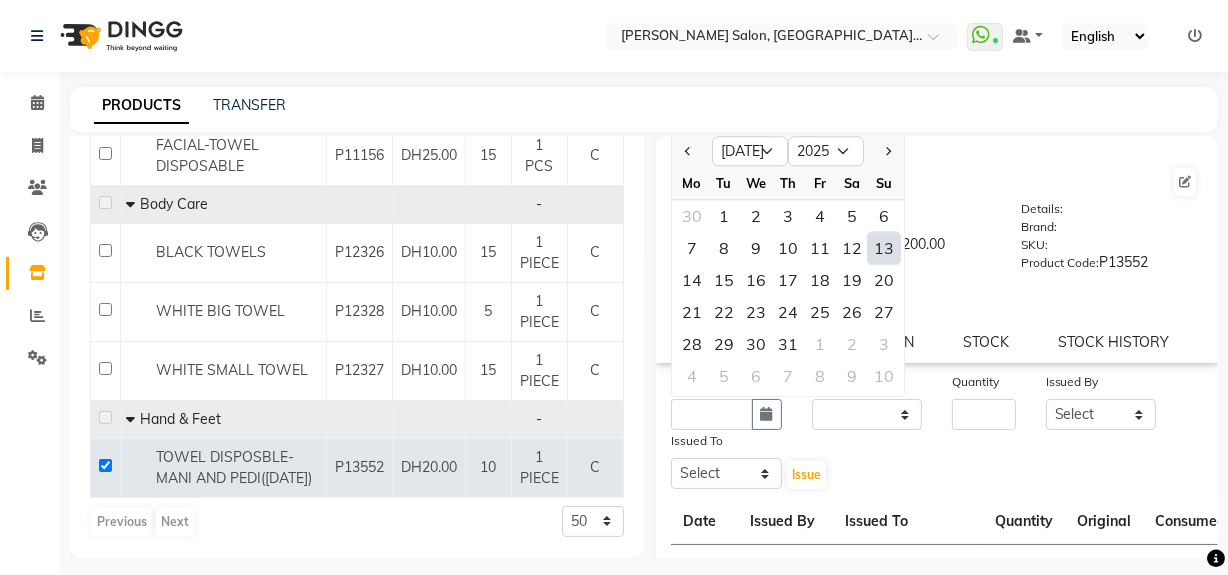 click on "13" 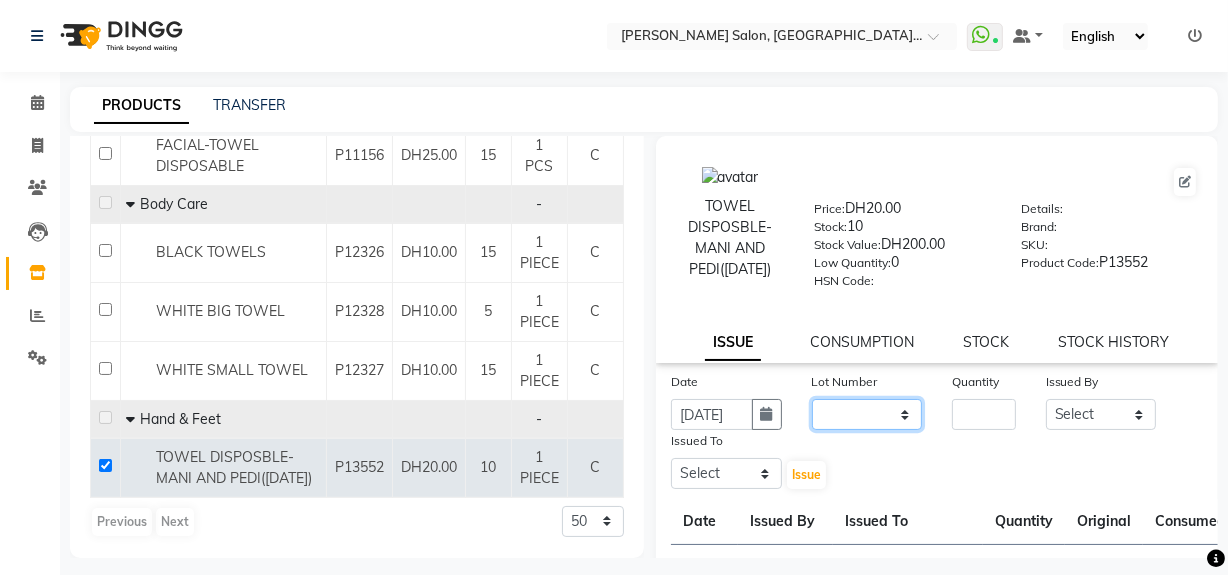 click on "None" 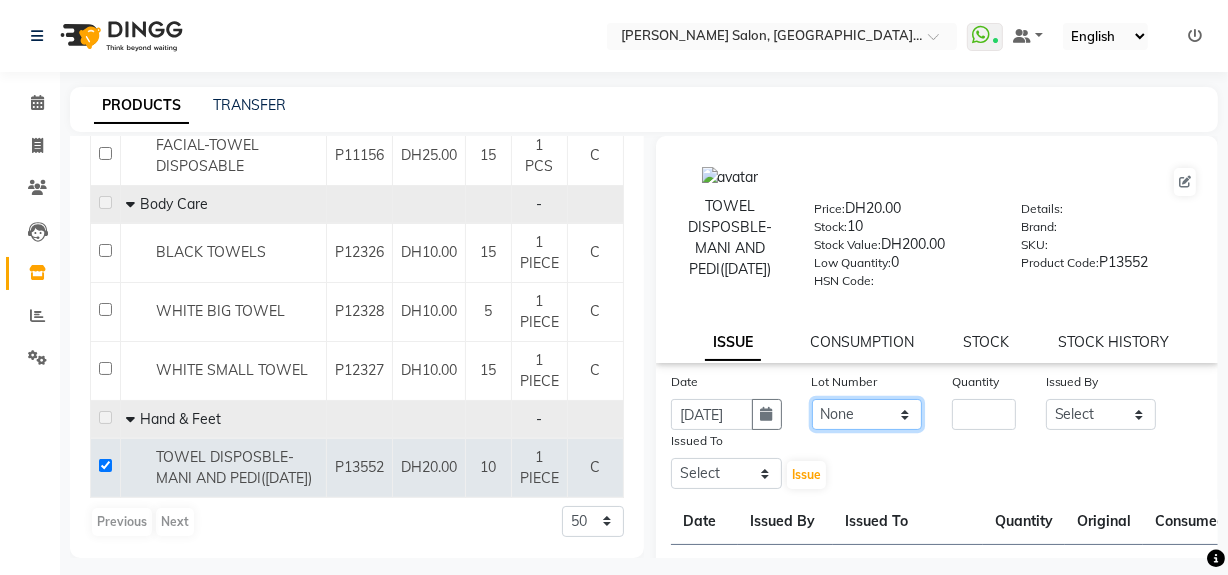 click on "None" 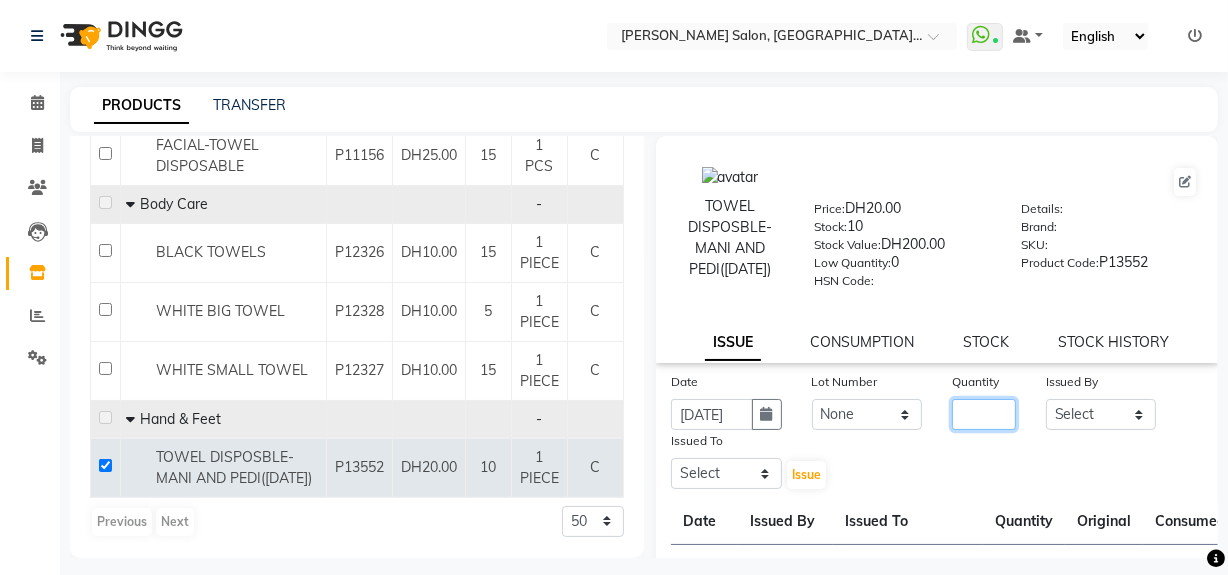 click 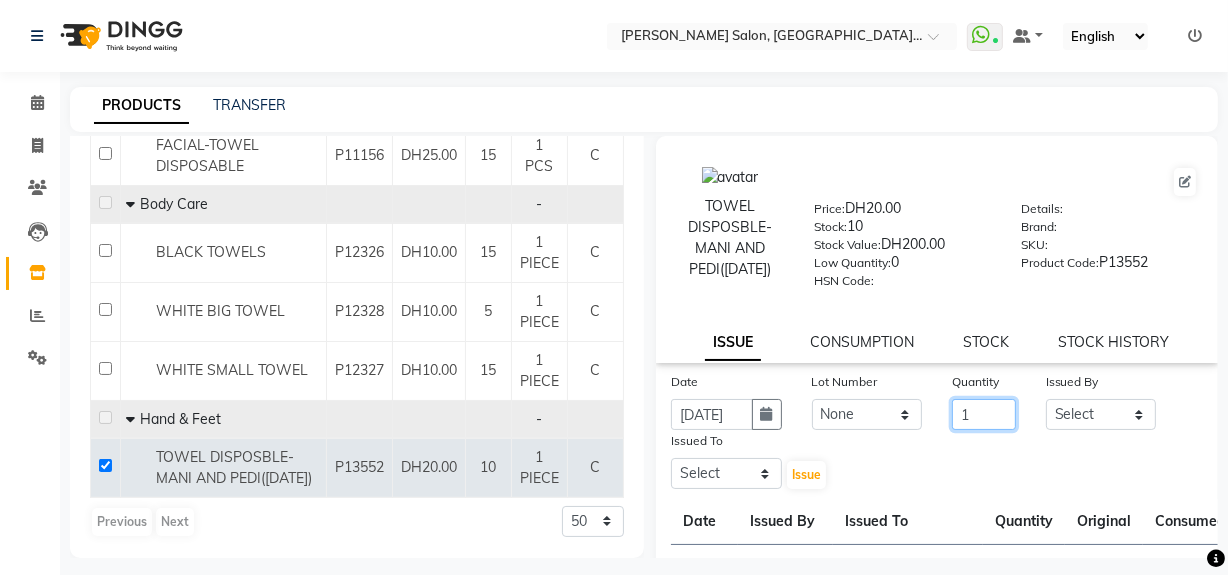 type on "1" 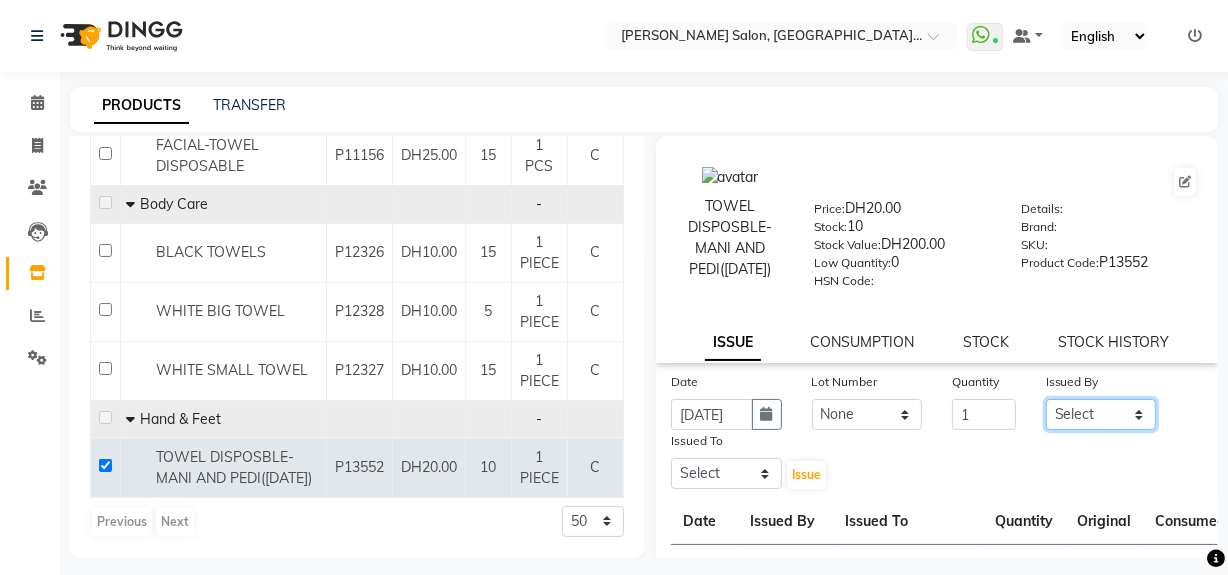 click on "Select Huma Leonita Management Reception-JADDAF [PERSON_NAME] [PERSON_NAME] trial [DEMOGRAPHIC_DATA]" 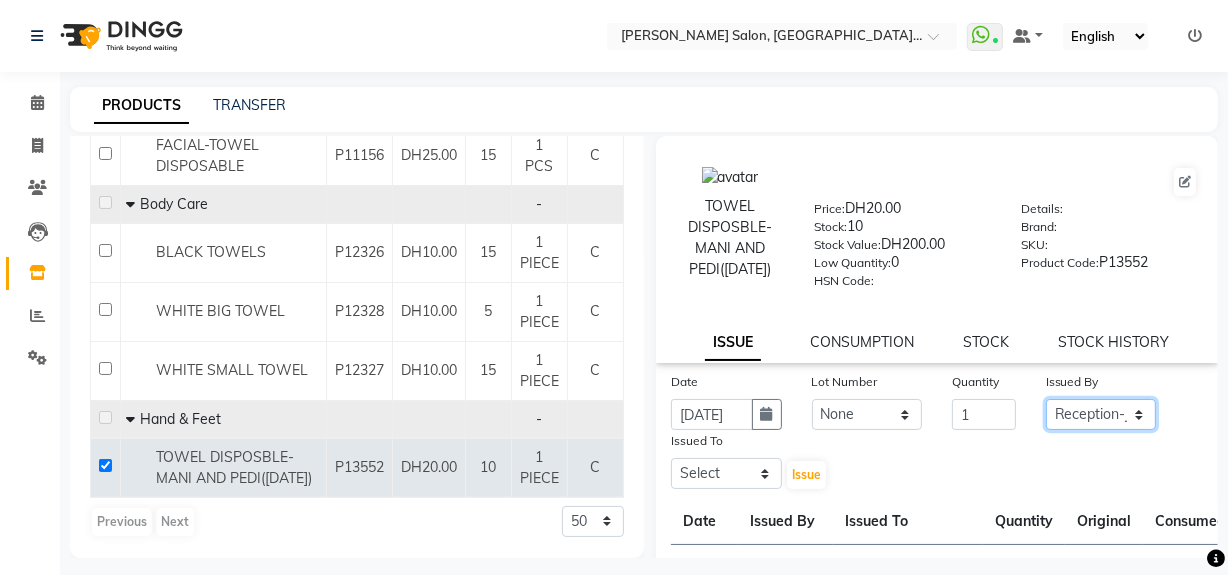 click on "Select Huma Leonita Management Reception-JADDAF [PERSON_NAME] [PERSON_NAME] trial [DEMOGRAPHIC_DATA]" 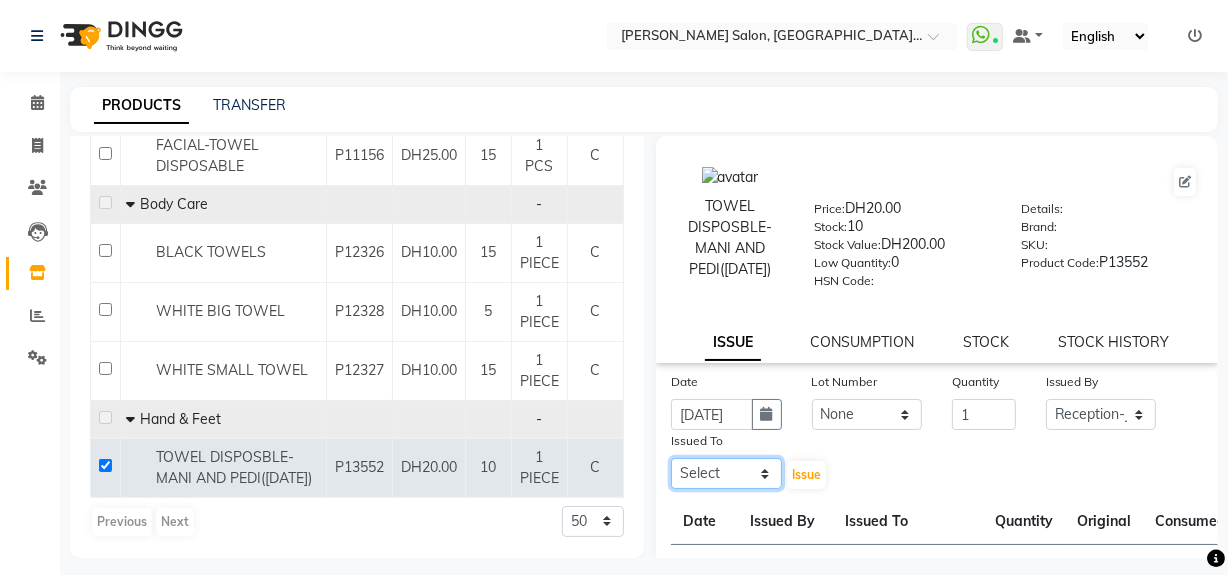 click on "Select Huma Leonita Management Reception-JADDAF [PERSON_NAME] [PERSON_NAME] trial [DEMOGRAPHIC_DATA]" 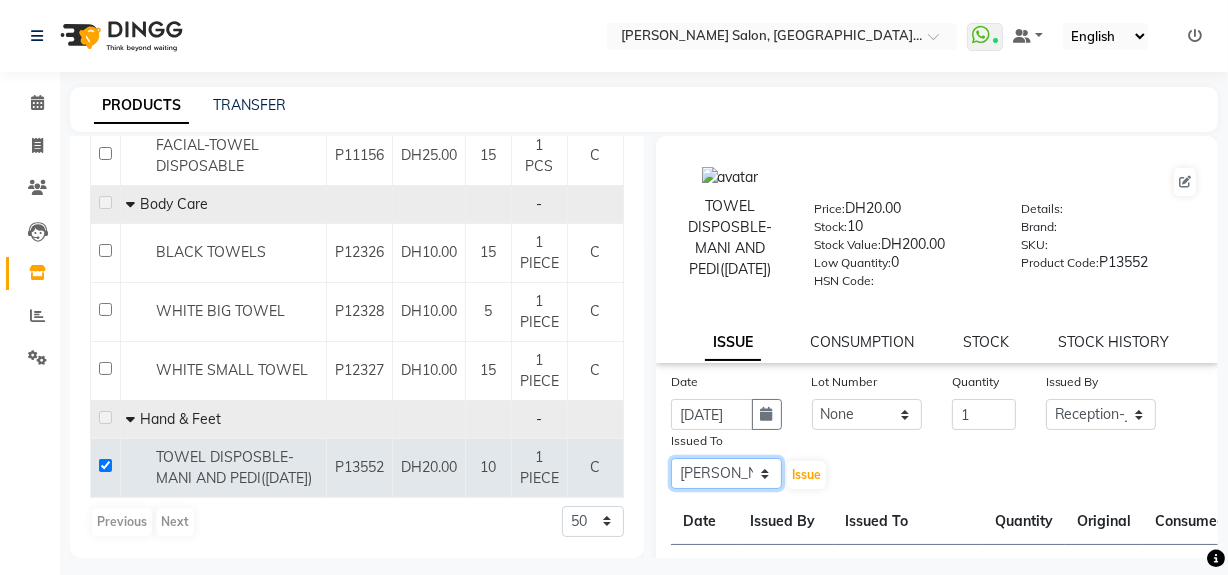 click on "Select Huma Leonita Management Reception-JADDAF [PERSON_NAME] [PERSON_NAME] trial [DEMOGRAPHIC_DATA]" 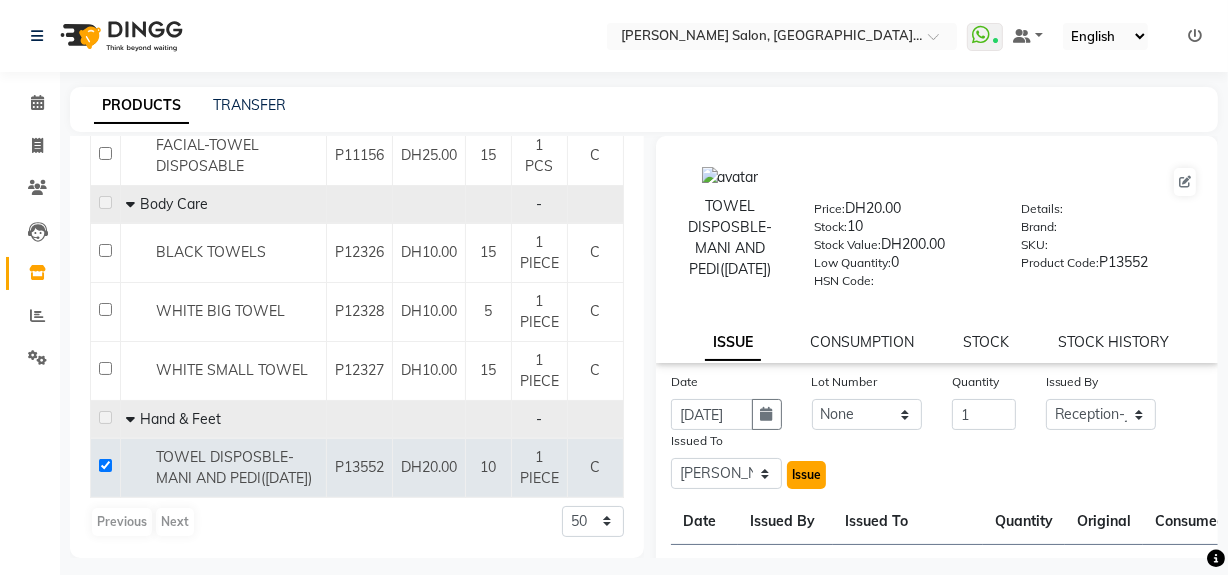 click on "Issue" 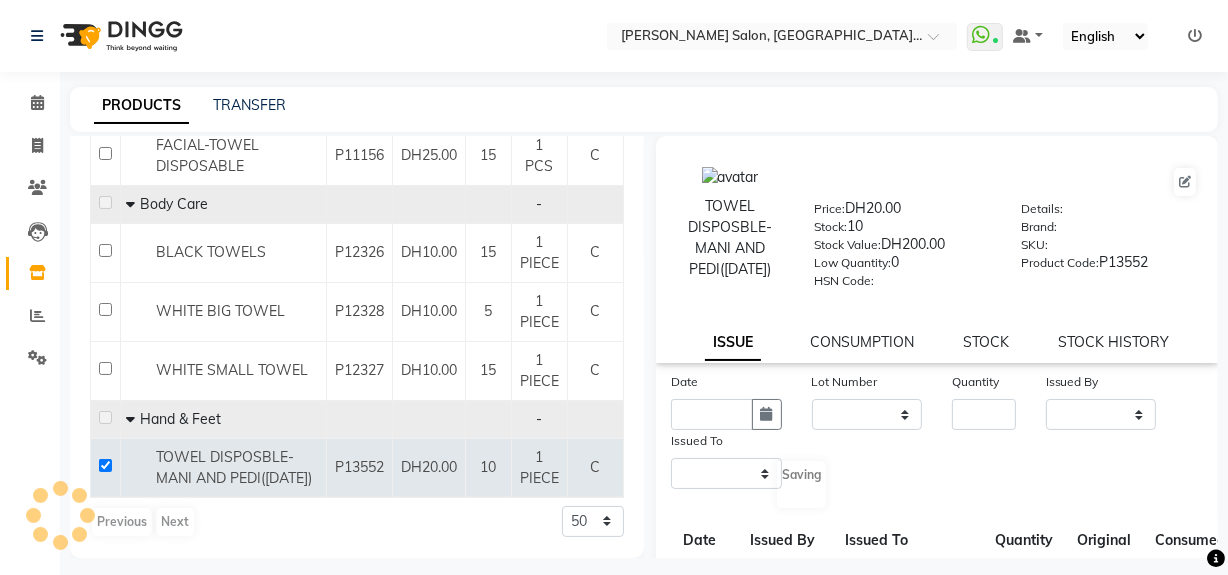 select 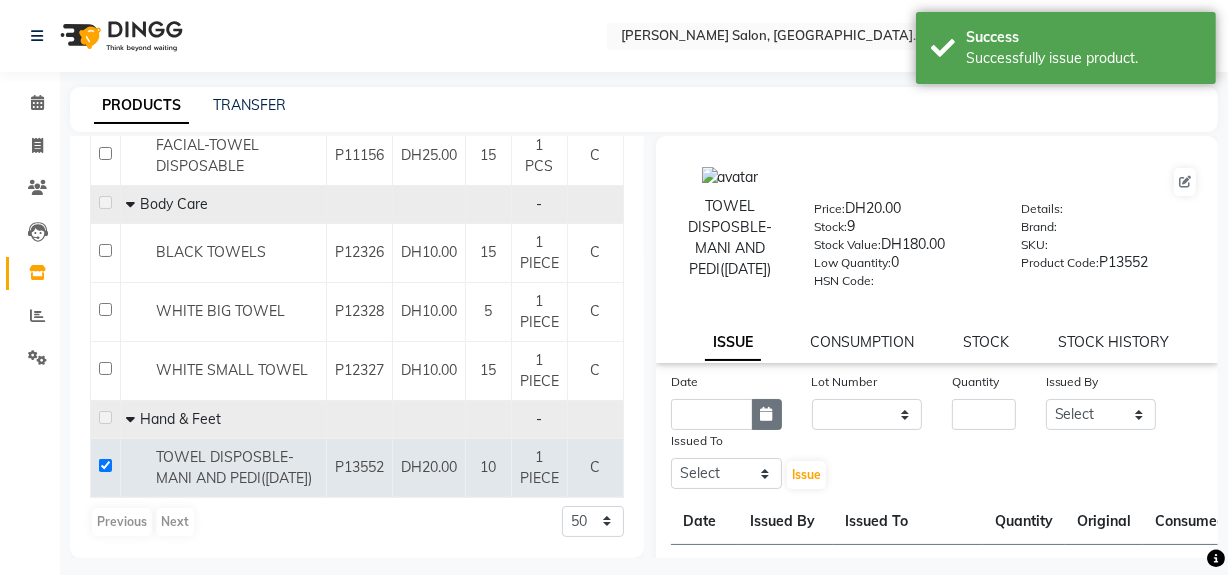 click 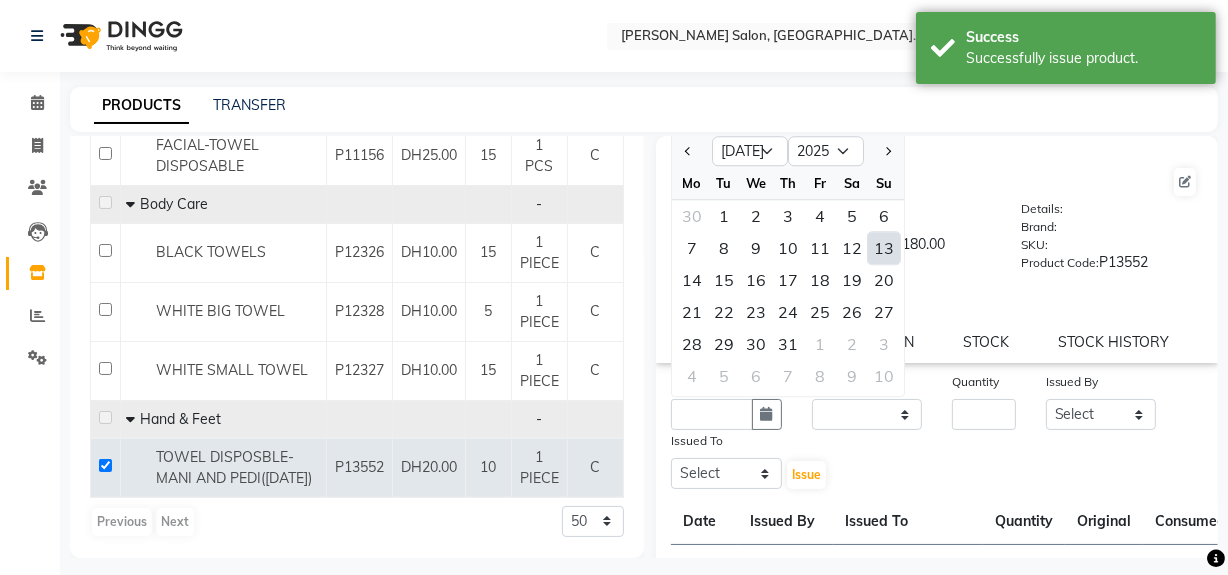 click on "13" 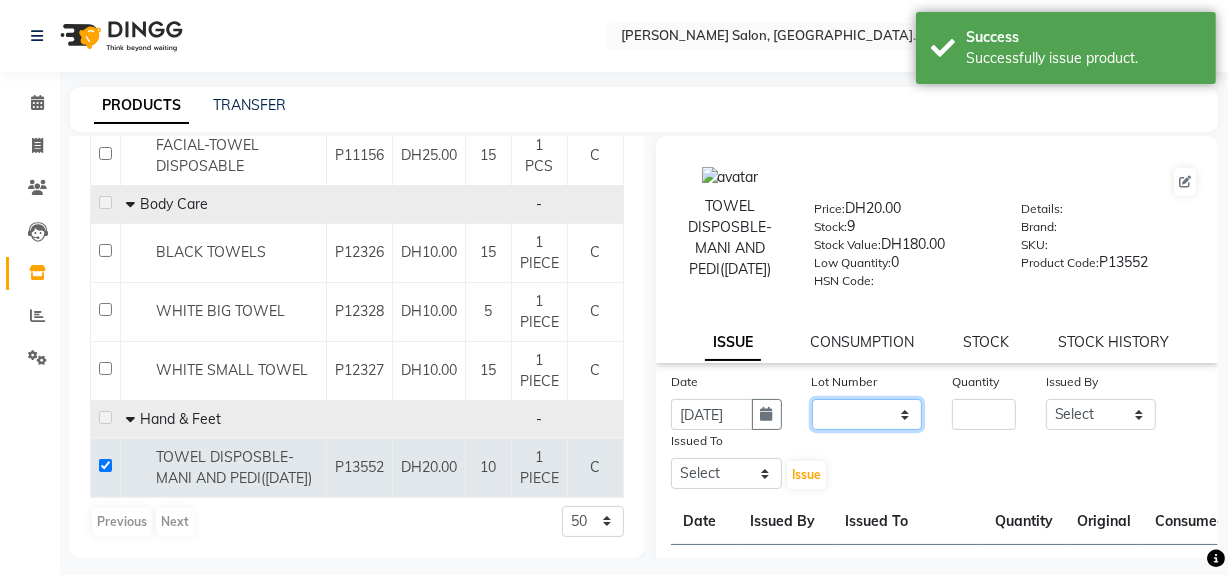 click on "None" 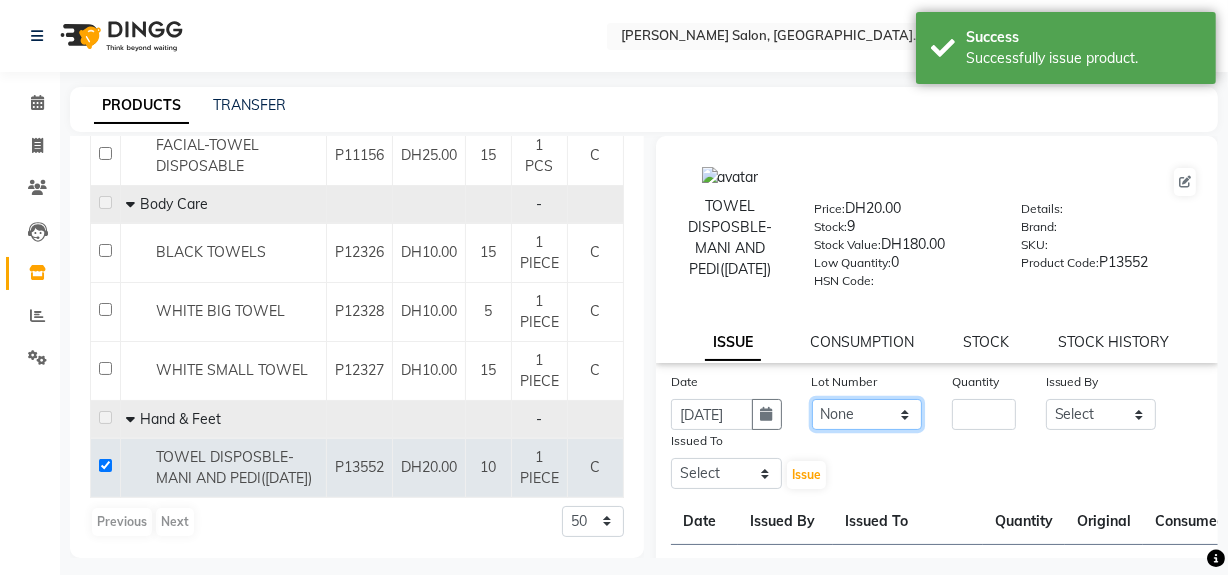 click on "None" 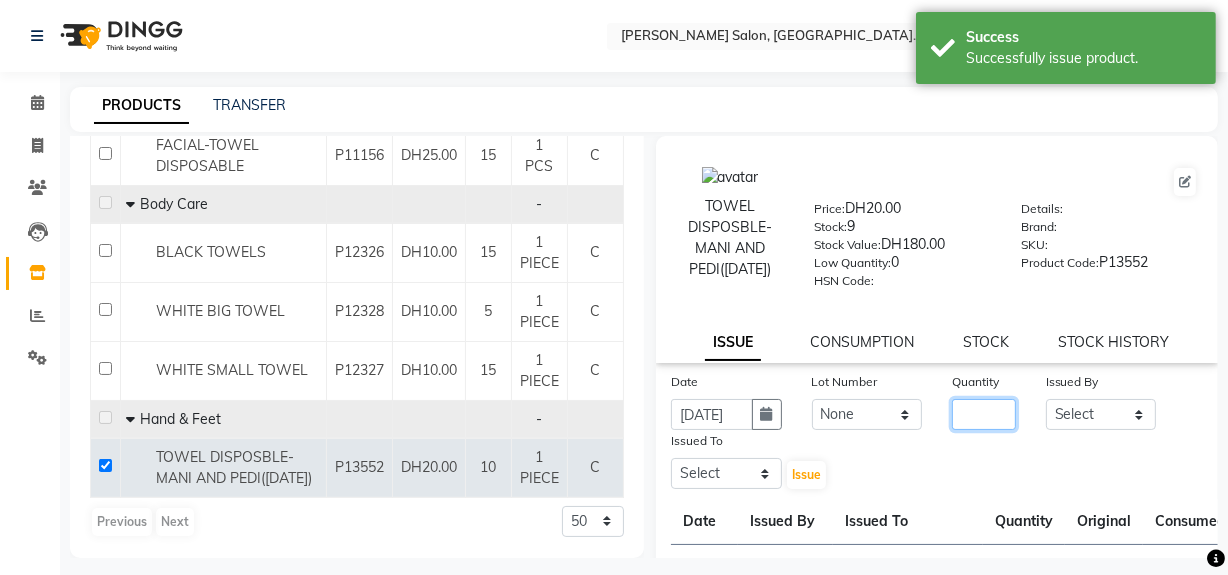 click 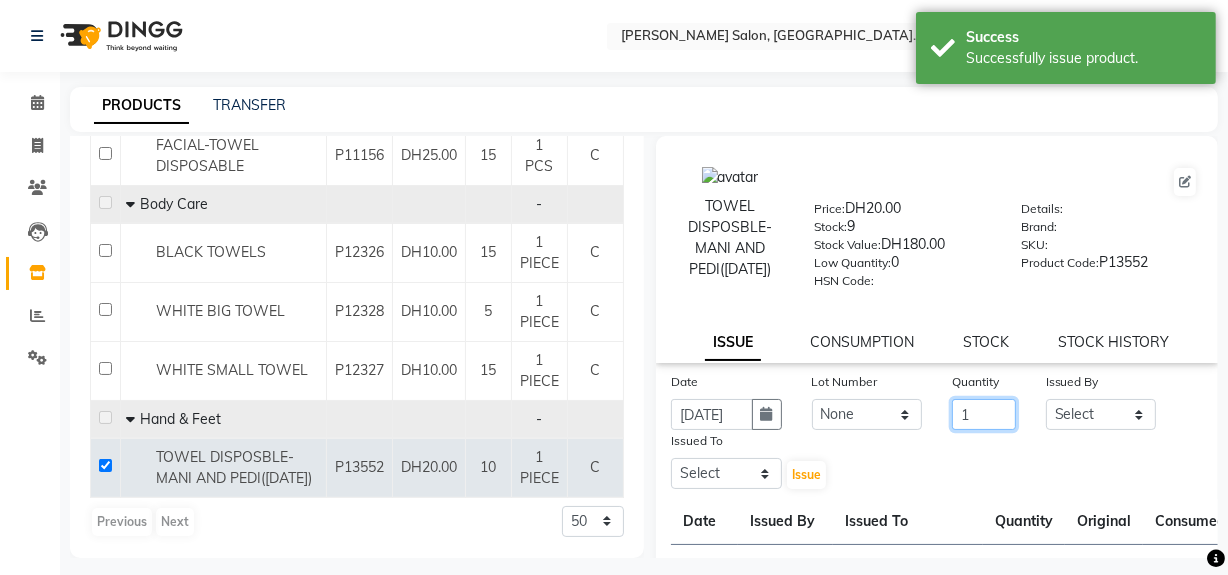 type on "1" 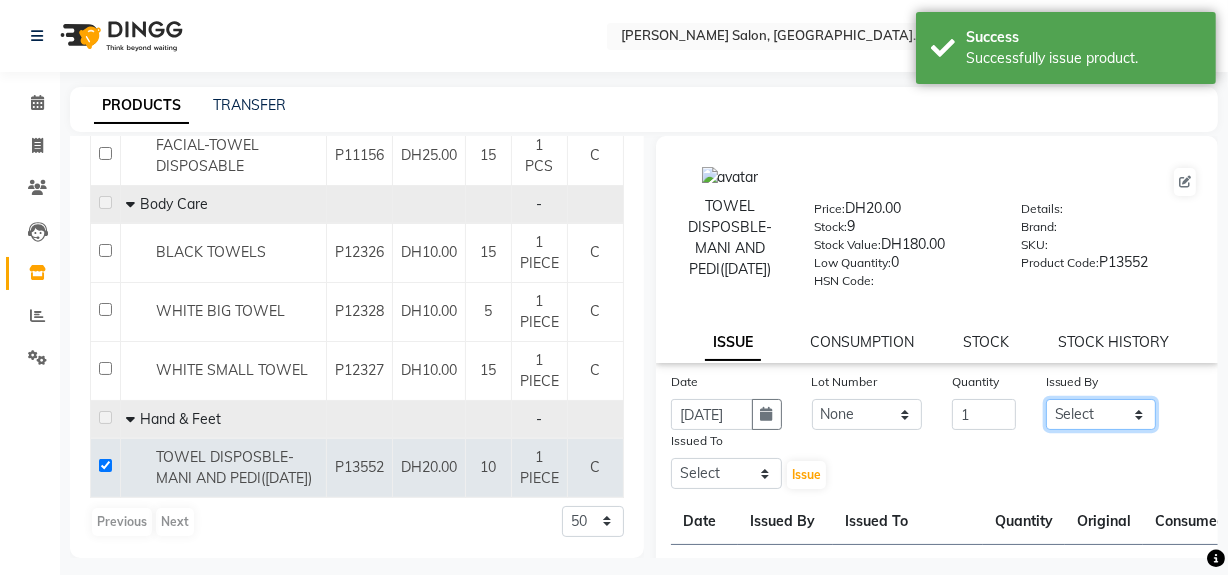 click on "Select Huma Leonita Management Reception-JADDAF [PERSON_NAME] [PERSON_NAME] trial [DEMOGRAPHIC_DATA]" 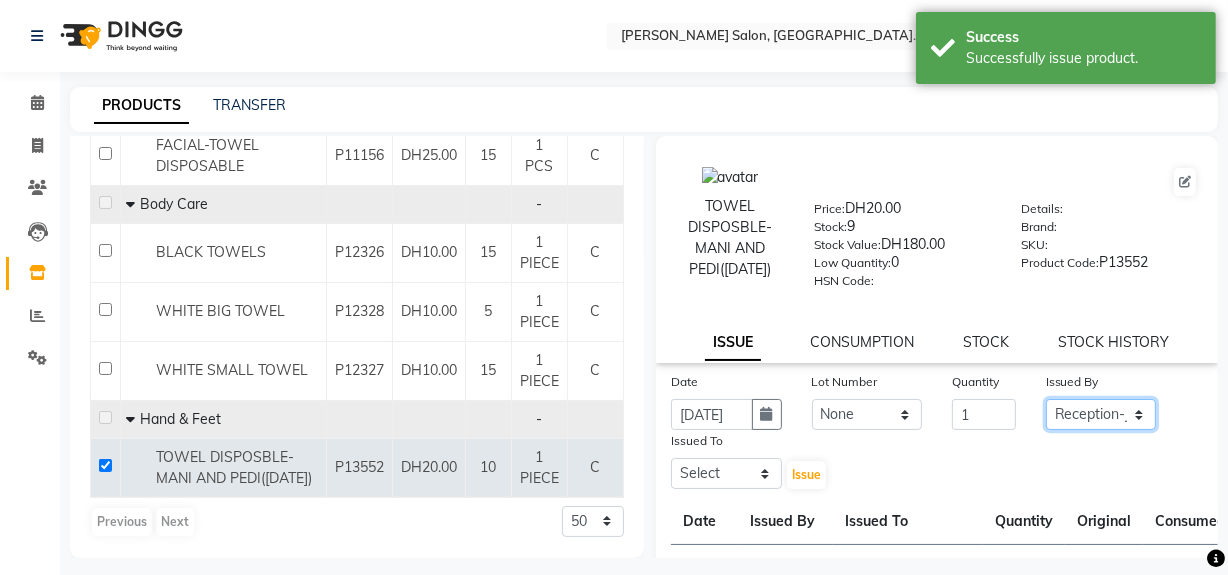 click on "Select Huma Leonita Management Reception-JADDAF [PERSON_NAME] [PERSON_NAME] trial [DEMOGRAPHIC_DATA]" 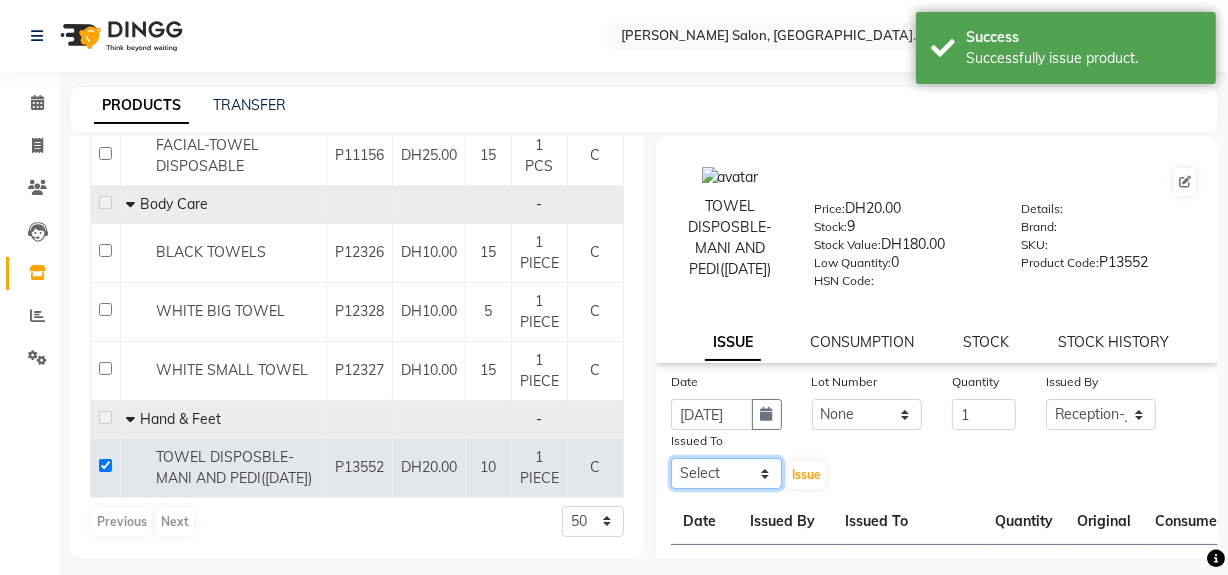 click on "Select Huma Leonita Management Reception-JADDAF [PERSON_NAME] [PERSON_NAME] trial [DEMOGRAPHIC_DATA]" 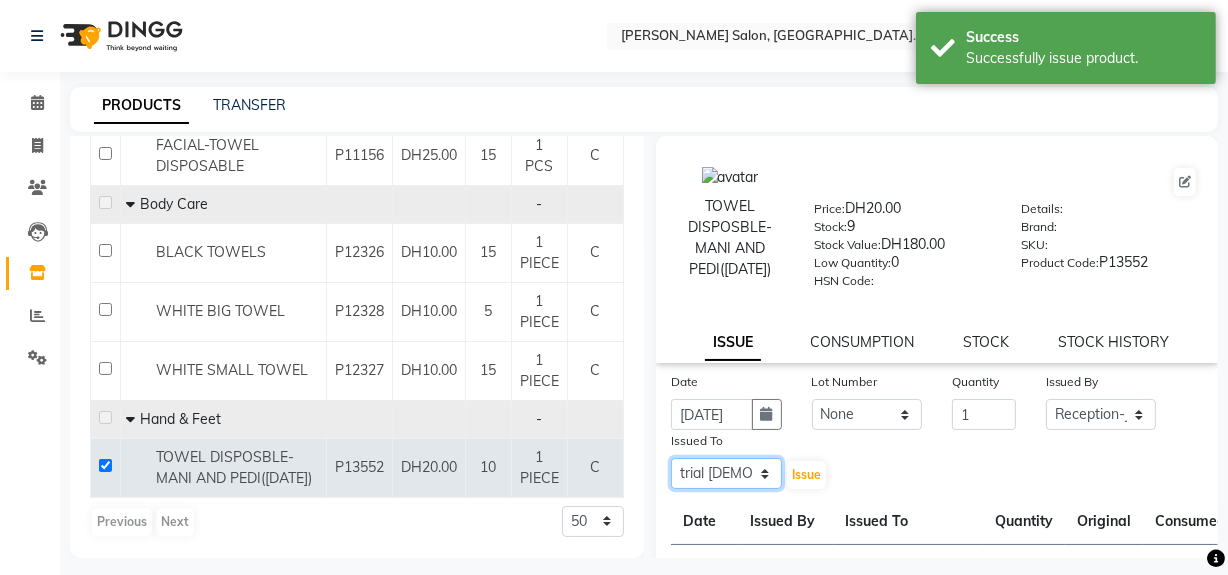 click on "Select Huma Leonita Management Reception-JADDAF [PERSON_NAME] [PERSON_NAME] trial [DEMOGRAPHIC_DATA]" 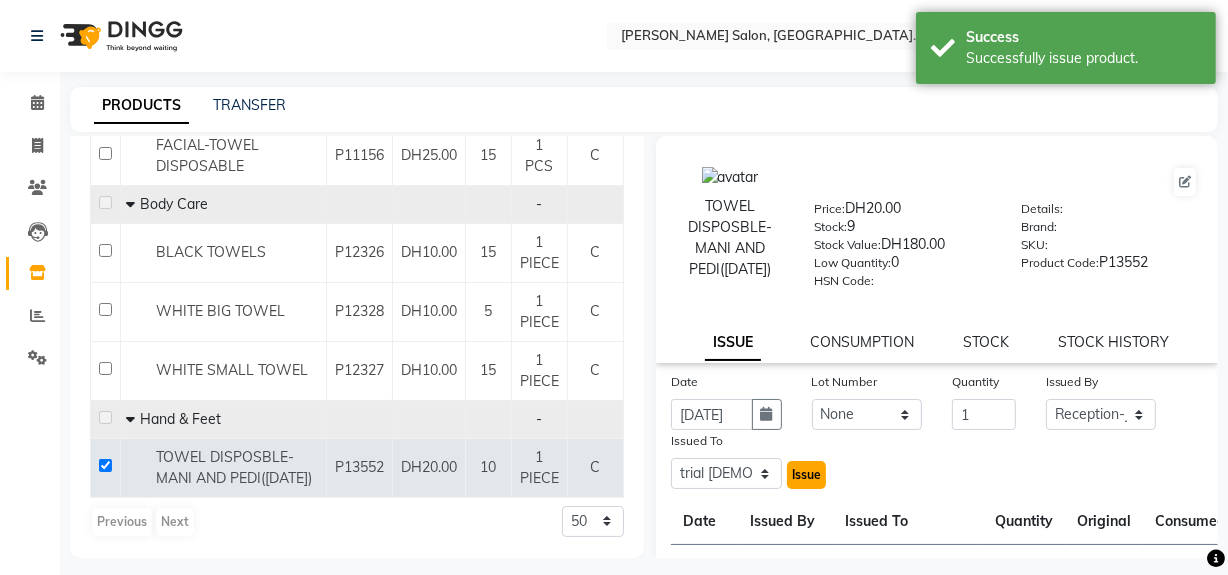 click on "Issue" 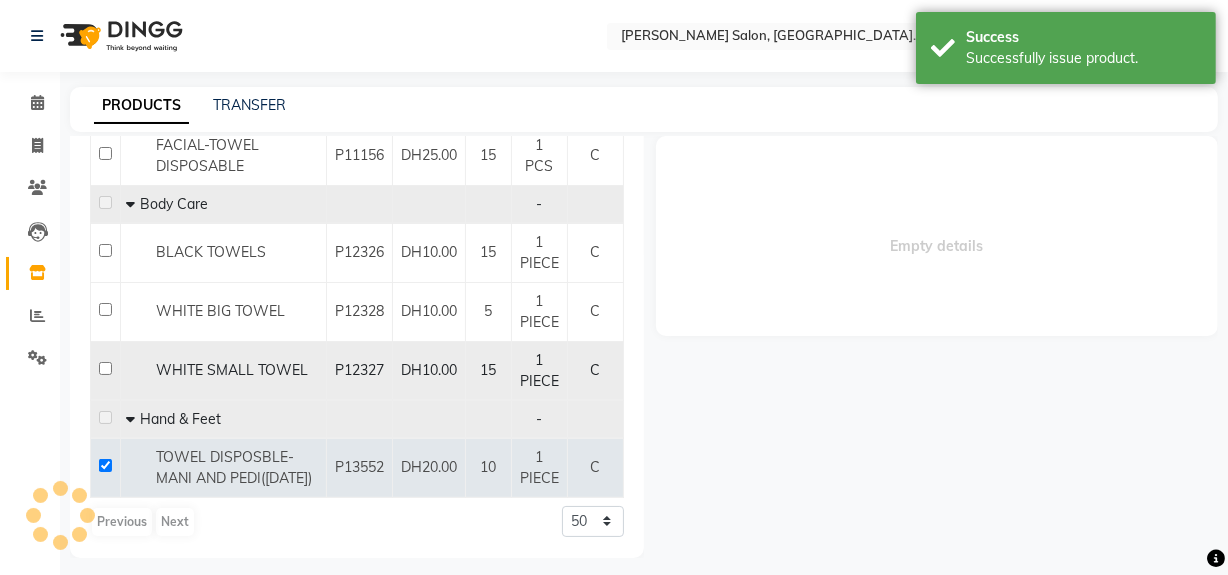 select 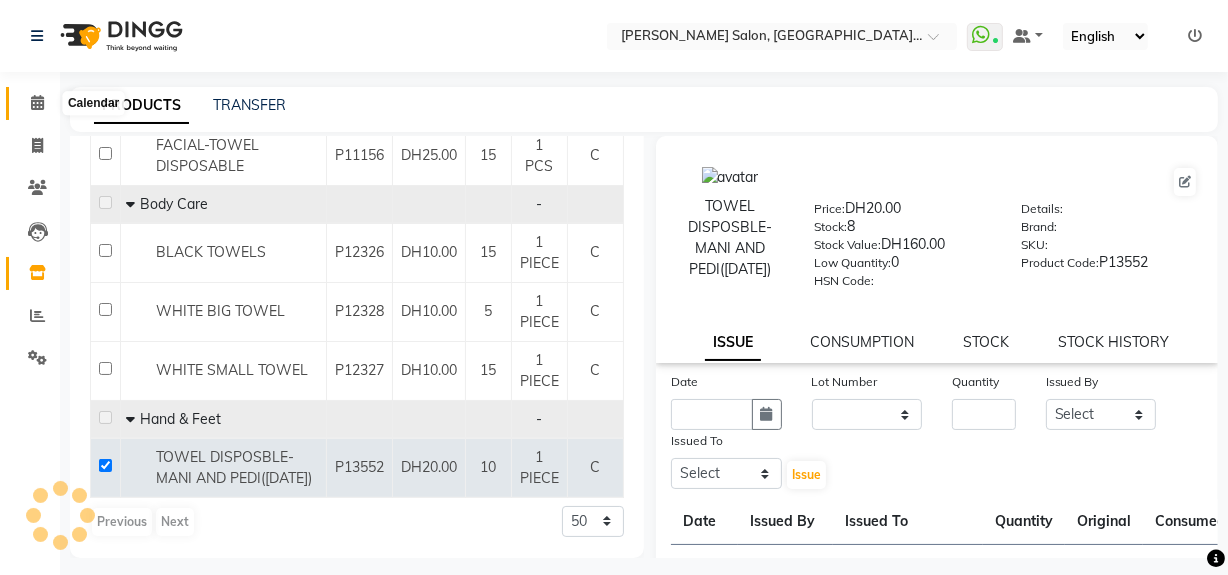 click 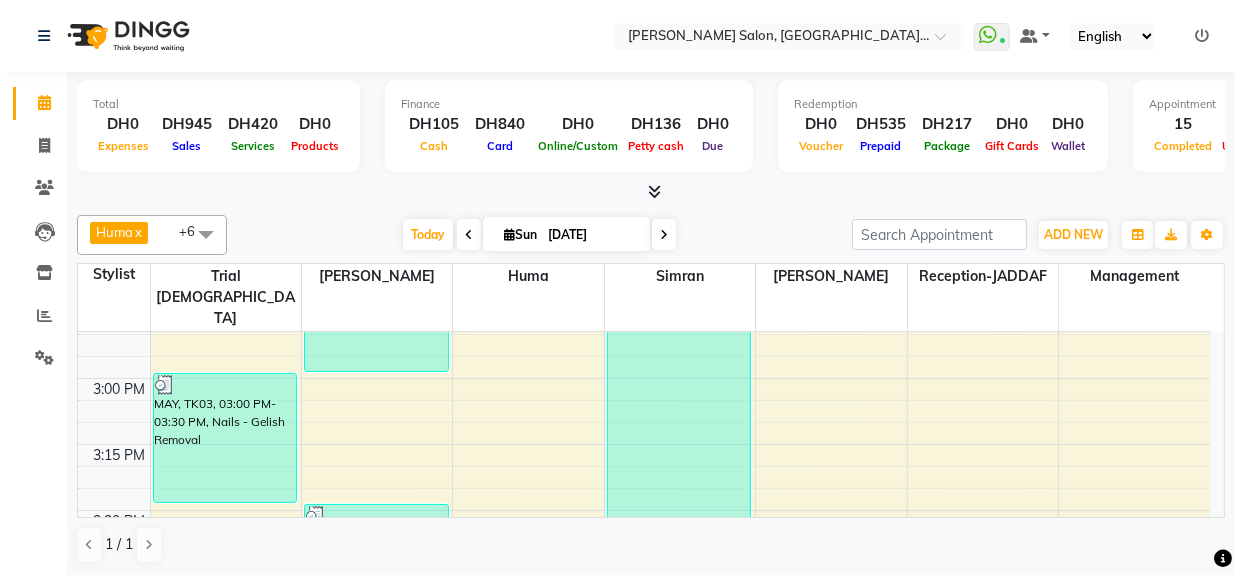 scroll, scrollTop: 1545, scrollLeft: 0, axis: vertical 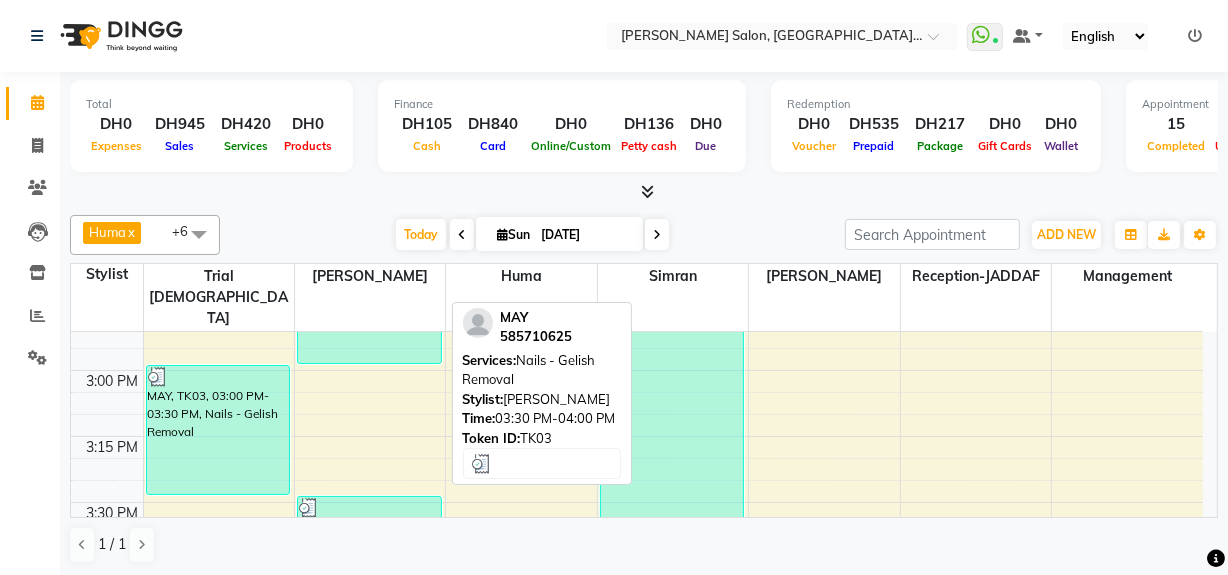 click on "MAY, TK03, 03:30 PM-04:00 PM, Nails - Gelish Removal" at bounding box center [369, 561] 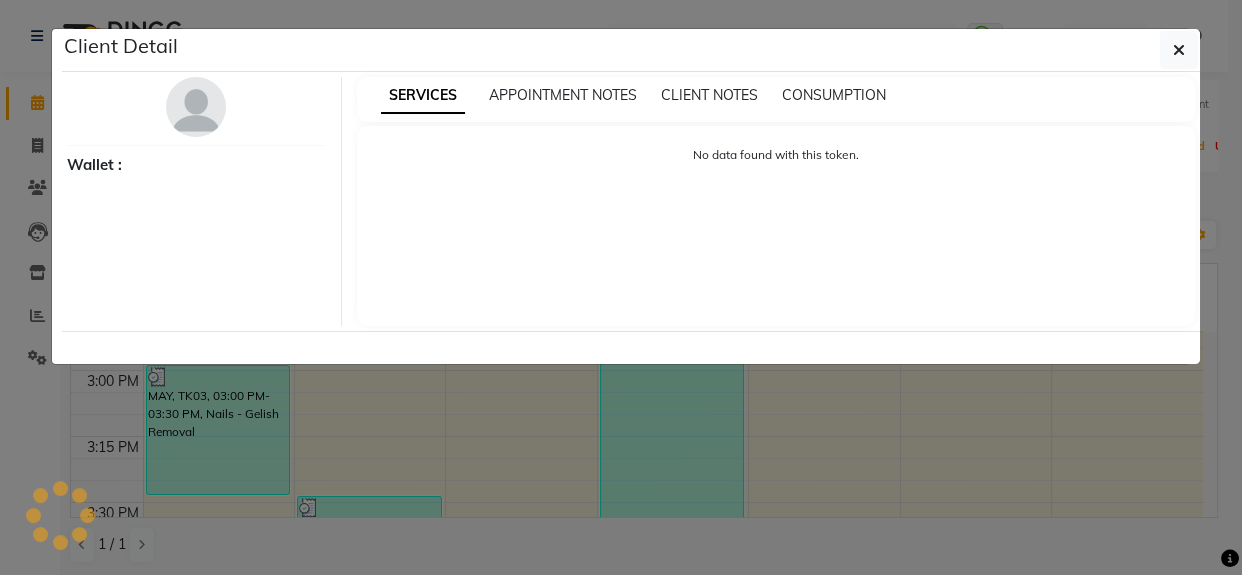 select on "3" 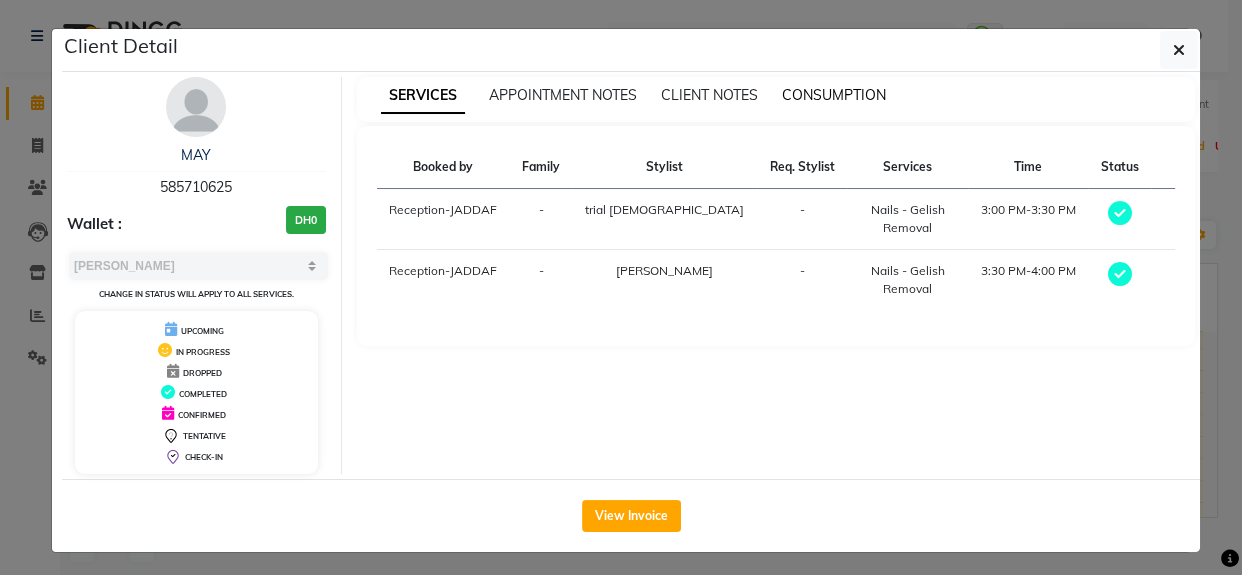 click on "CONSUMPTION" at bounding box center [834, 95] 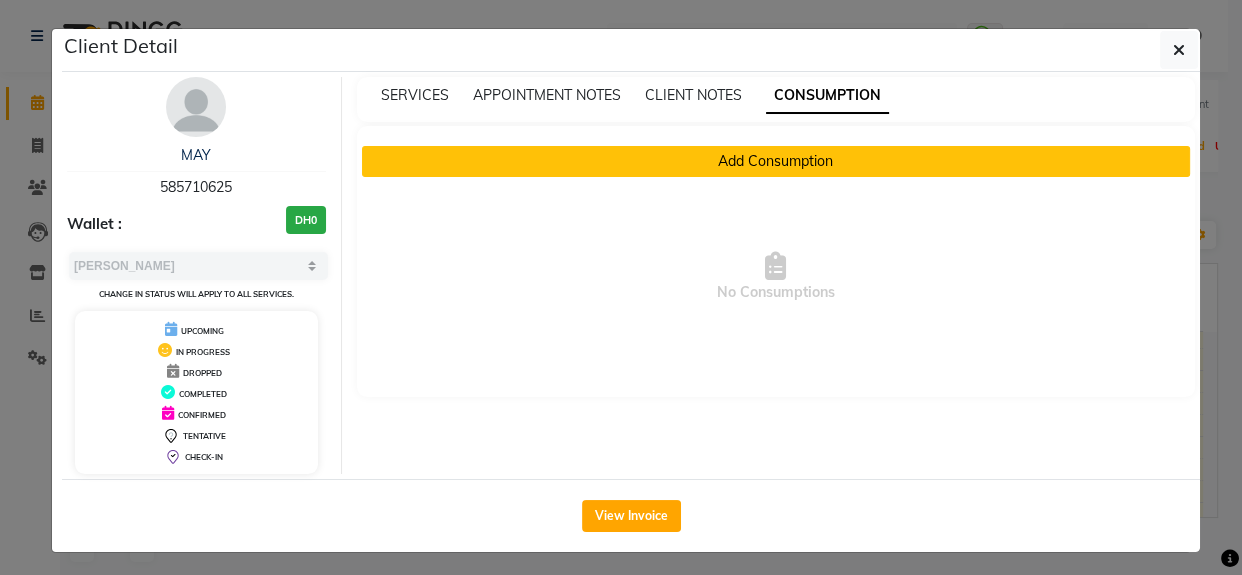 click on "Add Consumption" at bounding box center (776, 161) 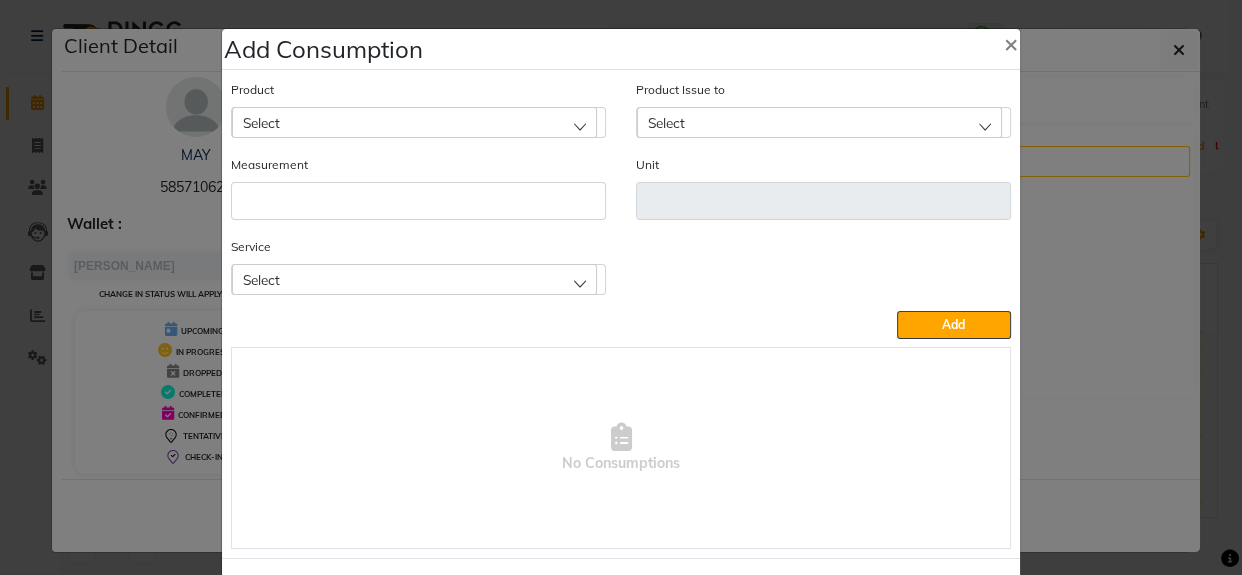 click on "Select" 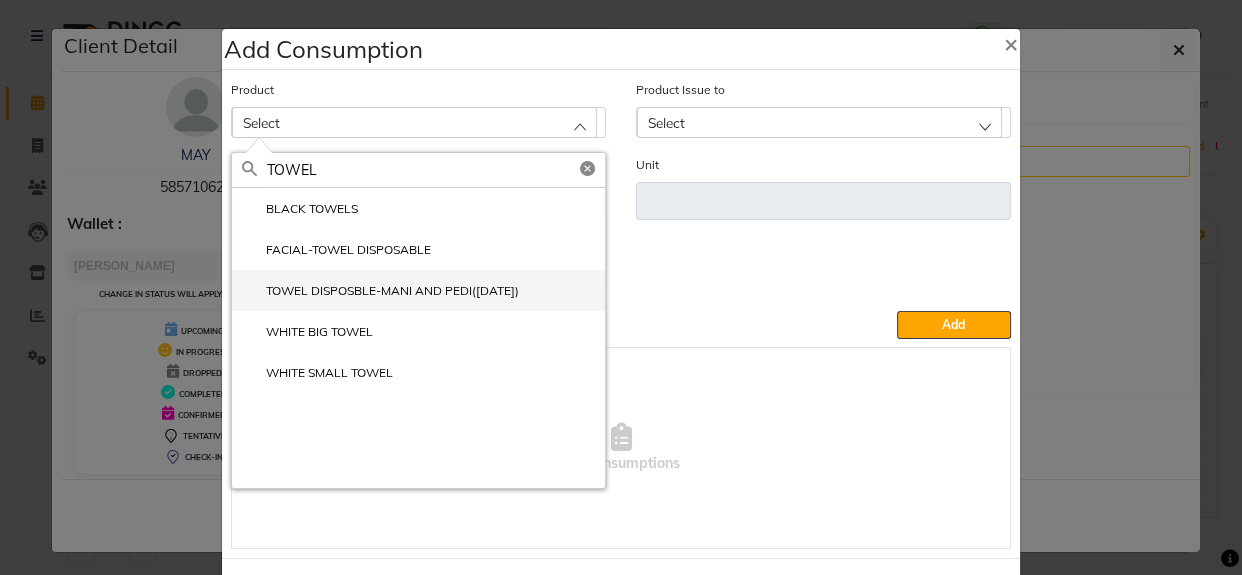 type on "TOWEL" 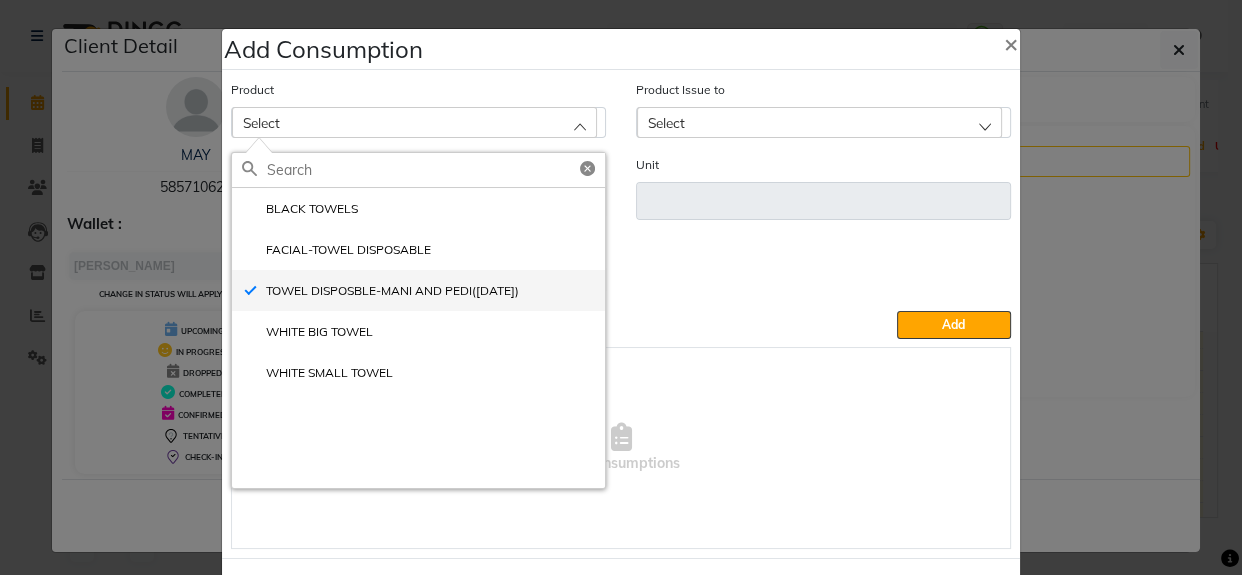 type on "PIECE" 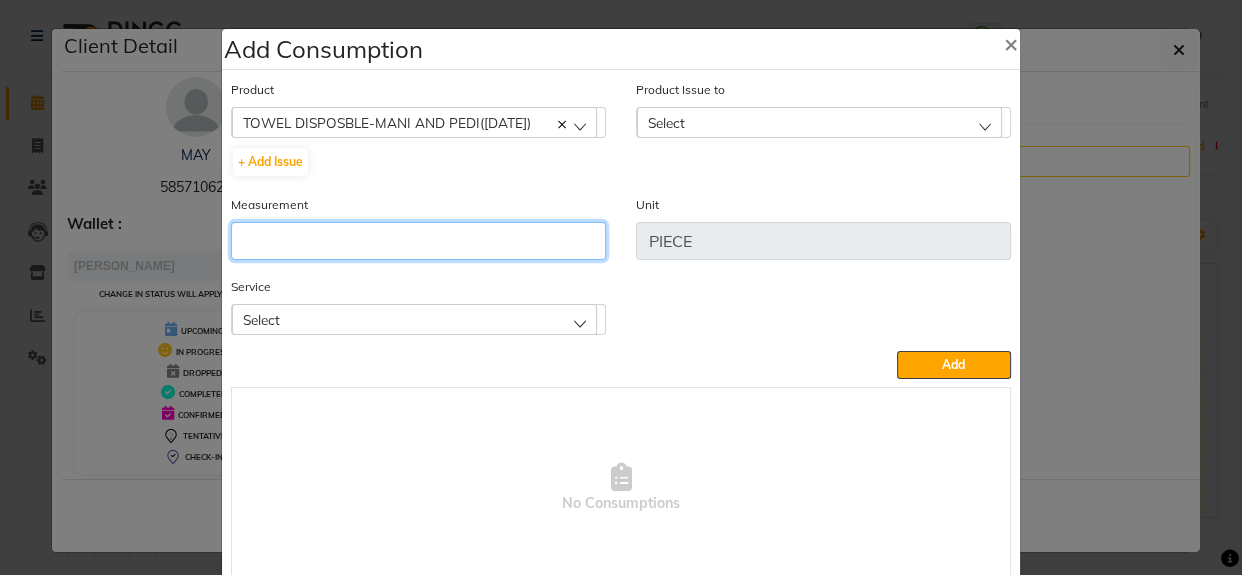 click 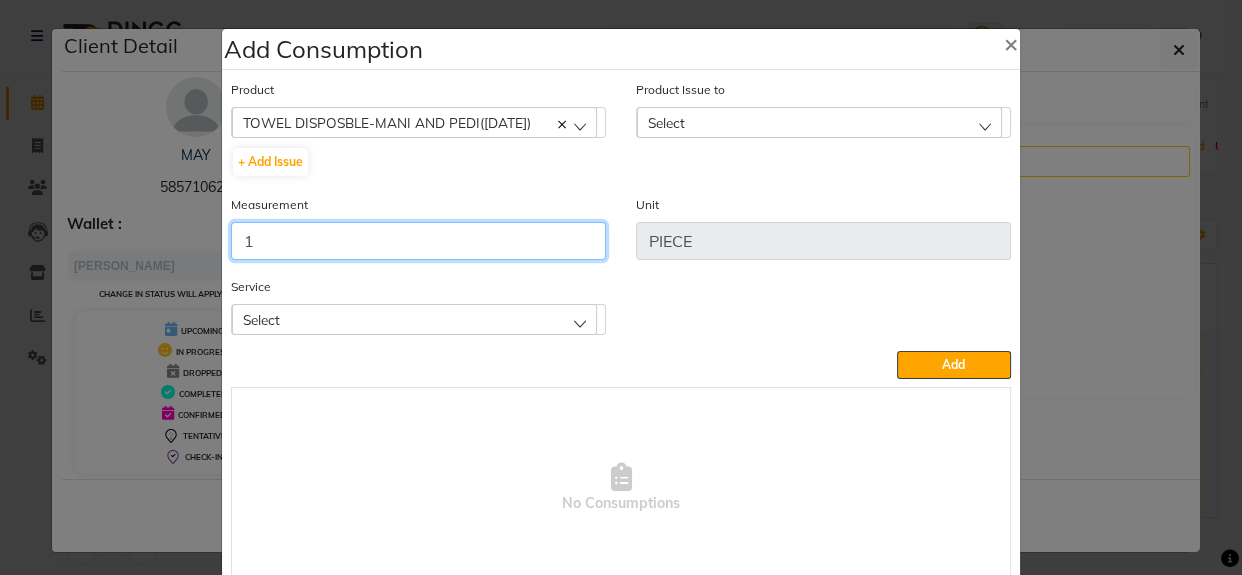 type on "1" 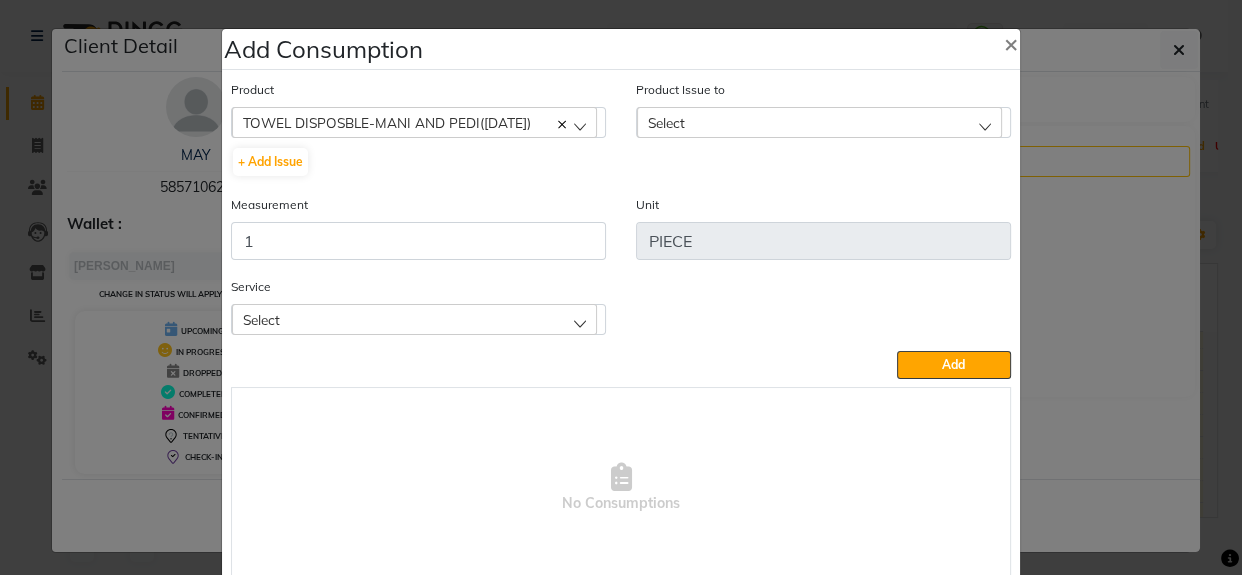 click on "Select" 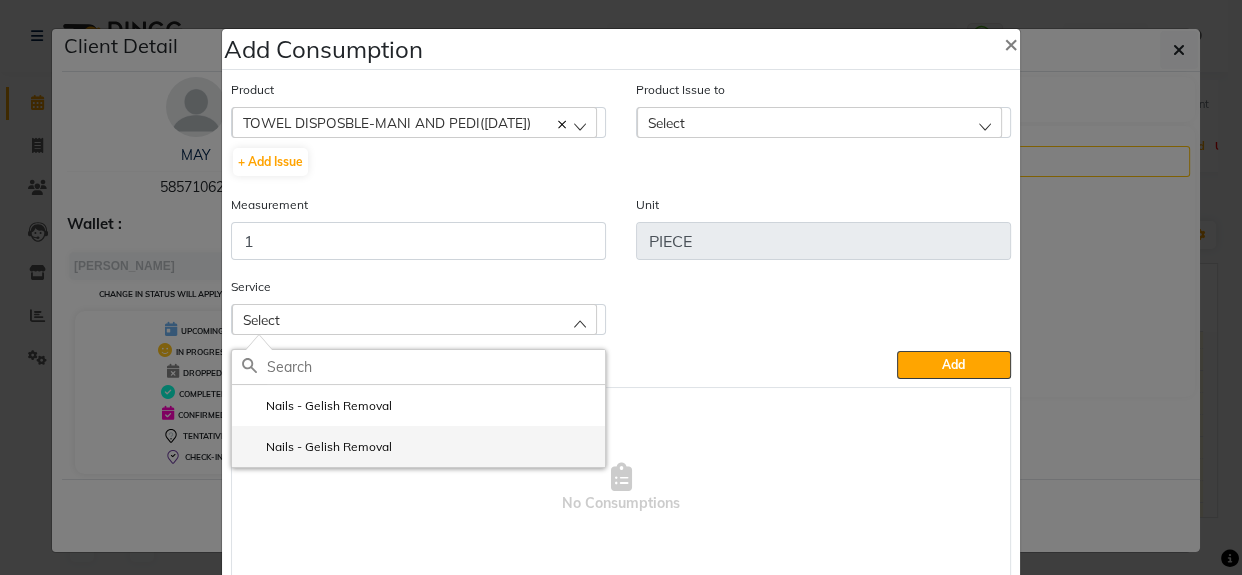 click on "Nails - Gelish Removal" 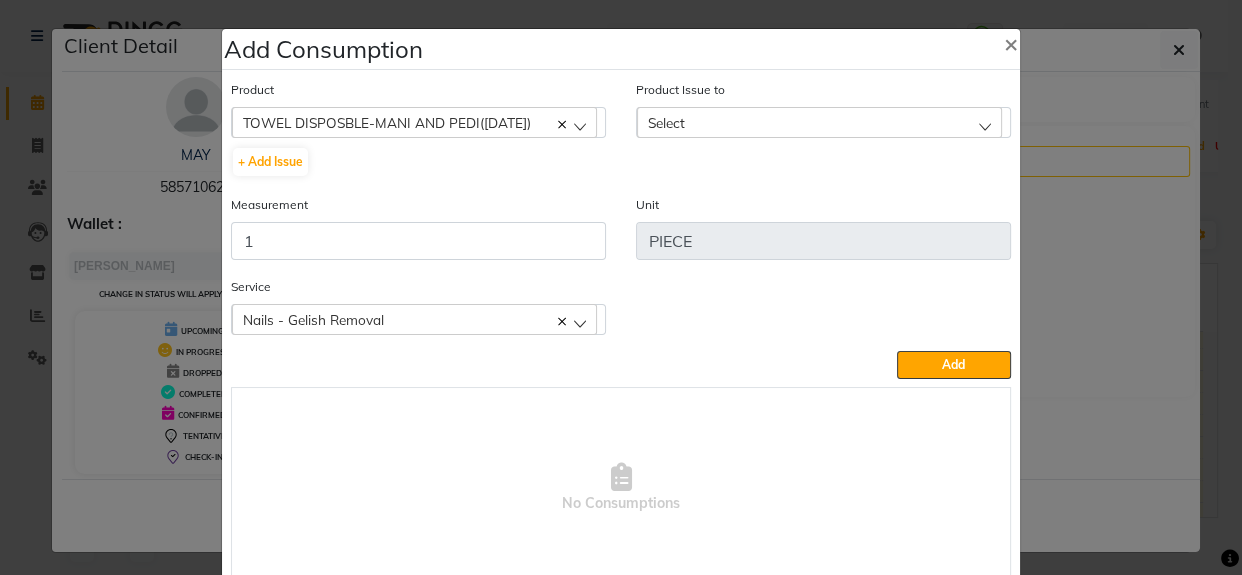 click on "Select" 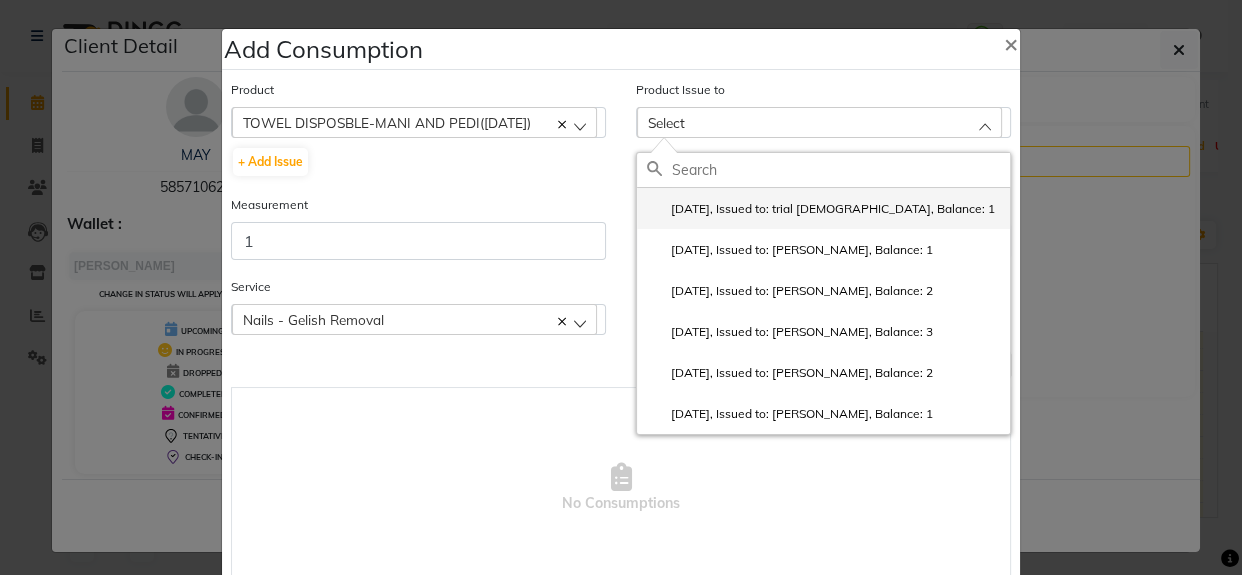 click on "[DATE], Issued to: trial [DEMOGRAPHIC_DATA], Balance: 1" 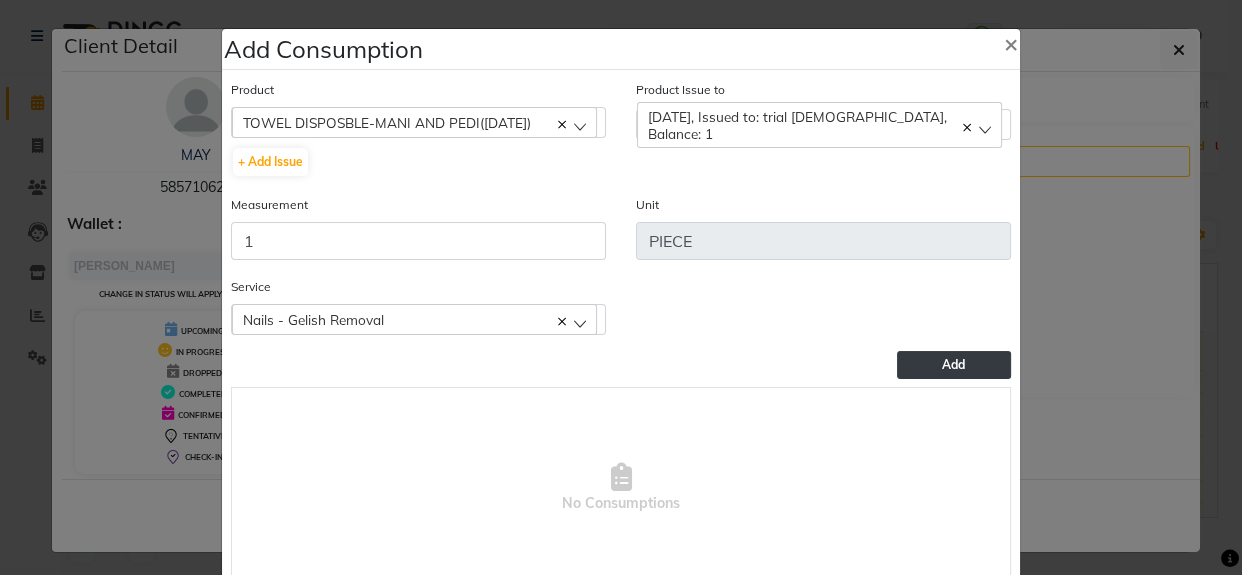 click on "Add" 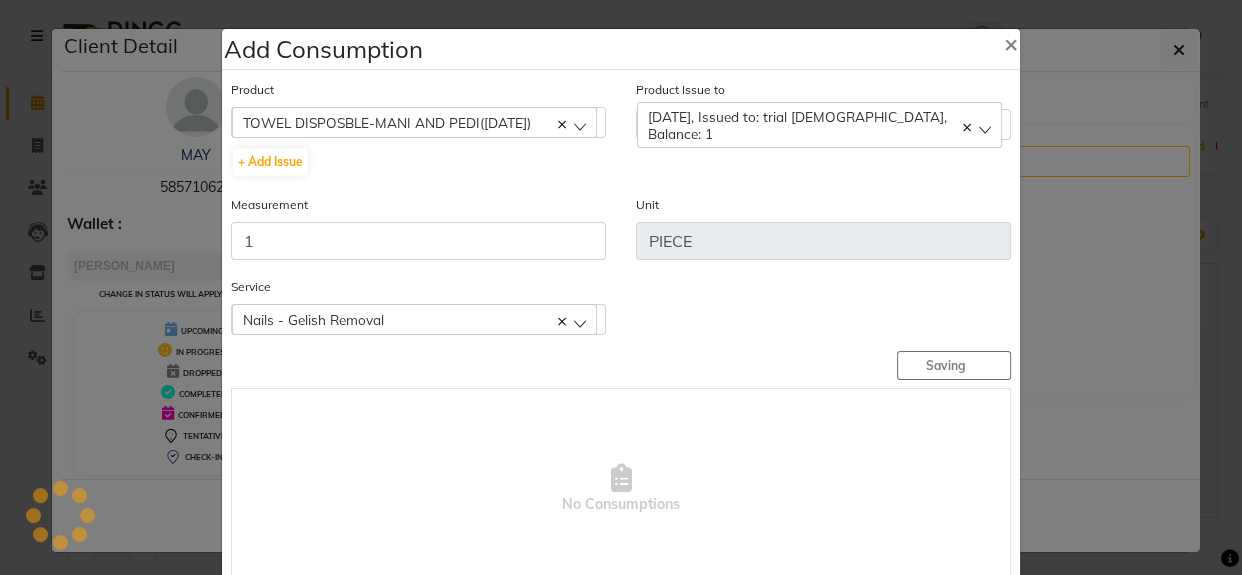 type 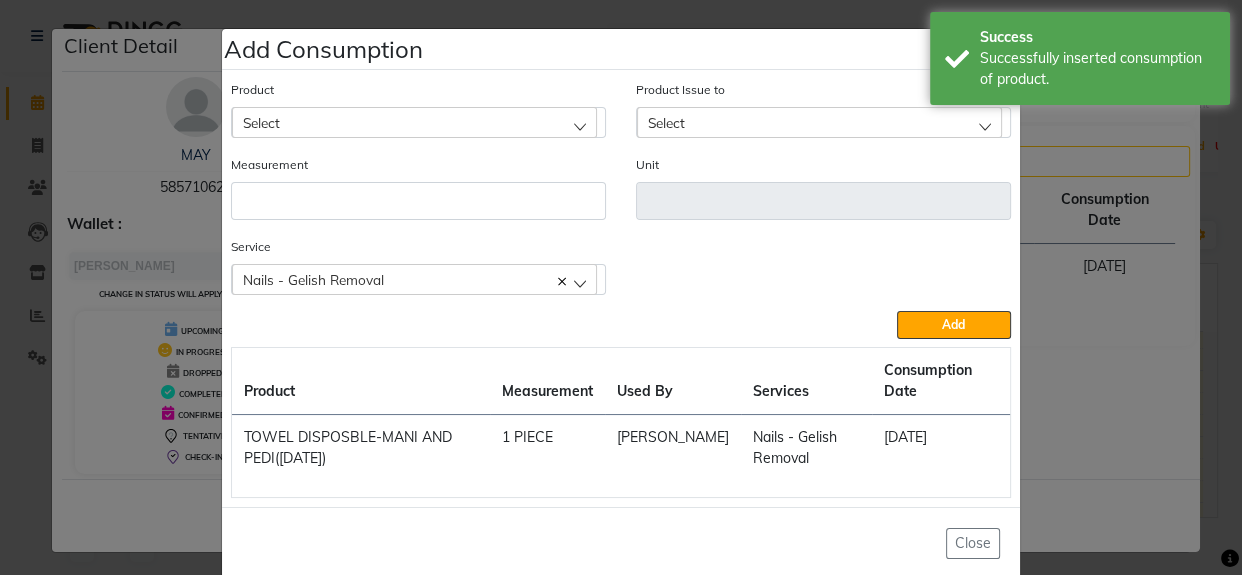 click on "Select" 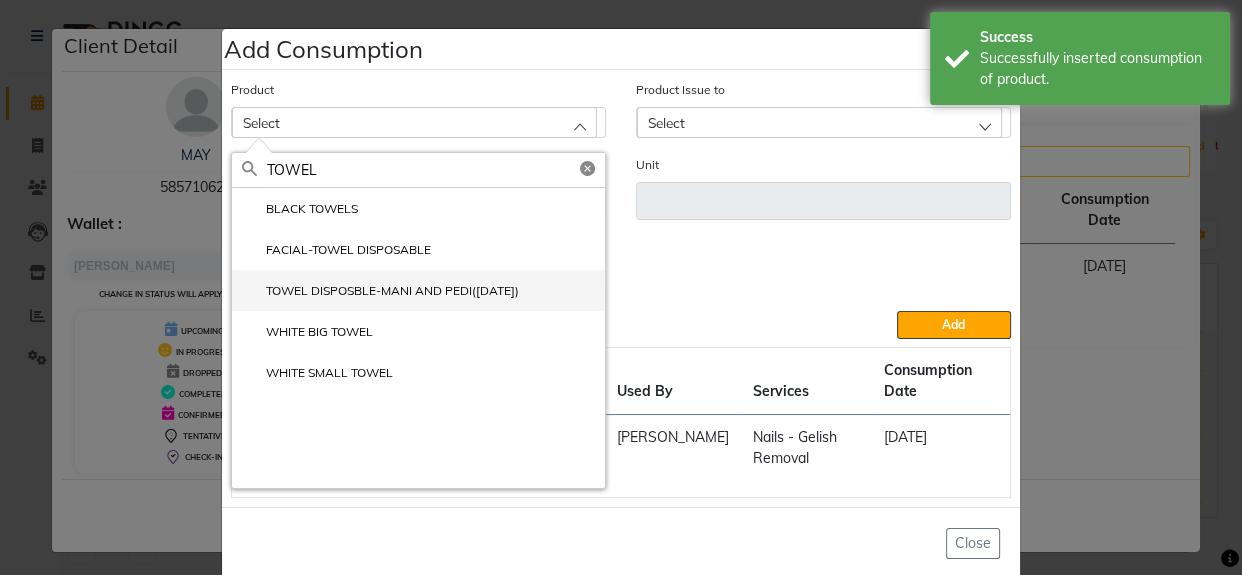 type on "TOWEL" 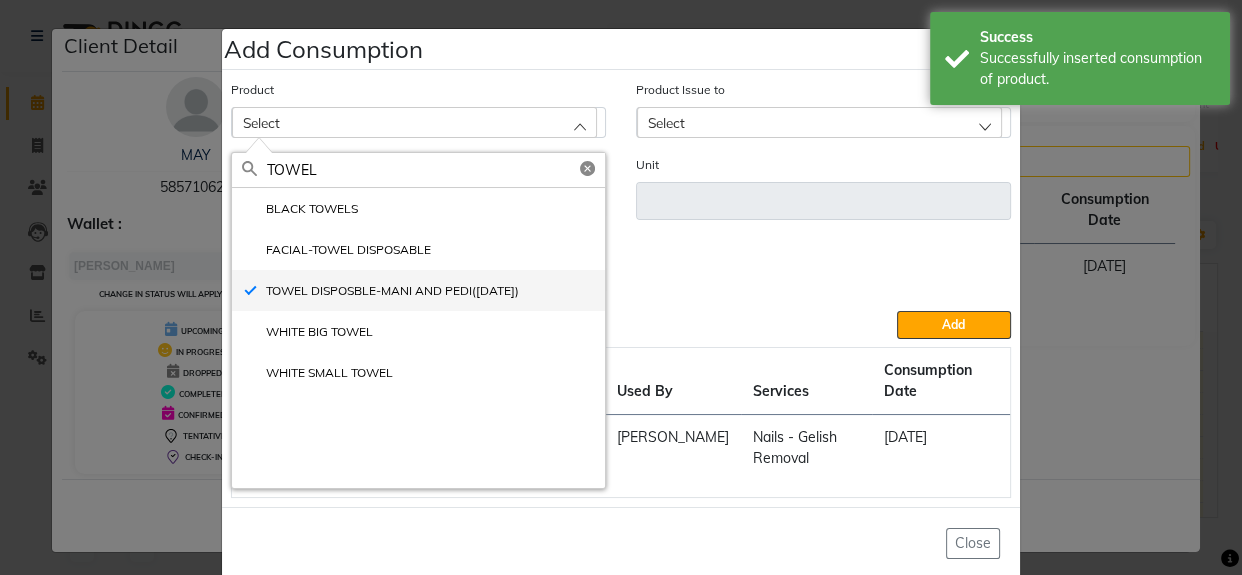 type on "PIECE" 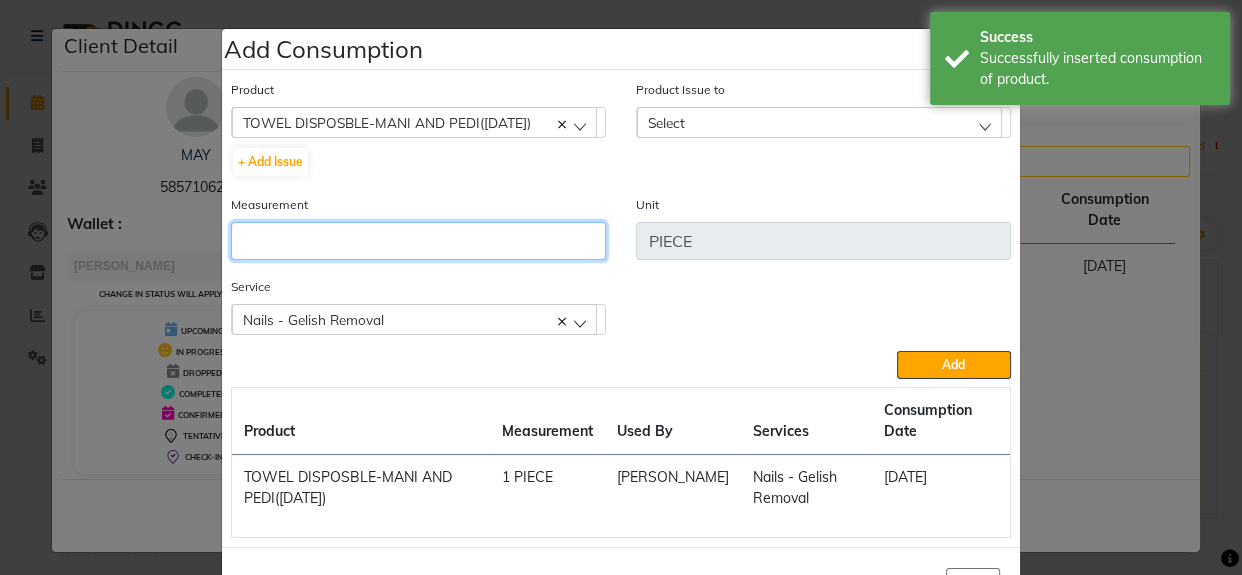 click 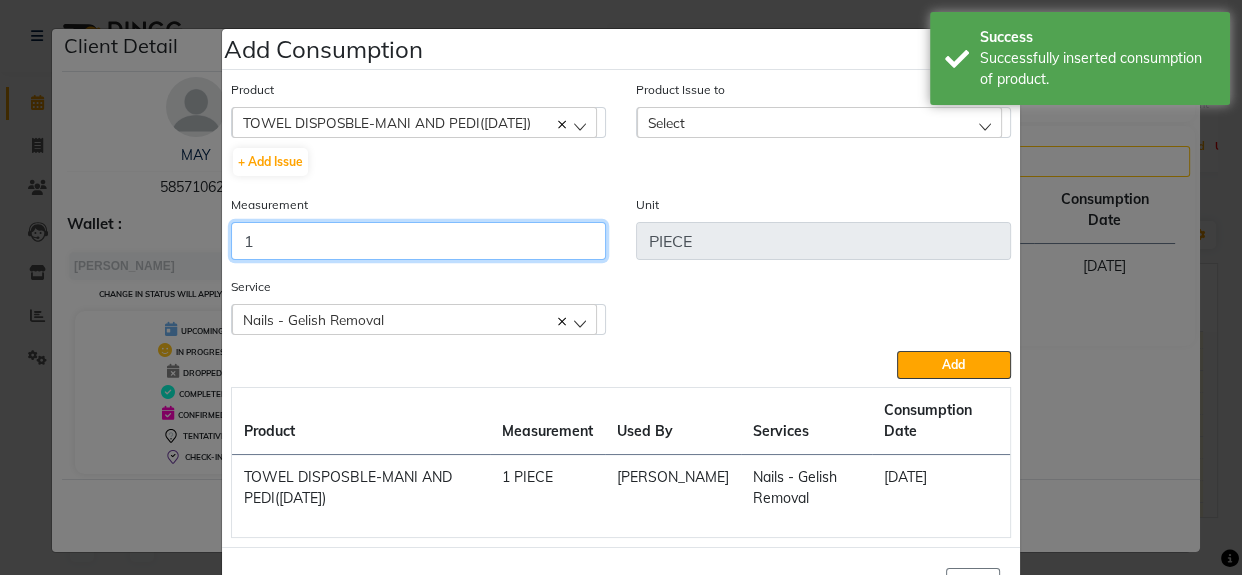 type on "1" 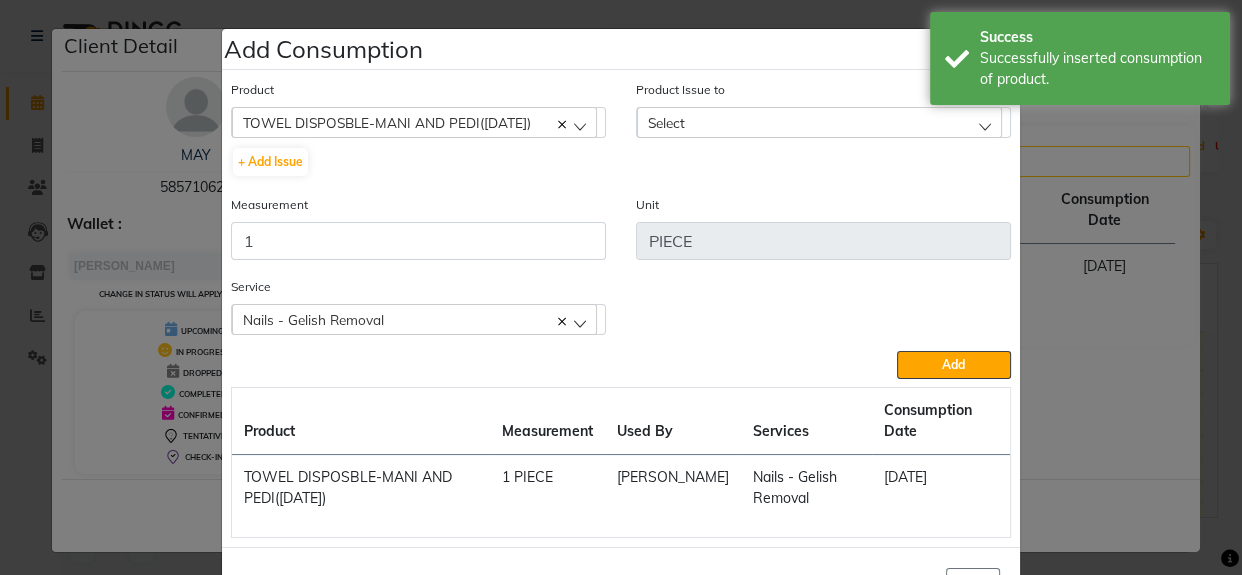 click on "Select" 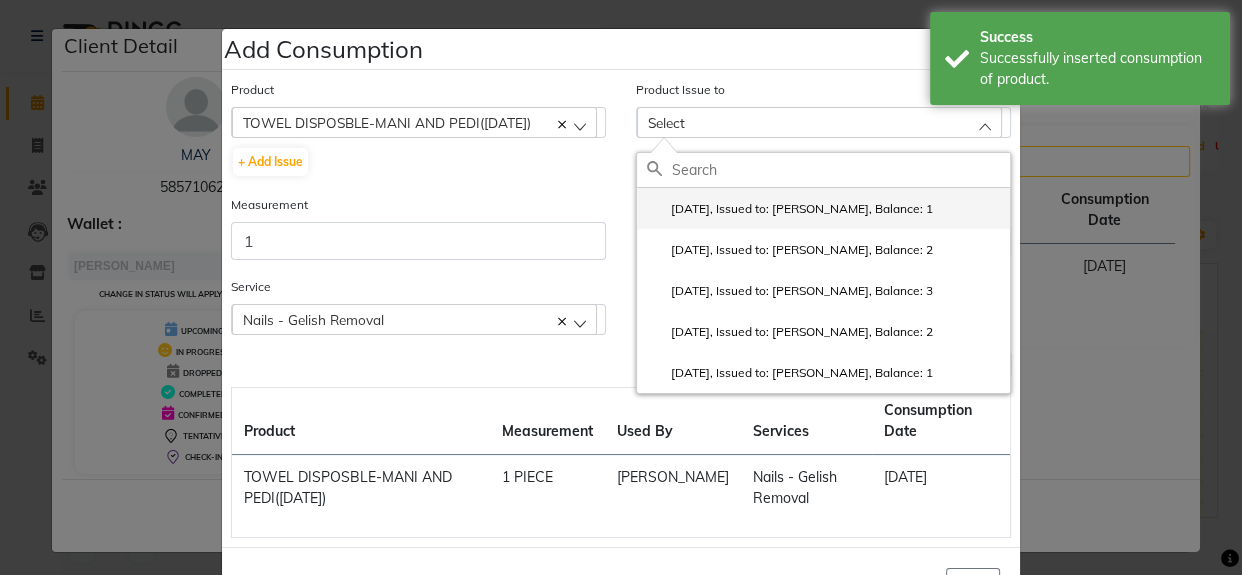 click on "[DATE], Issued to: [PERSON_NAME], Balance: 1" 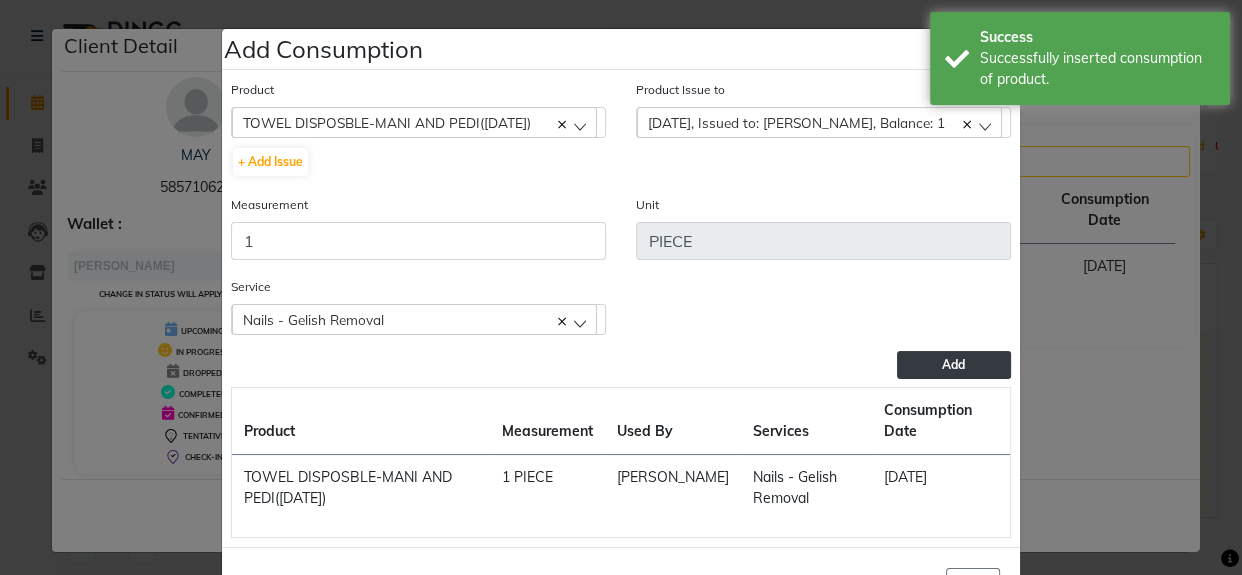 click on "Add" 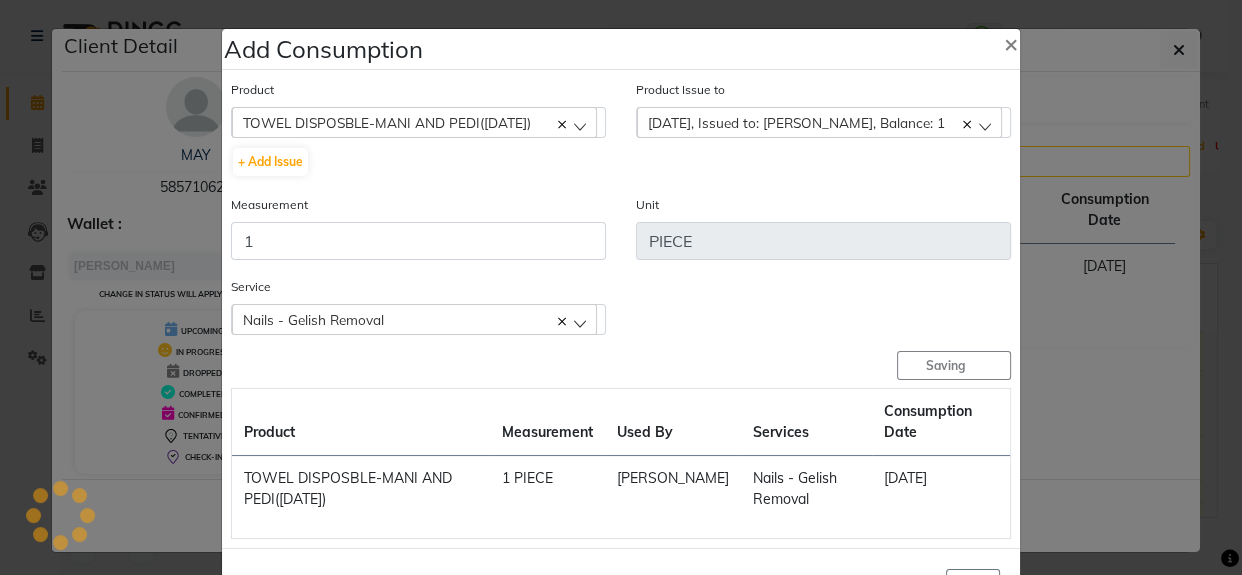 type 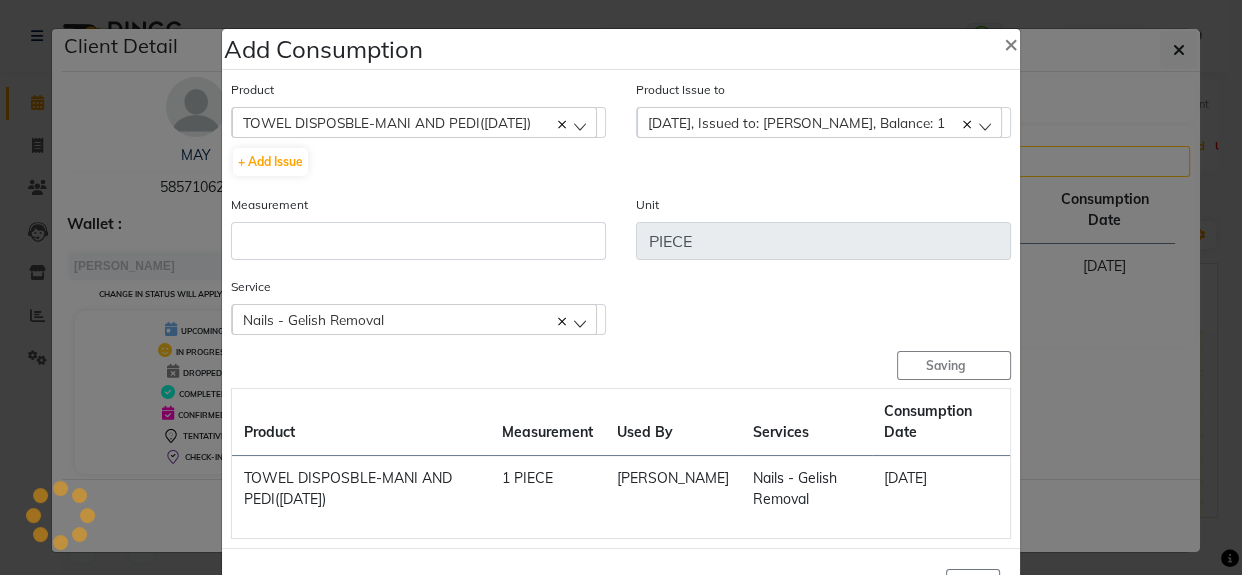 type 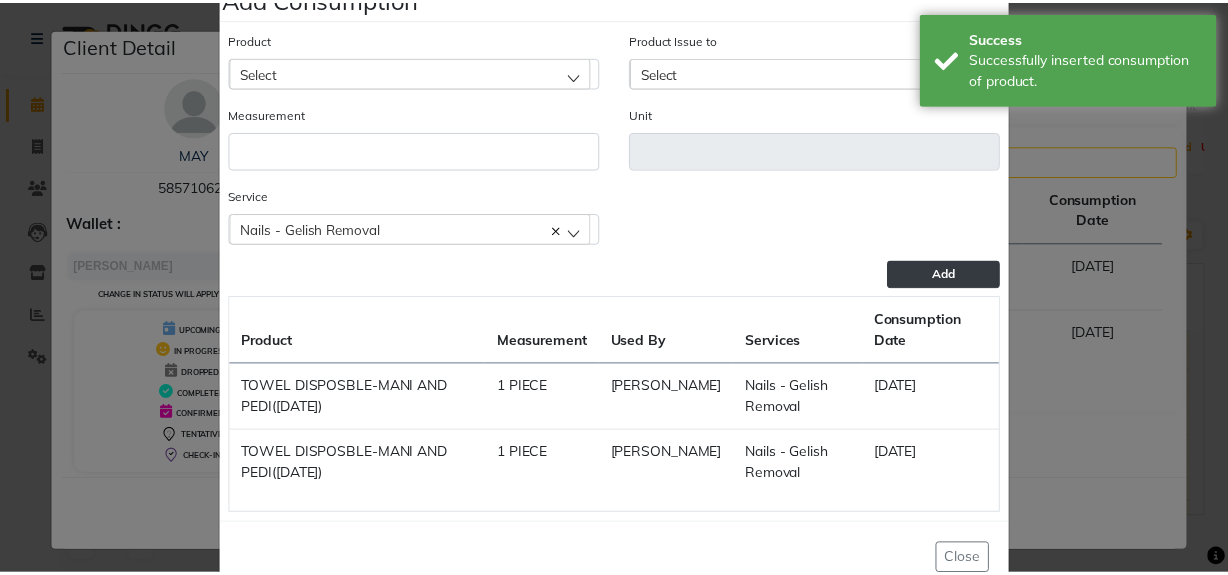 scroll, scrollTop: 100, scrollLeft: 0, axis: vertical 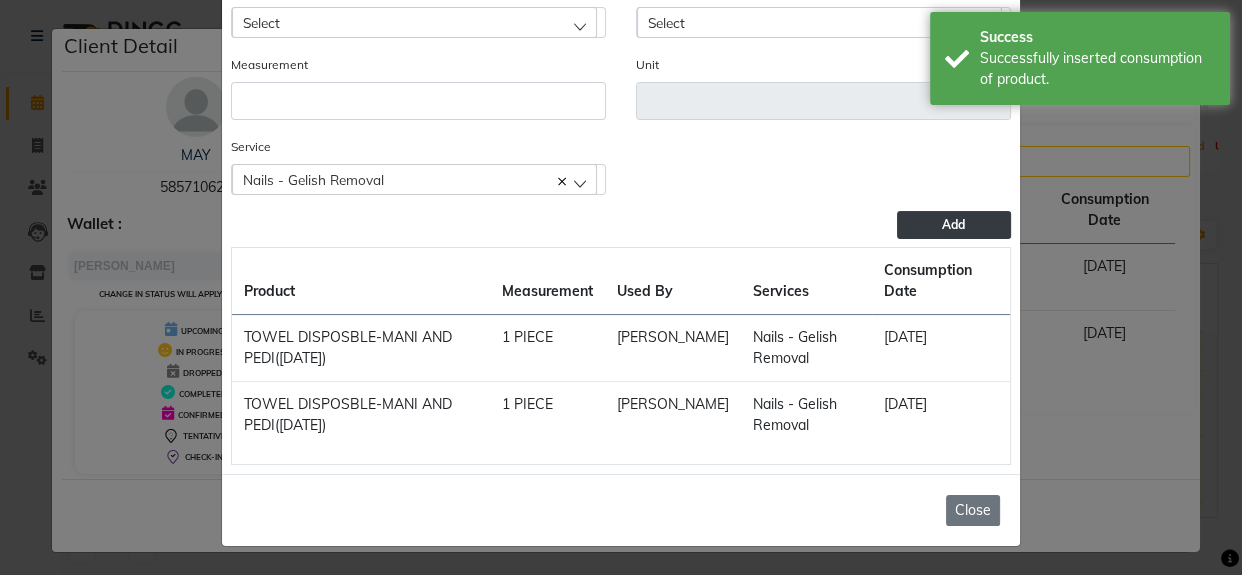 click on "Close" 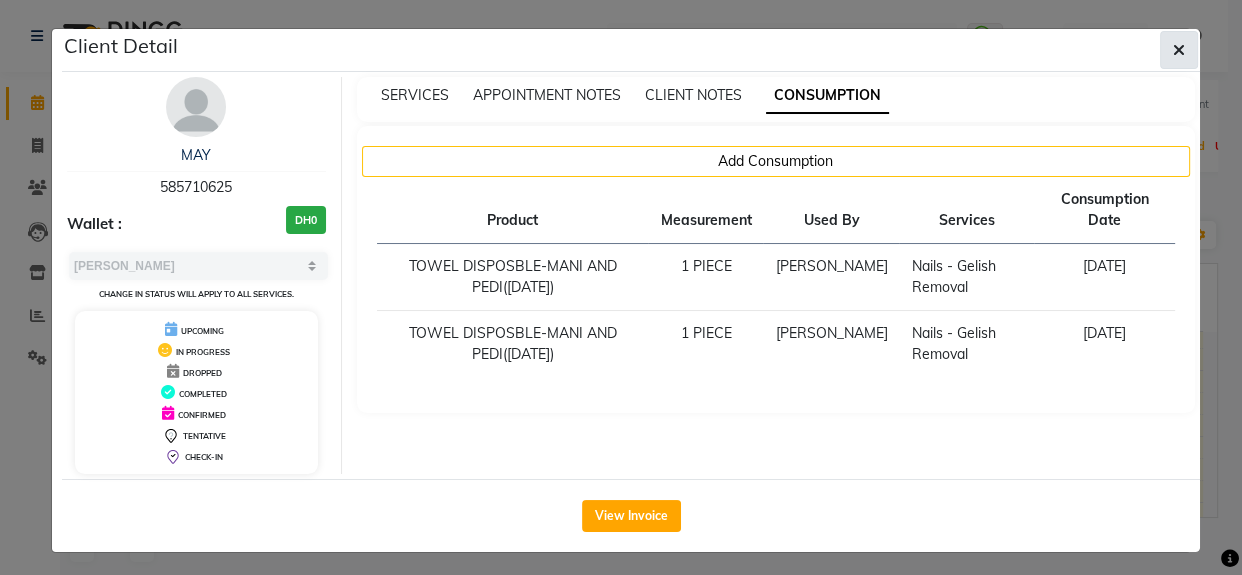 click 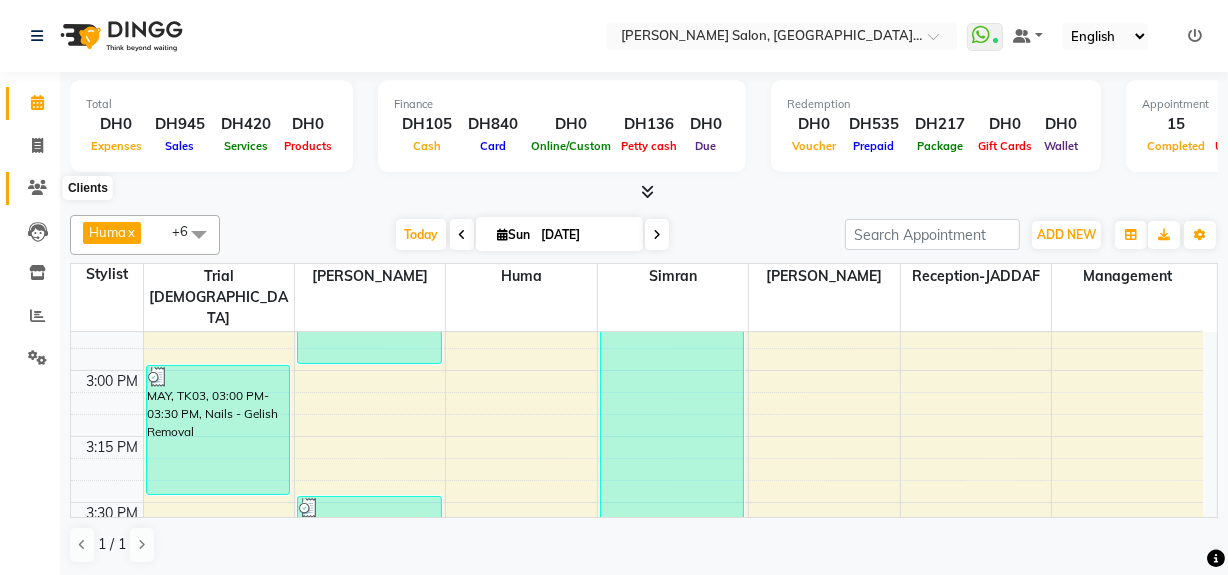 click 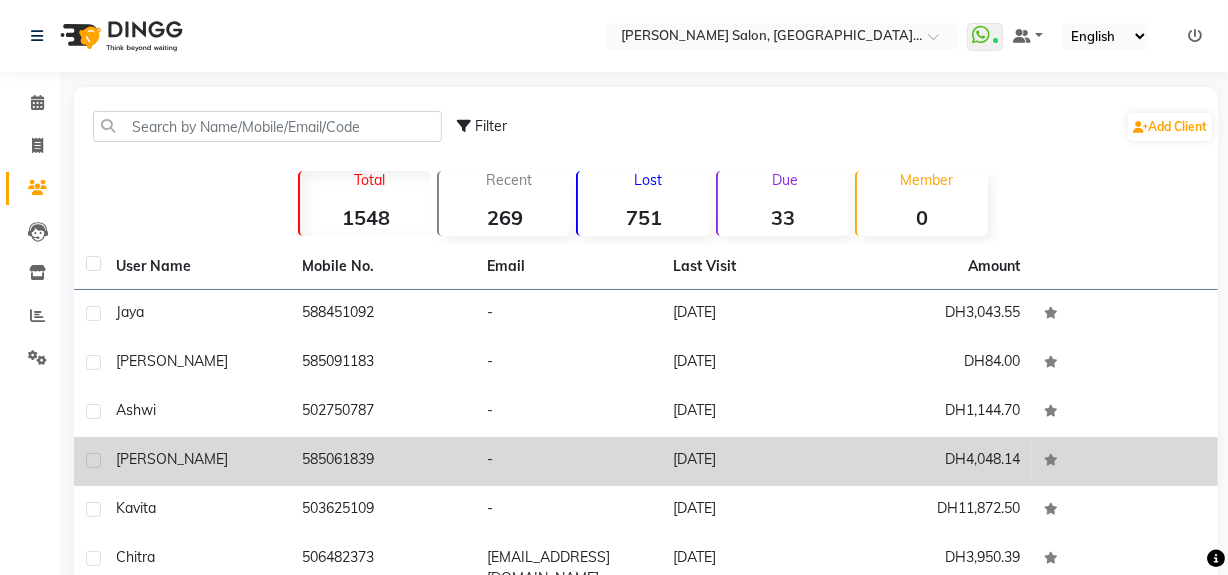 click on "[PERSON_NAME]" 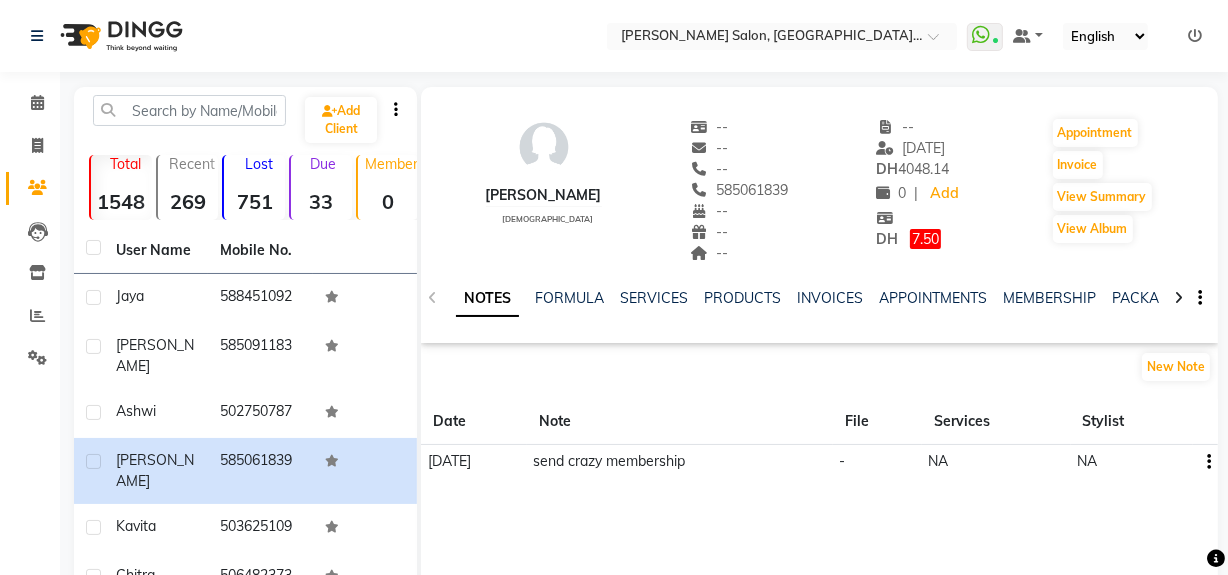 click 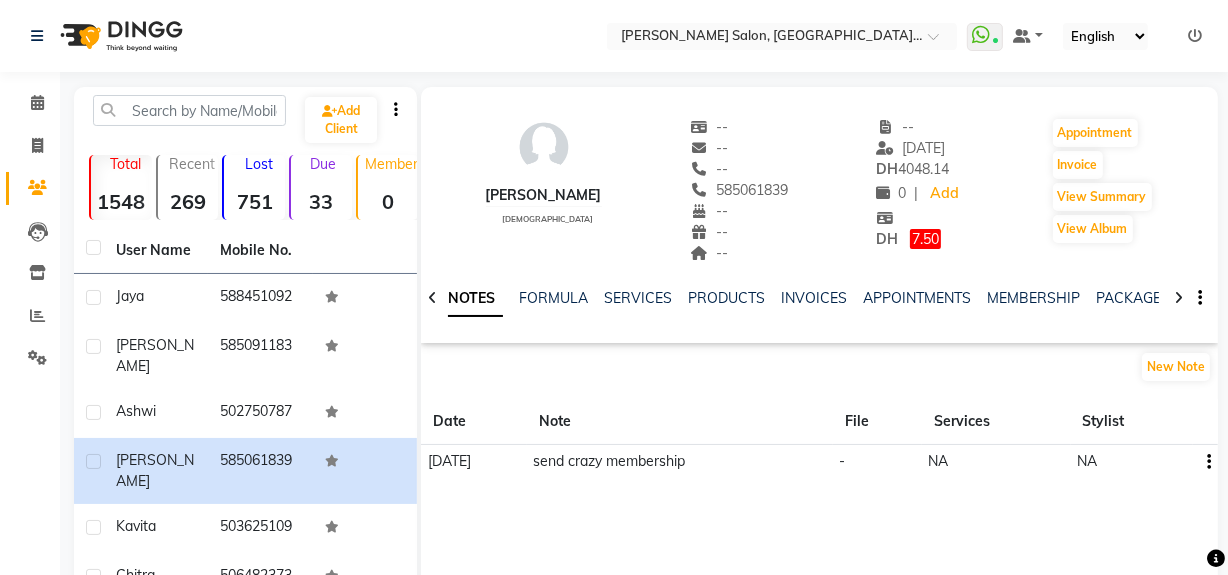 click 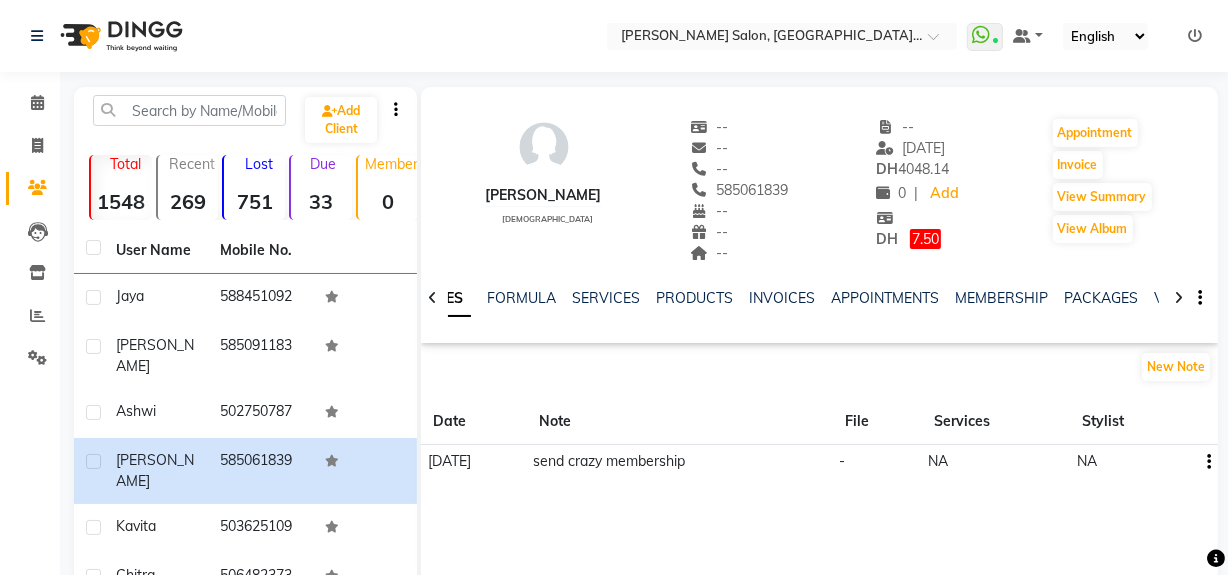 click 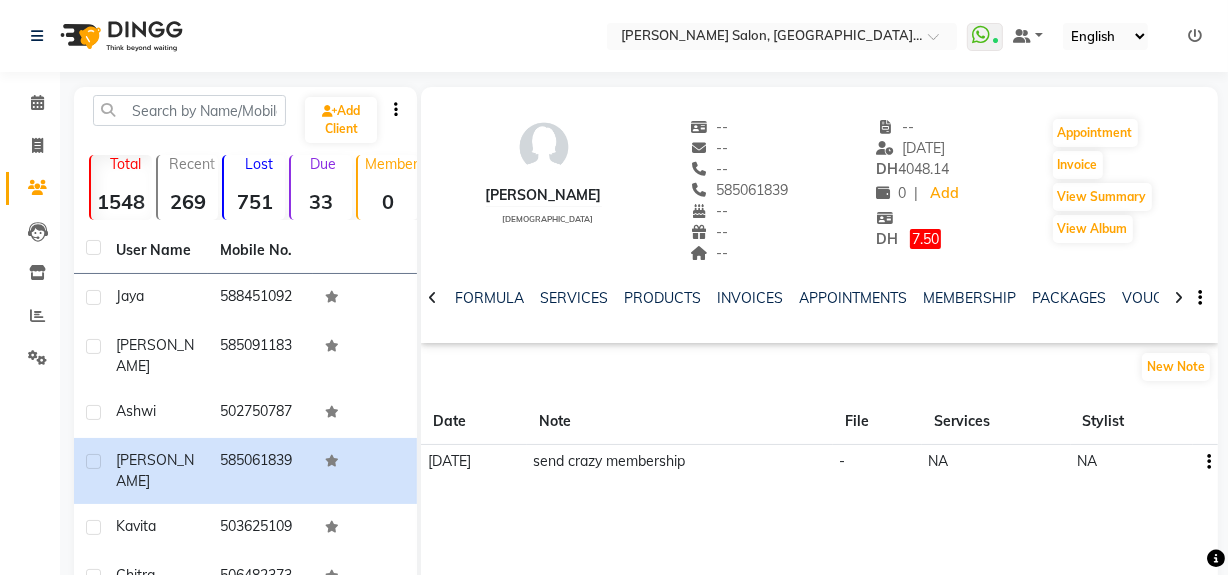click 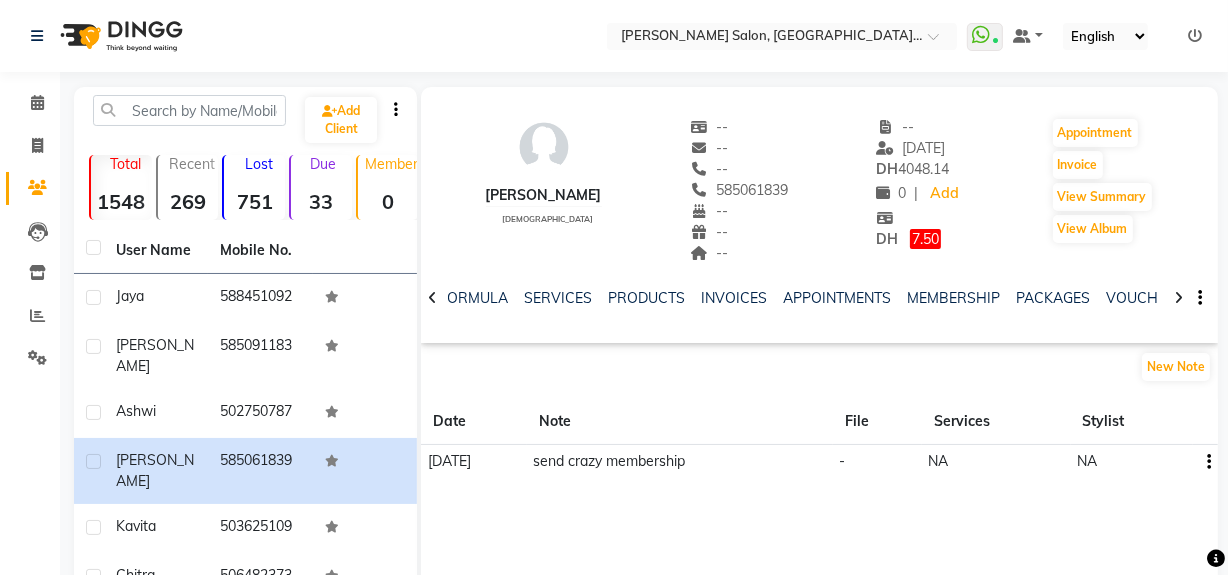 click 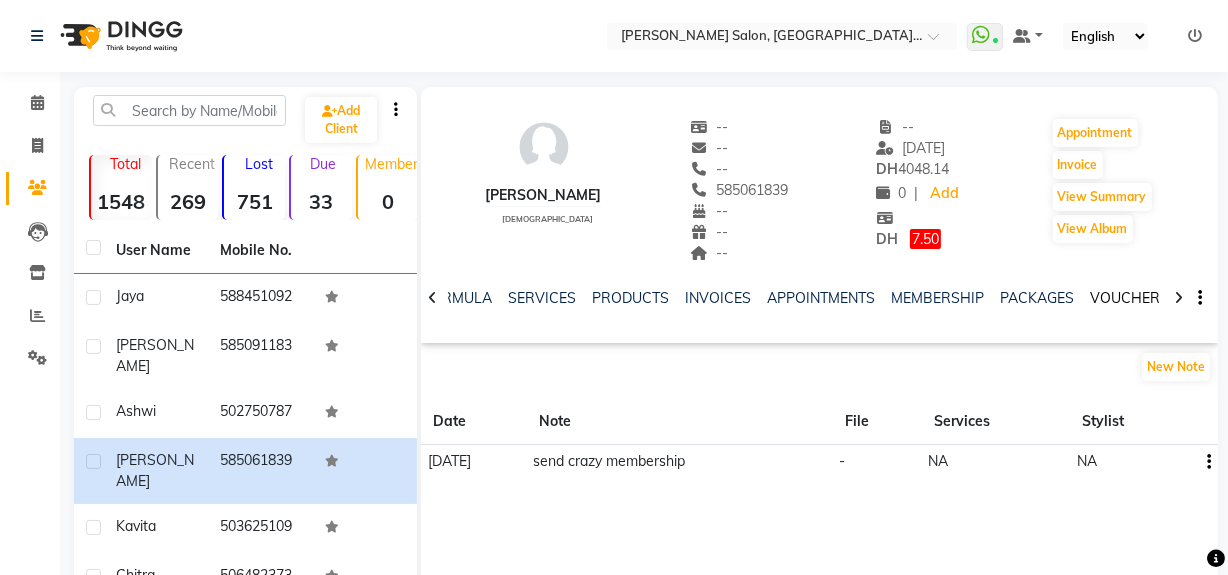 click on "VOUCHERS" 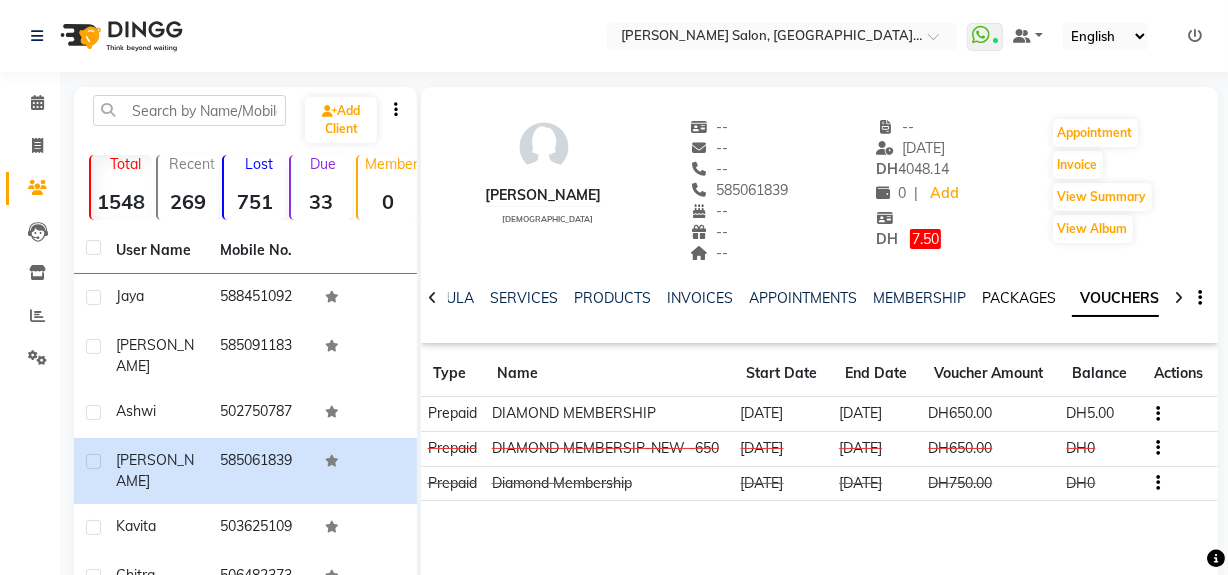 click on "PACKAGES" 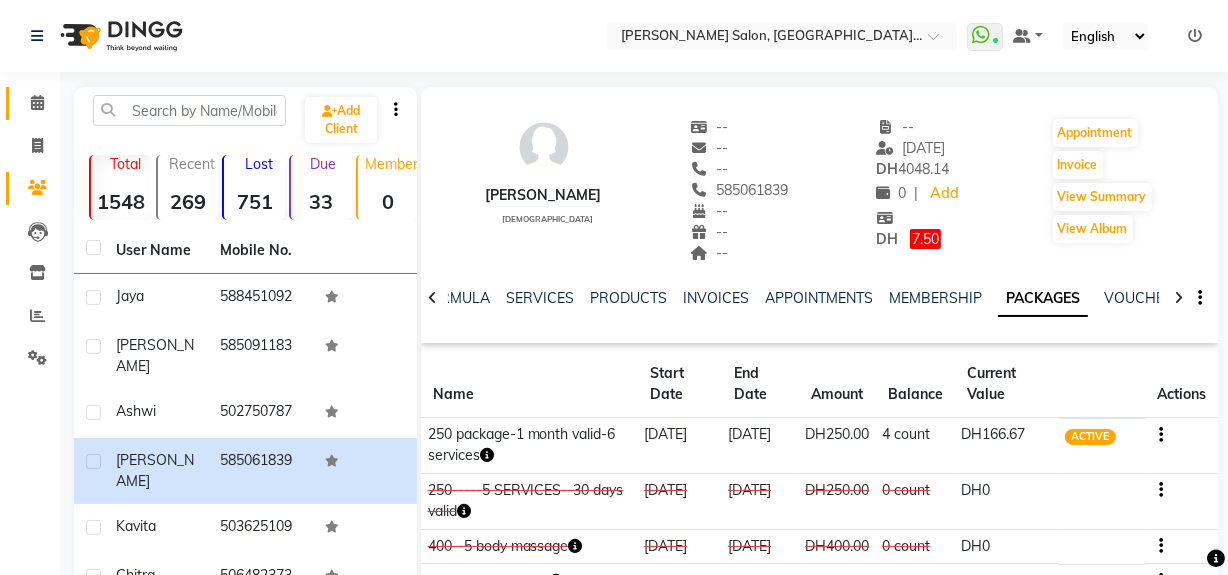 click 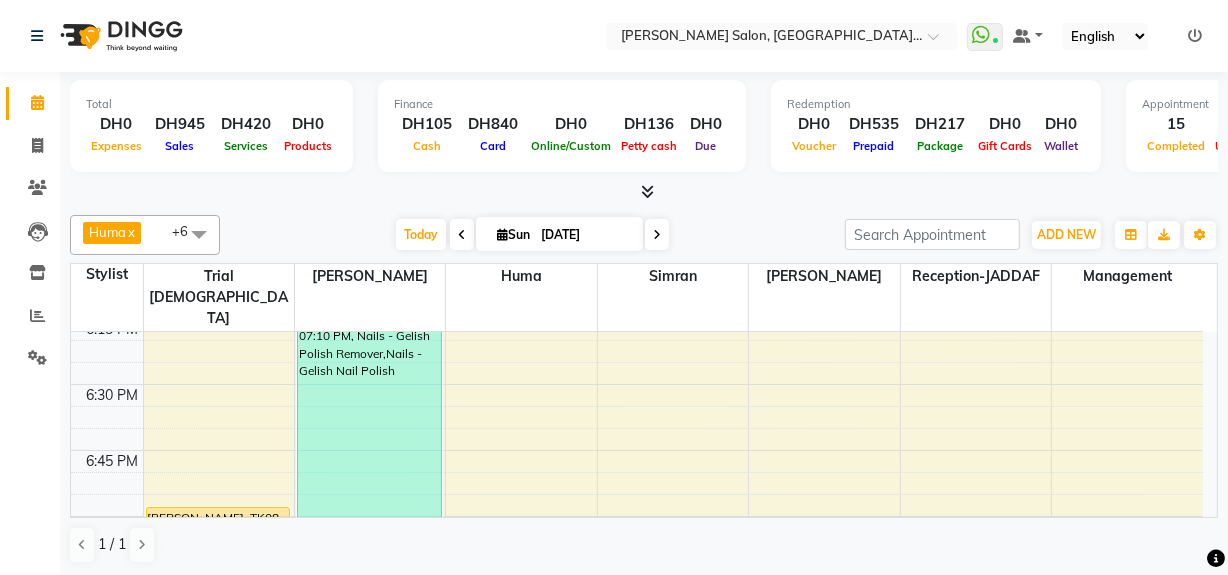 scroll, scrollTop: 2439, scrollLeft: 0, axis: vertical 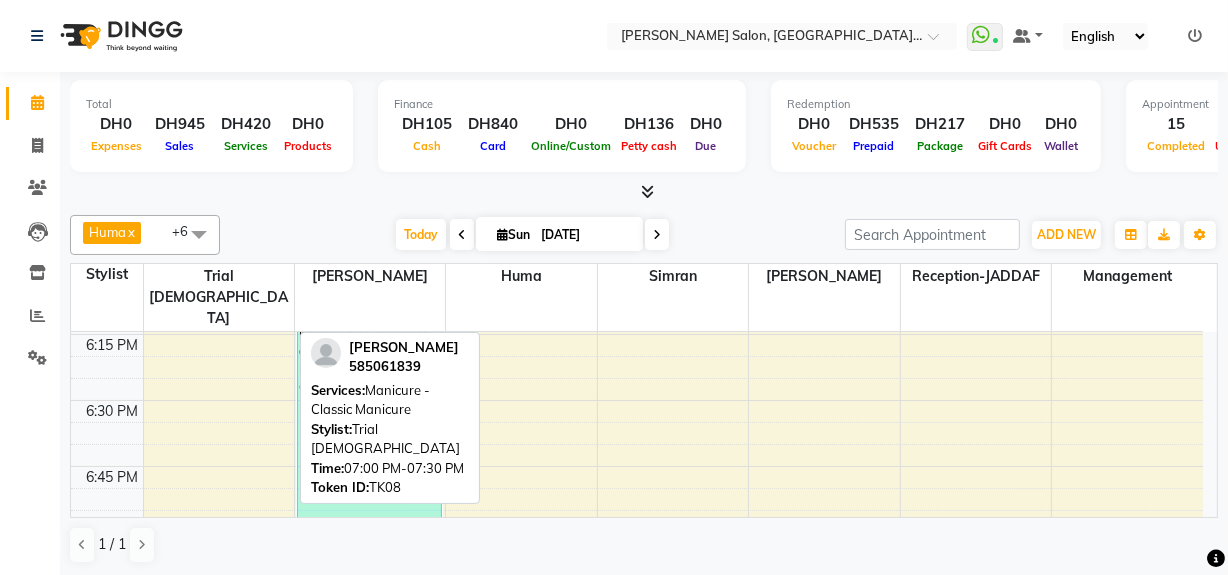 click on "[PERSON_NAME], TK08, 07:00 PM-07:30 PM, Manicure - Classic Manicure" at bounding box center (218, 588) 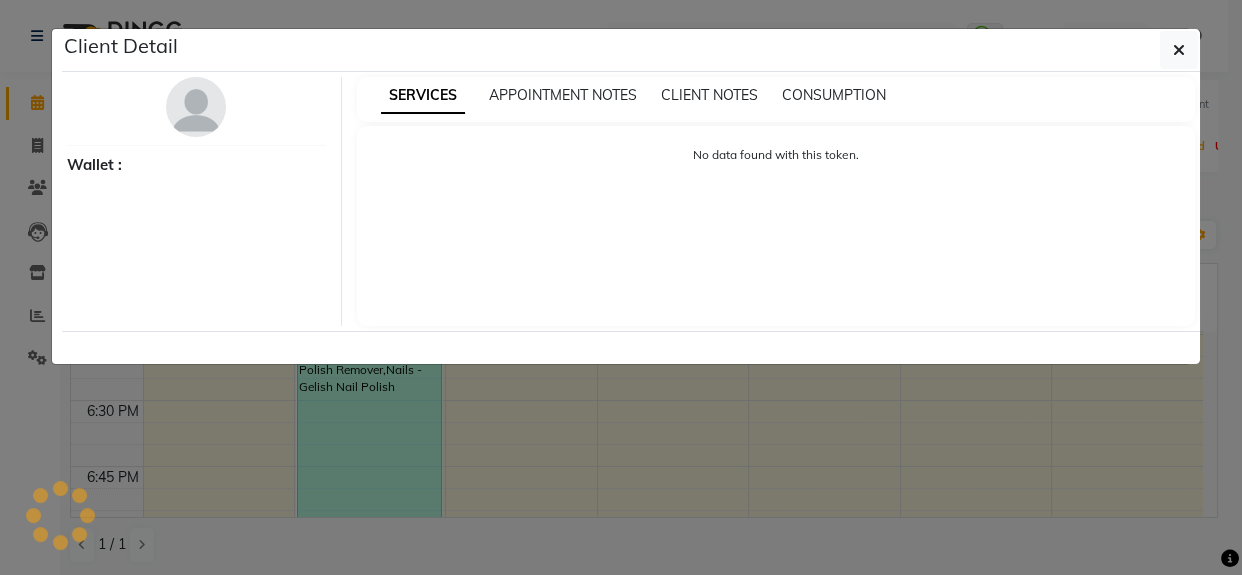 select on "1" 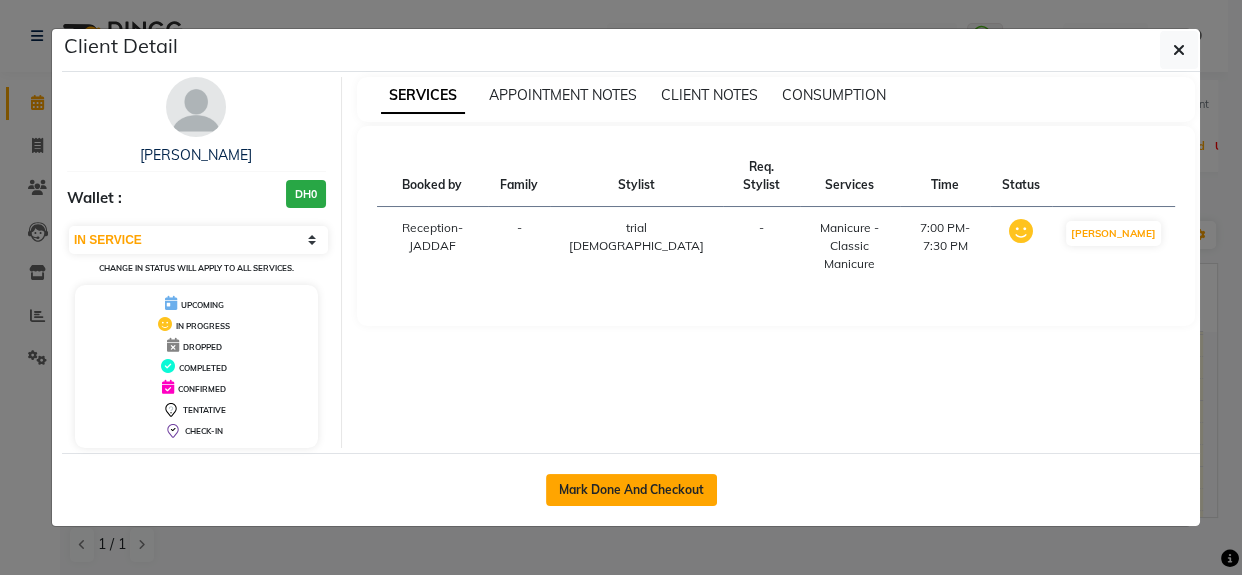 click on "Mark Done And Checkout" 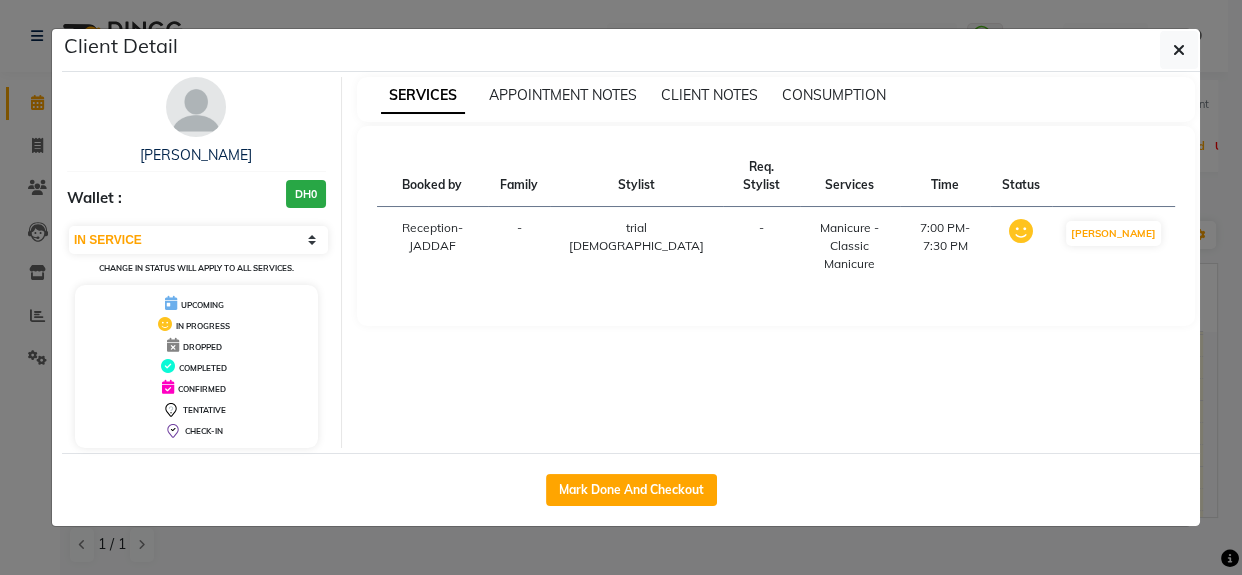 select on "service" 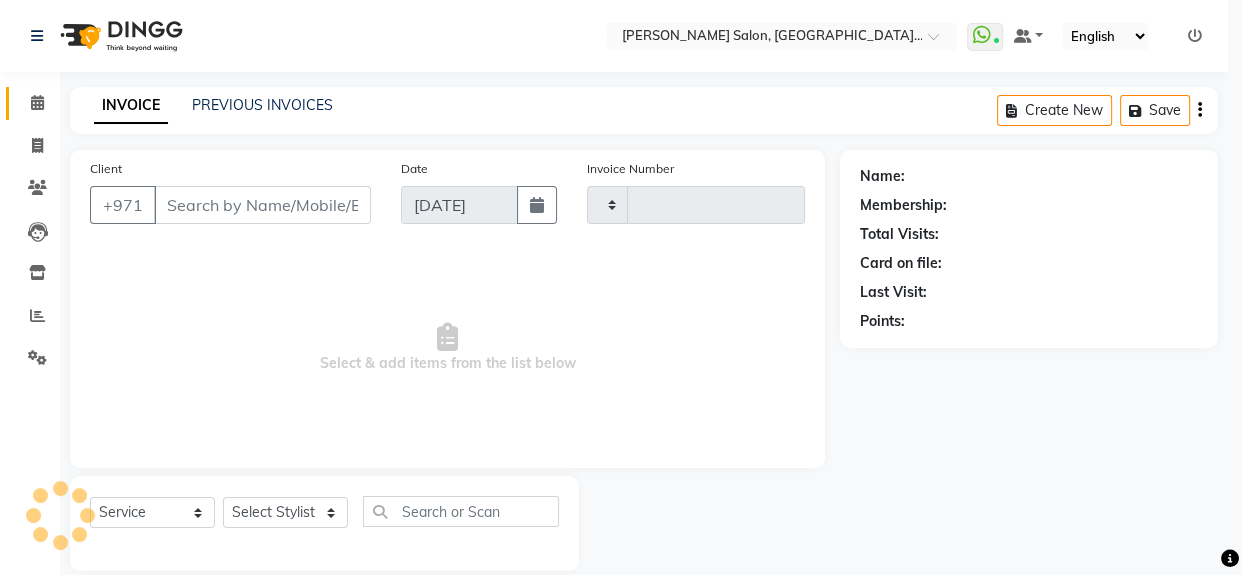 type on "0909" 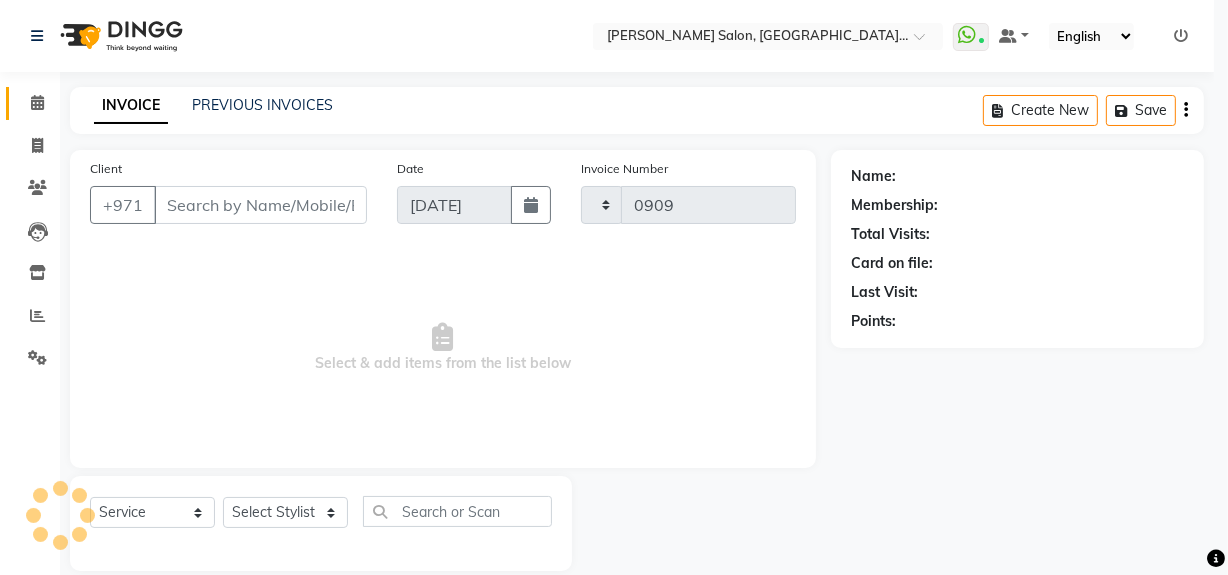 select on "4069" 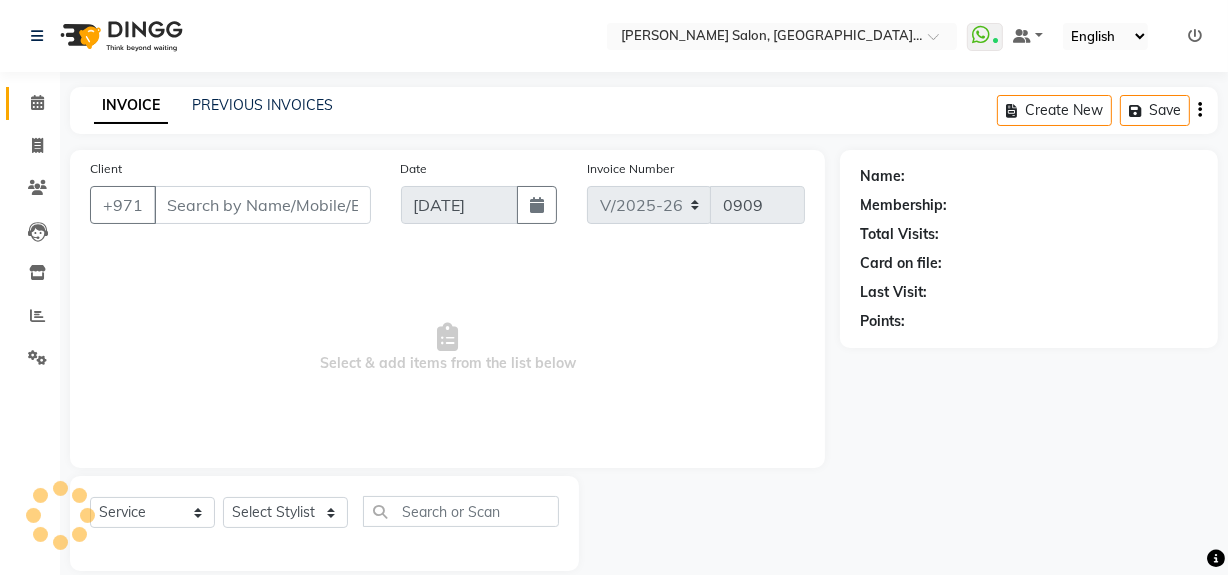 type on "585061839" 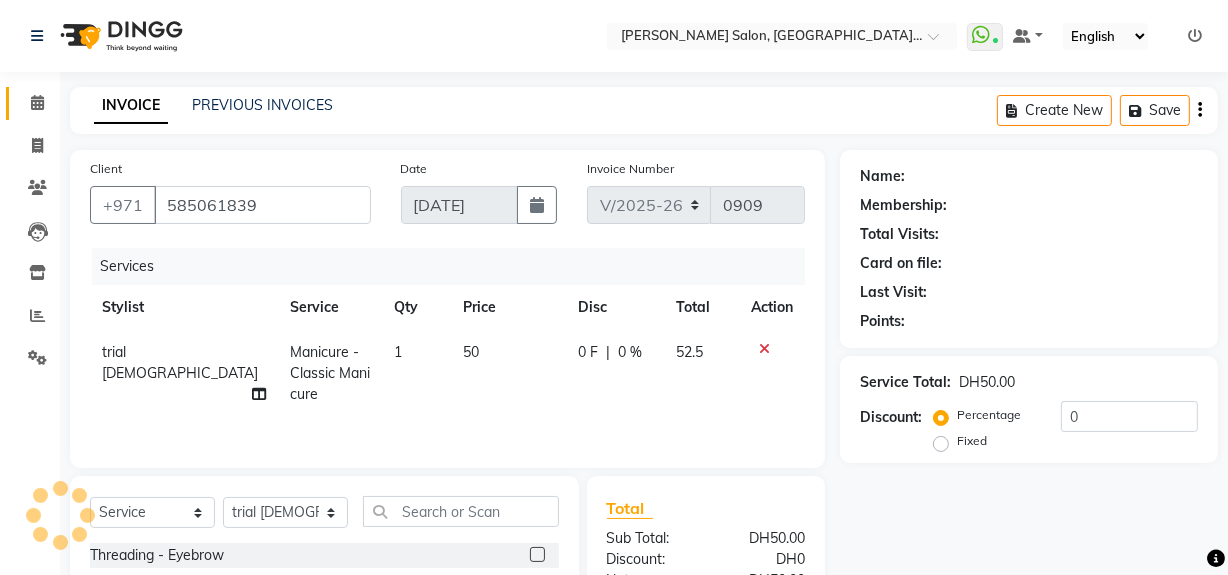 select on "1: Object" 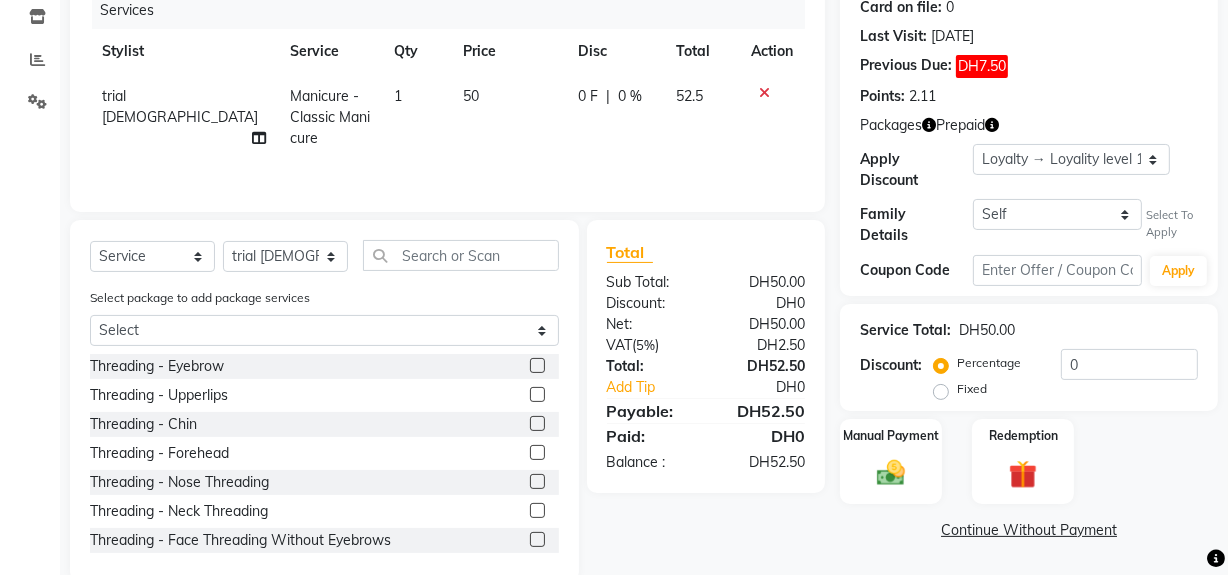 scroll, scrollTop: 293, scrollLeft: 0, axis: vertical 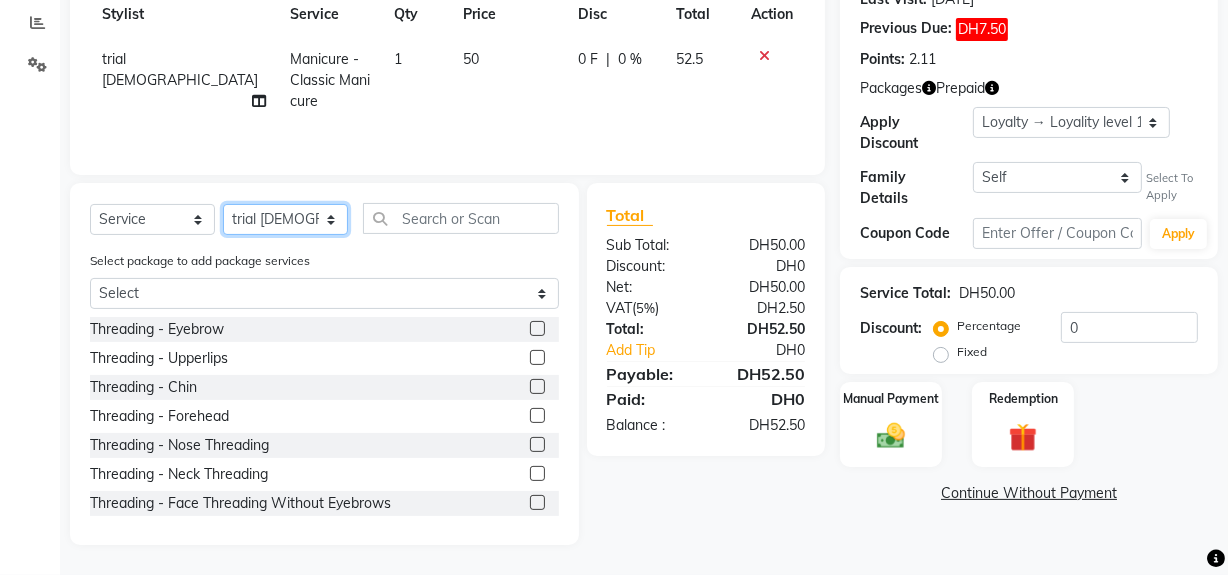 drag, startPoint x: 334, startPoint y: 218, endPoint x: 332, endPoint y: 228, distance: 10.198039 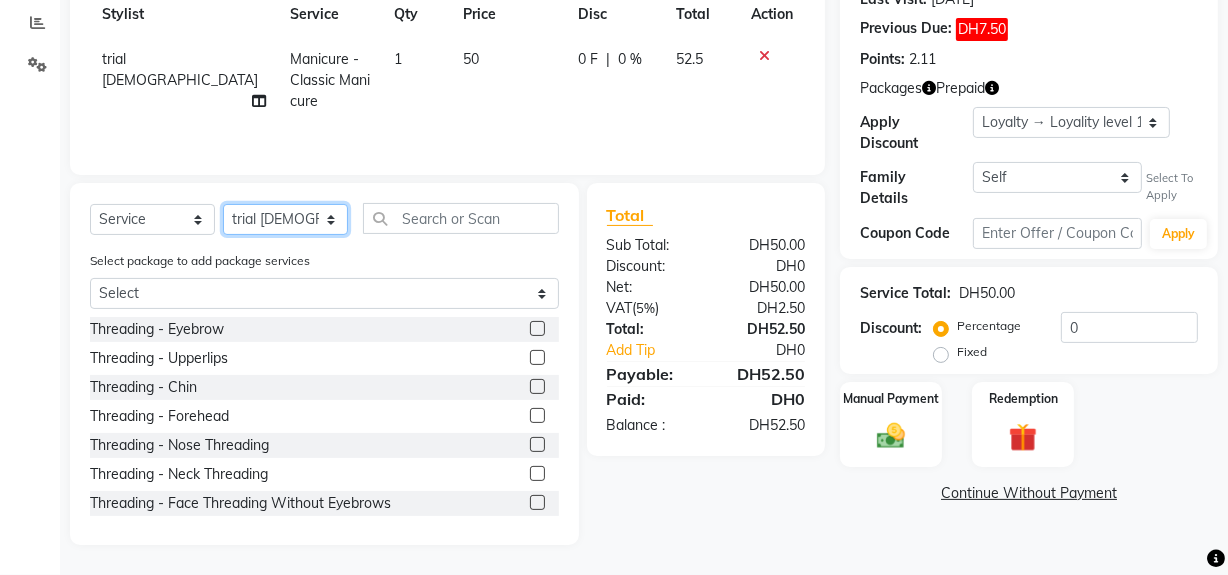 click on "Select Stylist Huma Leonita Management Reception-JADDAF [PERSON_NAME] [PERSON_NAME] trial [DEMOGRAPHIC_DATA]" 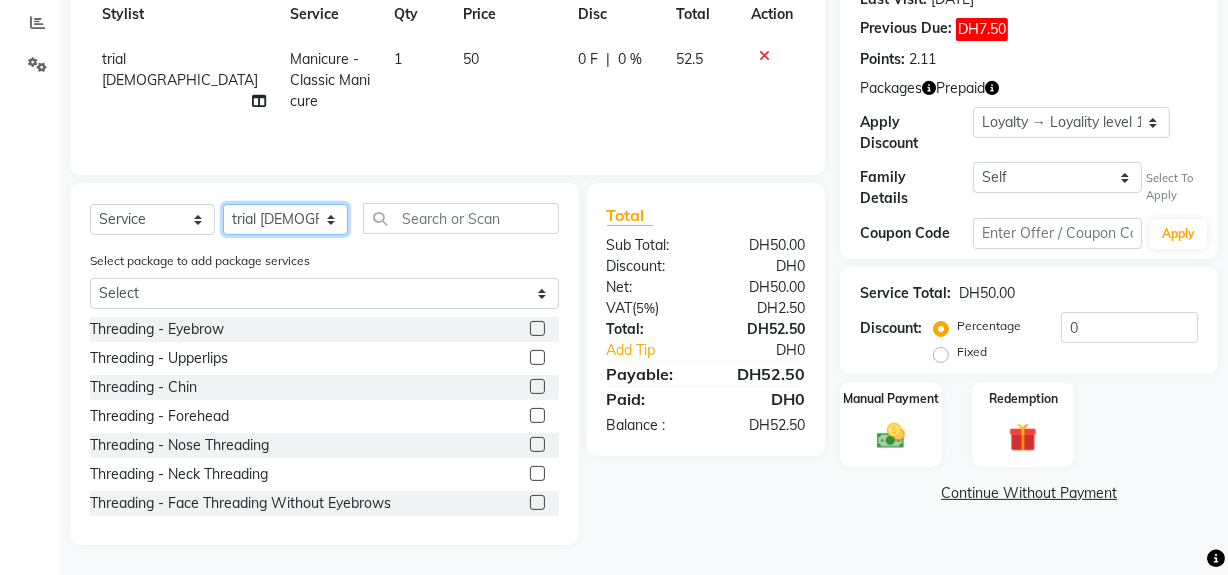 select on "45056" 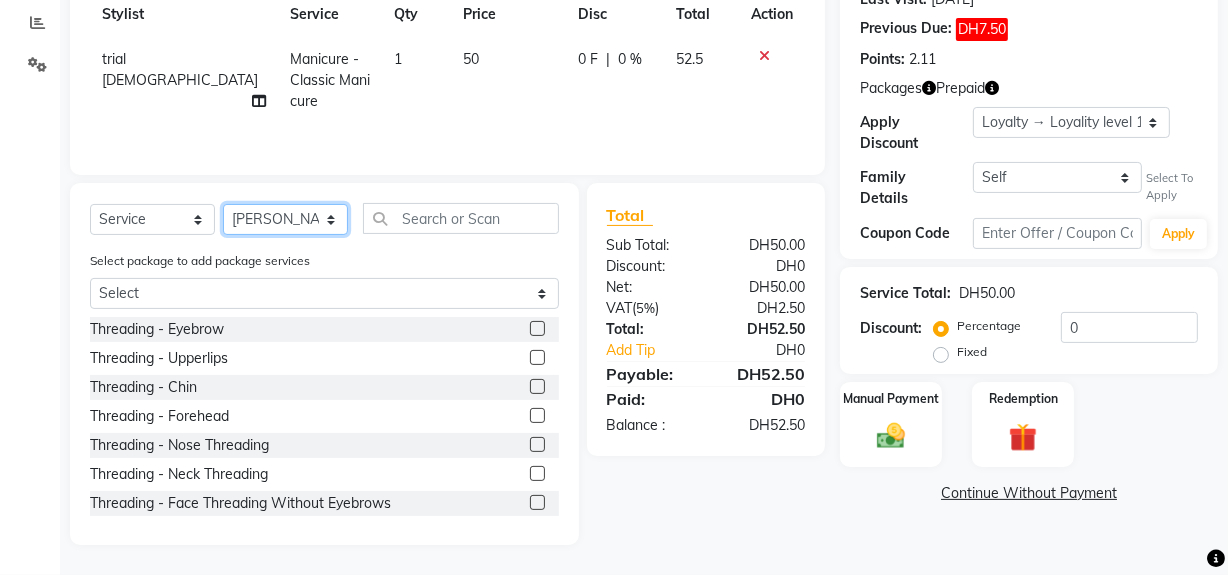 click on "Select Stylist Huma Leonita Management Reception-JADDAF [PERSON_NAME] [PERSON_NAME] trial [DEMOGRAPHIC_DATA]" 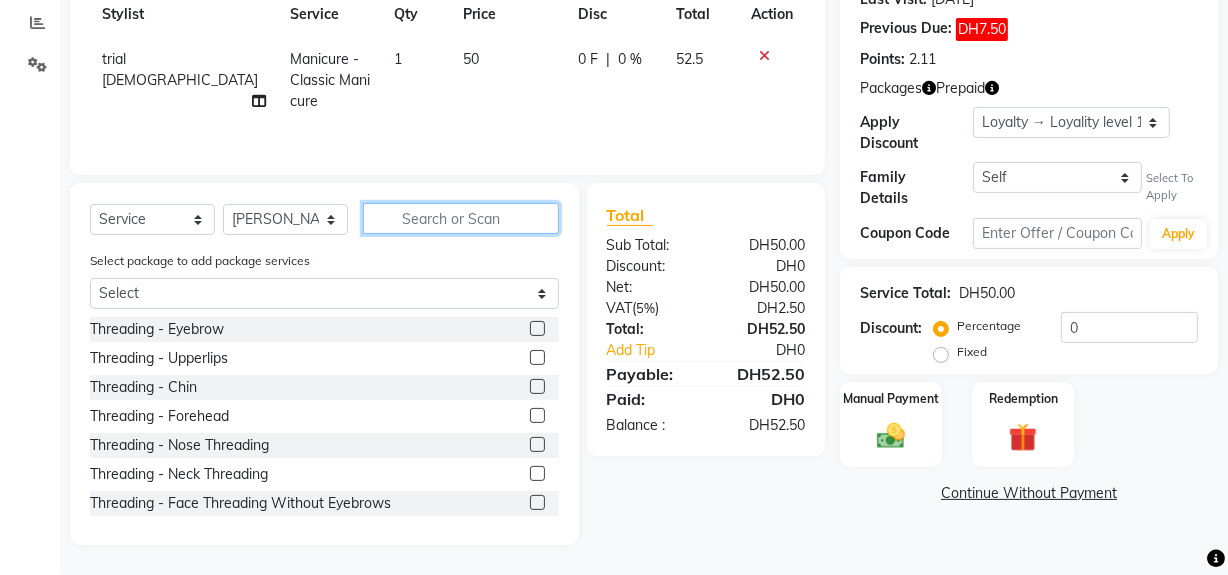 click 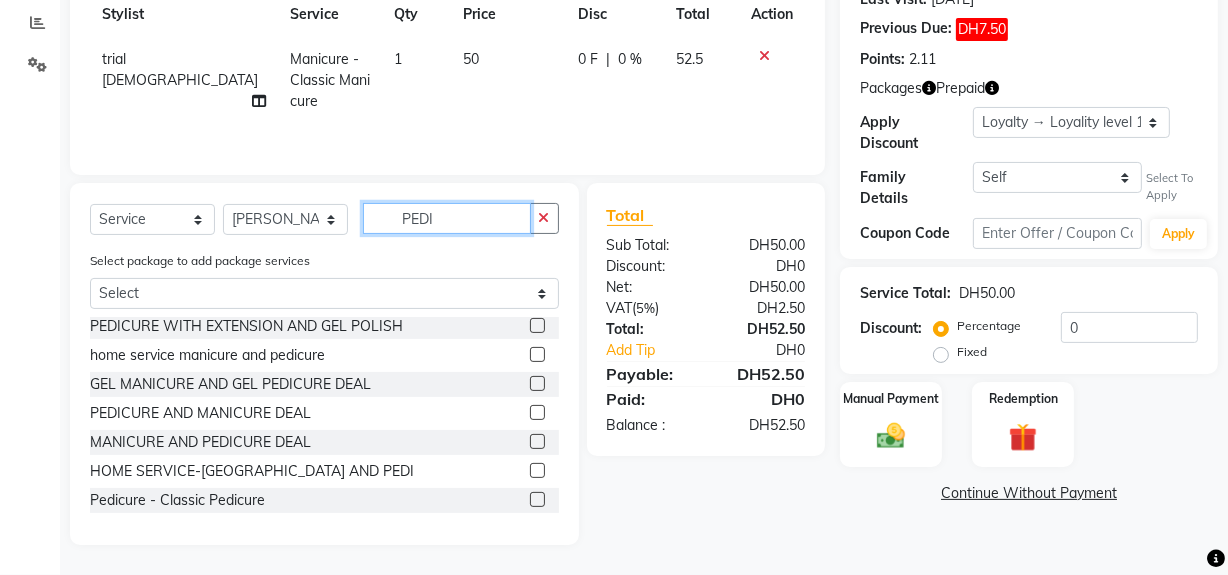 scroll, scrollTop: 181, scrollLeft: 0, axis: vertical 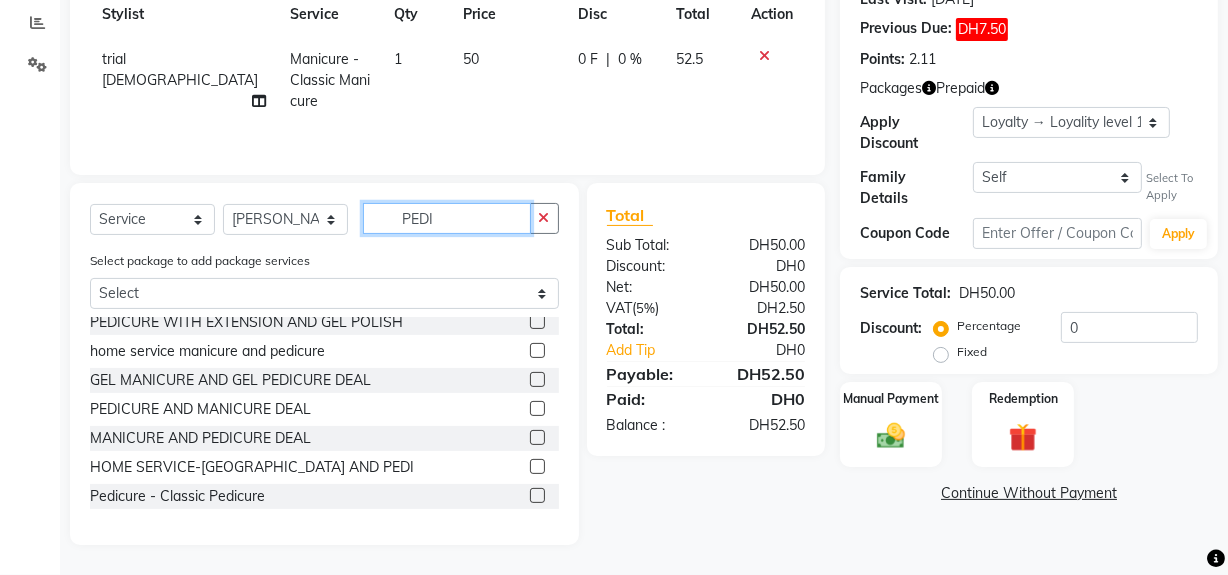 type on "PEDI" 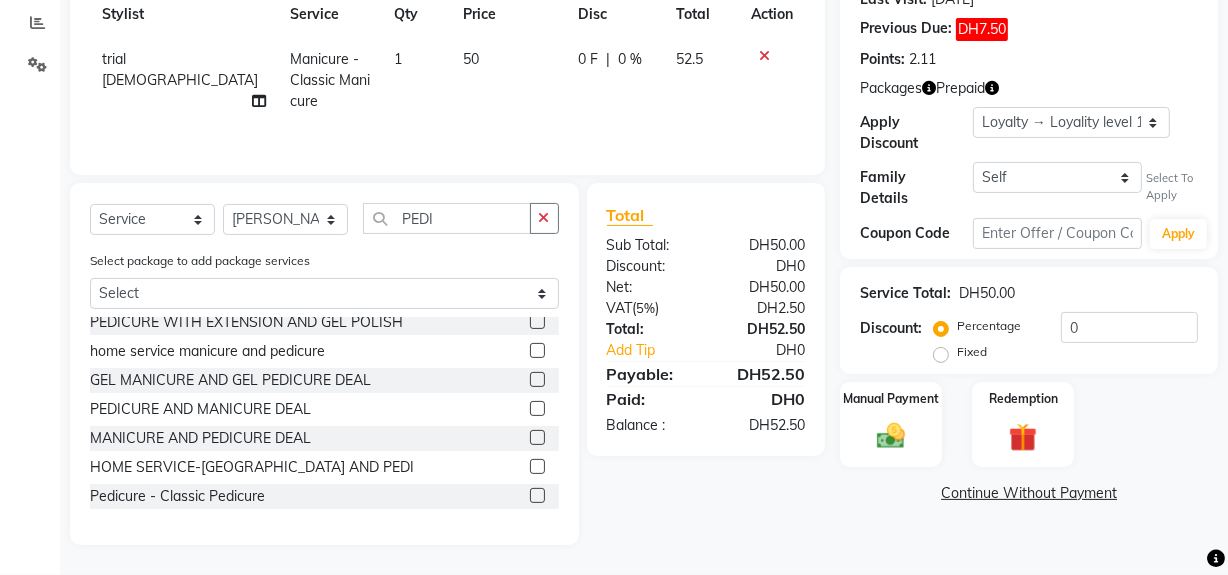 click 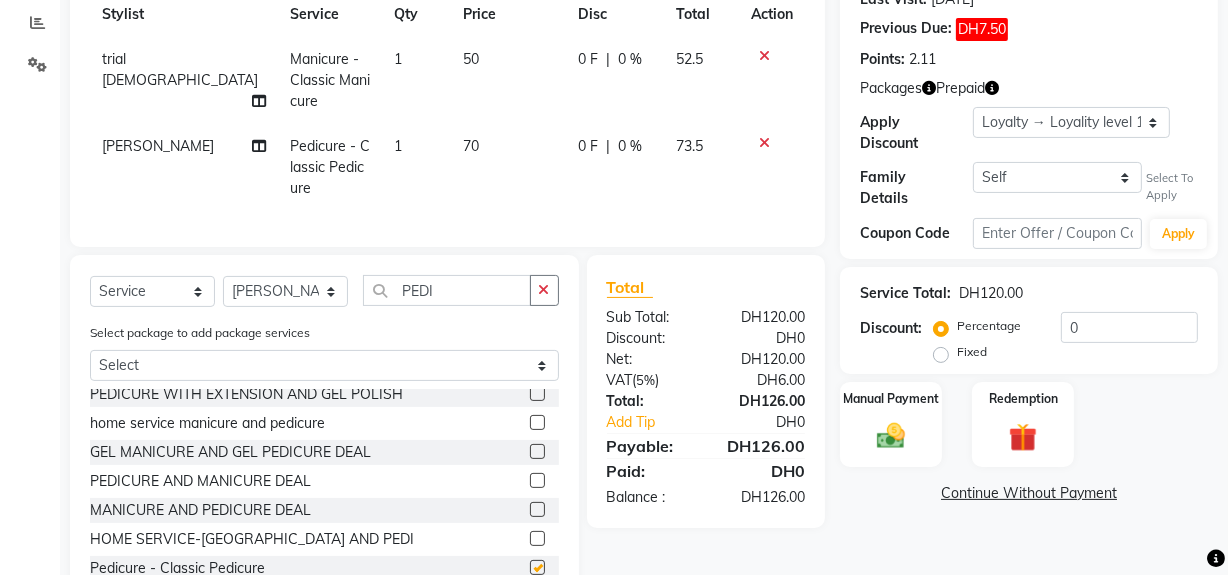 checkbox on "false" 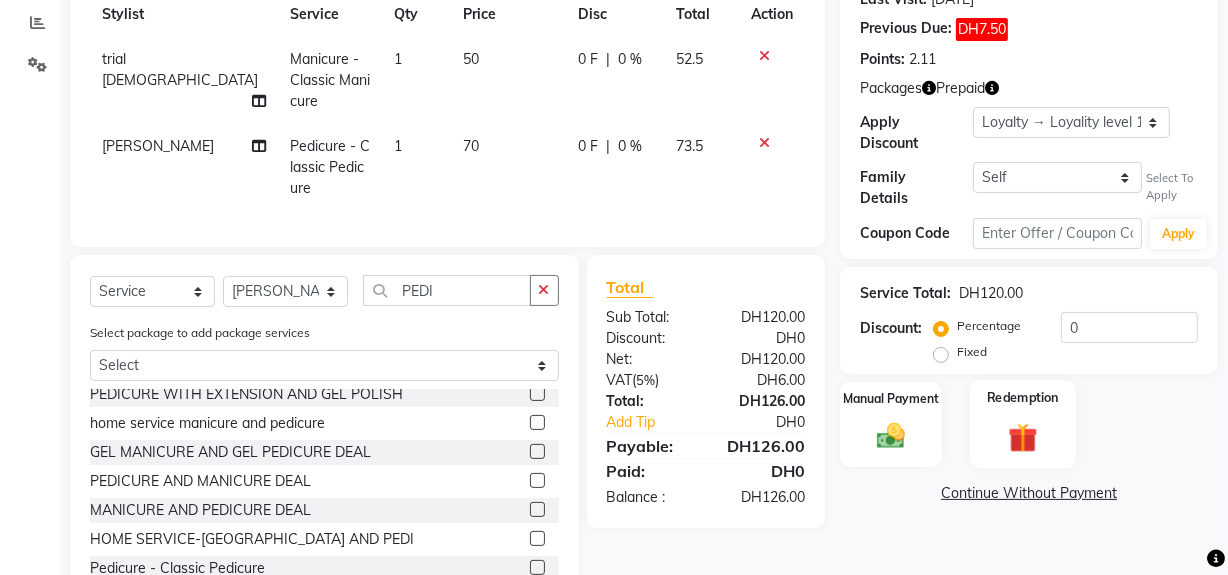 click 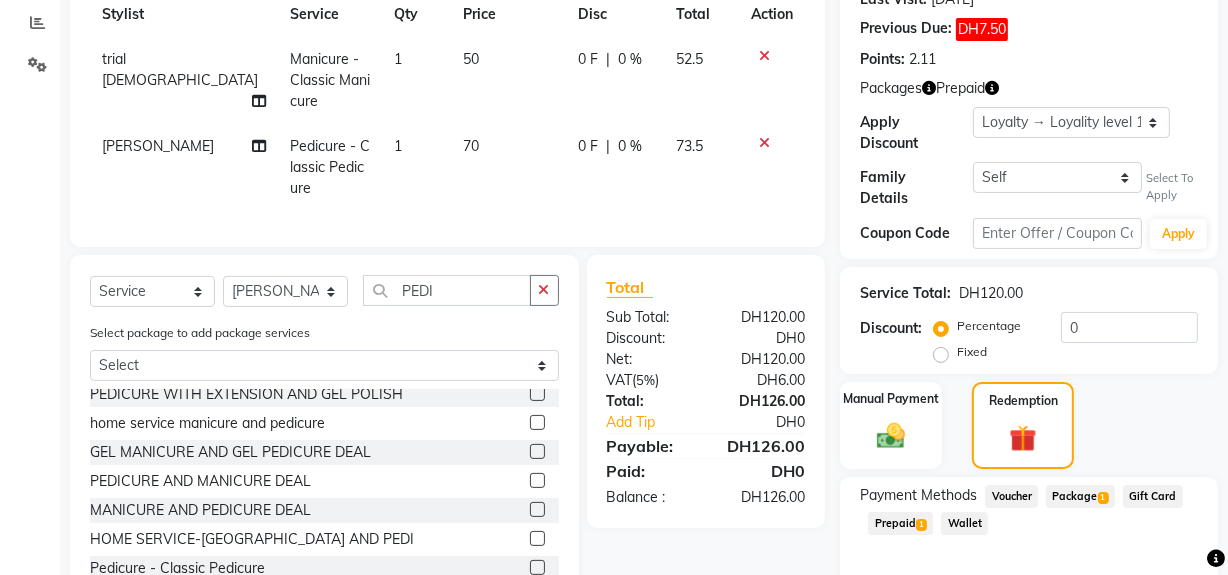 click on "Package  1" 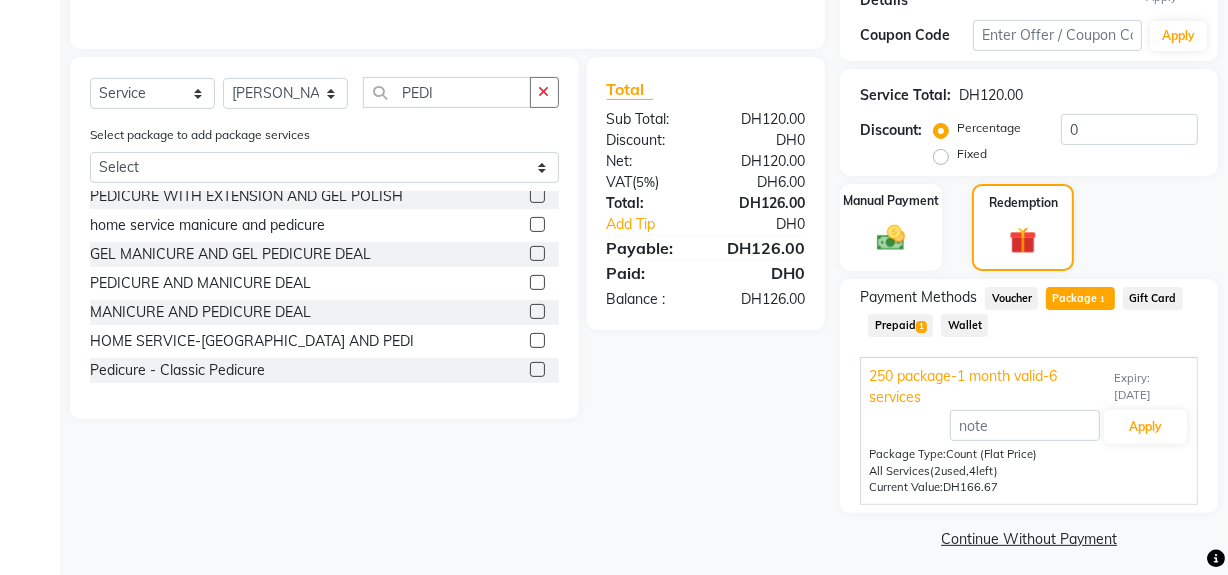 scroll, scrollTop: 494, scrollLeft: 0, axis: vertical 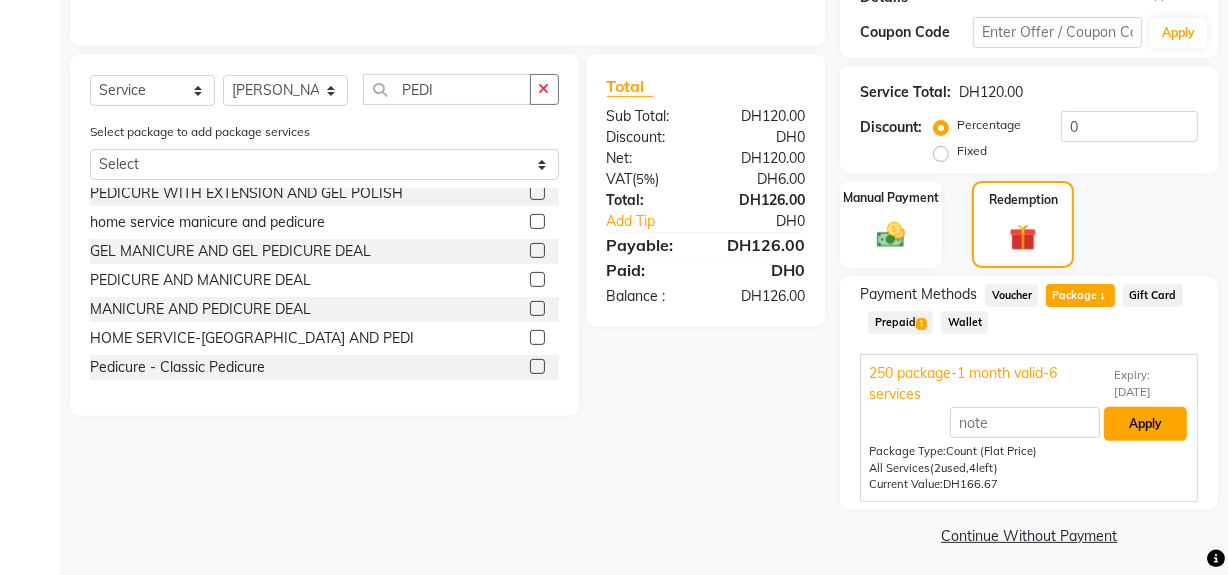 click on "Apply" at bounding box center (1145, 424) 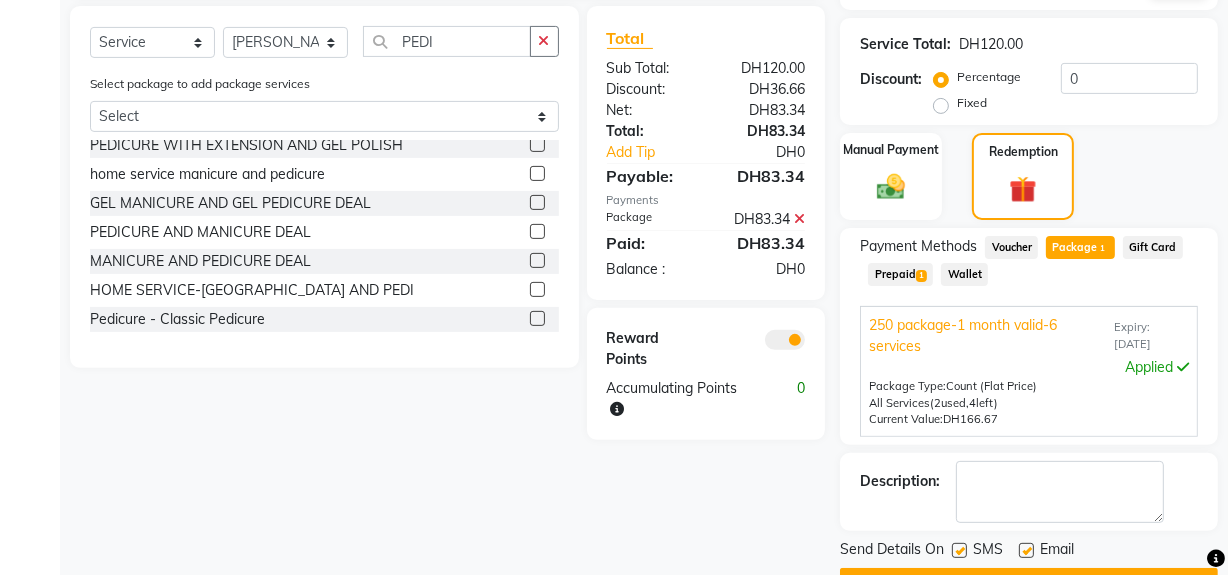 scroll, scrollTop: 590, scrollLeft: 0, axis: vertical 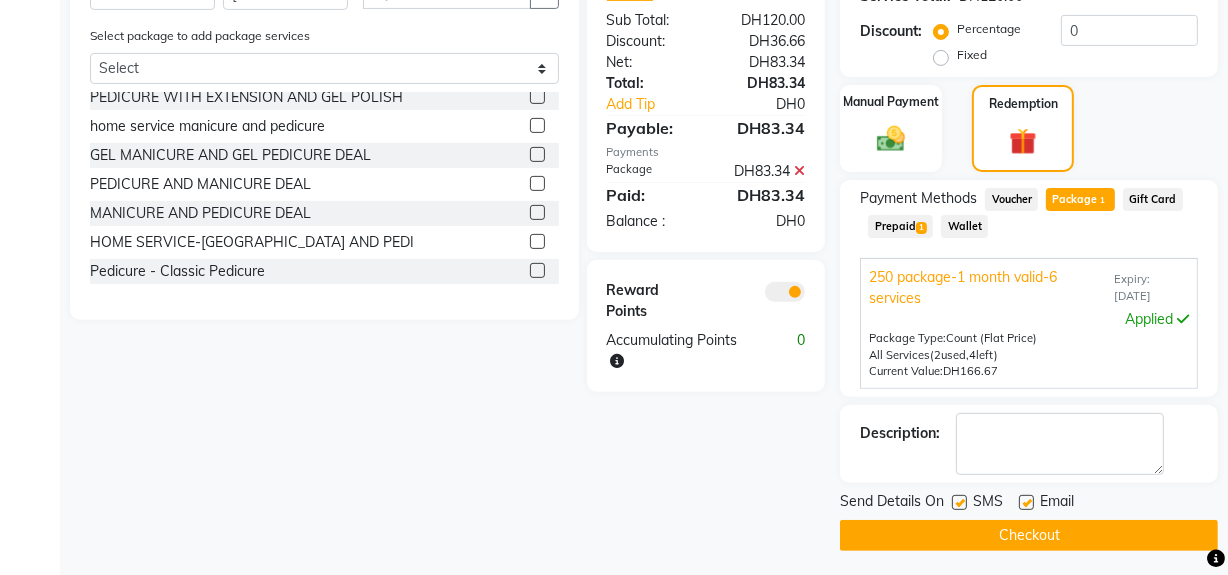 click on "Checkout" 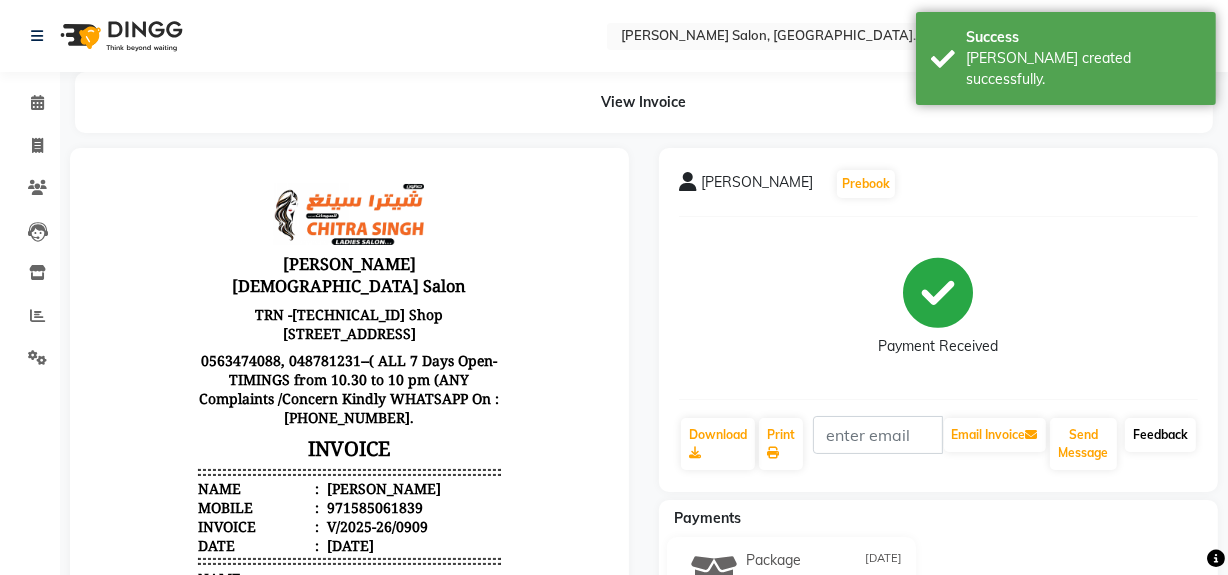 scroll, scrollTop: 0, scrollLeft: 0, axis: both 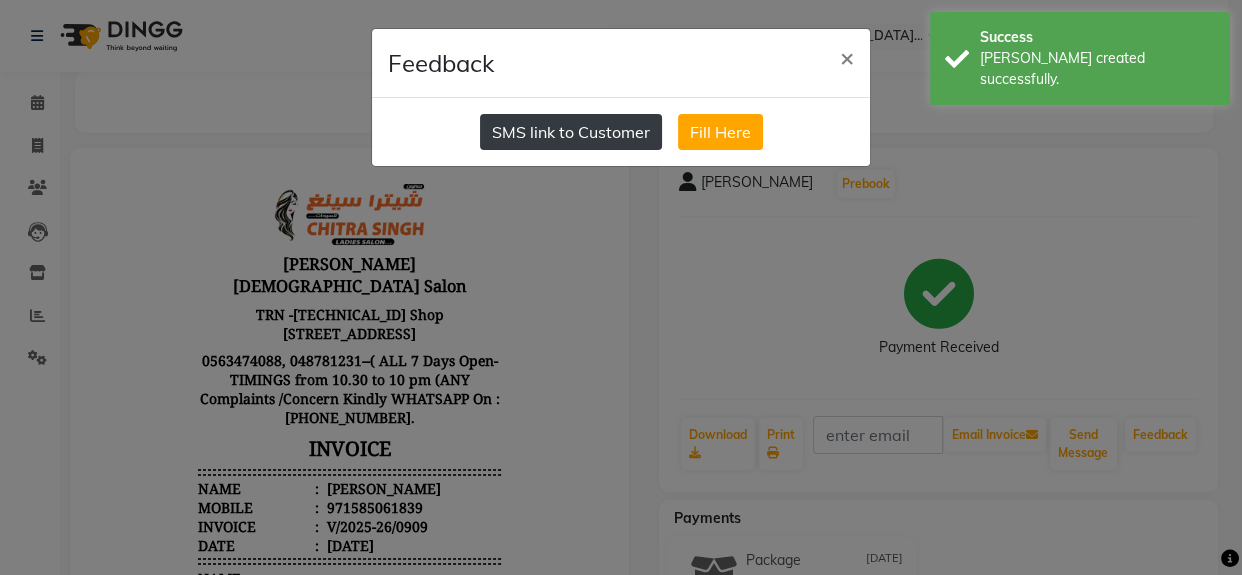 click on "SMS link to Customer" 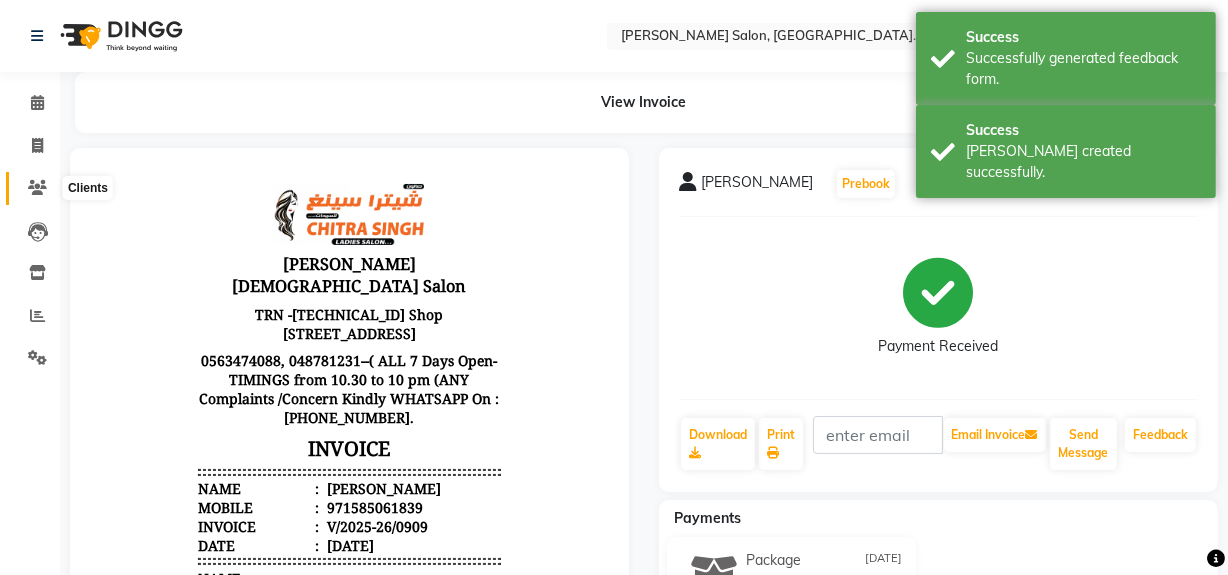 click 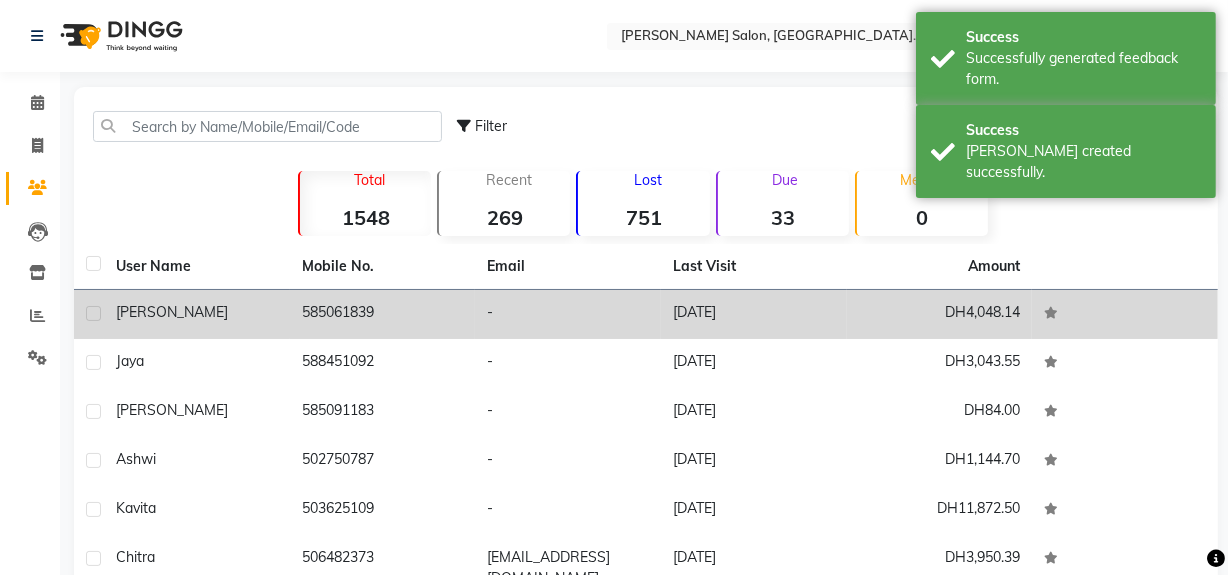 click on "585061839" 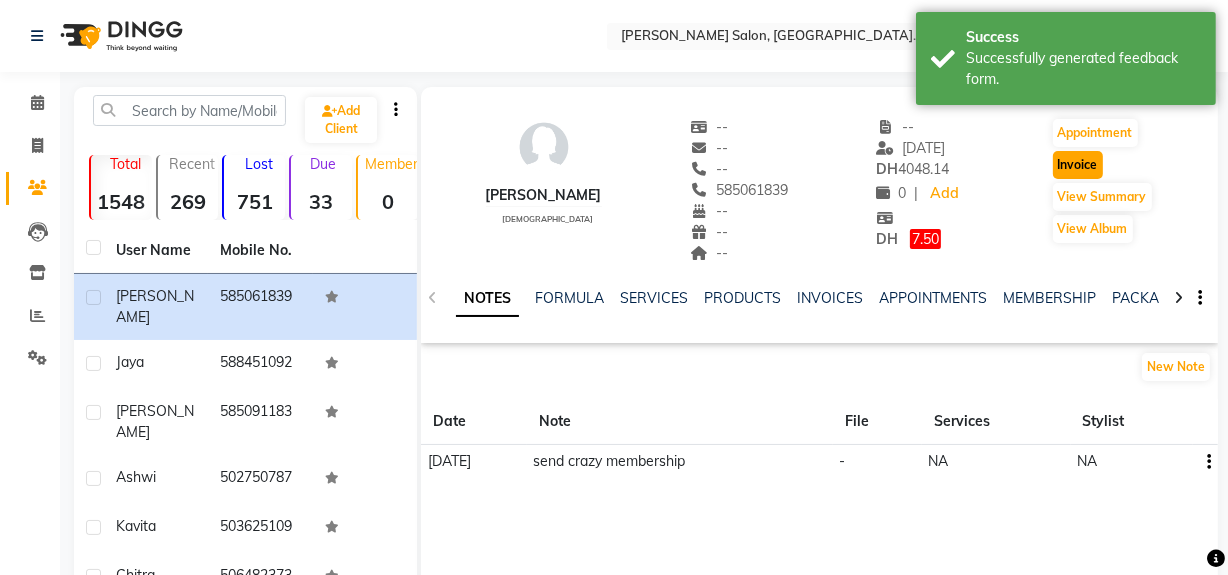 click on "Invoice" 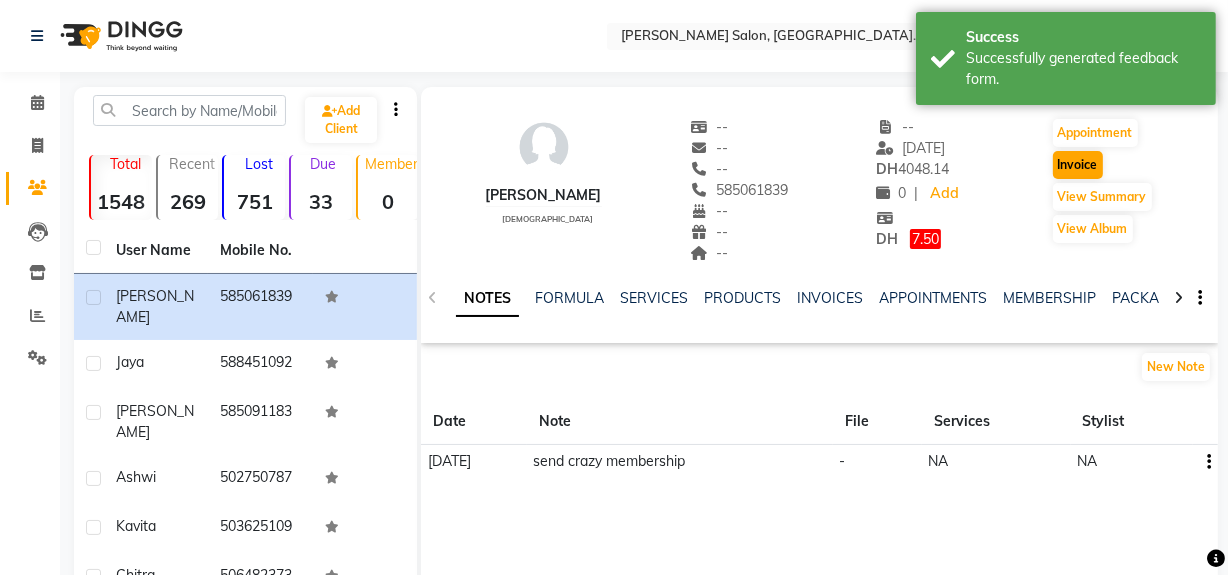 scroll, scrollTop: 26, scrollLeft: 0, axis: vertical 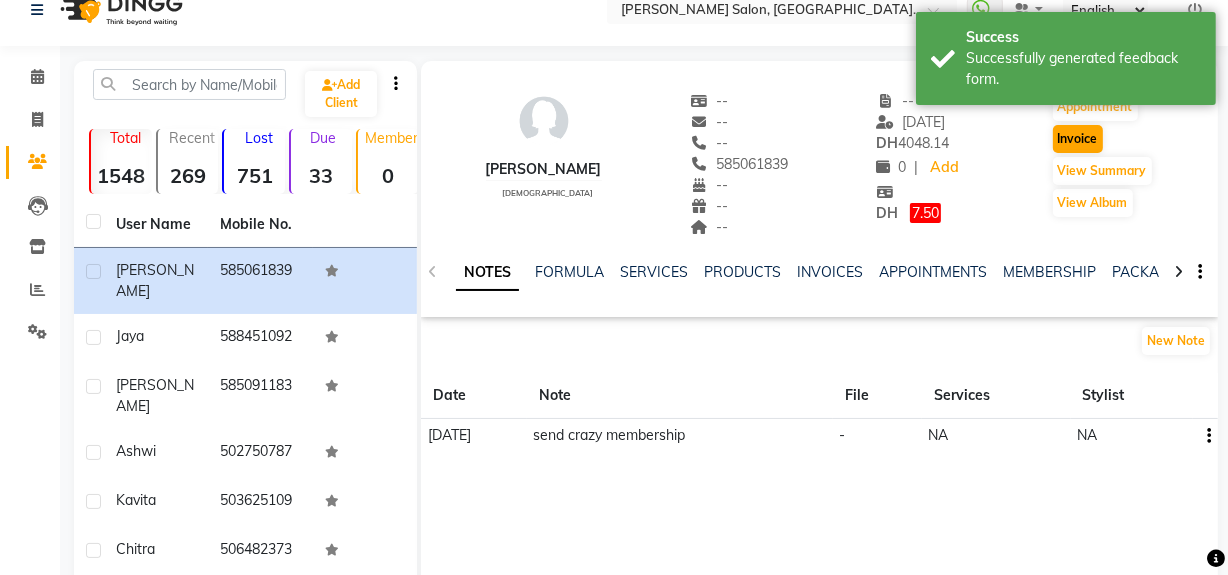 select on "service" 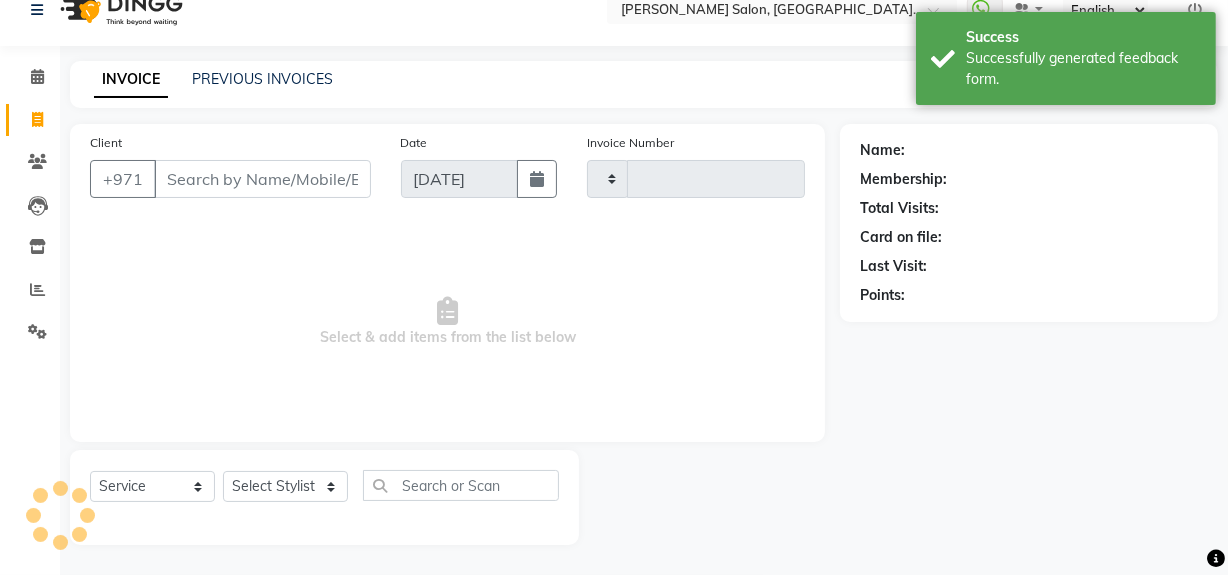 type on "0910" 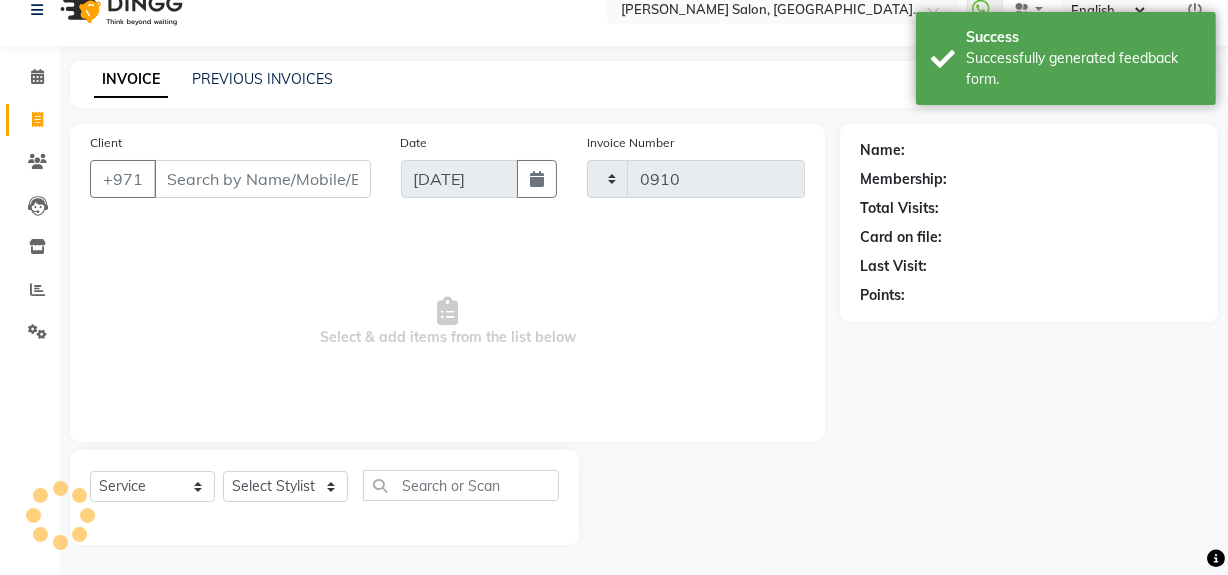 select on "4069" 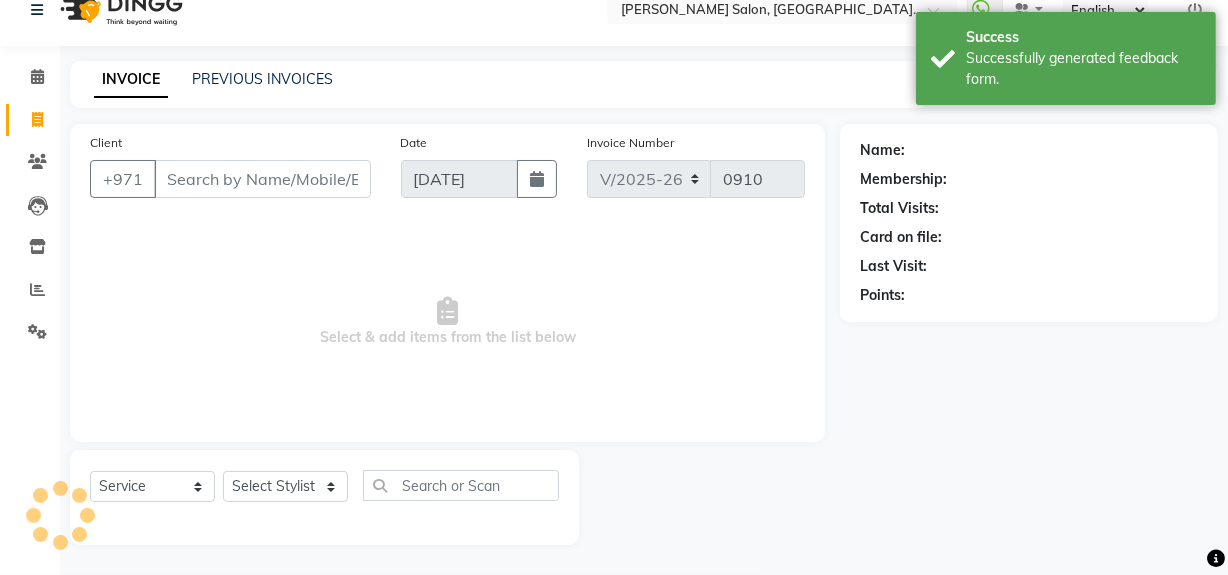 type on "585061839" 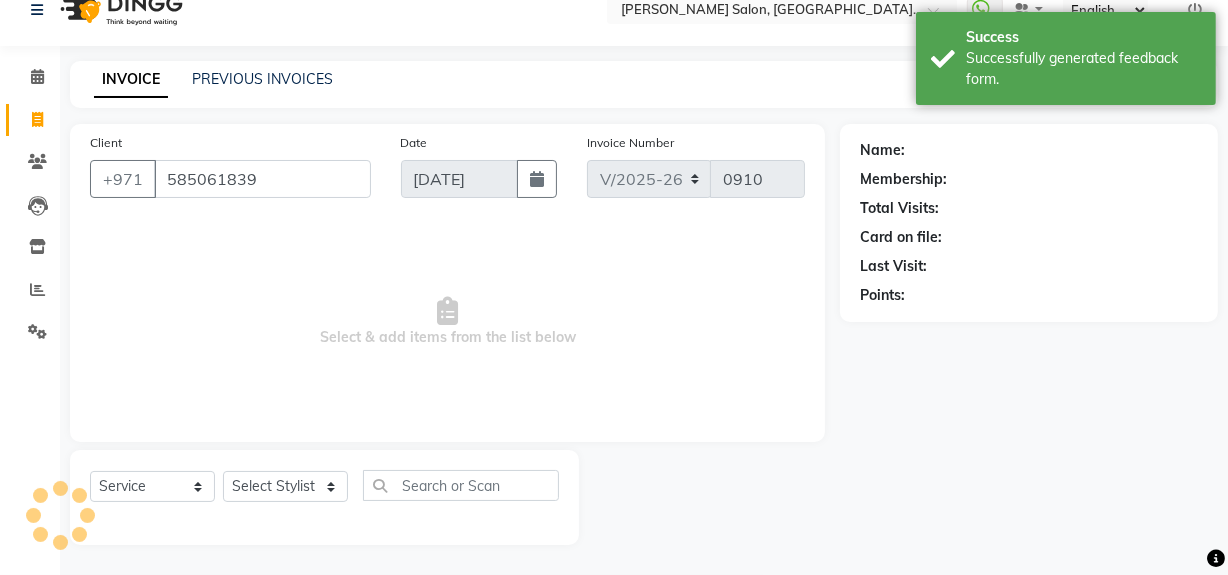 select on "1: Object" 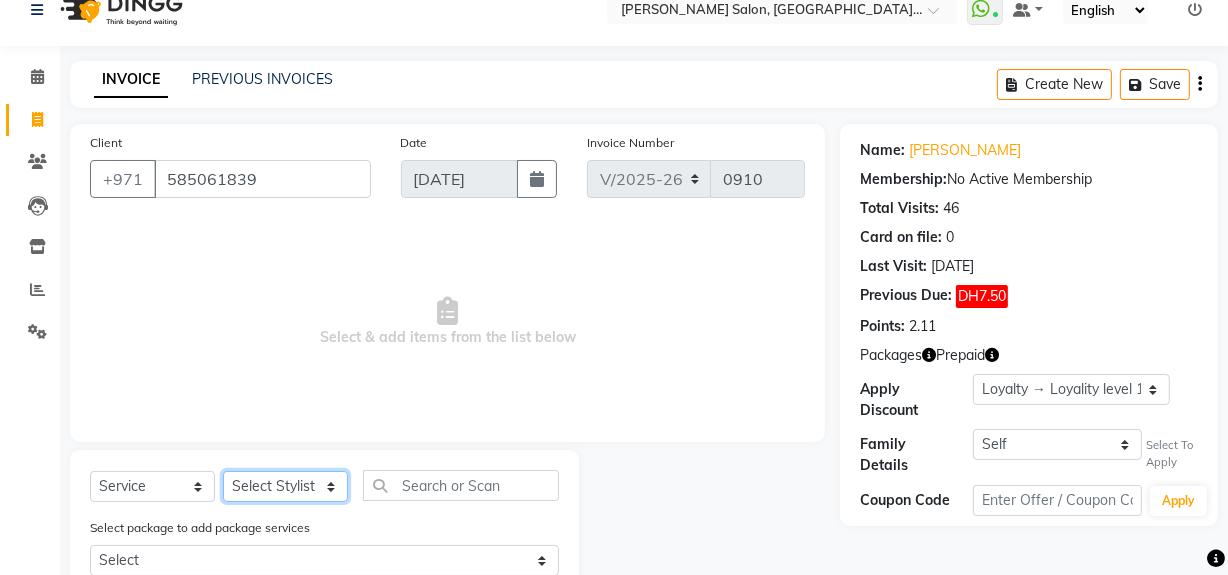 click on "Select Stylist Huma Leonita Management Reception-JADDAF [PERSON_NAME] [PERSON_NAME] trial [DEMOGRAPHIC_DATA]" 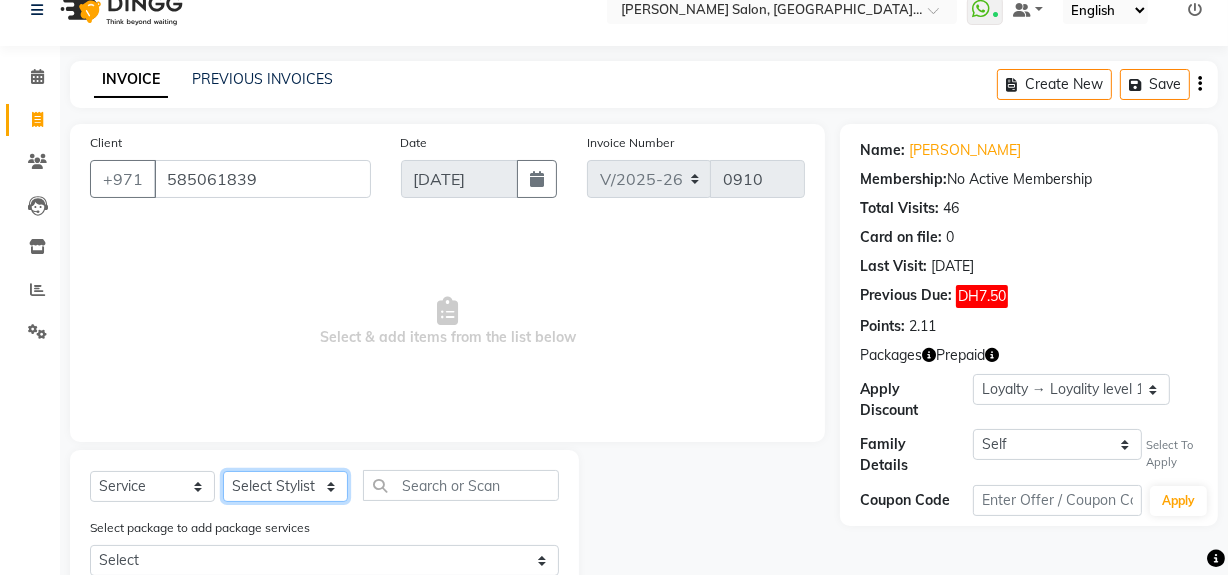 select on "45056" 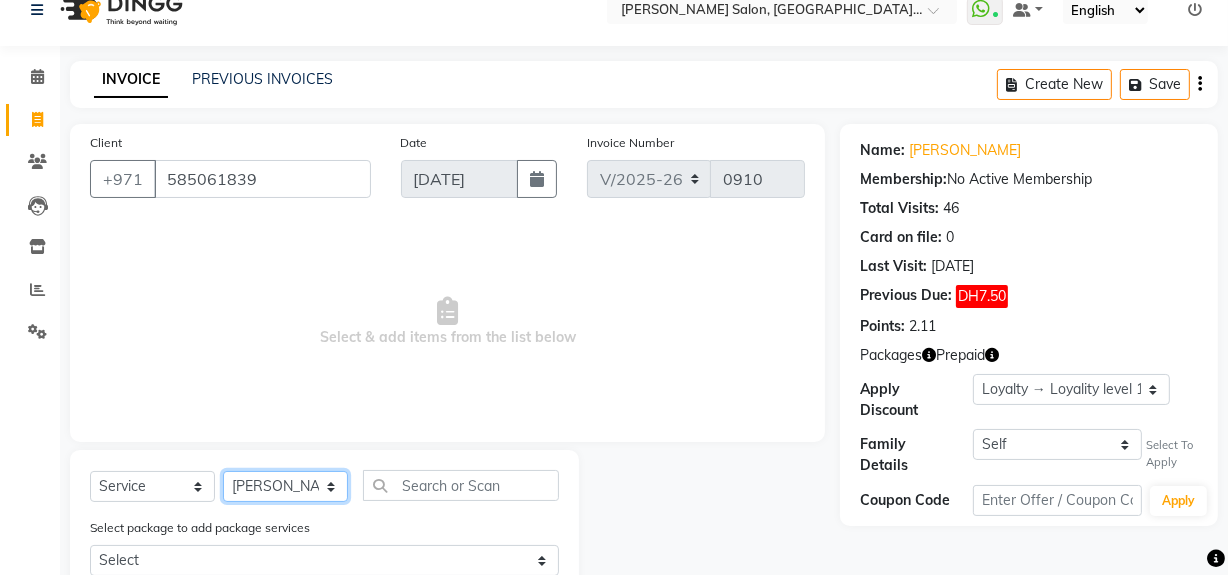 click on "Select Stylist Huma Leonita Management Reception-JADDAF [PERSON_NAME] [PERSON_NAME] trial [DEMOGRAPHIC_DATA]" 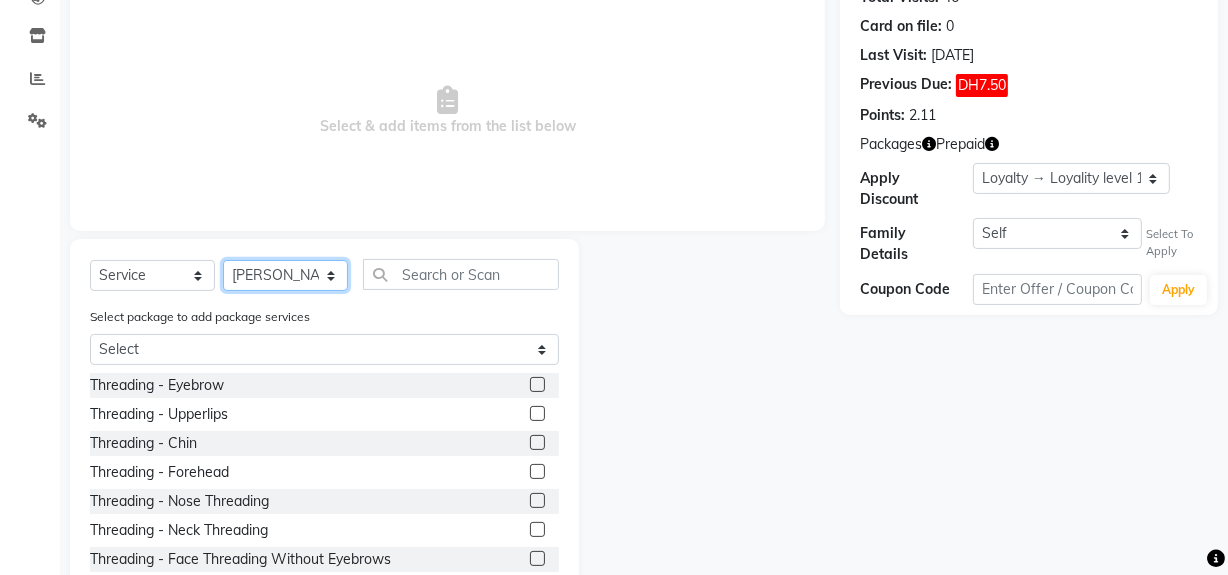 scroll, scrollTop: 293, scrollLeft: 0, axis: vertical 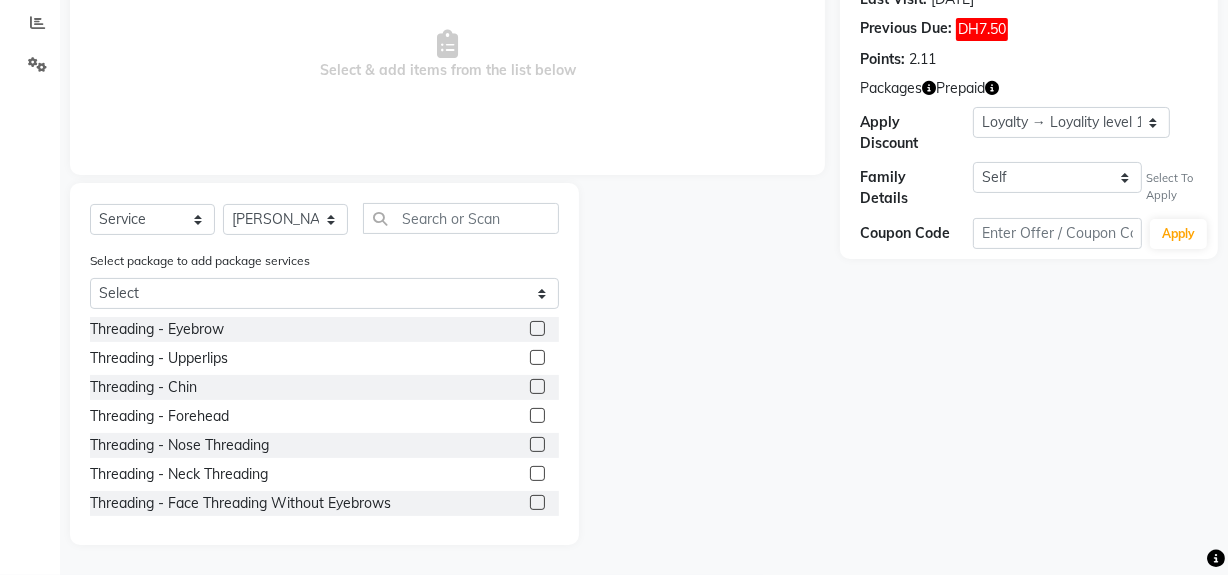 click 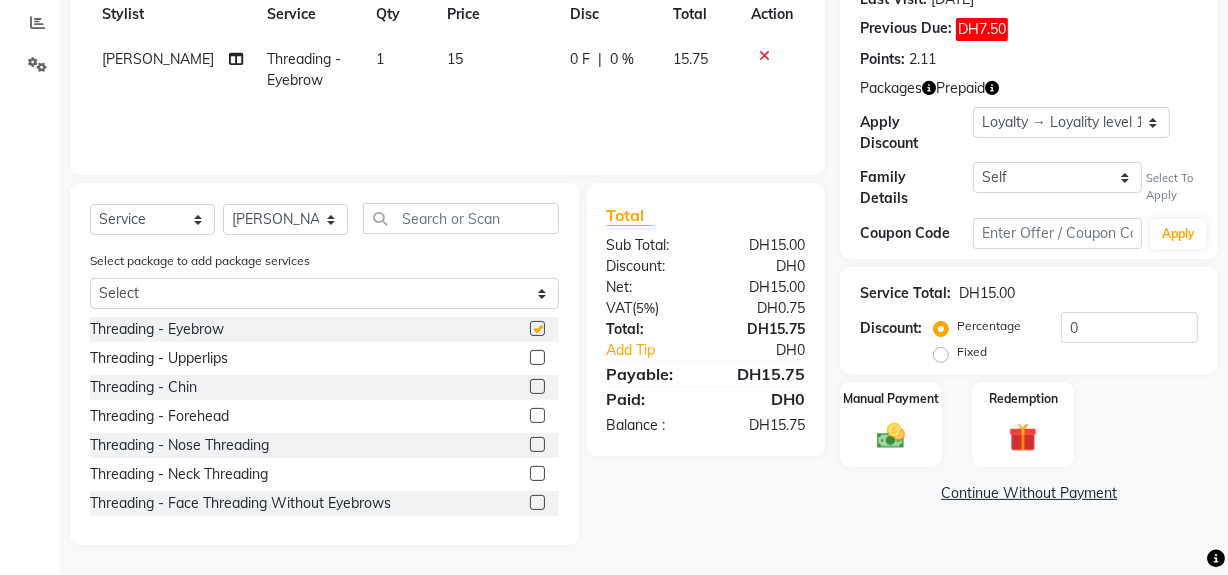 checkbox on "false" 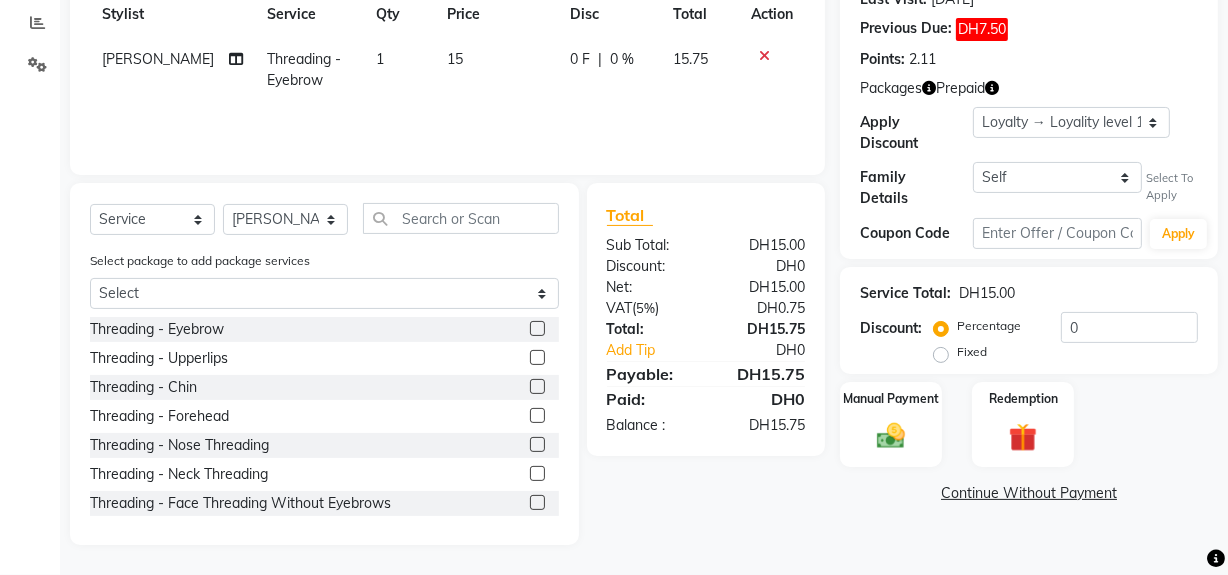 click 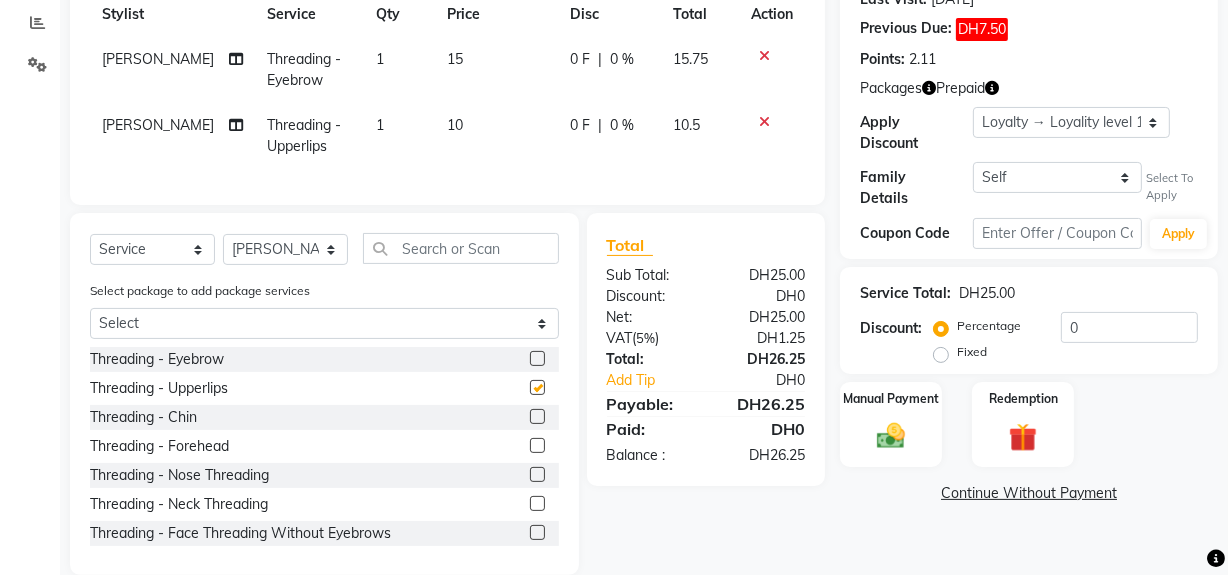 checkbox on "false" 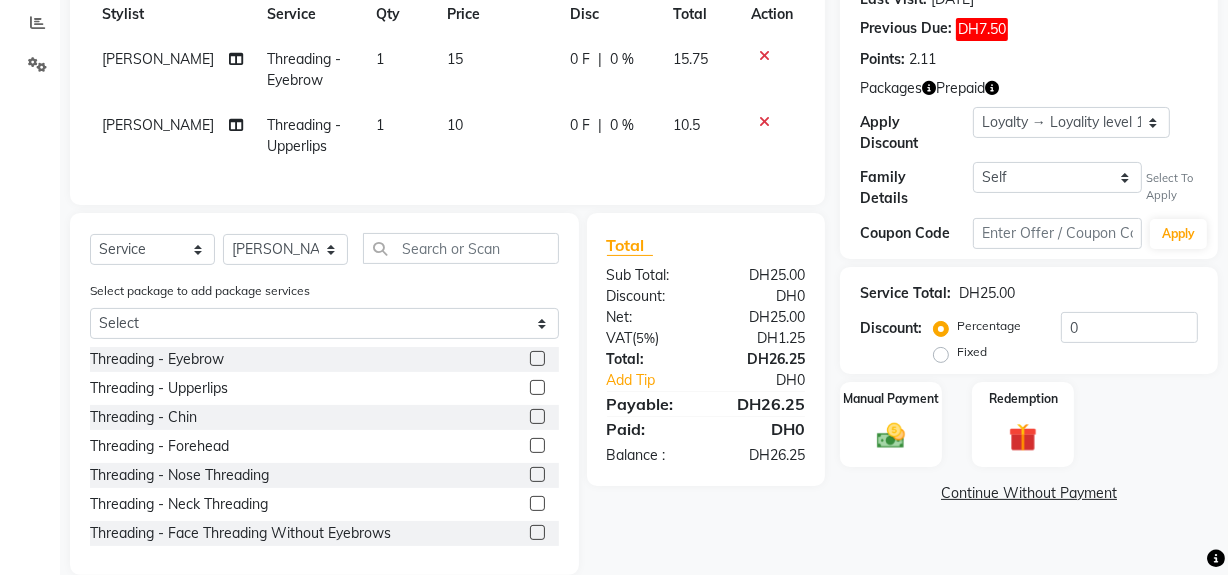 scroll, scrollTop: 0, scrollLeft: 0, axis: both 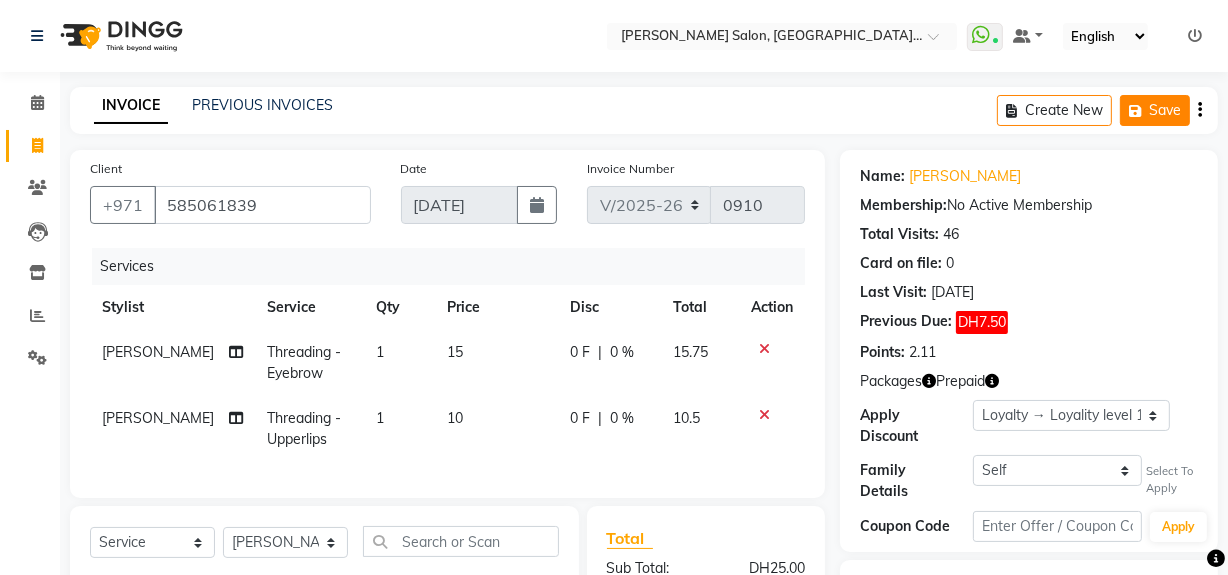 click on "Save" 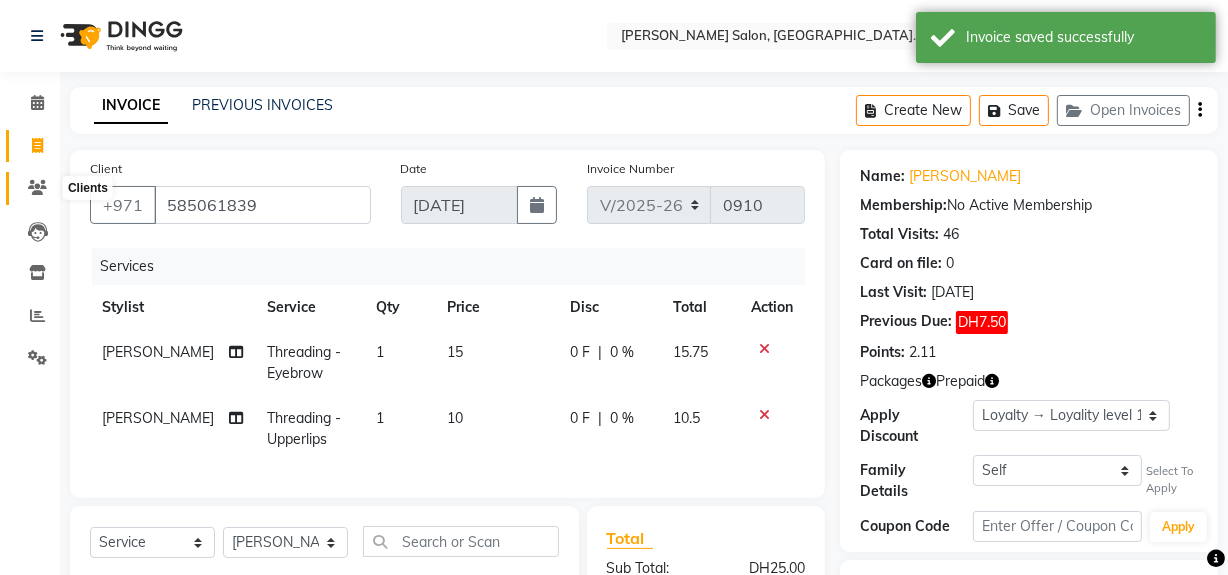 click 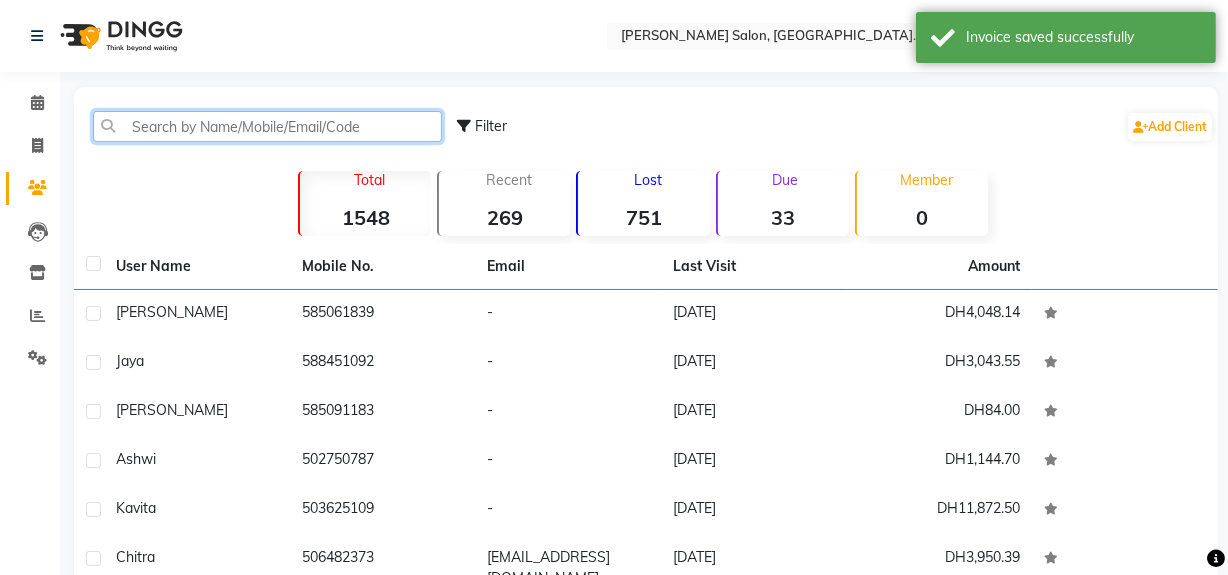 click 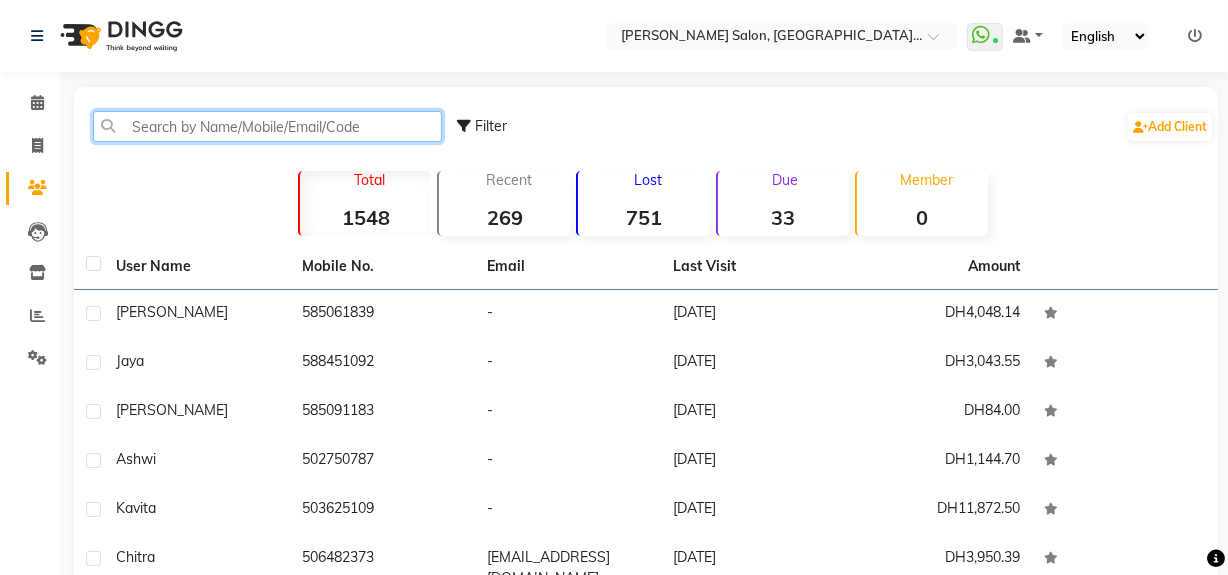 click 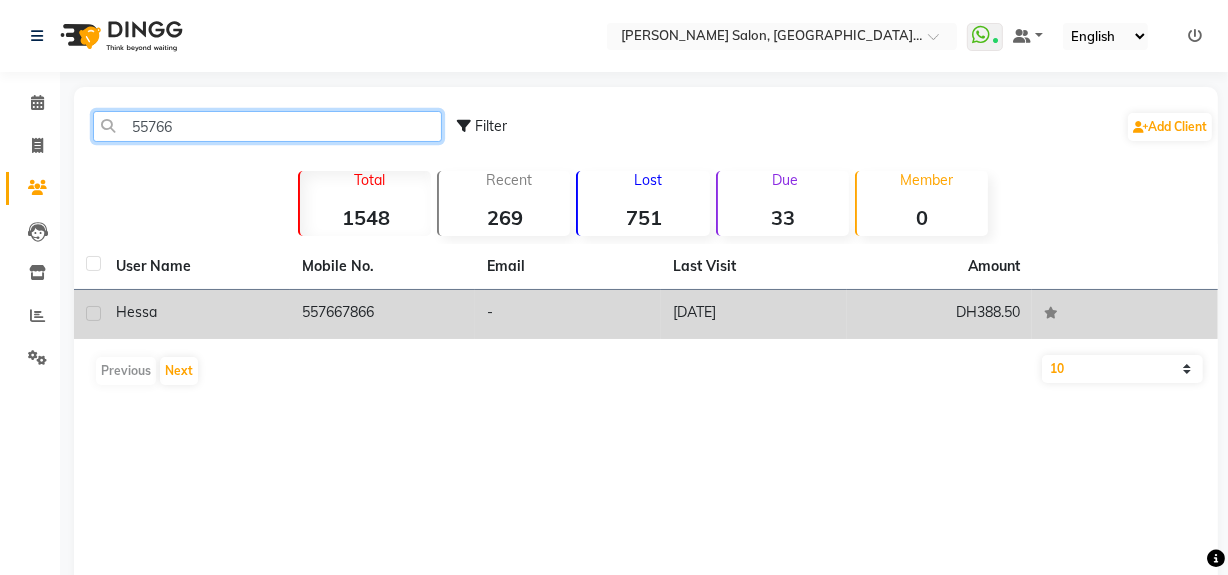 type on "55766" 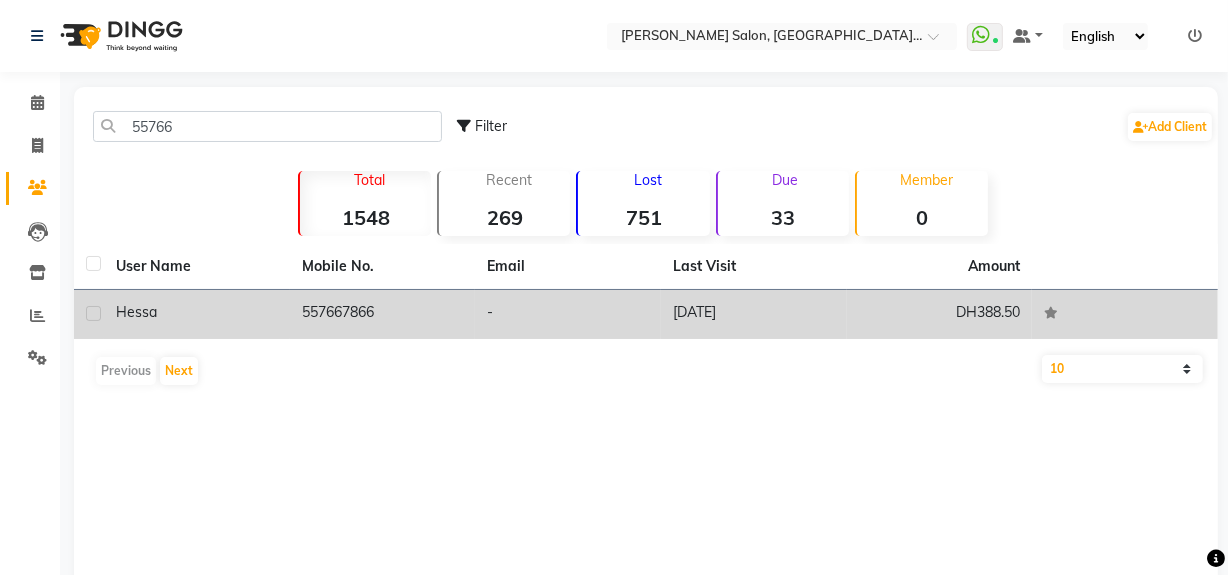 click on "557667866" 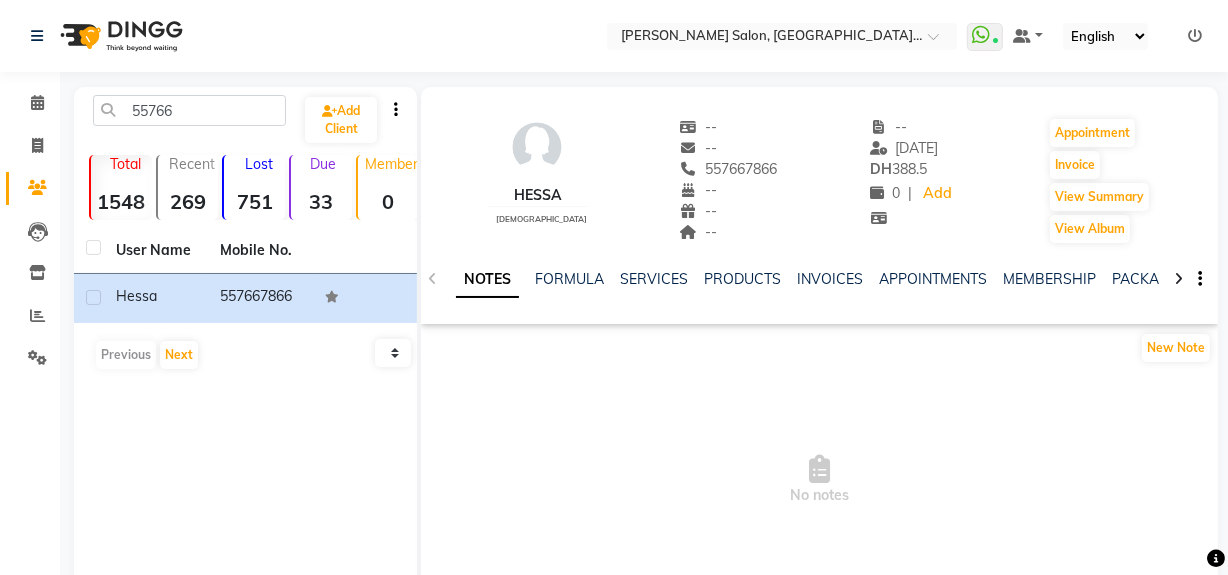 click 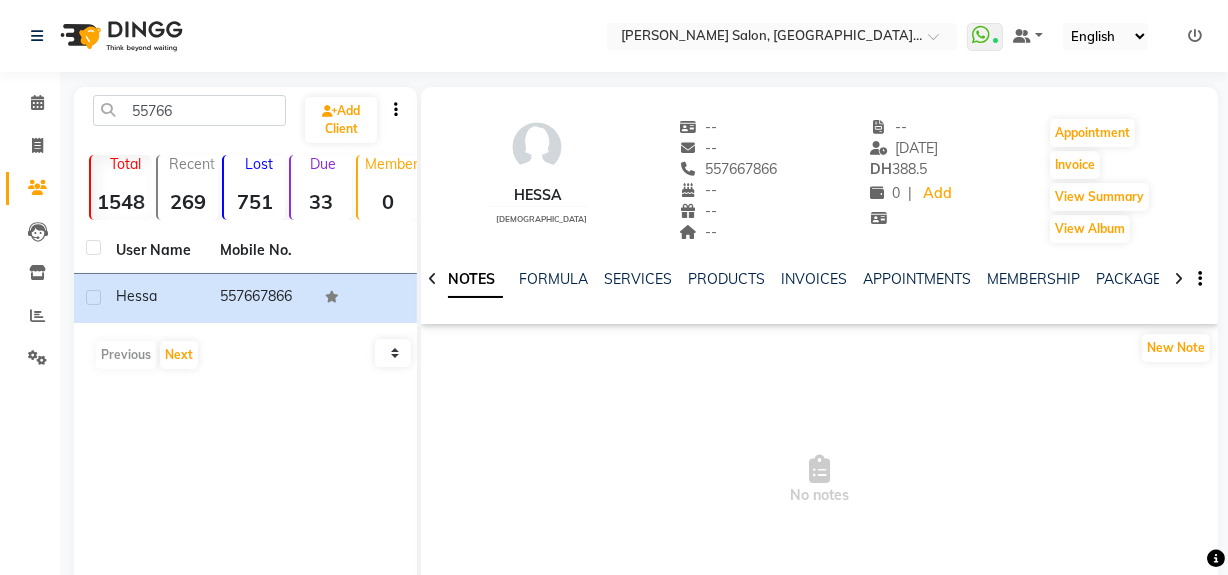 click 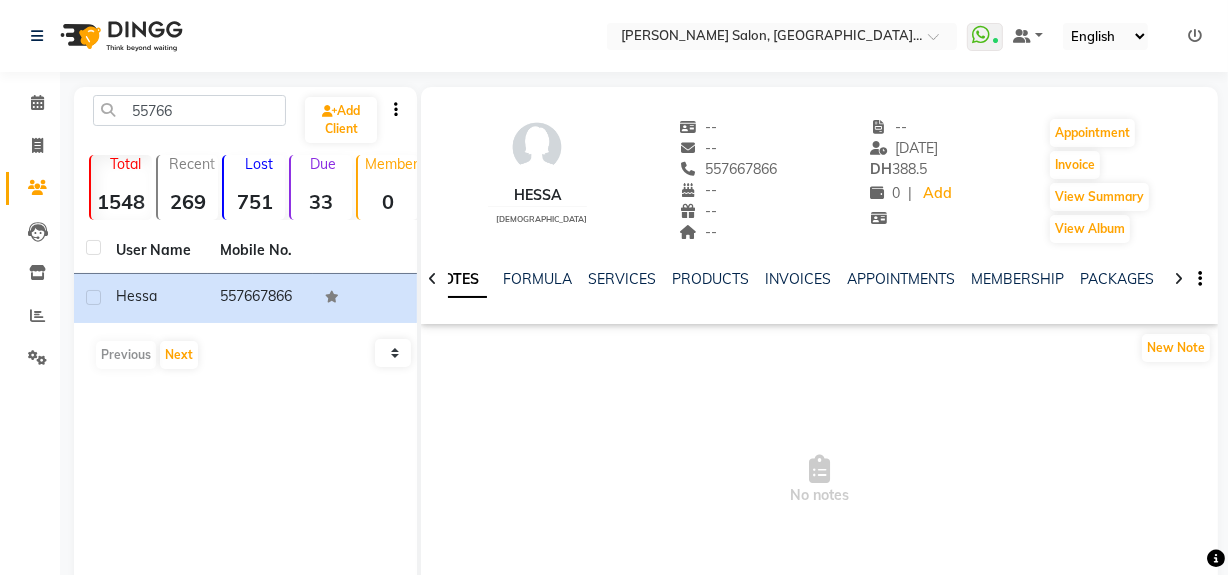 click 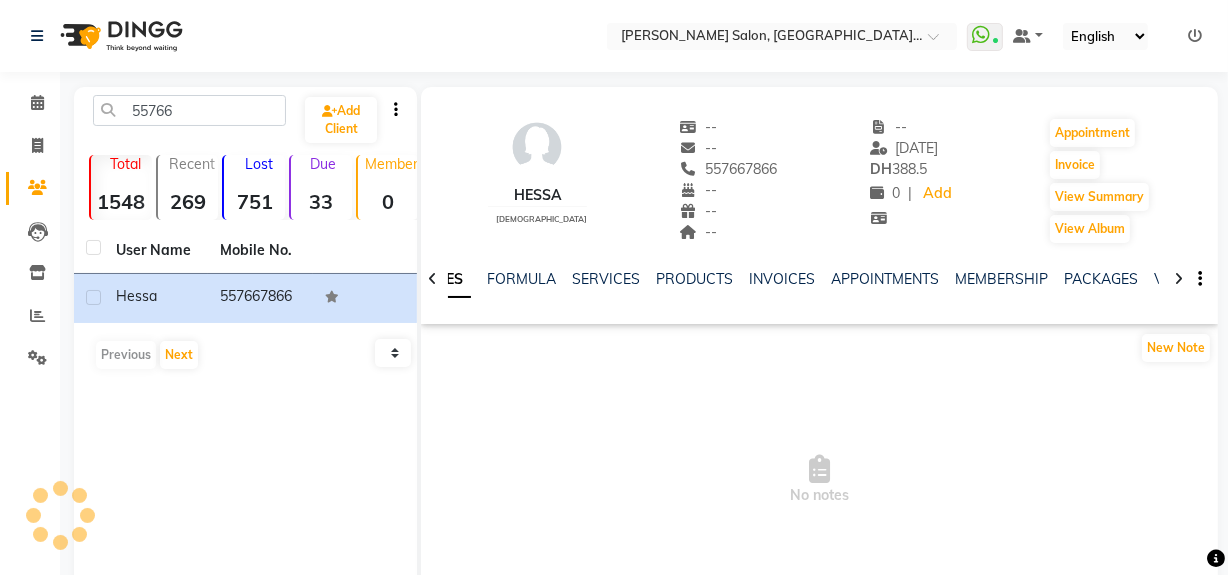 click 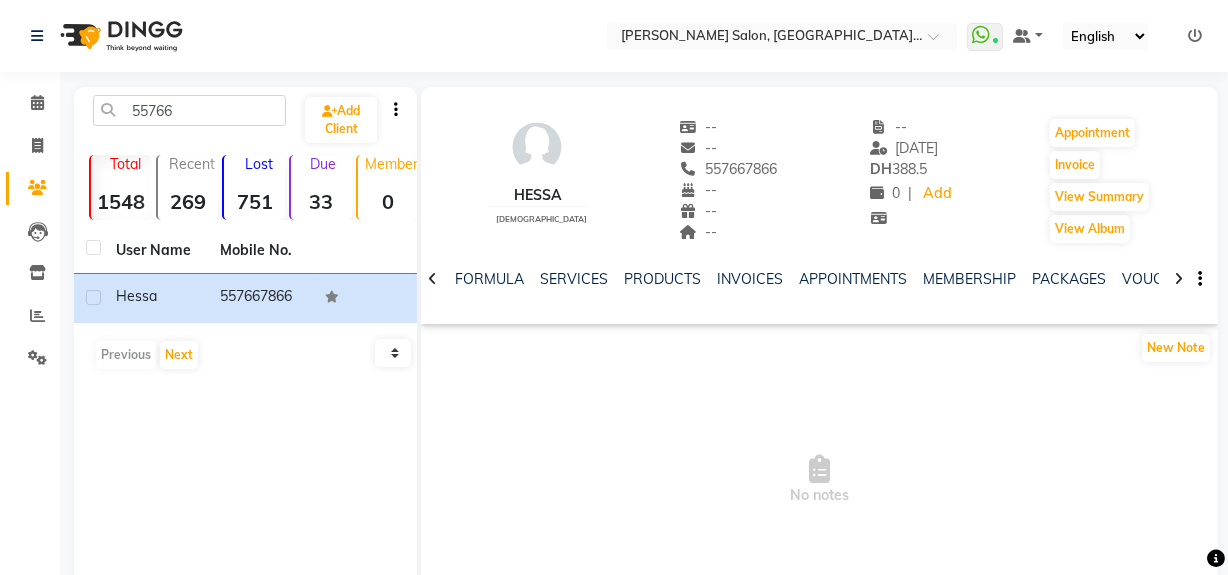 click 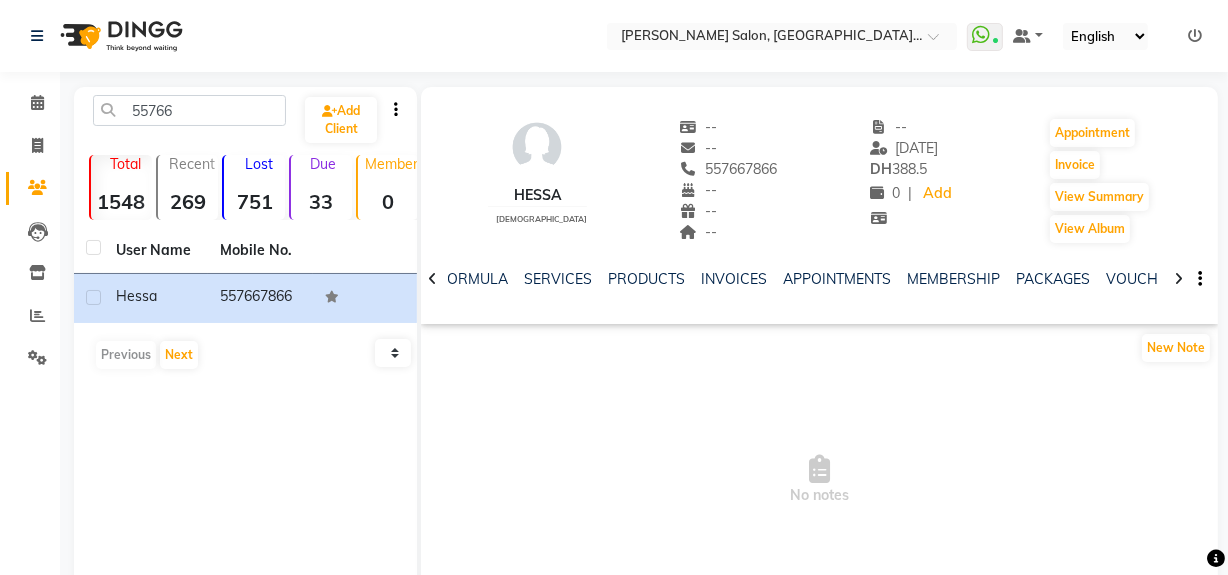 click 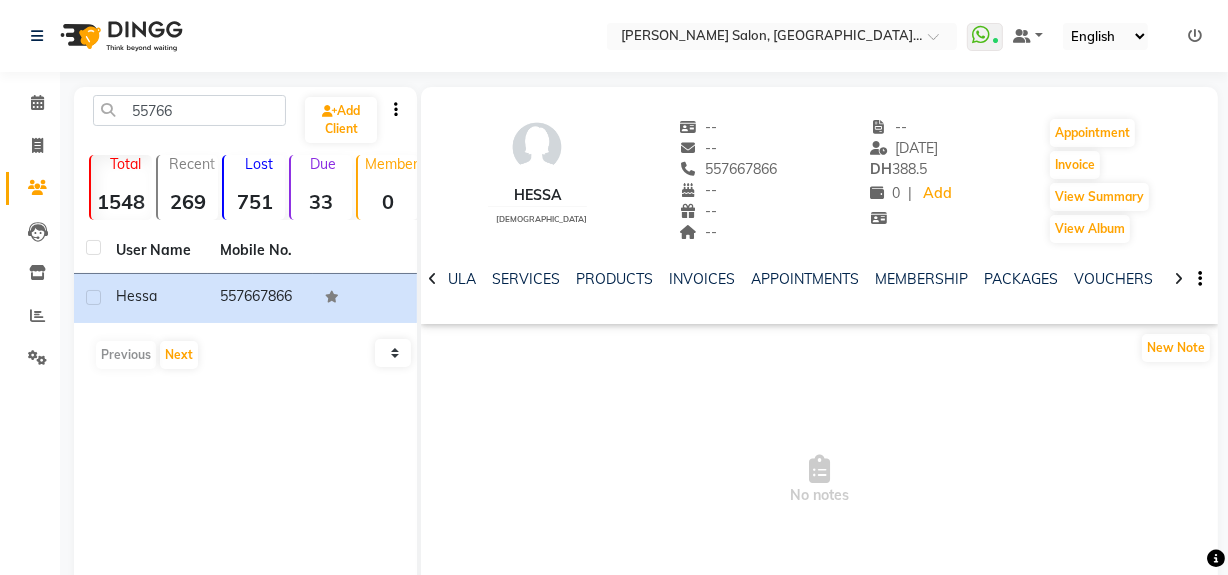 click 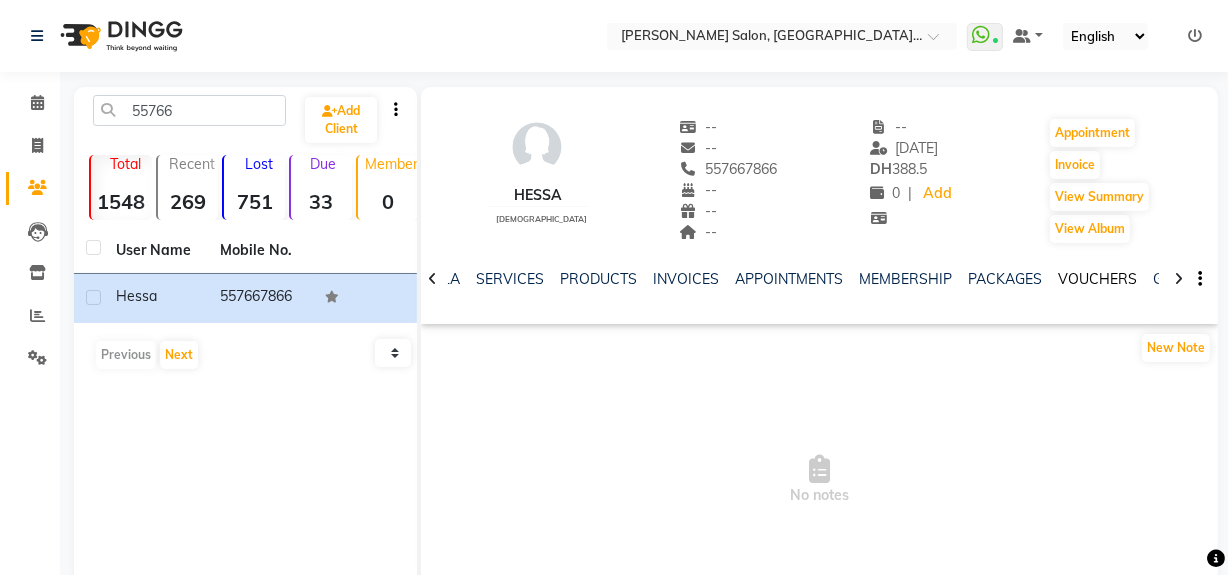 click on "VOUCHERS" 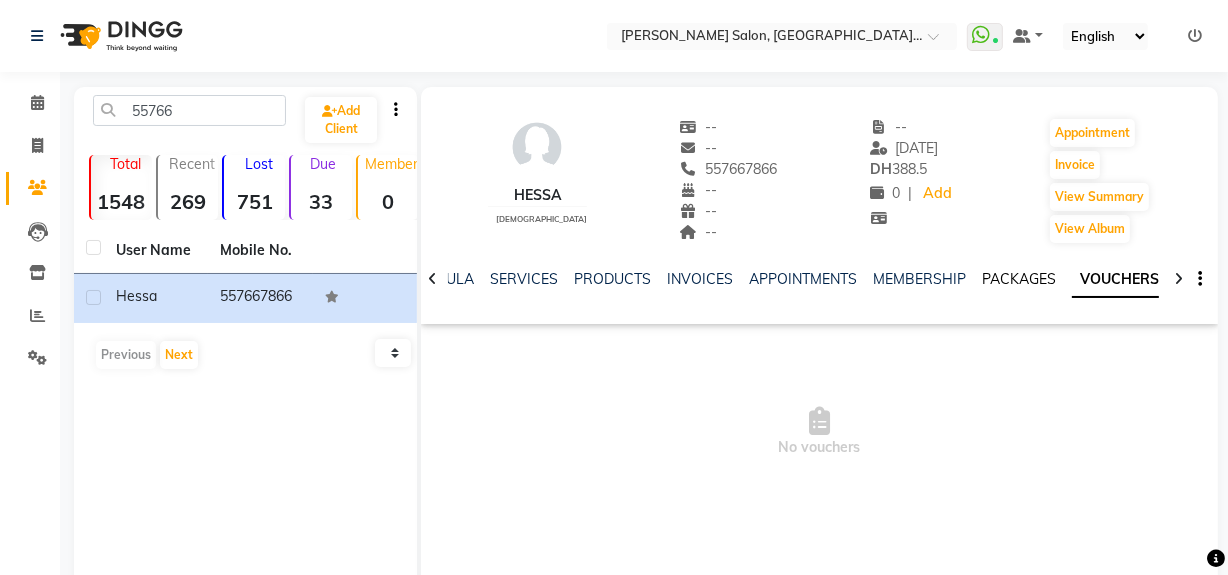 click on "PACKAGES" 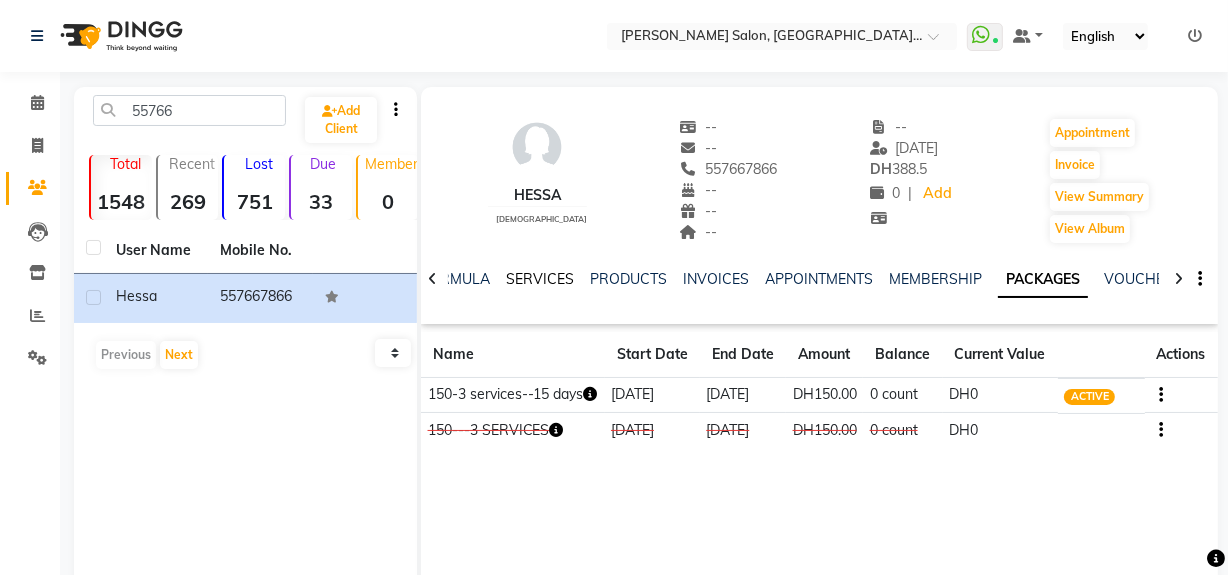 click on "SERVICES" 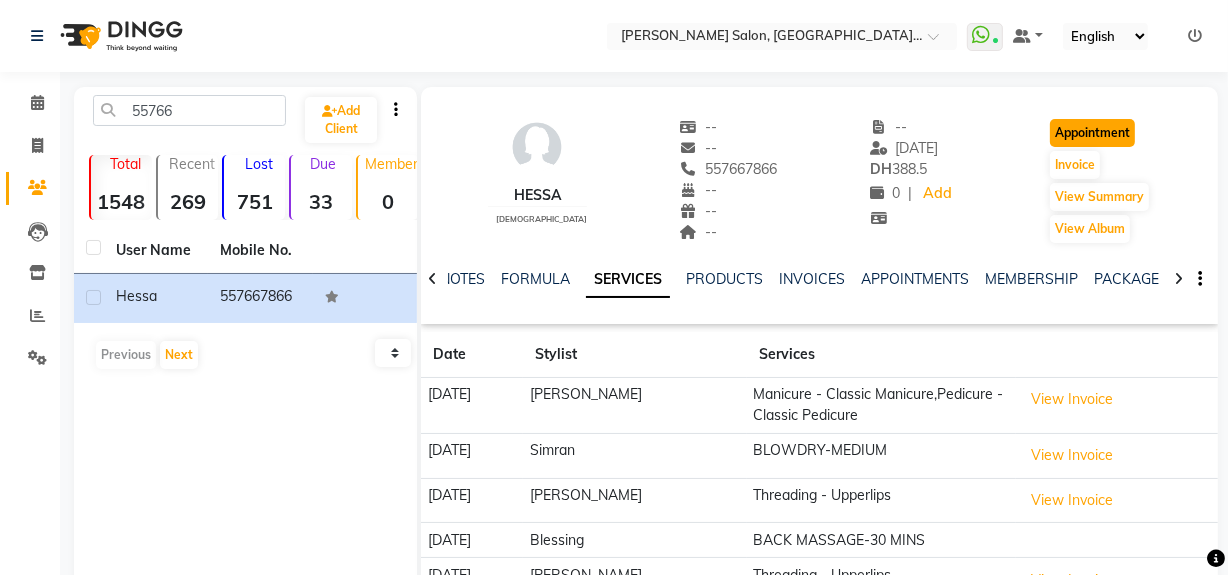 click on "Appointment" 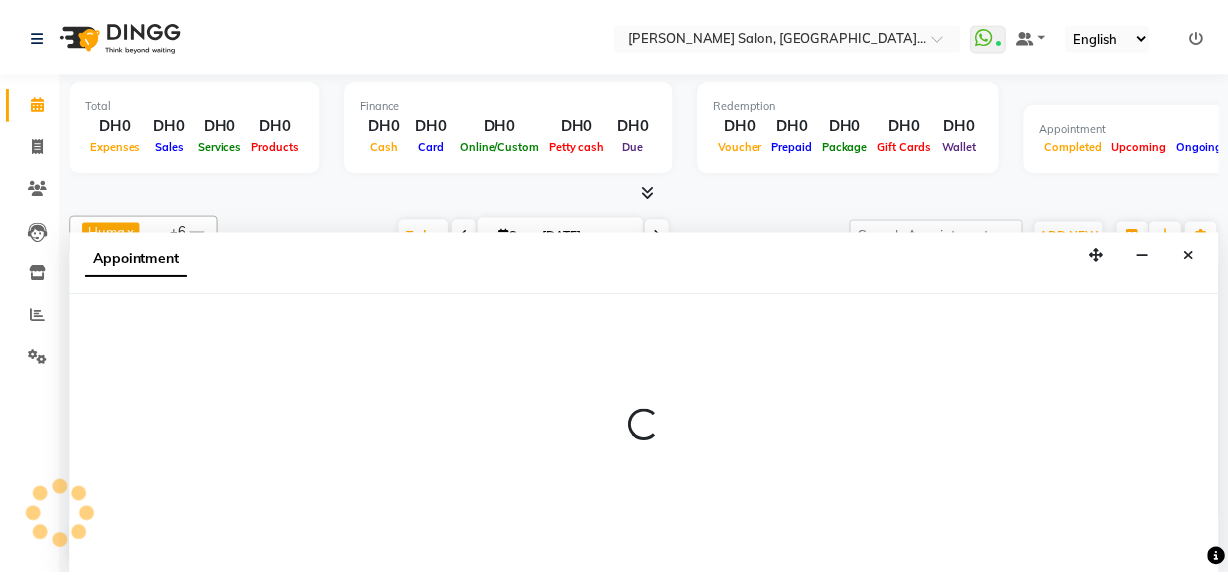 scroll, scrollTop: 2893, scrollLeft: 0, axis: vertical 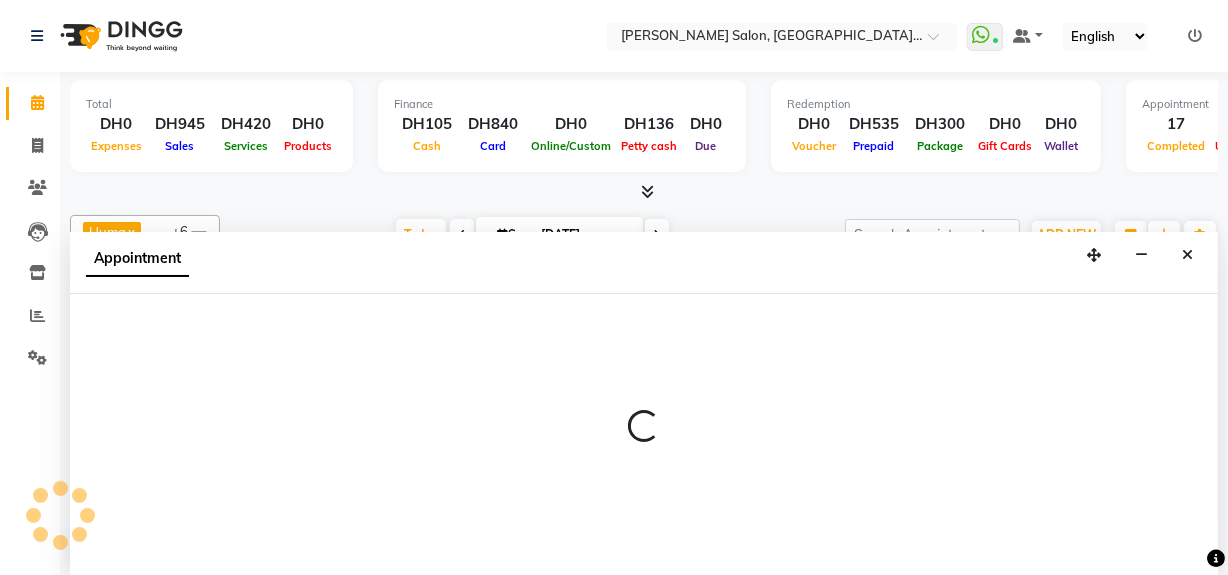 select on "tentative" 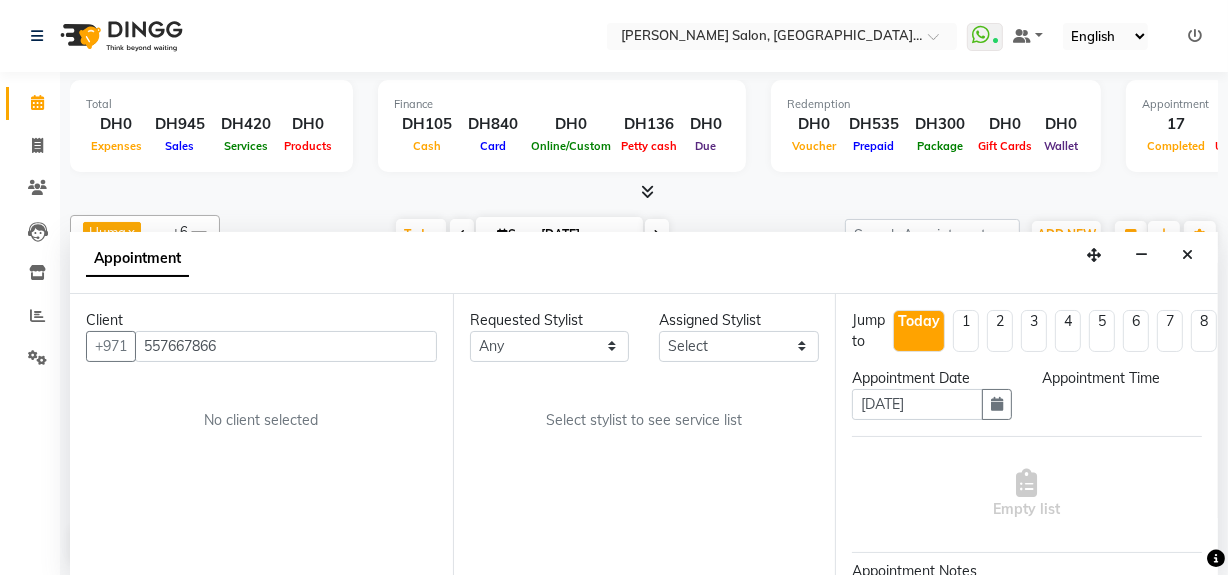 scroll, scrollTop: 2893, scrollLeft: 0, axis: vertical 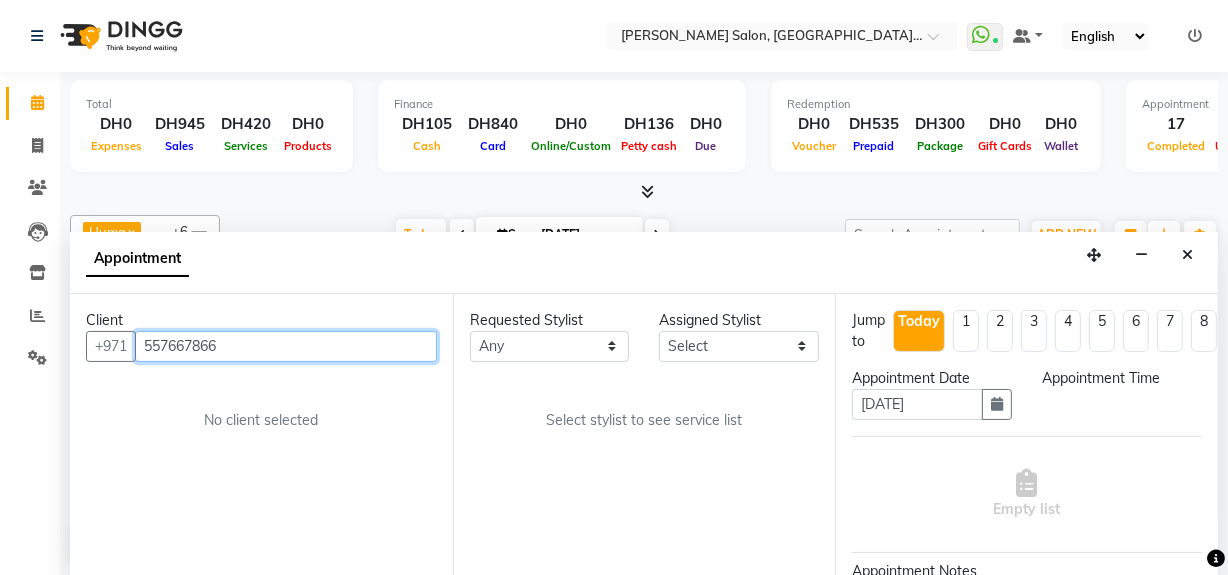 select on "600" 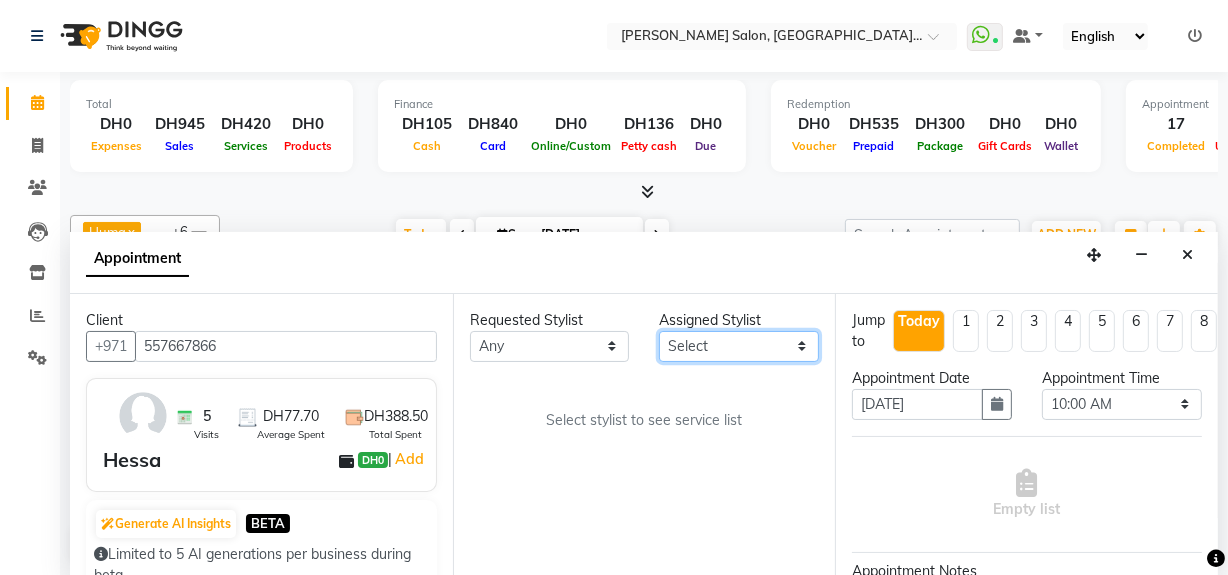 click on "Select Huma Leonita Management Reception-JADDAF [PERSON_NAME] [PERSON_NAME] trial [DEMOGRAPHIC_DATA]" at bounding box center (739, 346) 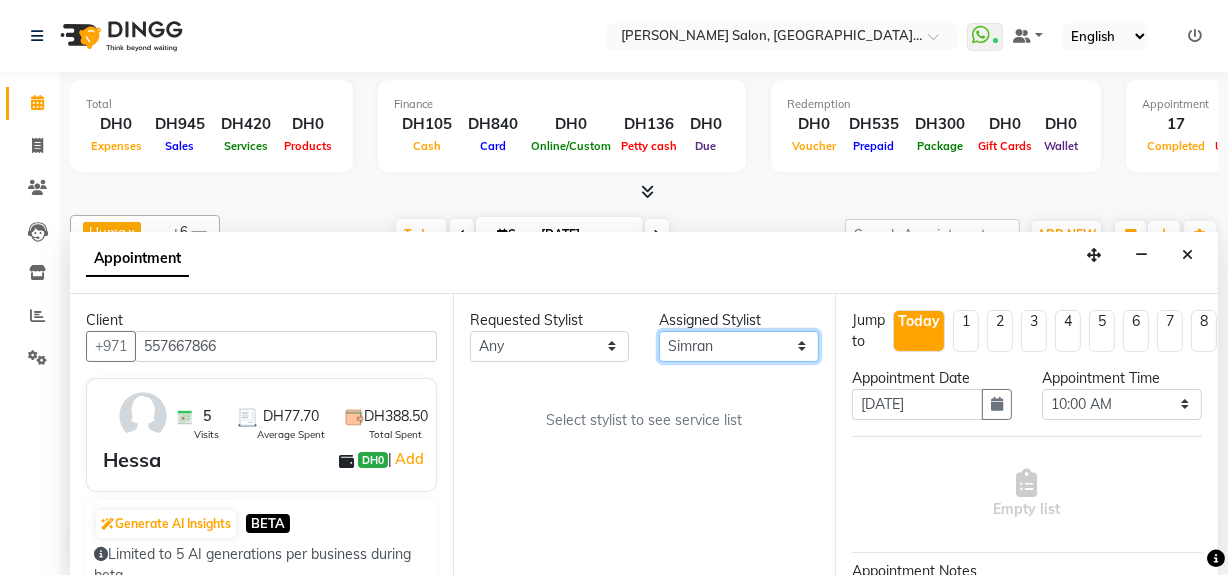 click on "Select Huma Leonita Management Reception-JADDAF [PERSON_NAME] [PERSON_NAME] trial [DEMOGRAPHIC_DATA]" at bounding box center (739, 346) 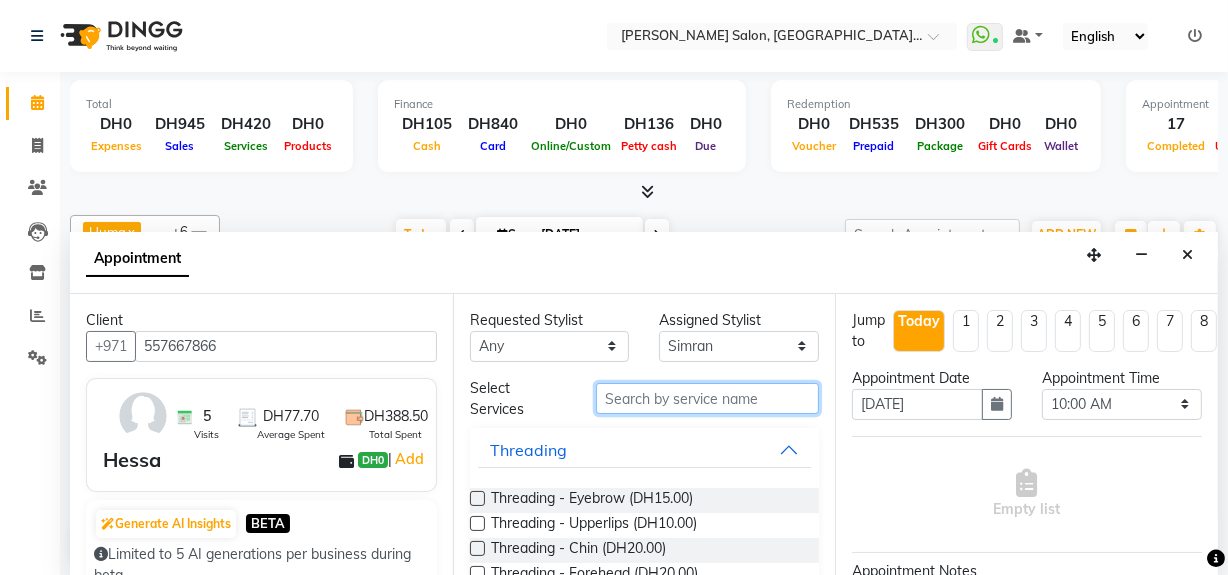 click at bounding box center (707, 398) 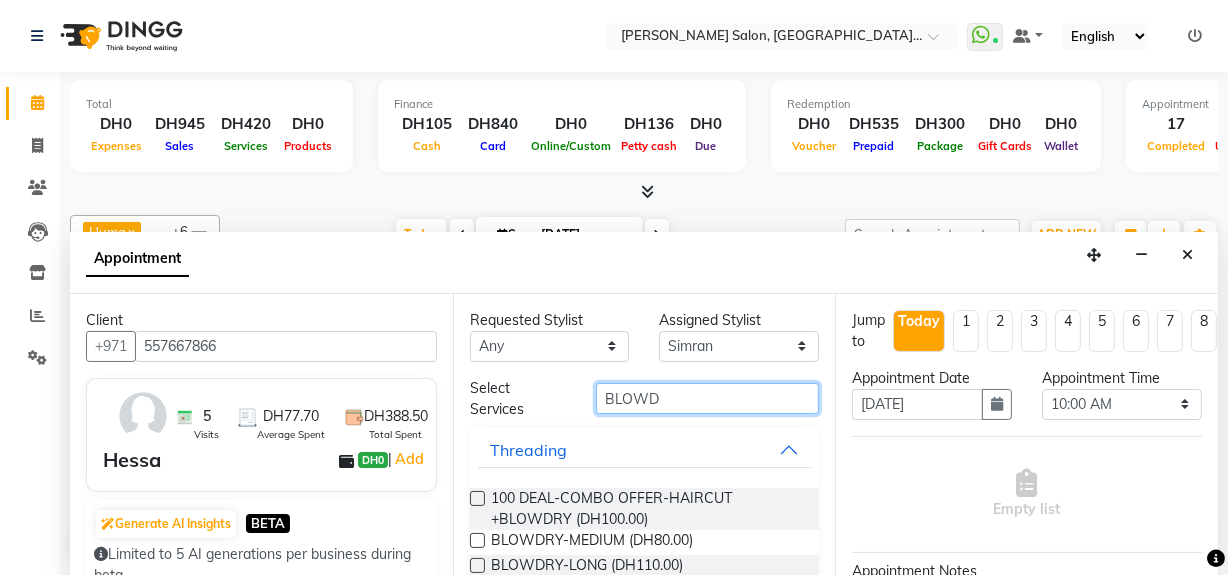 type on "BLOWD" 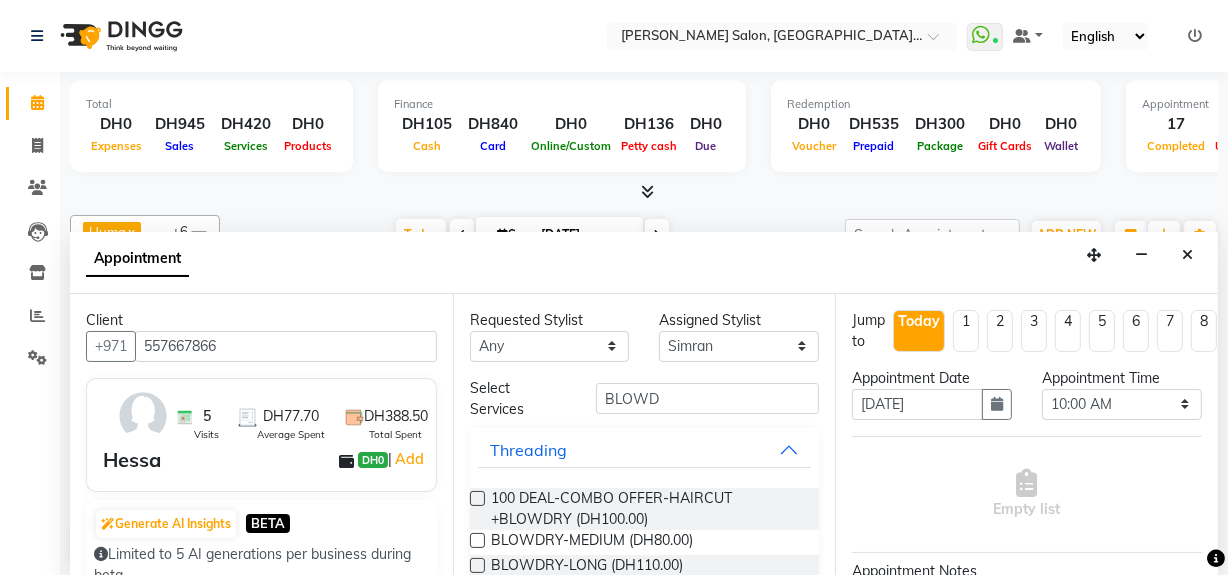 click at bounding box center [477, 540] 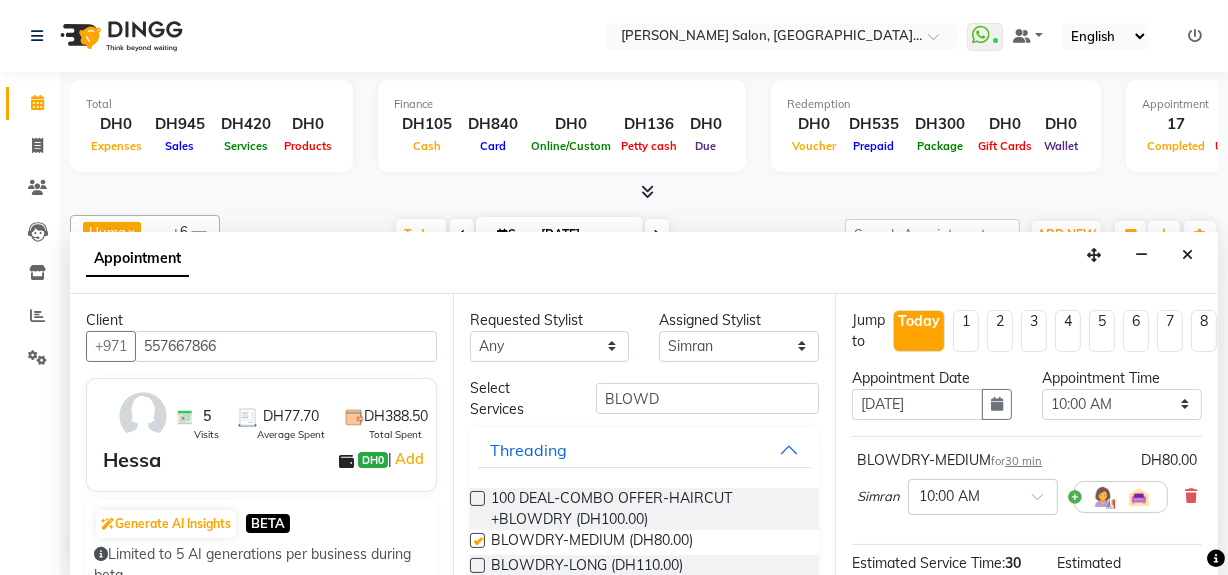 checkbox on "false" 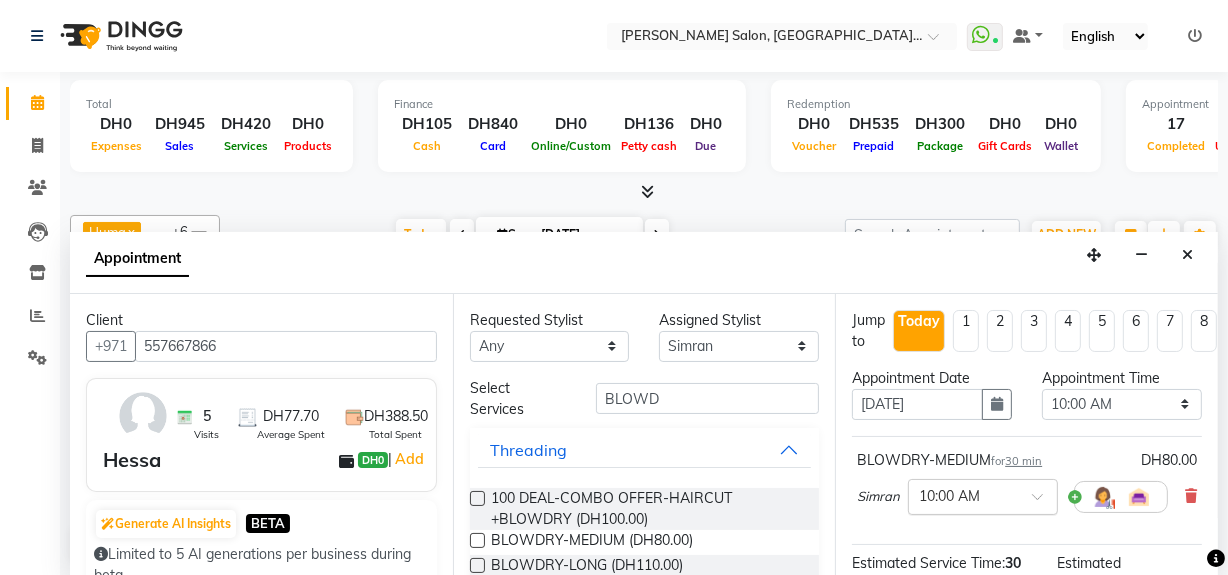 click at bounding box center (1044, 502) 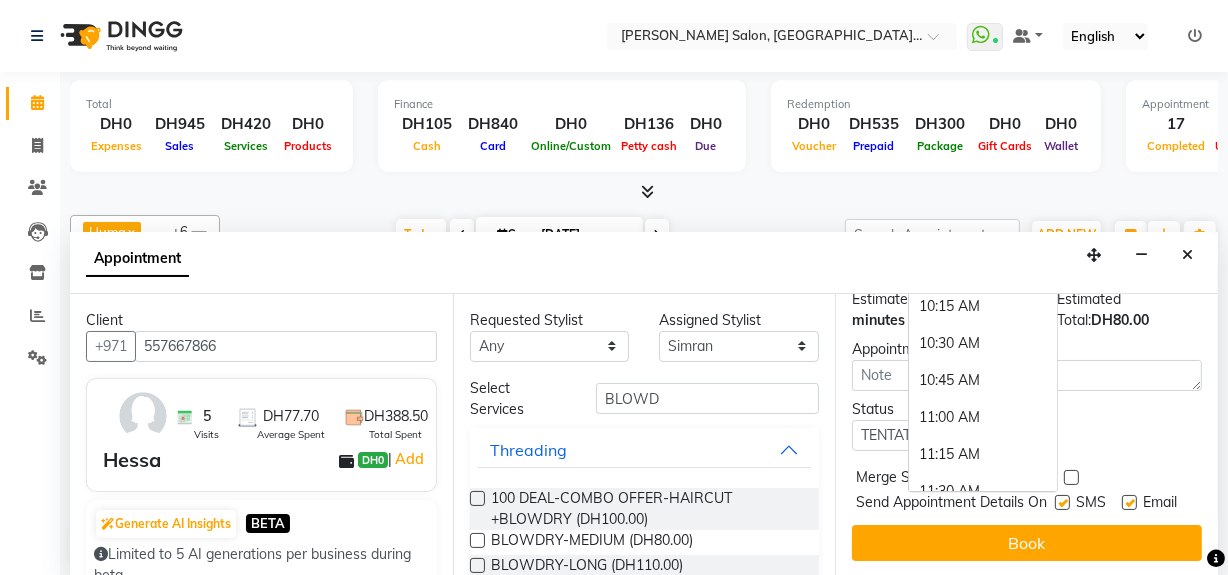 scroll, scrollTop: 293, scrollLeft: 0, axis: vertical 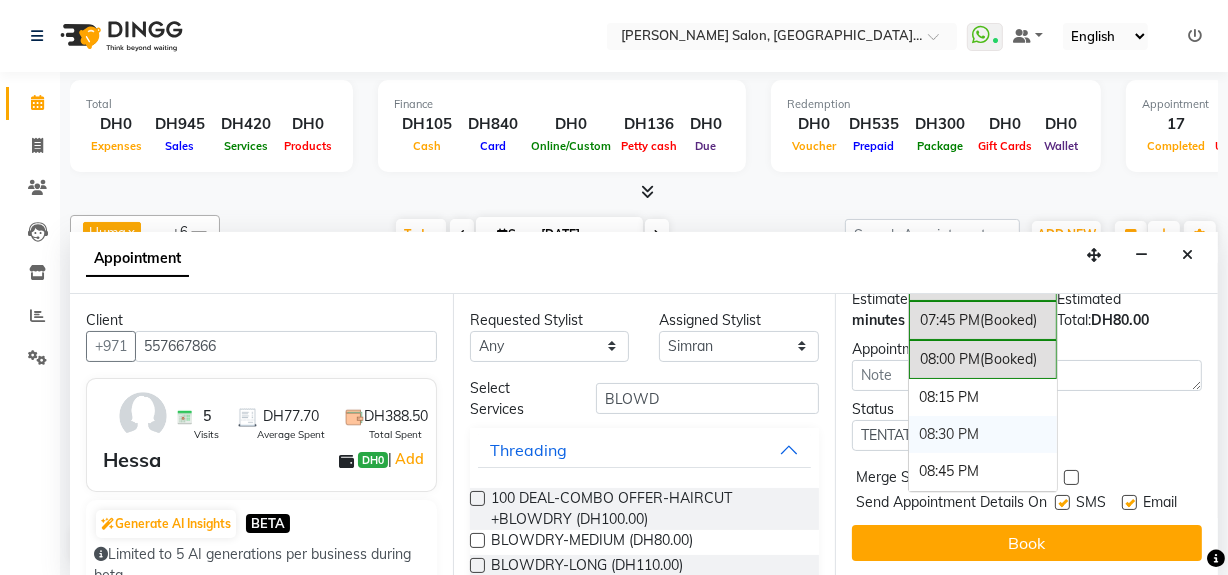 click on "08:30 PM" at bounding box center [983, 434] 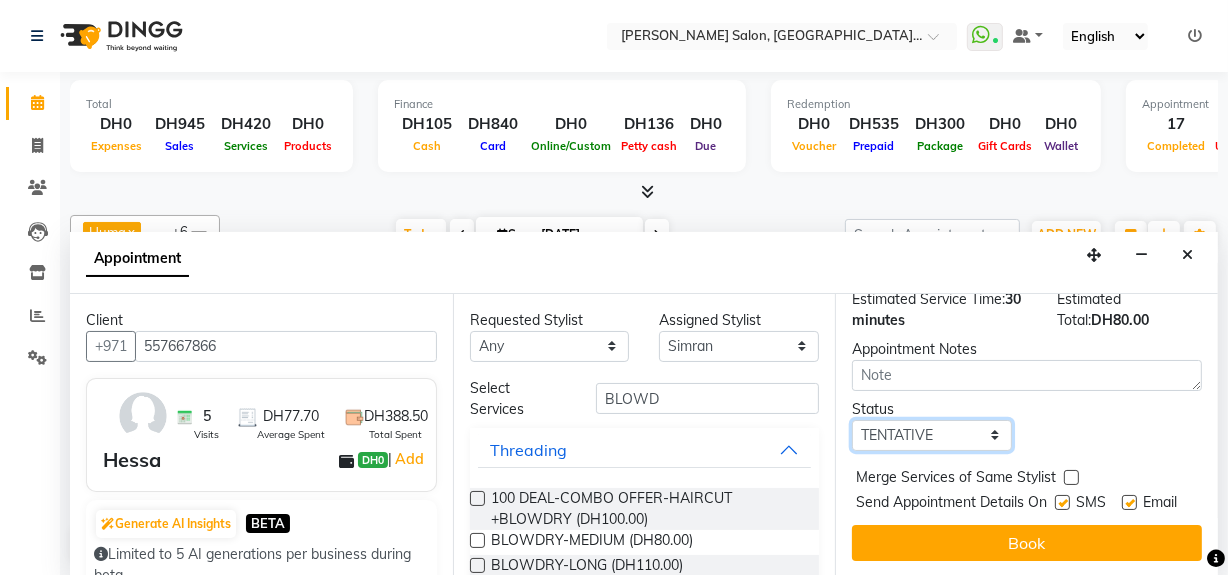 click on "Select TENTATIVE CONFIRM CHECK-IN UPCOMING" at bounding box center (932, 435) 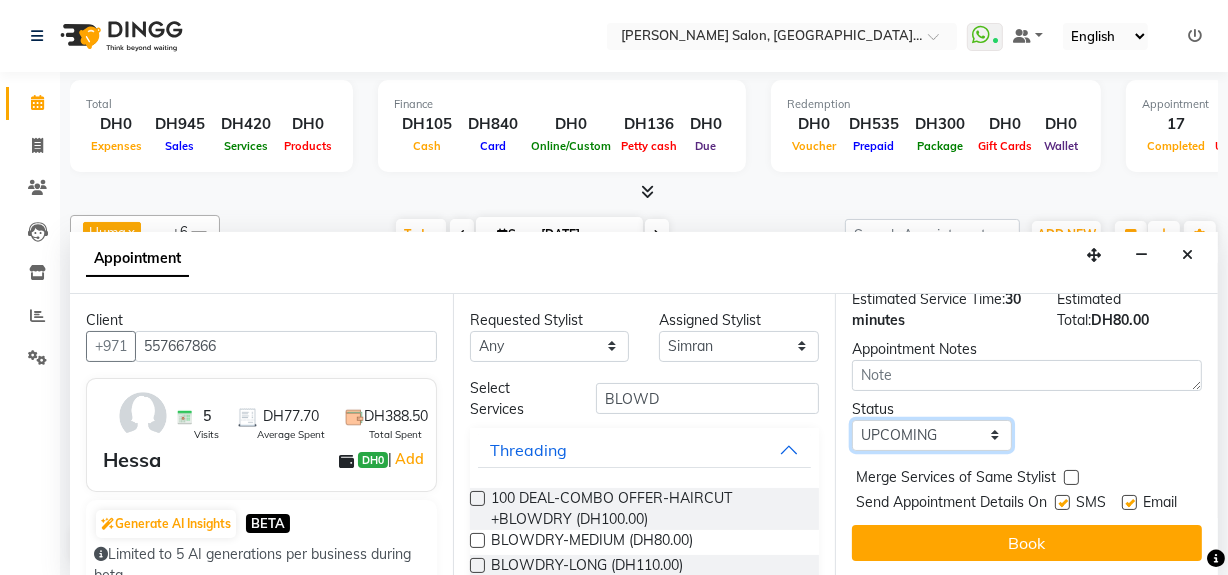 click on "Select TENTATIVE CONFIRM CHECK-IN UPCOMING" at bounding box center (932, 435) 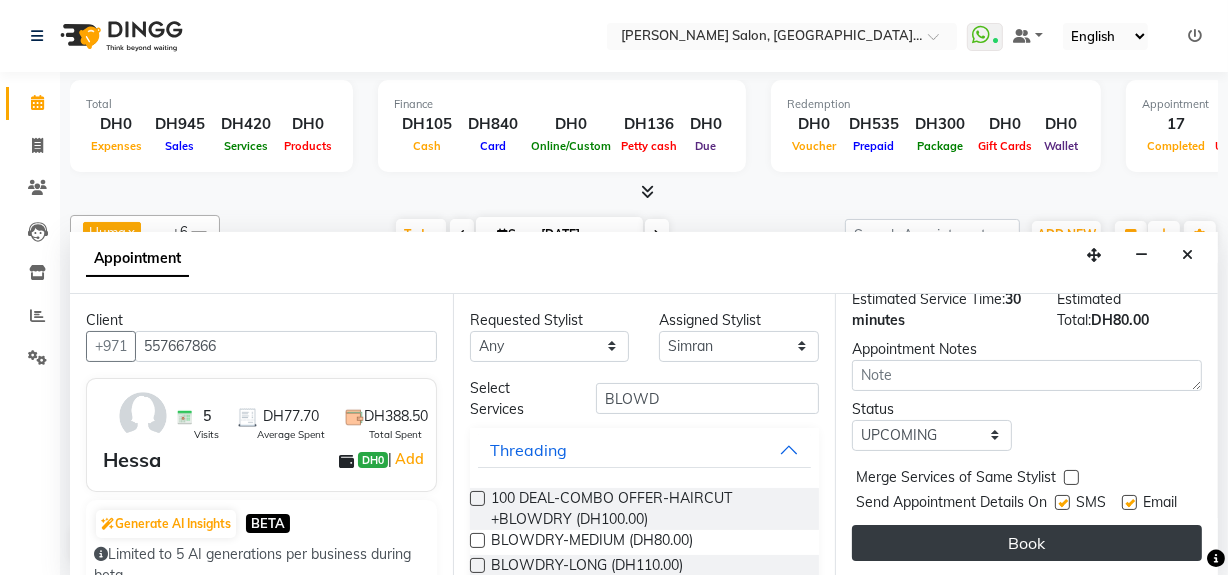 click on "Book" at bounding box center (1027, 543) 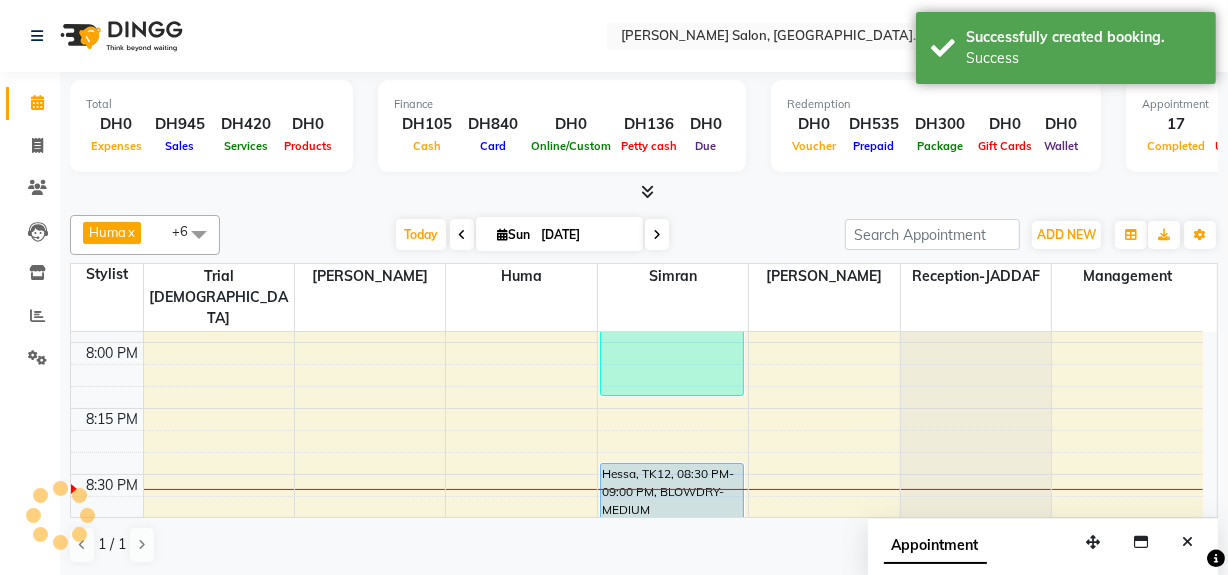 scroll, scrollTop: 0, scrollLeft: 0, axis: both 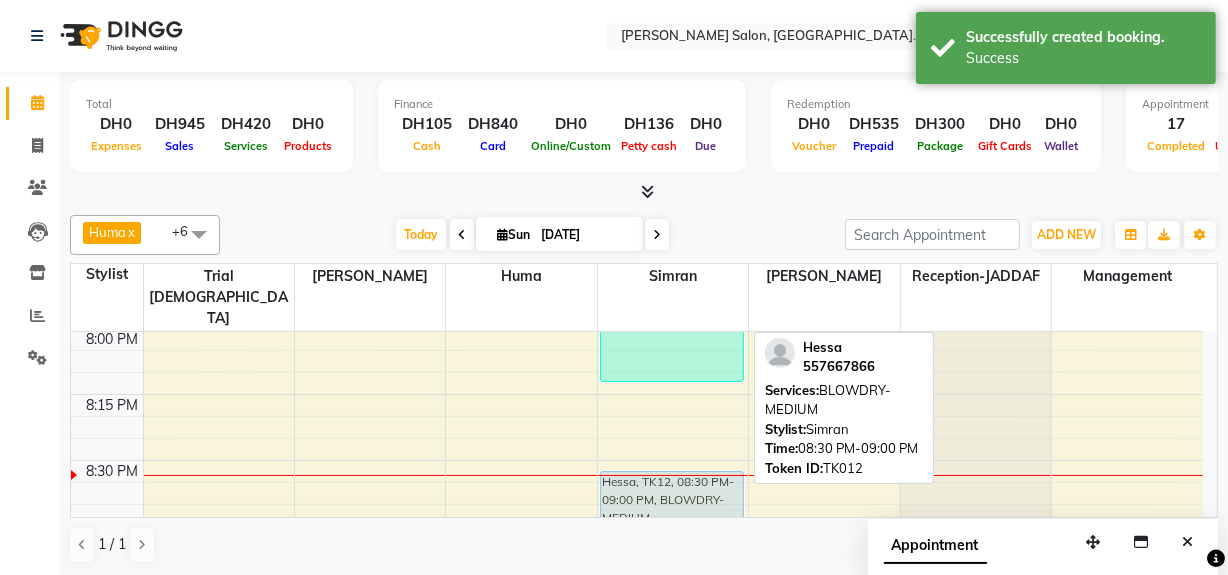 drag, startPoint x: 657, startPoint y: 465, endPoint x: 663, endPoint y: 484, distance: 19.924858 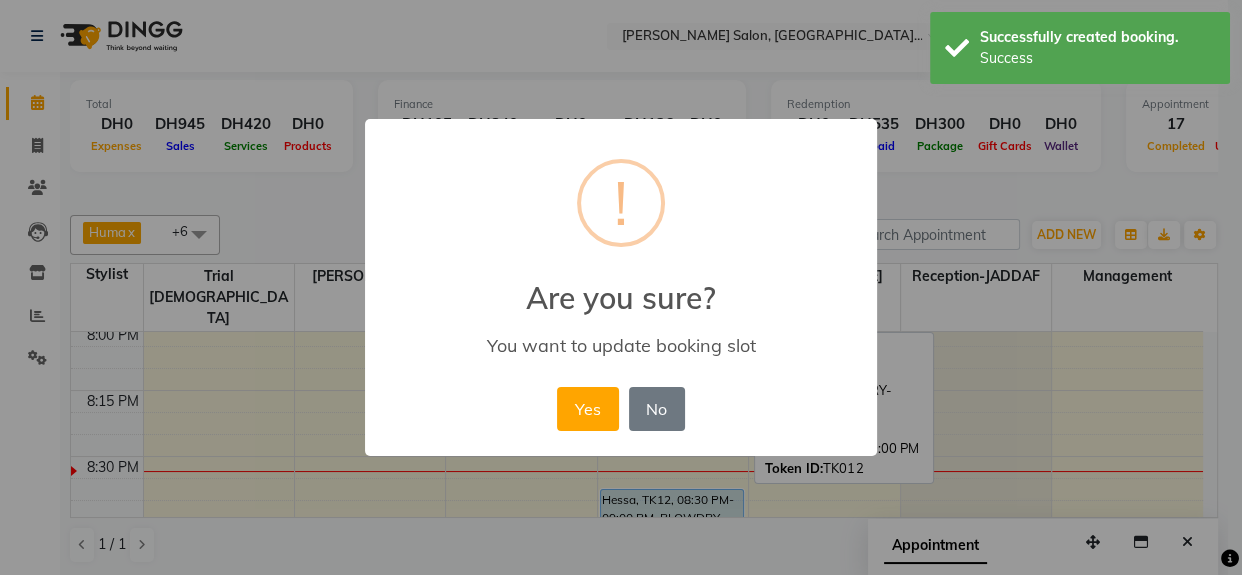 click on "Yes" at bounding box center [587, 409] 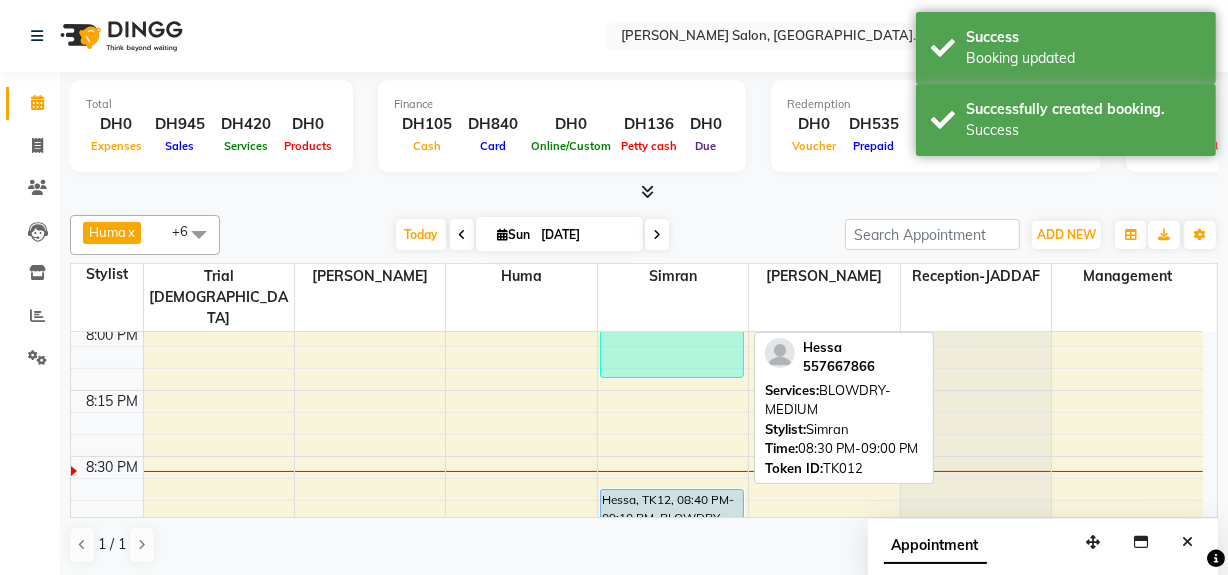 click on "Hessa, TK12, 08:40 PM-09:10 PM, BLOWDRY-MEDIUM" at bounding box center [672, 554] 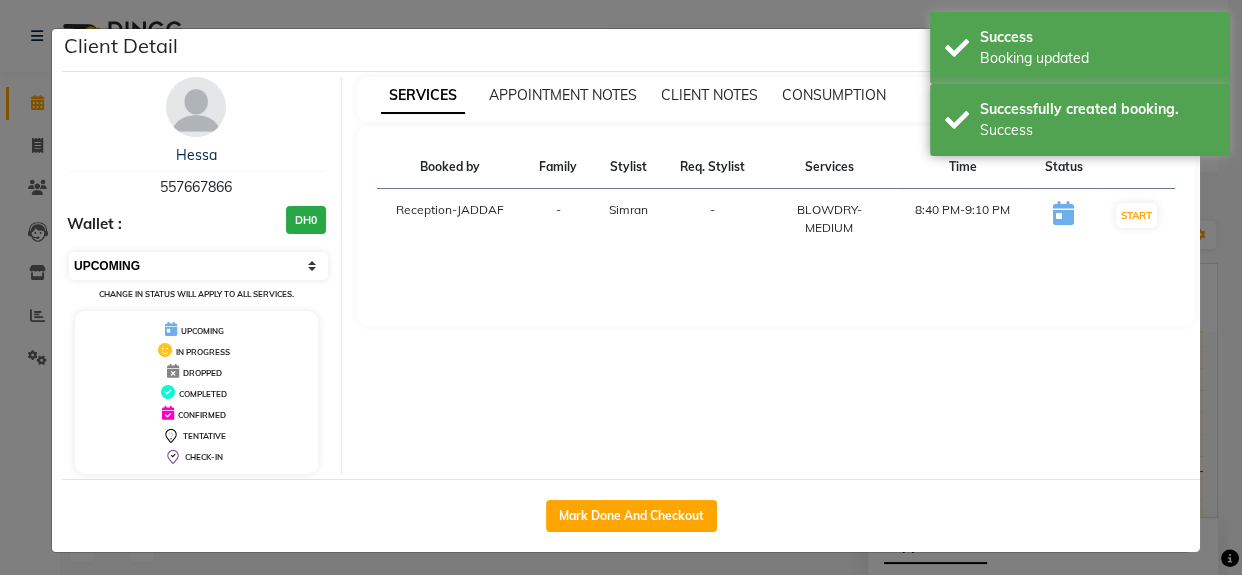 click on "Select IN SERVICE CONFIRMED TENTATIVE CHECK IN MARK DONE DROPPED UPCOMING" at bounding box center [198, 266] 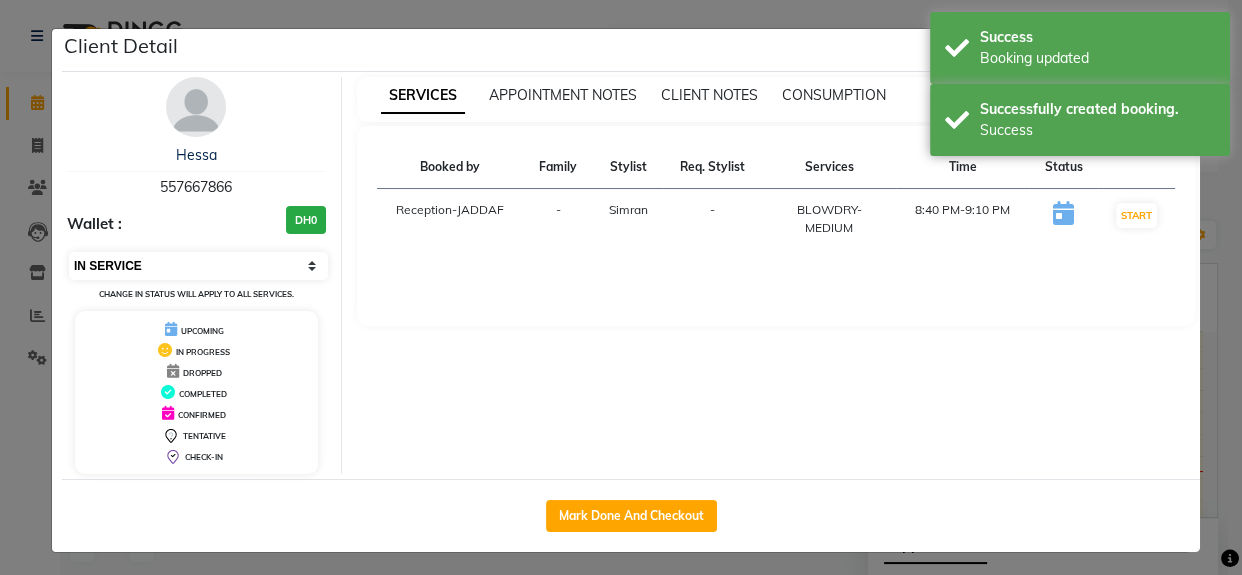 click on "Select IN SERVICE CONFIRMED TENTATIVE CHECK IN MARK DONE DROPPED UPCOMING" at bounding box center (198, 266) 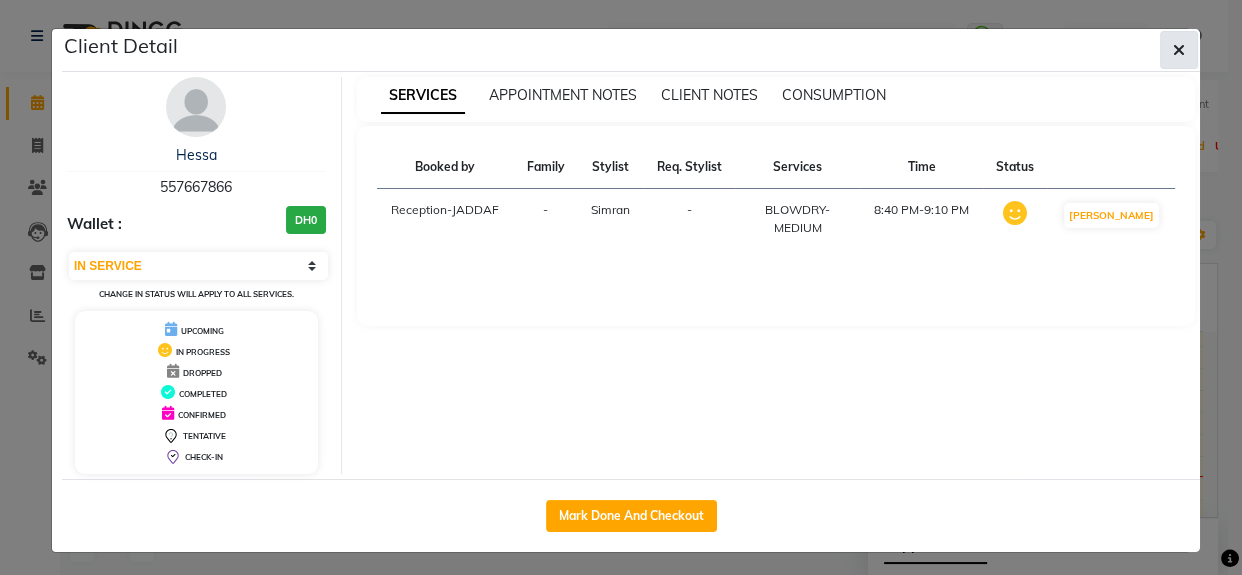click 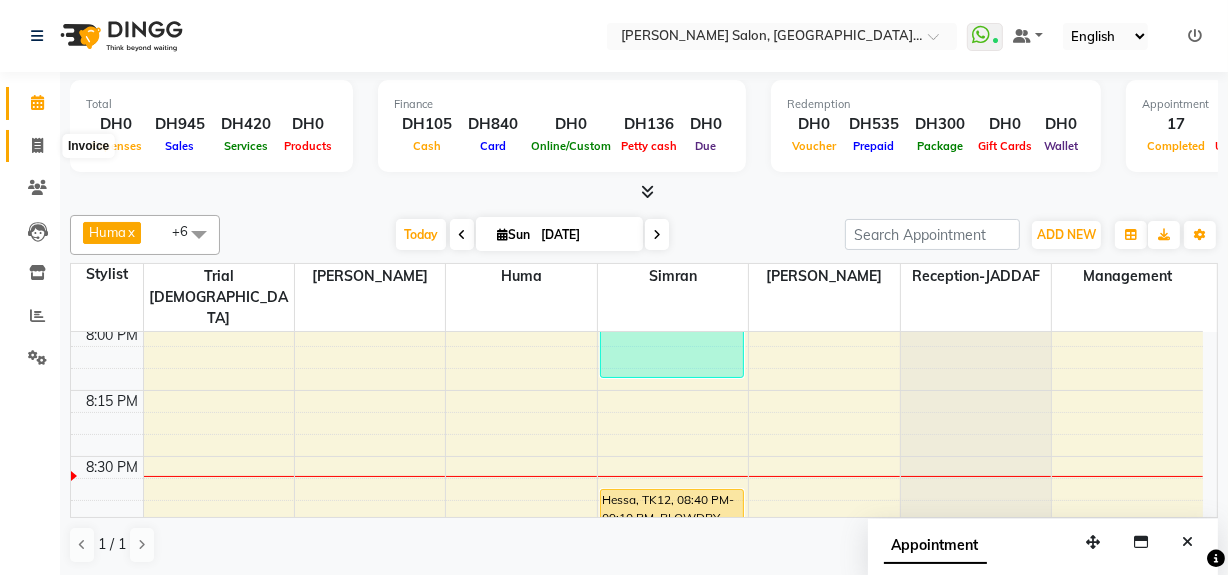 click 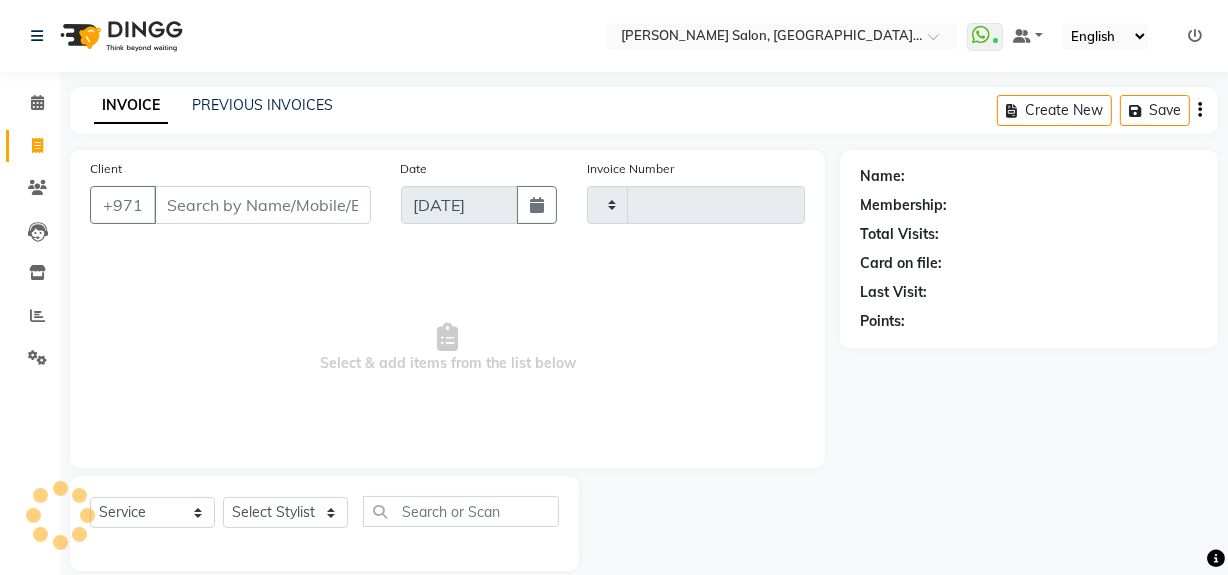 type on "0910" 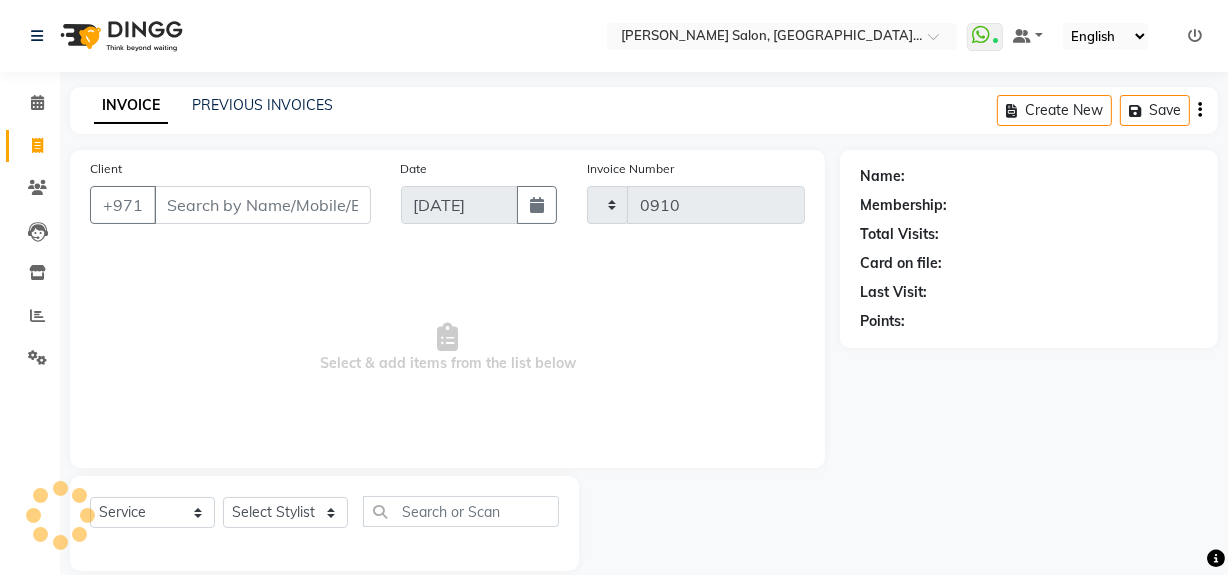 select on "4069" 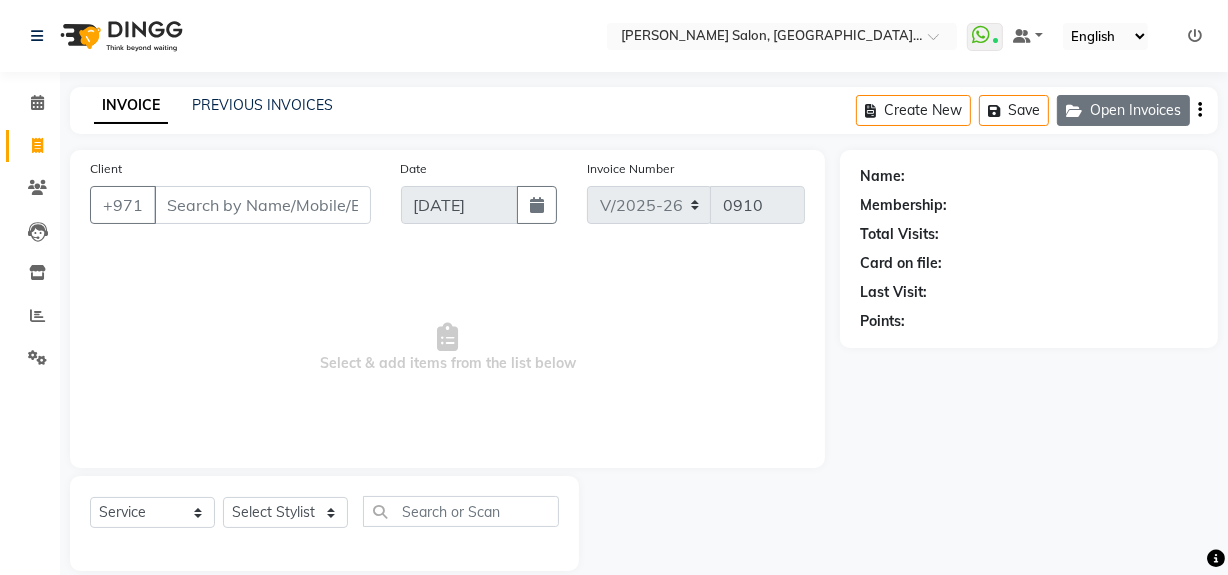 click on "Open Invoices" 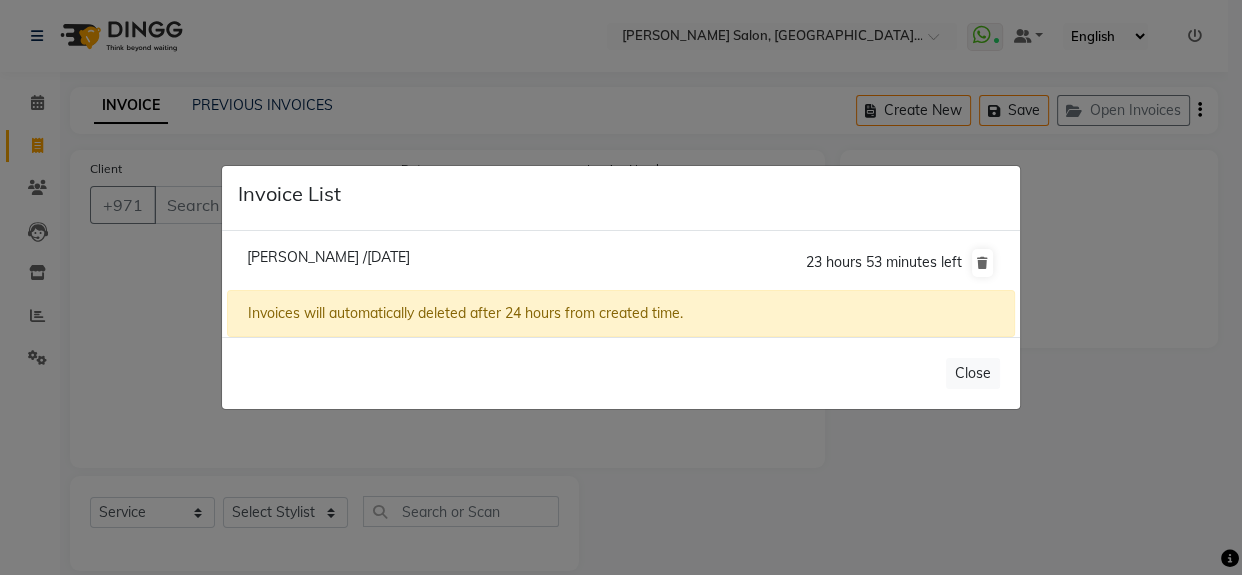 click on "[PERSON_NAME] /[DATE]" 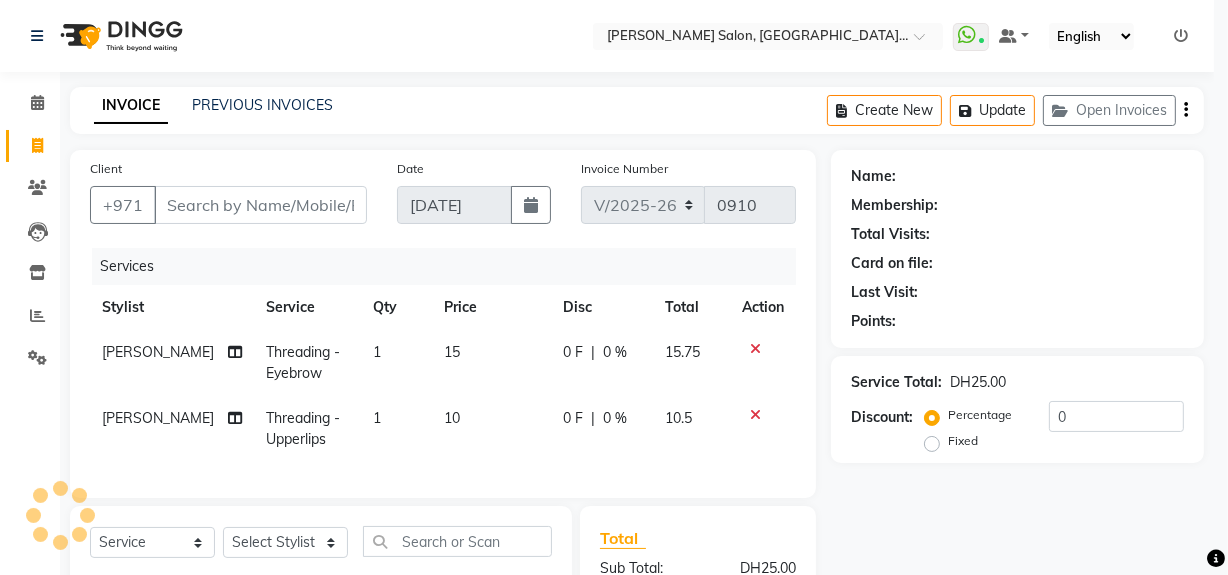 select on "1: Object" 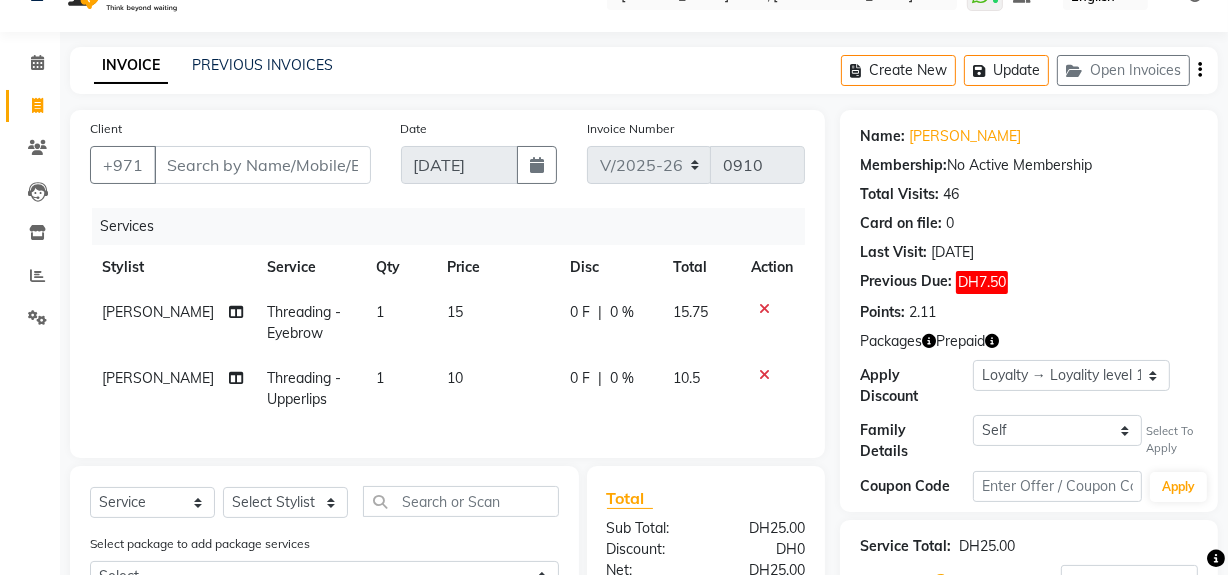 scroll, scrollTop: 250, scrollLeft: 0, axis: vertical 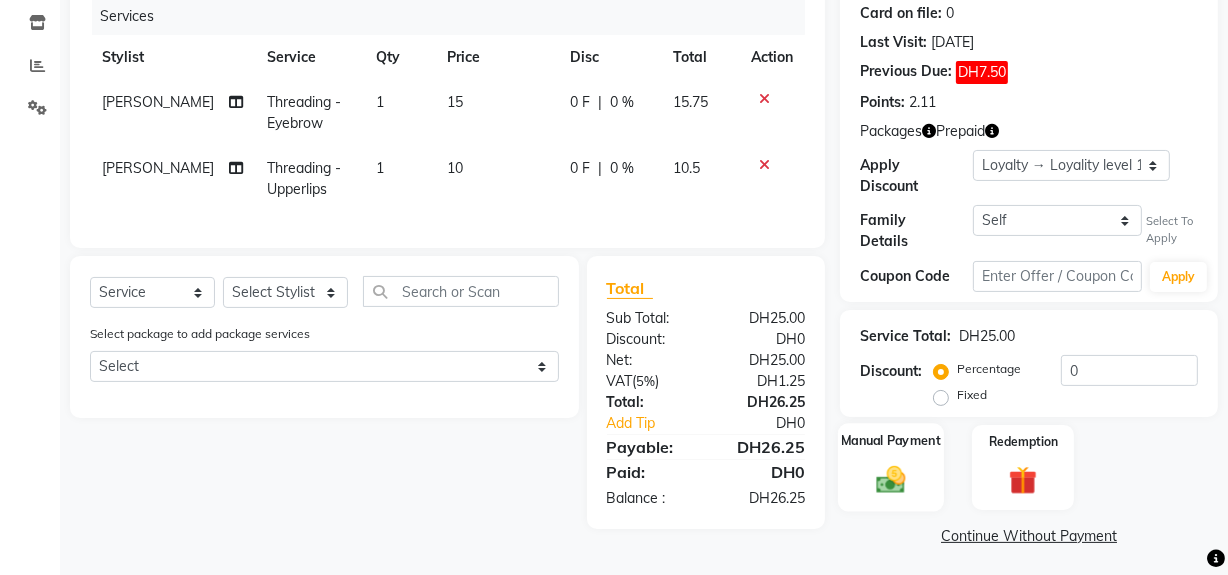 click on "Manual Payment" 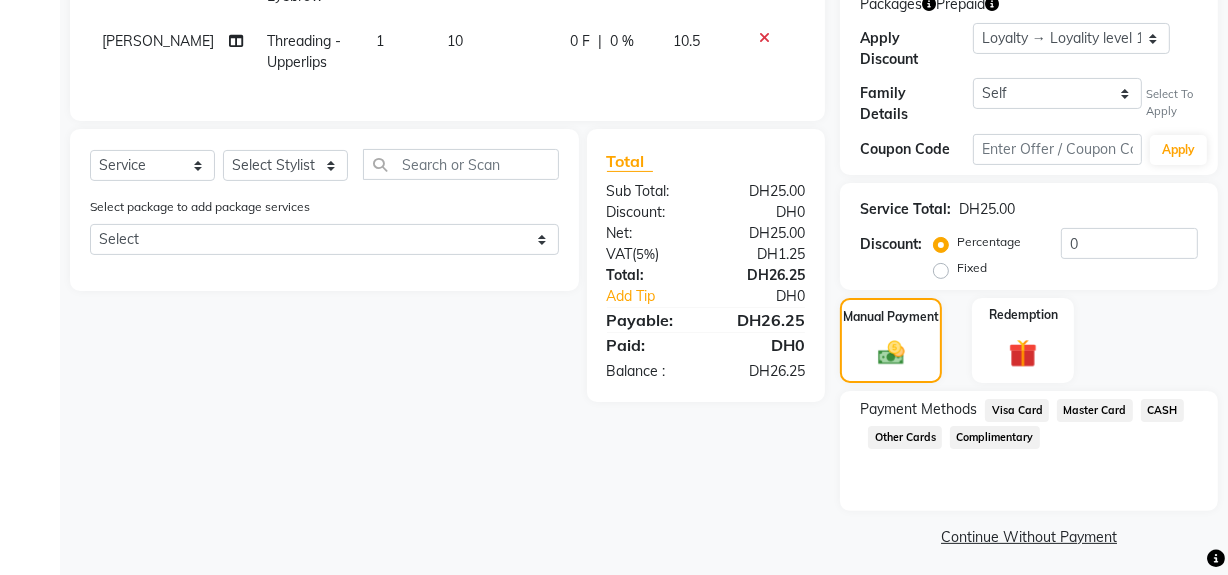 scroll, scrollTop: 378, scrollLeft: 0, axis: vertical 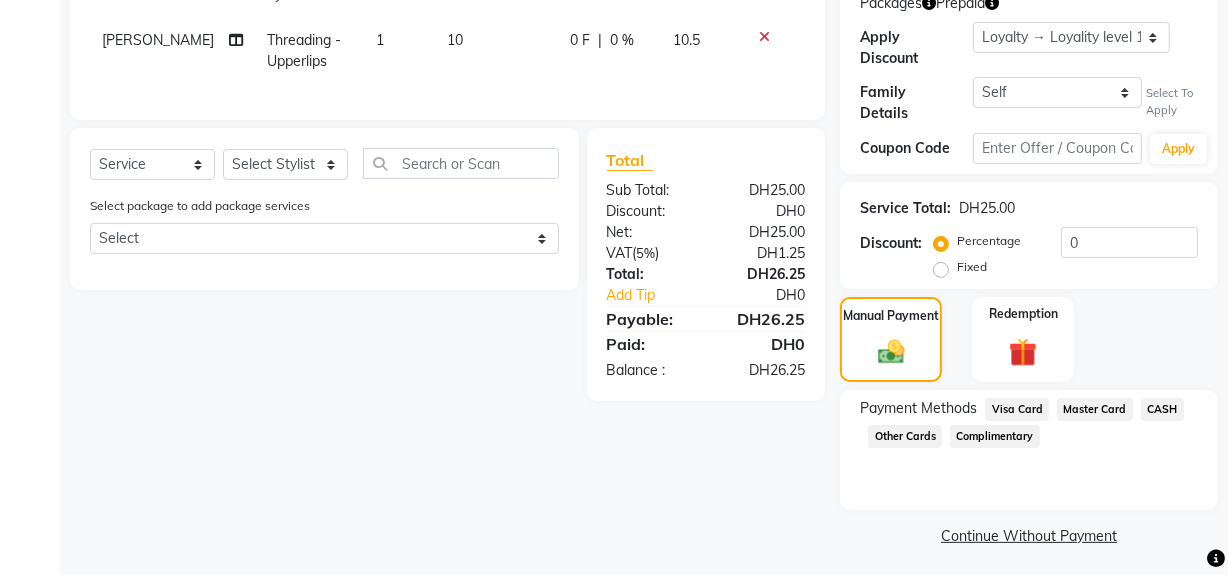 click on "Visa Card" 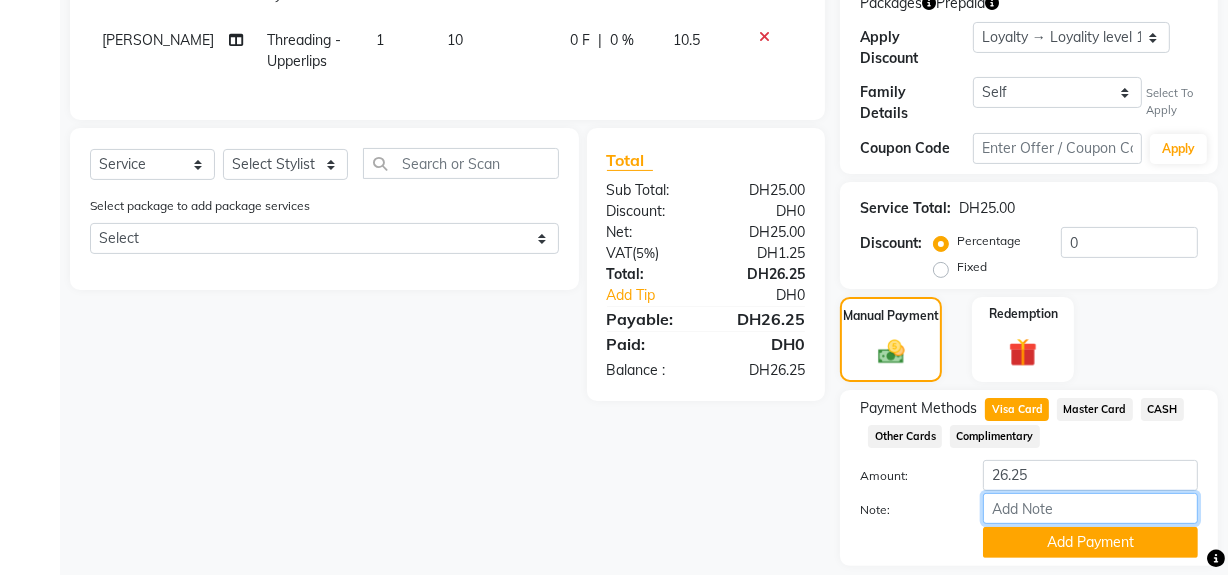 click on "Note:" at bounding box center (1090, 508) 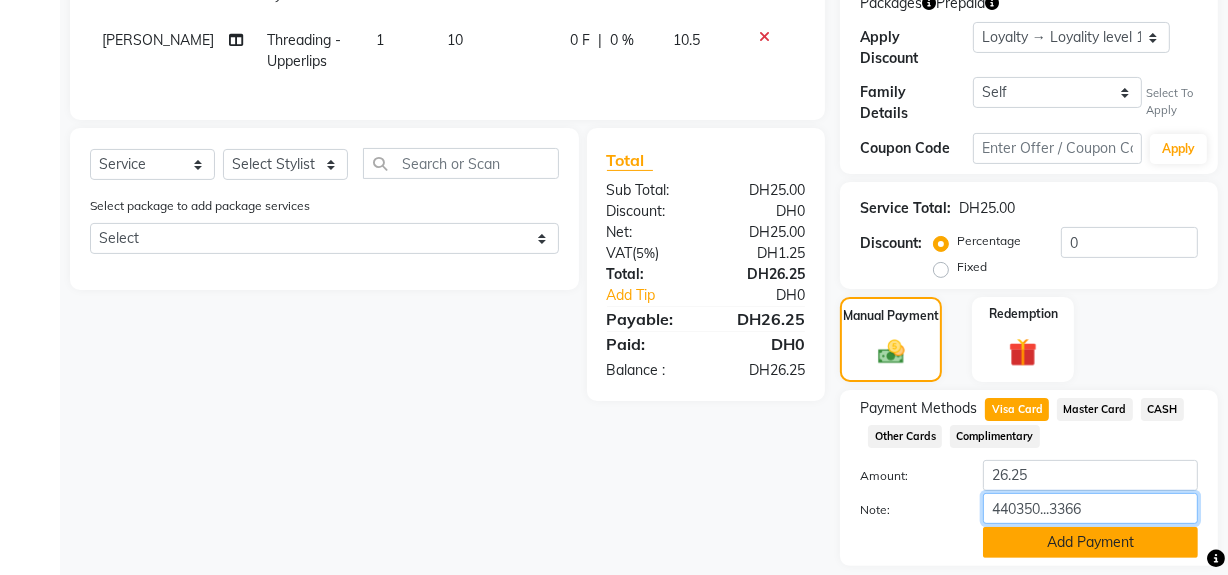 type on "440350...3366" 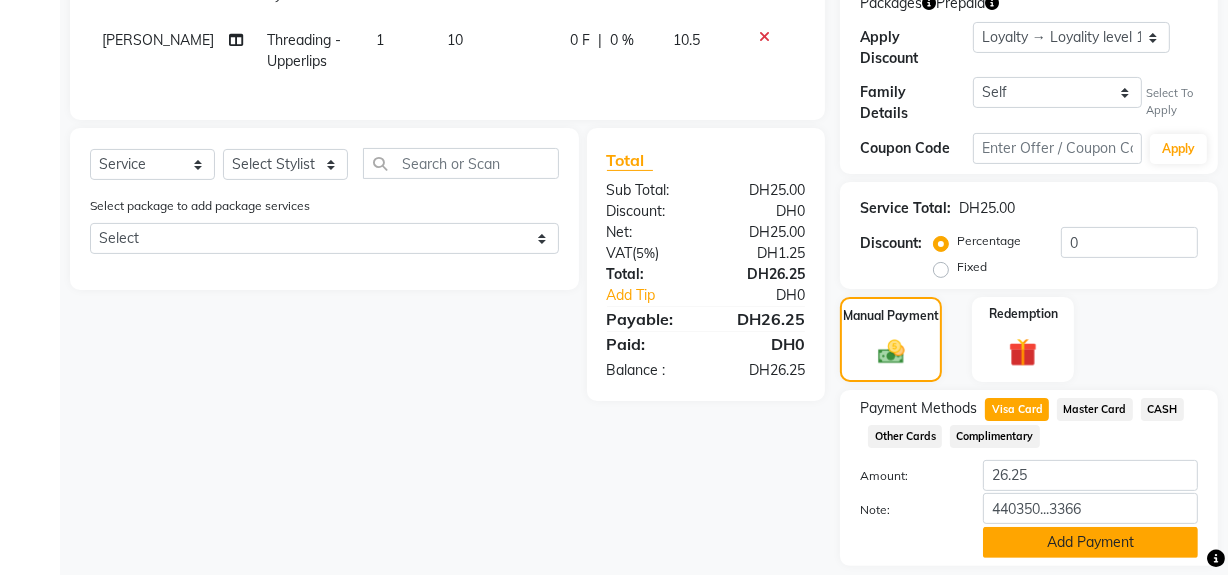 click on "Add Payment" 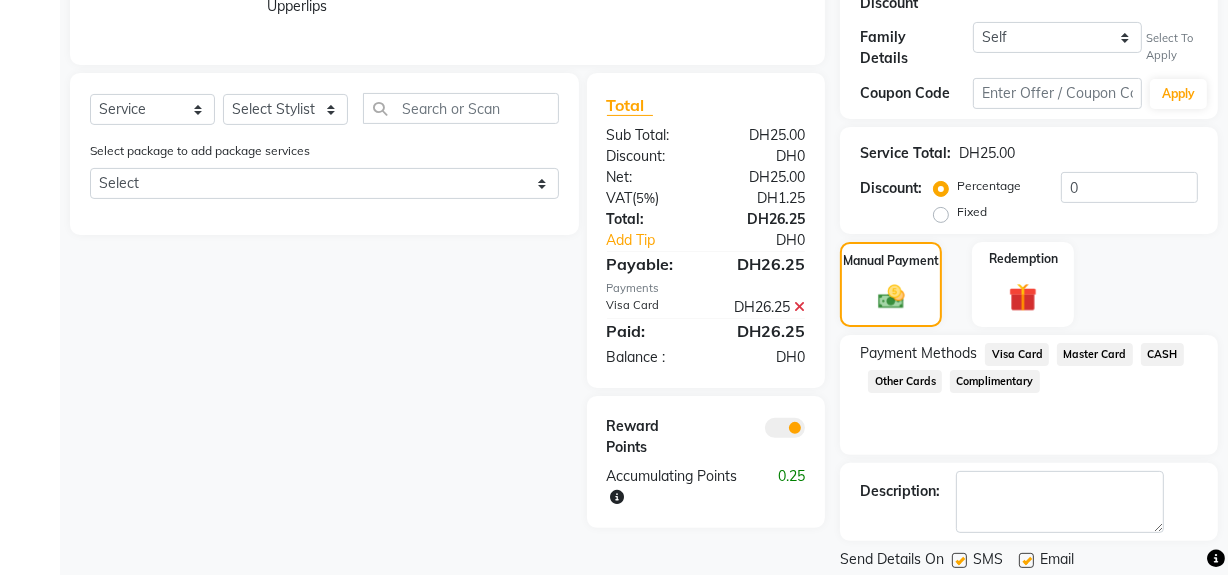 scroll, scrollTop: 490, scrollLeft: 0, axis: vertical 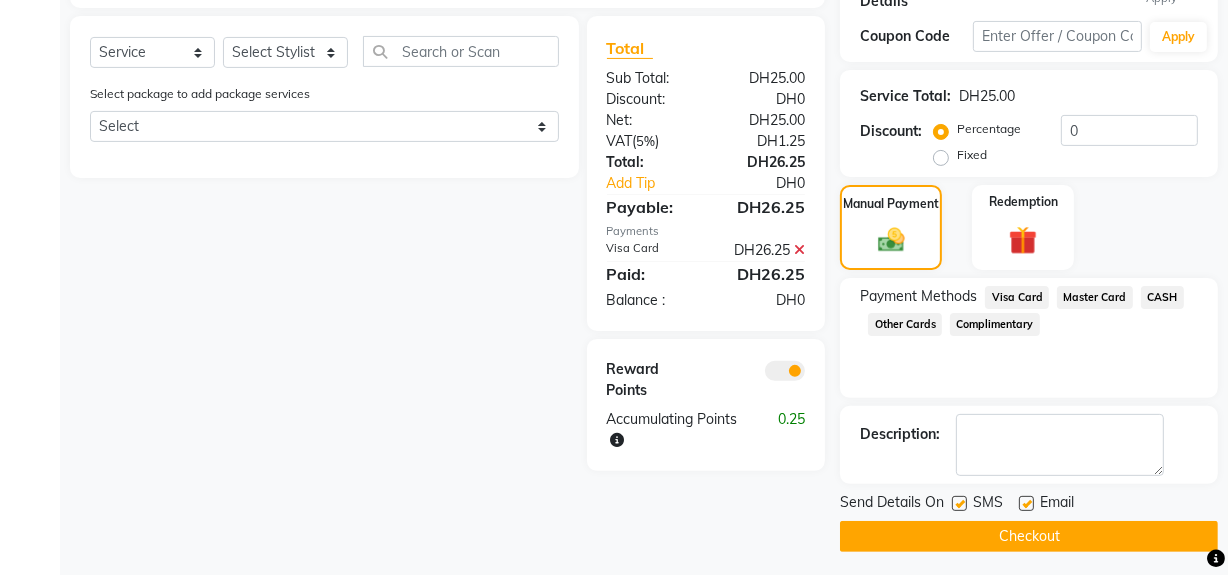 click on "Checkout" 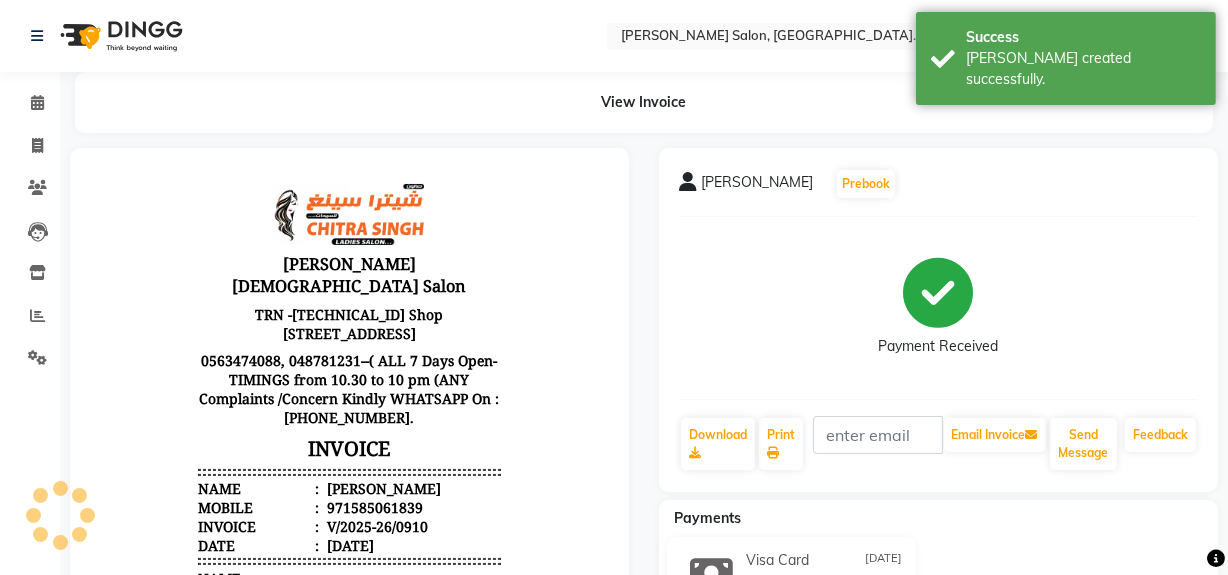 scroll, scrollTop: 0, scrollLeft: 0, axis: both 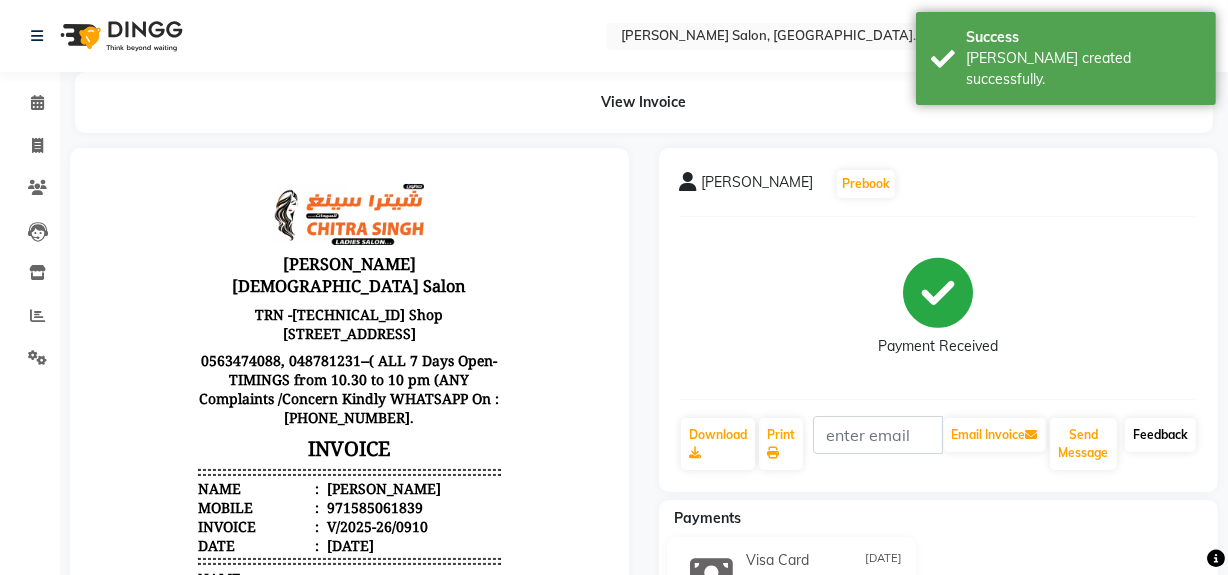 click on "Feedback" 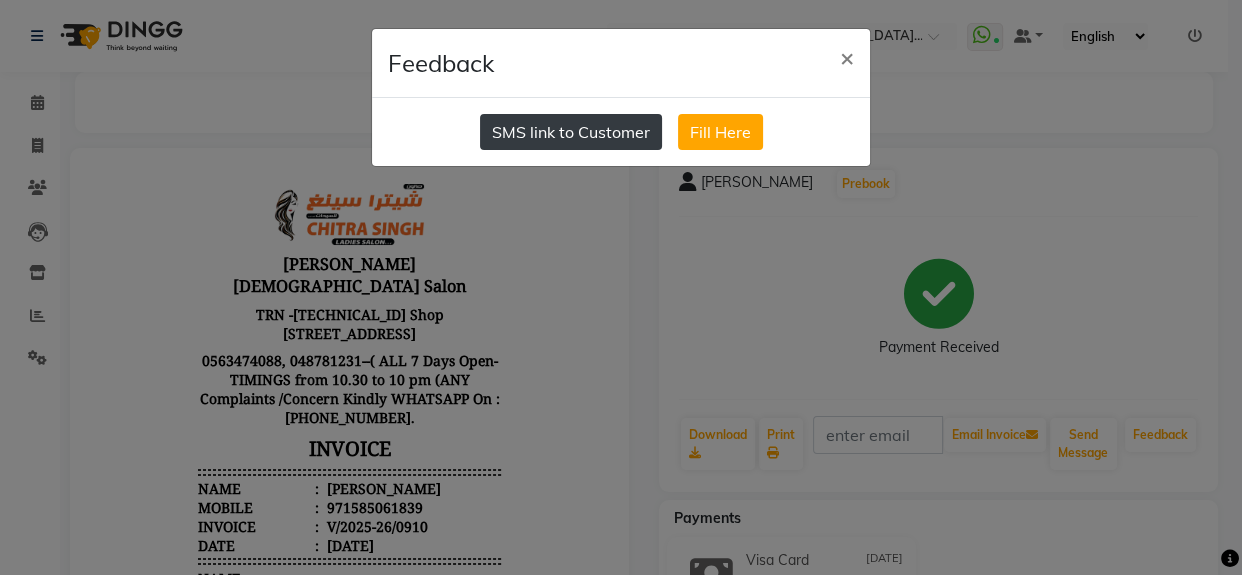 click on "SMS link to Customer" 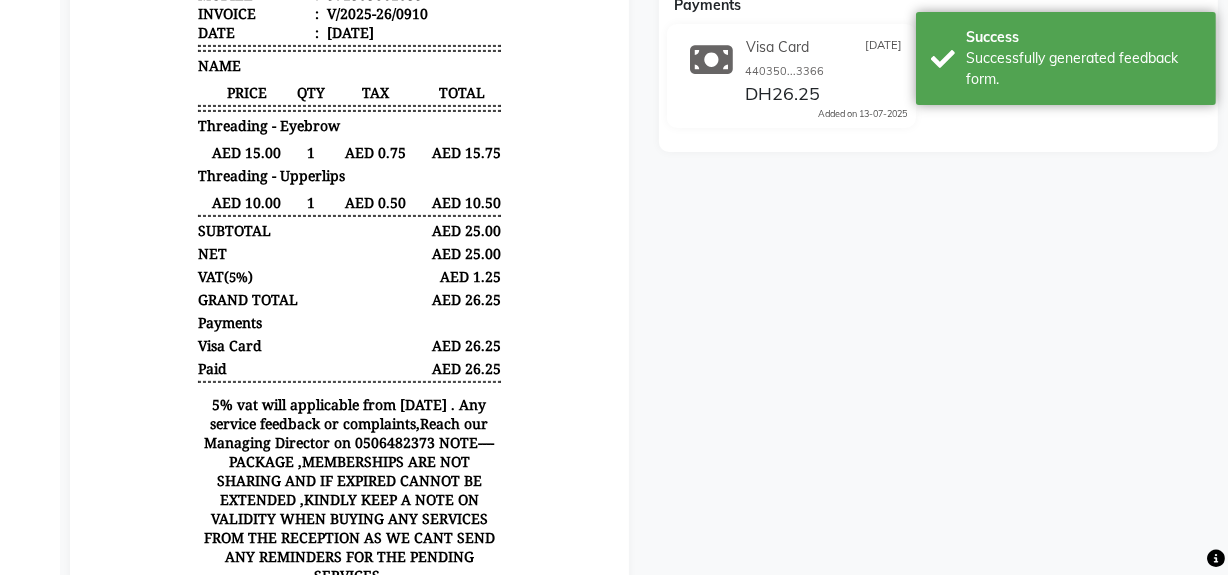 scroll, scrollTop: 636, scrollLeft: 0, axis: vertical 